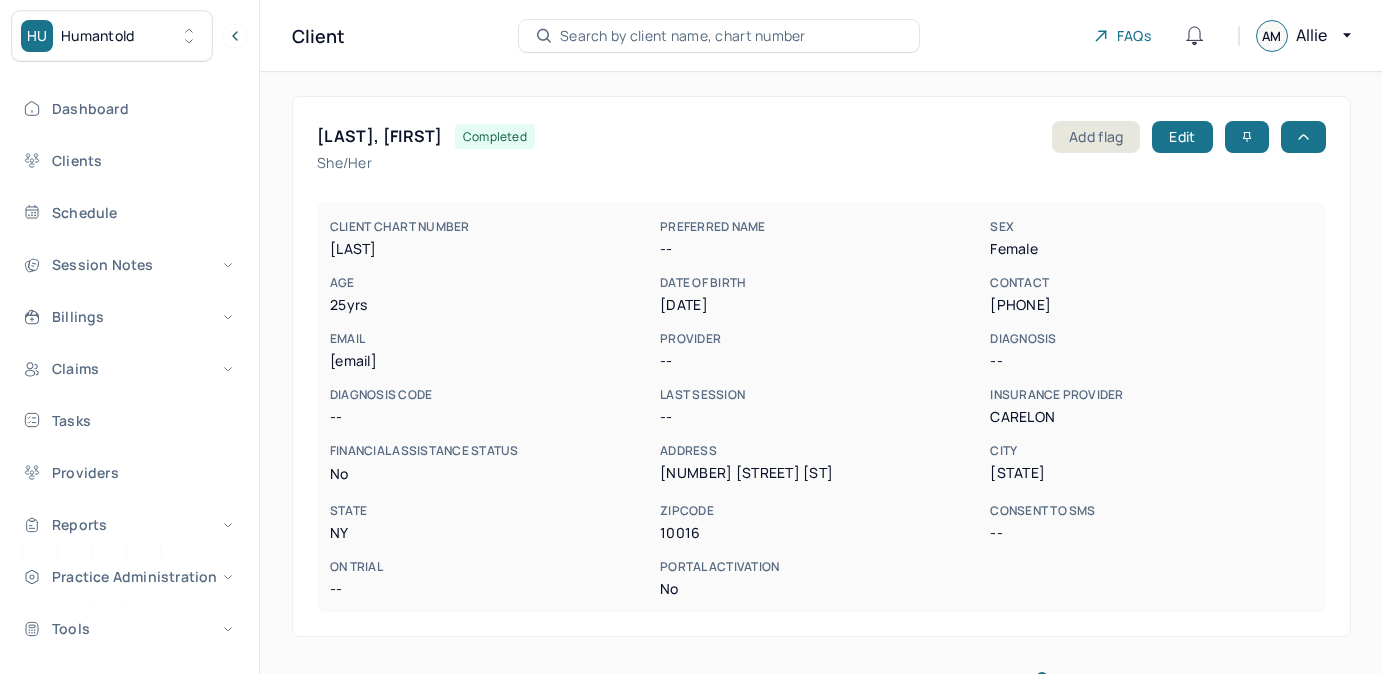 scroll, scrollTop: 0, scrollLeft: 0, axis: both 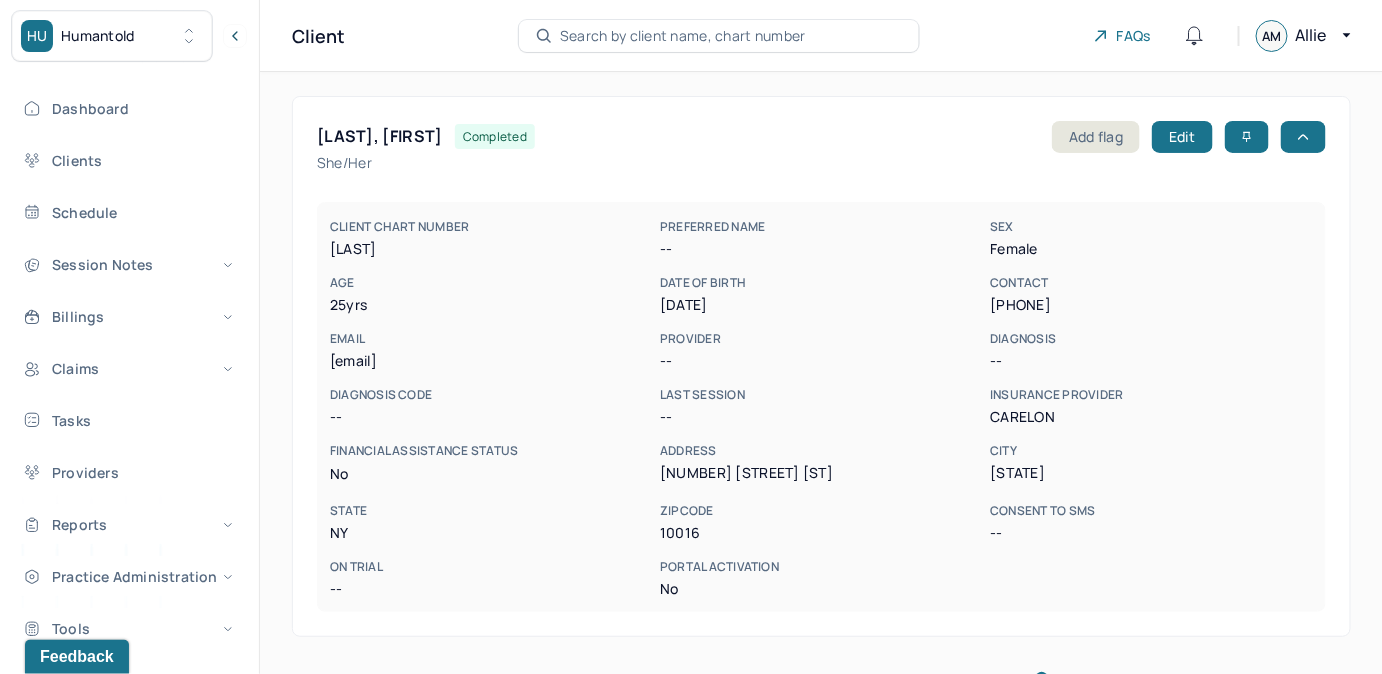 click on "Search by client name, chart number" at bounding box center [683, 36] 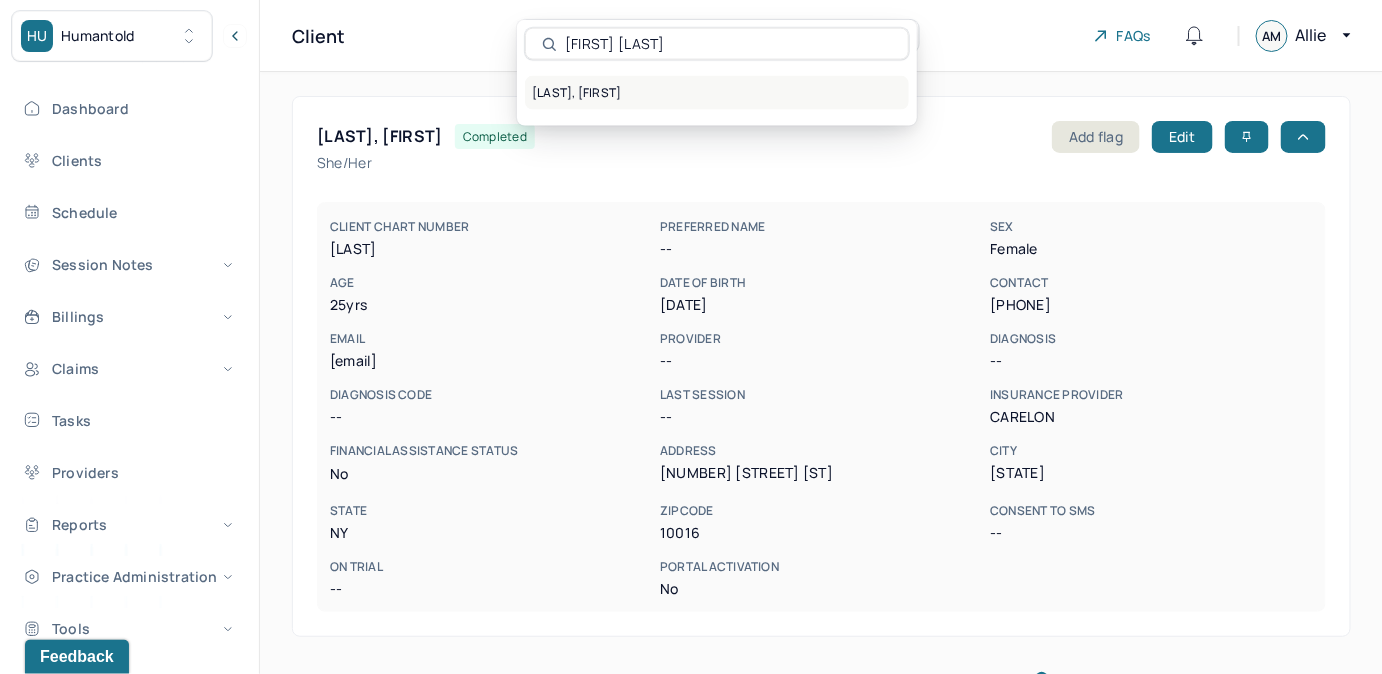 type on "[FIRST] [LAST]" 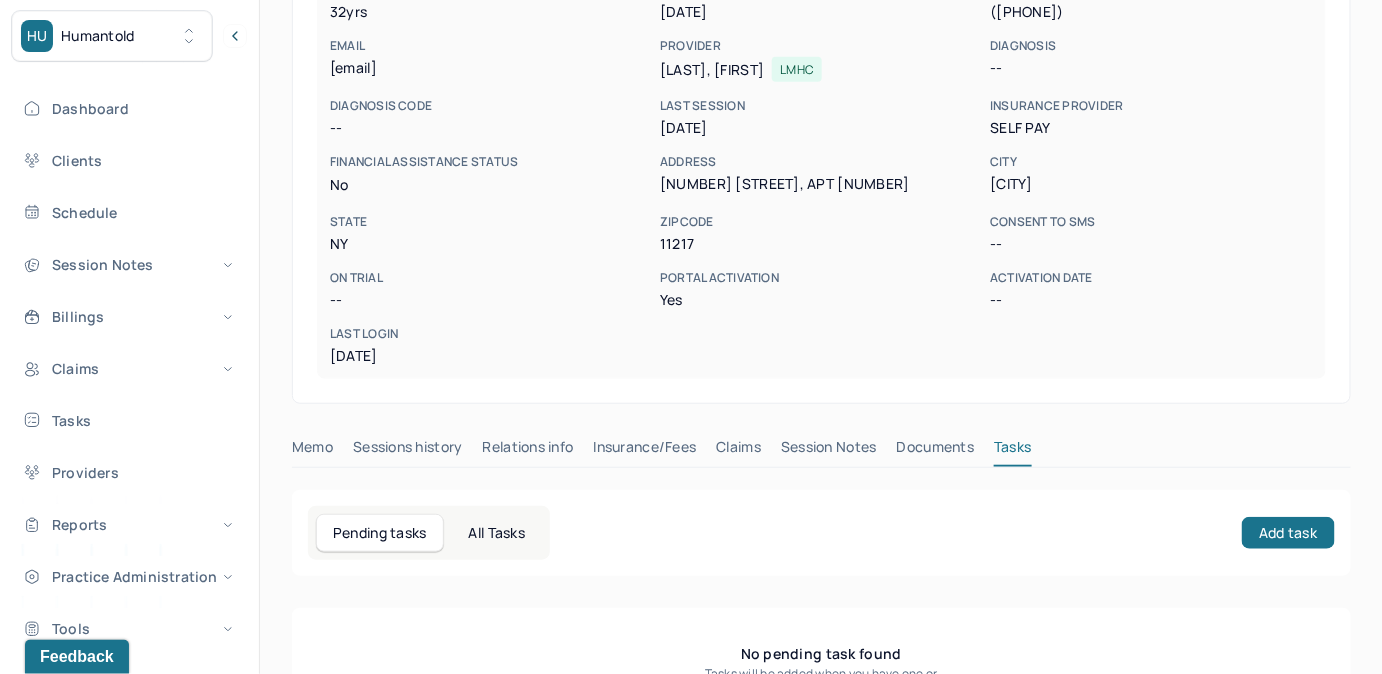 scroll, scrollTop: 370, scrollLeft: 0, axis: vertical 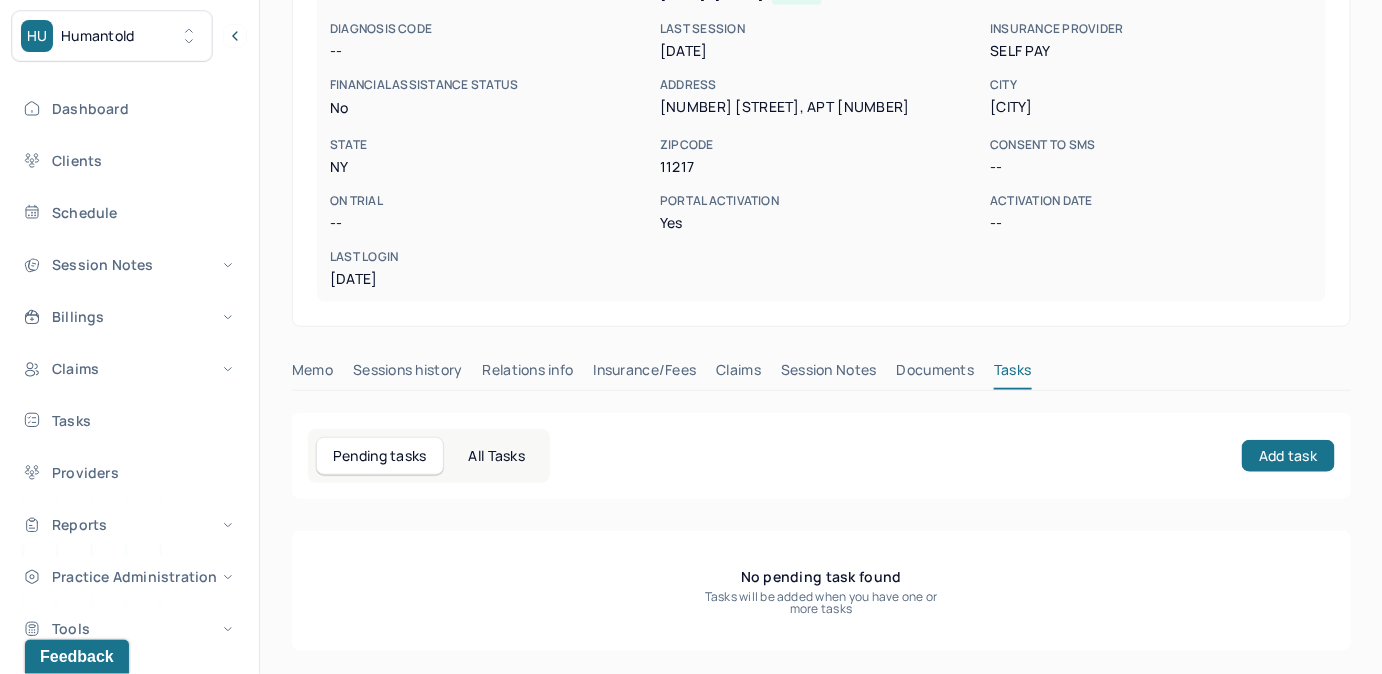 click on "Claims" at bounding box center [738, 374] 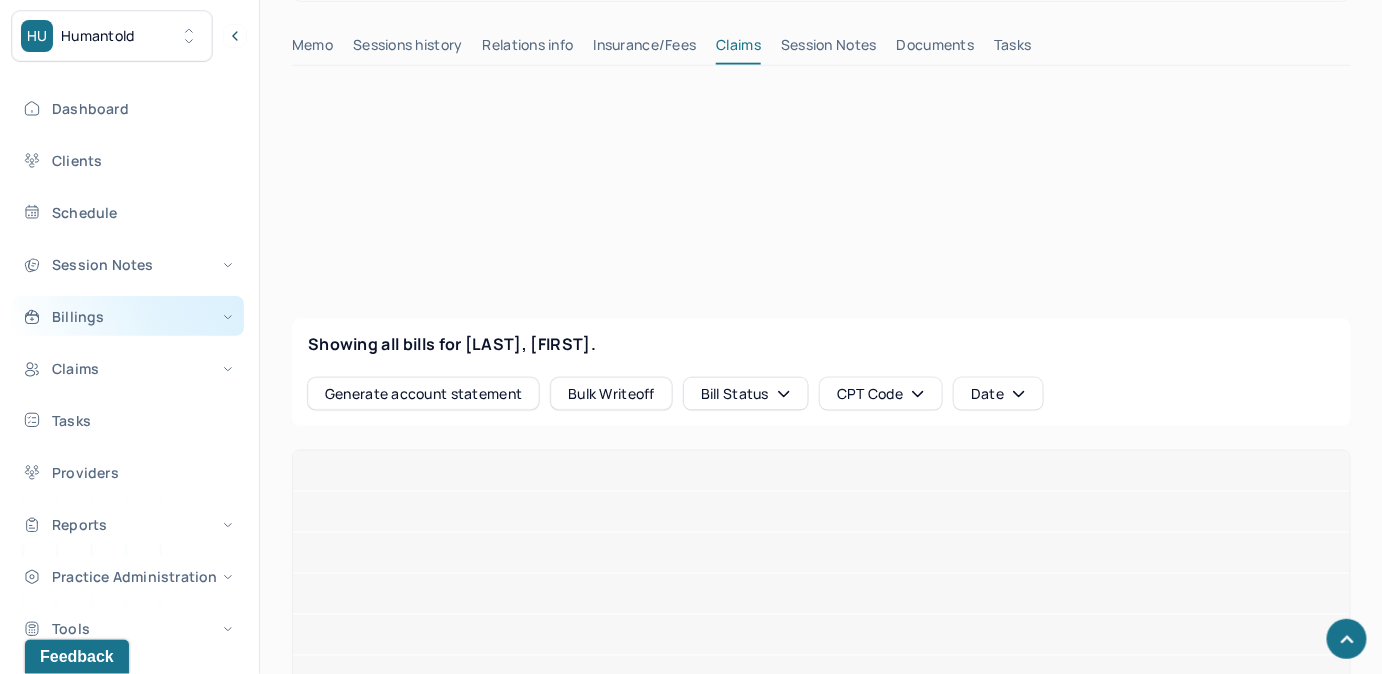 scroll, scrollTop: 706, scrollLeft: 0, axis: vertical 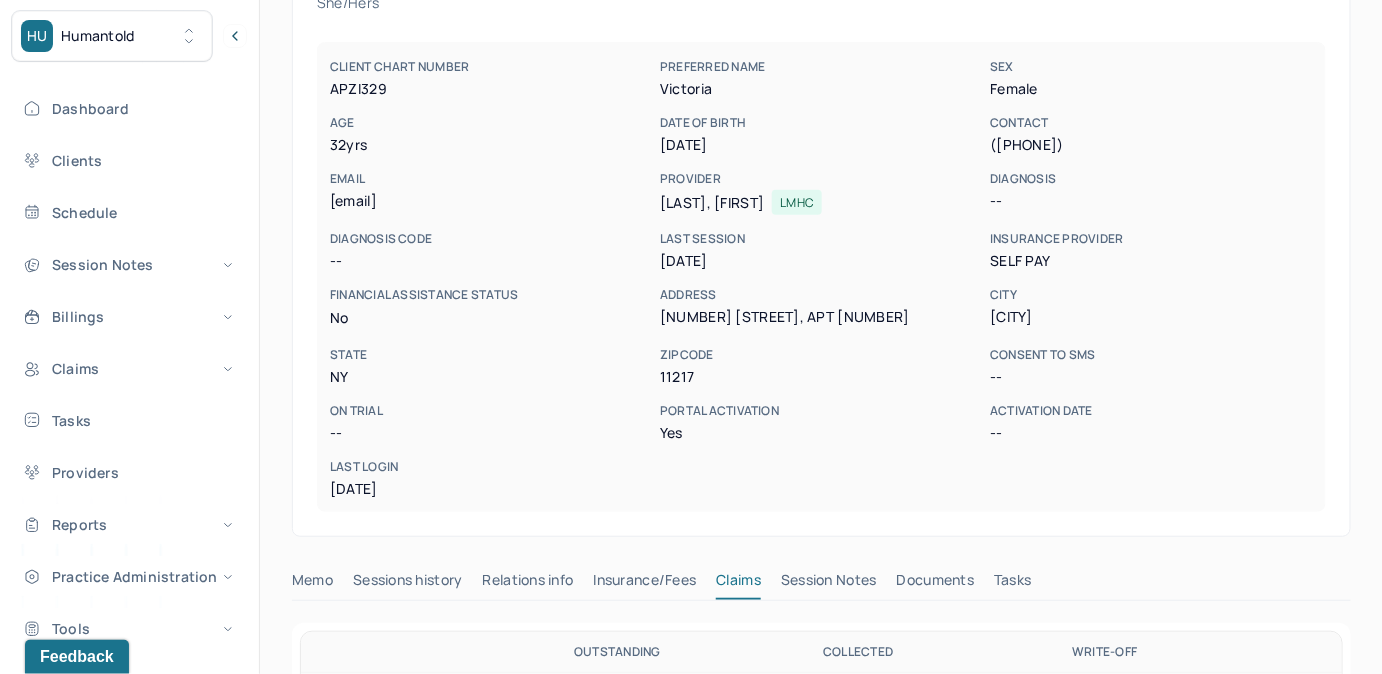 drag, startPoint x: 992, startPoint y: 146, endPoint x: 1096, endPoint y: 150, distance: 104.0769 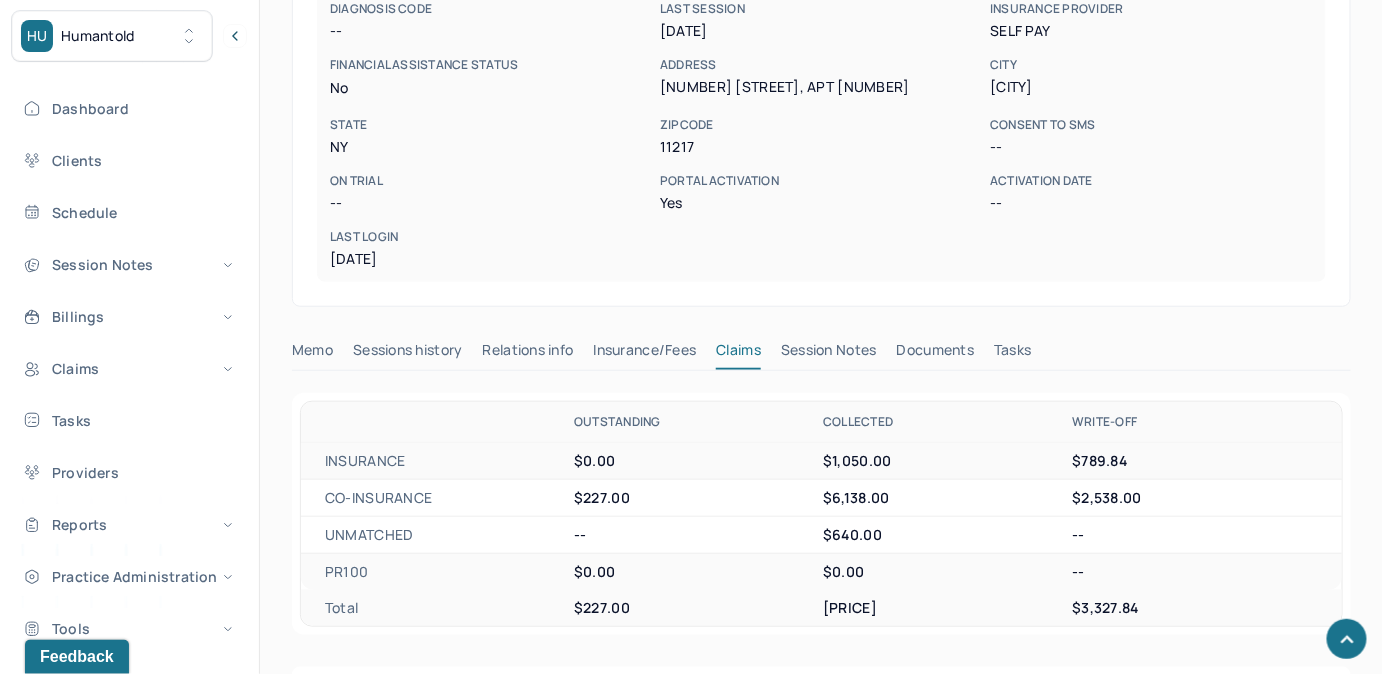 scroll, scrollTop: 69, scrollLeft: 0, axis: vertical 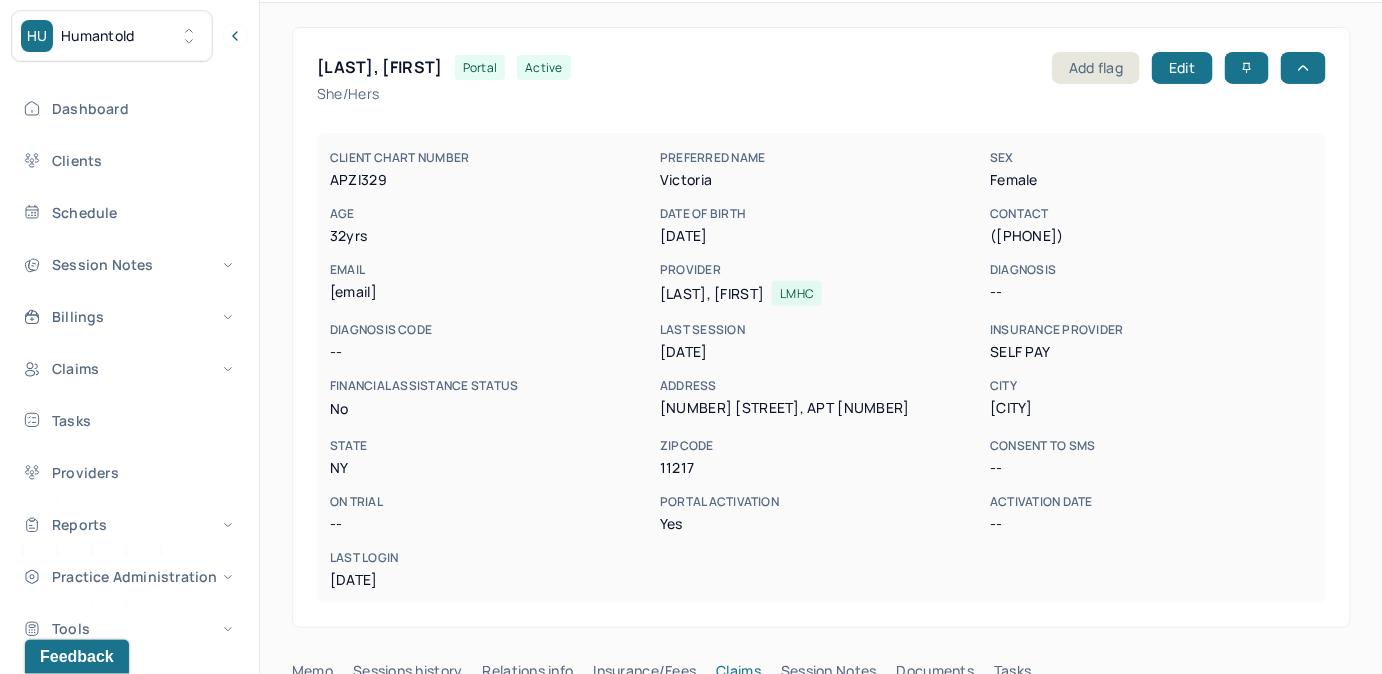 copy on "[EMAIL]" 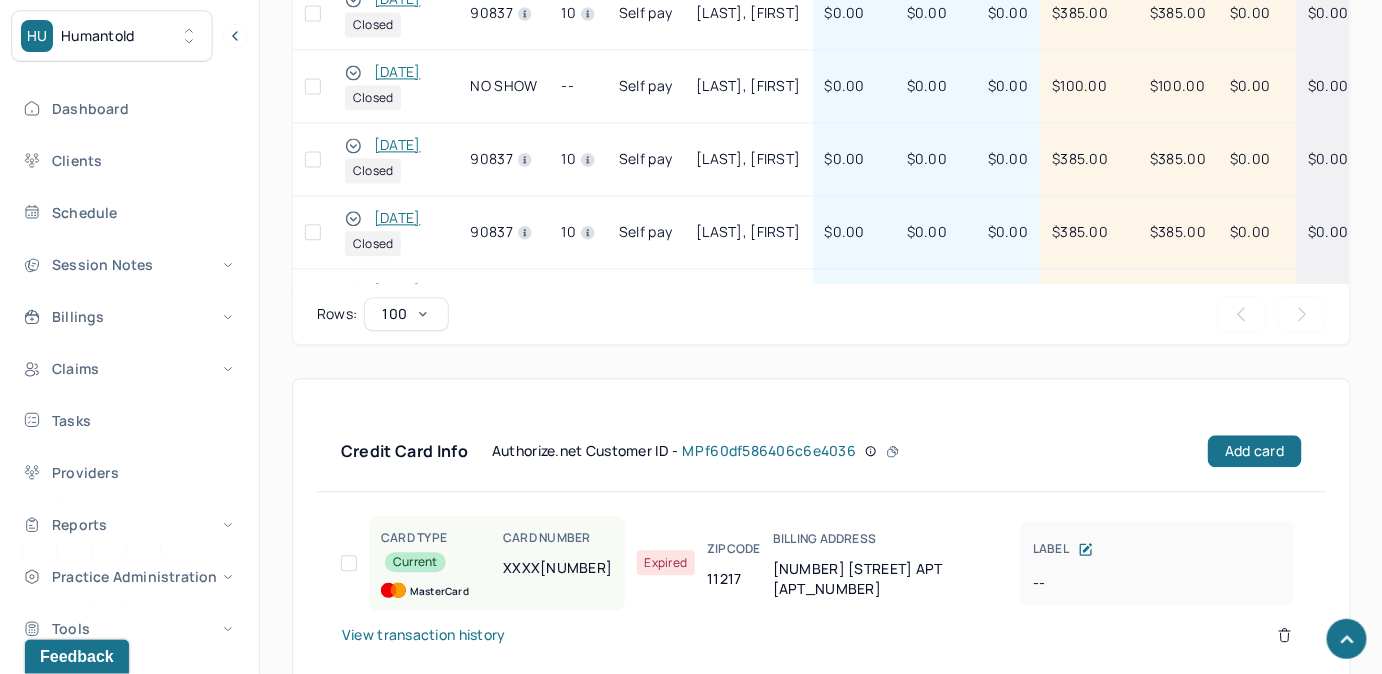 scroll, scrollTop: 1452, scrollLeft: 0, axis: vertical 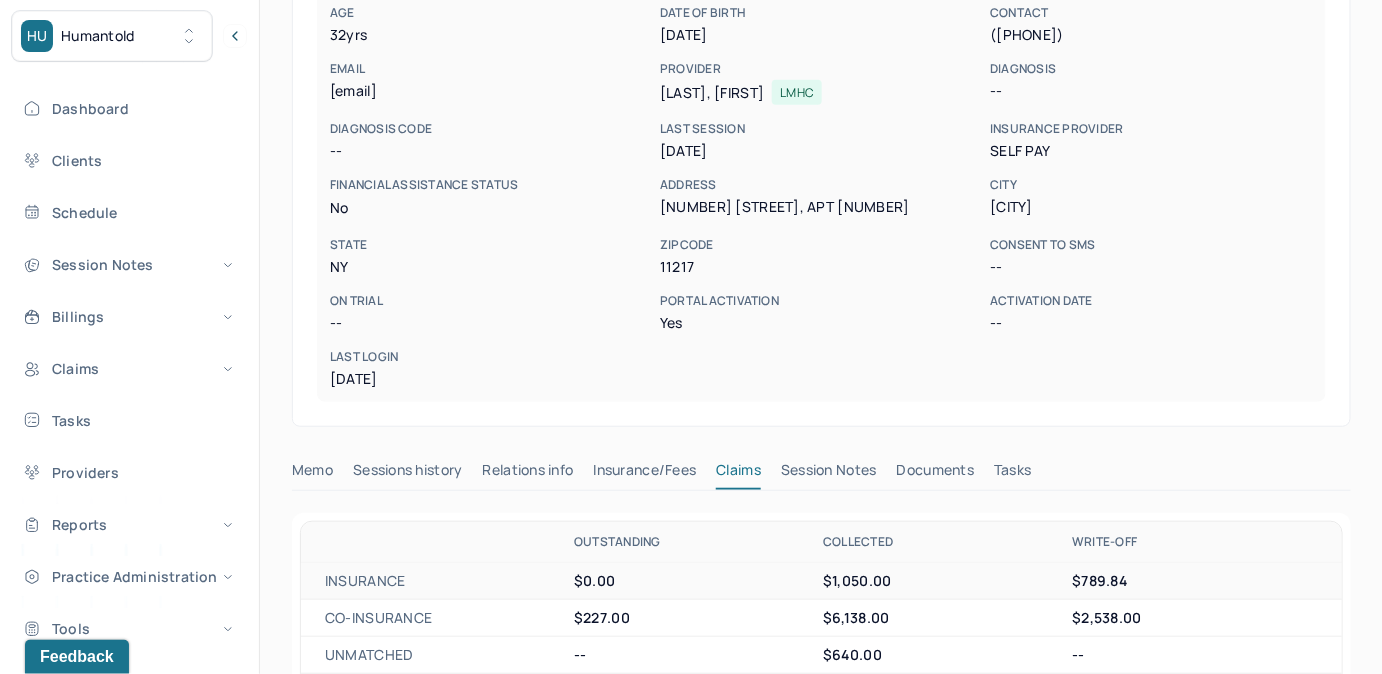 drag, startPoint x: 1037, startPoint y: 466, endPoint x: 1134, endPoint y: 487, distance: 99.24717 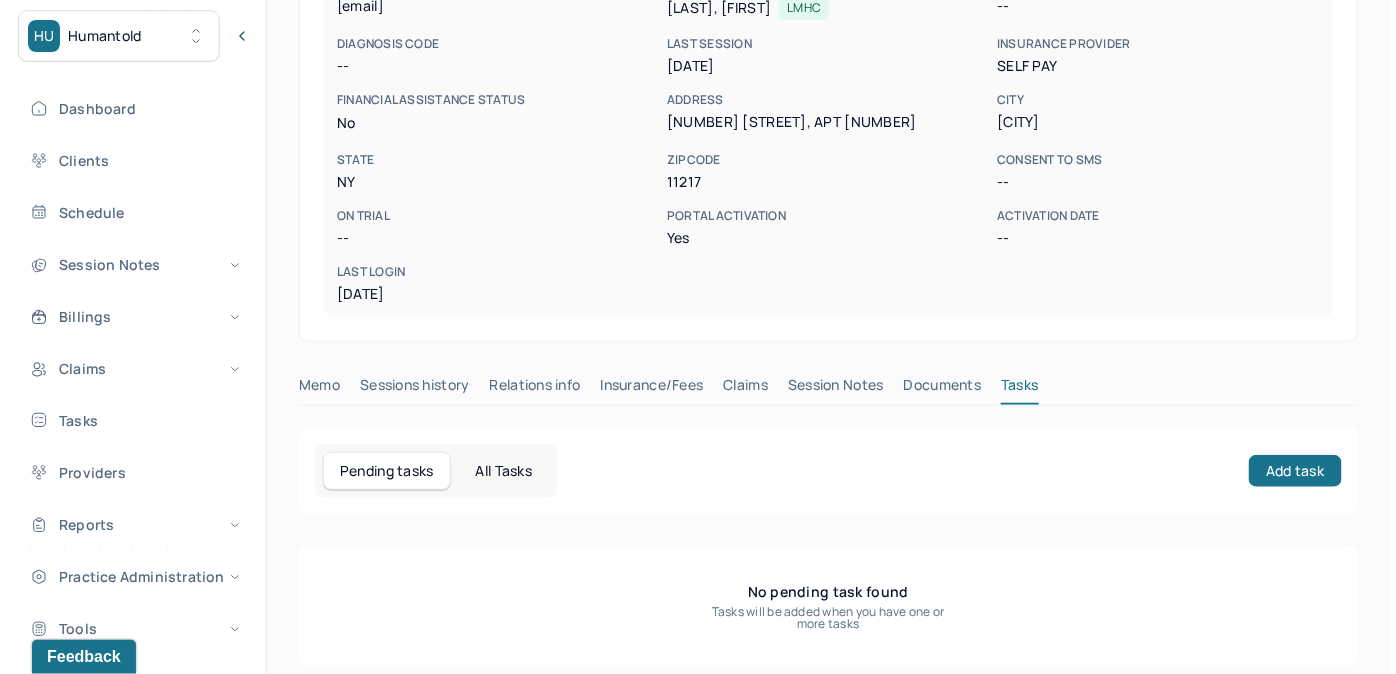 scroll, scrollTop: 370, scrollLeft: 0, axis: vertical 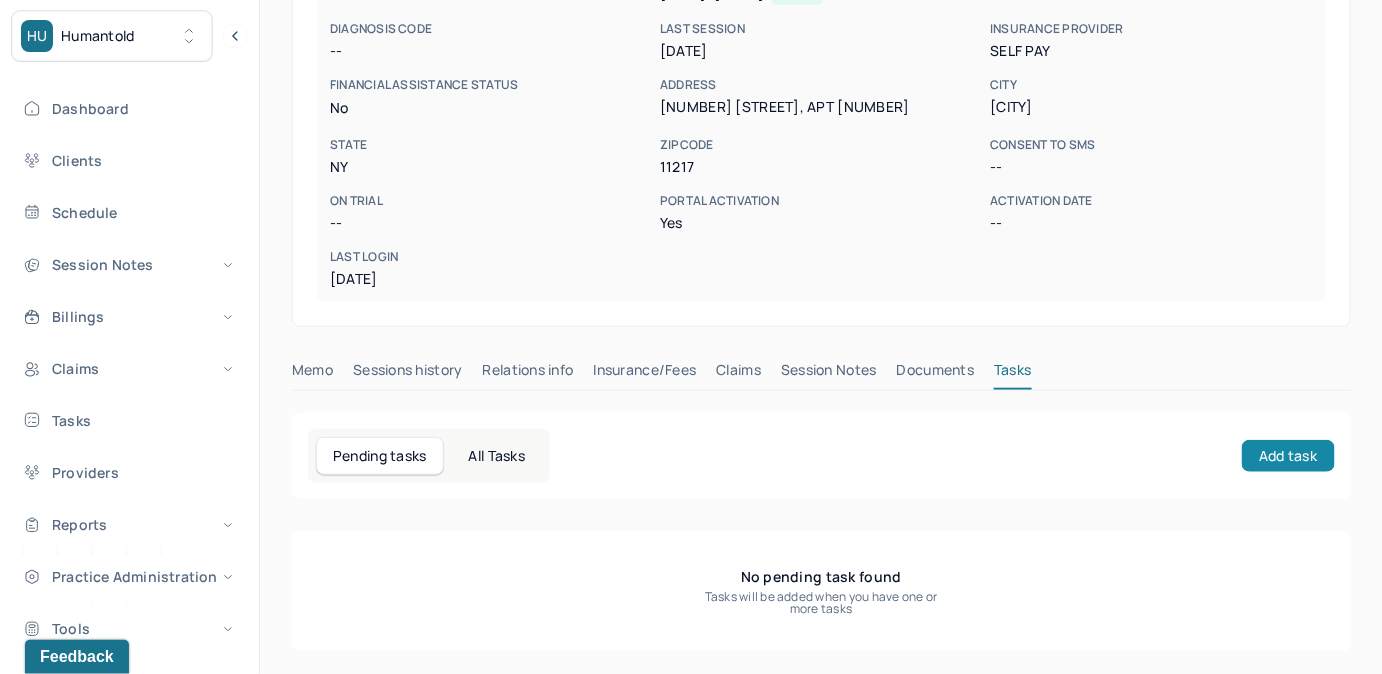 click on "Add task" at bounding box center (1288, 456) 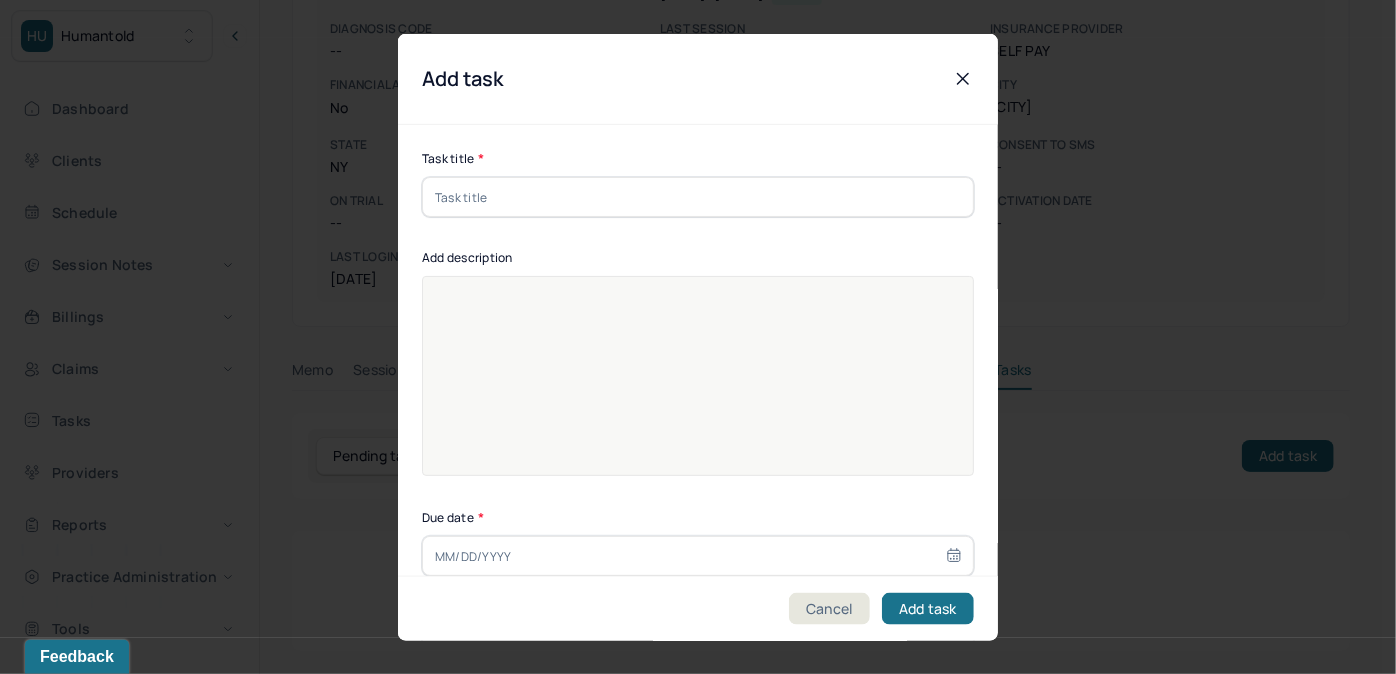 click on "Task title *" at bounding box center [698, 183] 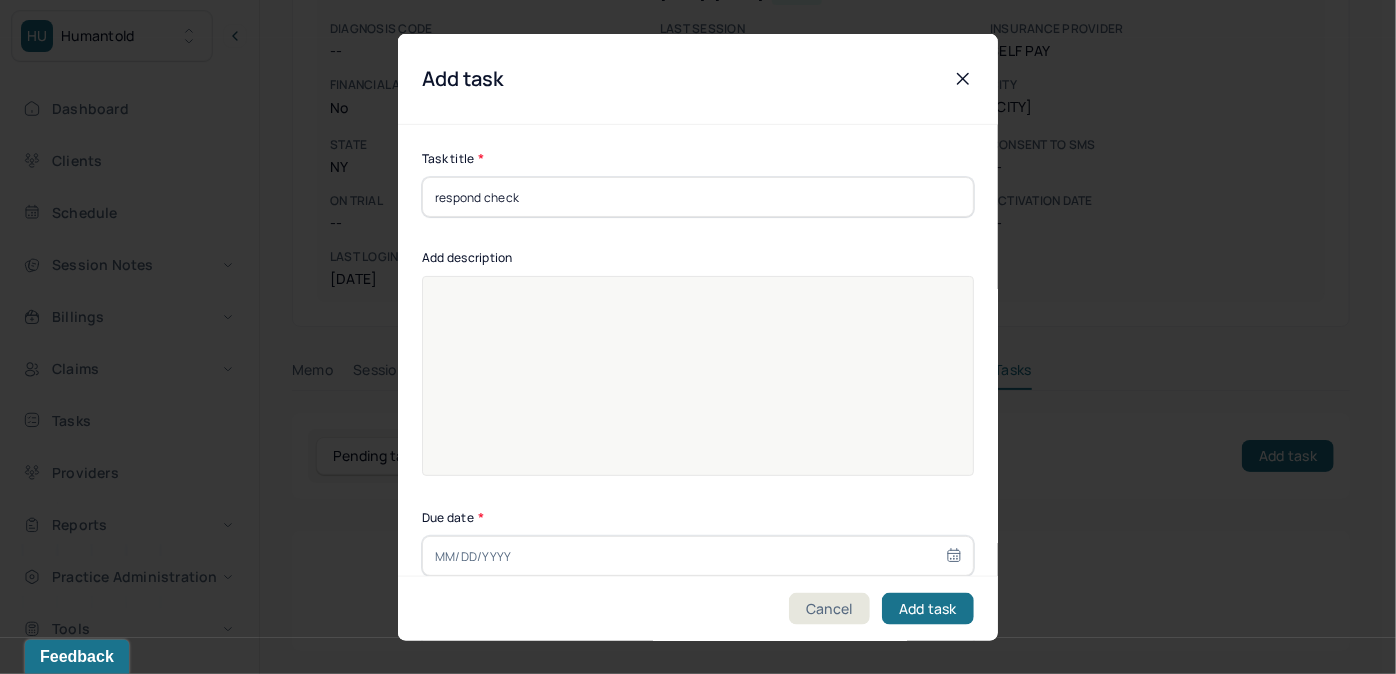 type on "07/22/2025" 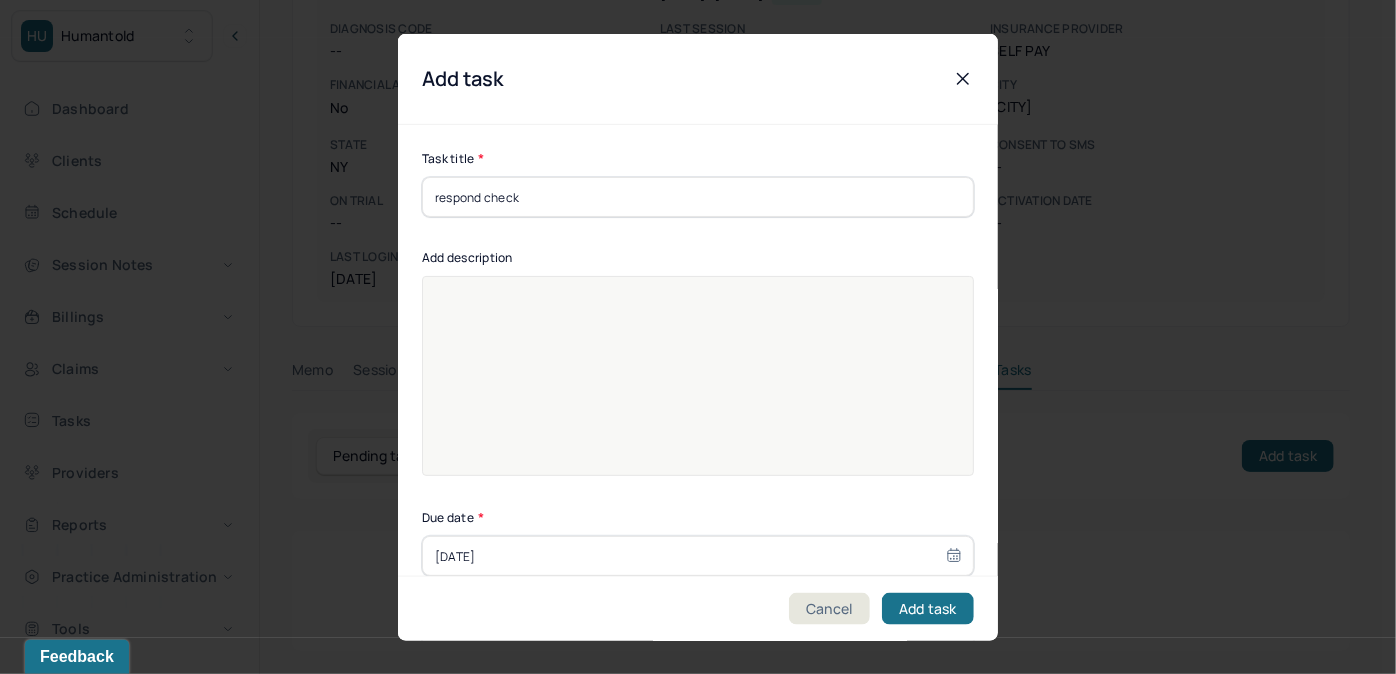 click at bounding box center (698, 389) 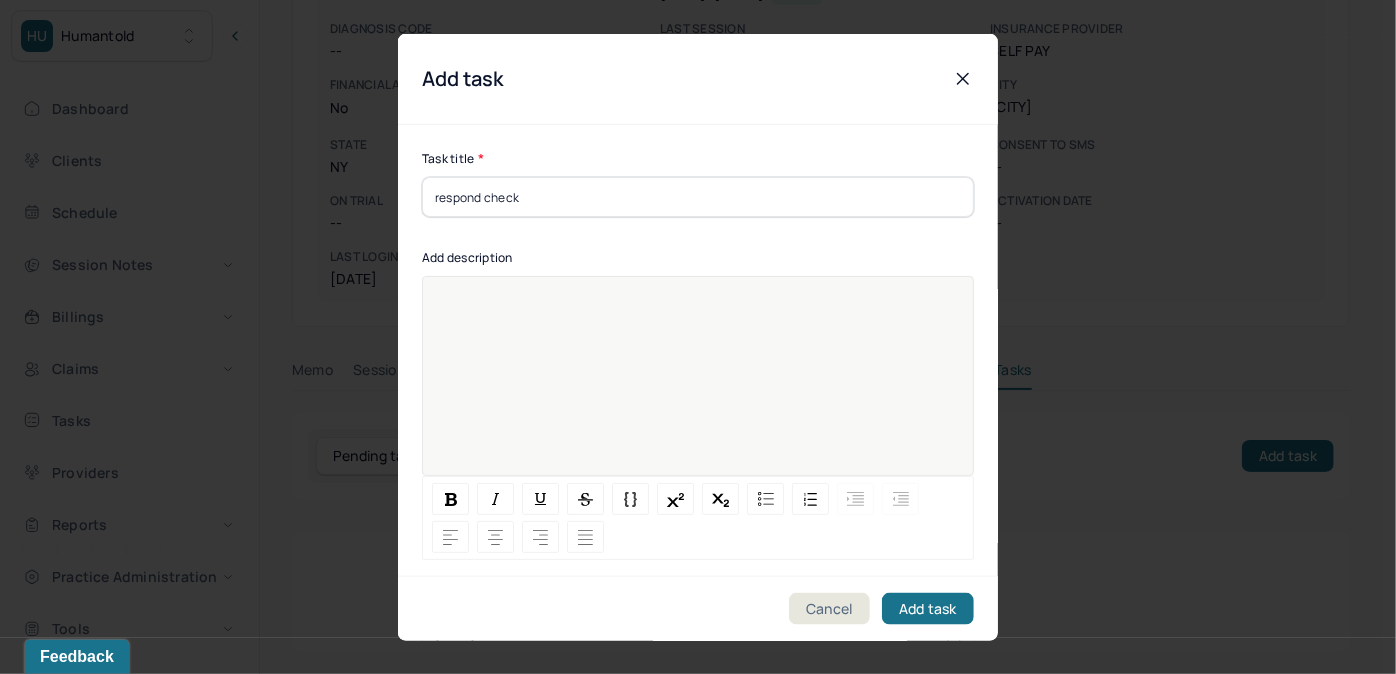 type 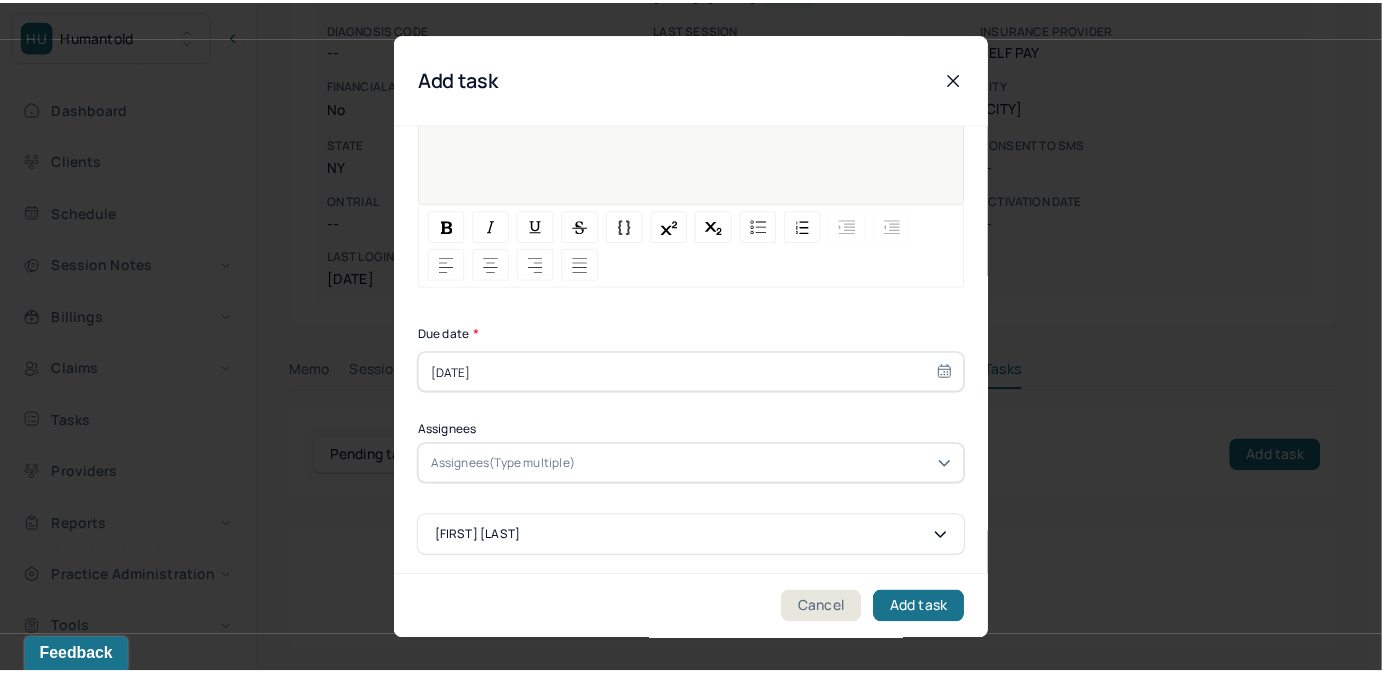 scroll, scrollTop: 274, scrollLeft: 0, axis: vertical 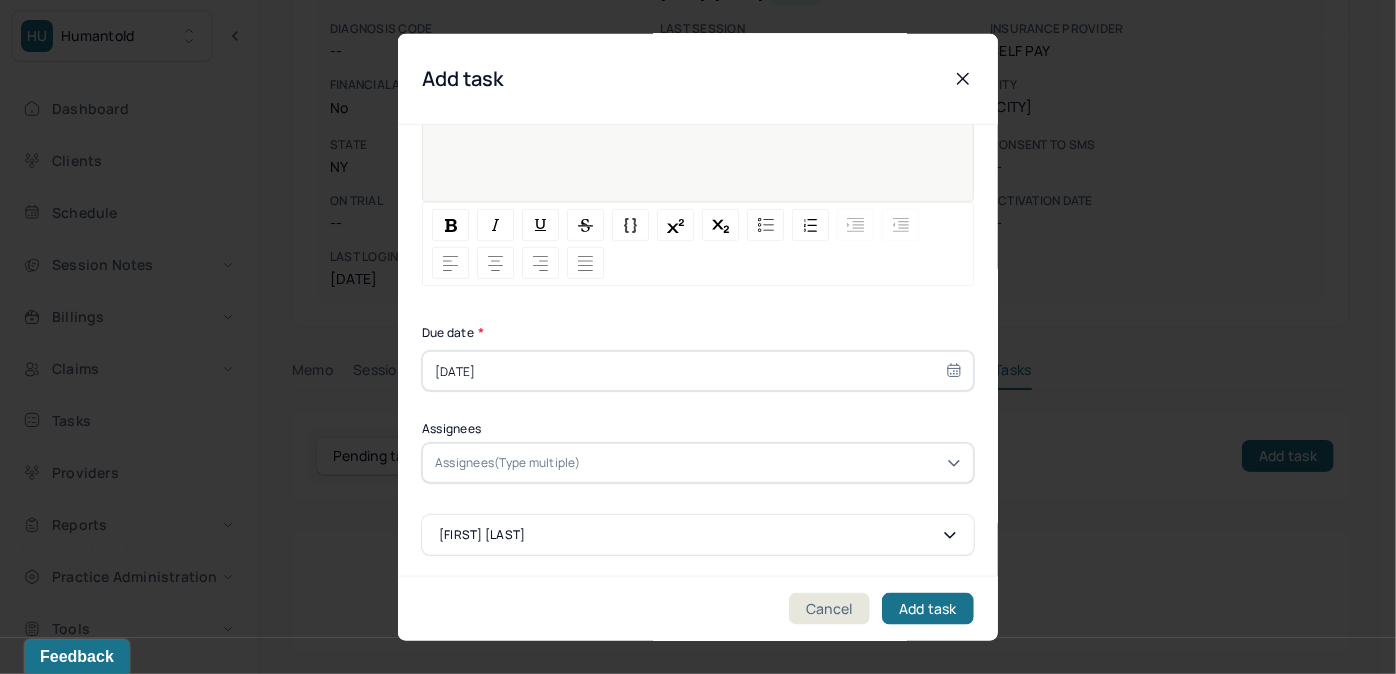 click on "07/22/2025" at bounding box center (698, 371) 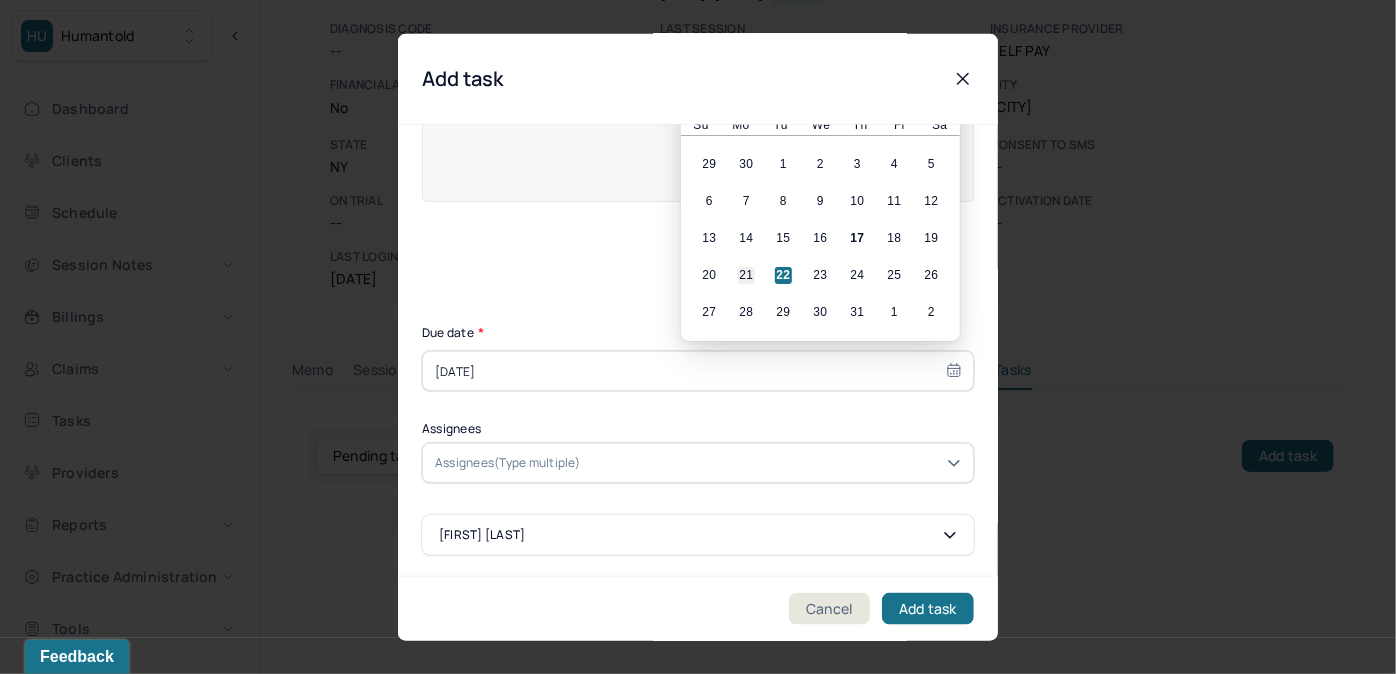 click on "21" at bounding box center (746, 275) 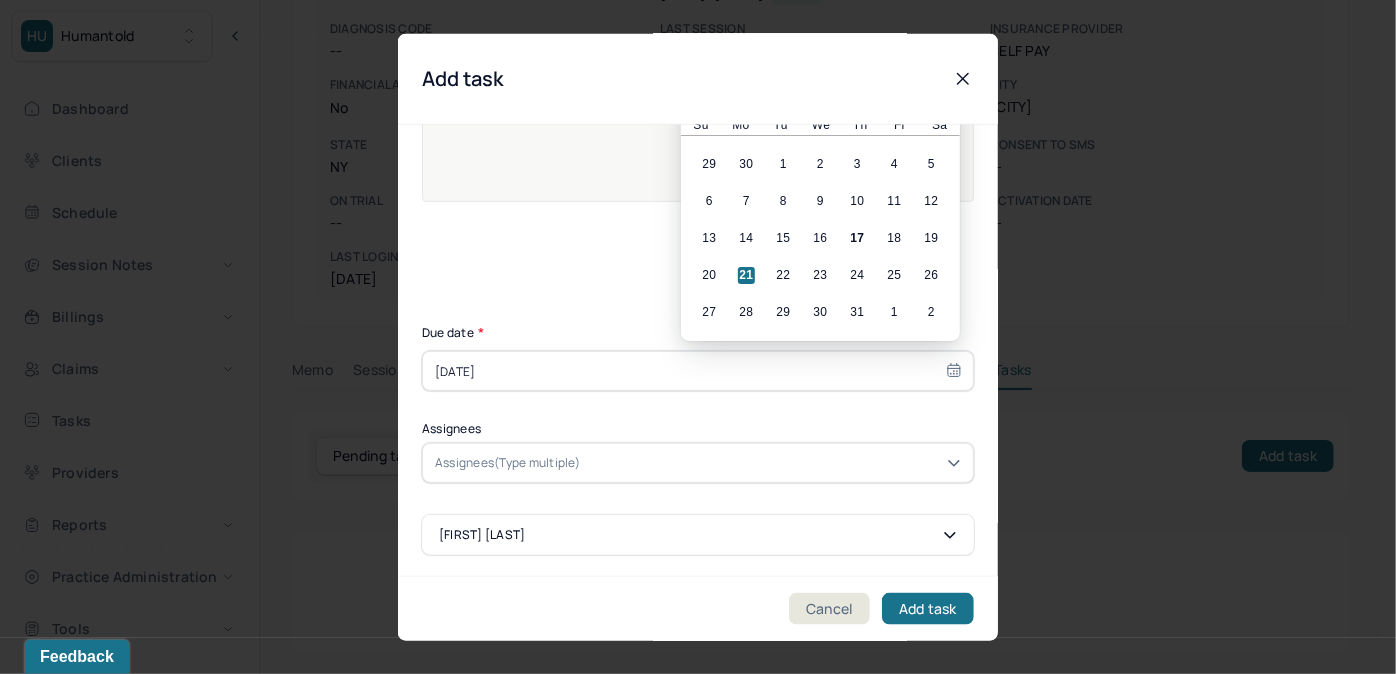 click at bounding box center (773, 463) 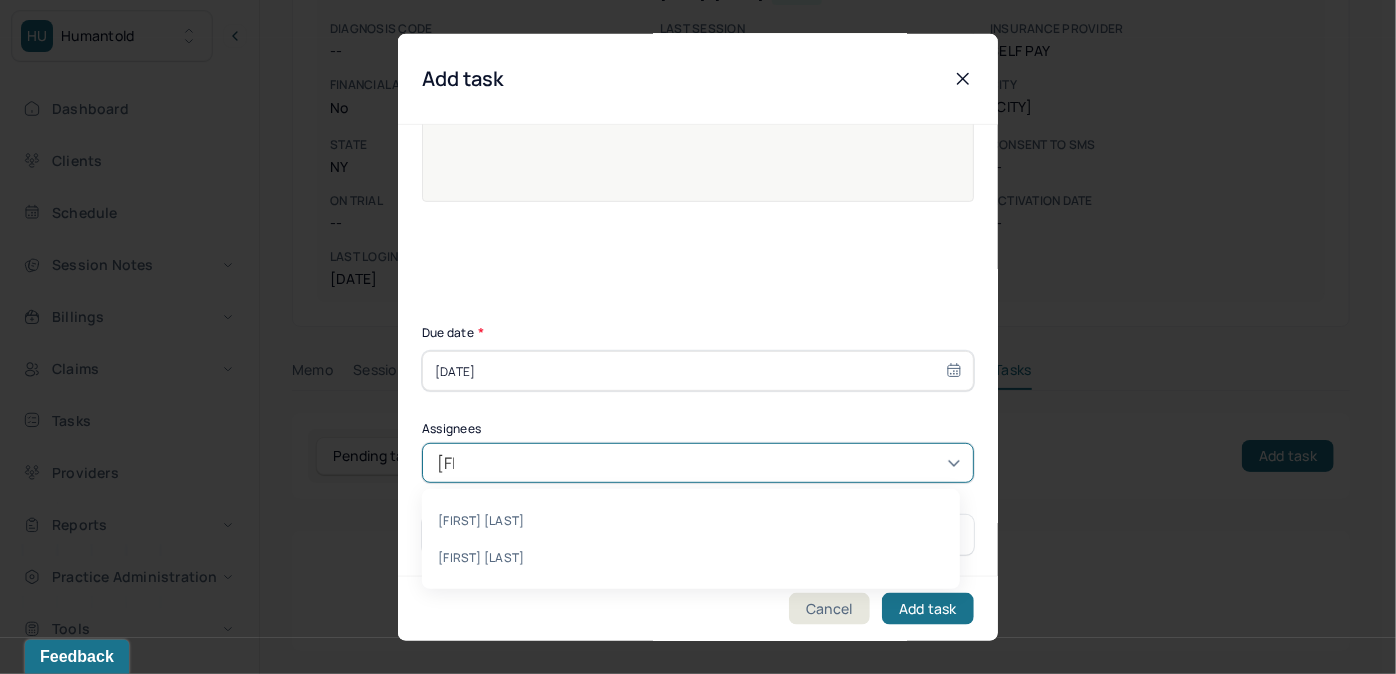 type on "allie" 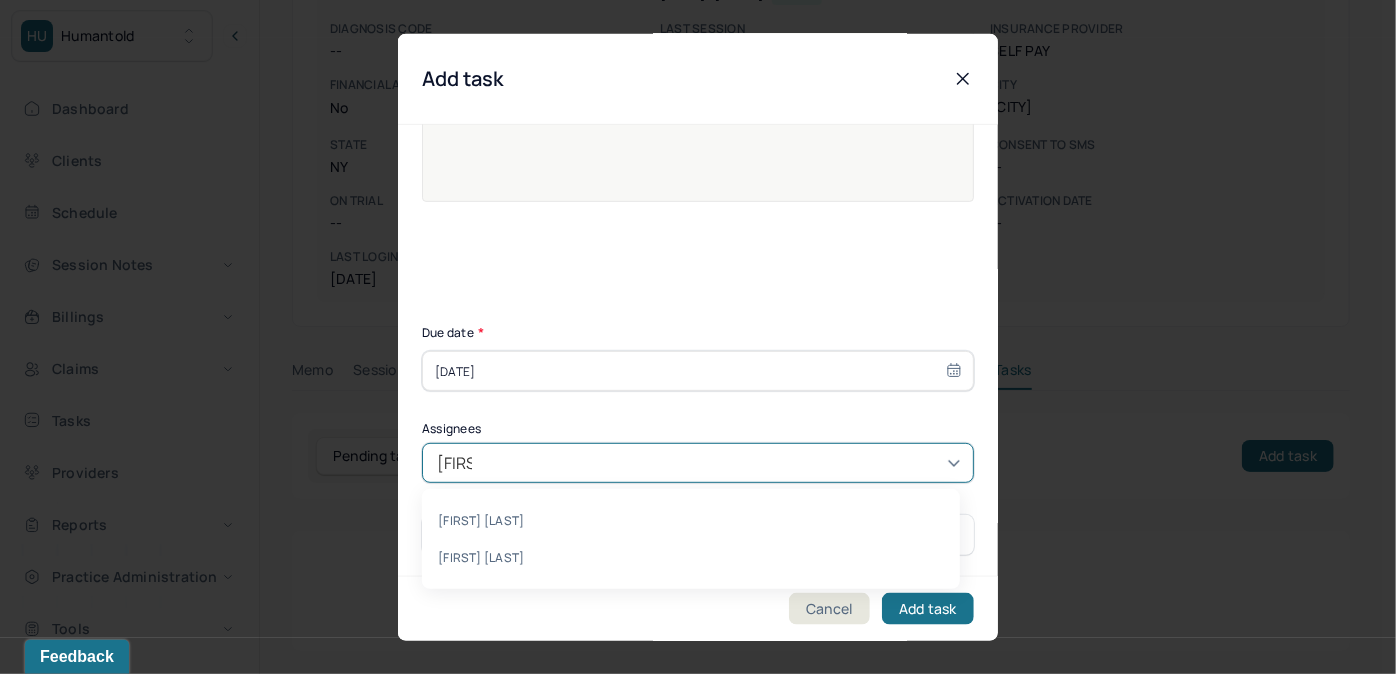 click on "Callie Karpman Allie Morales" at bounding box center (691, 539) 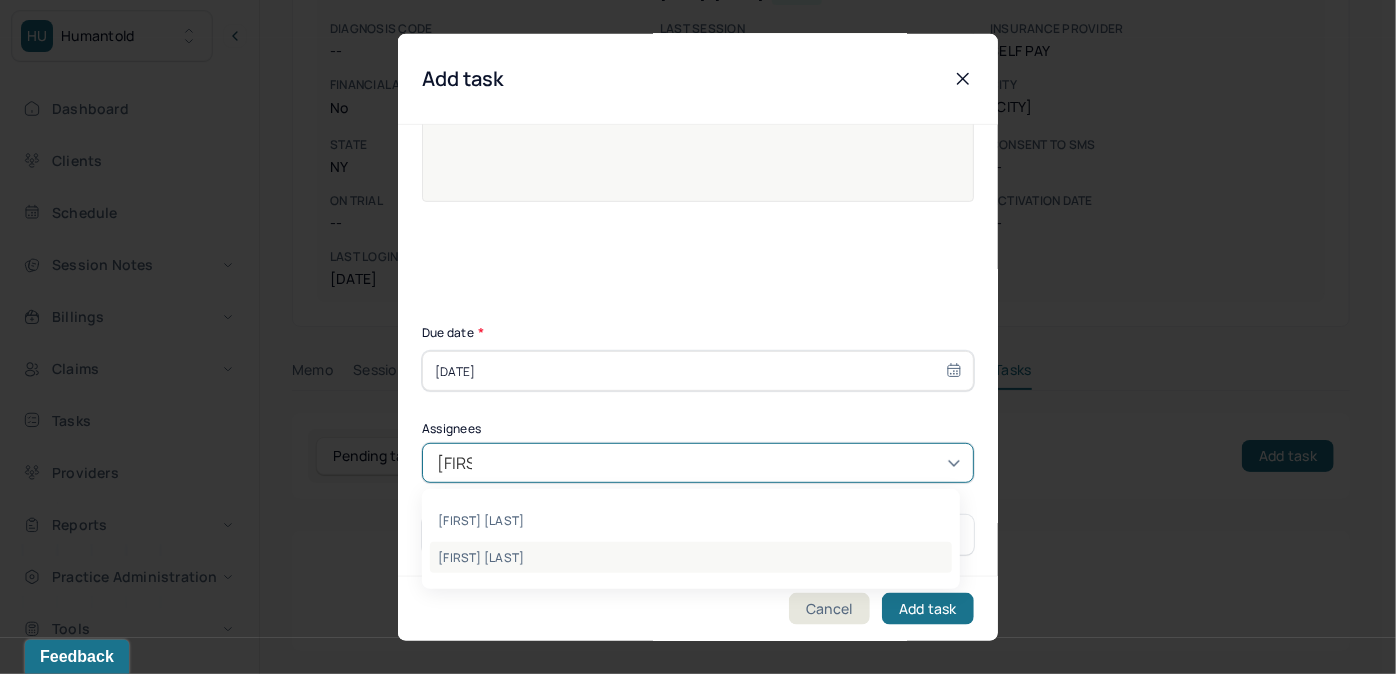 click on "Allie Morales" at bounding box center [691, 557] 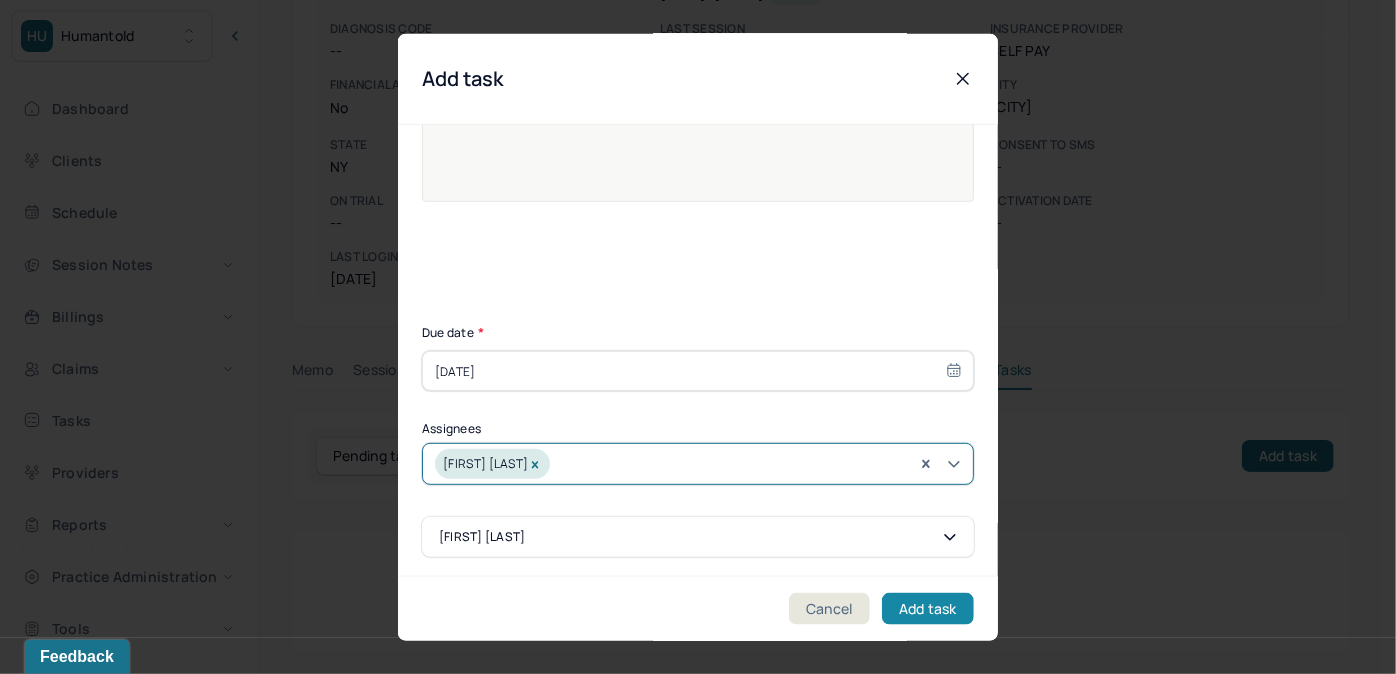 click on "Add task" at bounding box center (928, 608) 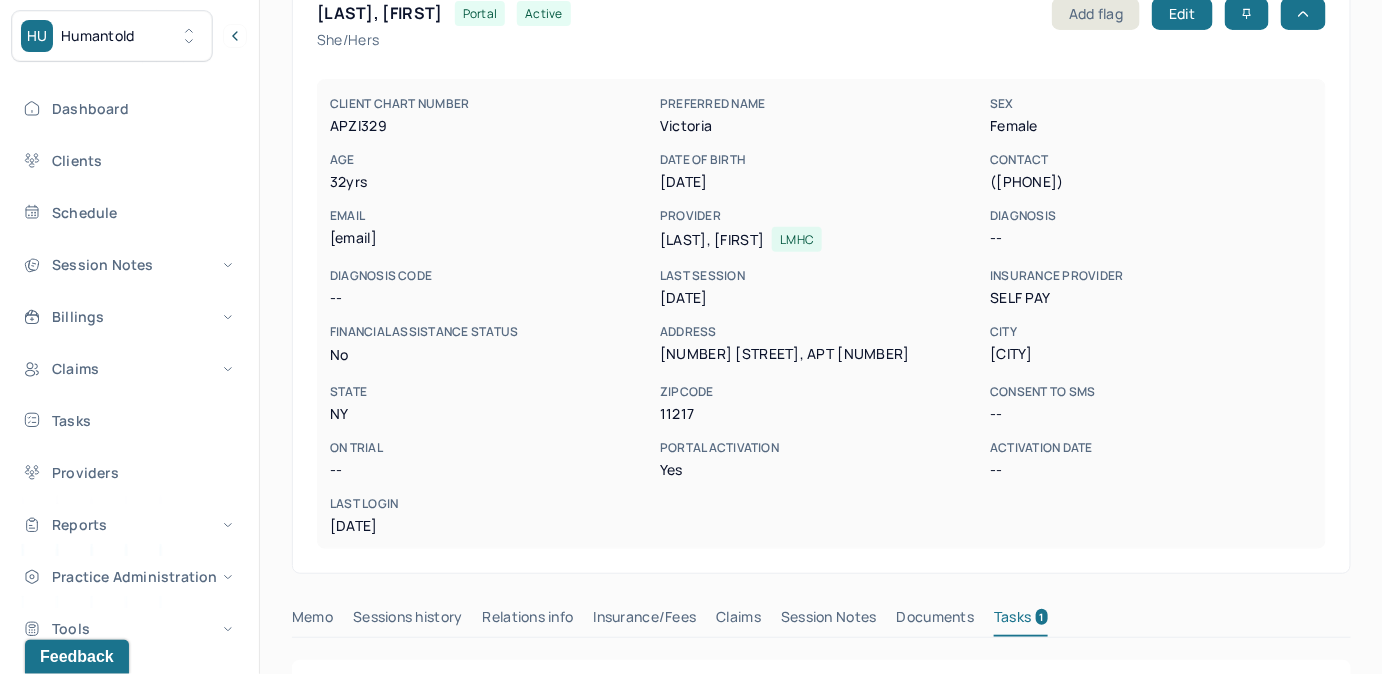 scroll, scrollTop: 0, scrollLeft: 0, axis: both 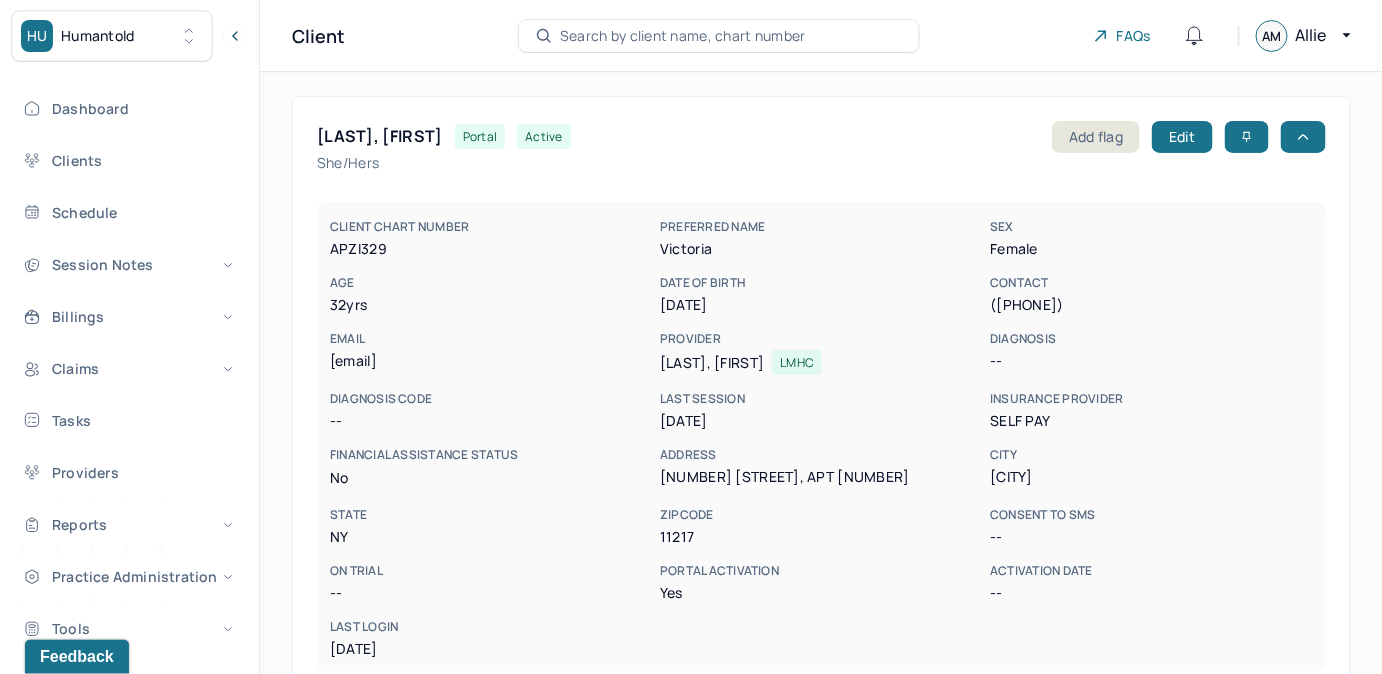 type 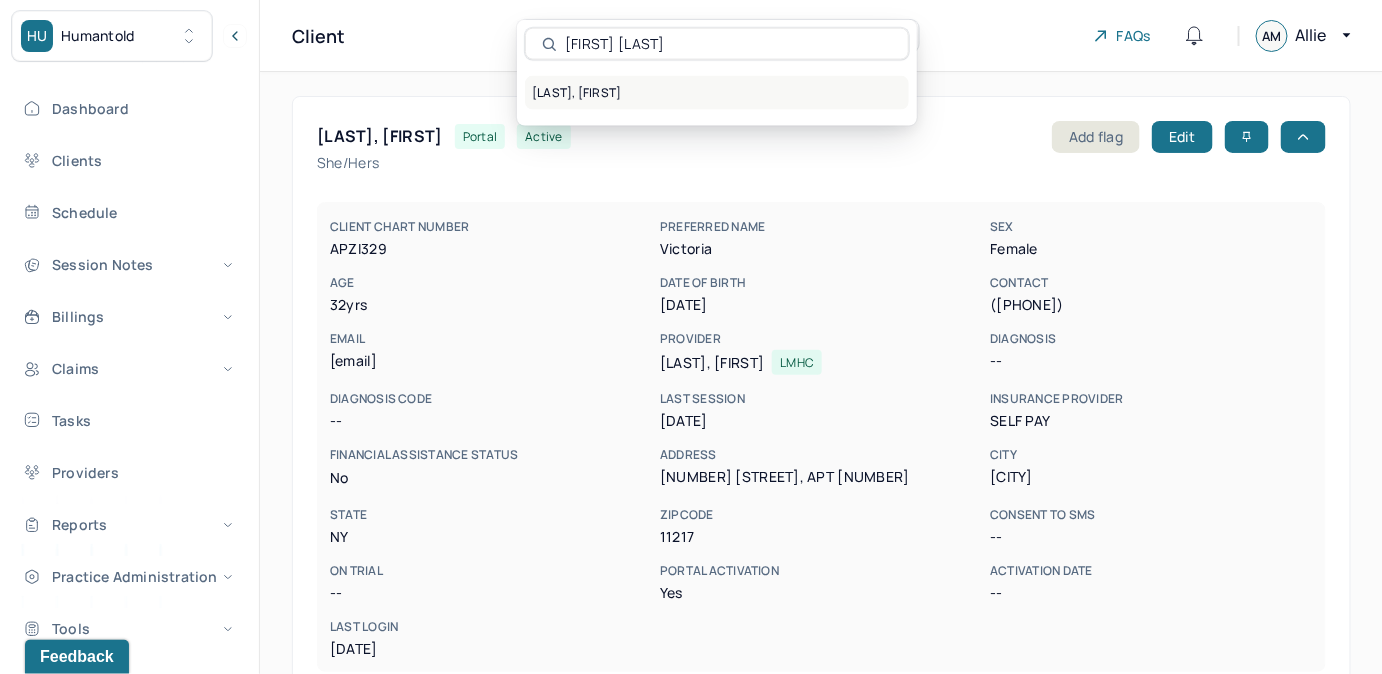 type on "Concetta Panzariello" 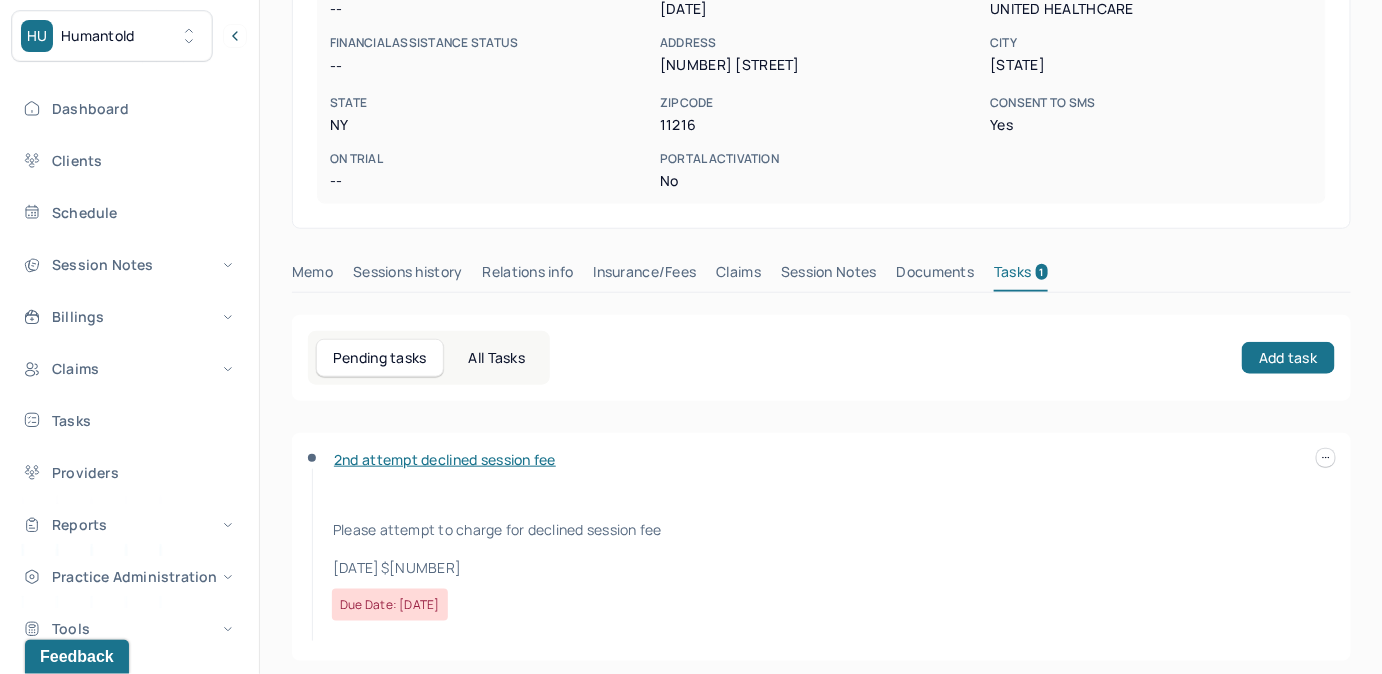 scroll, scrollTop: 426, scrollLeft: 0, axis: vertical 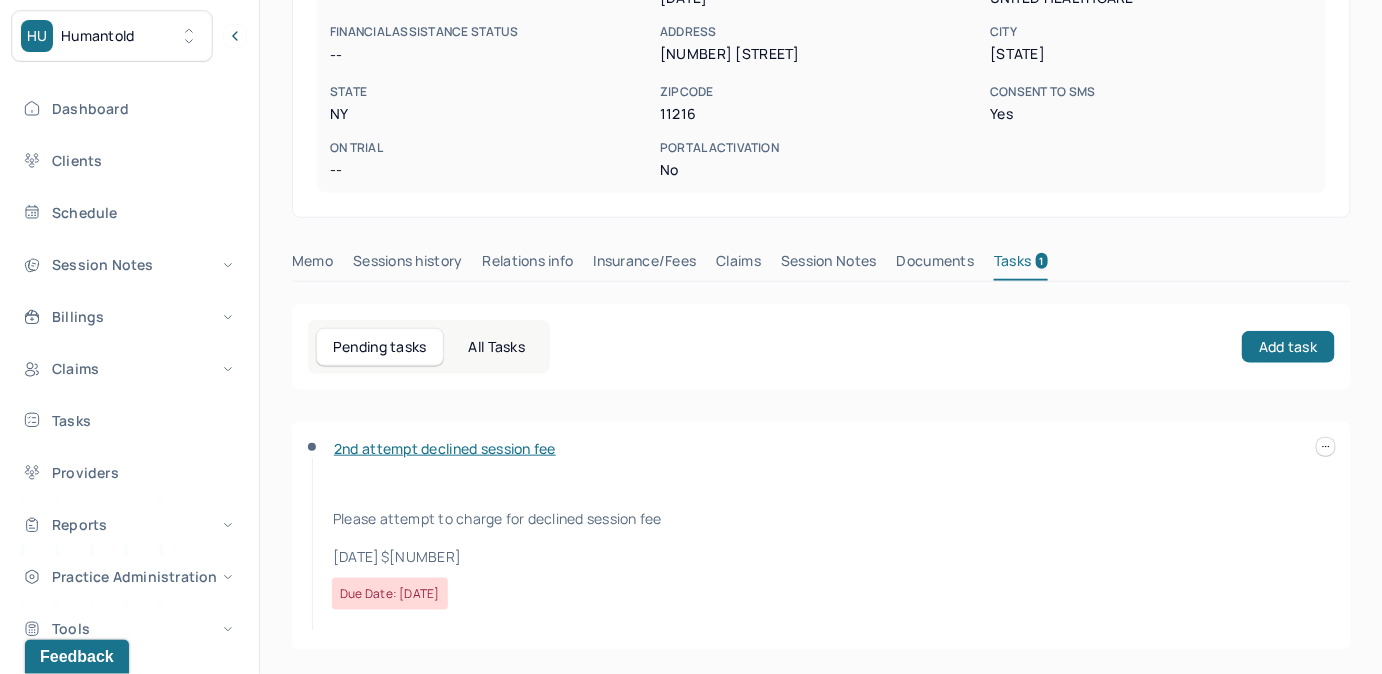 click at bounding box center (1326, 447) 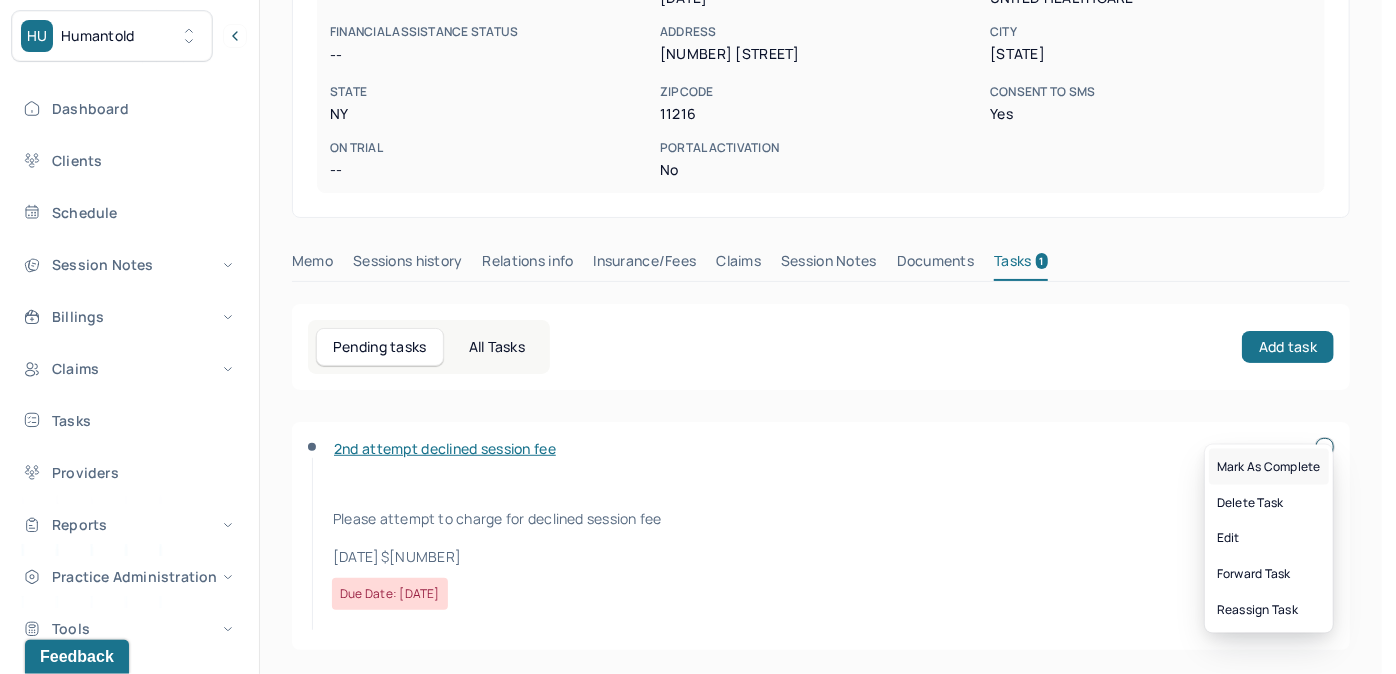 click on "Mark as complete" at bounding box center [1269, 467] 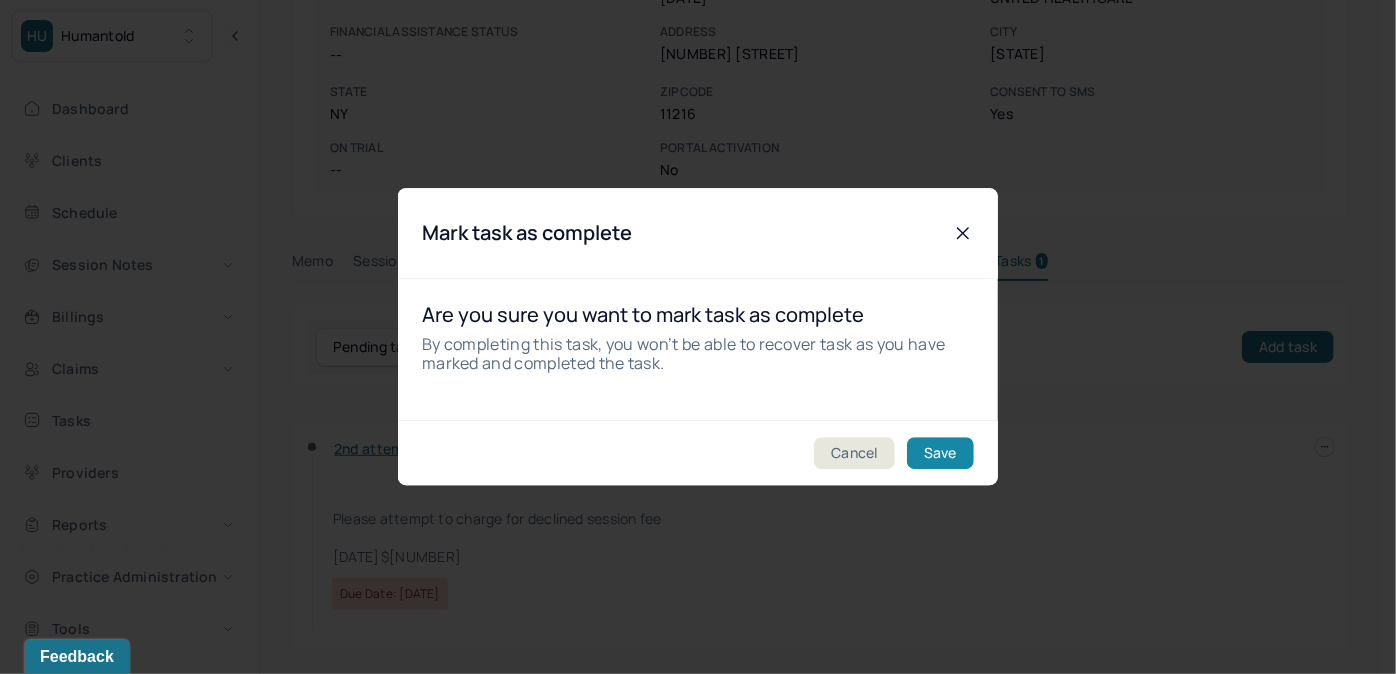 click on "Save" at bounding box center [940, 454] 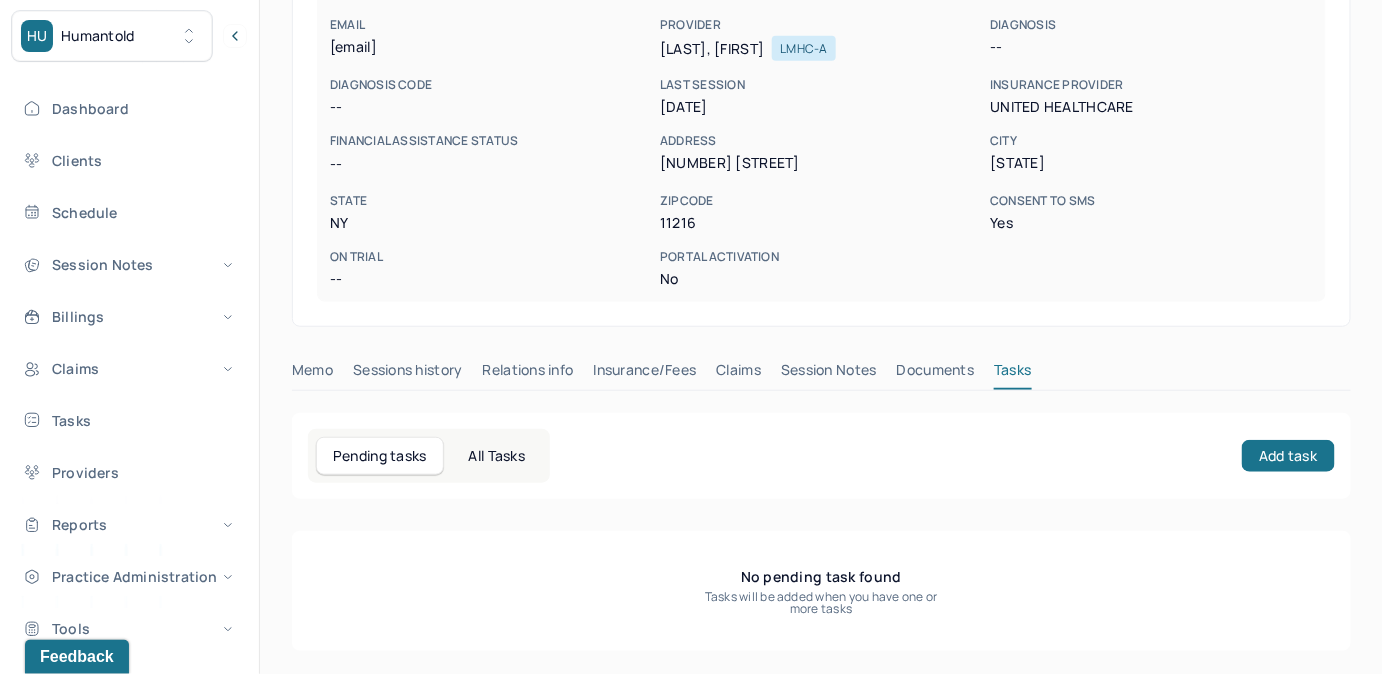 scroll, scrollTop: 0, scrollLeft: 0, axis: both 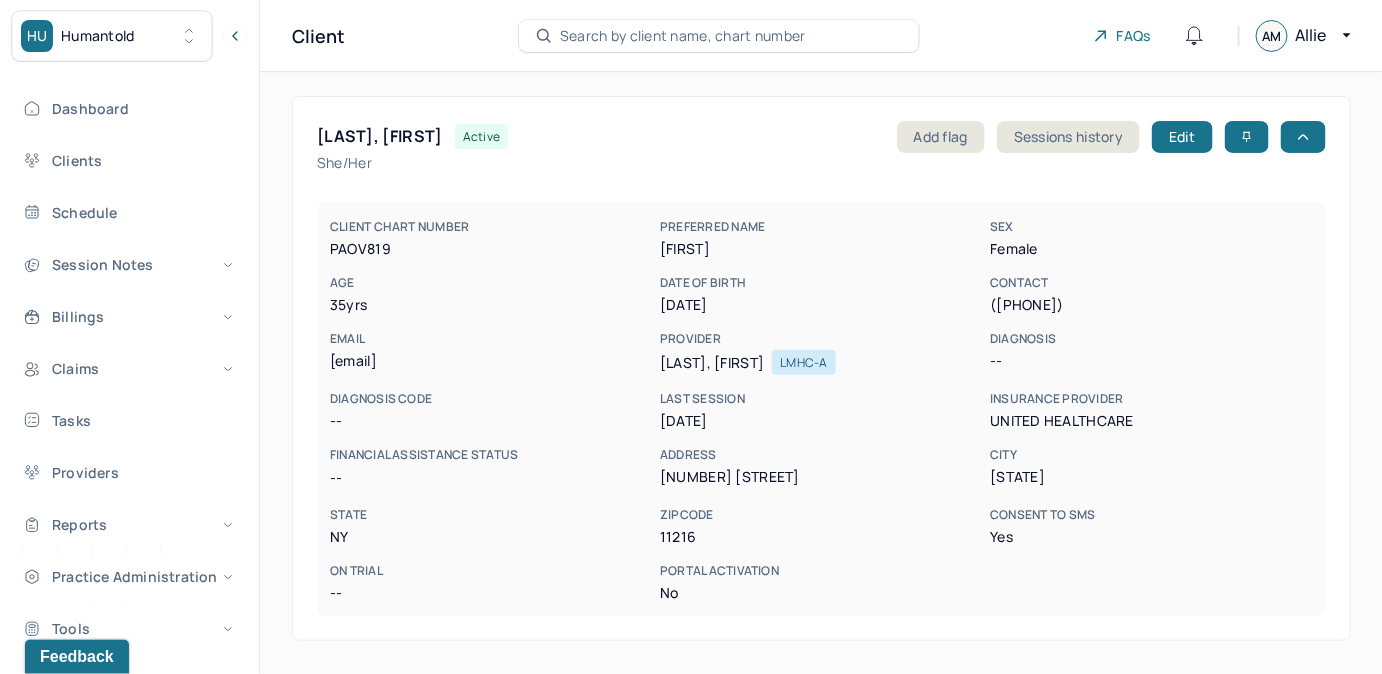 click on "Search by client name, chart number" at bounding box center [683, 36] 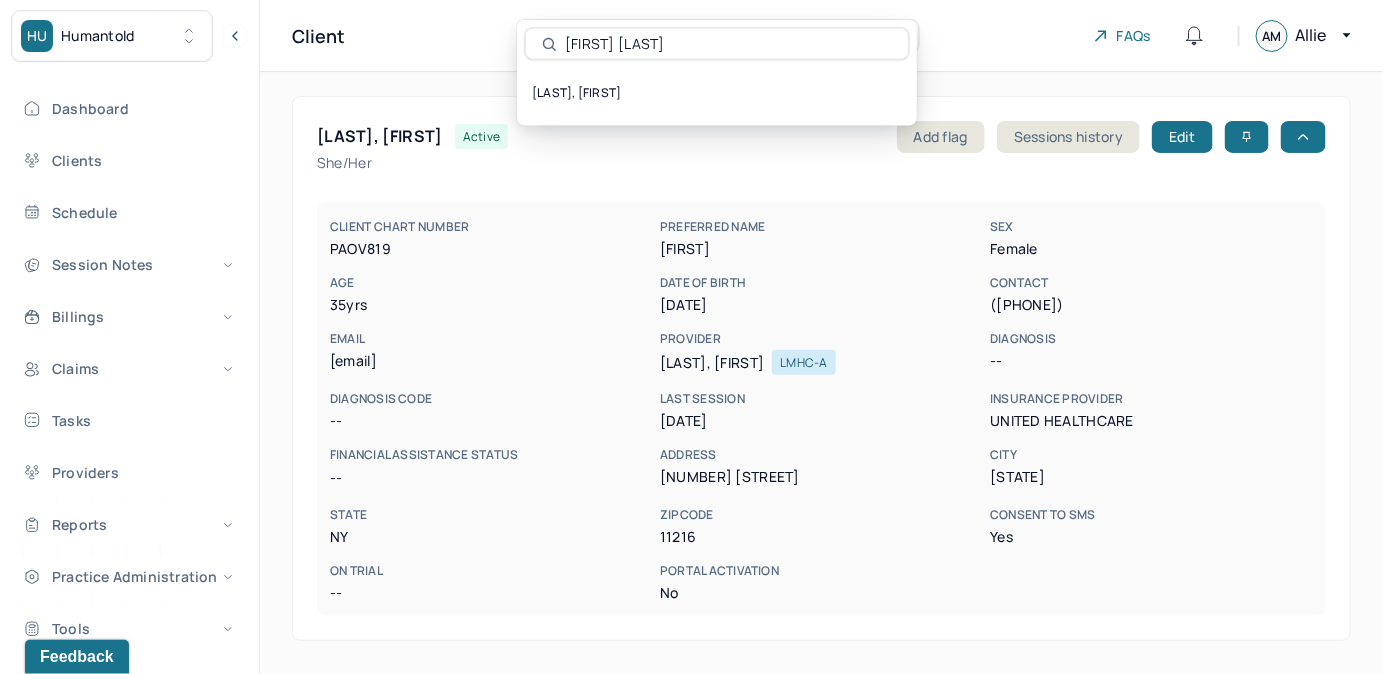 type on "Margaret Connor" 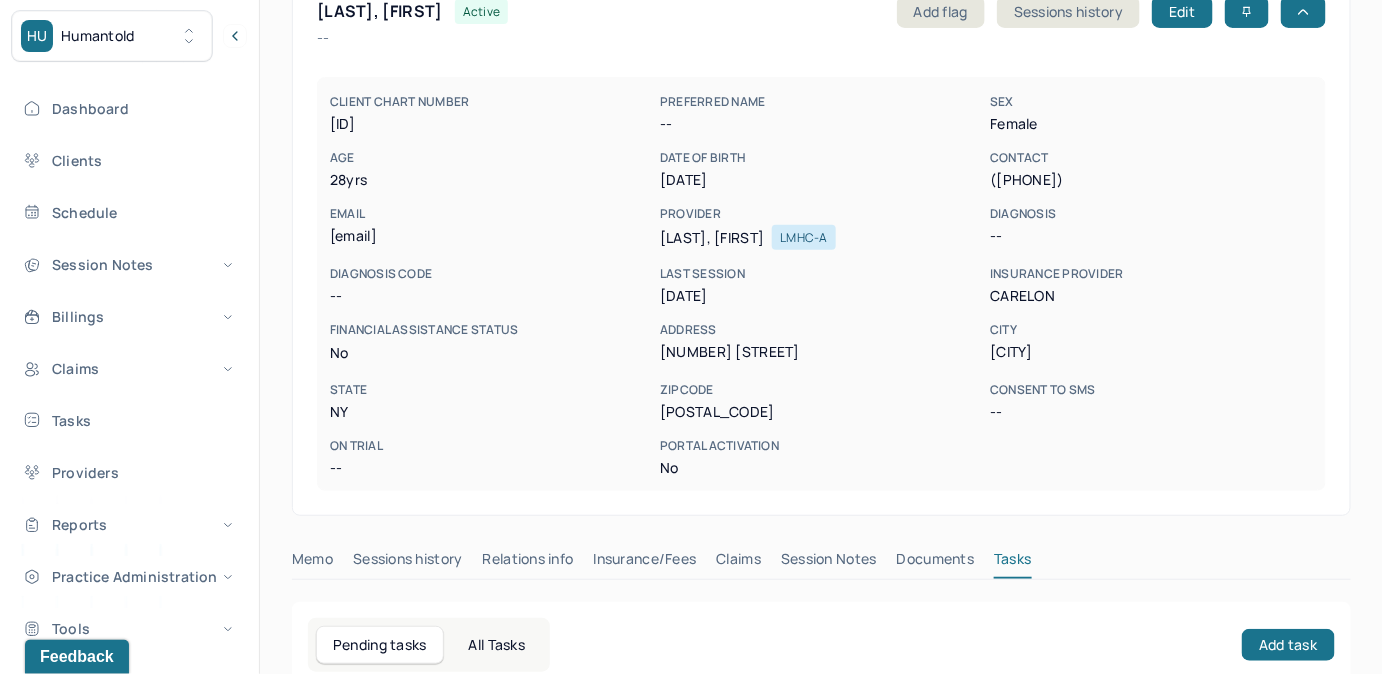 scroll, scrollTop: 0, scrollLeft: 0, axis: both 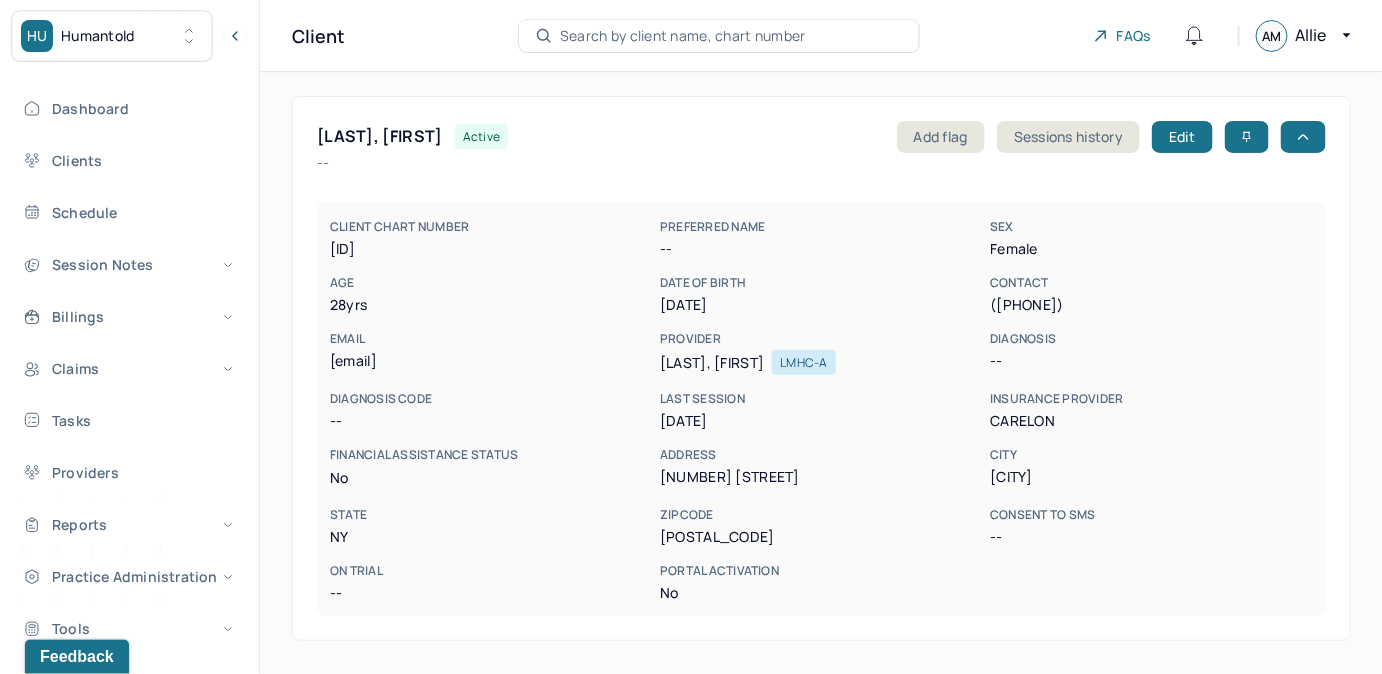 click on "Search by client name, chart number" at bounding box center (683, 36) 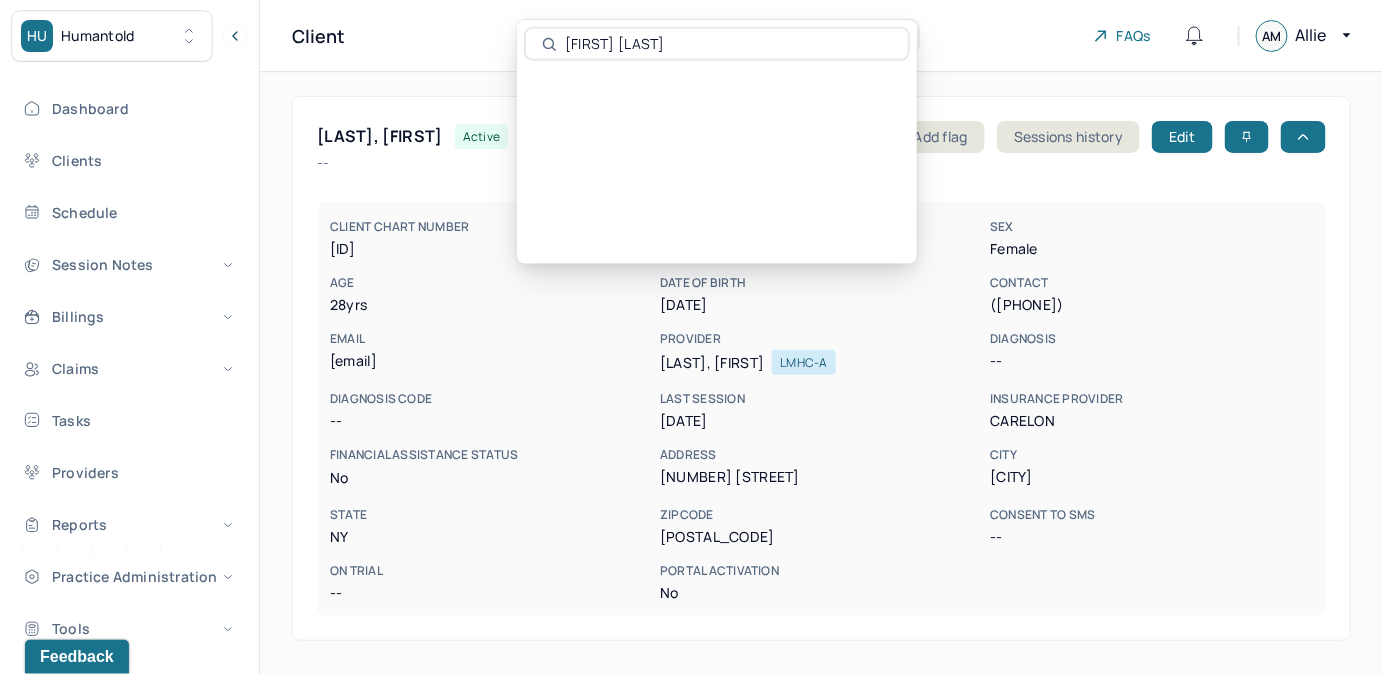 type on "Clifton Fels" 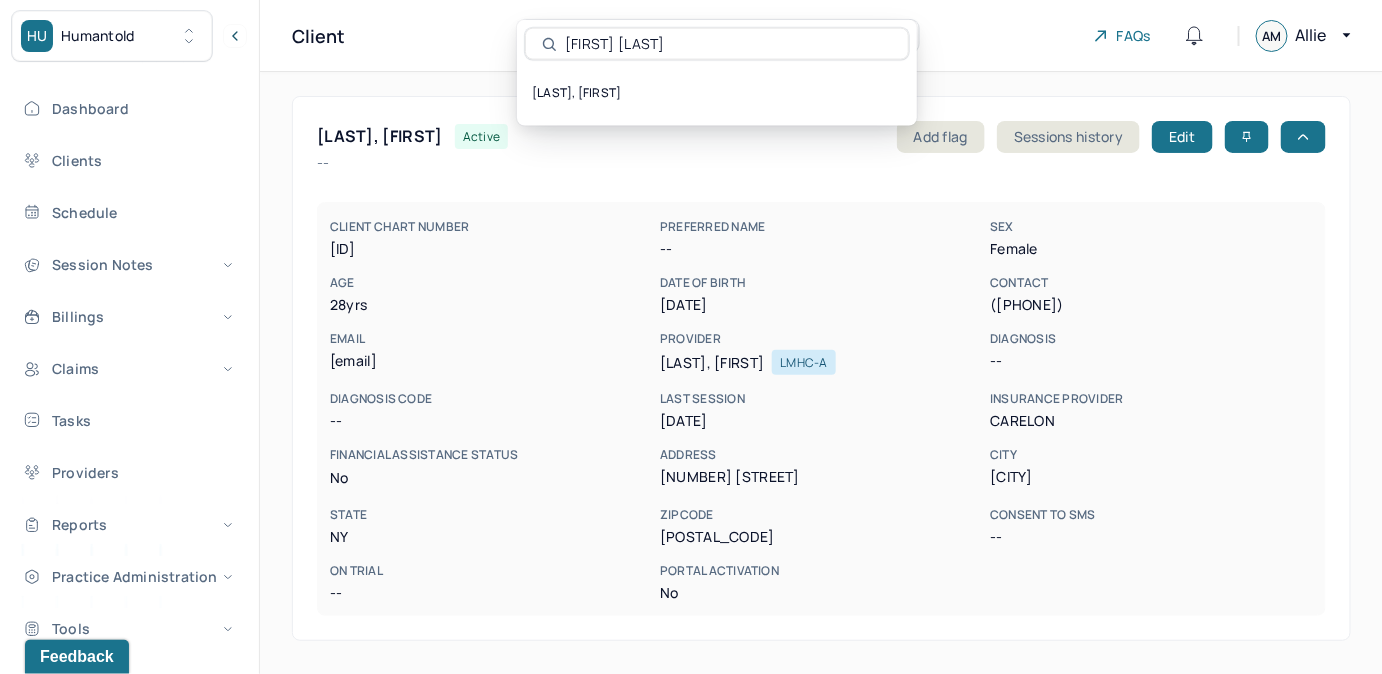 click on "FELS, CLIFTON" at bounding box center (717, 93) 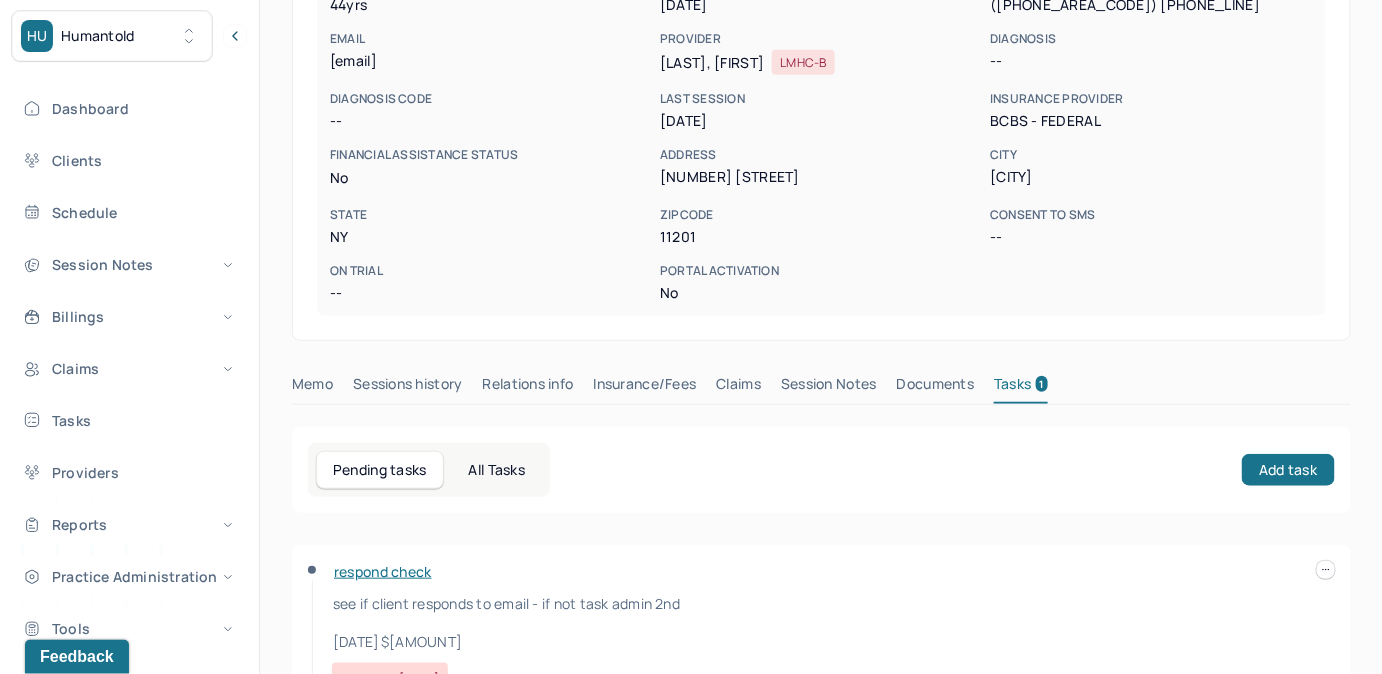 scroll, scrollTop: 363, scrollLeft: 0, axis: vertical 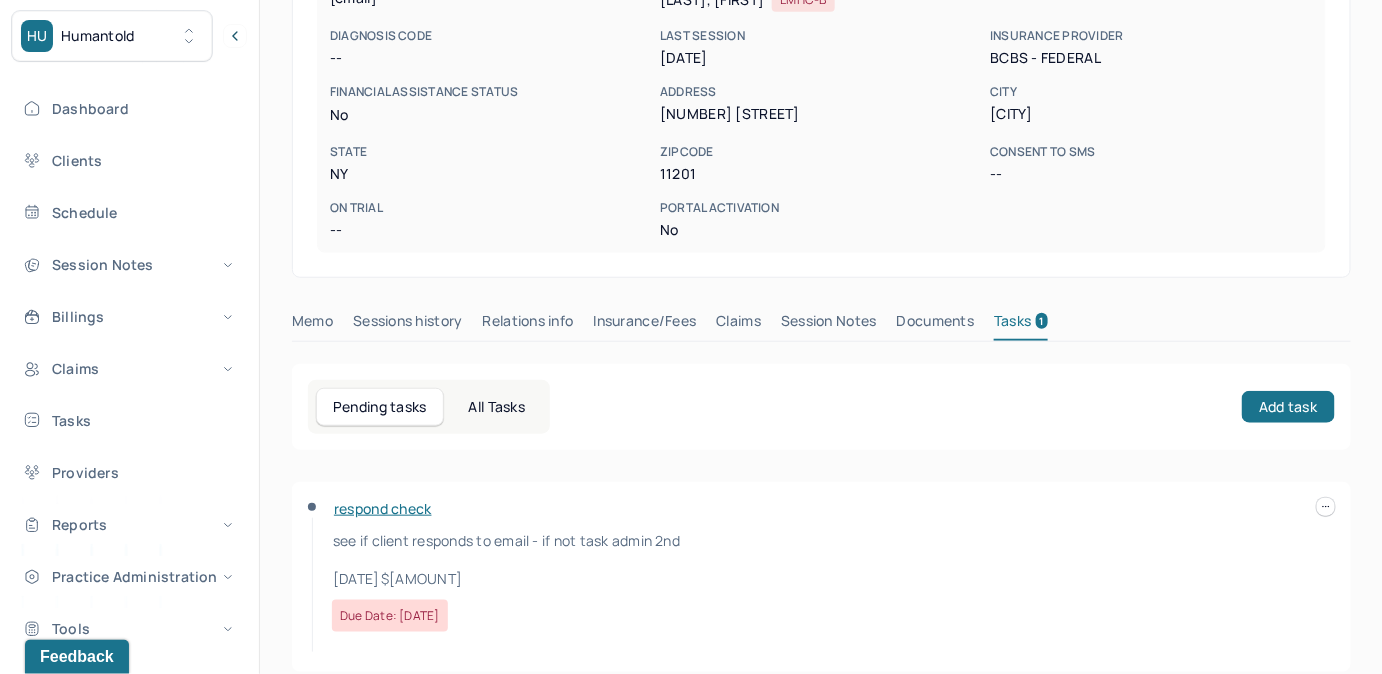 click on "respond check   see if client responds to email - if not task admin 2nd 7/9/2025	$147.00 Due date: 07/17/2025" at bounding box center [821, 577] 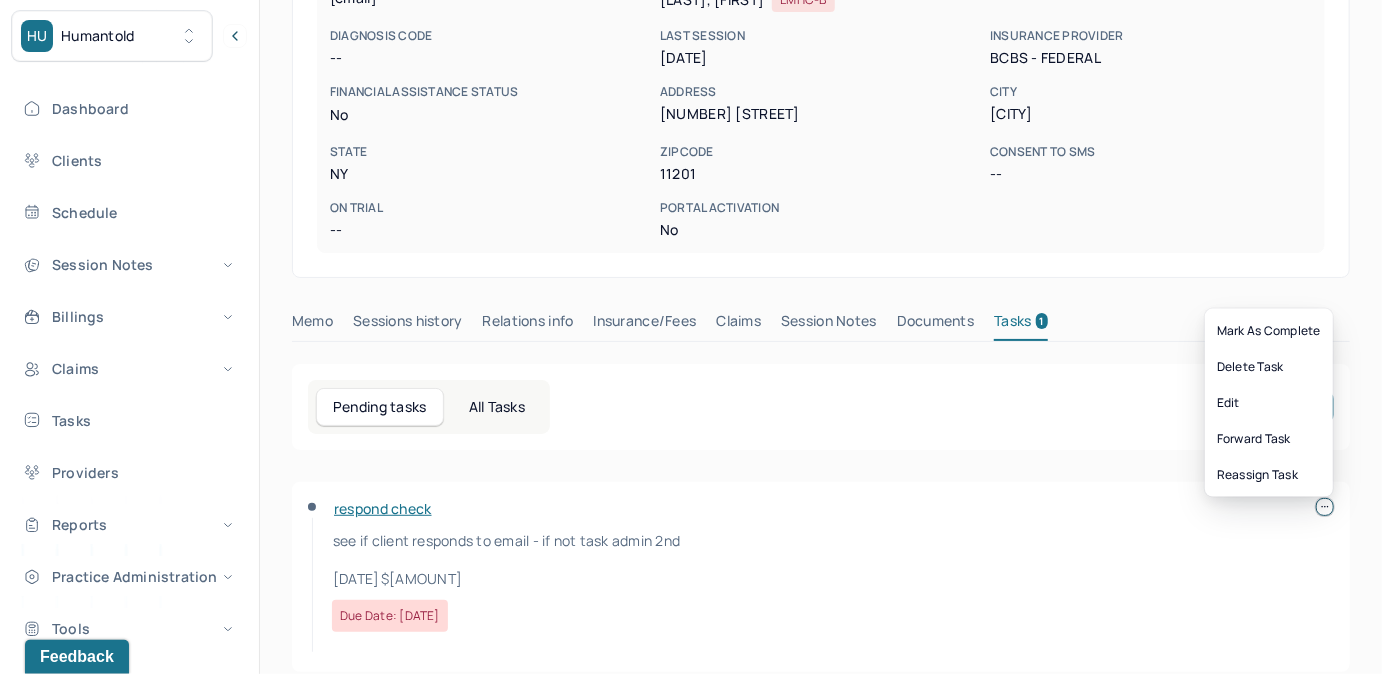 click 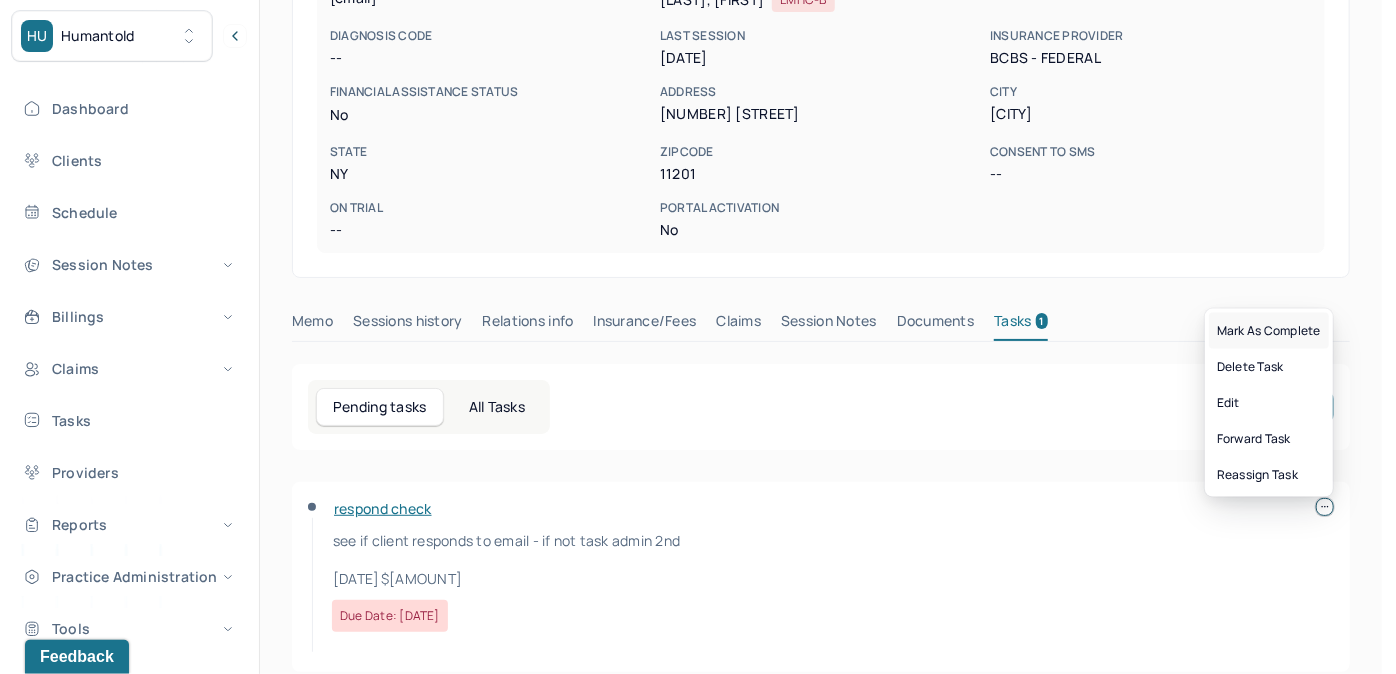 click on "Mark as complete" at bounding box center [1269, 331] 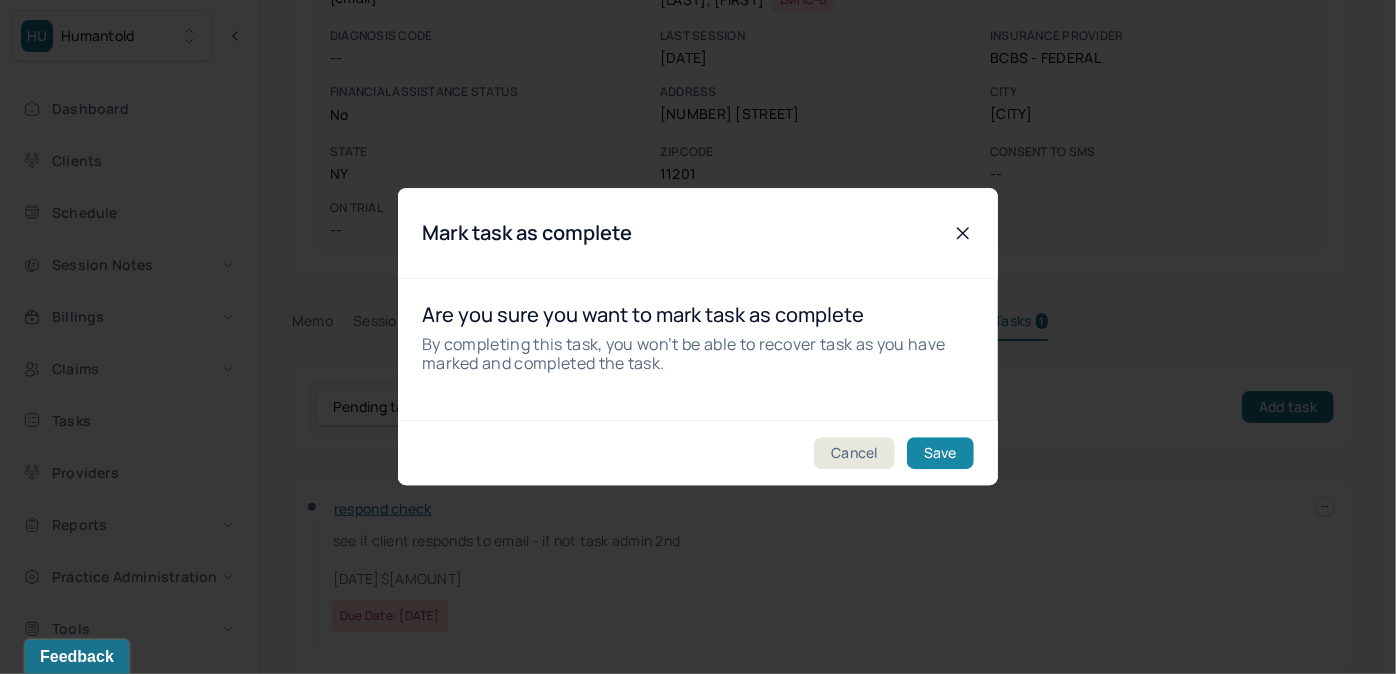 click on "Save" at bounding box center [940, 454] 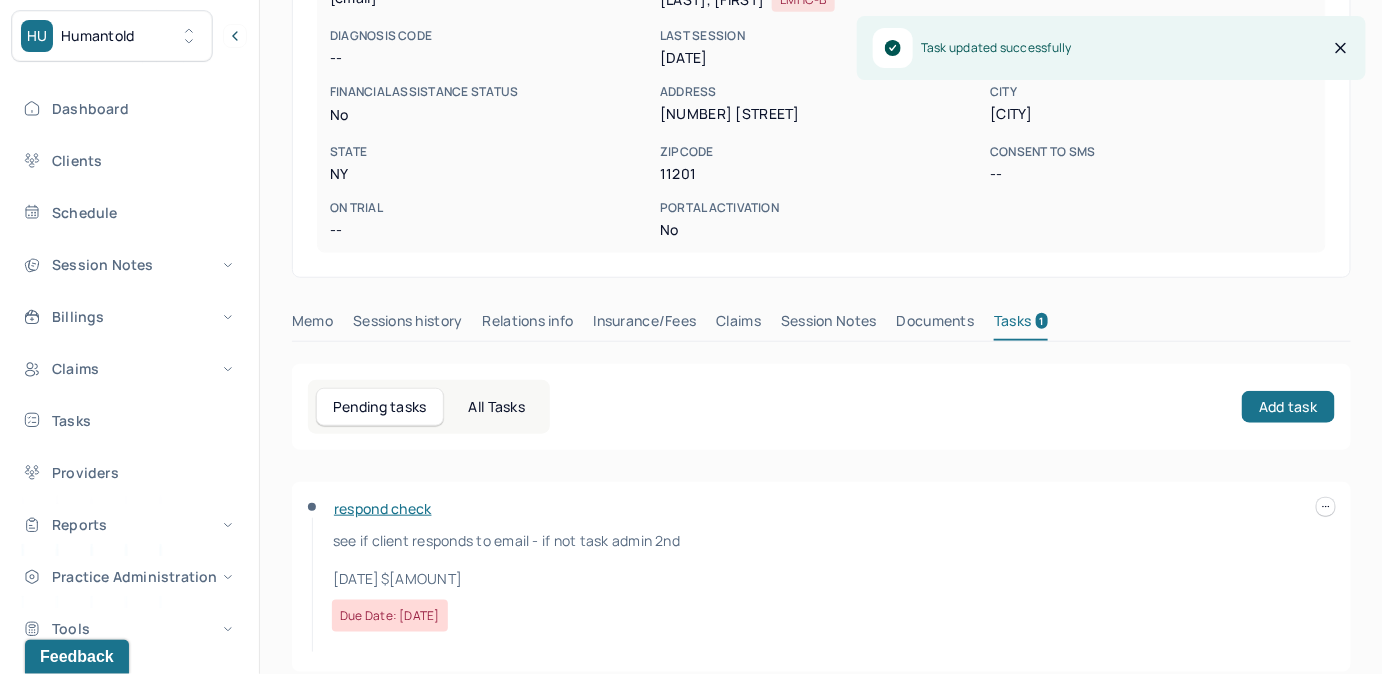scroll, scrollTop: 314, scrollLeft: 0, axis: vertical 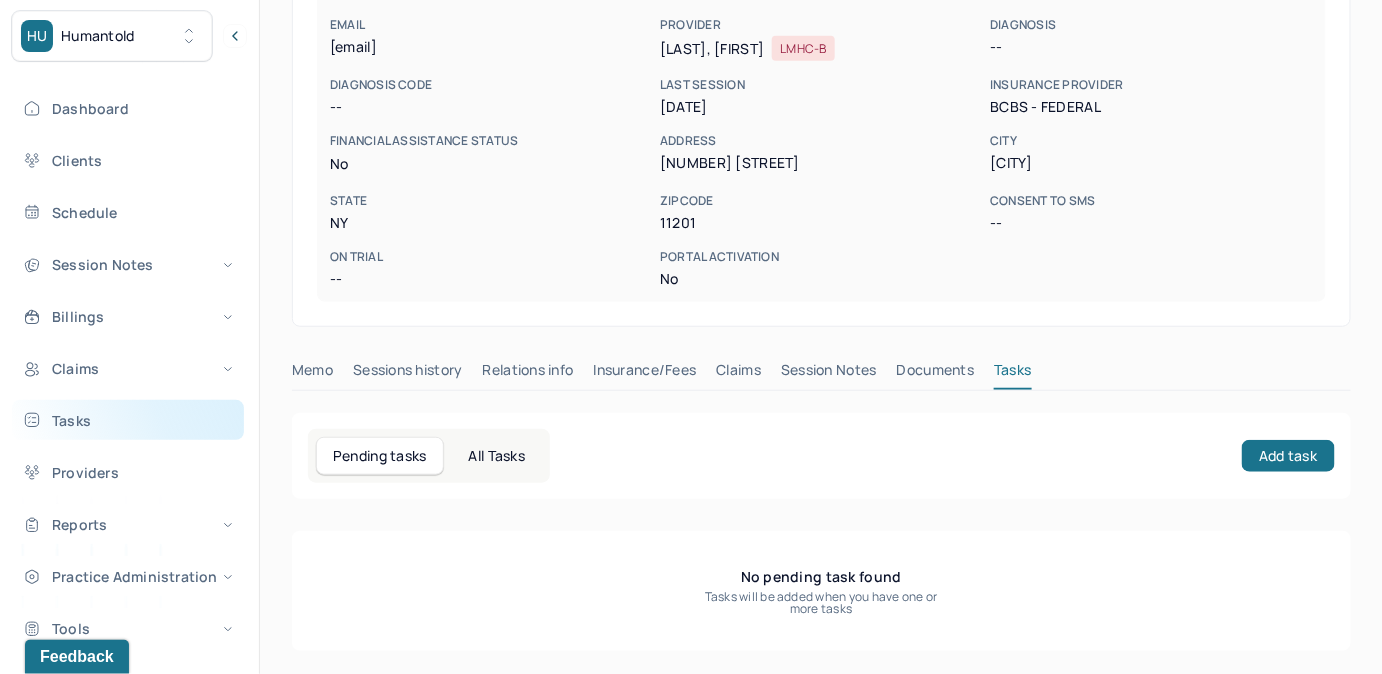 click on "Tasks" at bounding box center (128, 420) 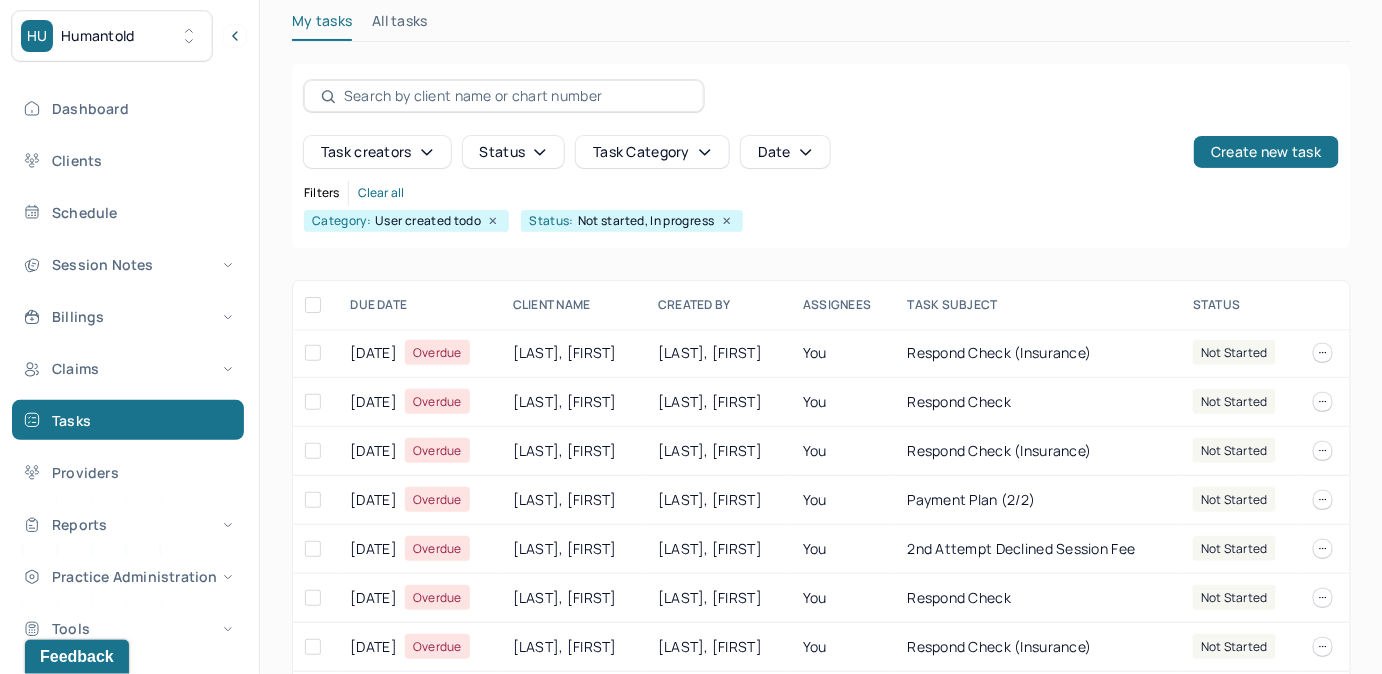 scroll, scrollTop: 256, scrollLeft: 0, axis: vertical 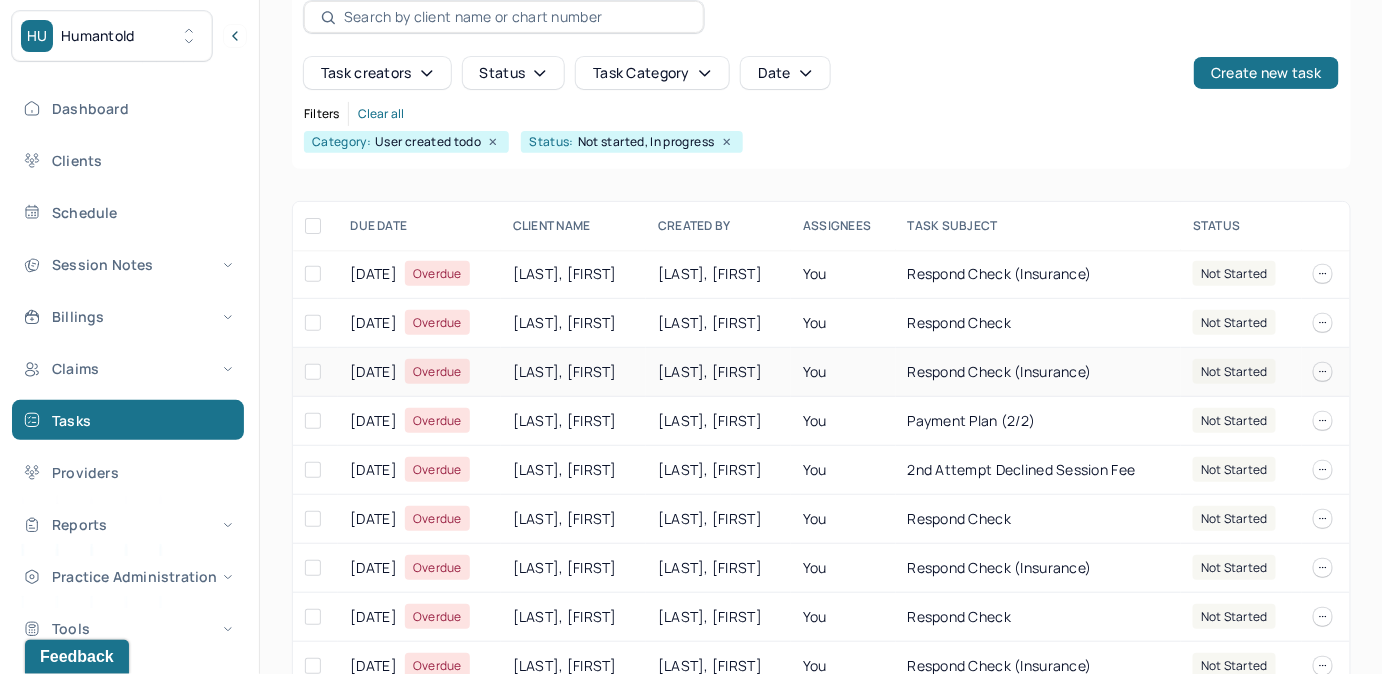 click on "You" at bounding box center (843, 372) 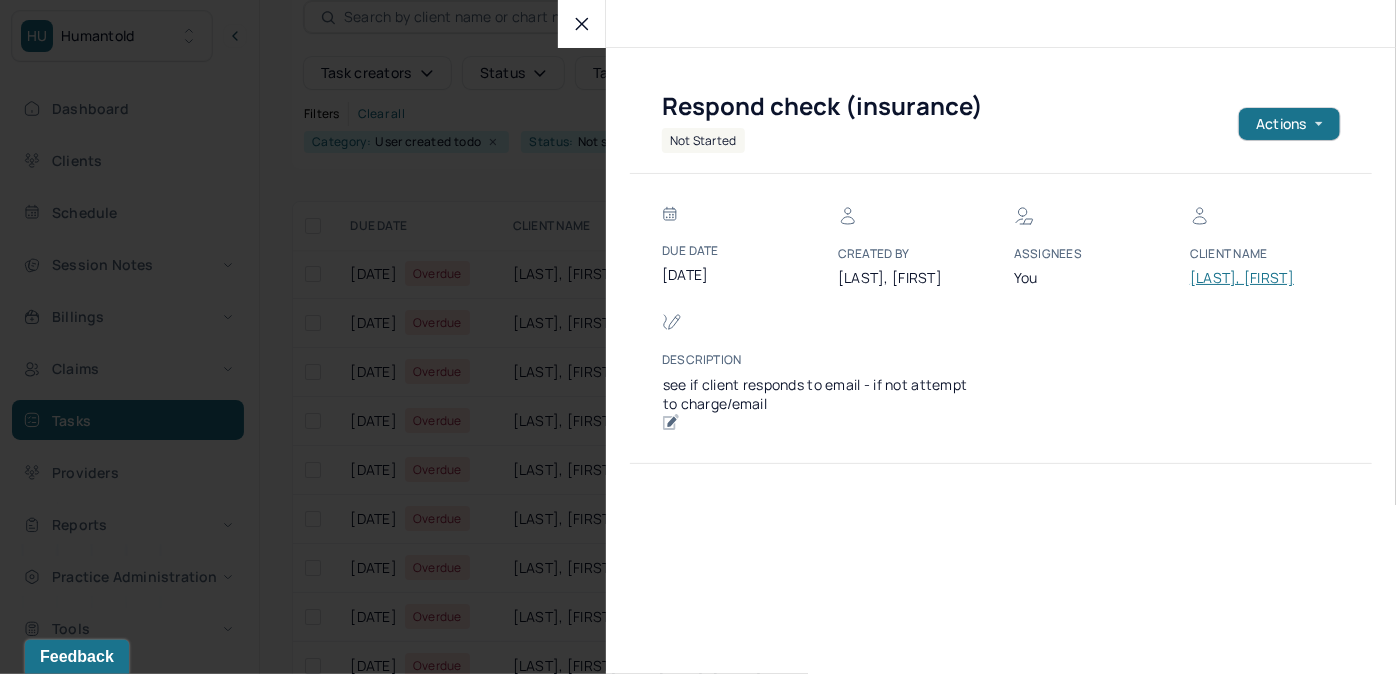 click on "ROOK, KELSEY" at bounding box center (1250, 278) 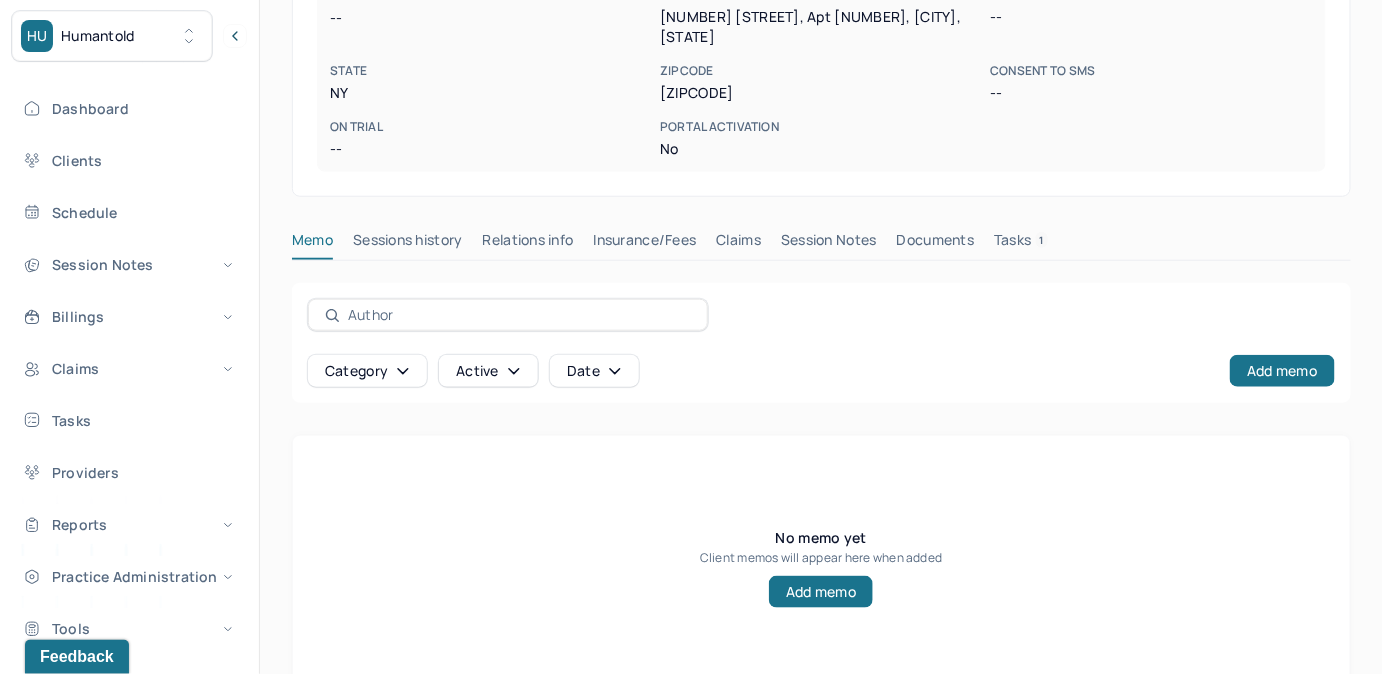 click on "Tasks 1" at bounding box center (1021, 244) 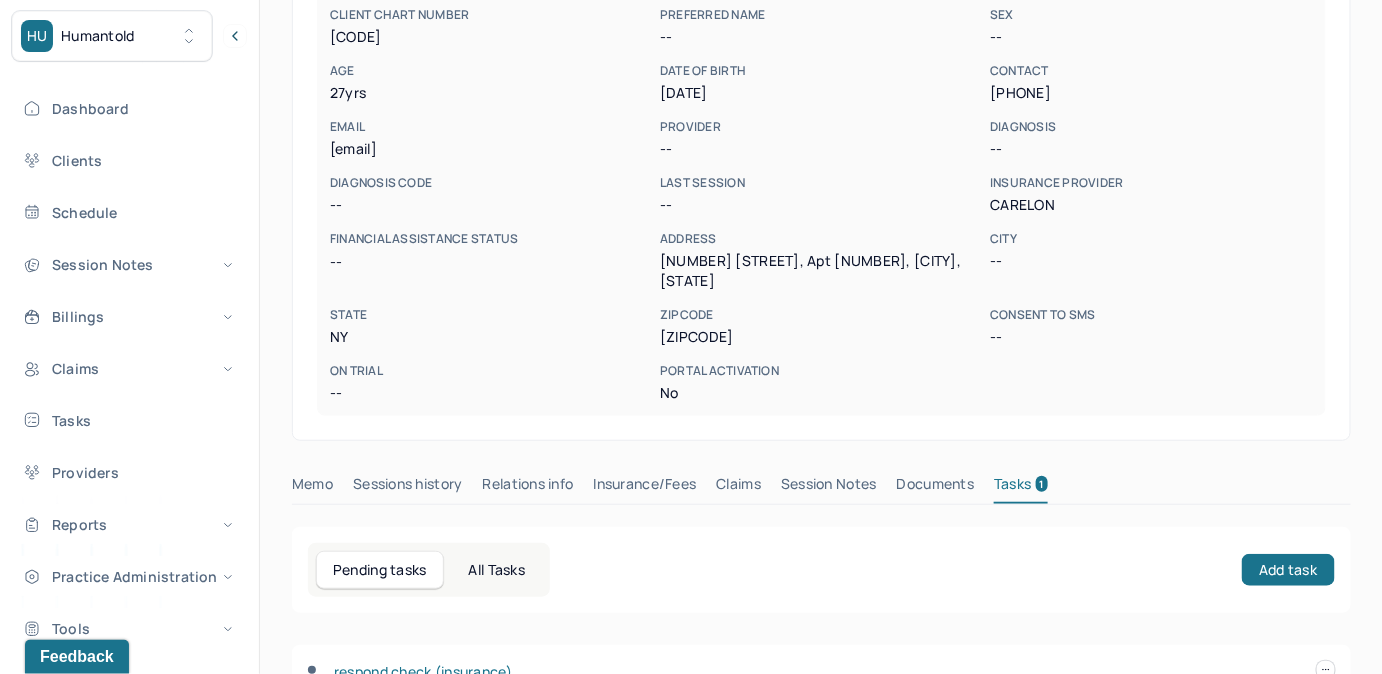scroll, scrollTop: 162, scrollLeft: 0, axis: vertical 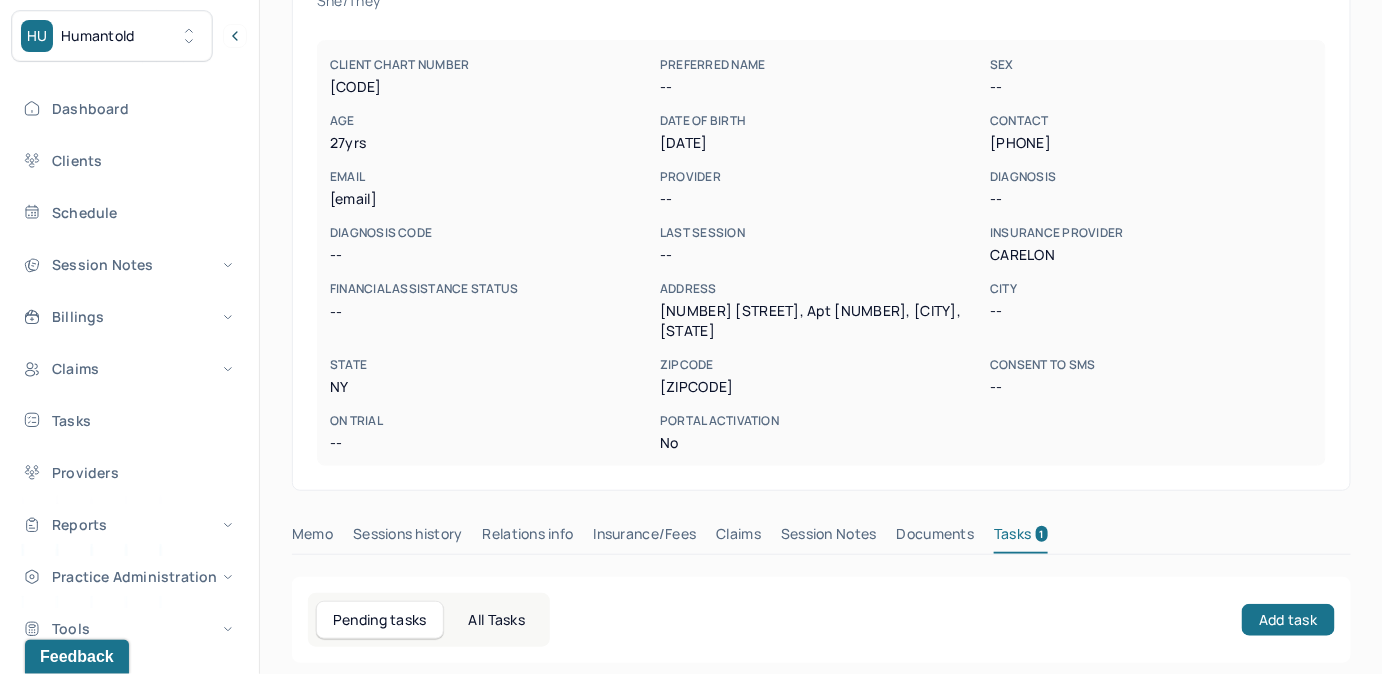 drag, startPoint x: 328, startPoint y: 199, endPoint x: 489, endPoint y: 204, distance: 161.07762 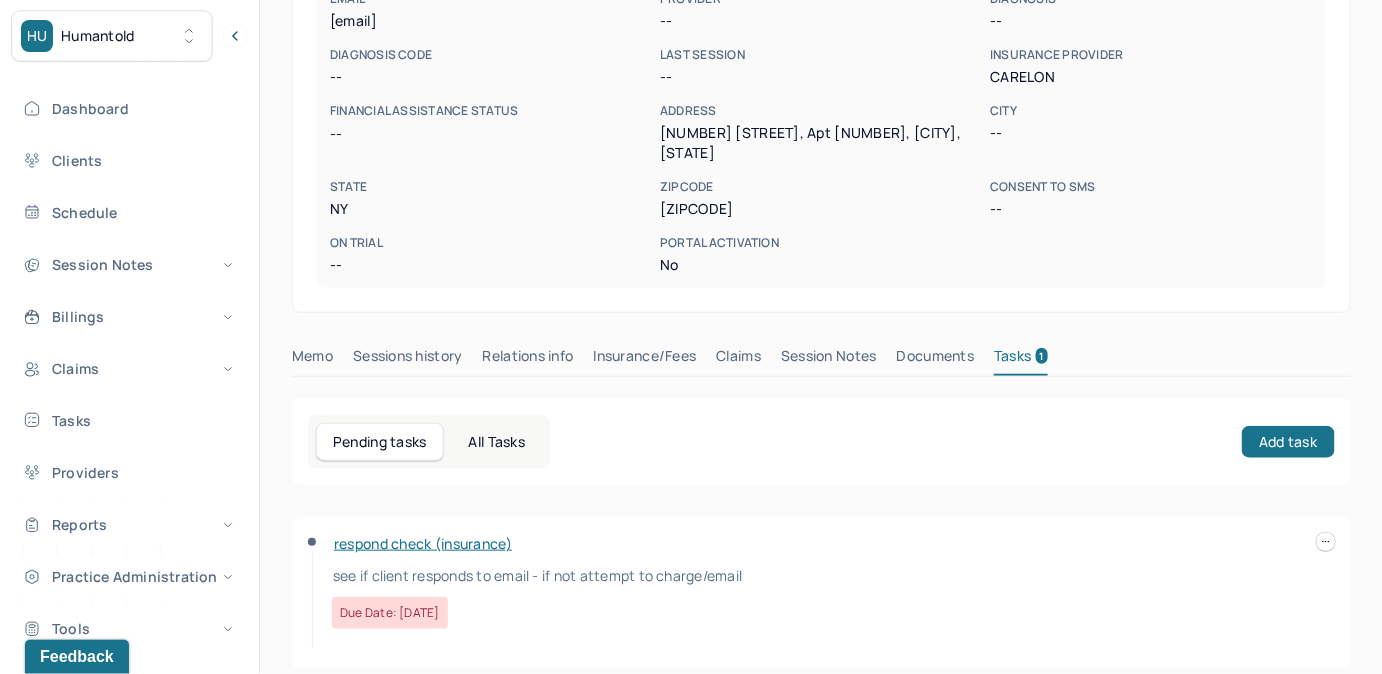 scroll, scrollTop: 344, scrollLeft: 0, axis: vertical 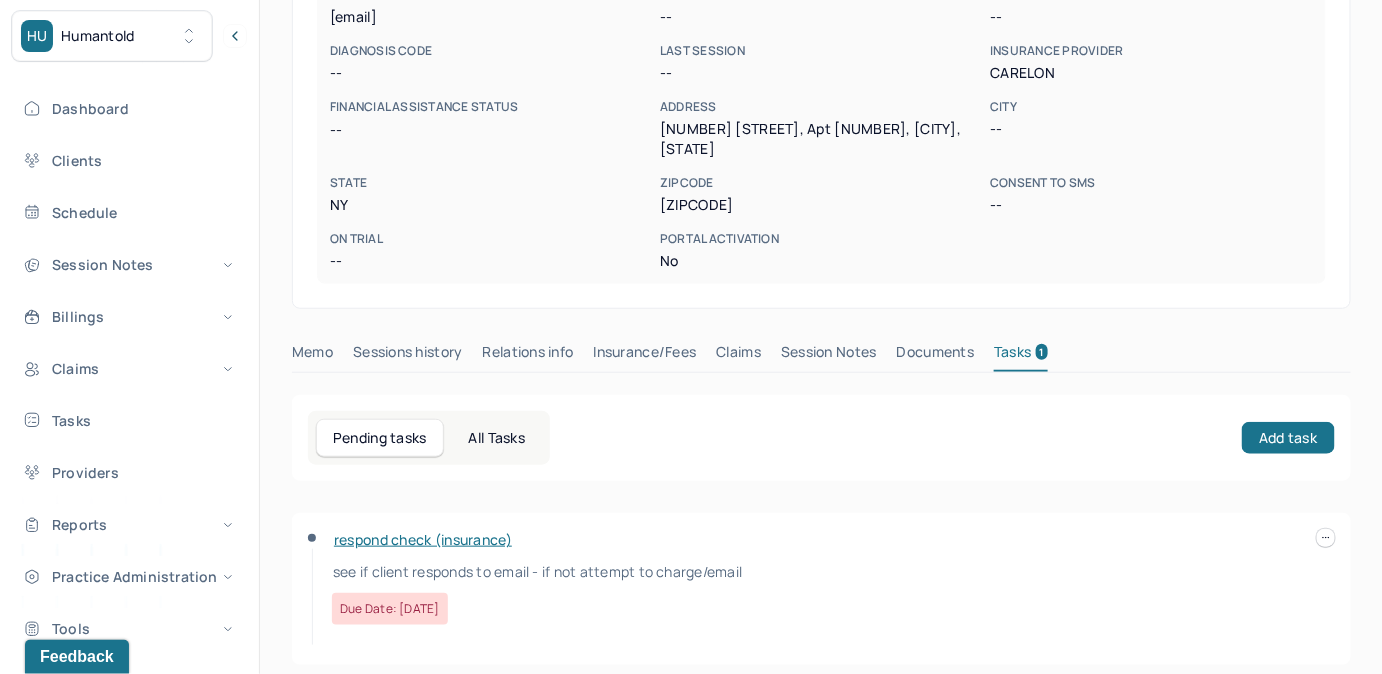 click at bounding box center (1326, 538) 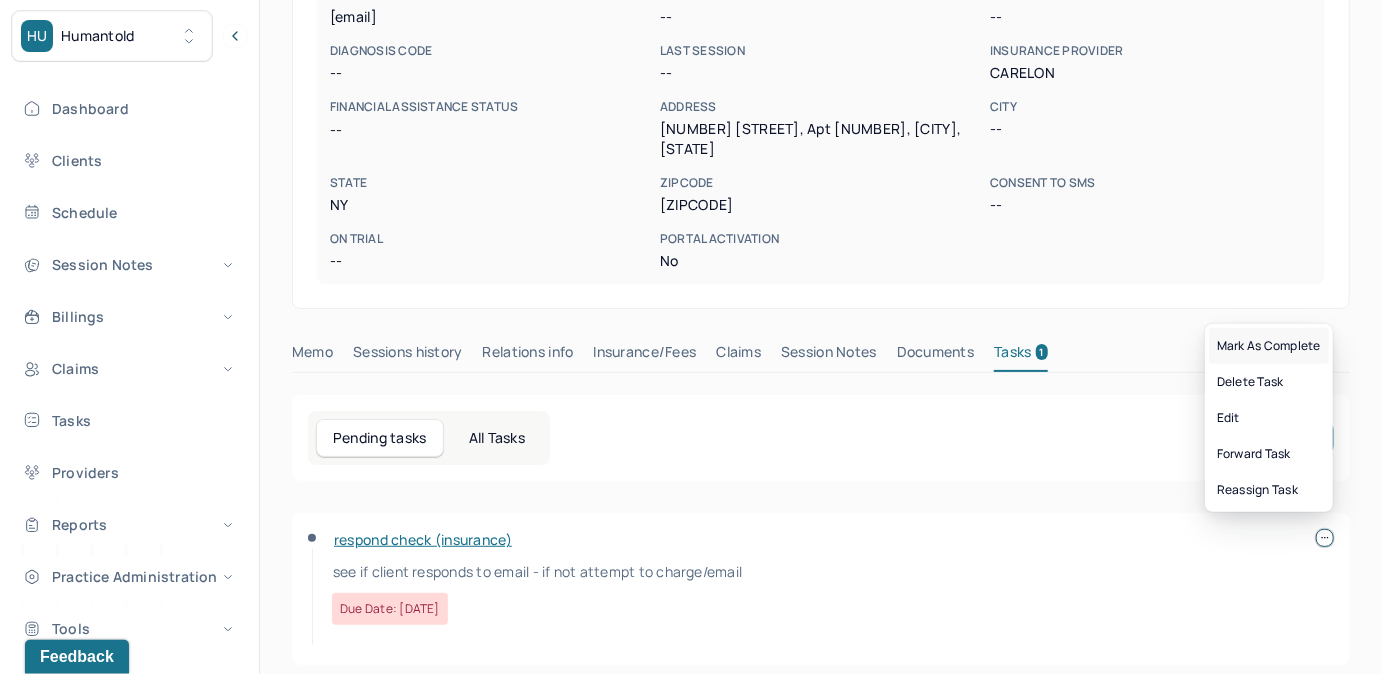 click on "Mark as complete" at bounding box center [1269, 346] 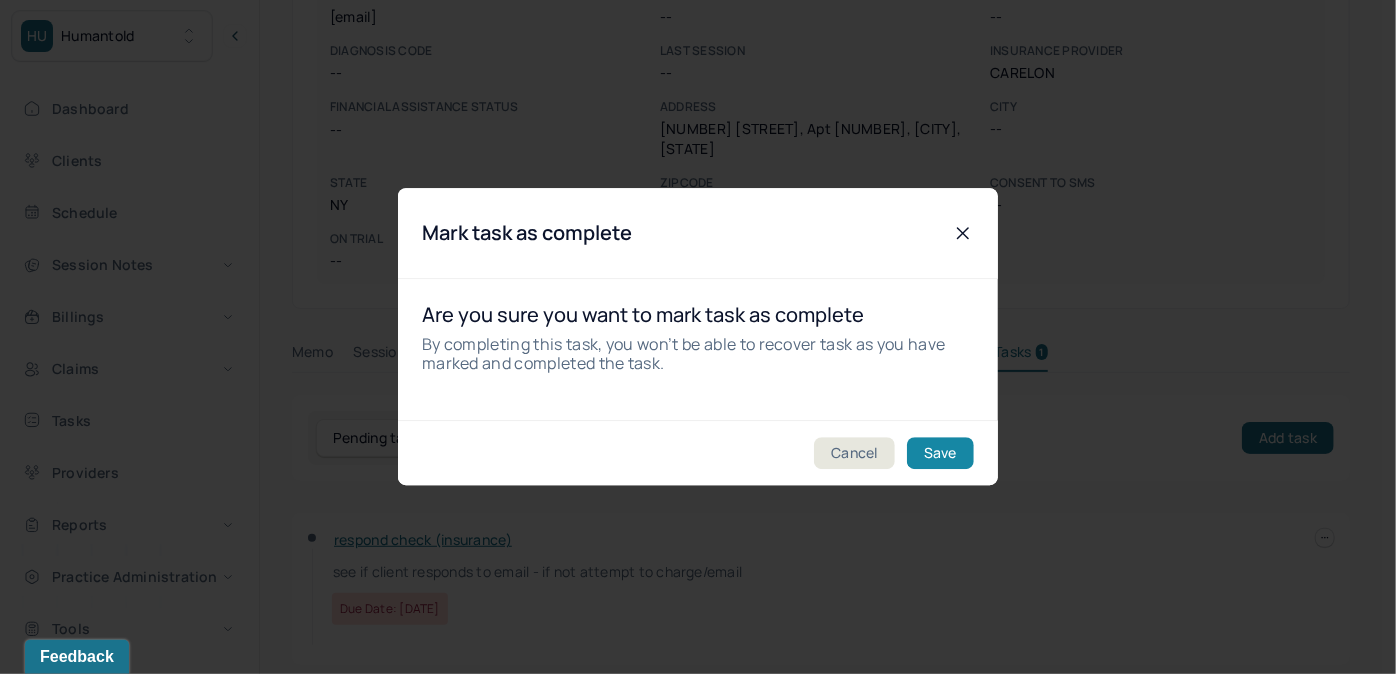 click on "Save" at bounding box center (940, 454) 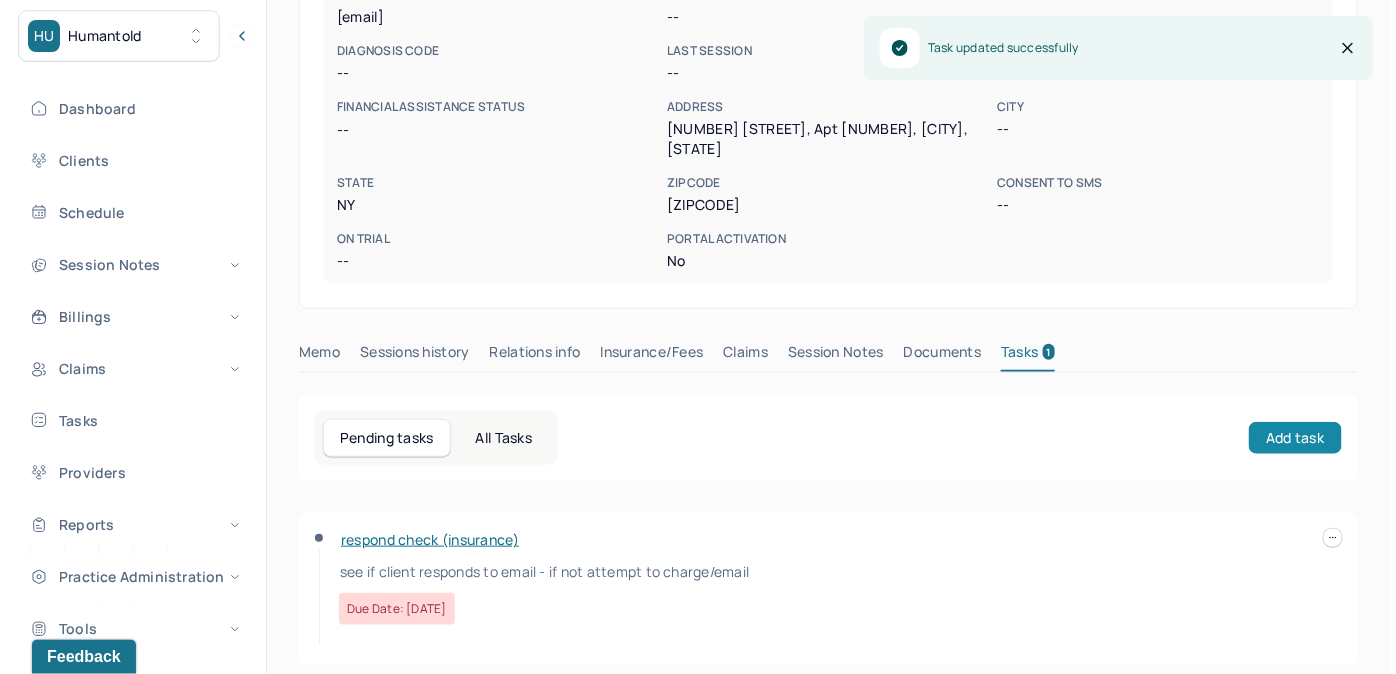scroll, scrollTop: 310, scrollLeft: 0, axis: vertical 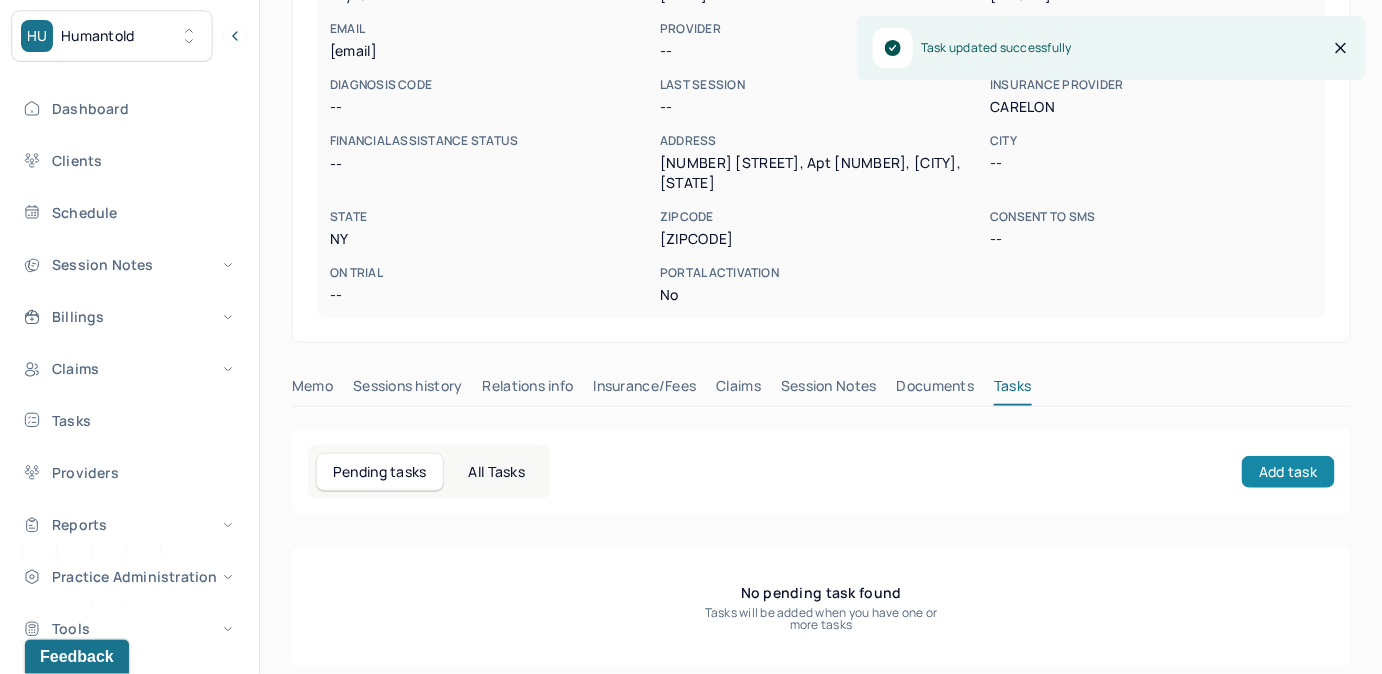 click on "Add task" at bounding box center (1288, 472) 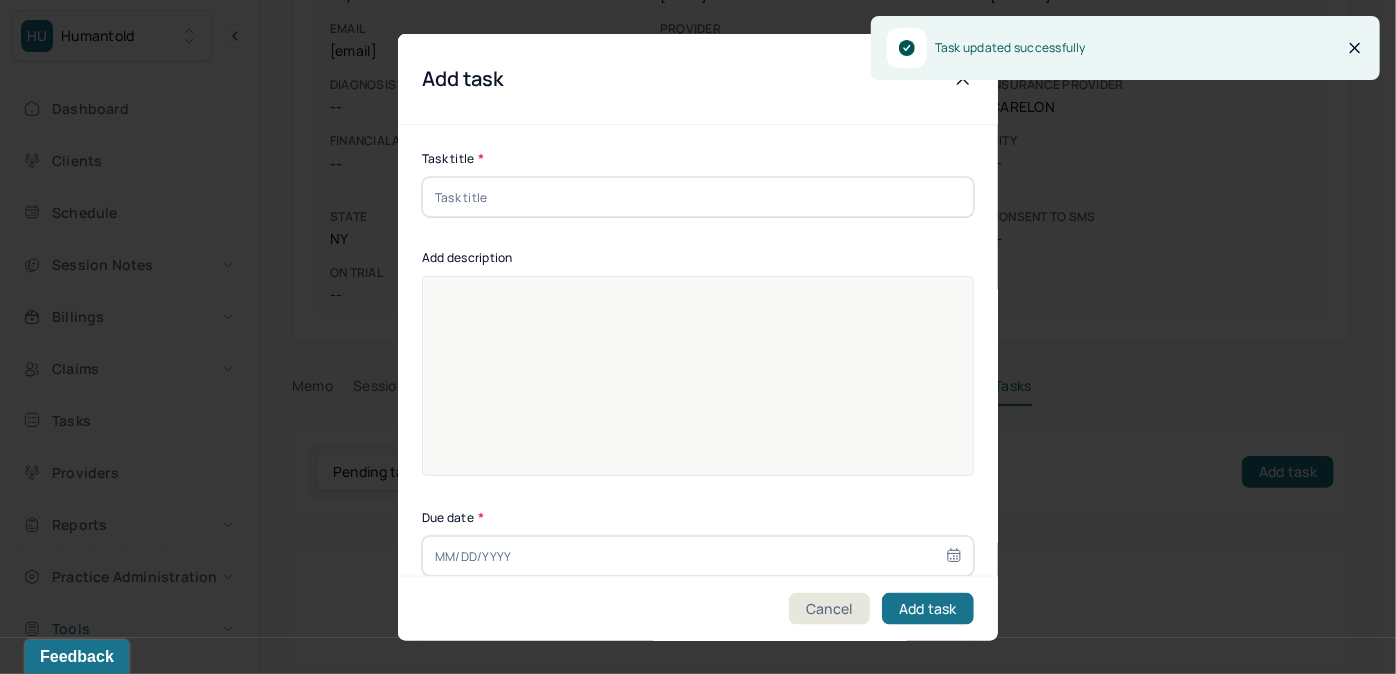 drag, startPoint x: 637, startPoint y: 201, endPoint x: 621, endPoint y: 208, distance: 17.464249 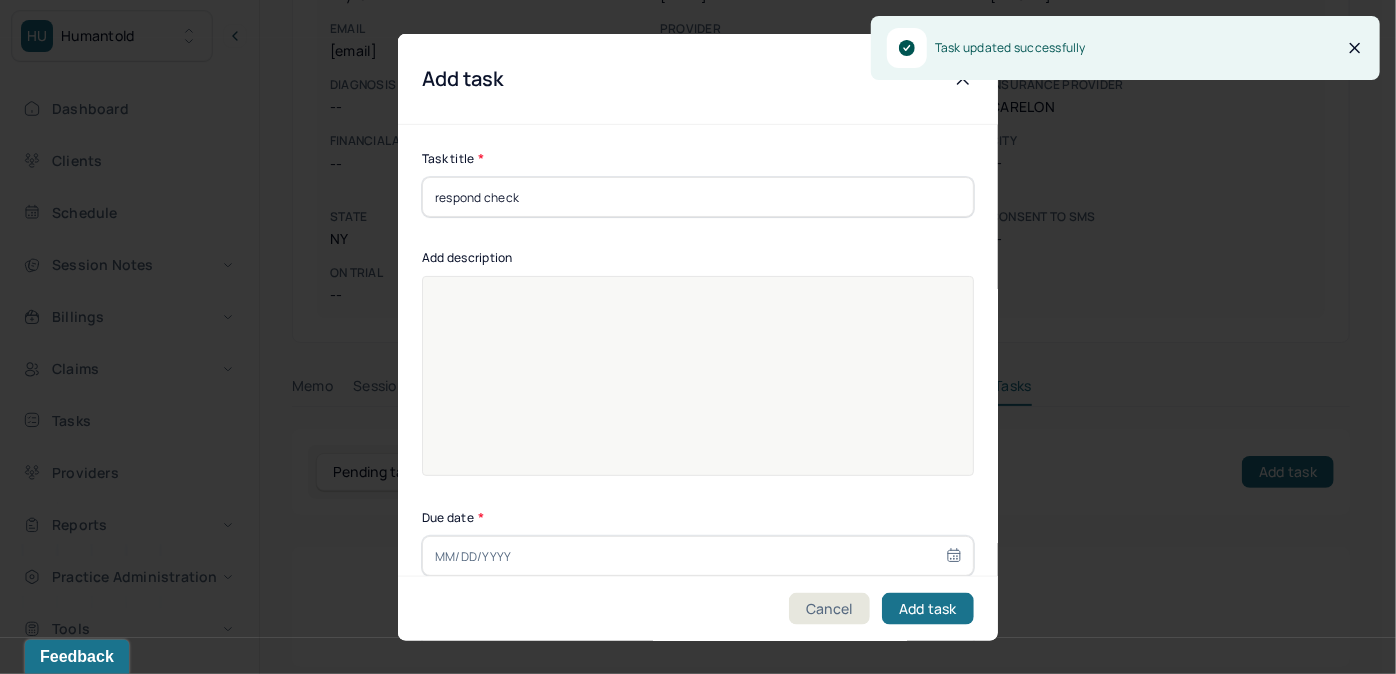 type on "[DATE]" 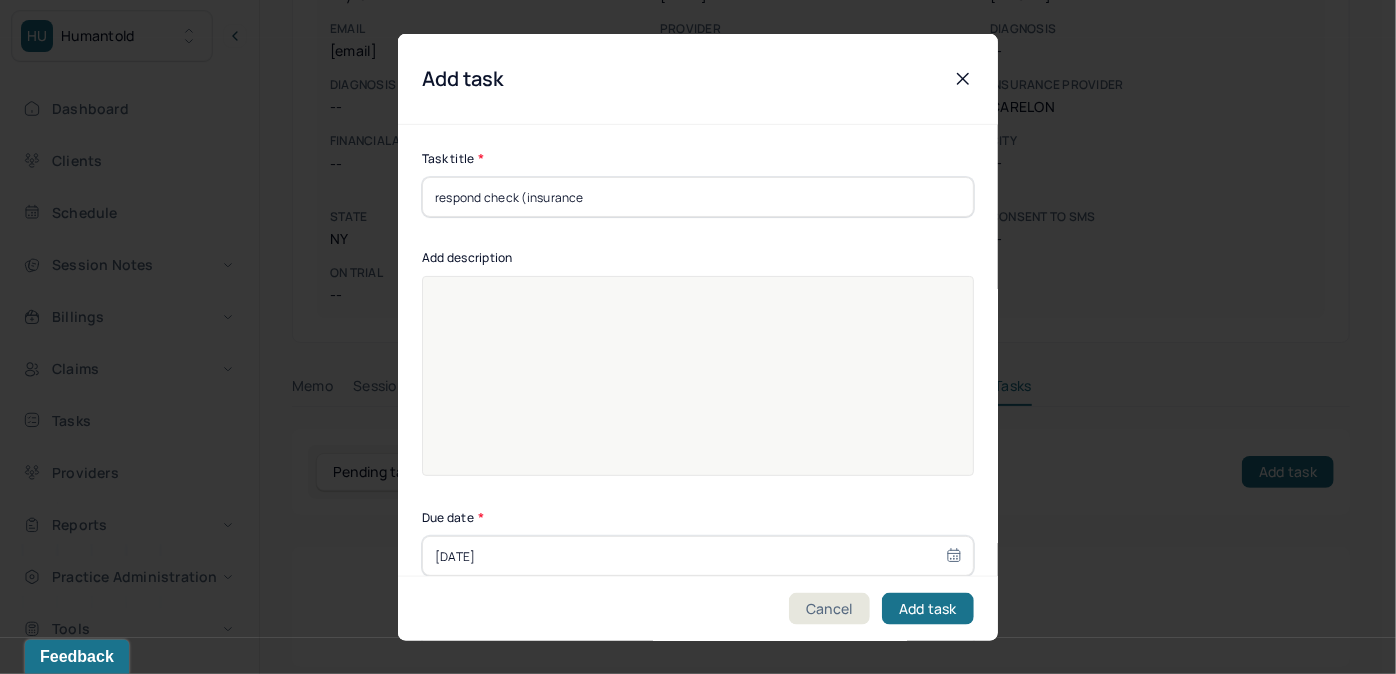 type on "respond check (insurance)" 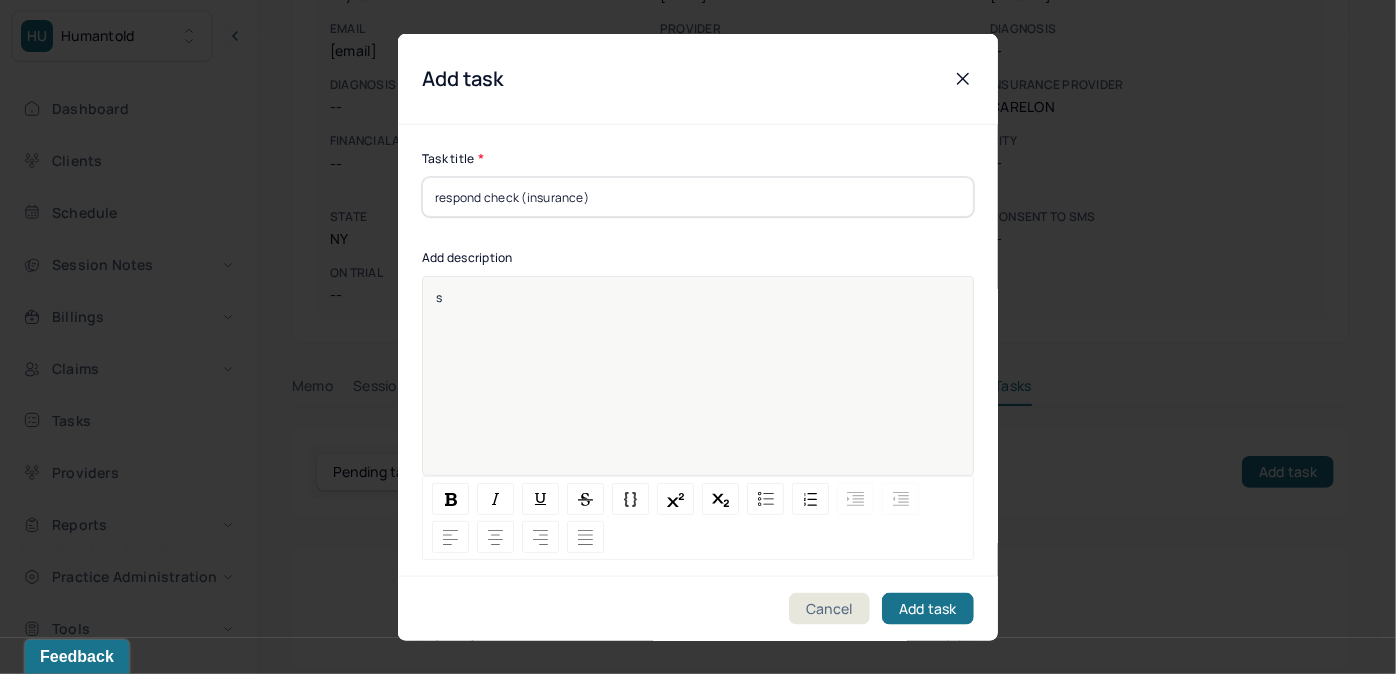 type 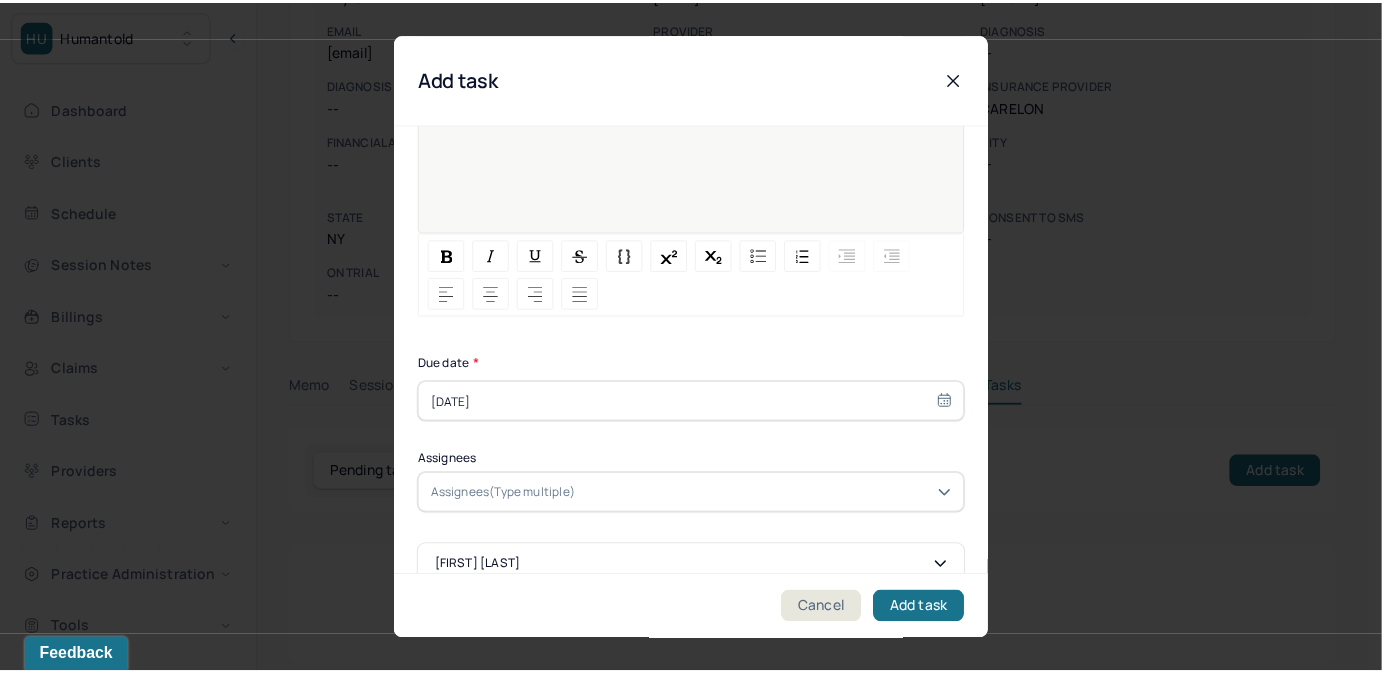 scroll, scrollTop: 274, scrollLeft: 0, axis: vertical 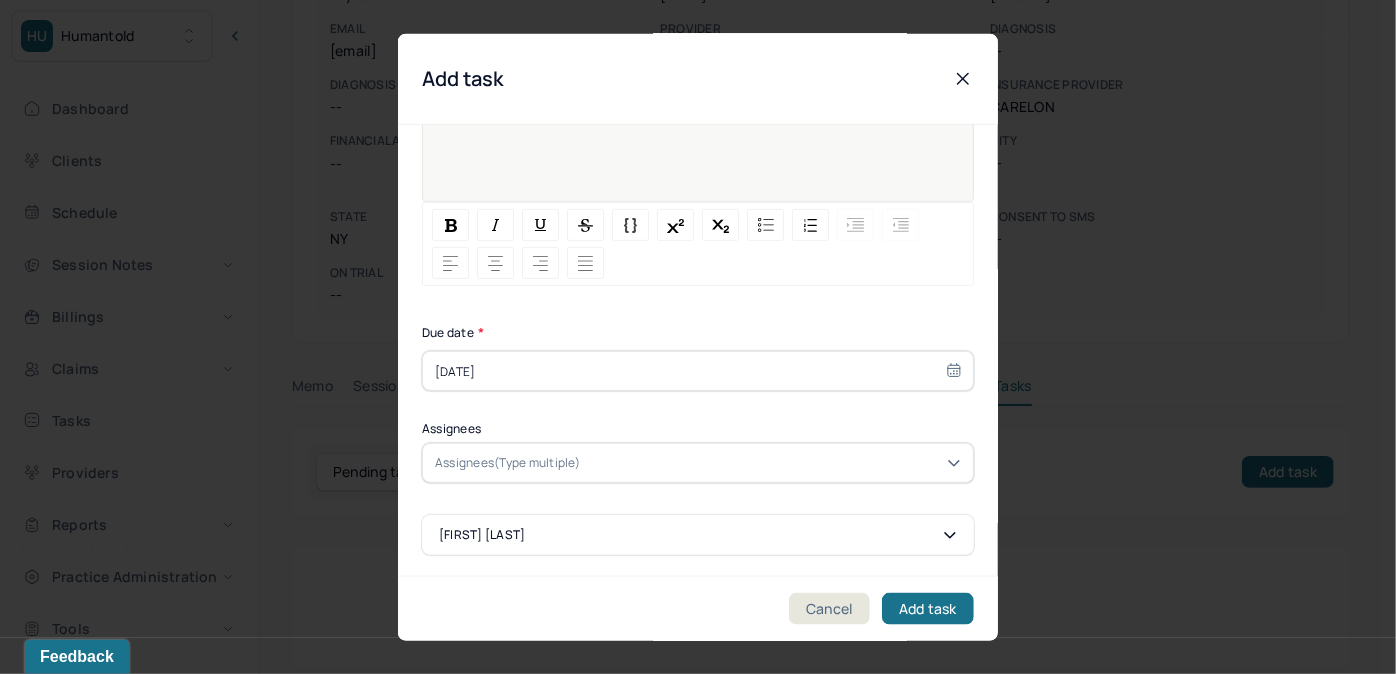 click on "[DATE]" at bounding box center [698, 371] 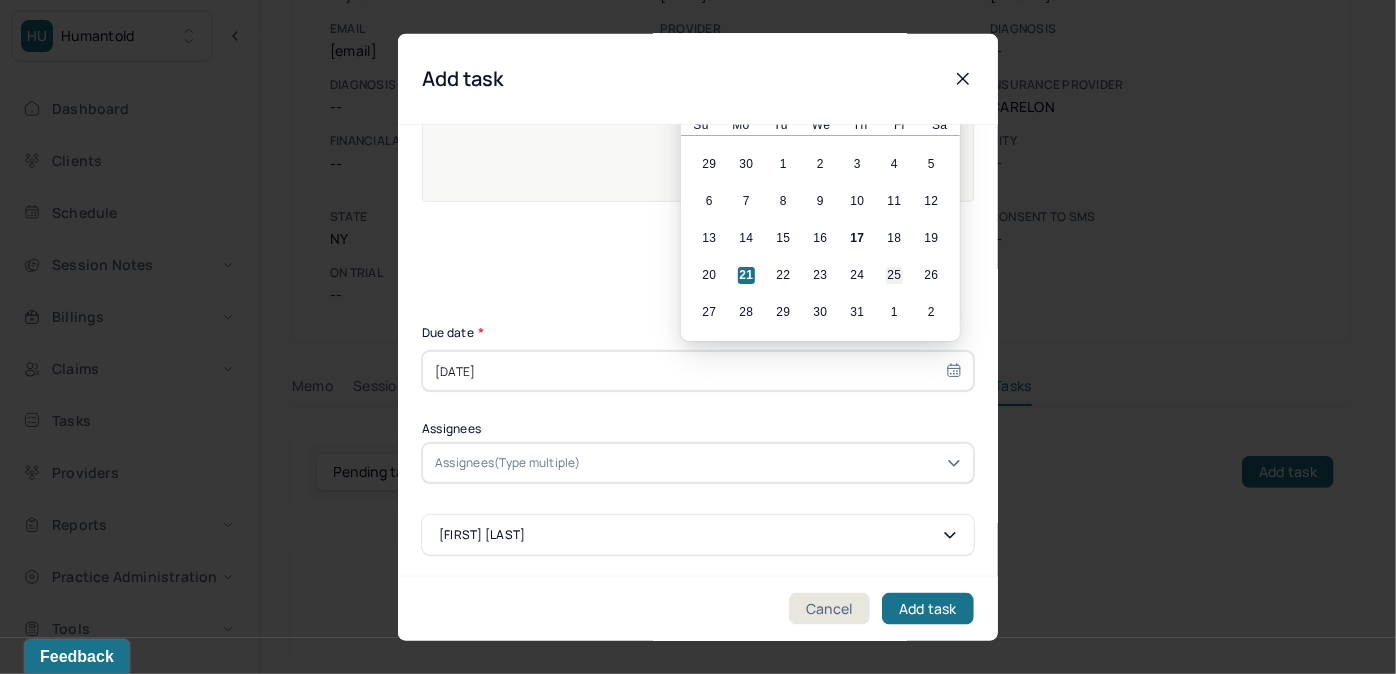click on "25" at bounding box center (894, 275) 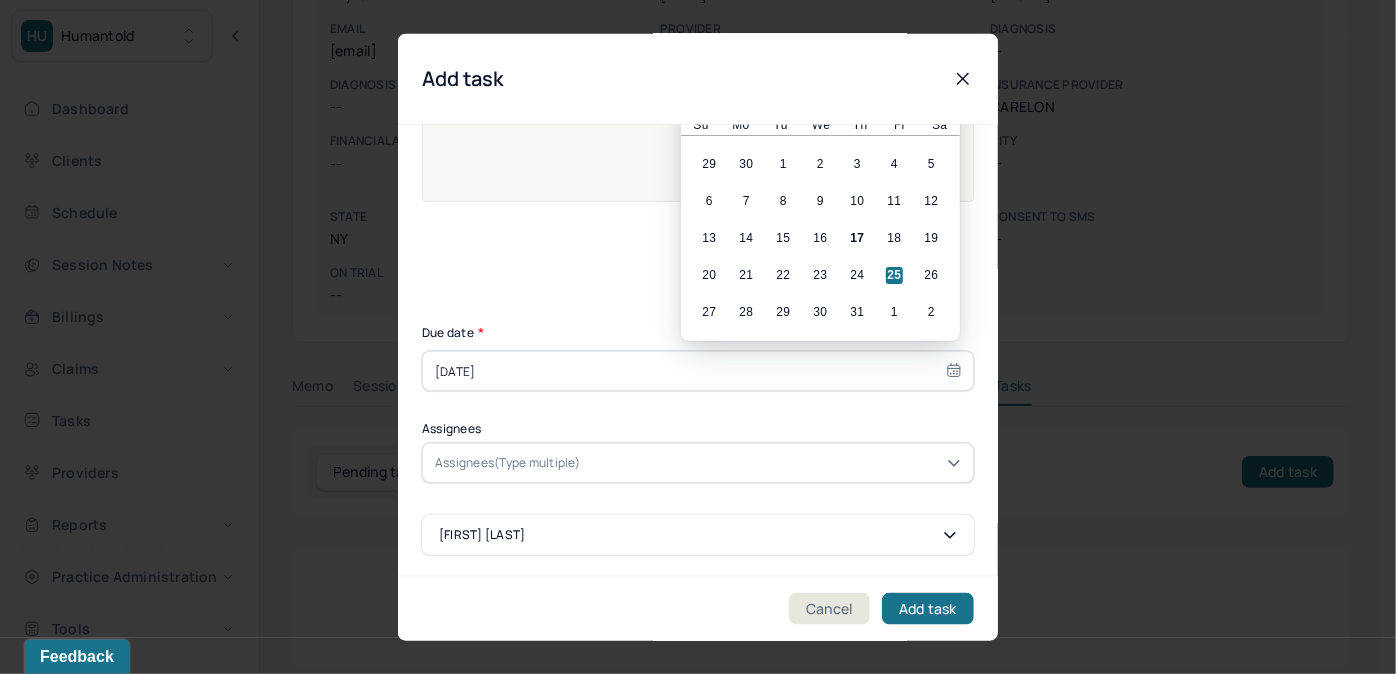 click at bounding box center [773, 463] 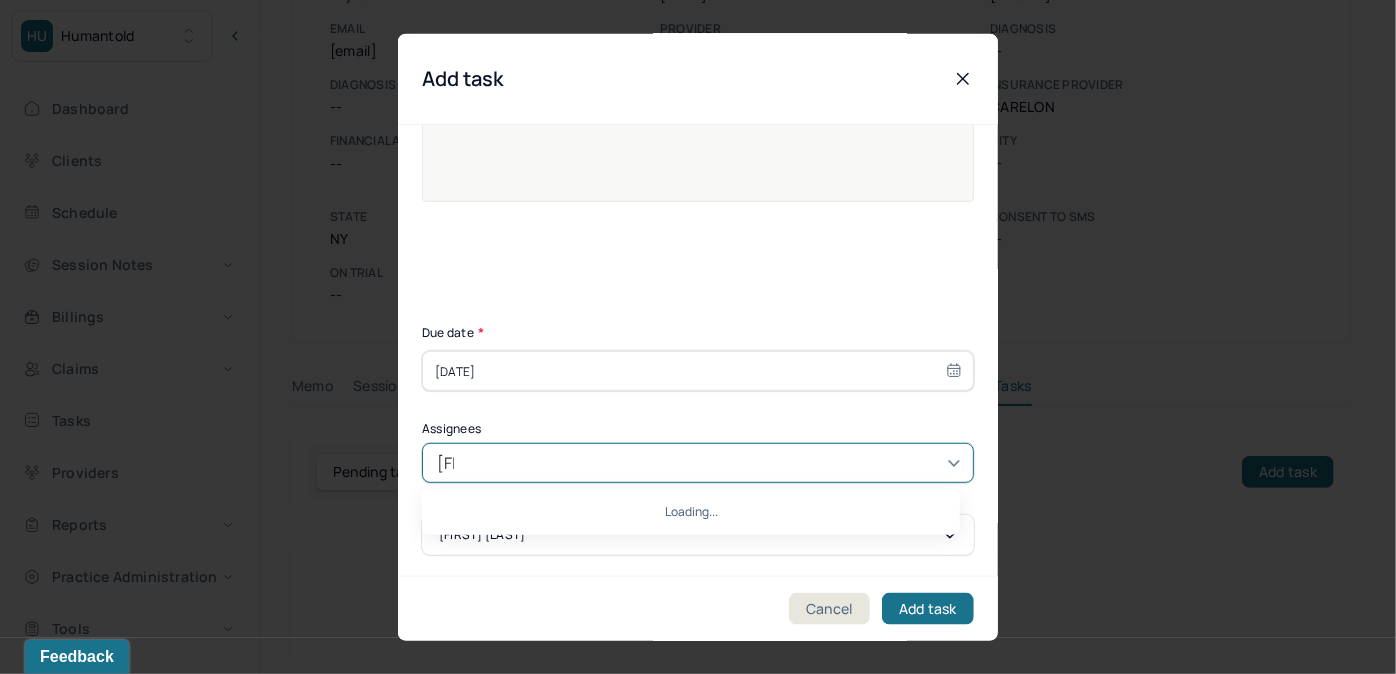 type on "allie" 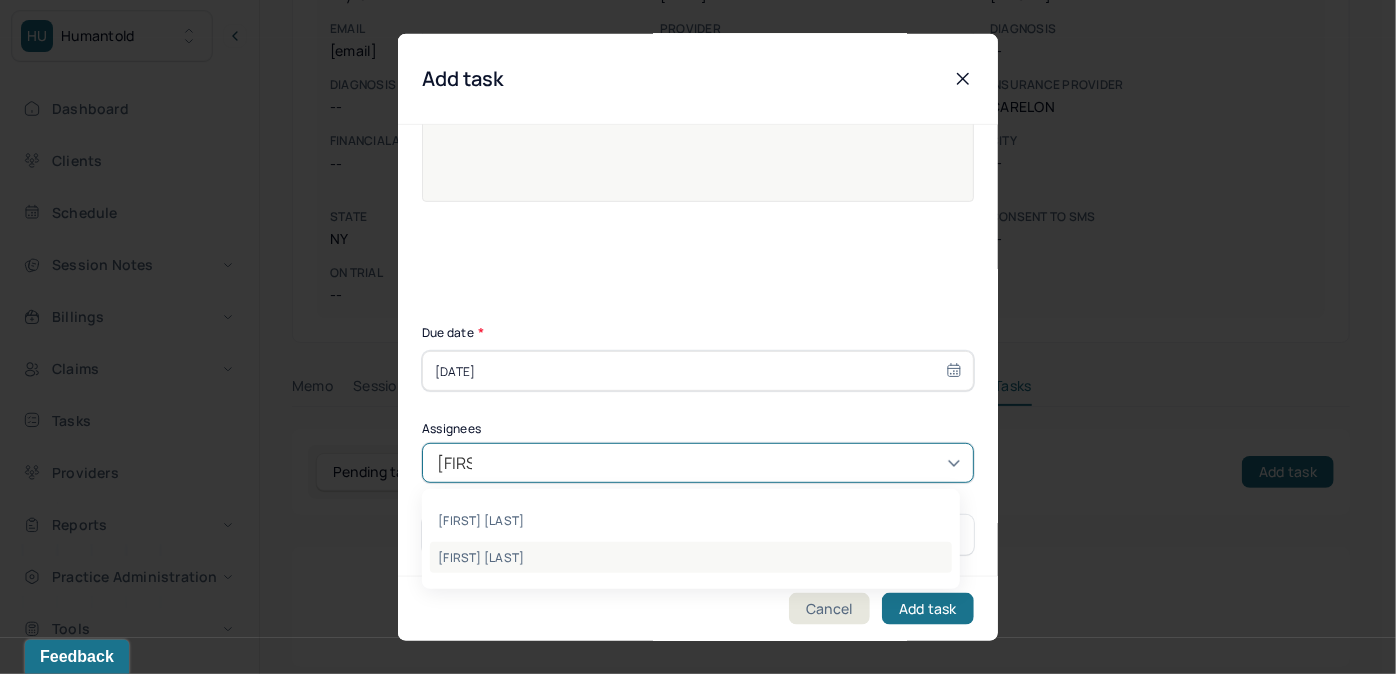 click on "Allie Morales" at bounding box center [691, 557] 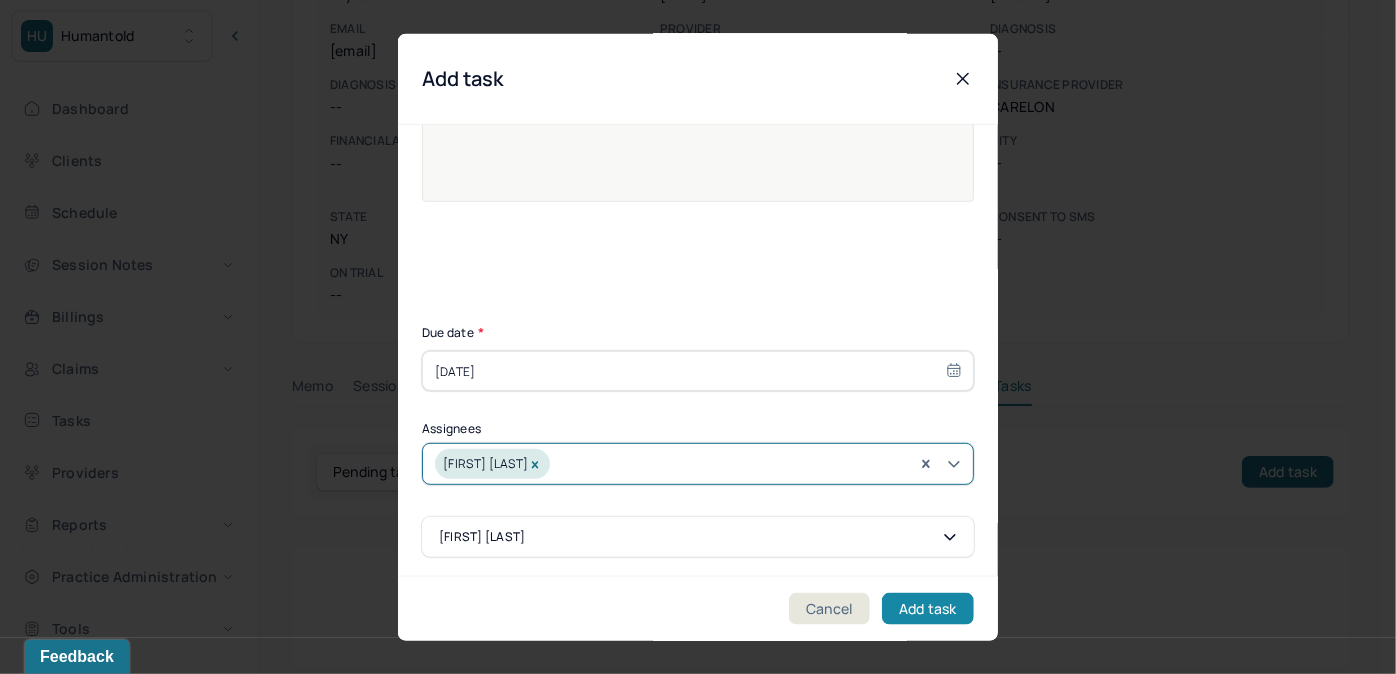 click on "Add task" at bounding box center (928, 608) 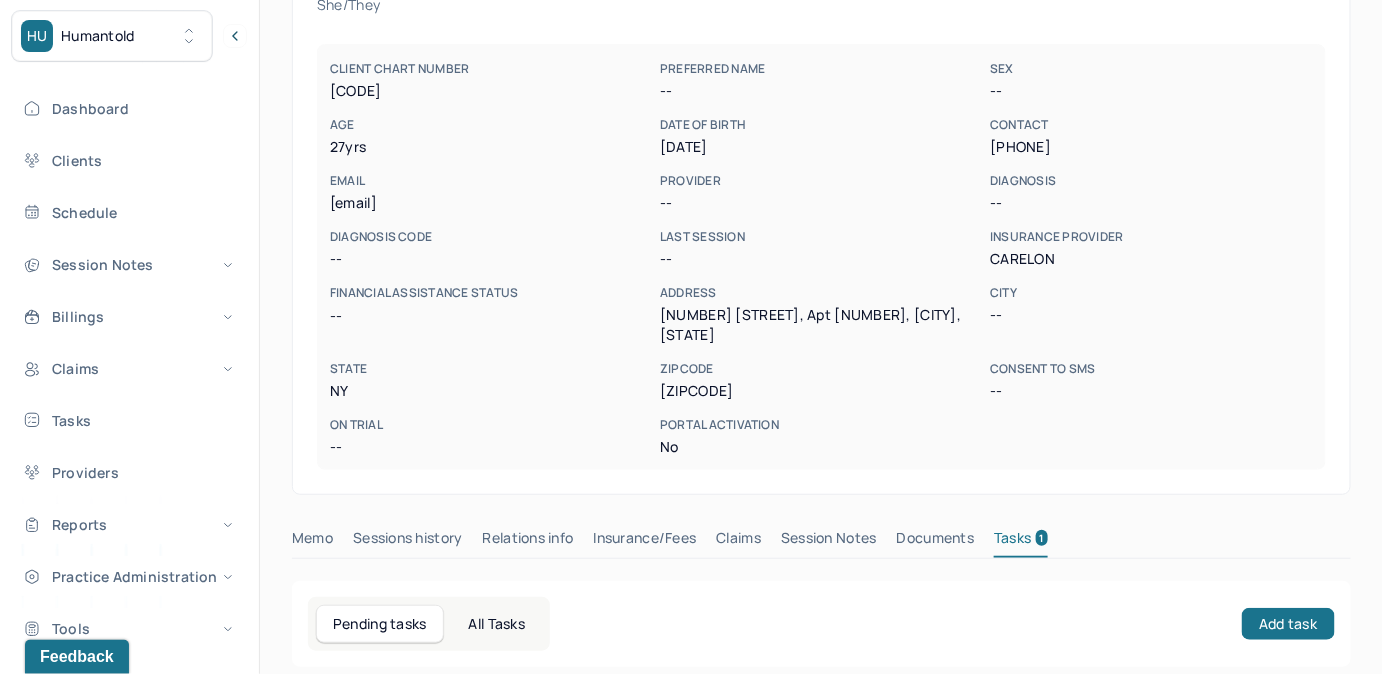 scroll, scrollTop: 0, scrollLeft: 0, axis: both 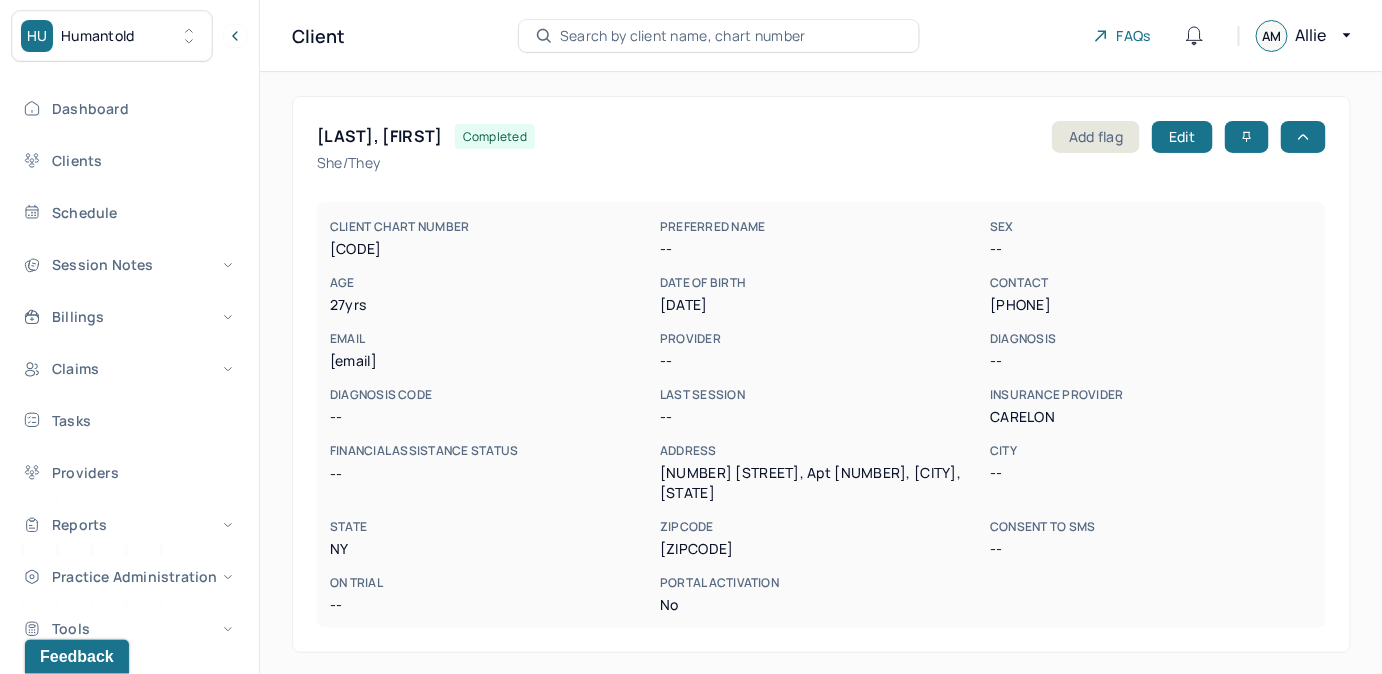 type 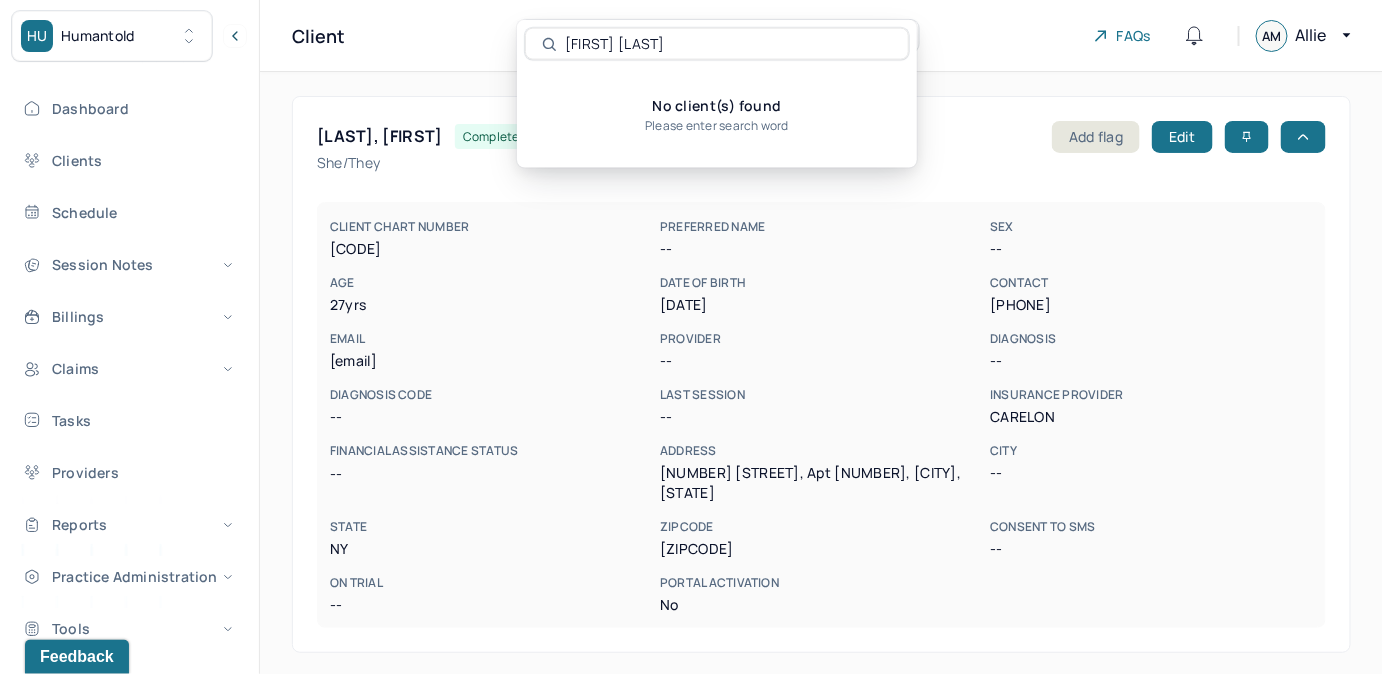 click on "Kieth Wrigh" at bounding box center (728, 44) 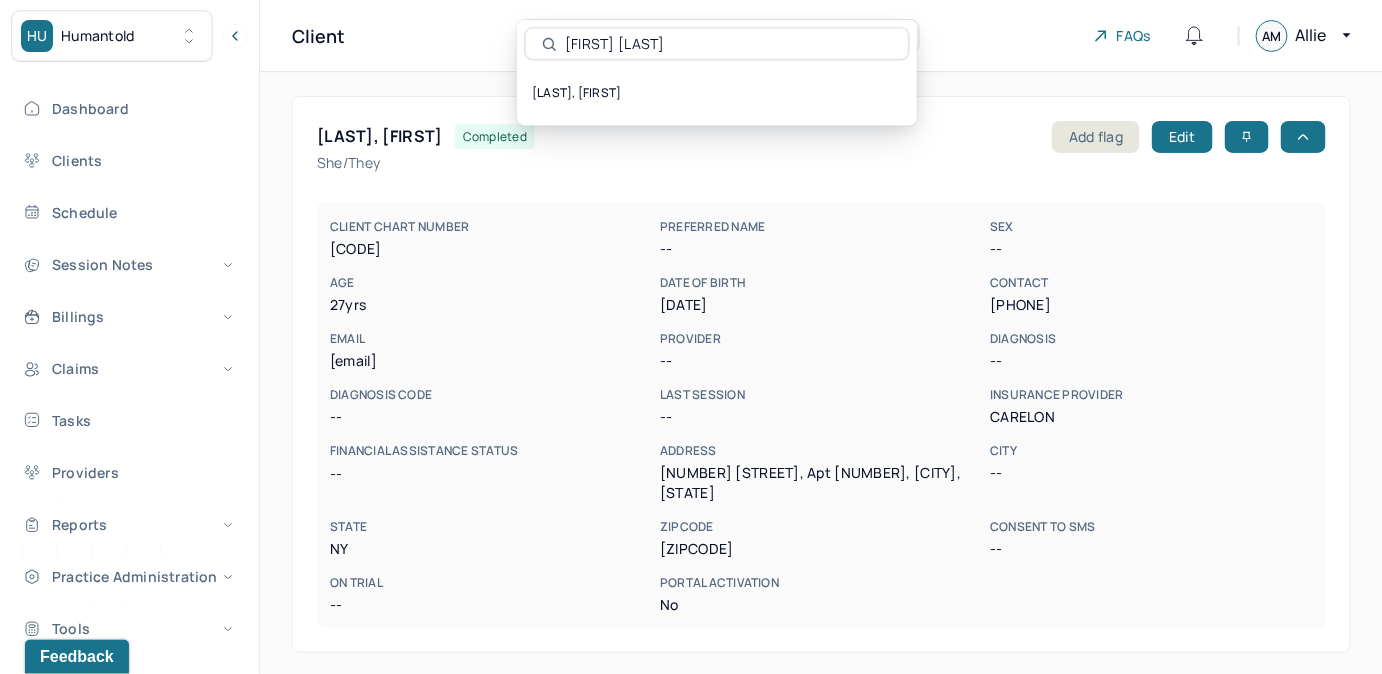 click on "Keith Wrigh" at bounding box center (728, 44) 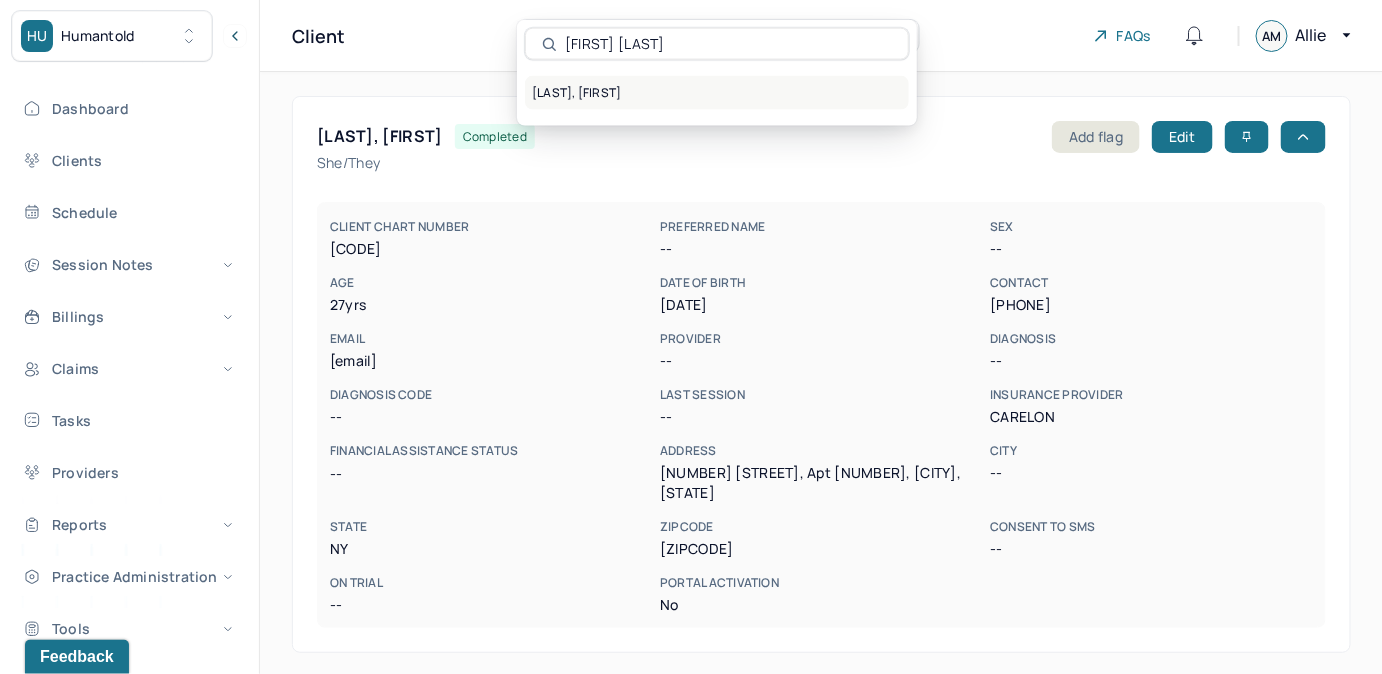 type on "Keith Wrigh" 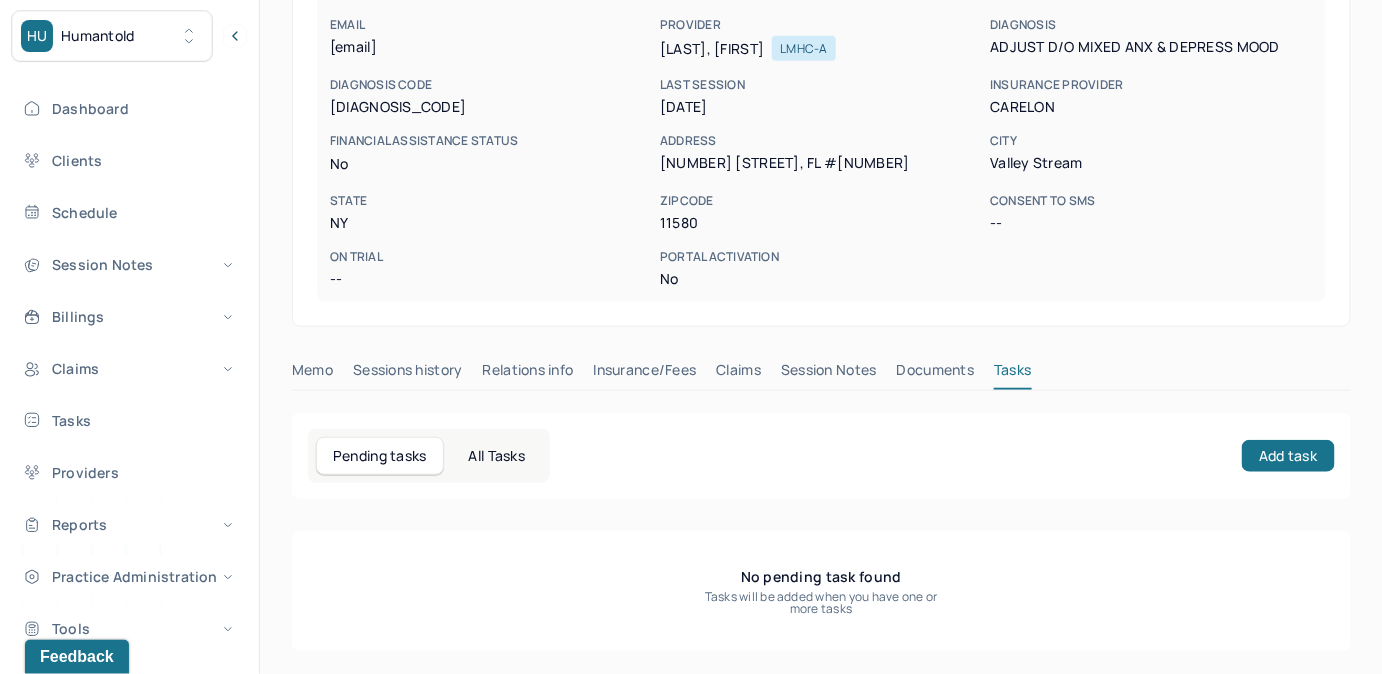 click on "Claims" at bounding box center (738, 374) 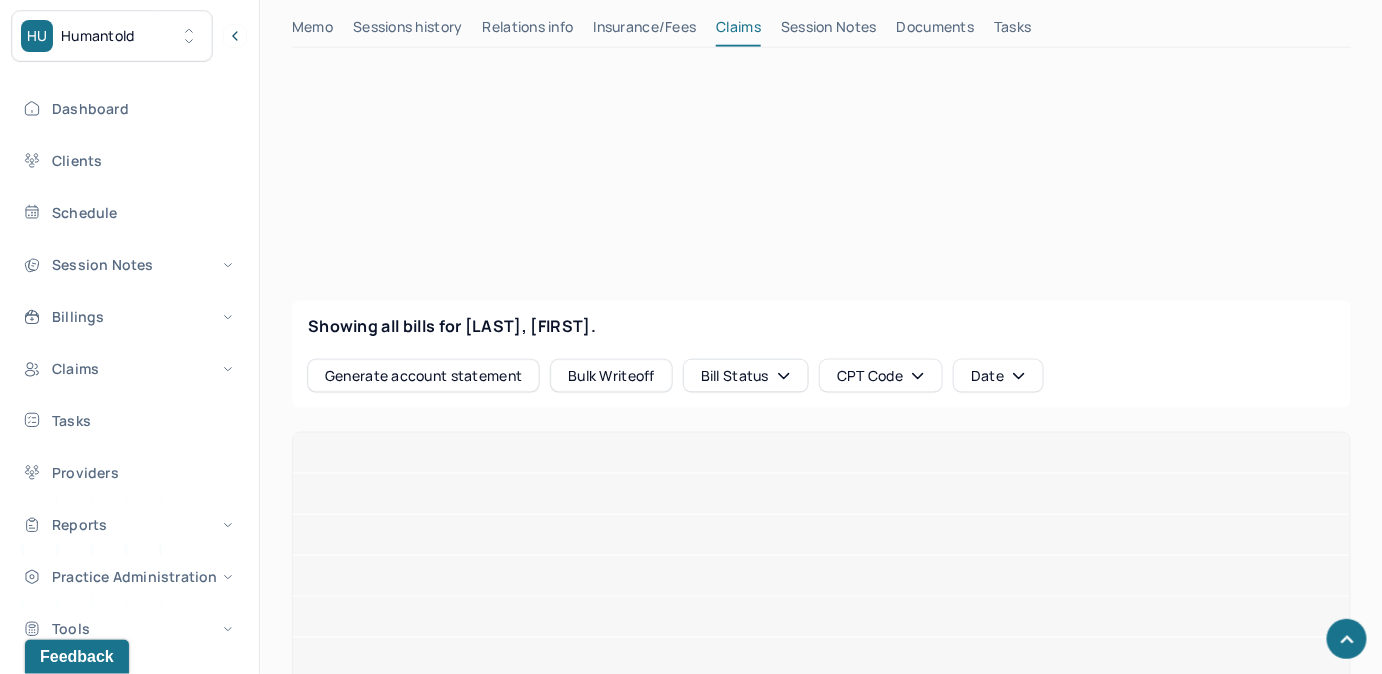 scroll, scrollTop: 610, scrollLeft: 0, axis: vertical 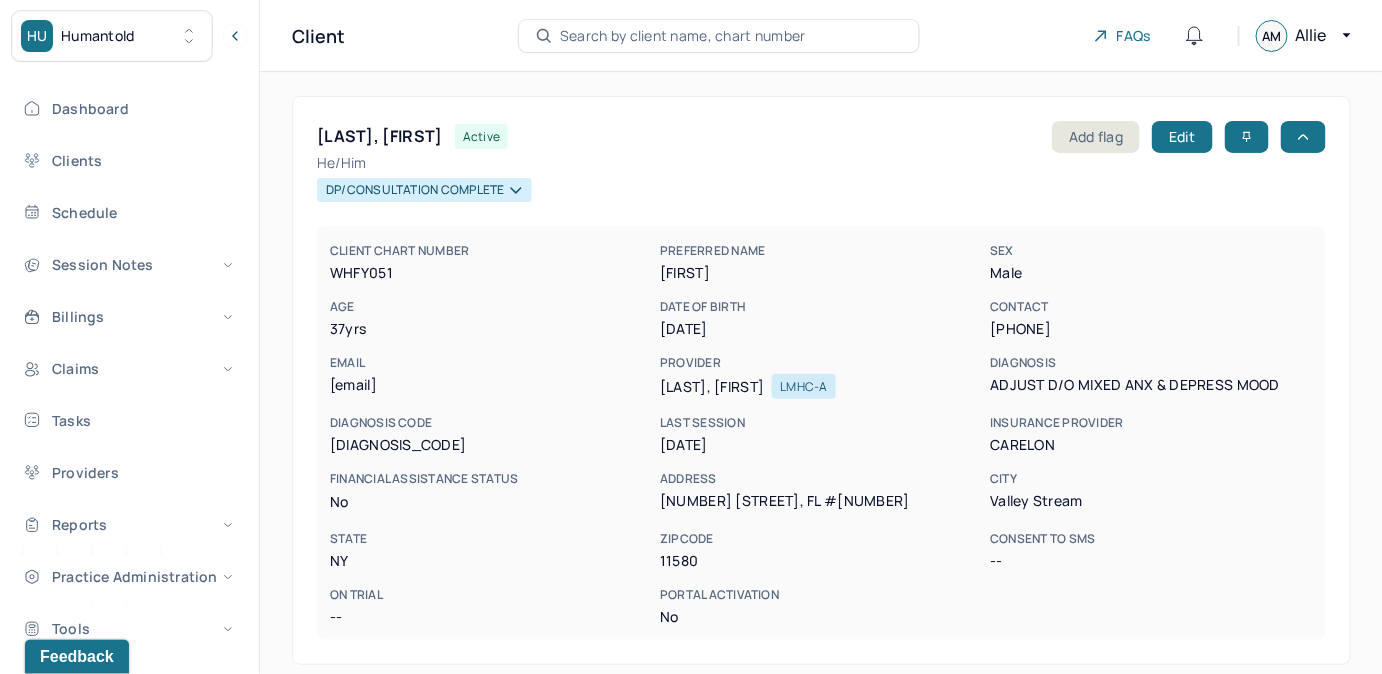 click on "Search by client name, chart number" at bounding box center [683, 36] 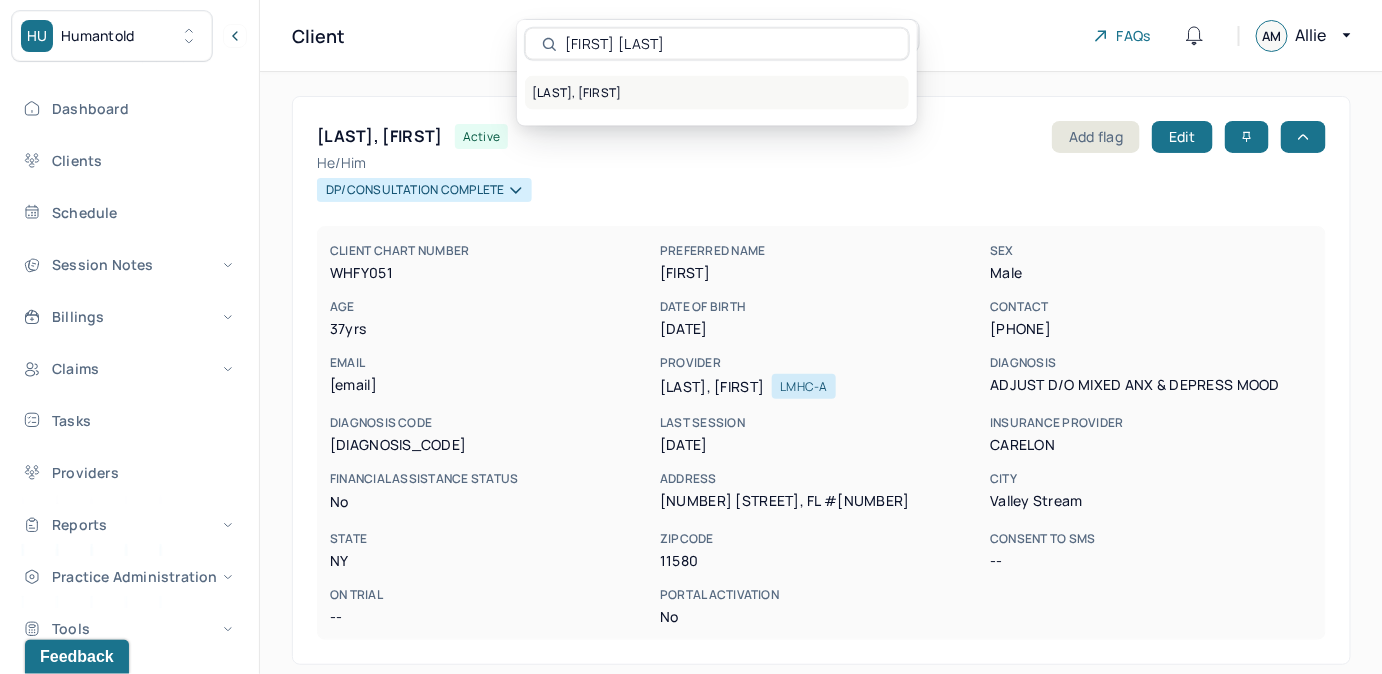type on "Laneisha Munford" 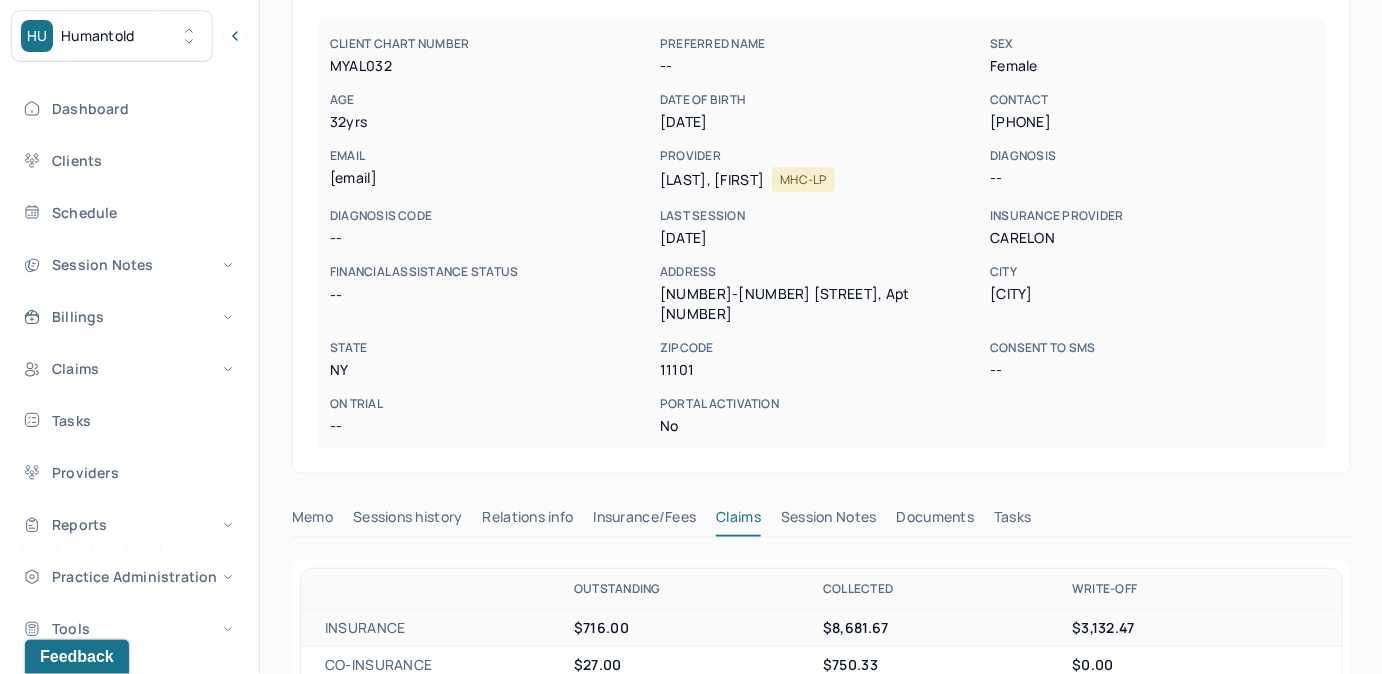 scroll, scrollTop: 181, scrollLeft: 0, axis: vertical 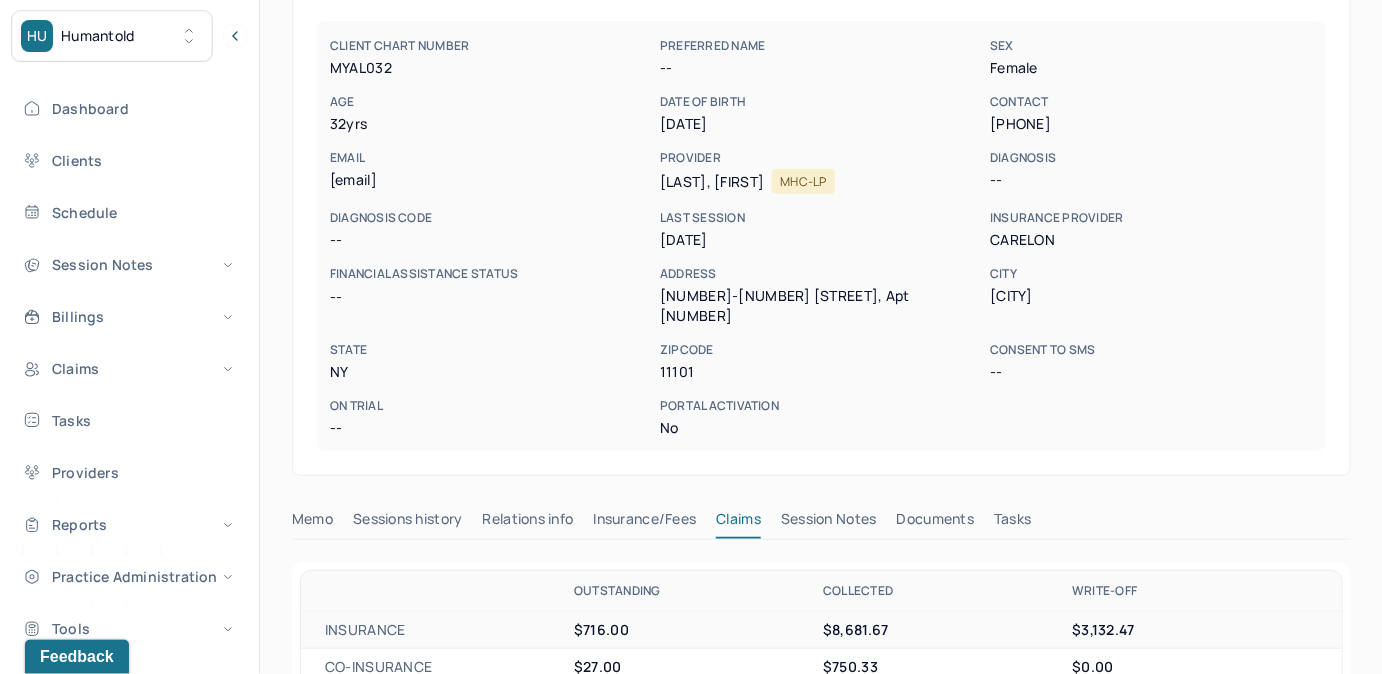 drag, startPoint x: 993, startPoint y: 125, endPoint x: 1103, endPoint y: 127, distance: 110.01818 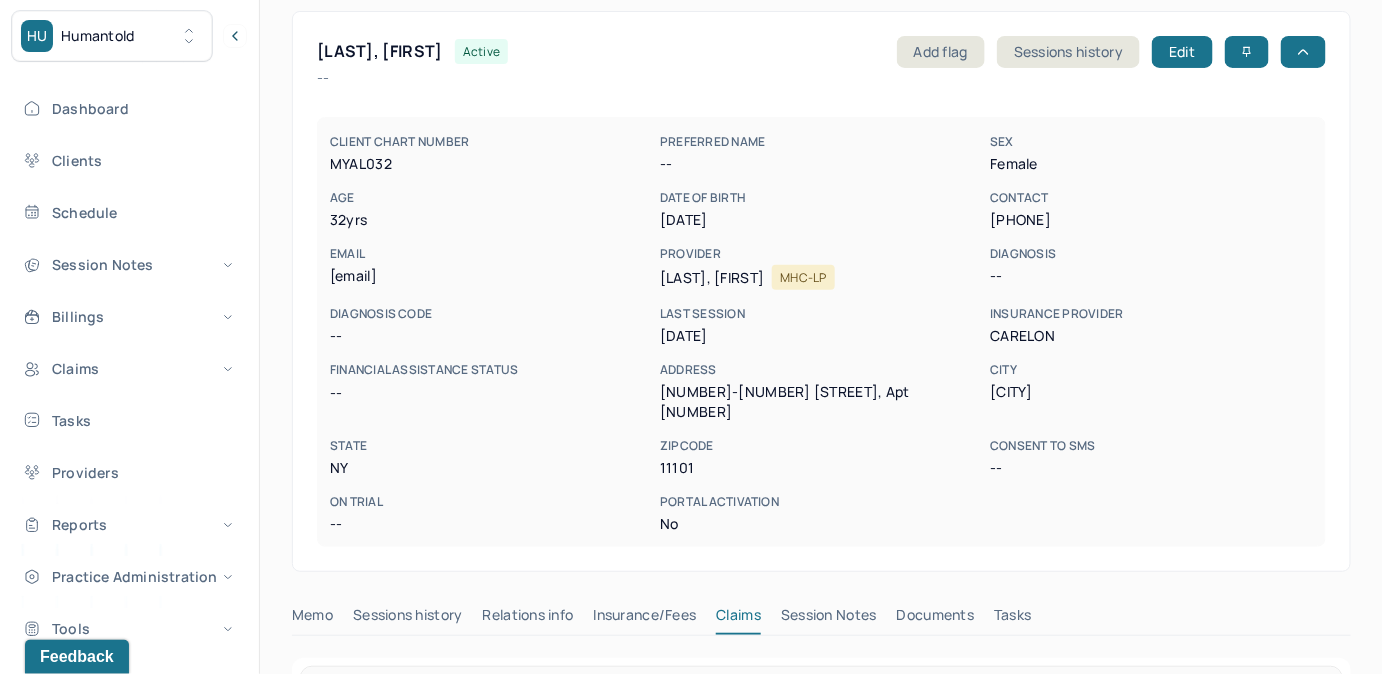 scroll, scrollTop: 0, scrollLeft: 0, axis: both 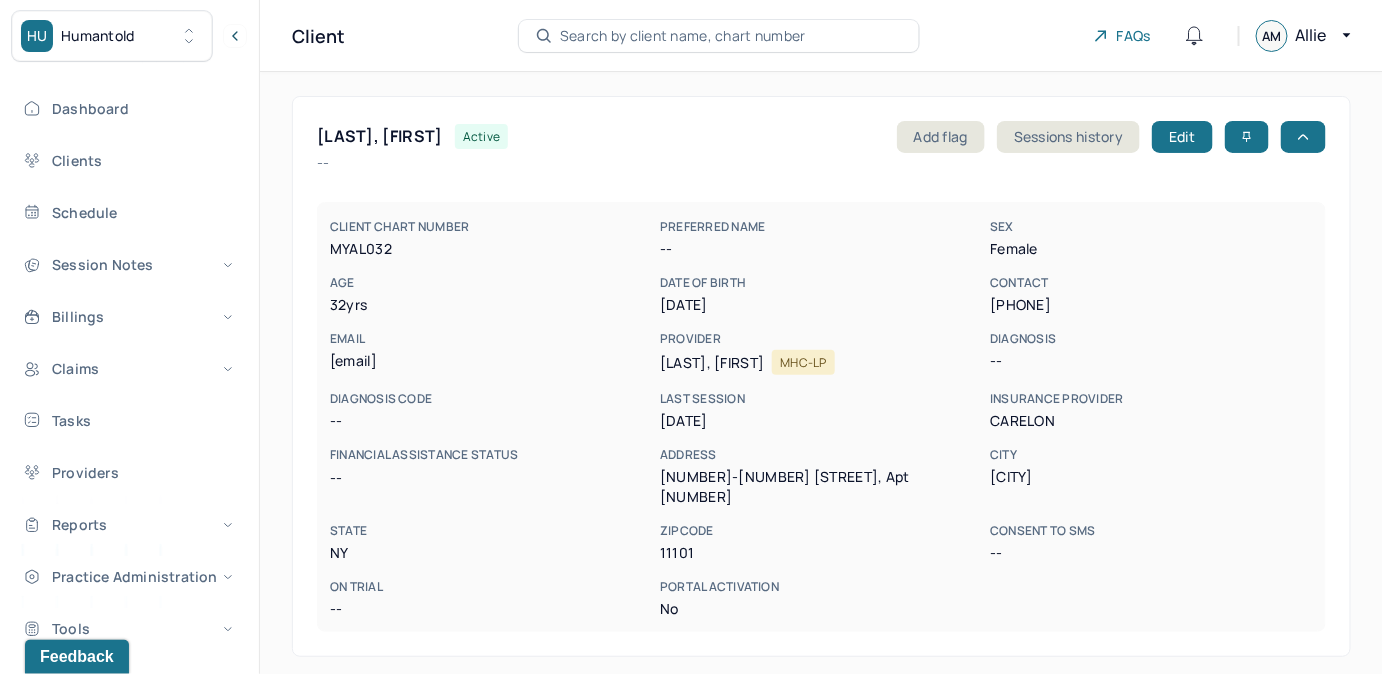 click on "Search by client name, chart number" at bounding box center (683, 36) 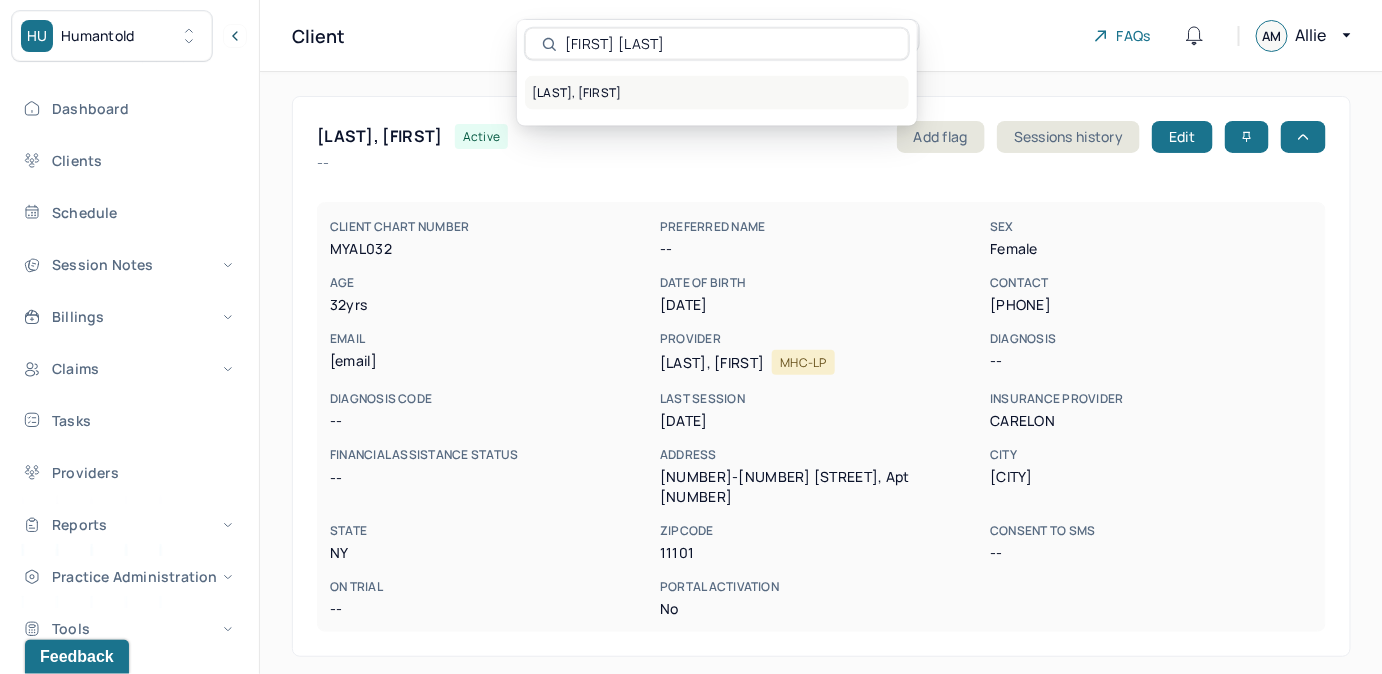 type on "[FIRST] [LAST]" 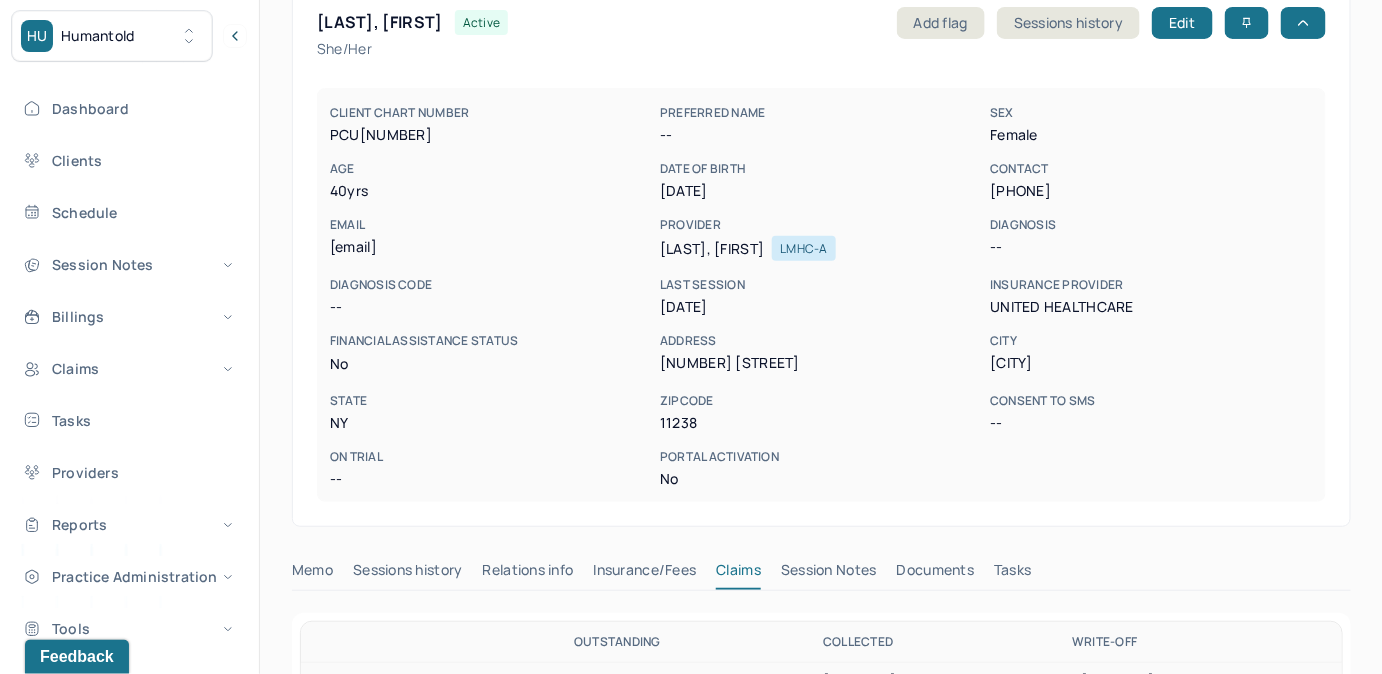 scroll, scrollTop: 90, scrollLeft: 0, axis: vertical 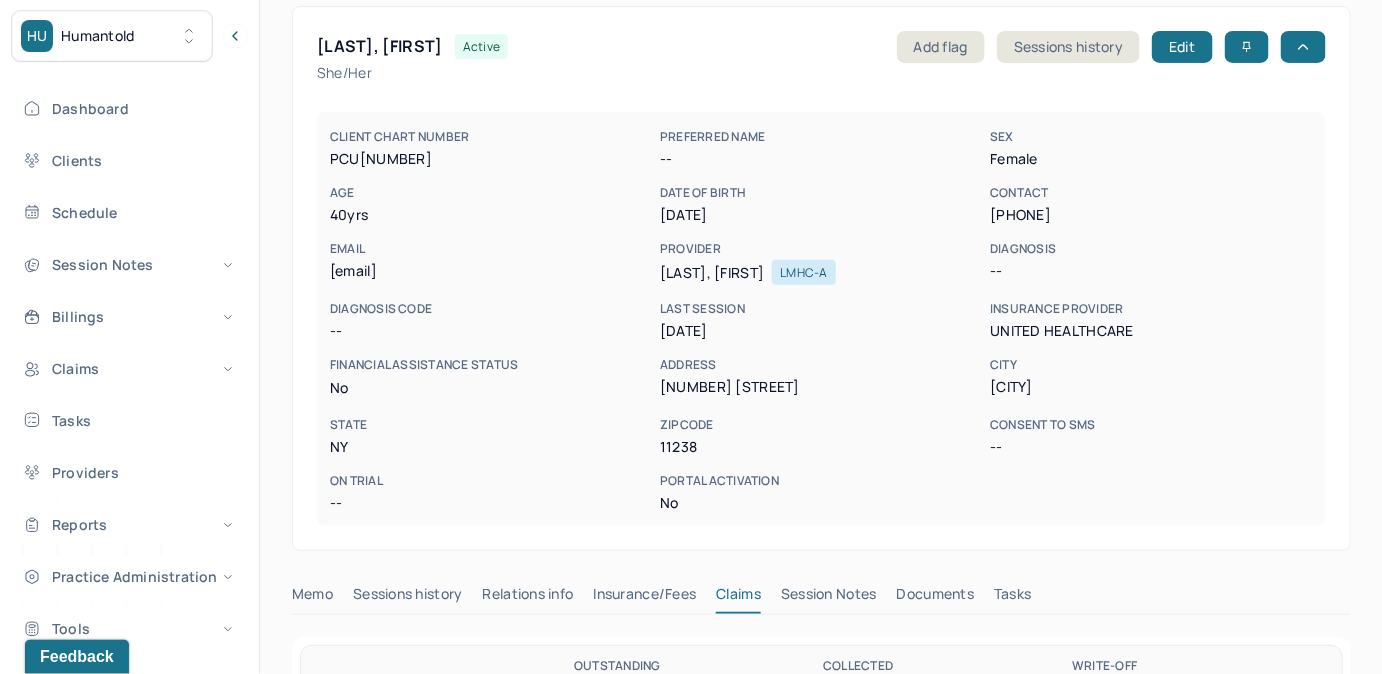drag, startPoint x: 986, startPoint y: 213, endPoint x: 1104, endPoint y: 219, distance: 118.15244 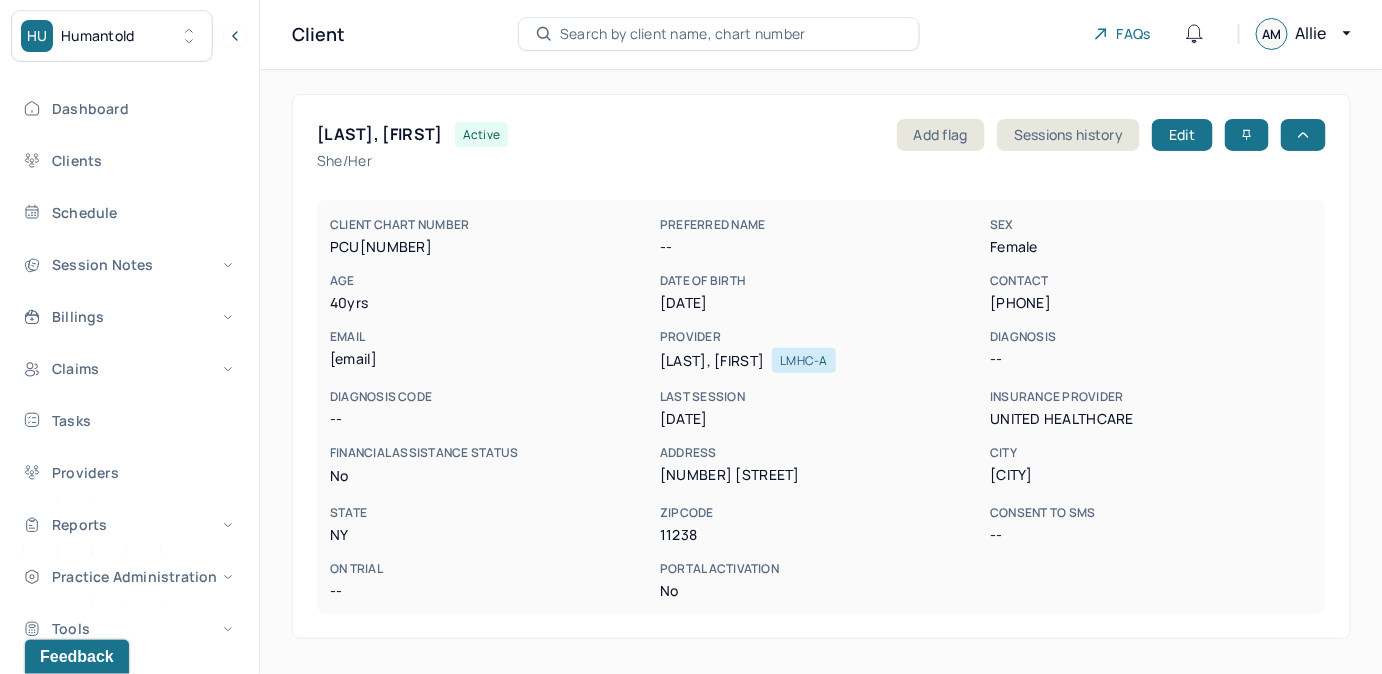 scroll, scrollTop: 0, scrollLeft: 0, axis: both 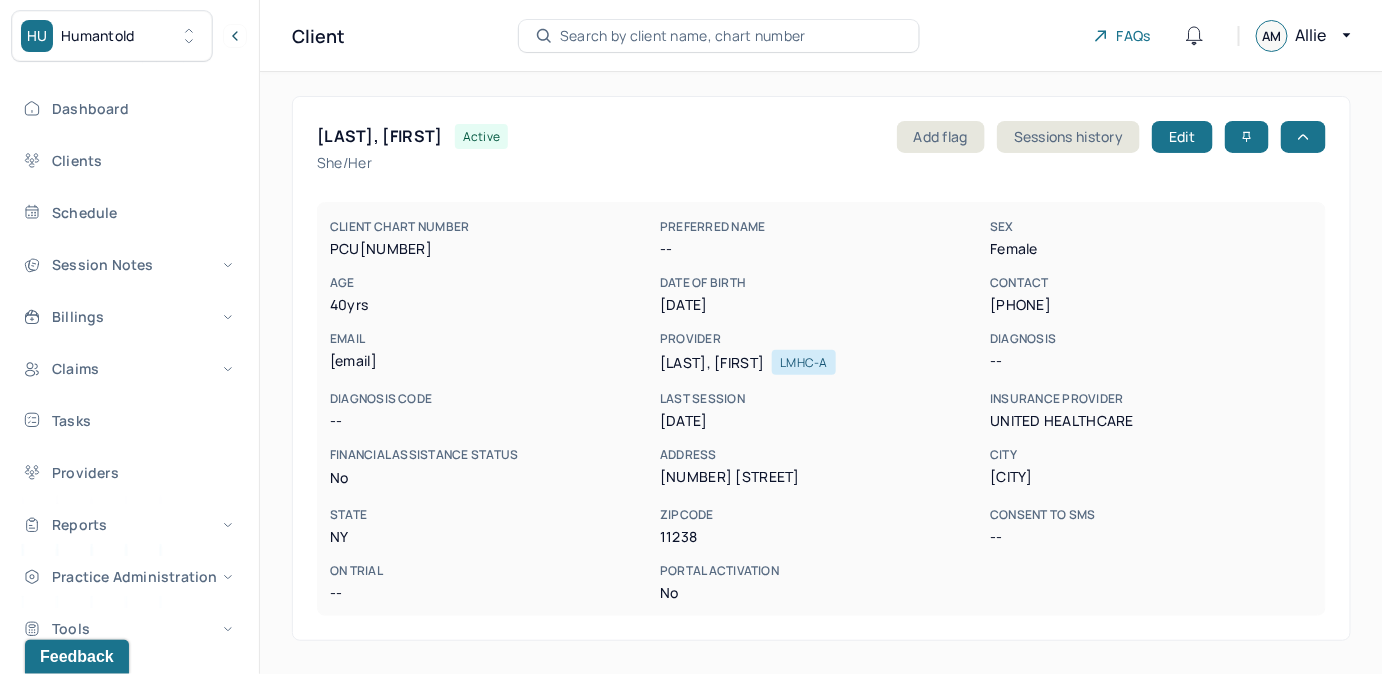 click on "Search by client name, chart number" at bounding box center (683, 36) 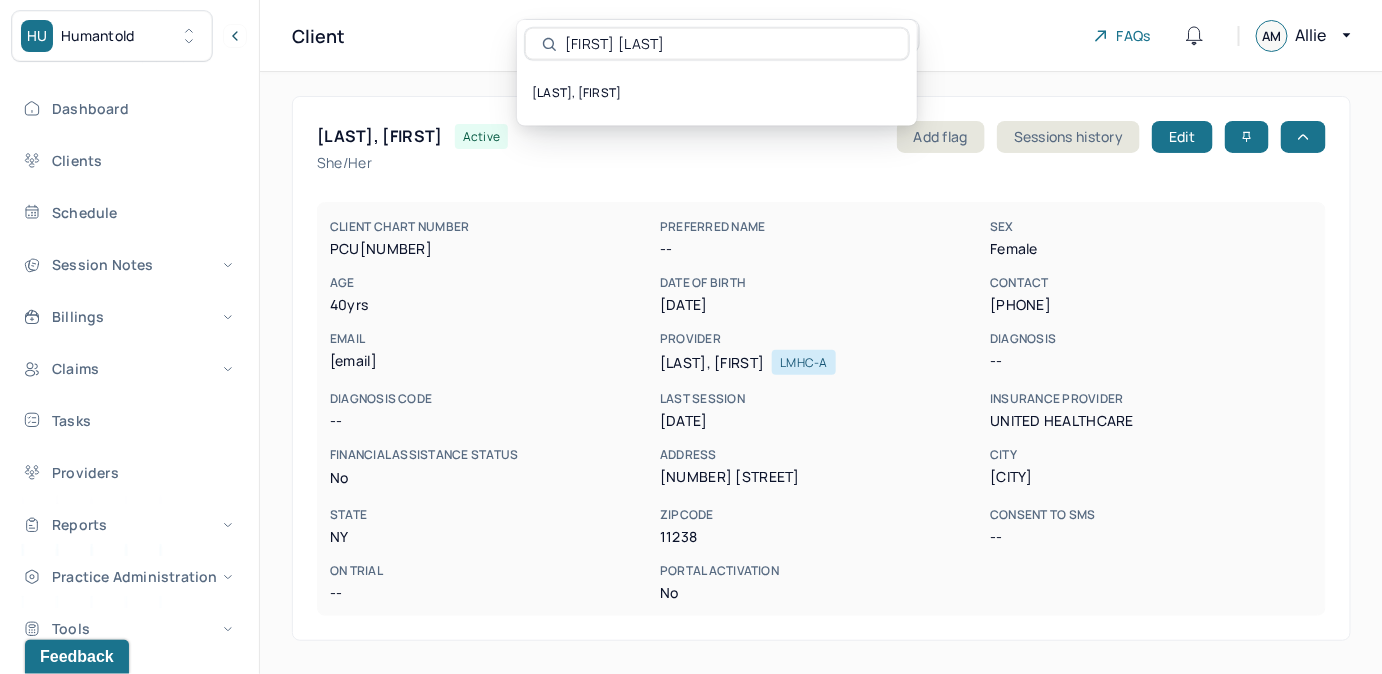 click on "Client   Search by client name, chart number     FAQs     AM Allie" at bounding box center (821, 36) 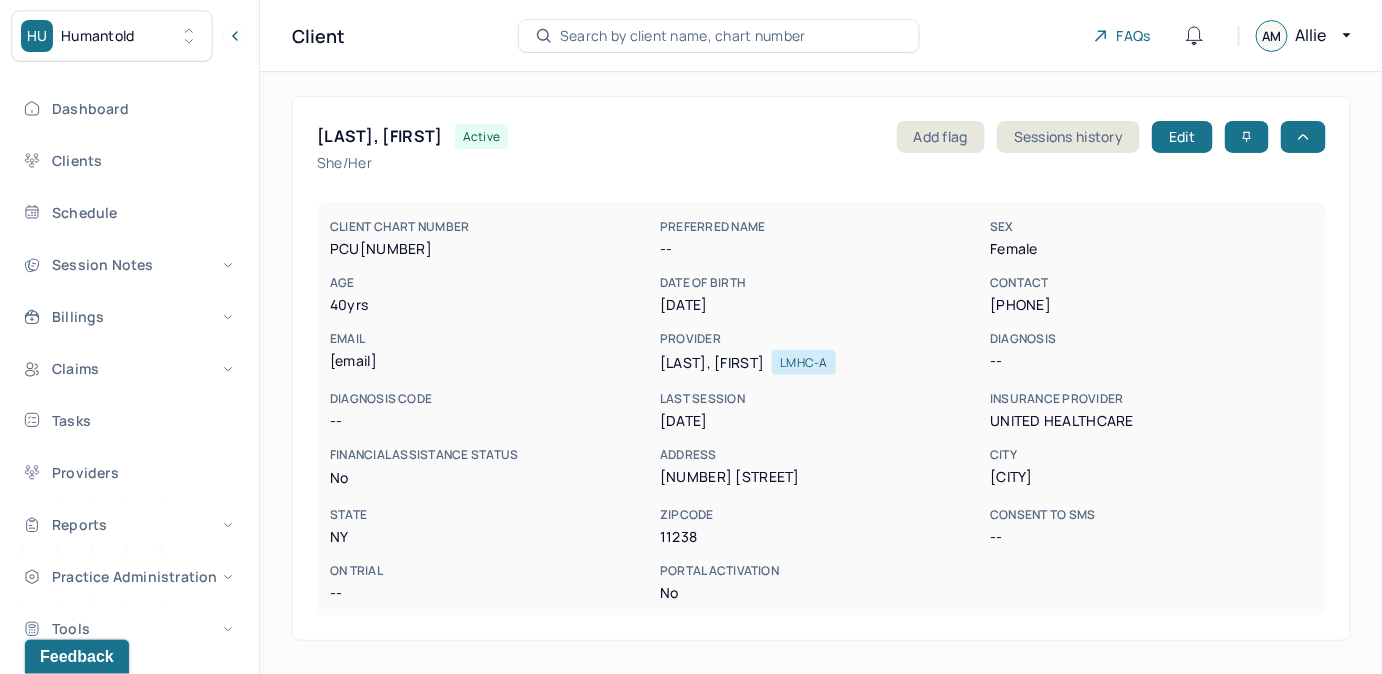 click on "Search by client name, chart number" at bounding box center [683, 36] 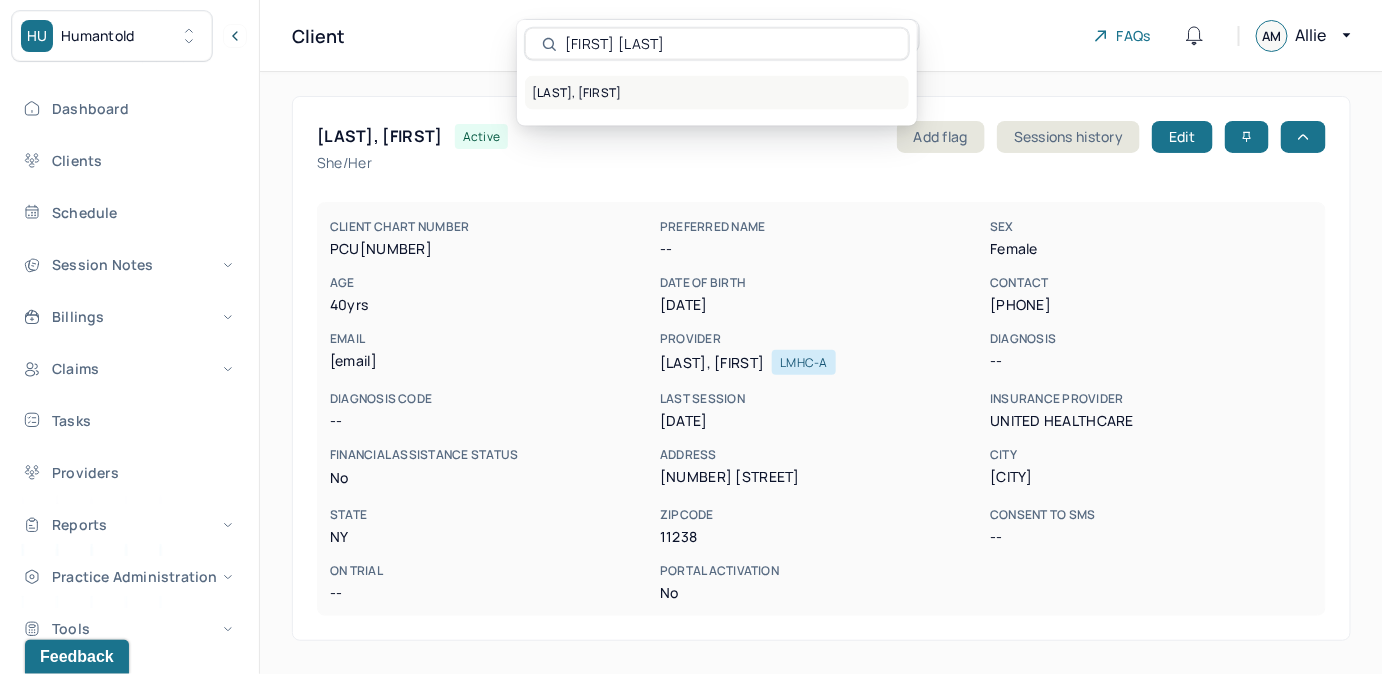 type on "Maryam Ahmad" 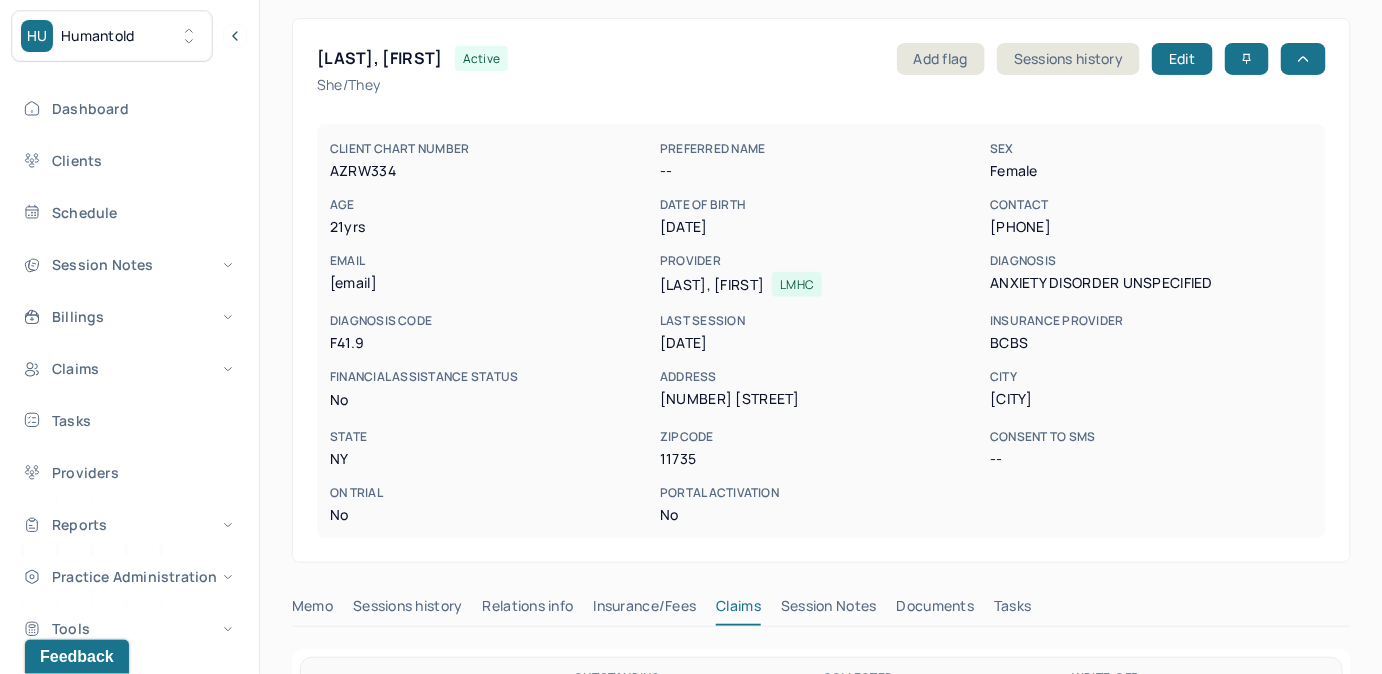 scroll, scrollTop: 0, scrollLeft: 0, axis: both 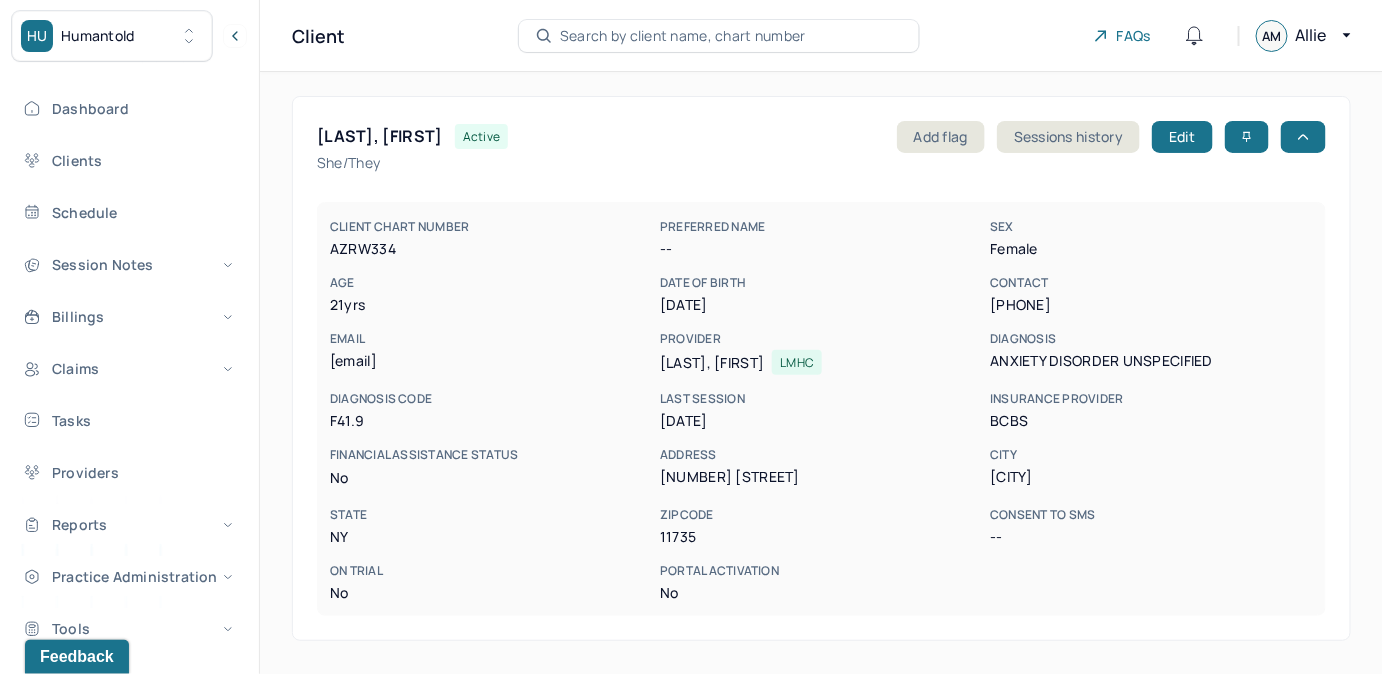 click on "Search by client name, chart number" at bounding box center [683, 36] 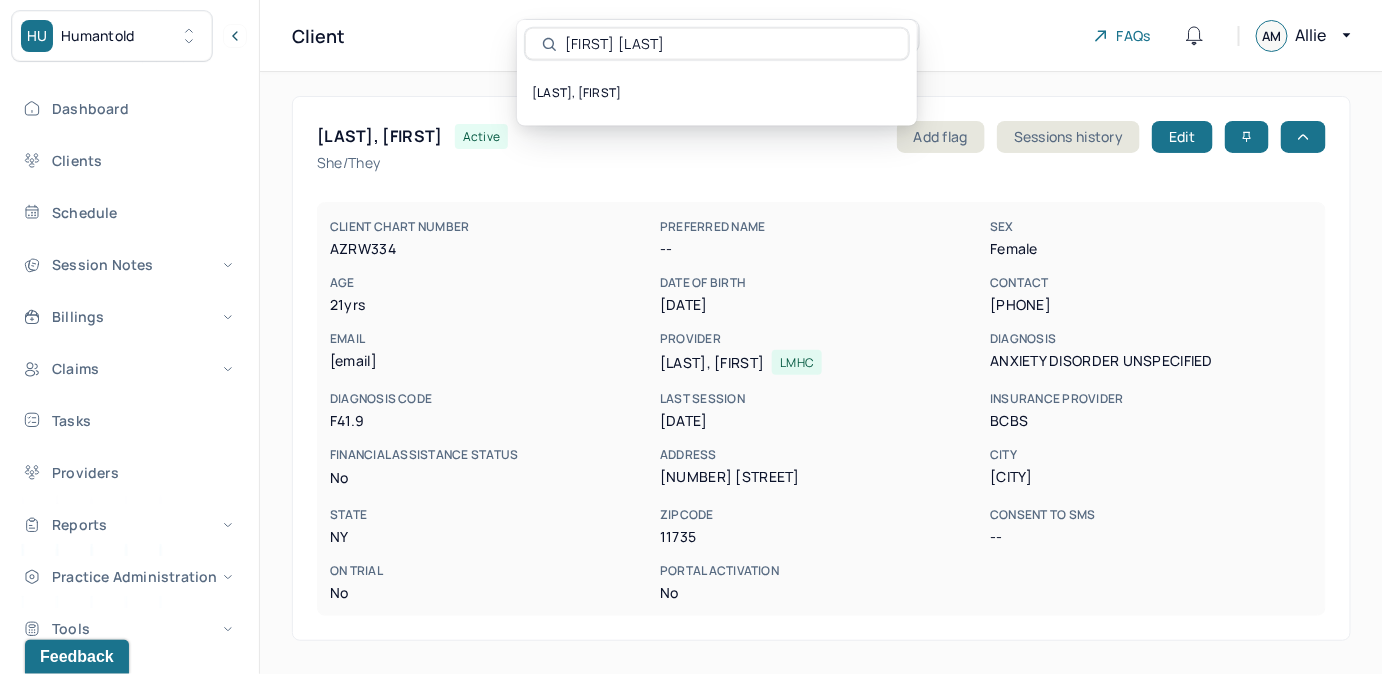 type on "Khira Russell" 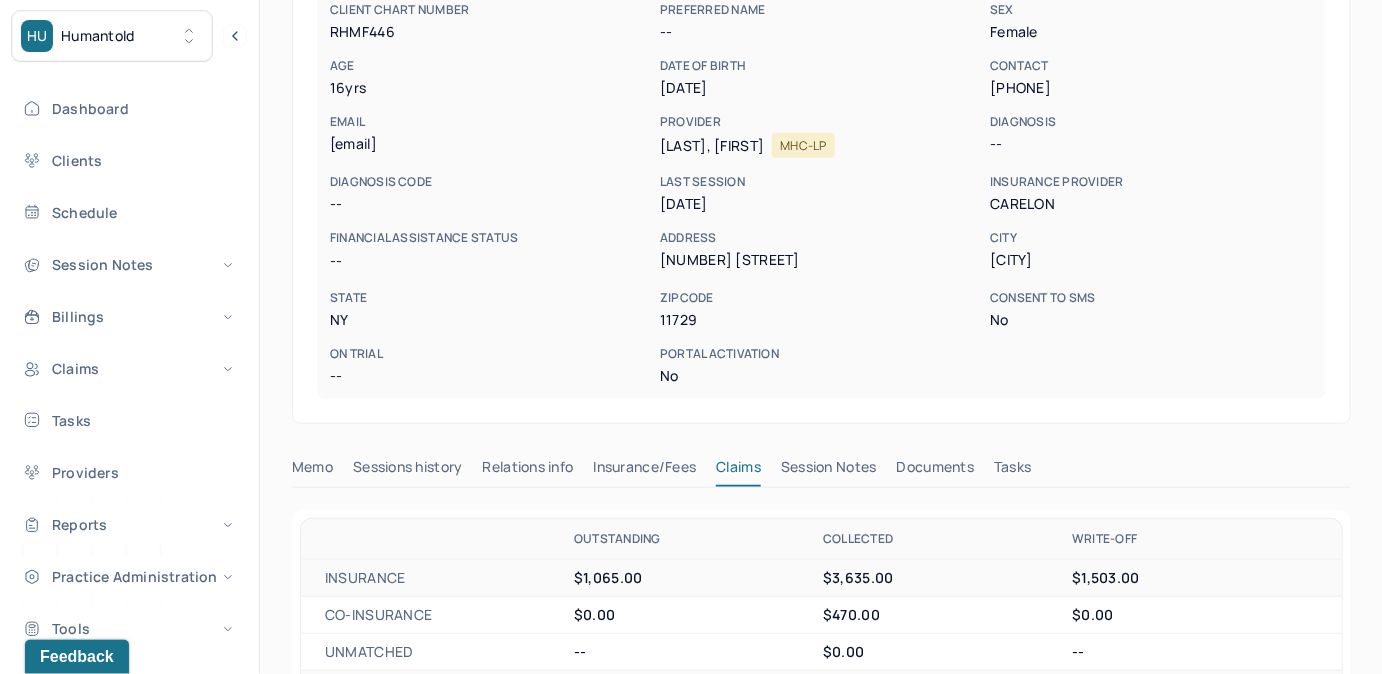 scroll, scrollTop: 0, scrollLeft: 0, axis: both 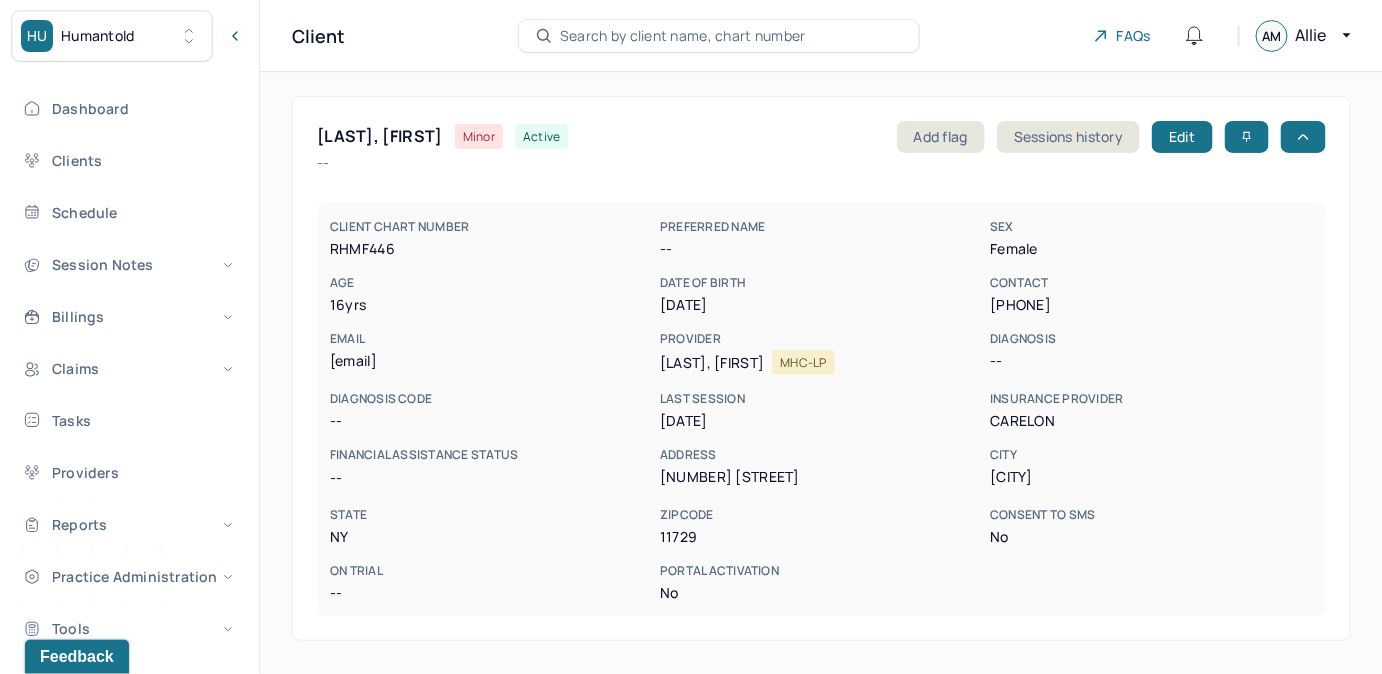 click on "Search by client name, chart number" at bounding box center (683, 36) 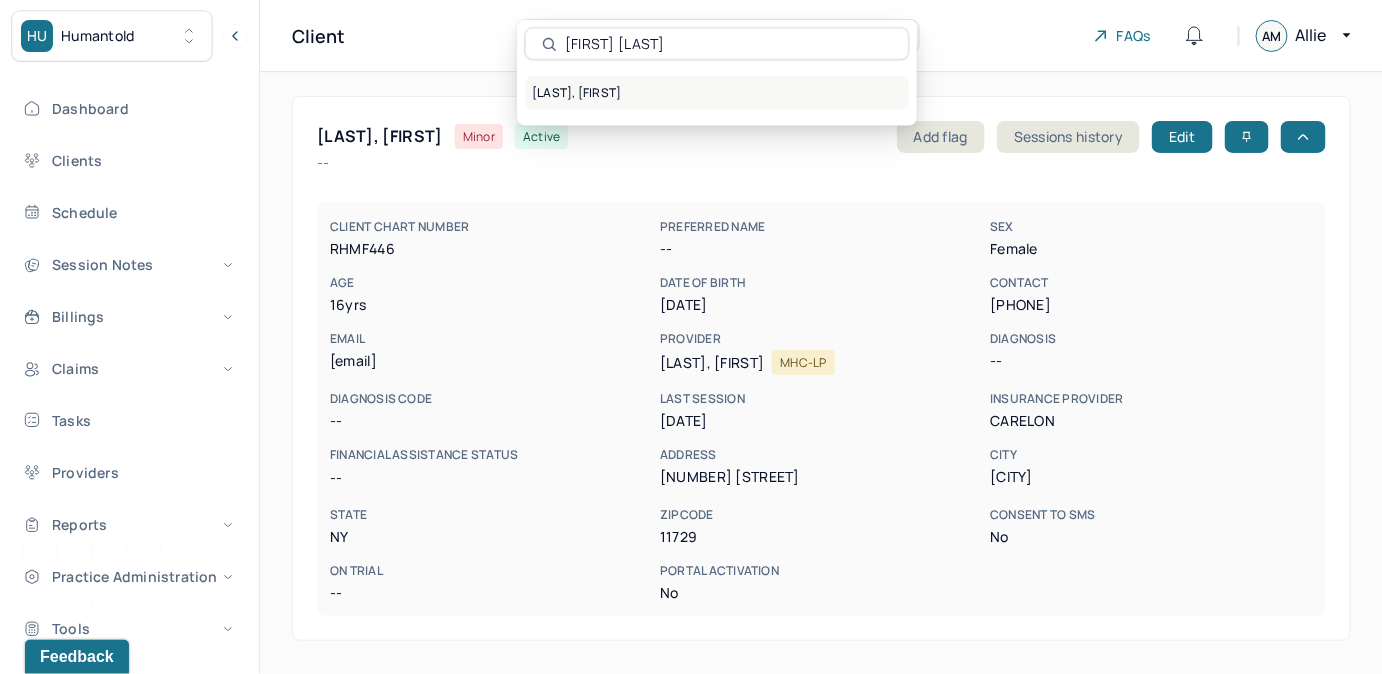 type on "Anna Marie Flores" 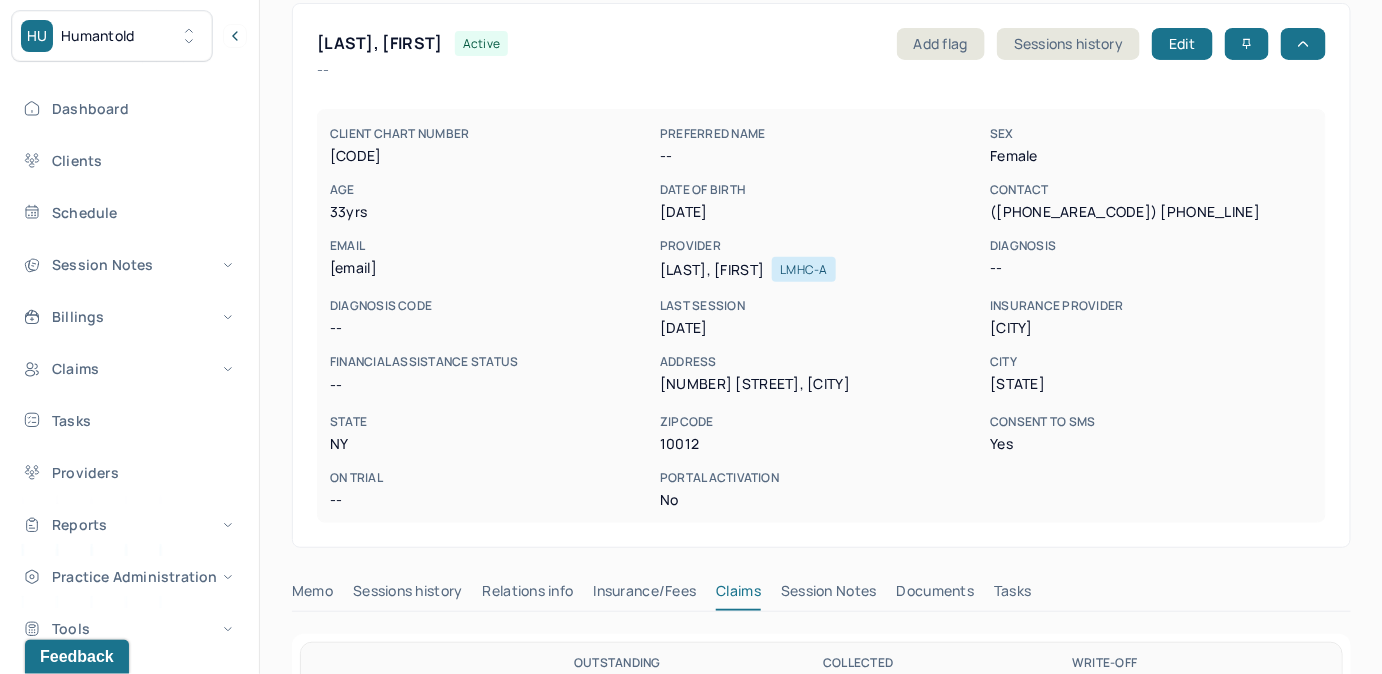 scroll, scrollTop: 90, scrollLeft: 0, axis: vertical 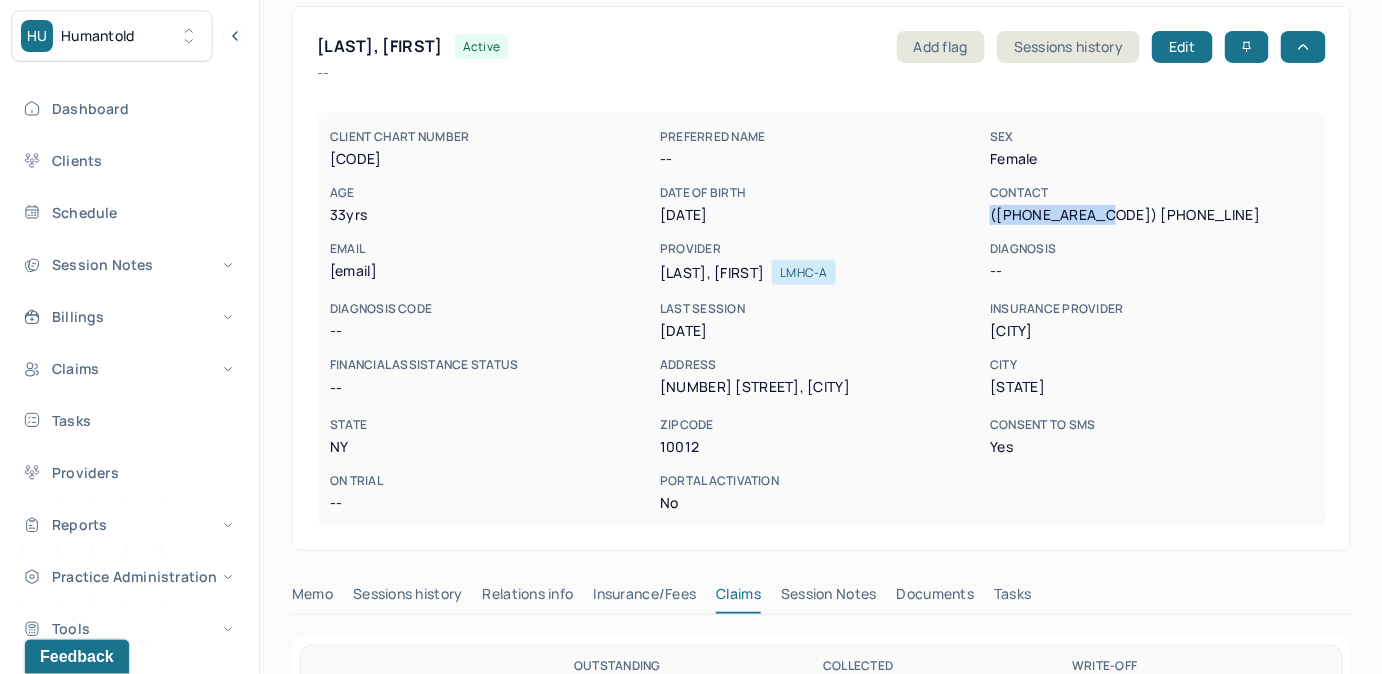 drag, startPoint x: 992, startPoint y: 214, endPoint x: 1106, endPoint y: 208, distance: 114.15778 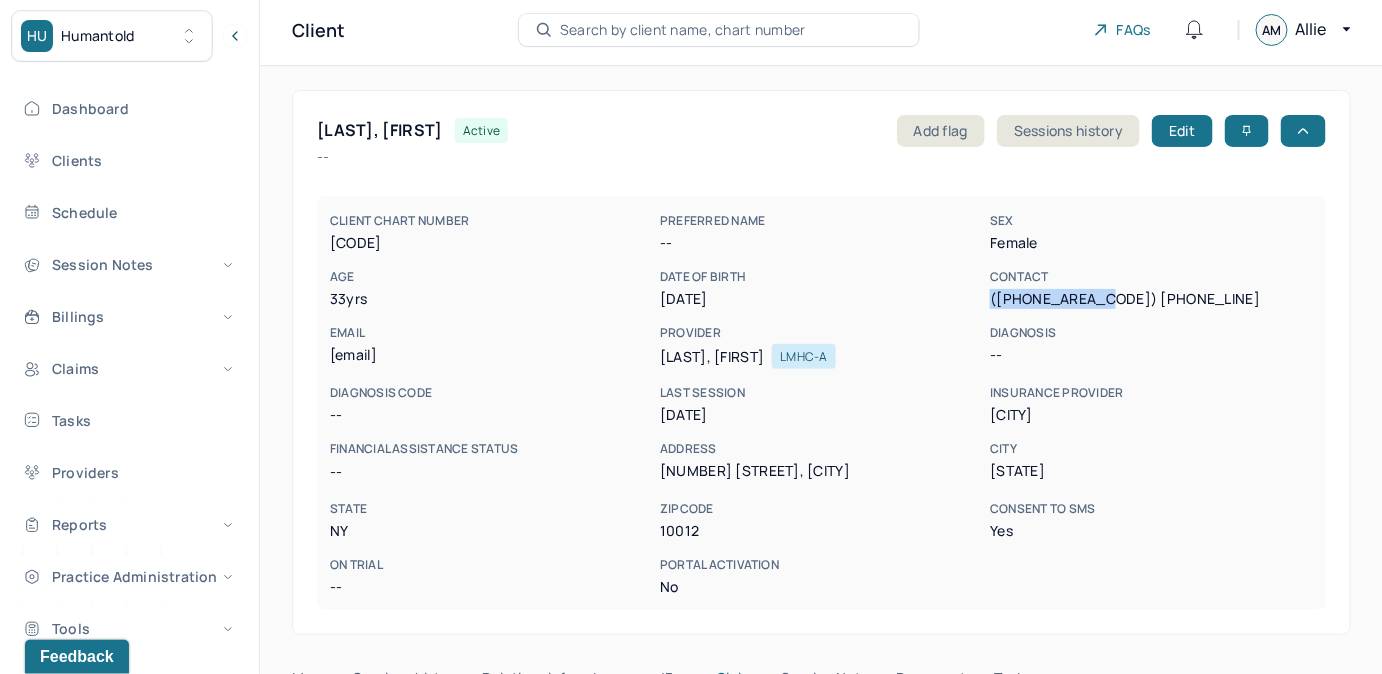 scroll, scrollTop: 0, scrollLeft: 0, axis: both 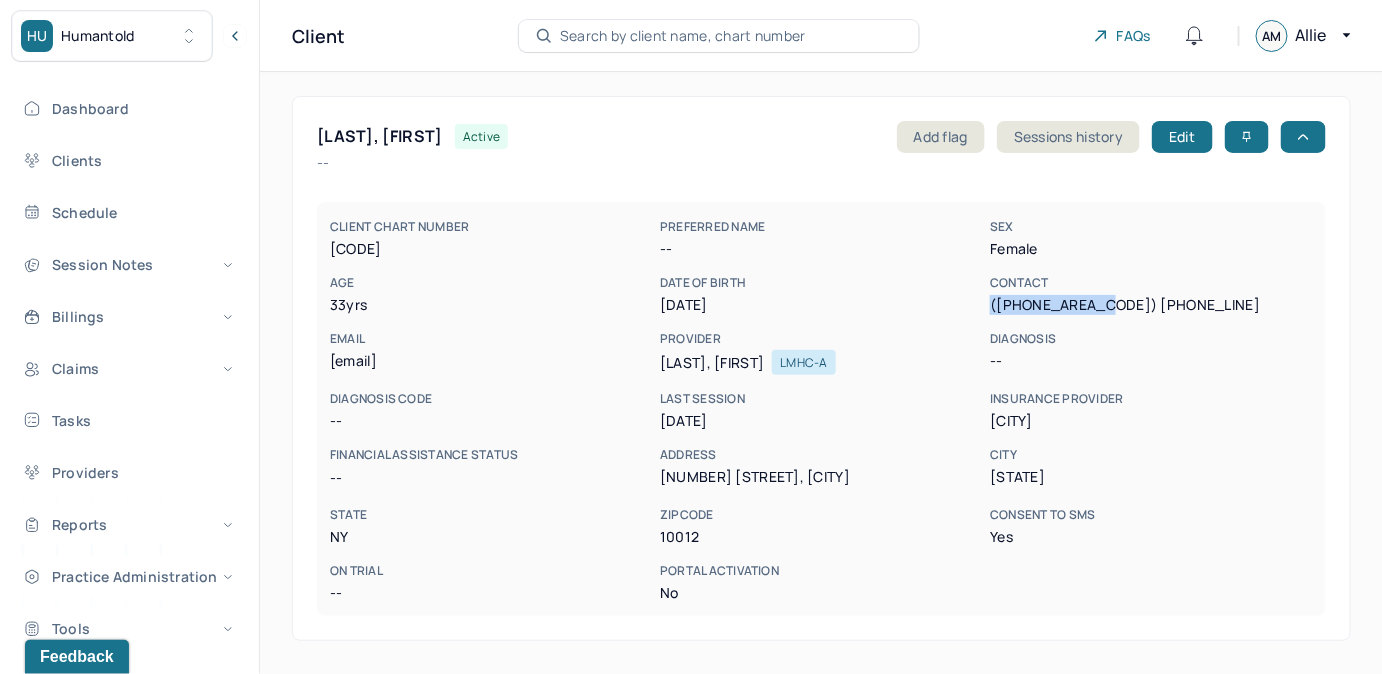 click on "Search by client name, chart number" at bounding box center (683, 36) 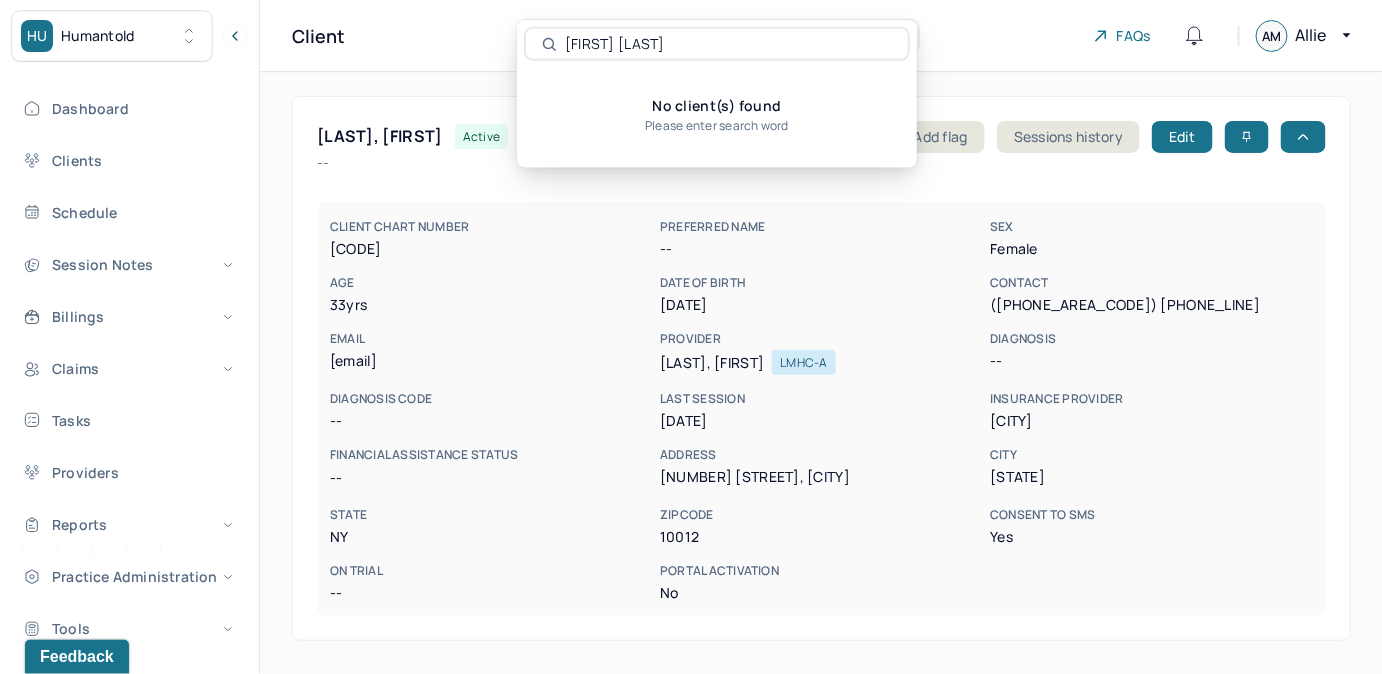 click on "No client(s) found Please enter search word" at bounding box center (717, 114) 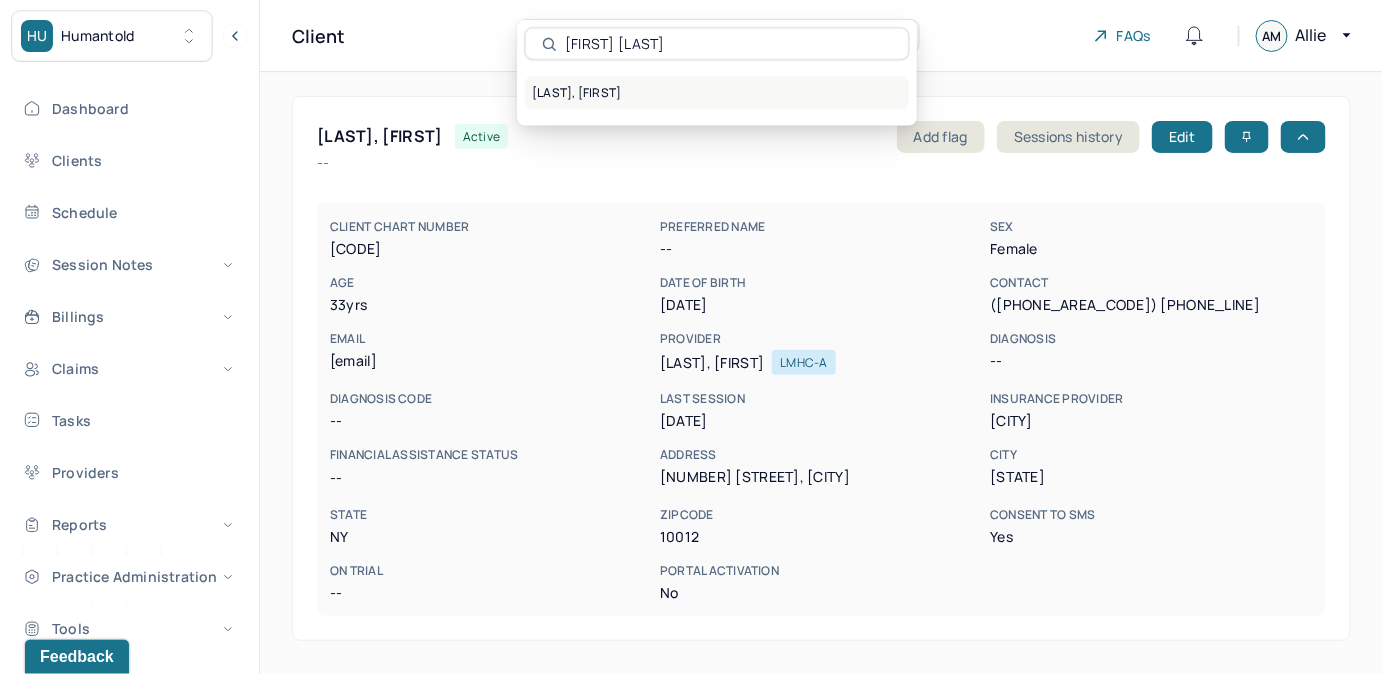 type on "Naileah Anderson" 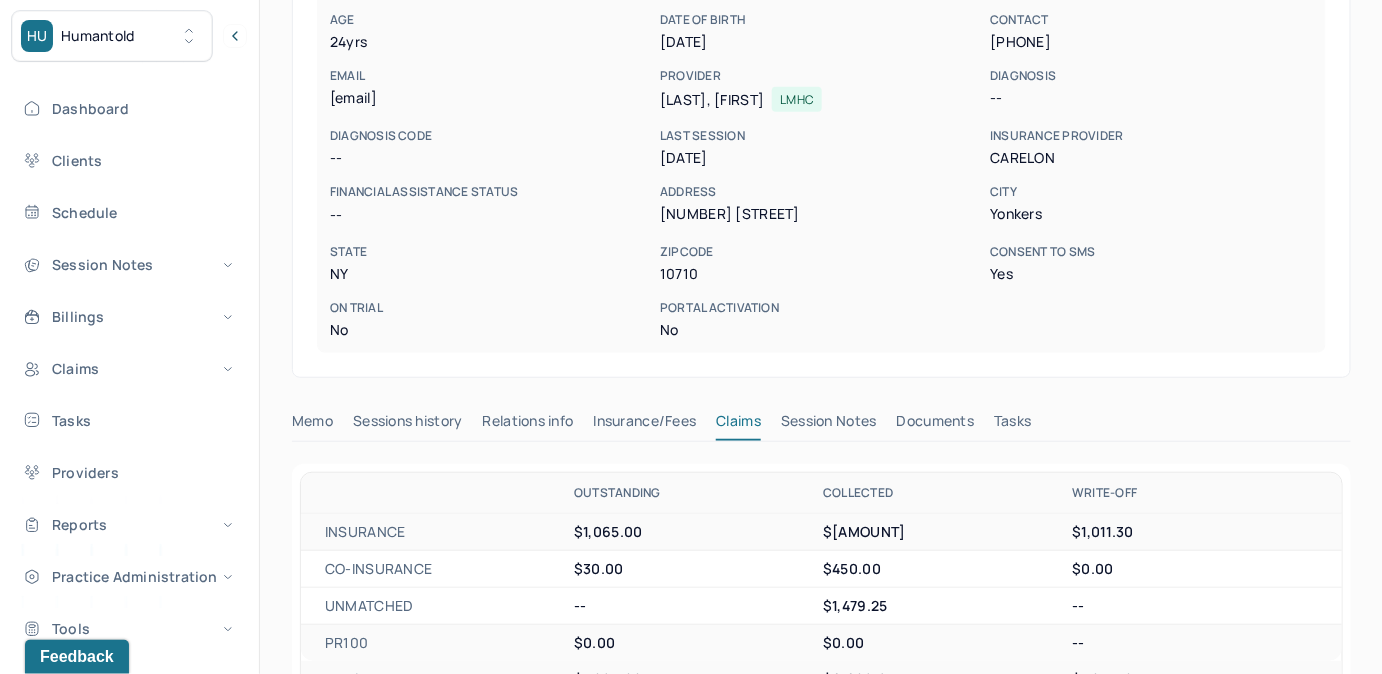 scroll, scrollTop: 181, scrollLeft: 0, axis: vertical 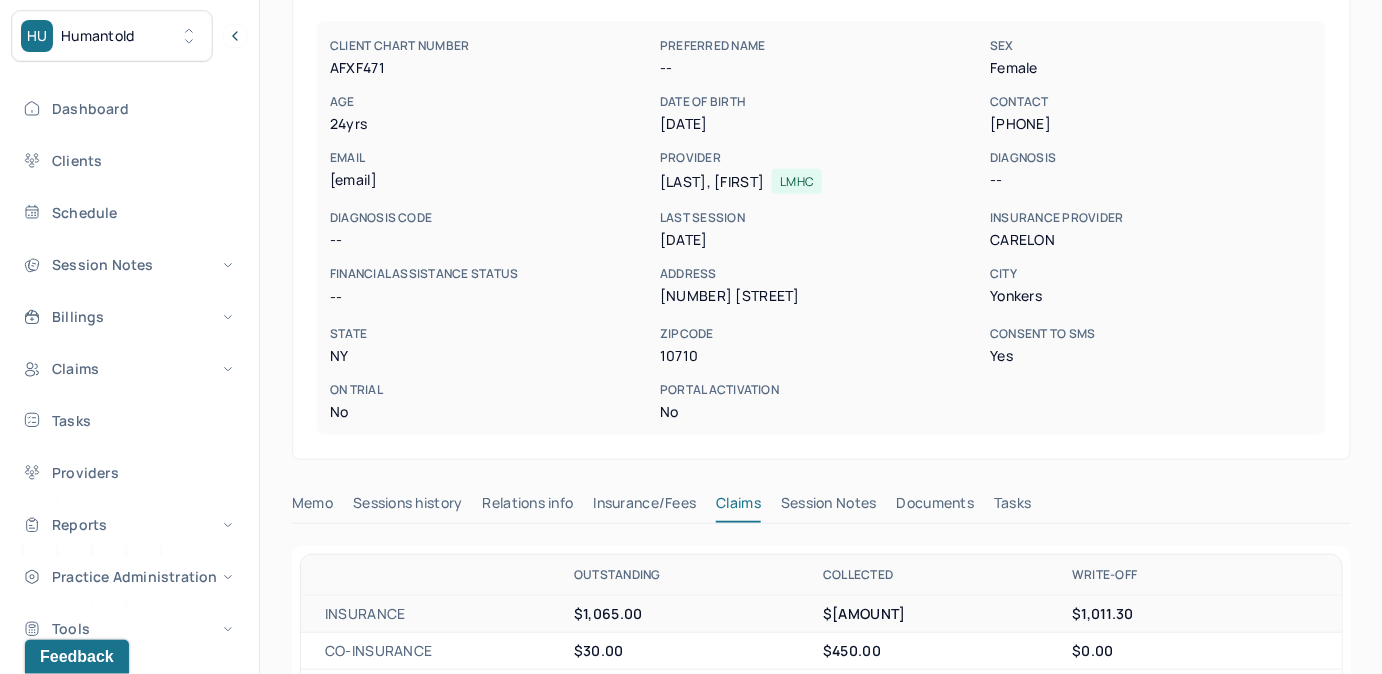 drag, startPoint x: 990, startPoint y: 122, endPoint x: 1127, endPoint y: 123, distance: 137.00365 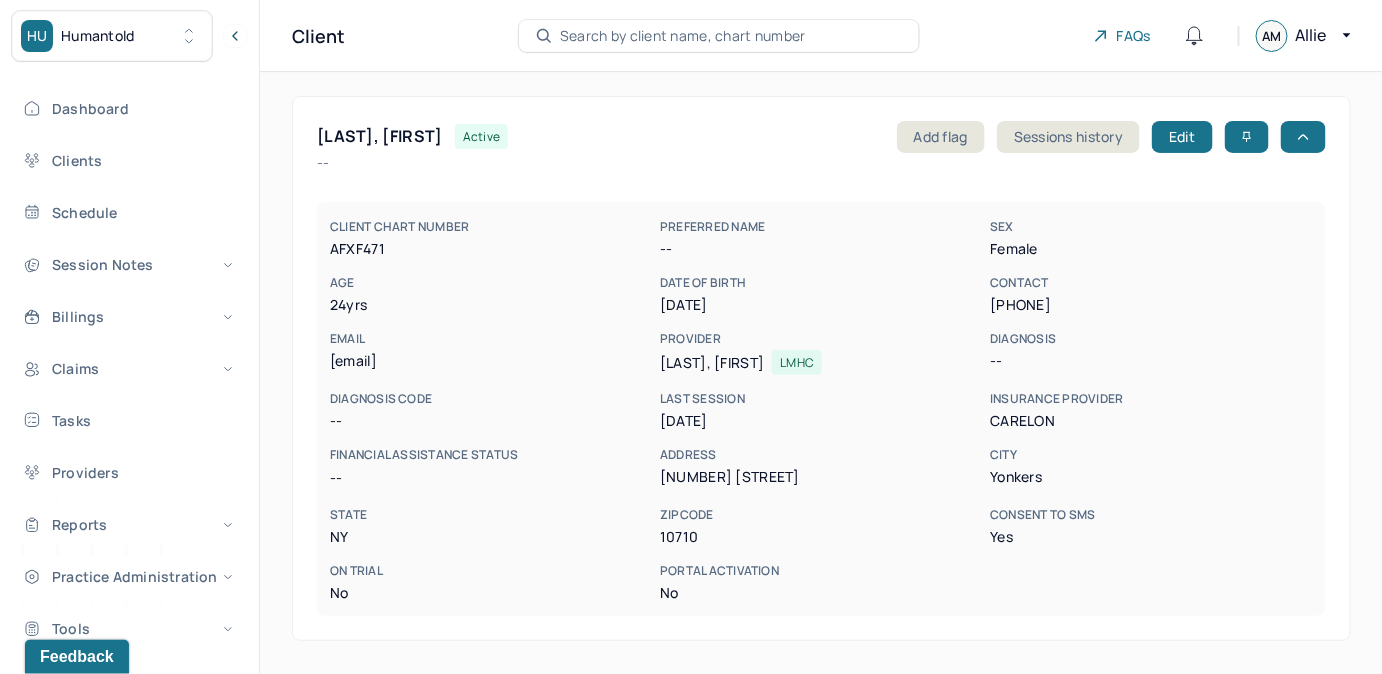 scroll, scrollTop: 0, scrollLeft: 0, axis: both 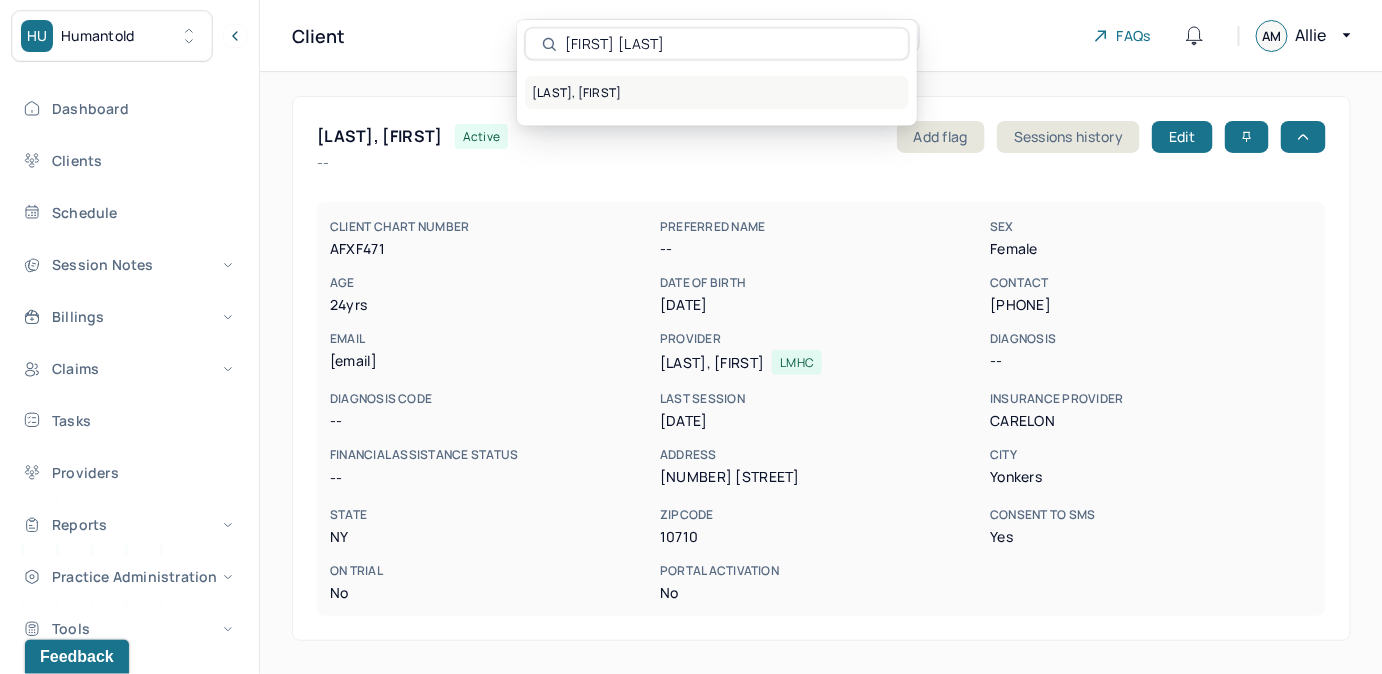 type on "Clara Theagene" 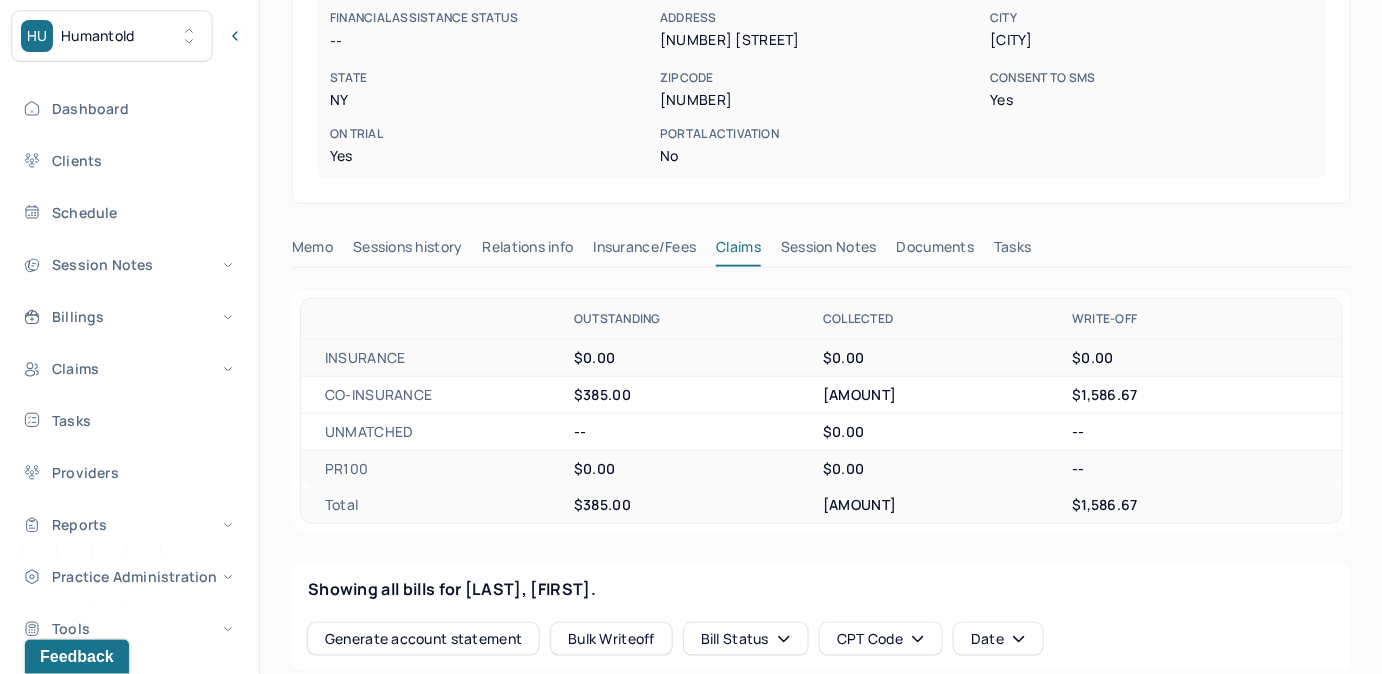 scroll, scrollTop: 454, scrollLeft: 0, axis: vertical 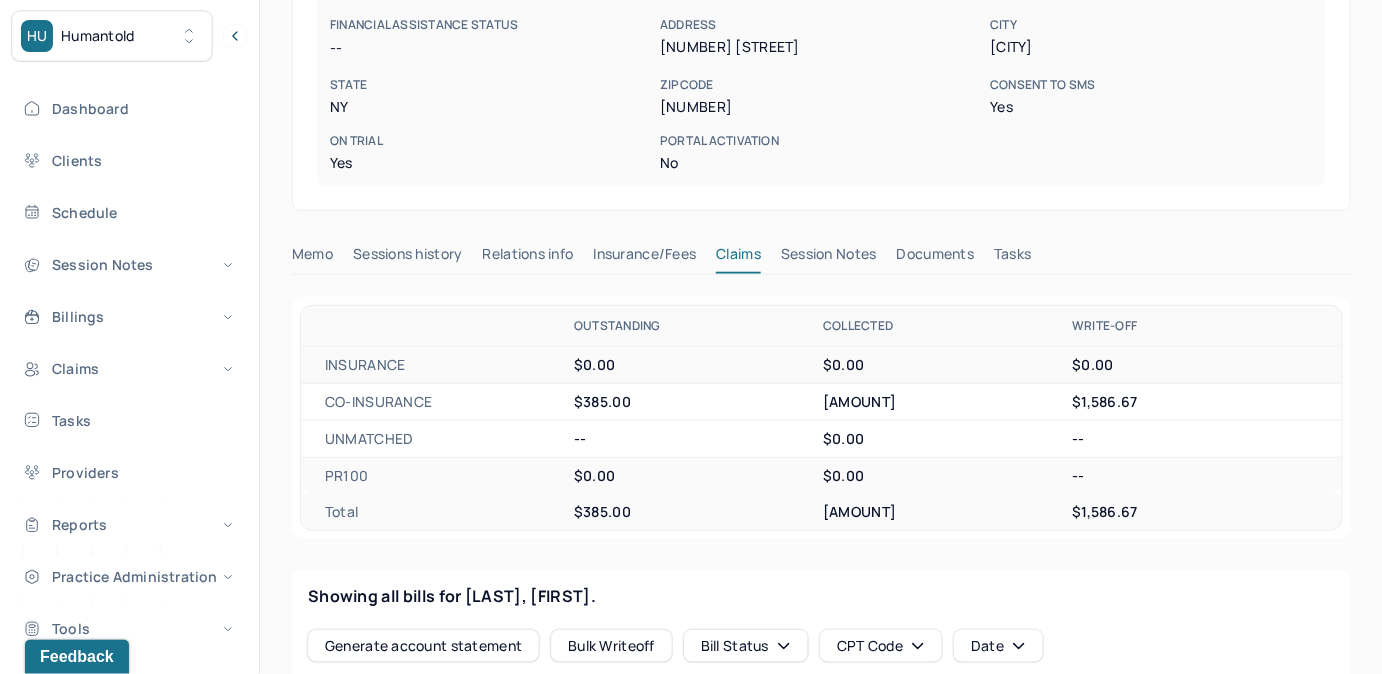click on "Insurance/Fees" at bounding box center (645, 258) 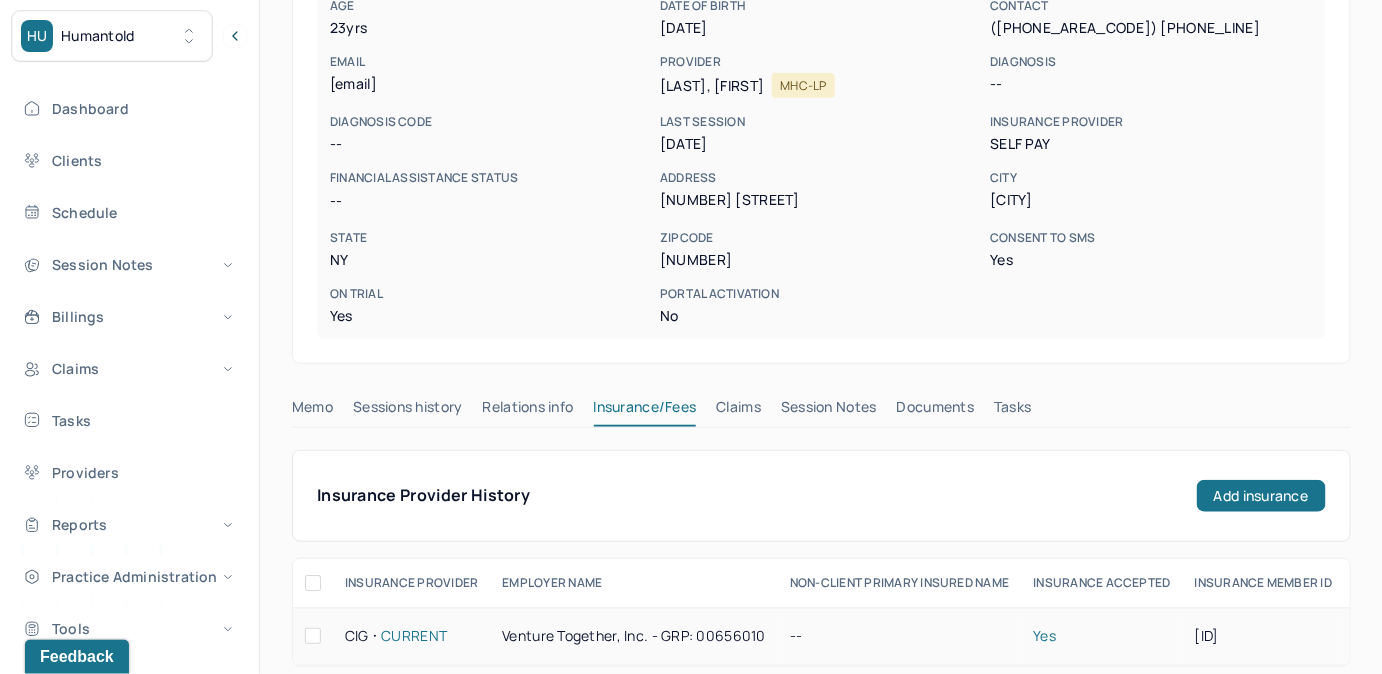 scroll, scrollTop: 272, scrollLeft: 0, axis: vertical 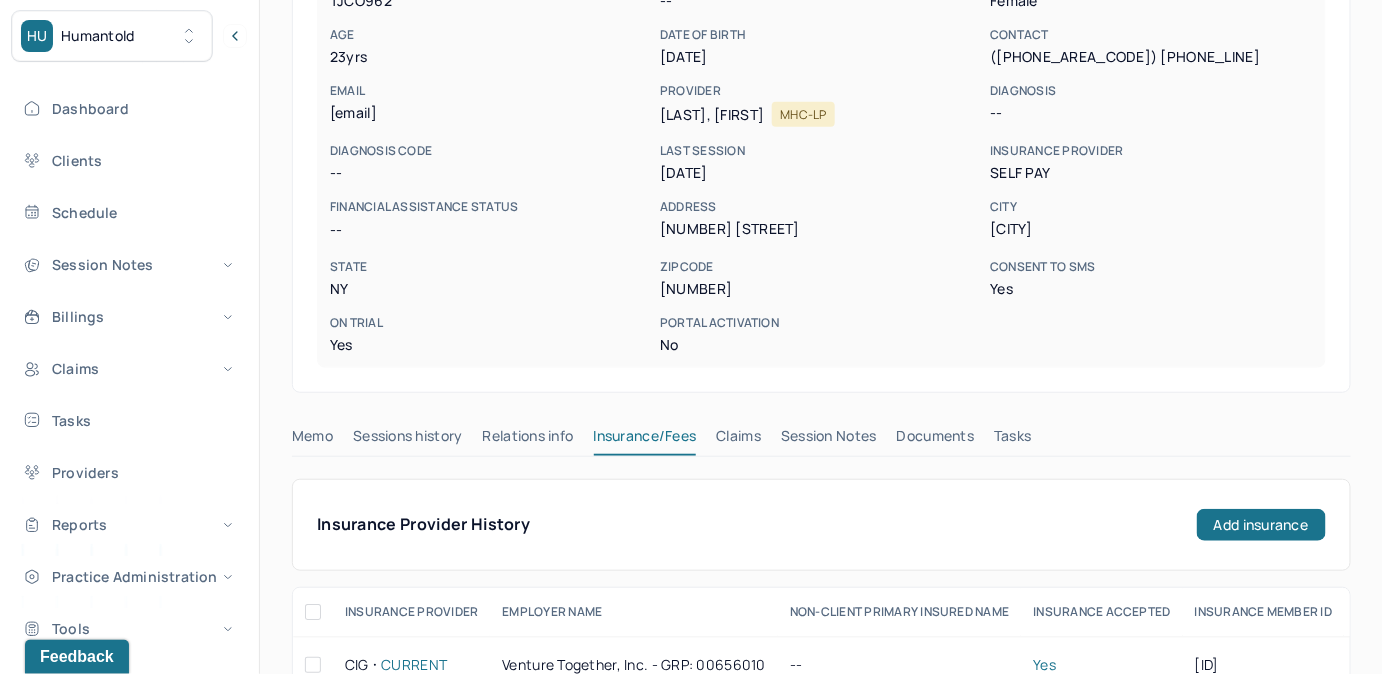 drag, startPoint x: 762, startPoint y: 435, endPoint x: 754, endPoint y: 382, distance: 53.600372 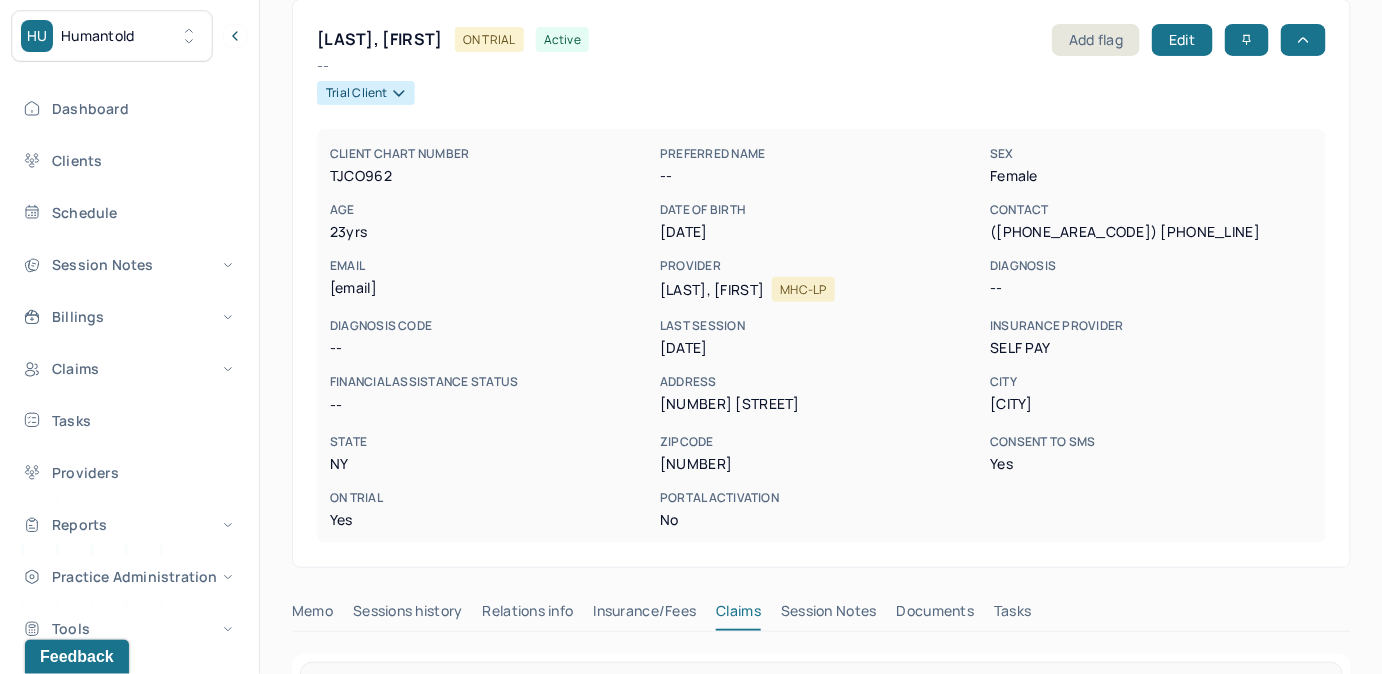 scroll, scrollTop: 90, scrollLeft: 0, axis: vertical 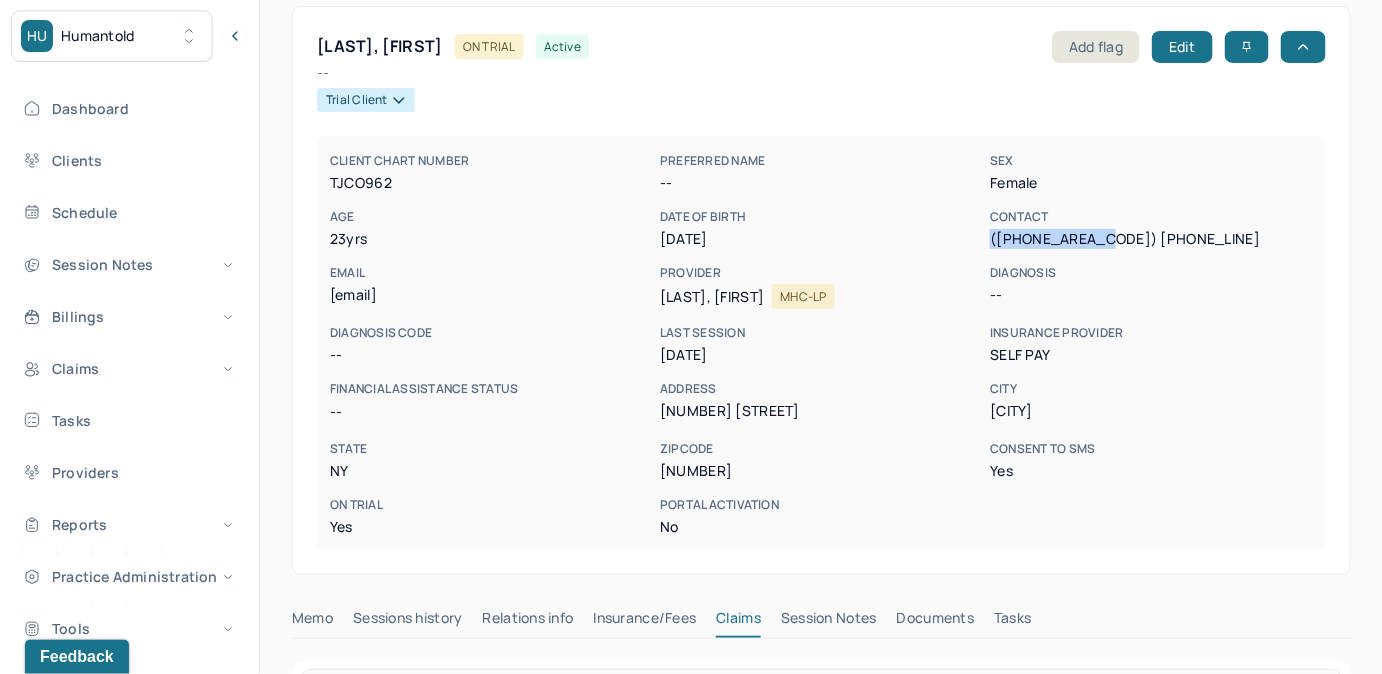 drag, startPoint x: 992, startPoint y: 238, endPoint x: 1108, endPoint y: 242, distance: 116.06895 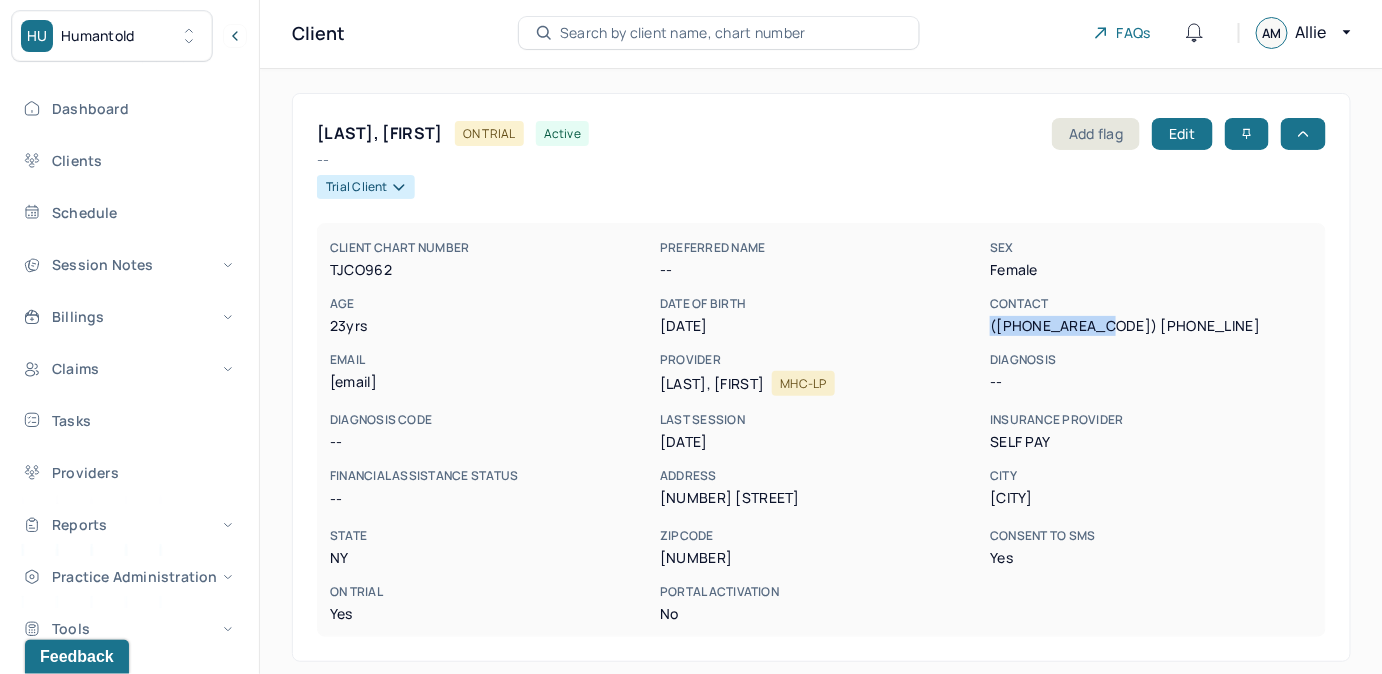 scroll, scrollTop: 0, scrollLeft: 0, axis: both 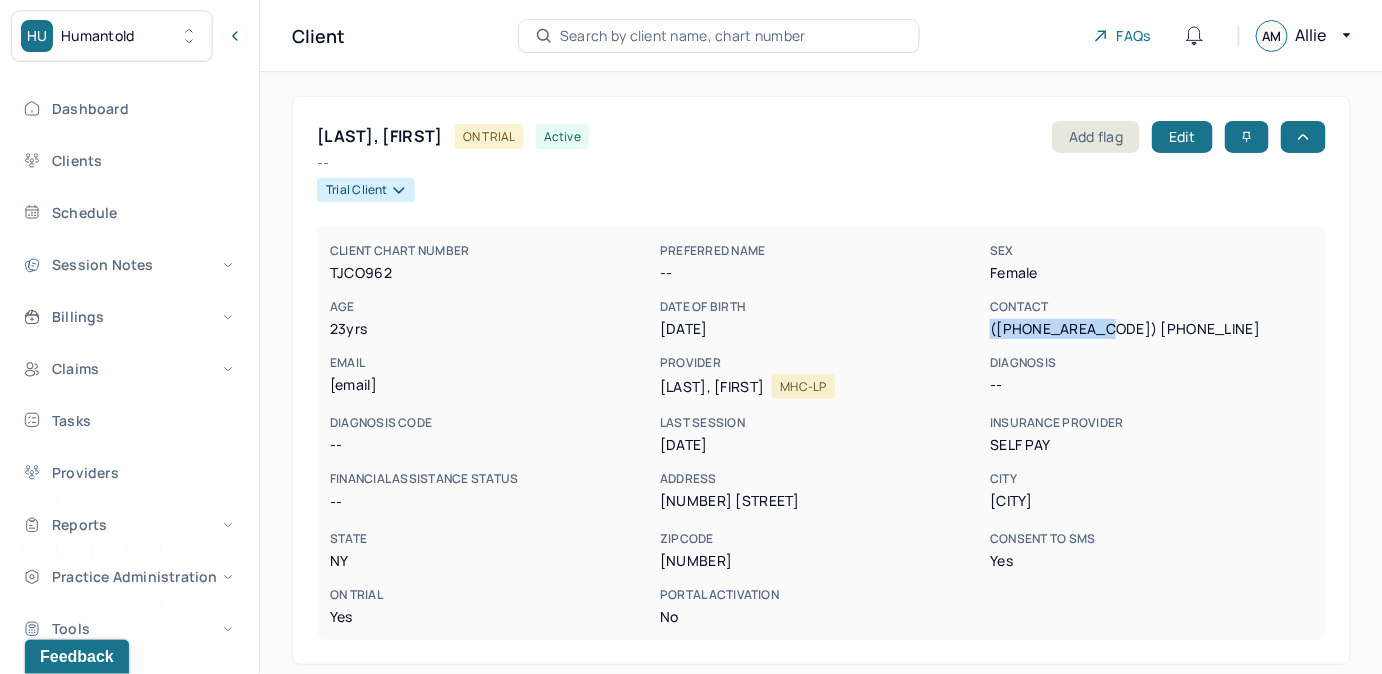 click on "Search by client name, chart number" at bounding box center [683, 36] 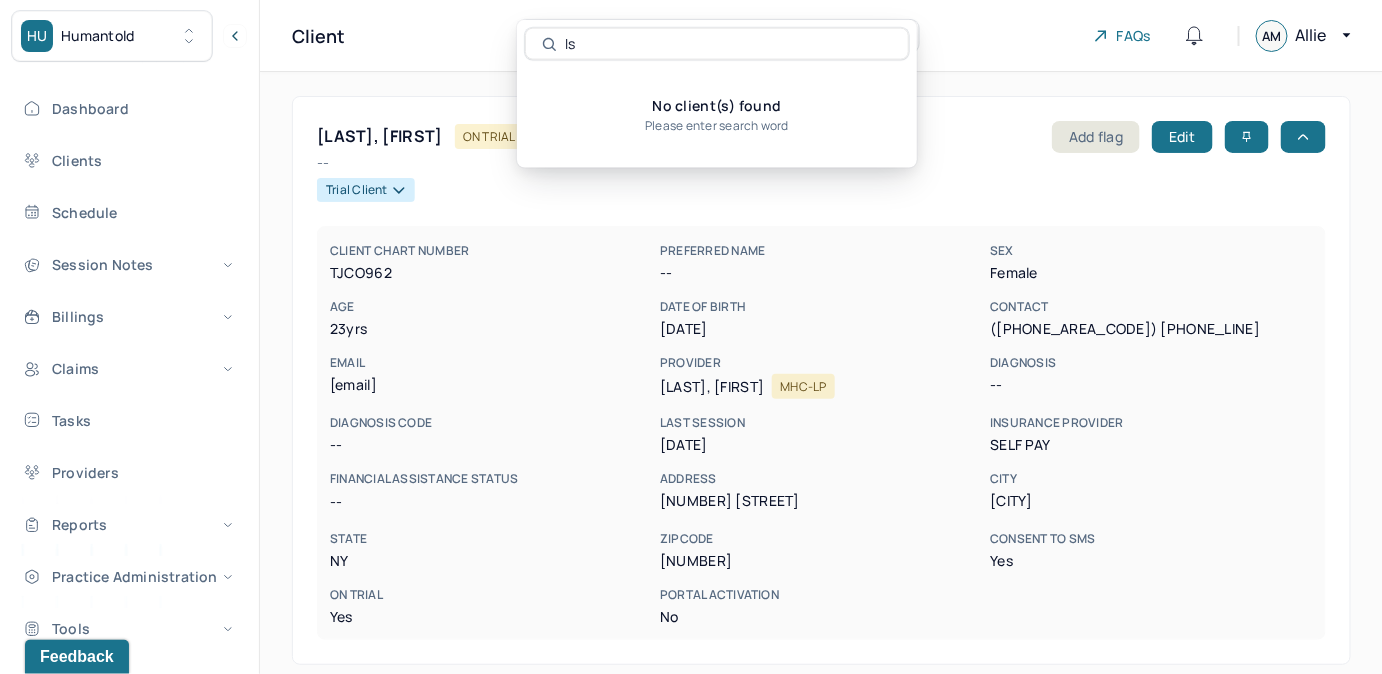 type on "I" 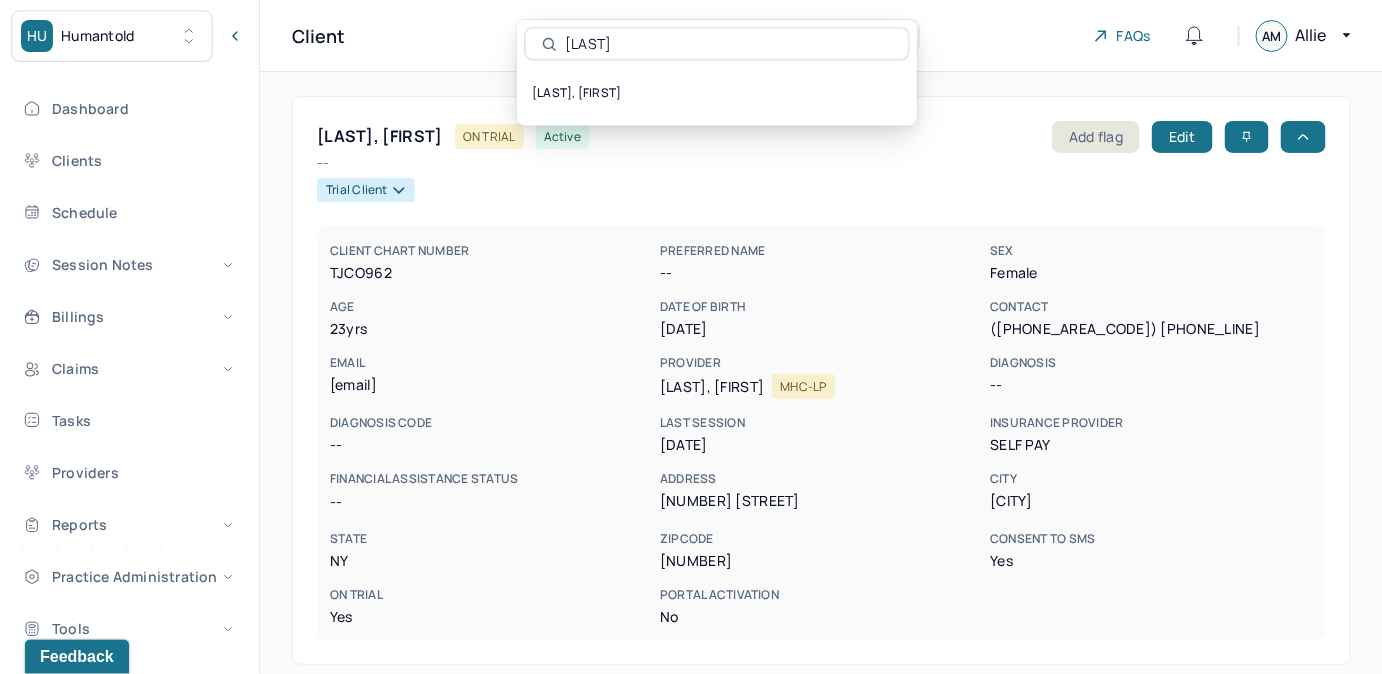 type on "bravo" 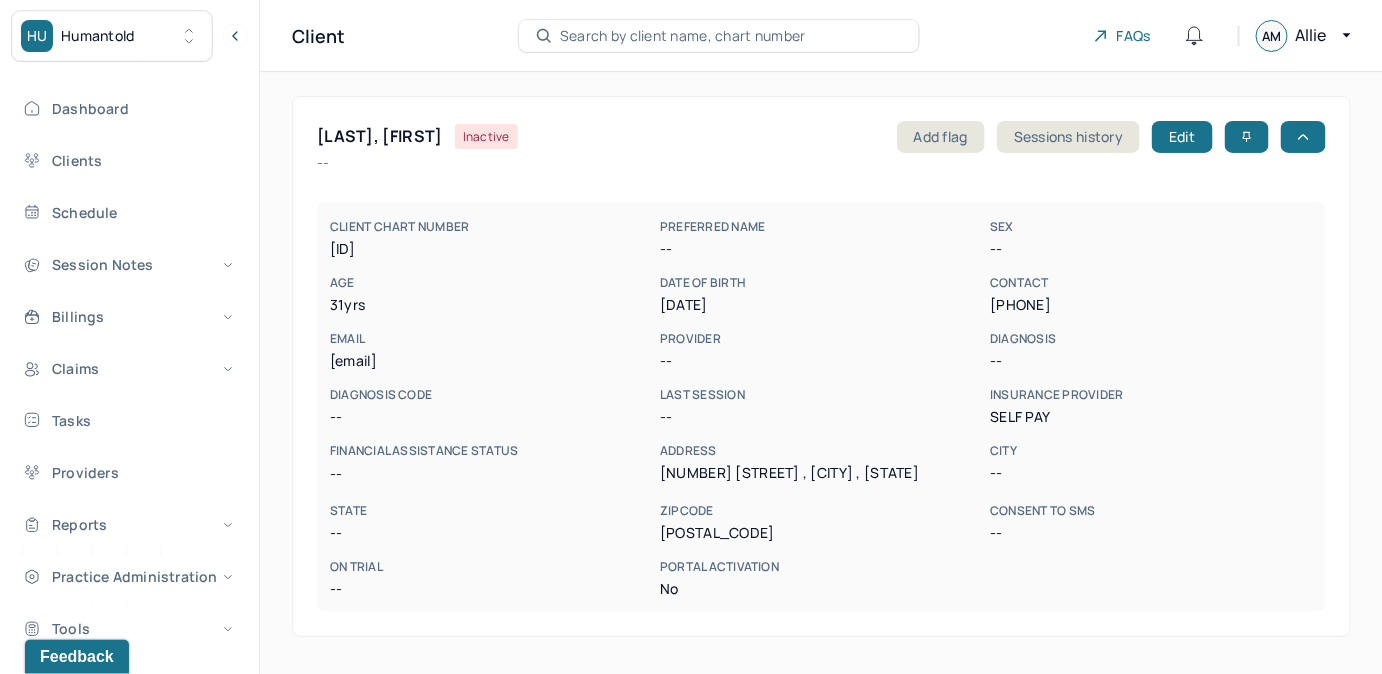 click on "Search by client name, chart number" at bounding box center [683, 36] 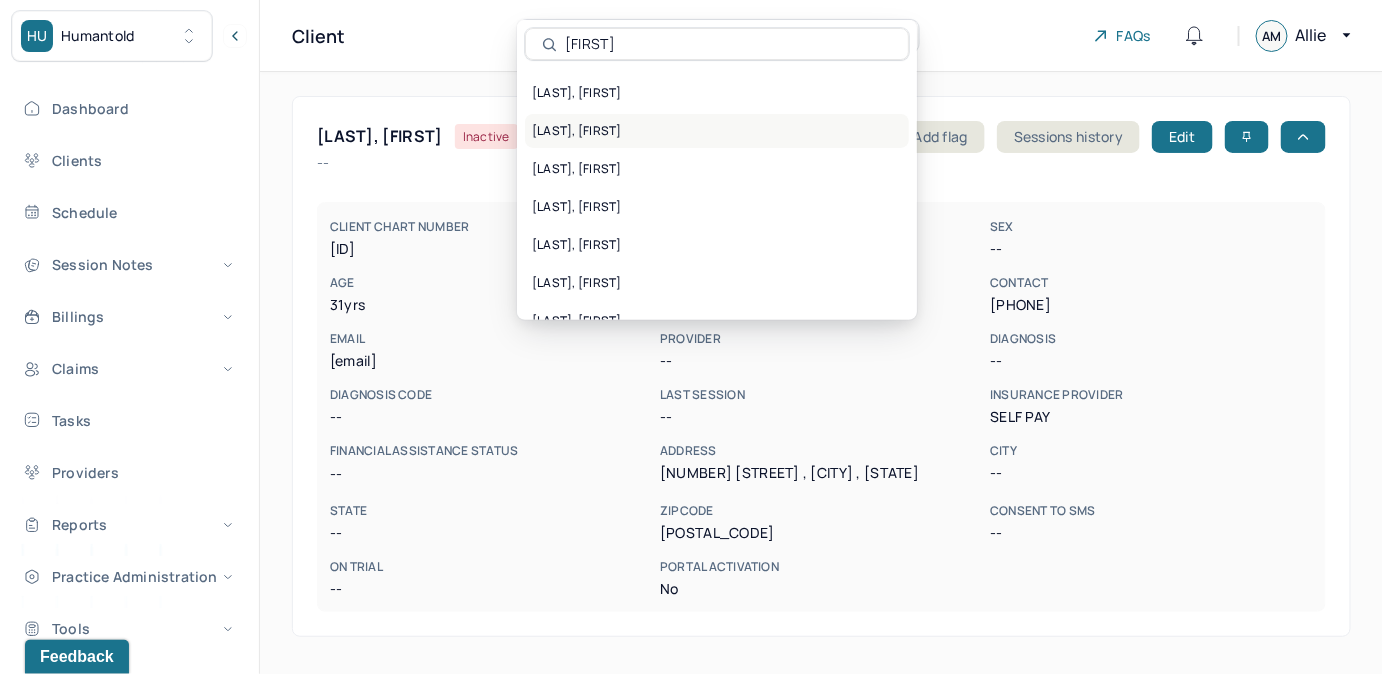type on "isabella" 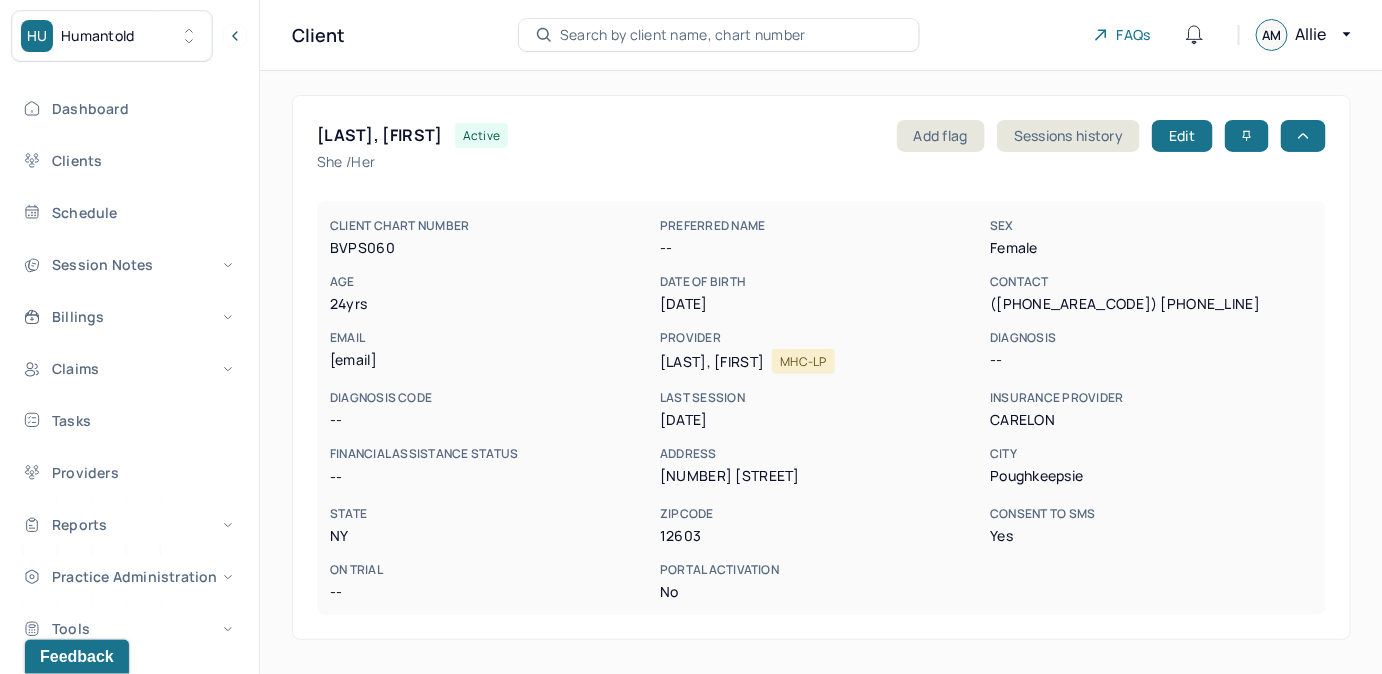 scroll, scrollTop: 0, scrollLeft: 0, axis: both 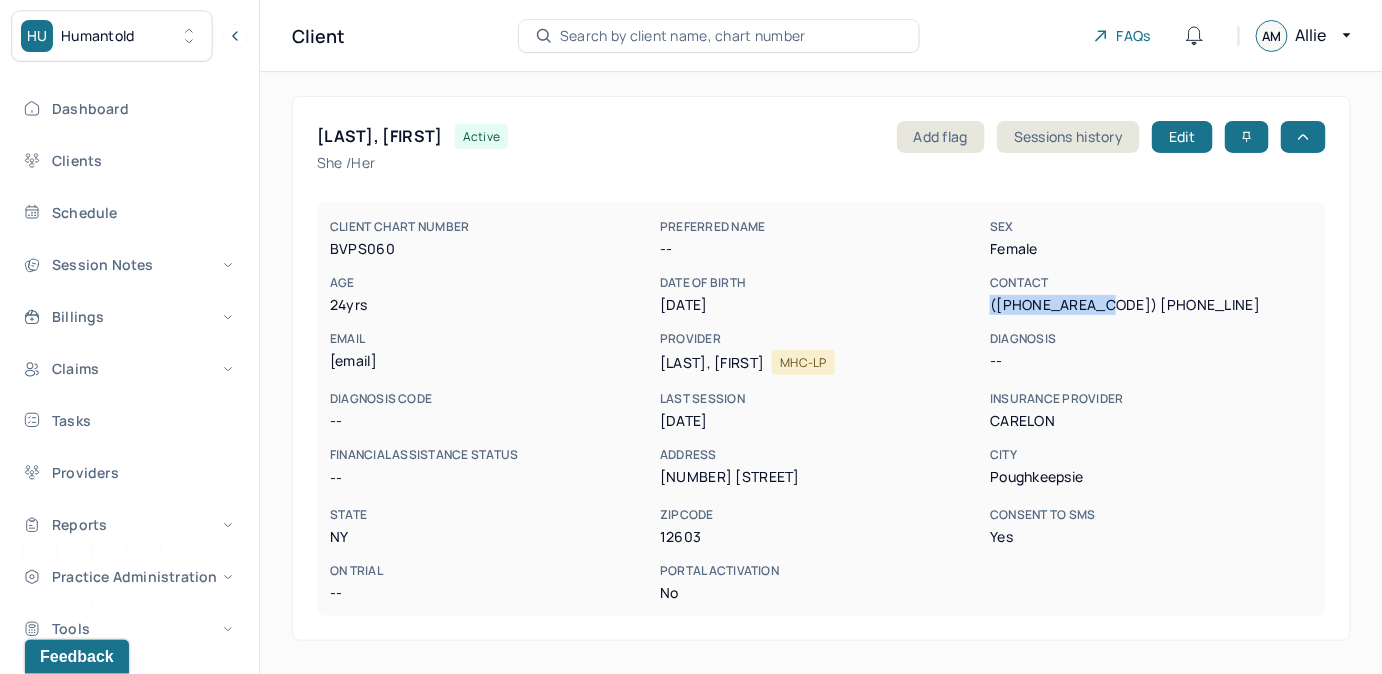 drag, startPoint x: 990, startPoint y: 304, endPoint x: 1128, endPoint y: 310, distance: 138.13037 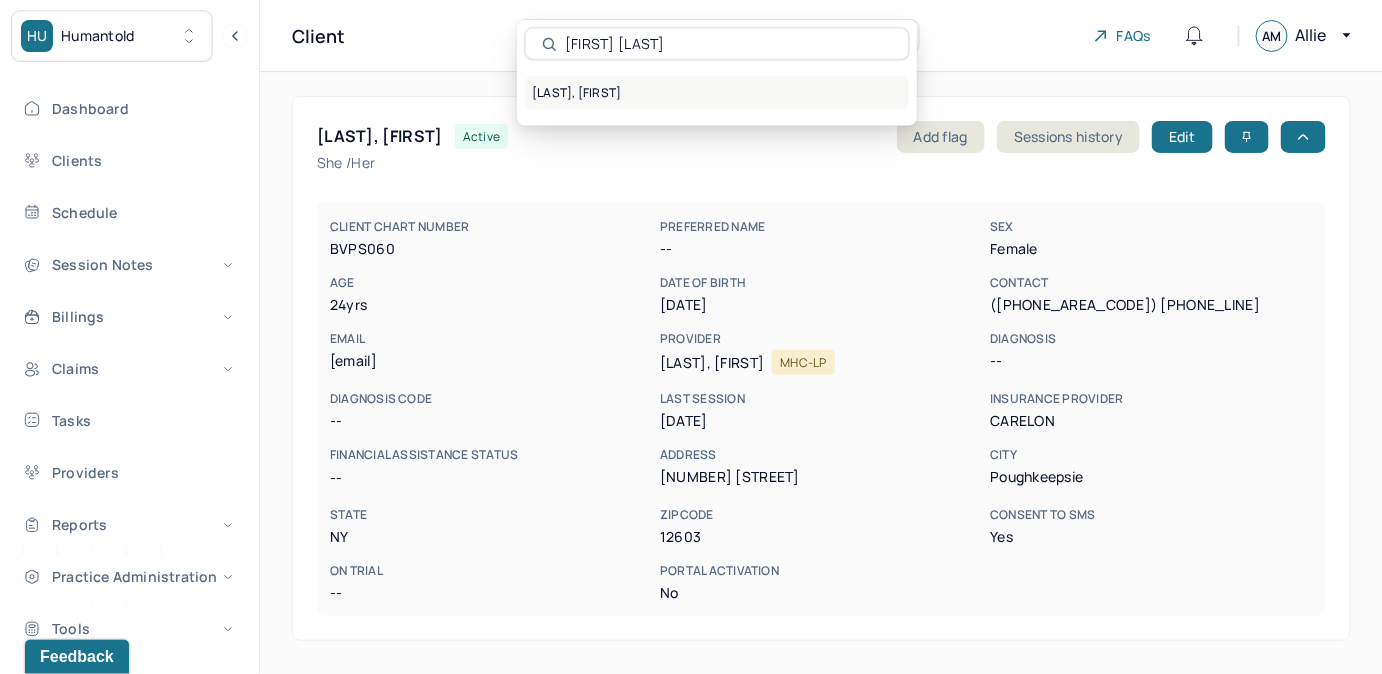 type on "Amannie Reyes-Rodriguez" 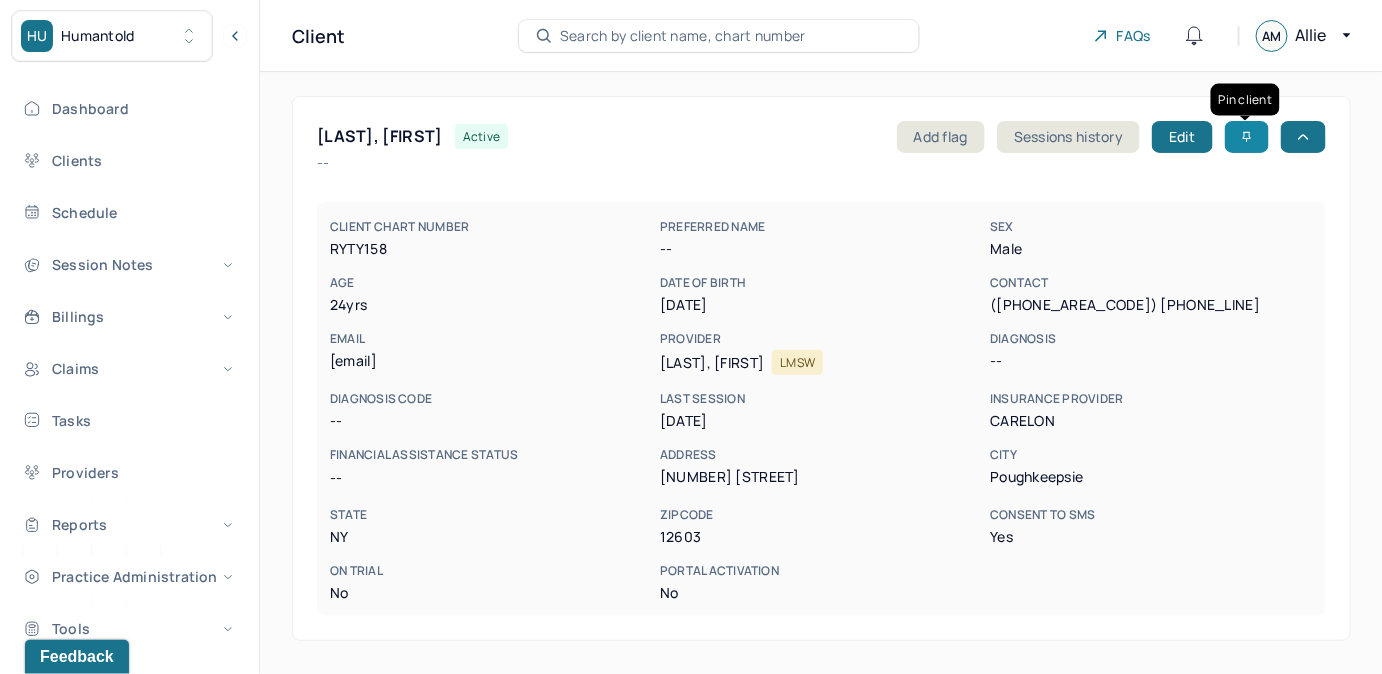 click 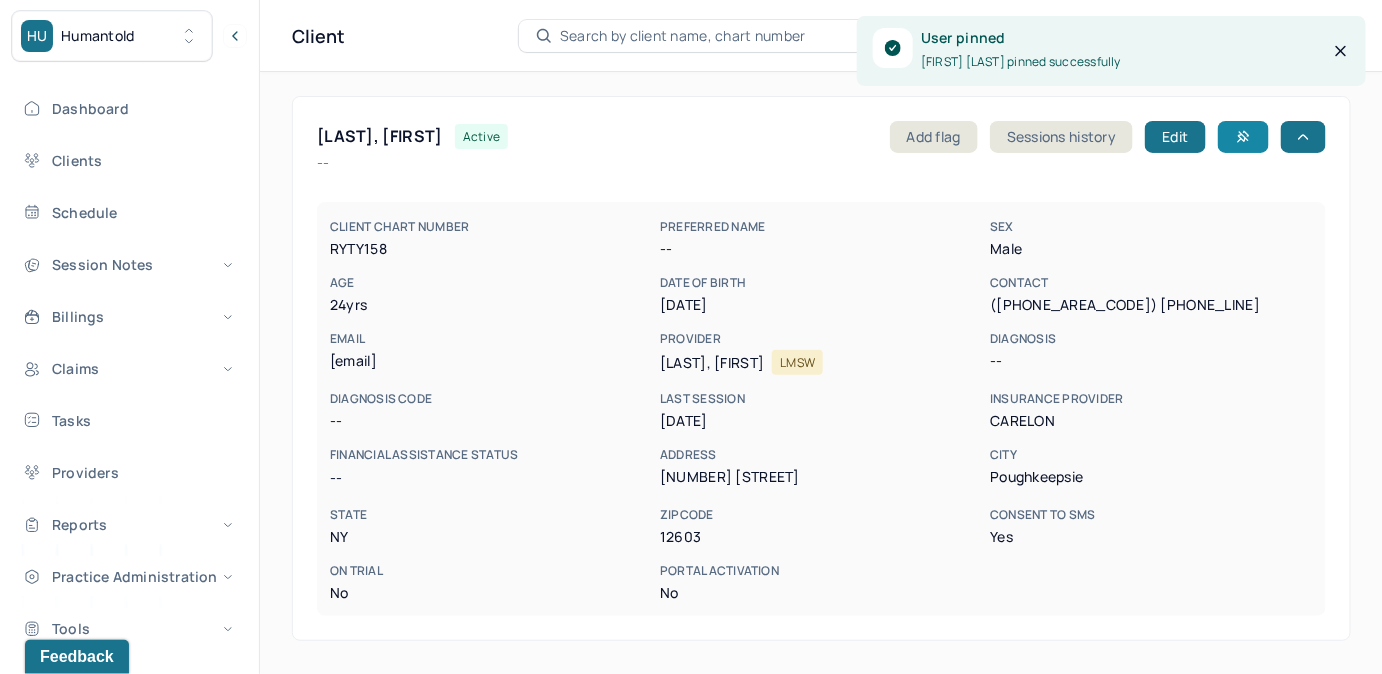 click on "Search by client name, chart number" at bounding box center (683, 36) 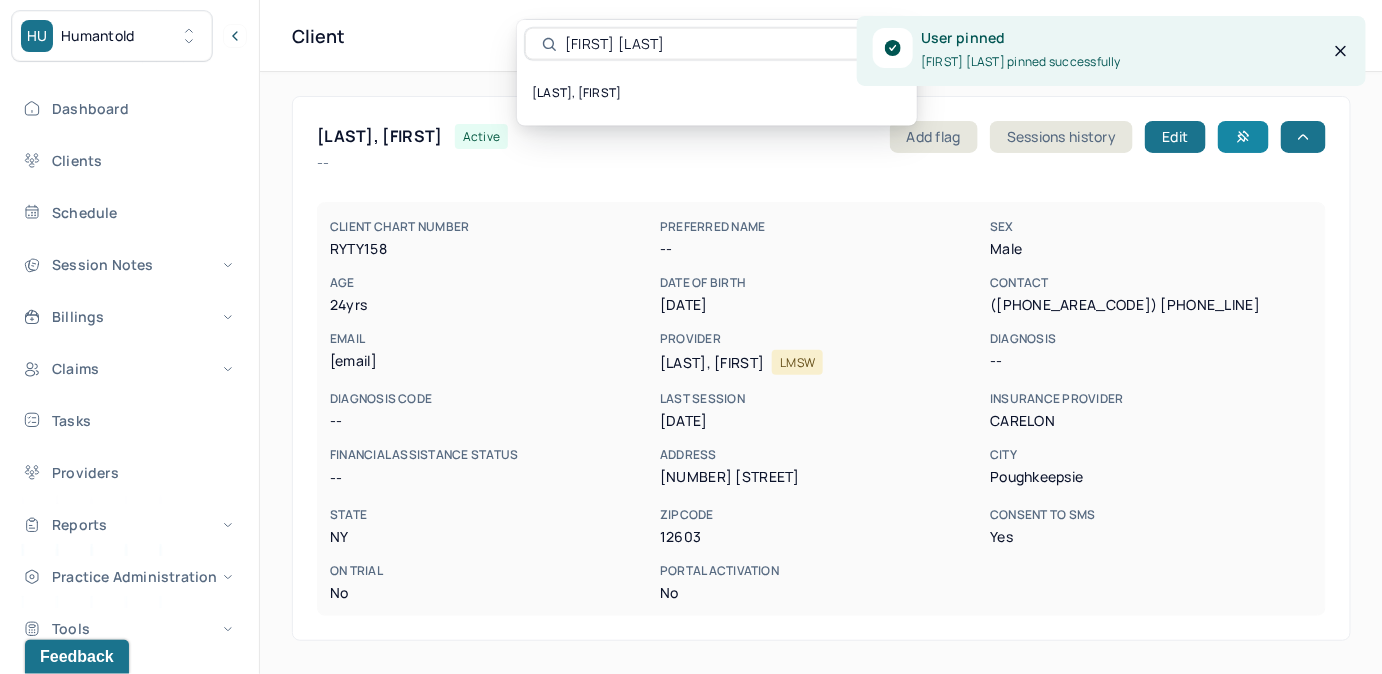 type on "Hillary Warner" 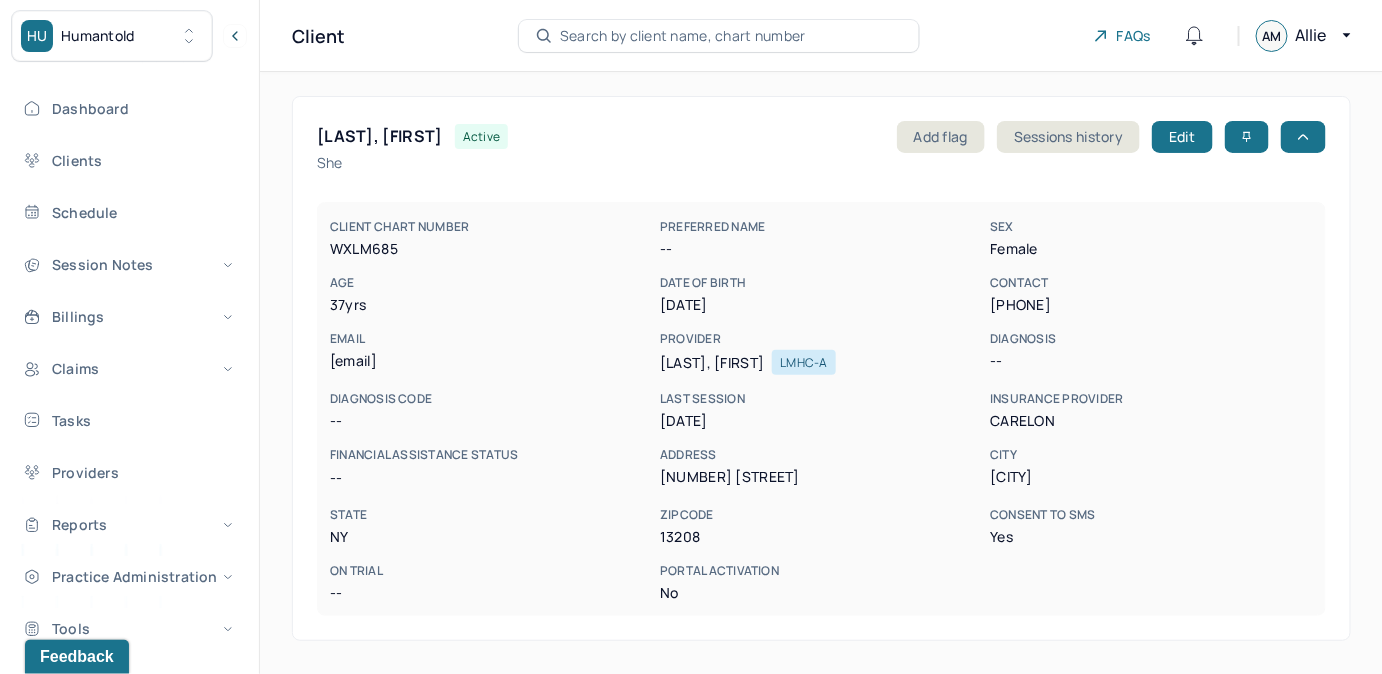 copy on "hwarner87@gmail.com" 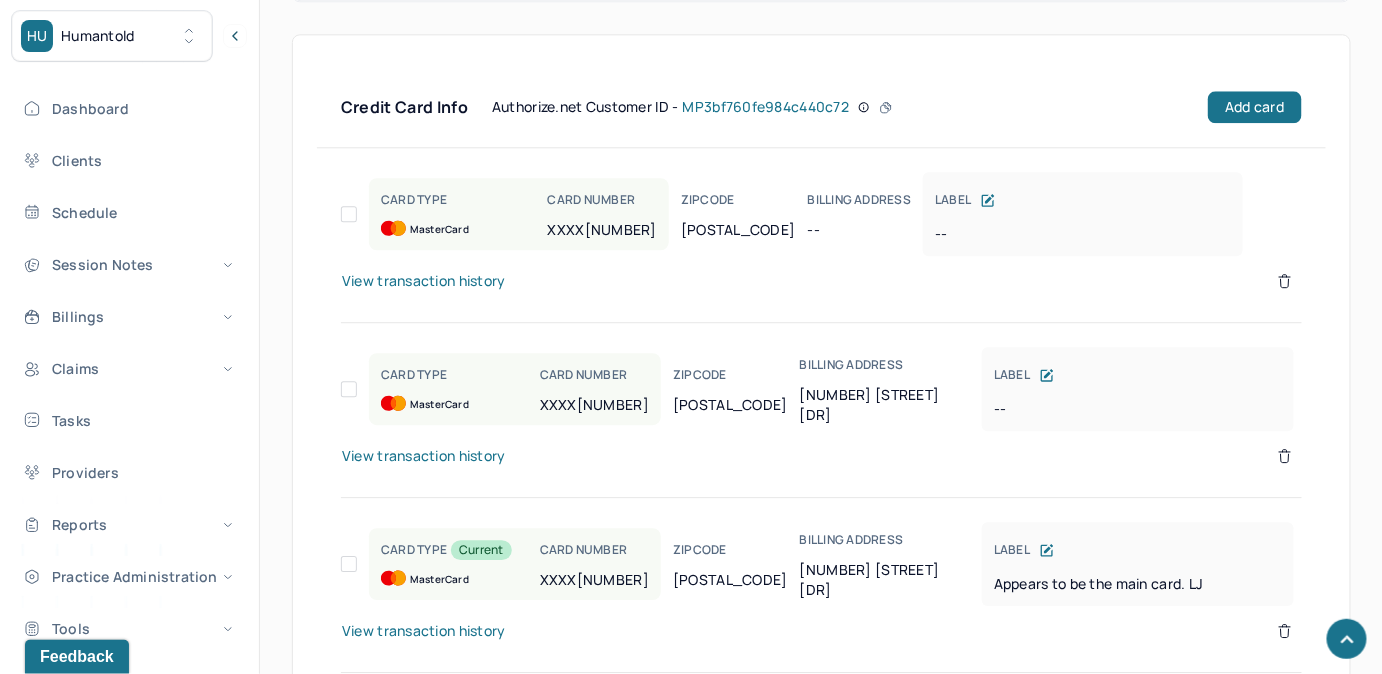 scroll, scrollTop: 1747, scrollLeft: 0, axis: vertical 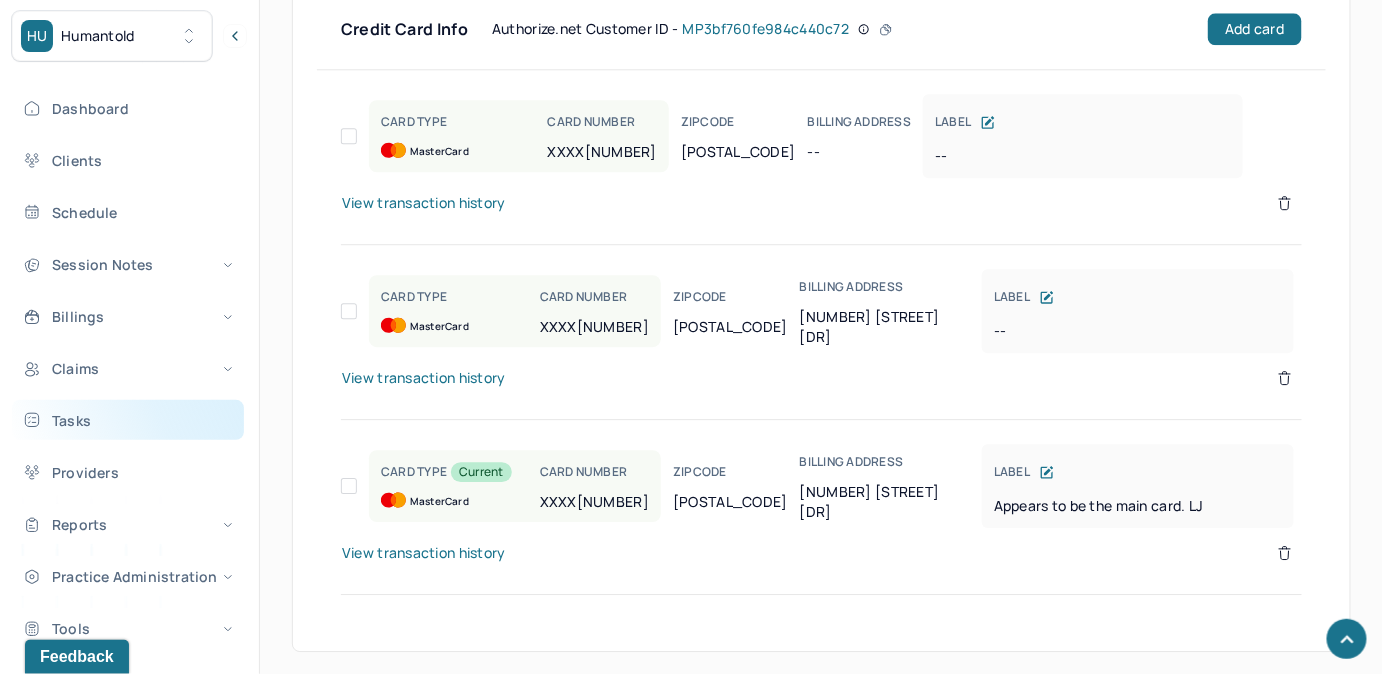 click on "Tasks" at bounding box center (128, 420) 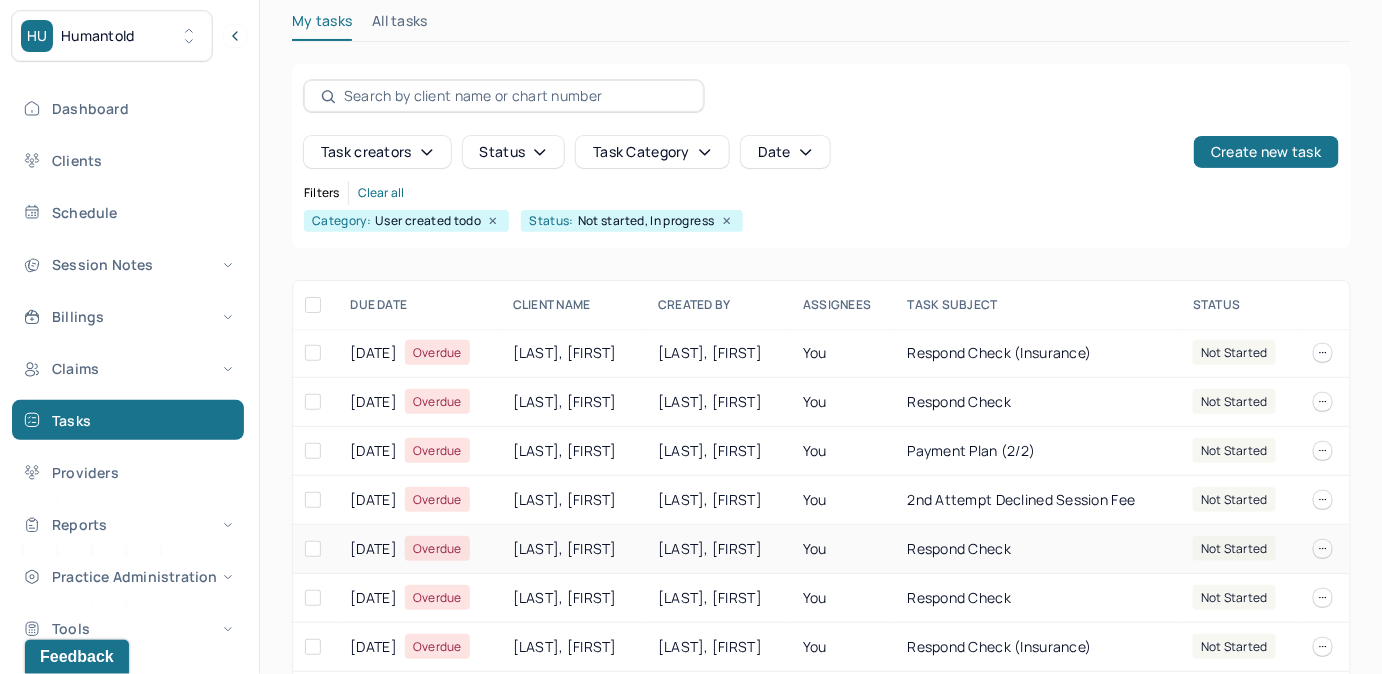 scroll, scrollTop: 256, scrollLeft: 0, axis: vertical 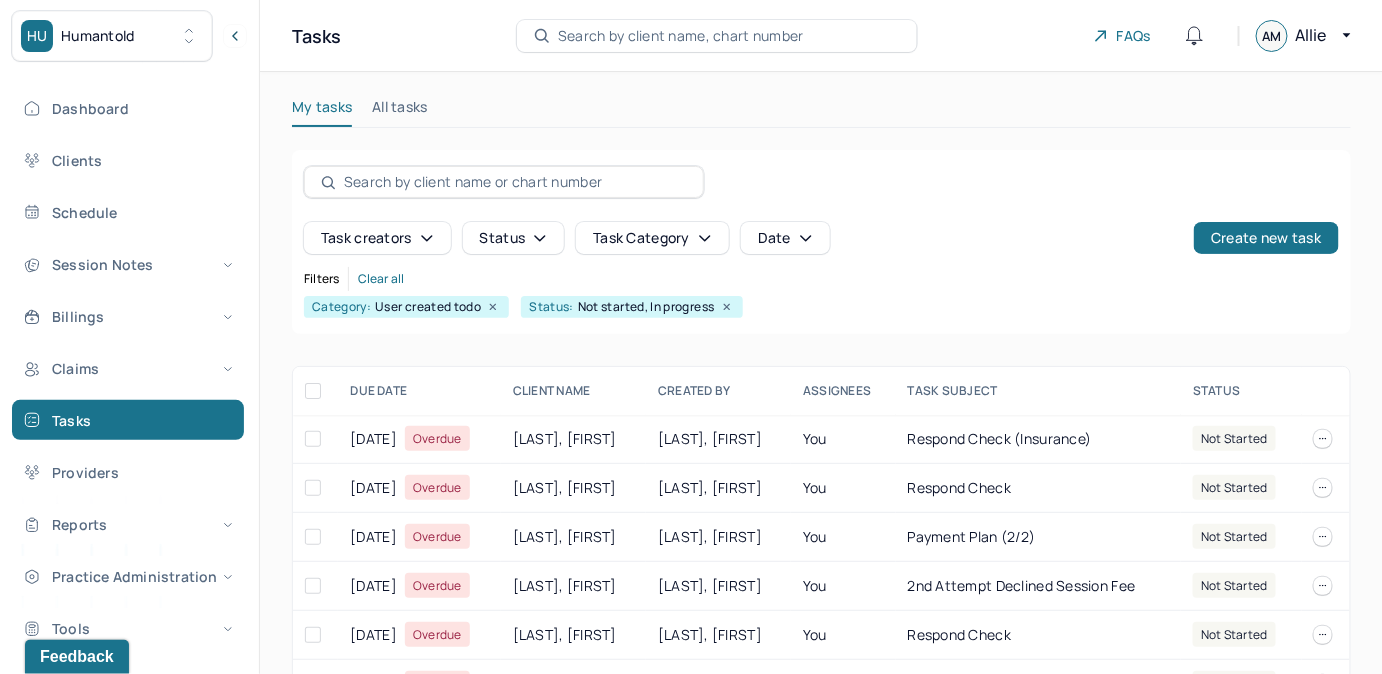 click on "Search by client name, chart number" at bounding box center (681, 36) 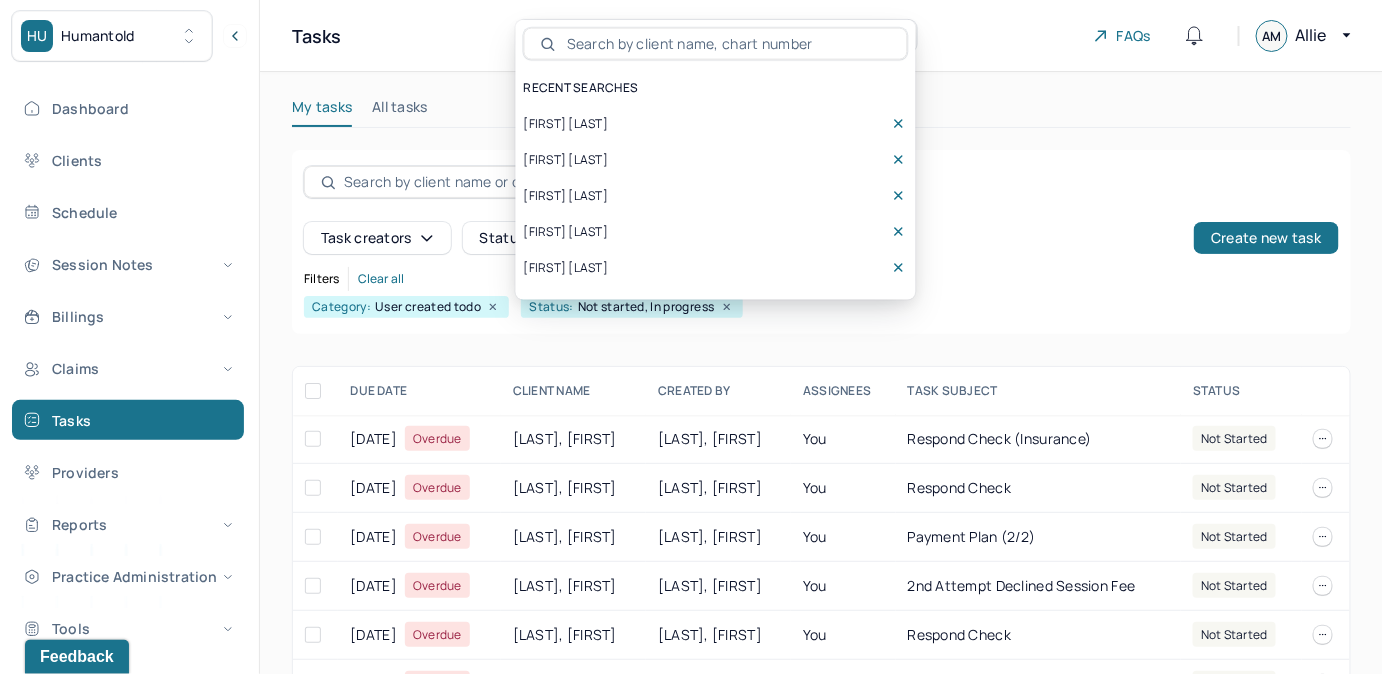 click on "Hillary Warner" at bounding box center (566, 124) 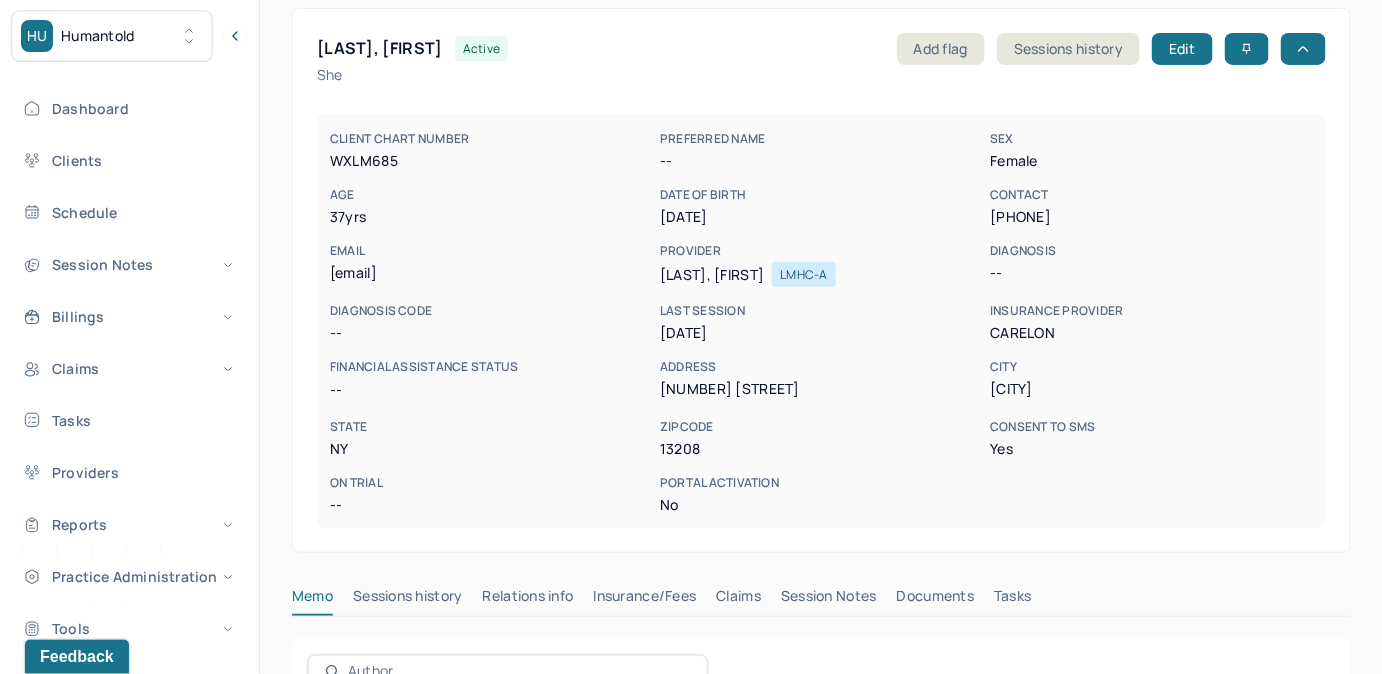 scroll, scrollTop: 90, scrollLeft: 0, axis: vertical 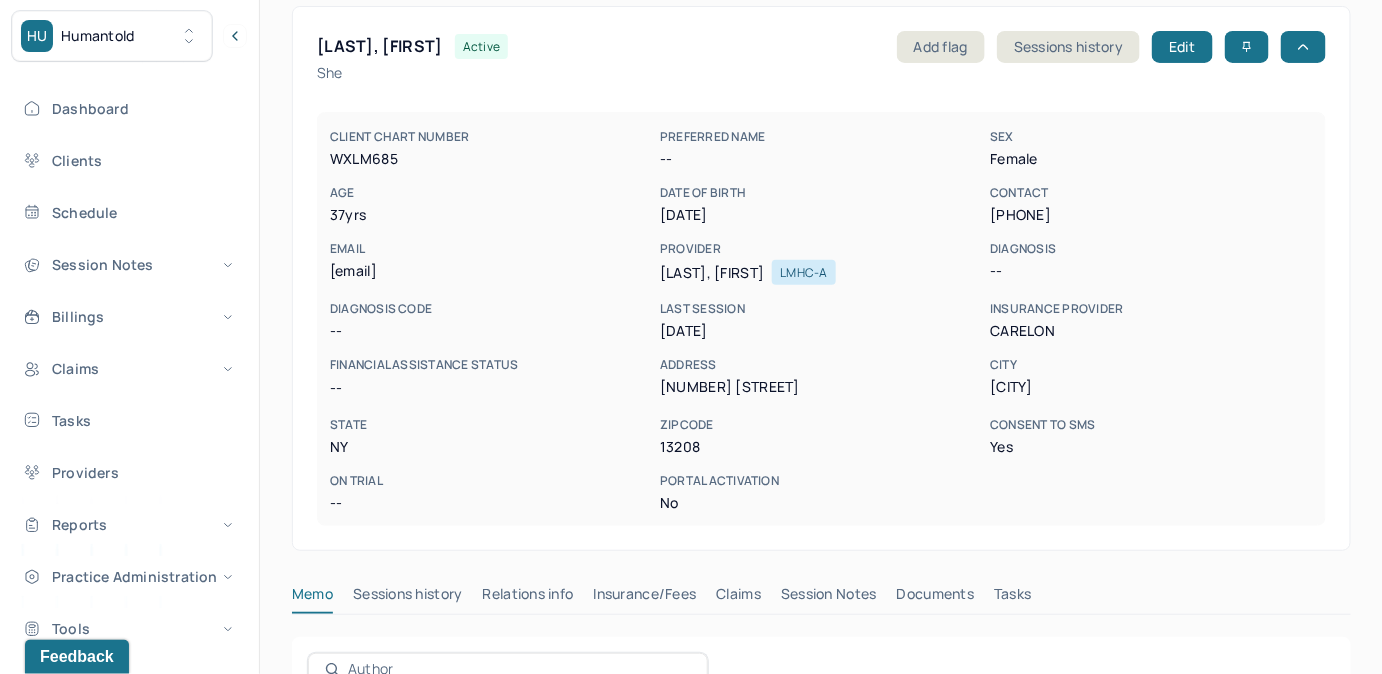 drag, startPoint x: 327, startPoint y: 272, endPoint x: 493, endPoint y: 270, distance: 166.01205 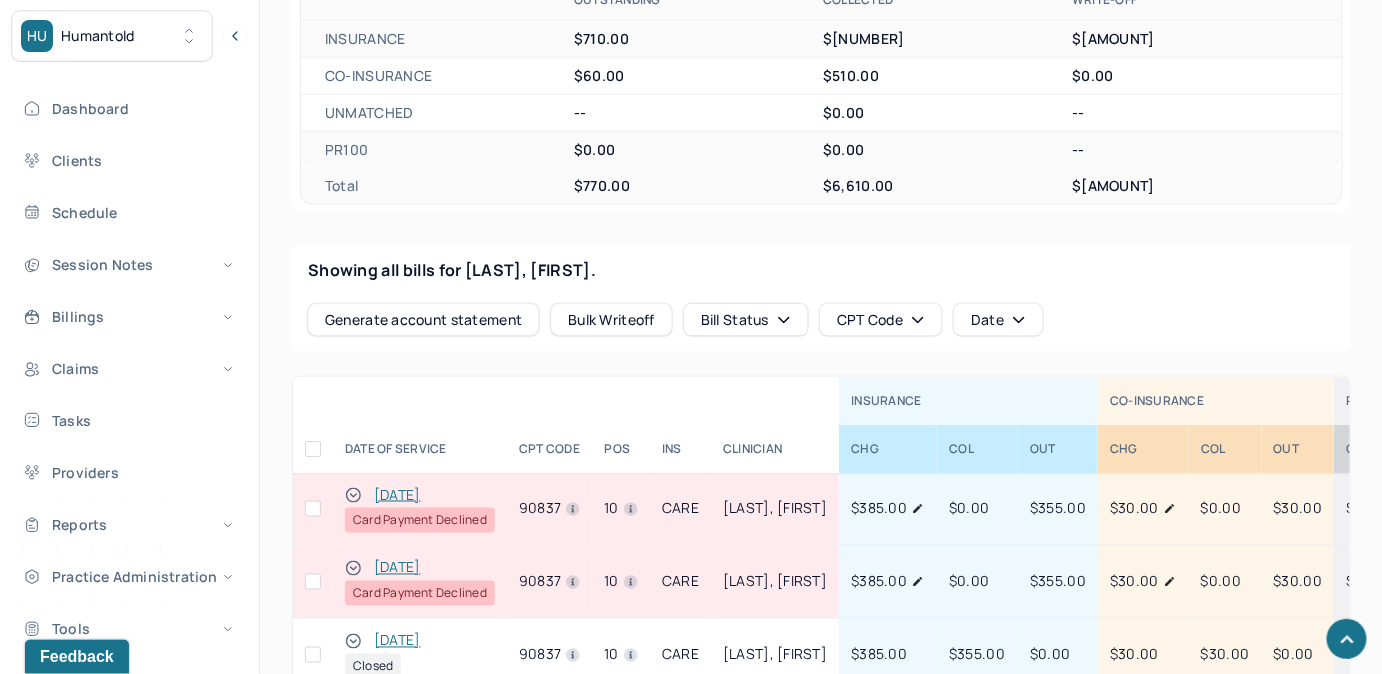 scroll, scrollTop: 1090, scrollLeft: 0, axis: vertical 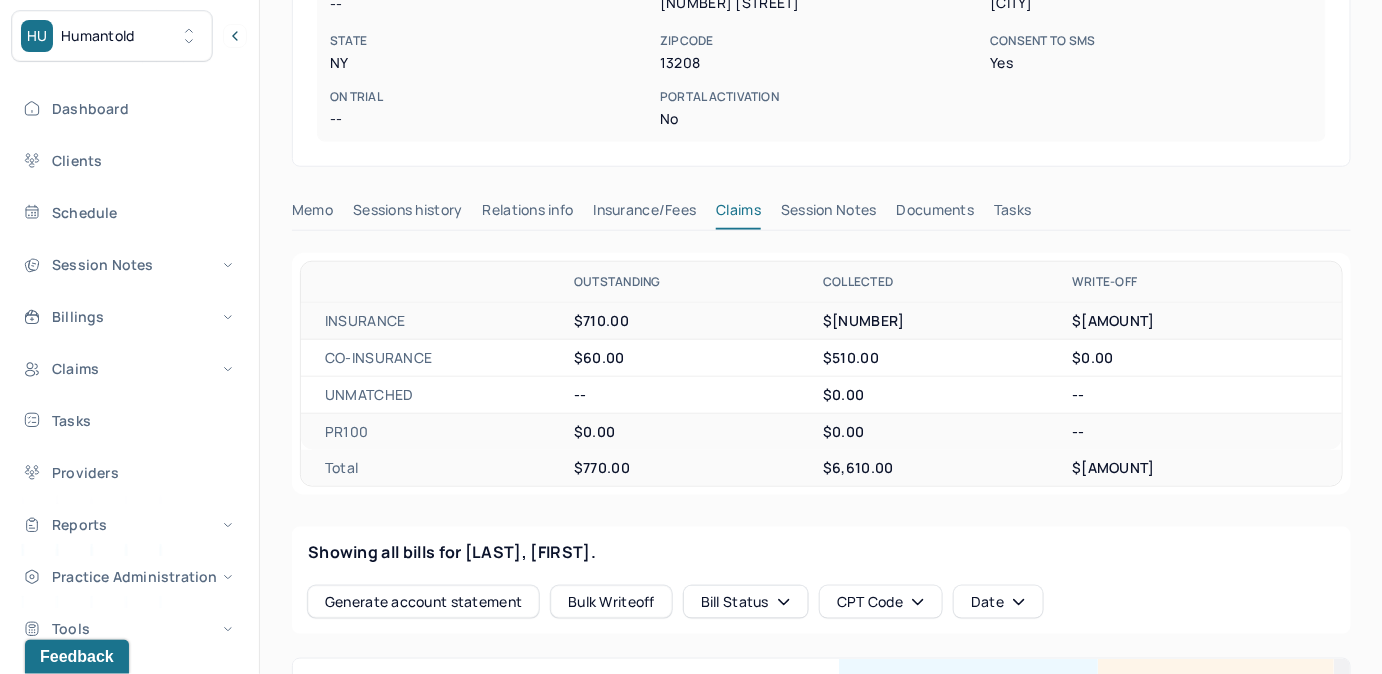 click on "Tasks" at bounding box center (1012, 214) 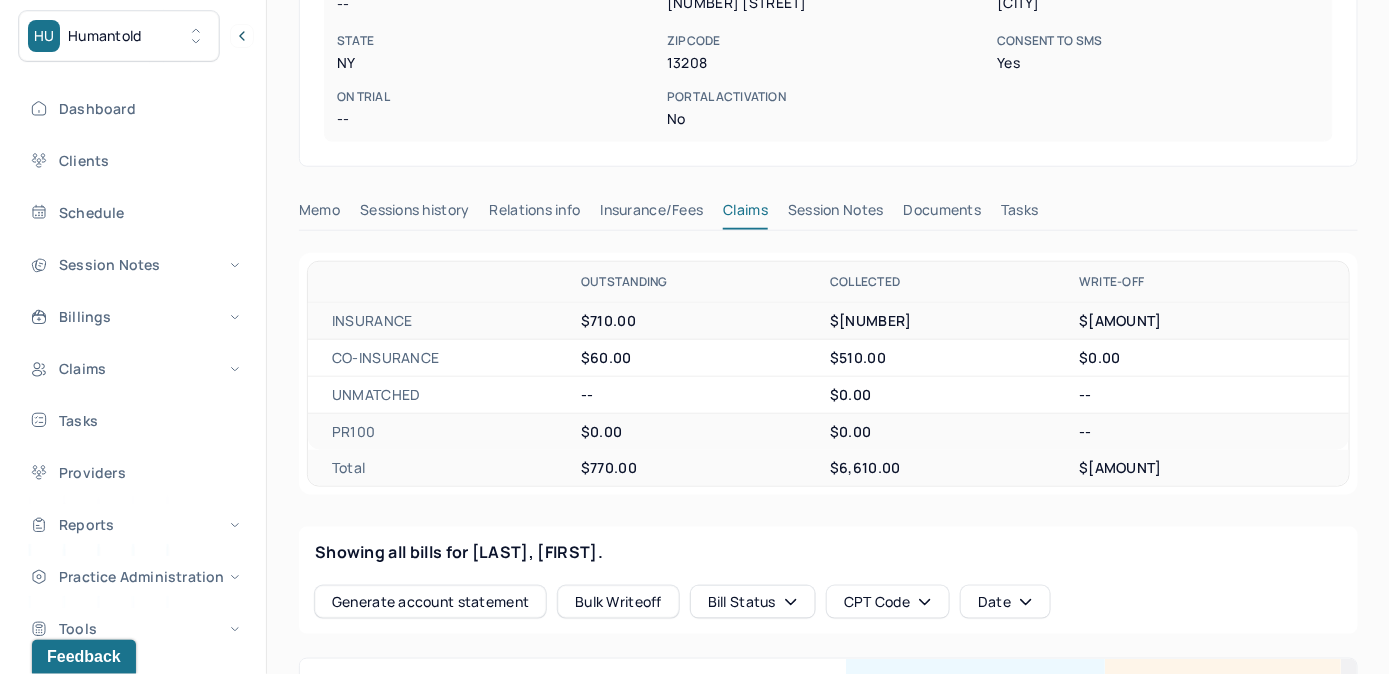 scroll, scrollTop: 314, scrollLeft: 0, axis: vertical 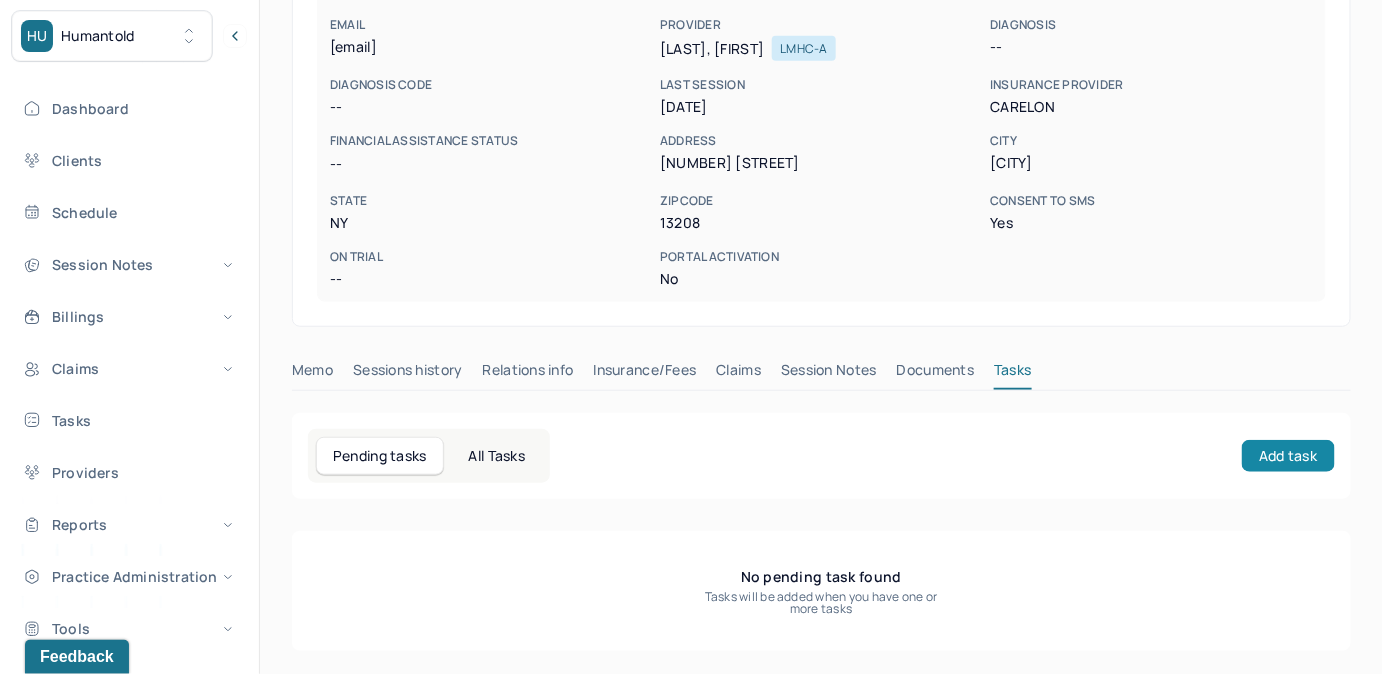 click on "Add task" at bounding box center (1288, 456) 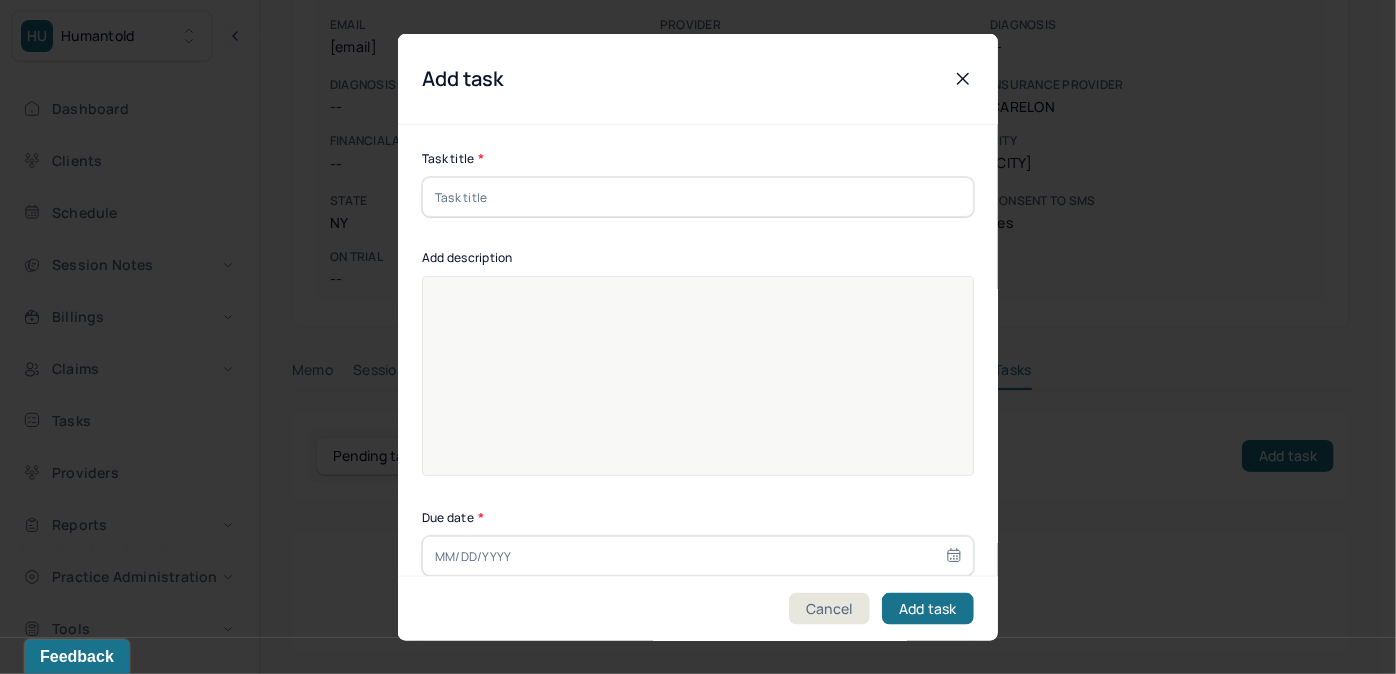 click at bounding box center (698, 197) 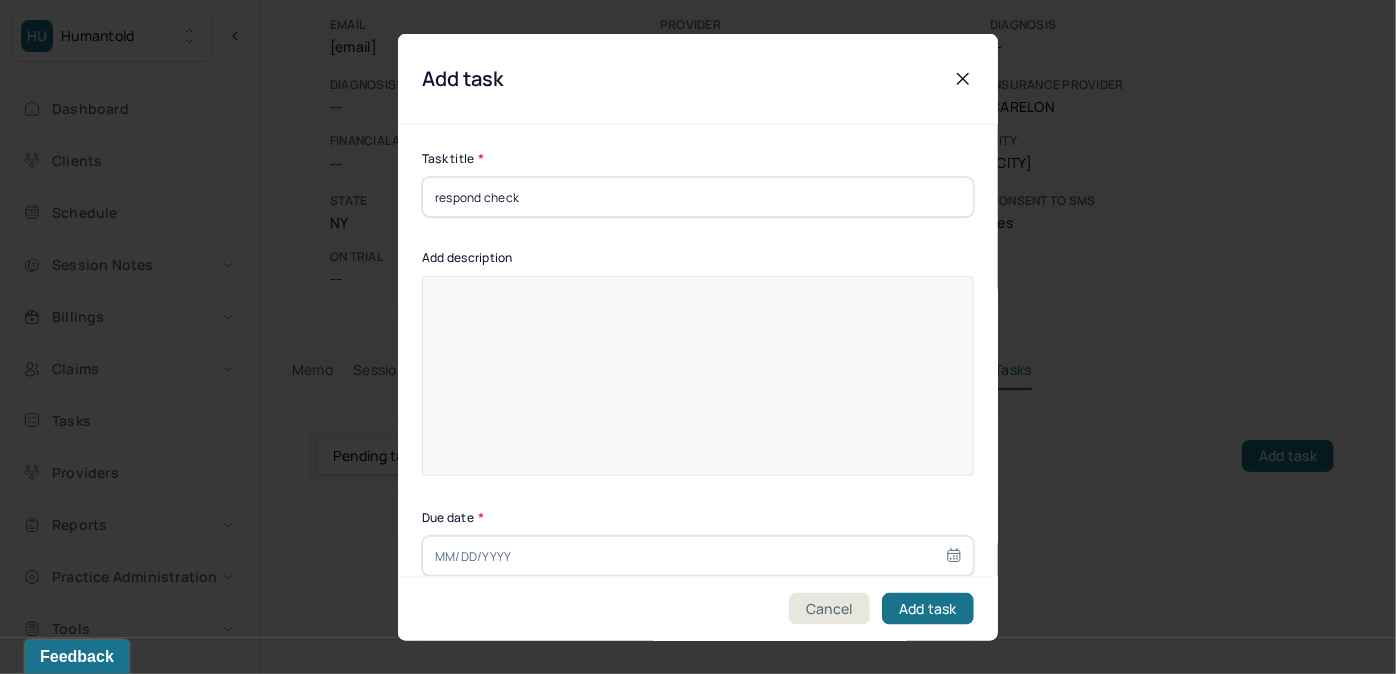 click at bounding box center (698, 389) 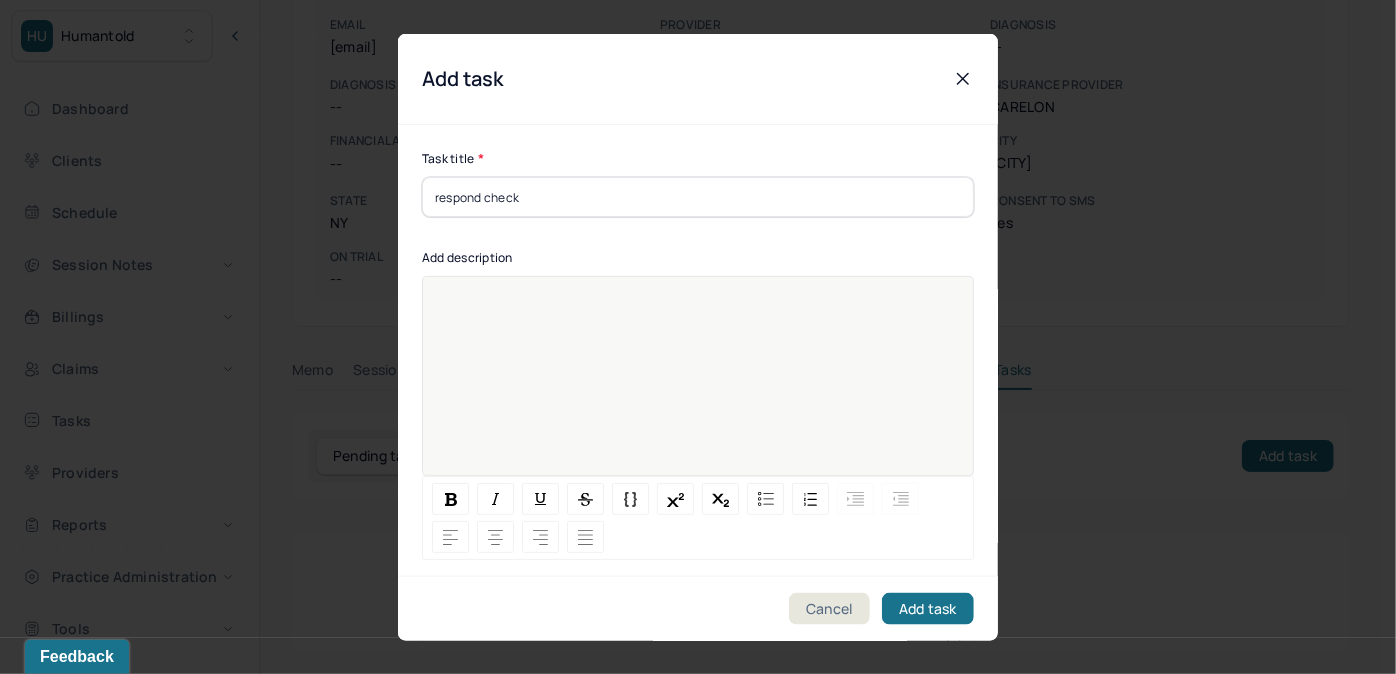 type 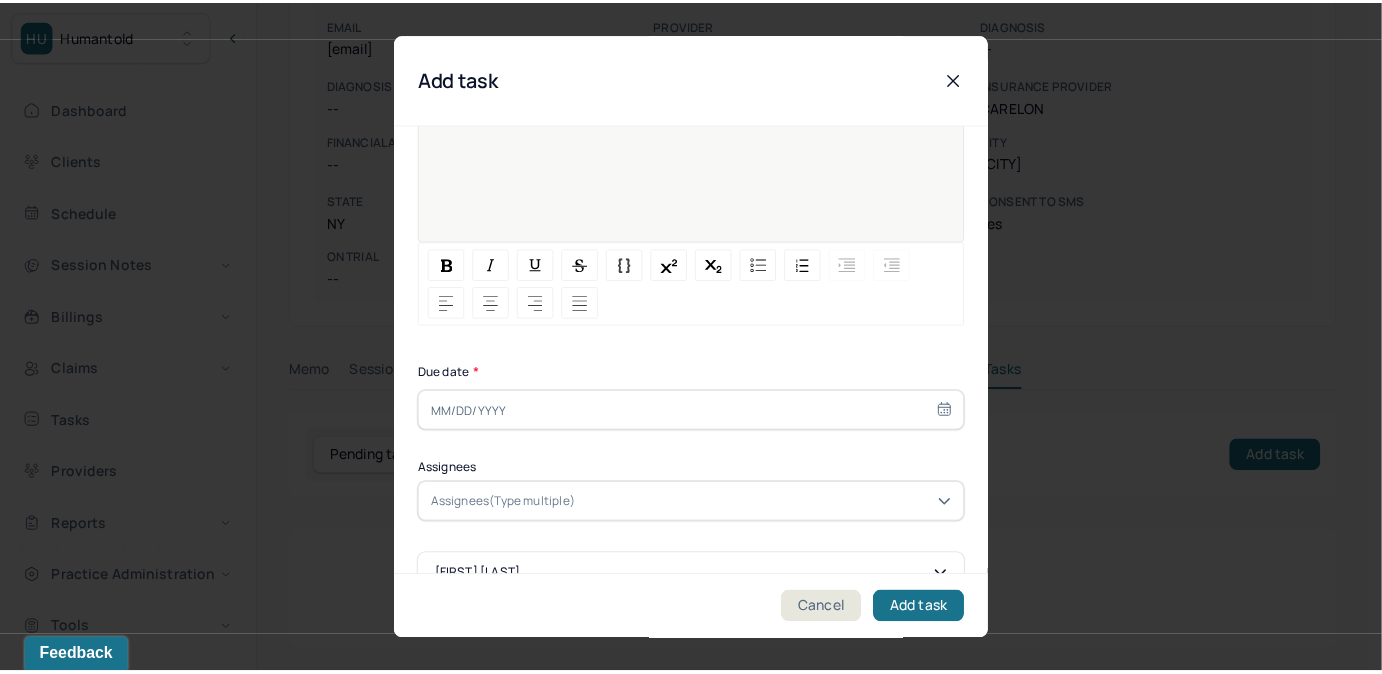 scroll, scrollTop: 274, scrollLeft: 0, axis: vertical 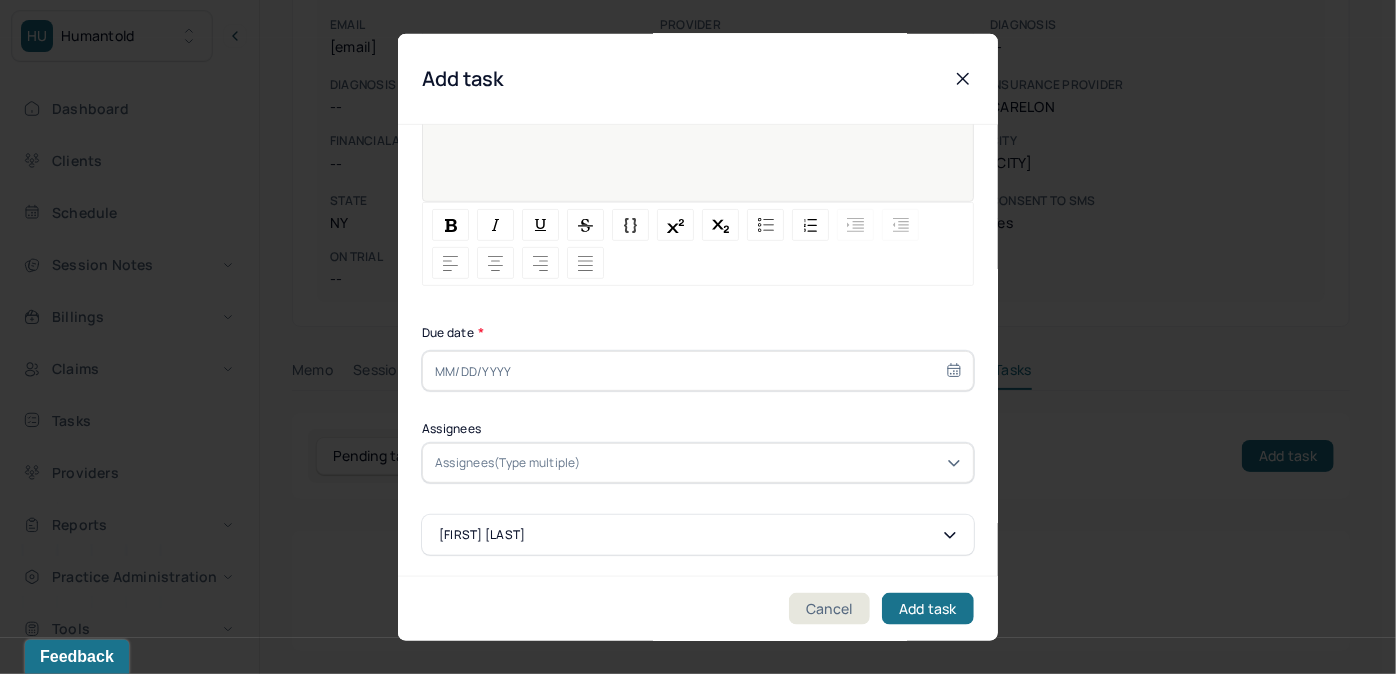 click at bounding box center [698, 371] 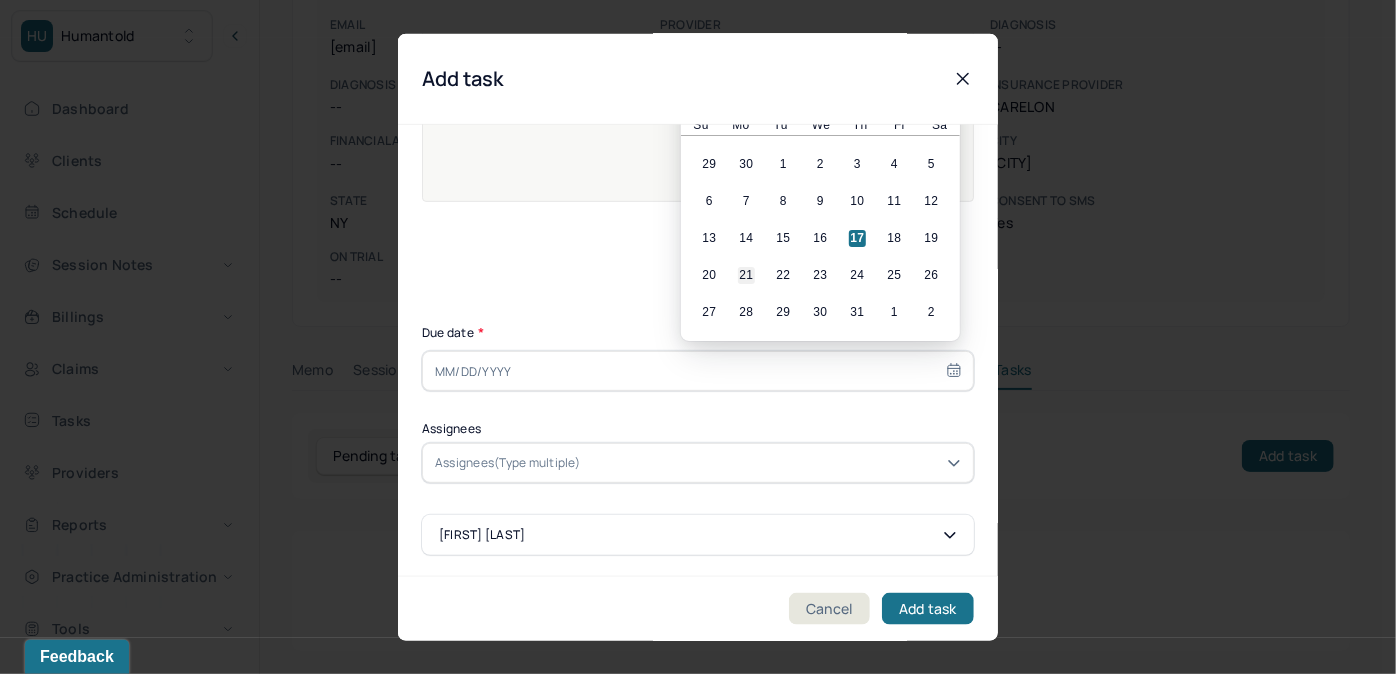 click on "21" at bounding box center [746, 275] 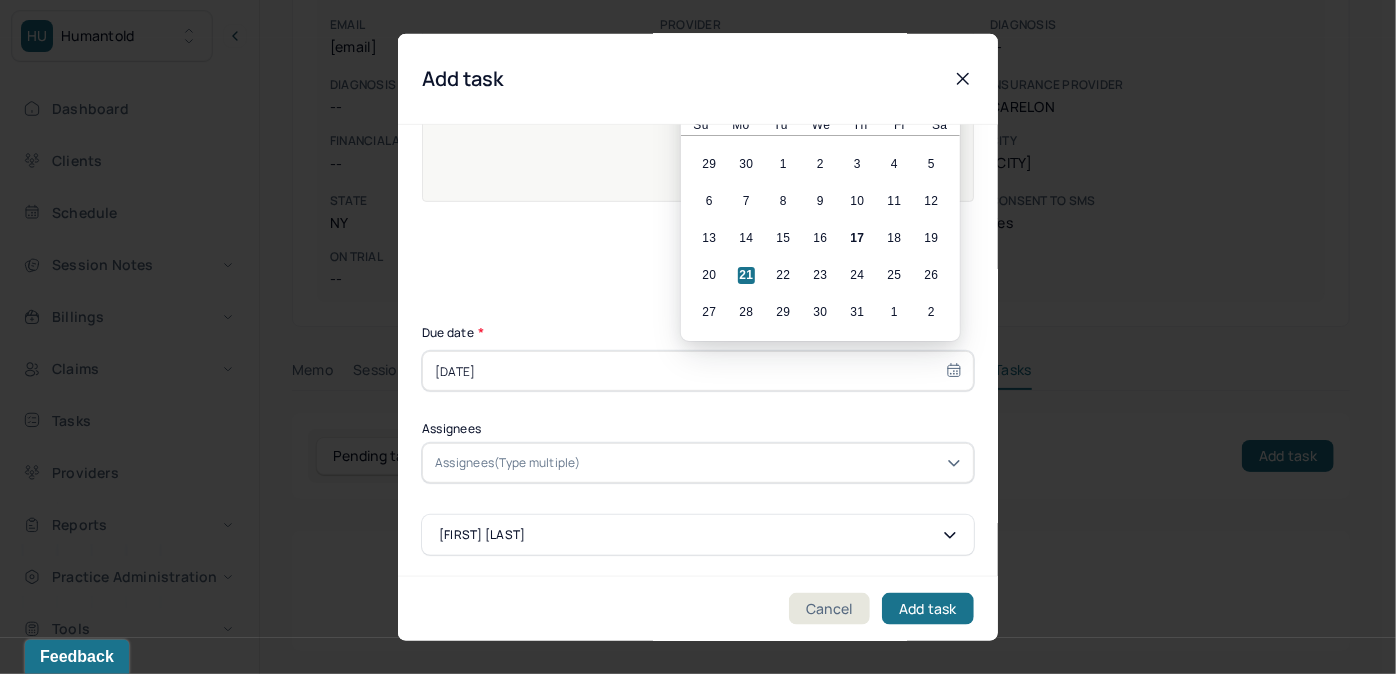 click at bounding box center [773, 463] 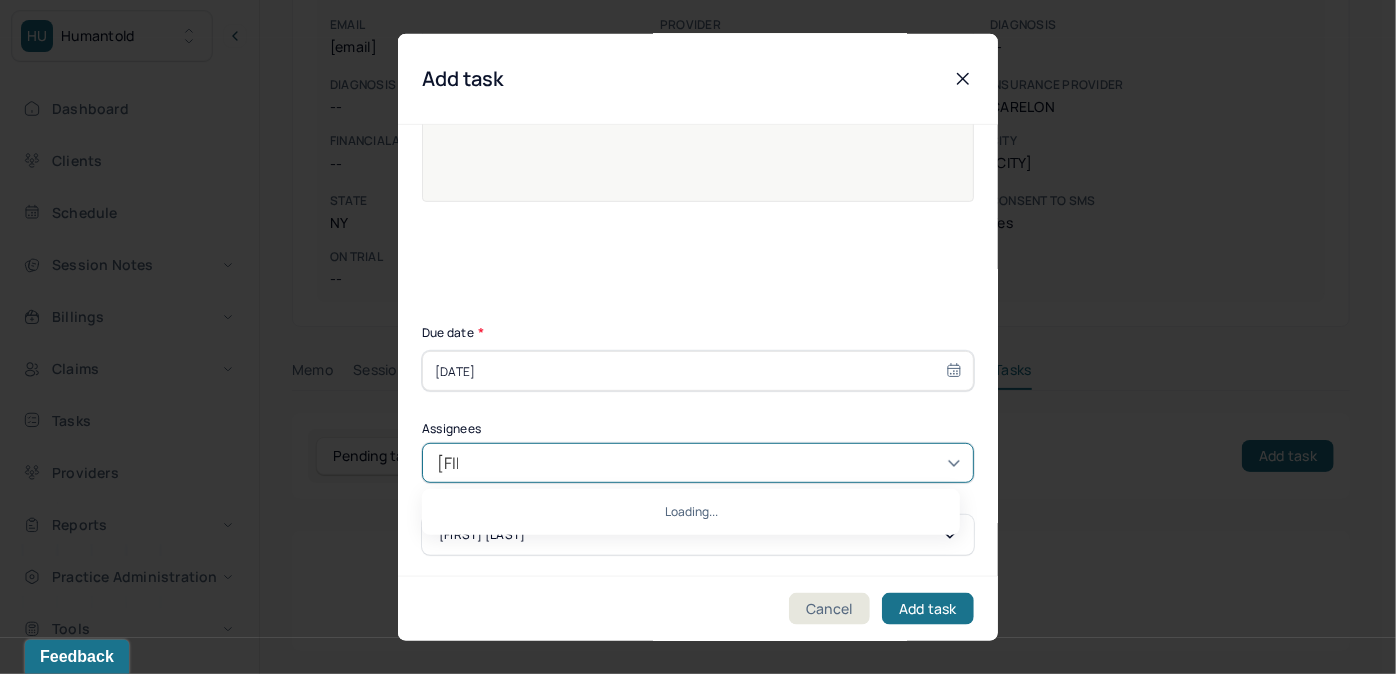 type on "allie" 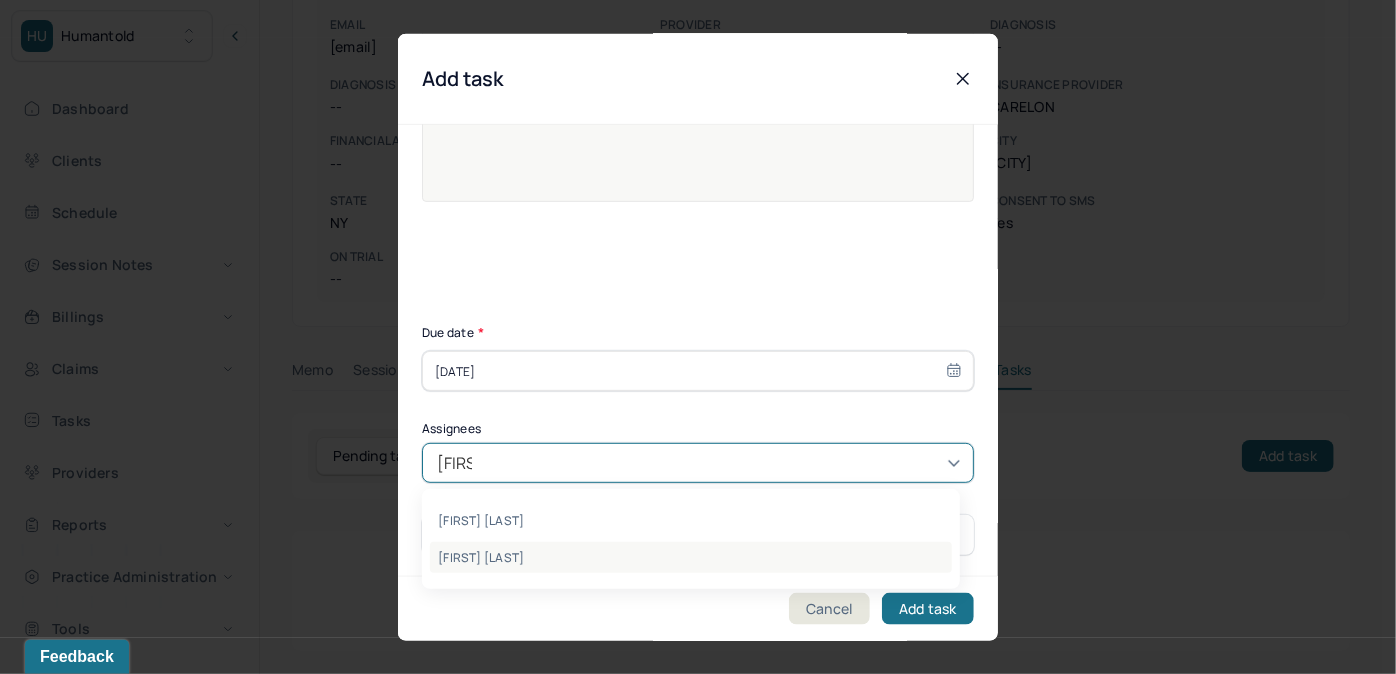click on "Allie Morales" at bounding box center [691, 557] 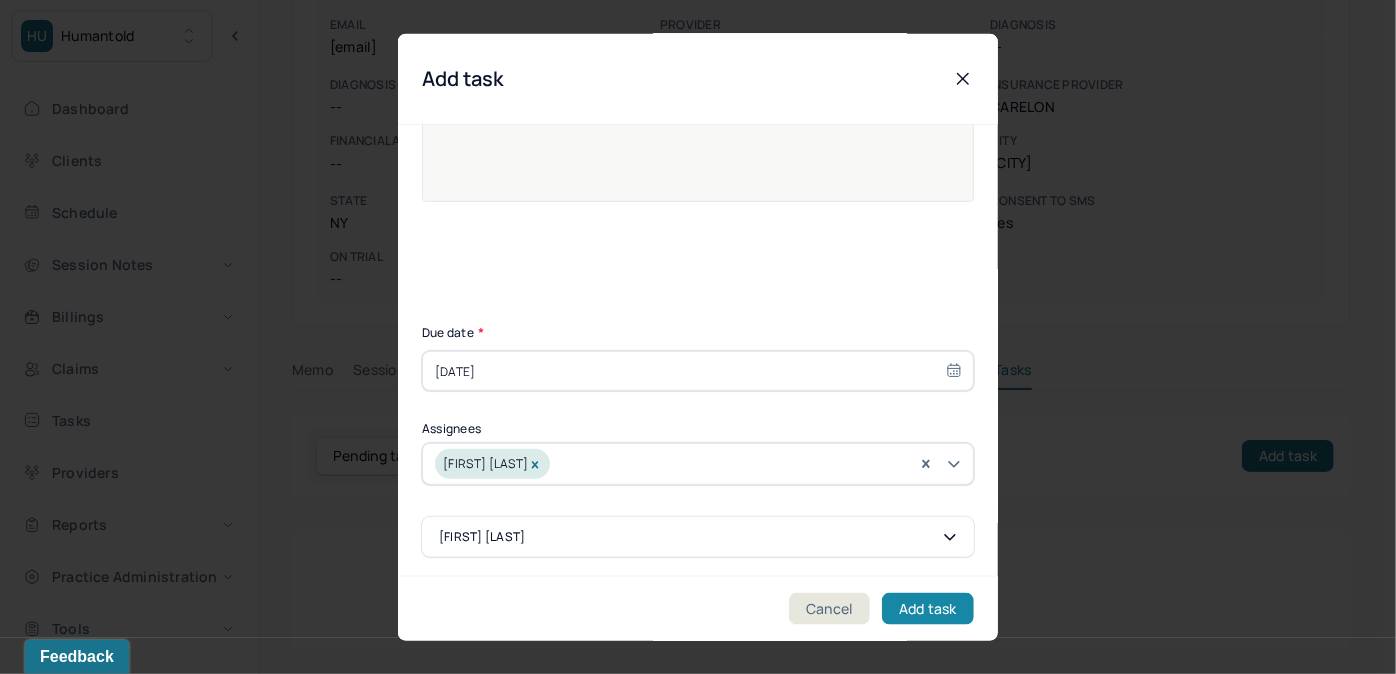 click on "Add task" at bounding box center (928, 608) 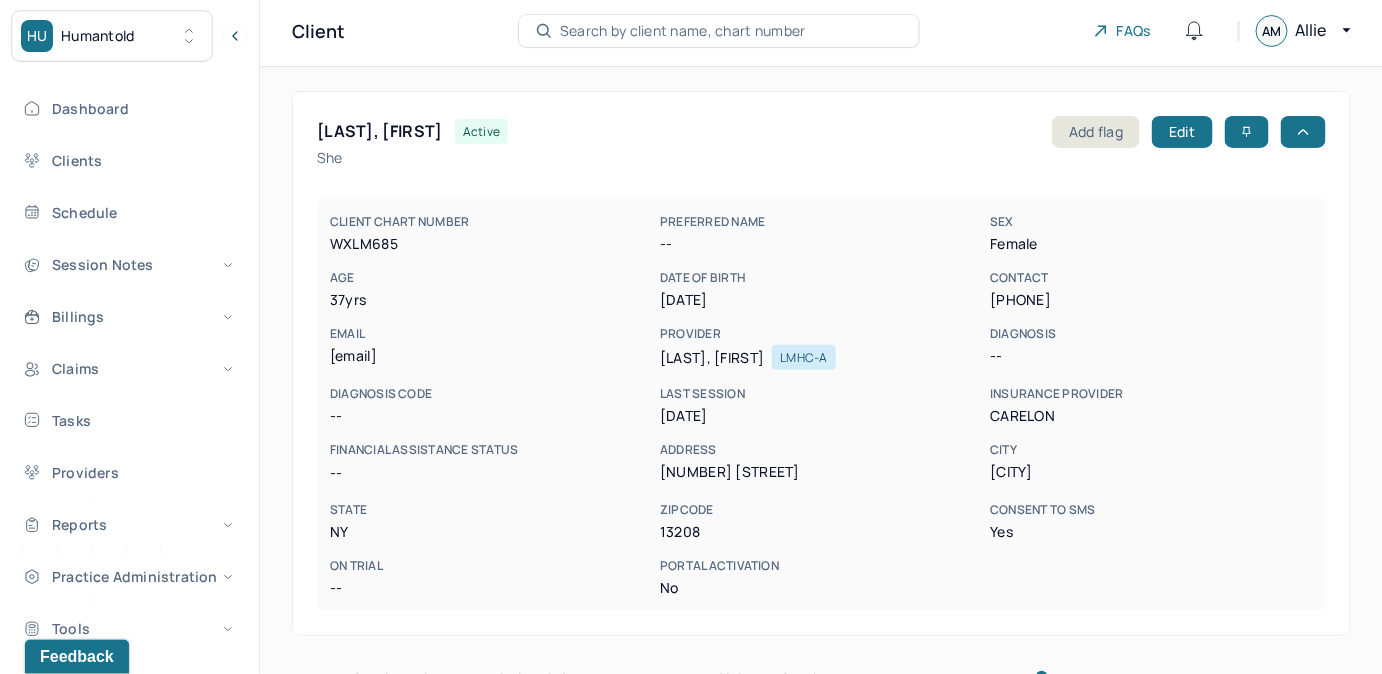 scroll, scrollTop: 0, scrollLeft: 0, axis: both 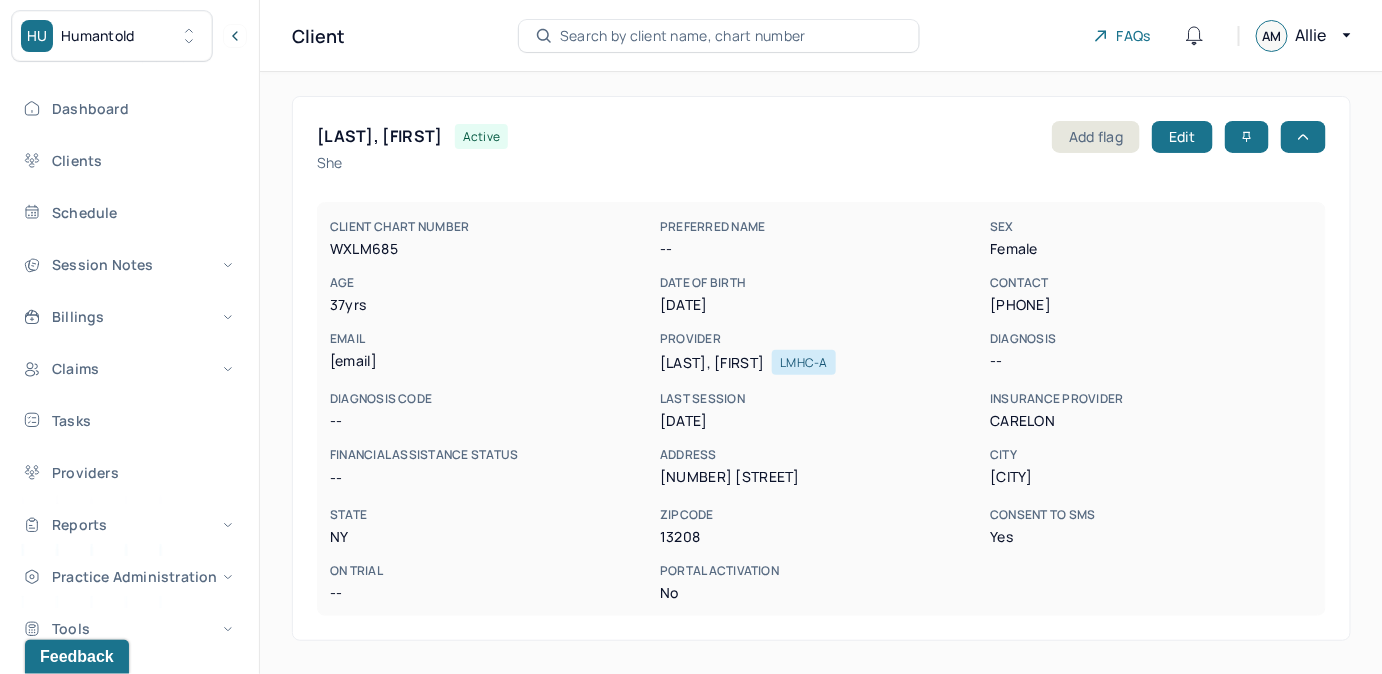 click on "Search by client name, chart number" at bounding box center [683, 36] 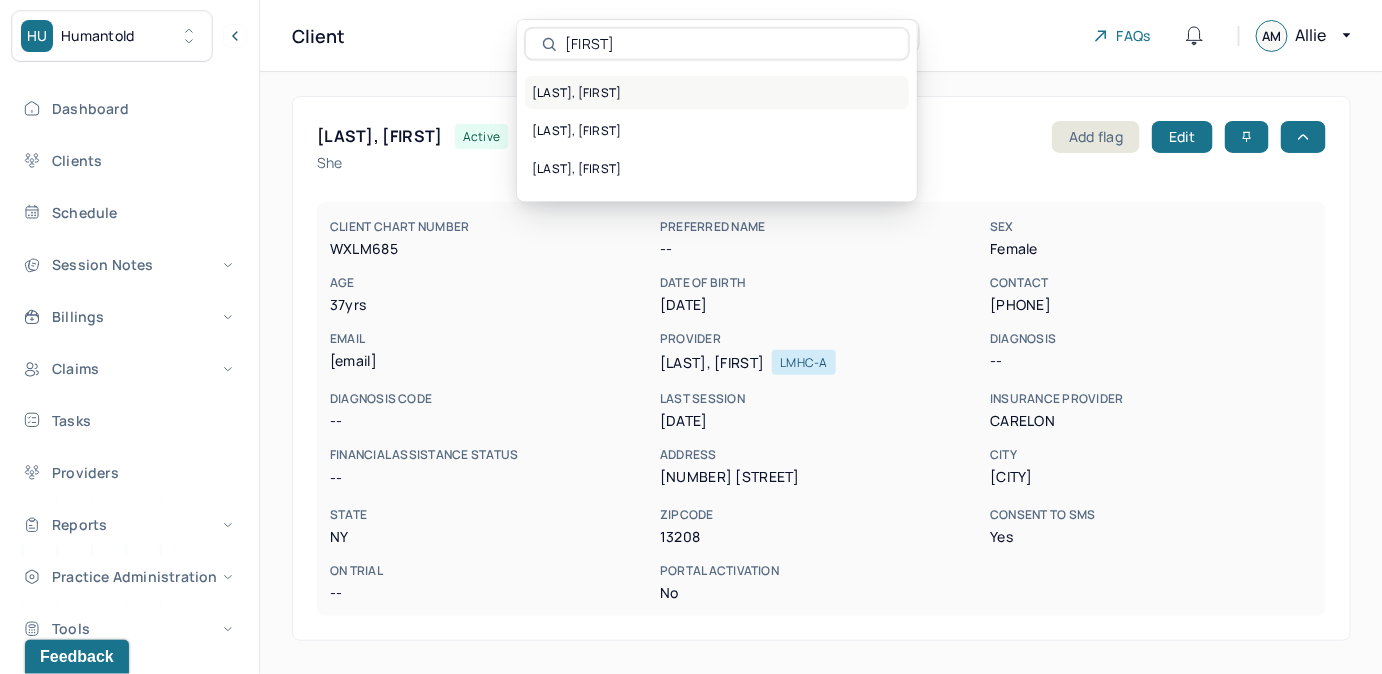 type on "aleksa" 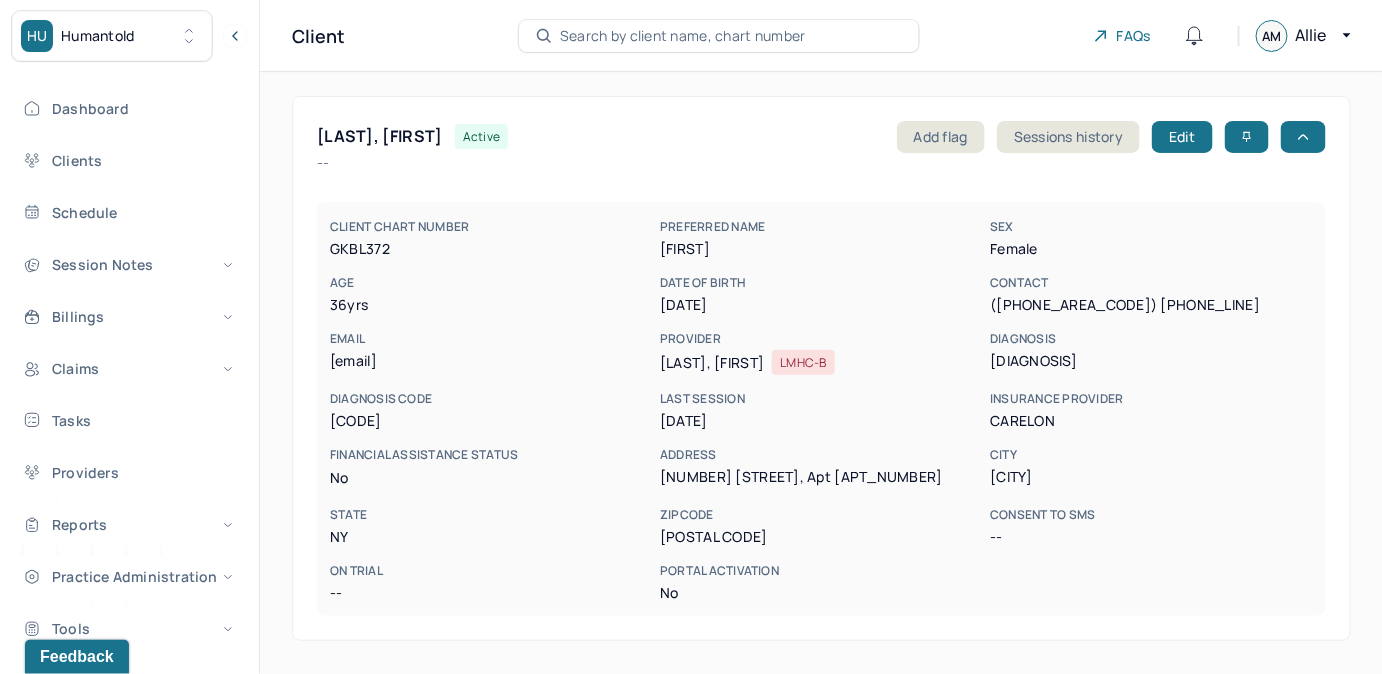 click on "EMAIL" at bounding box center (491, 339) 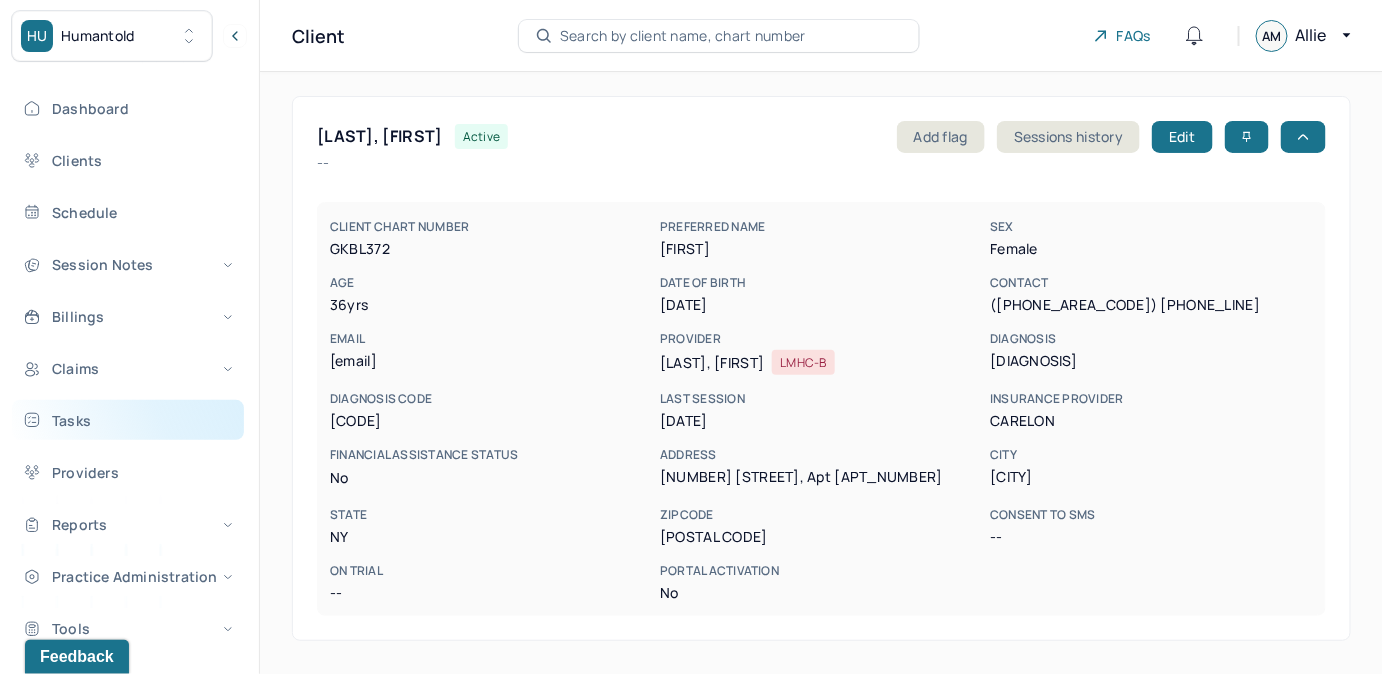 click on "Tasks" at bounding box center (128, 420) 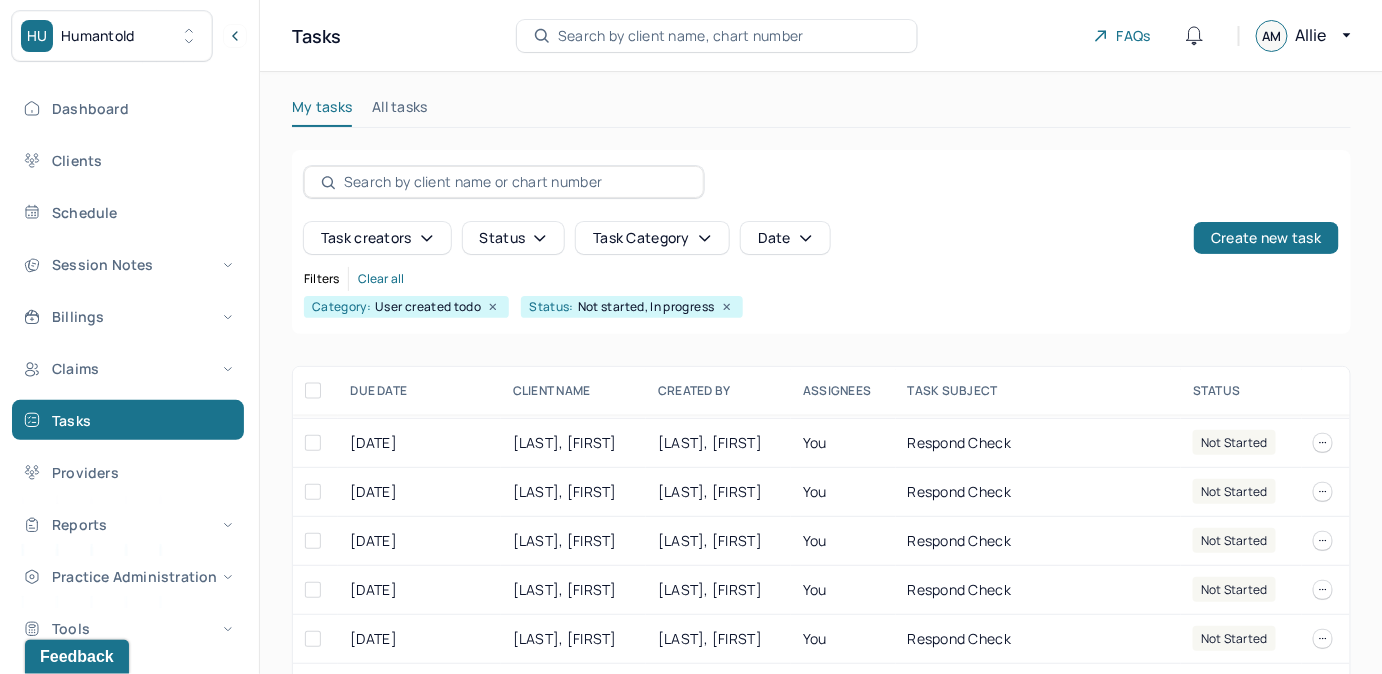 scroll, scrollTop: 1178, scrollLeft: 0, axis: vertical 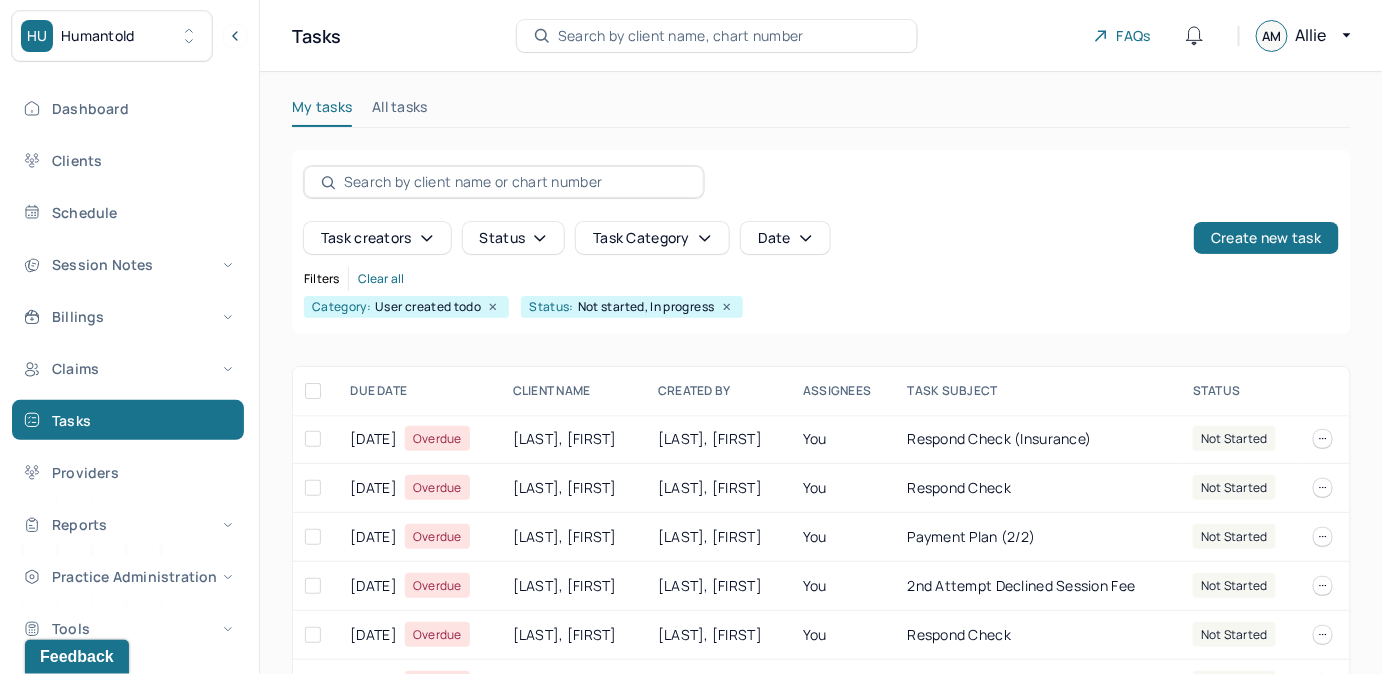 click on "Search by client name, chart number" at bounding box center [681, 36] 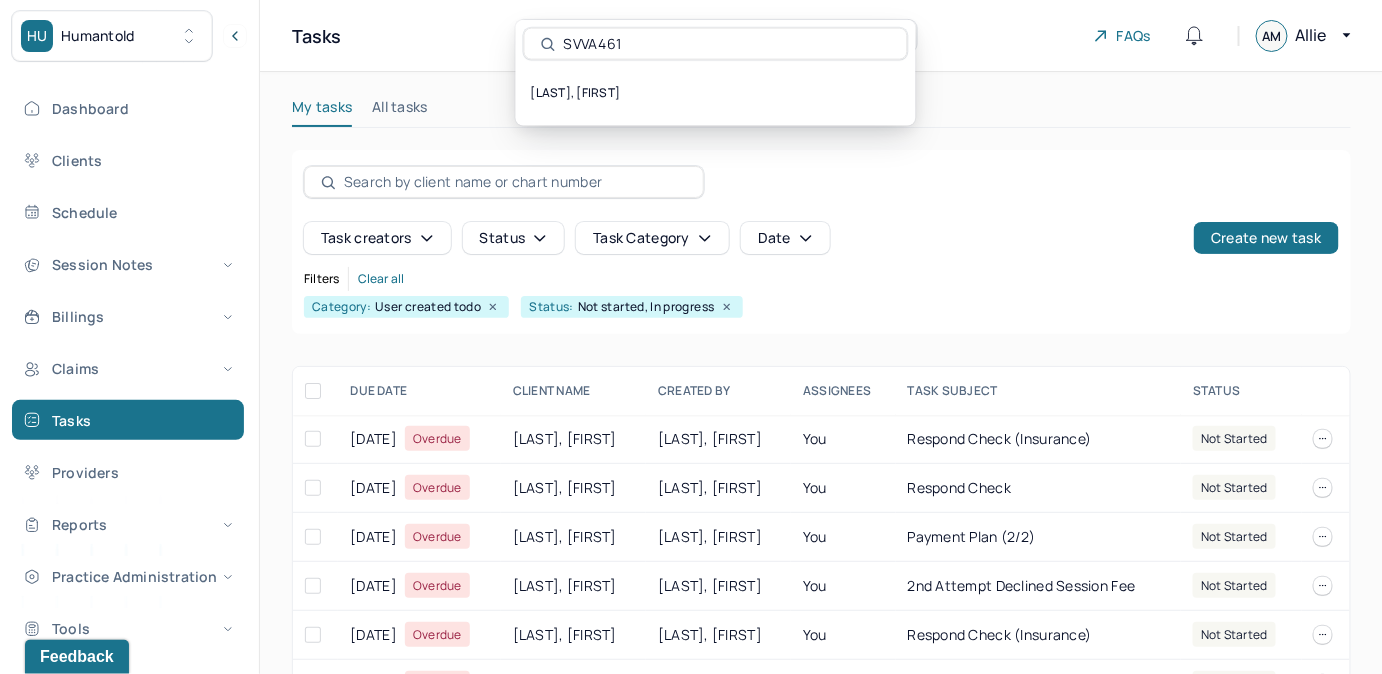 type on "SVVA461" 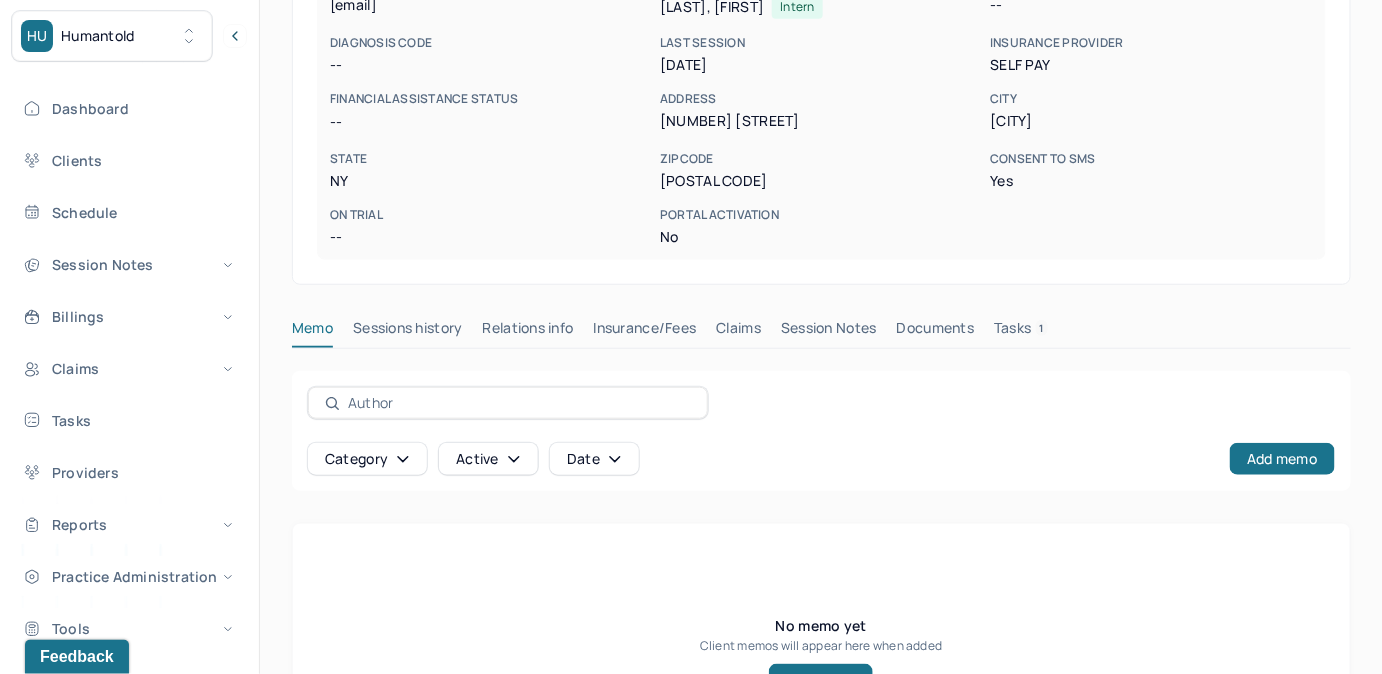 scroll, scrollTop: 454, scrollLeft: 0, axis: vertical 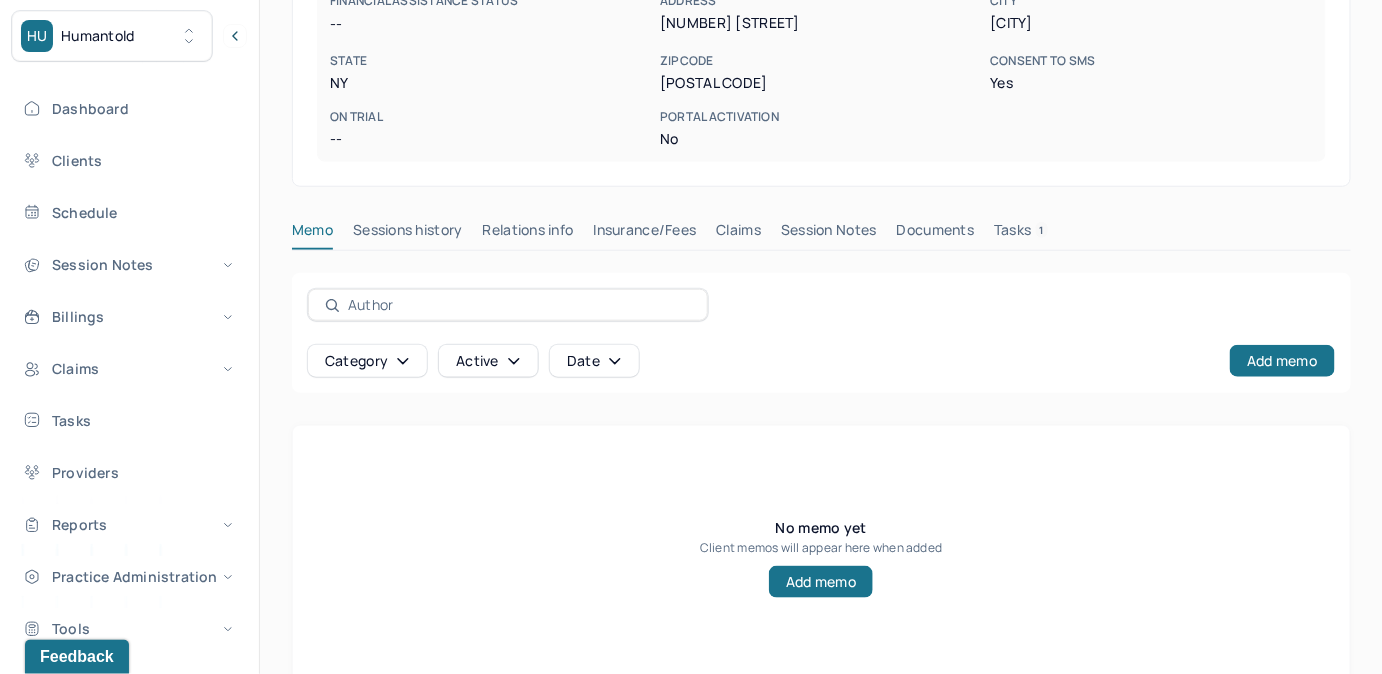 click on "Tasks 1" at bounding box center (1021, 234) 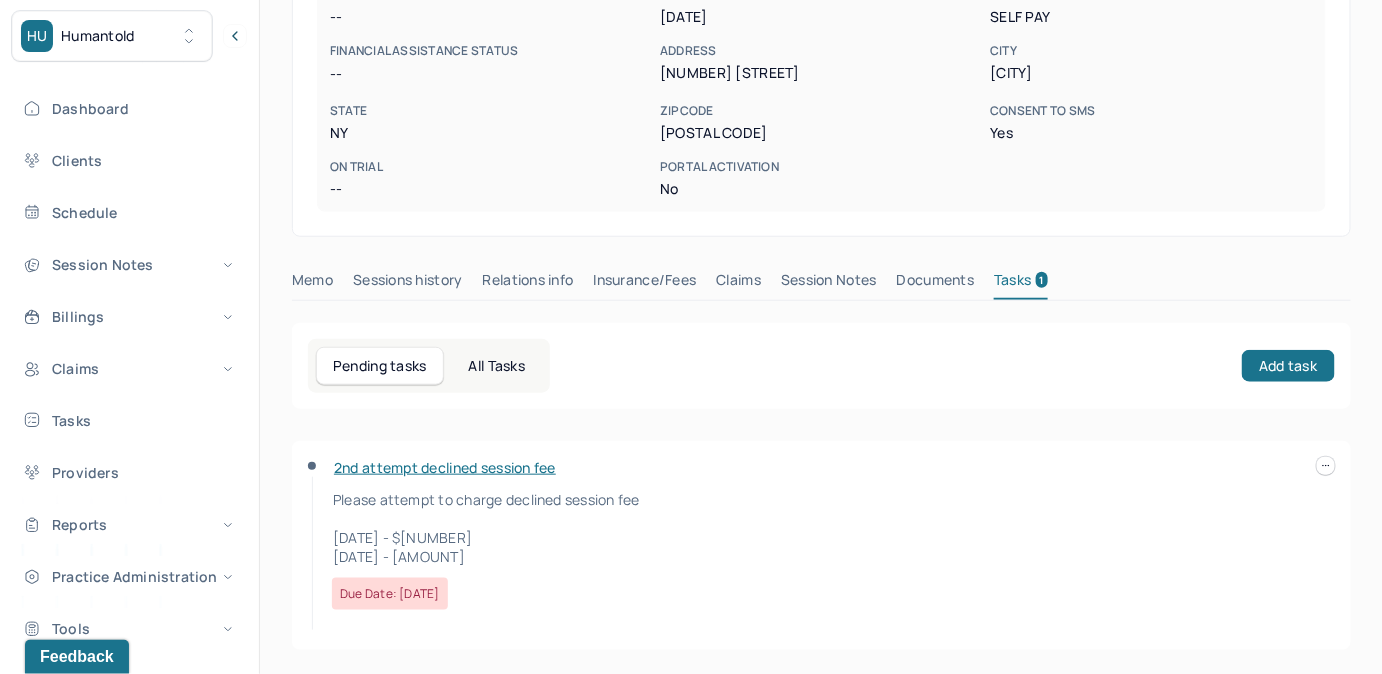 click on "2nd attempt declined session fee" at bounding box center (445, 467) 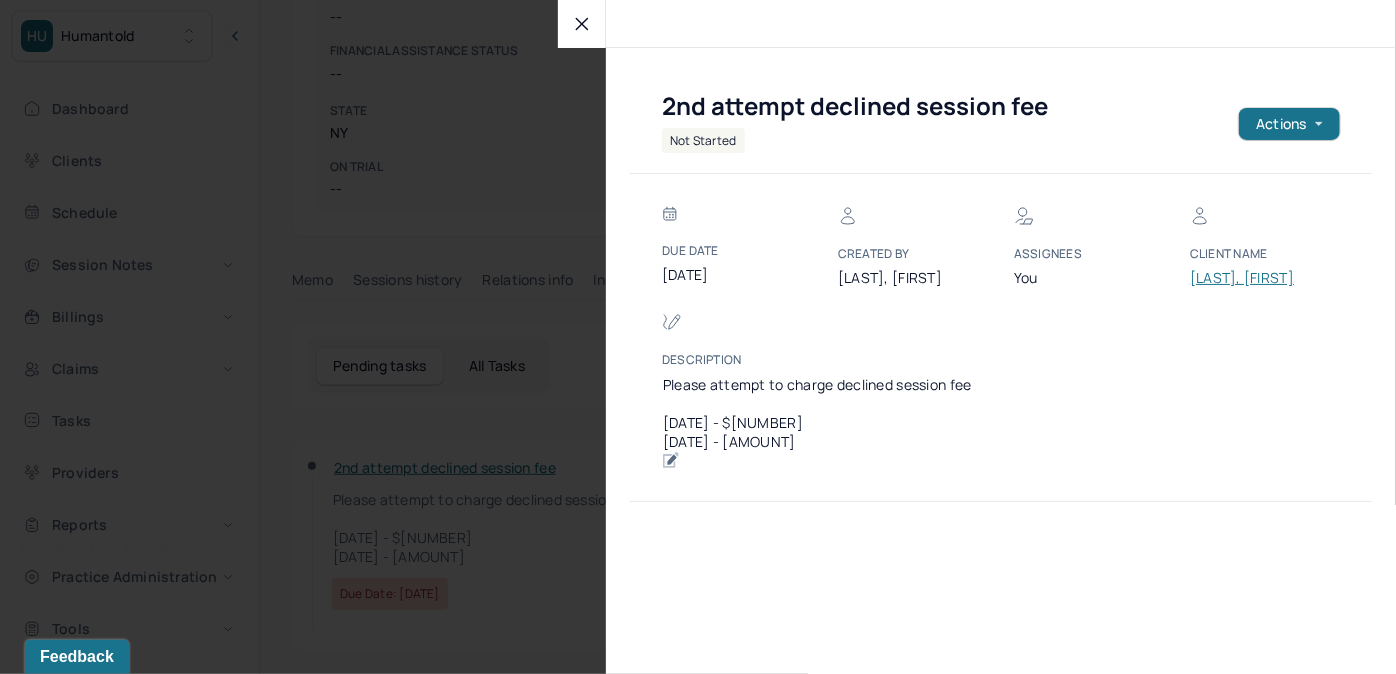 click 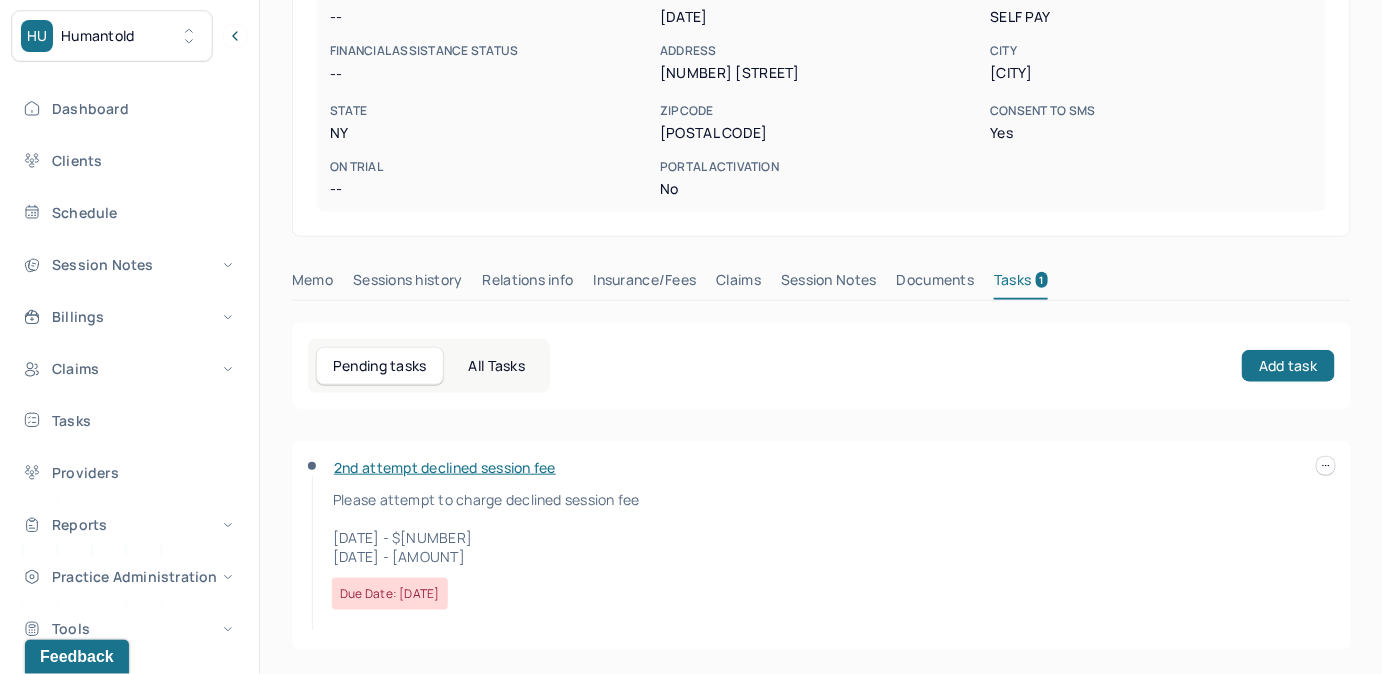 click on "2nd attempt declined session fee" at bounding box center [445, 467] 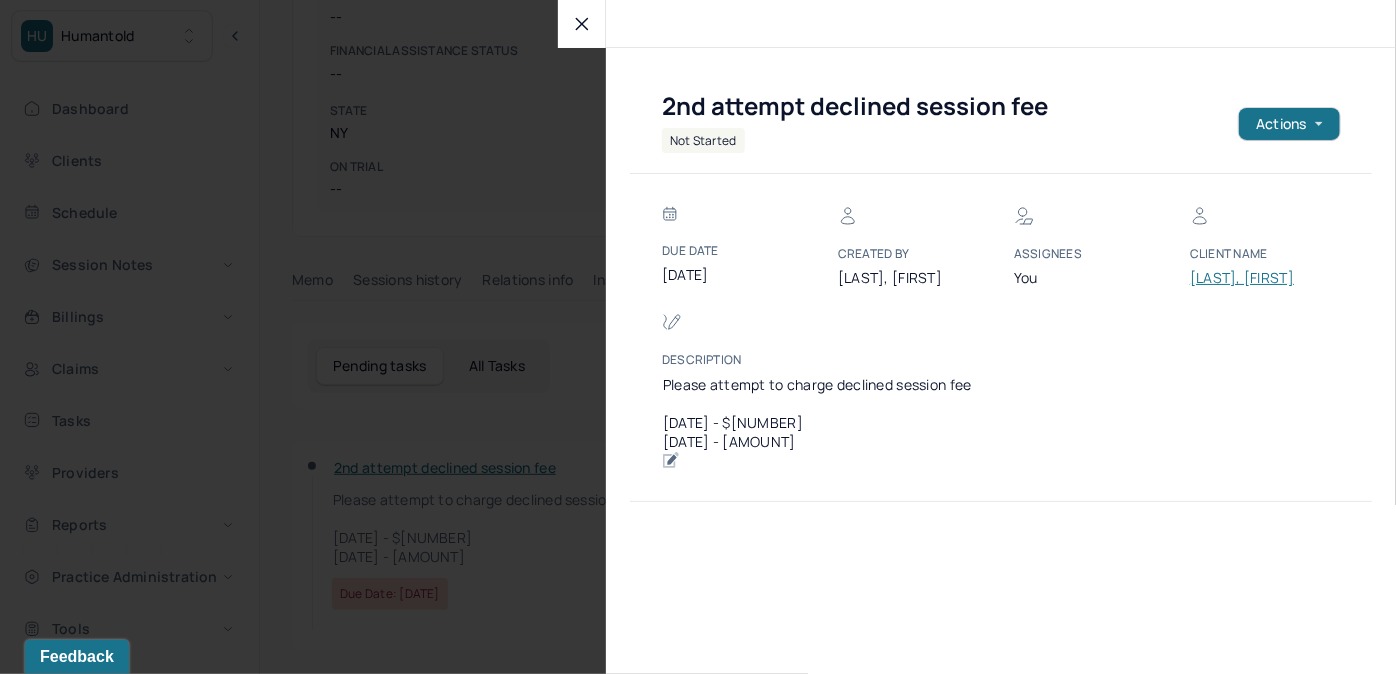 click 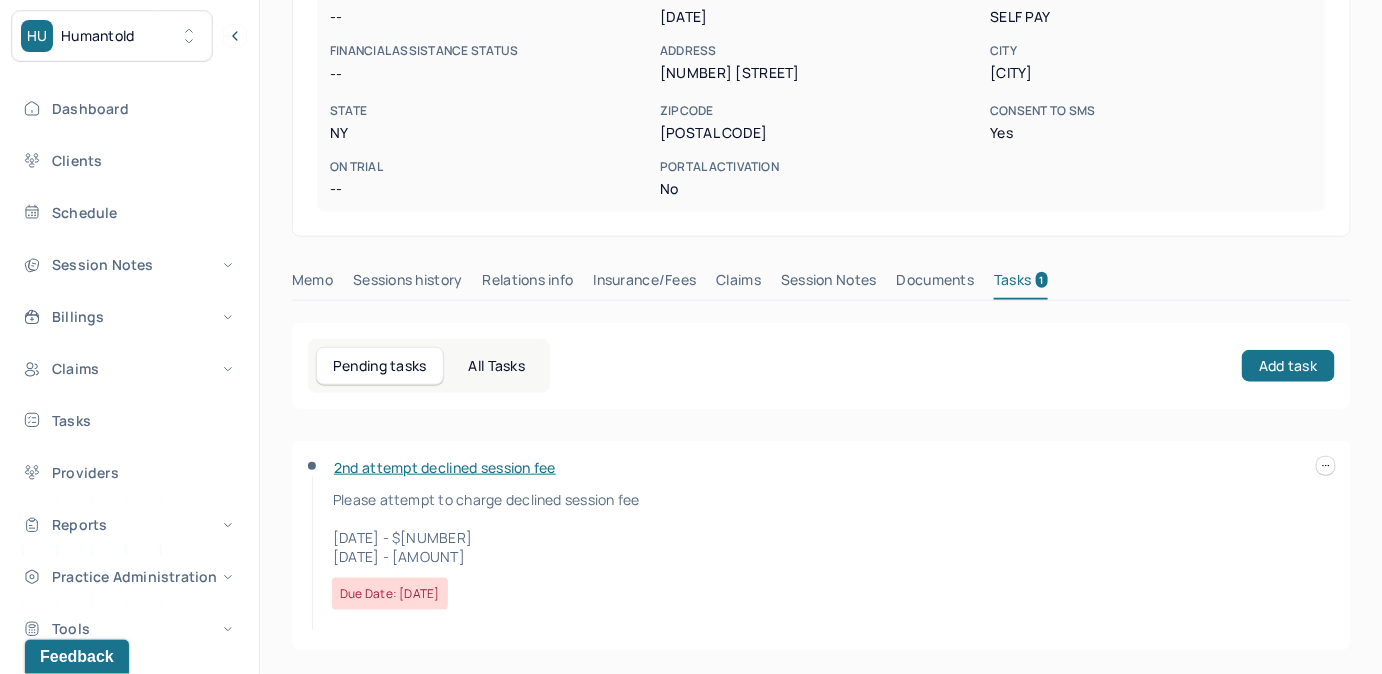 drag, startPoint x: 328, startPoint y: 498, endPoint x: 468, endPoint y: 557, distance: 151.92432 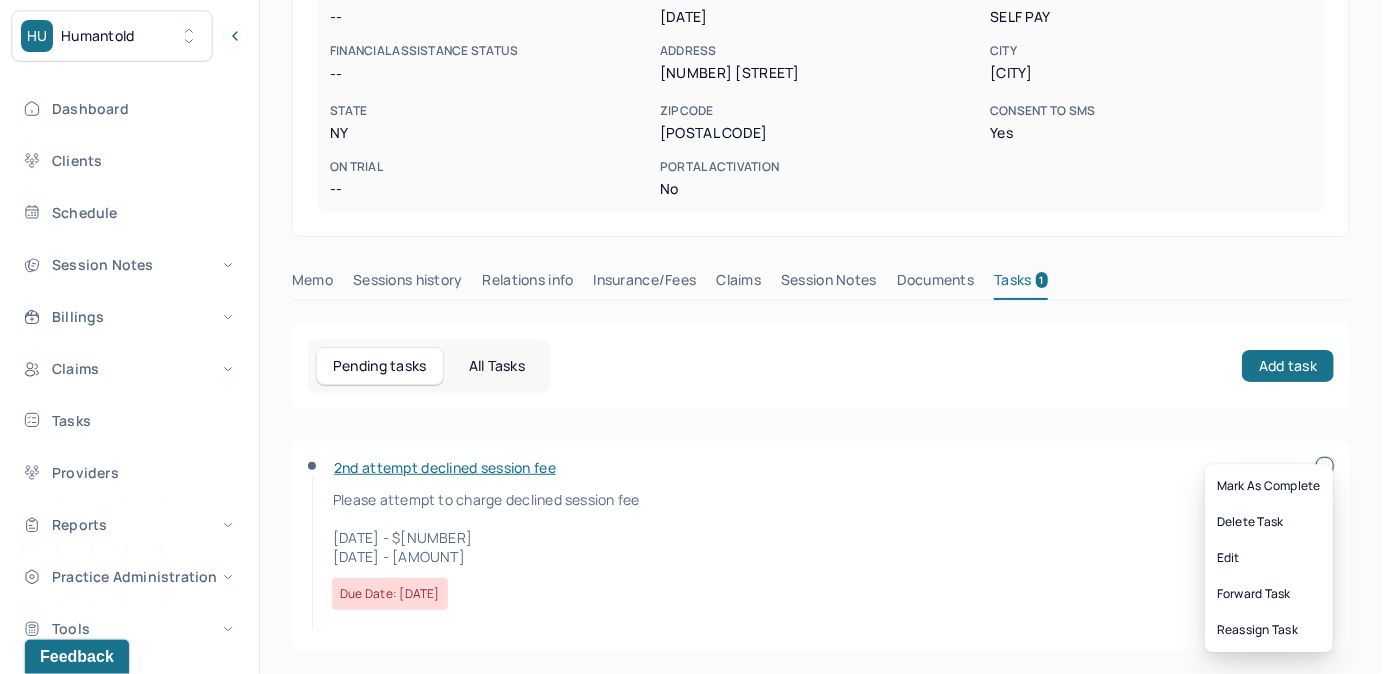click on "HU Humantold       Dashboard Clients Schedule Session Notes Billings Claims Tasks Providers Reports Practice Administration Tools Pinned clients Amannie Reyes-Ro... Client chart     Judith Athelstan... Client chart     Jacqueline Taver... Client chart     AM Allie   Morales clientsupport,biller   Logout Client   Search by client name, chart number     FAQs     AM Allie SANTIAGO, AMANDA active   Add flag     Edit               She/her CLIENT CHART NUMBER SVVA461 PREFERRED NAME -- SEX female AGE 25  yrs DATE OF BIRTH 05/07/2000  CONTACT (917) 932-7544 EMAIL amandasantiago7544@gmail.com PROVIDER YIN, VERNA Intern DIAGNOSIS -- DIAGNOSIS CODE -- LAST SESSION 07/16/2025 insurance provider Self Pay FINANCIAL ASSISTANCE STATUS -- Address 61 Hemlock Circle City Peekskill State NY Zipcode 10566 Consent to Sms Yes On Trial -- Portal Activation No   Memo     Sessions history     Relations info     Insurance/Fees     Claims     Session Notes     Documents     Tasks 1     Pending tasks     All Tasks" at bounding box center [691, 135] 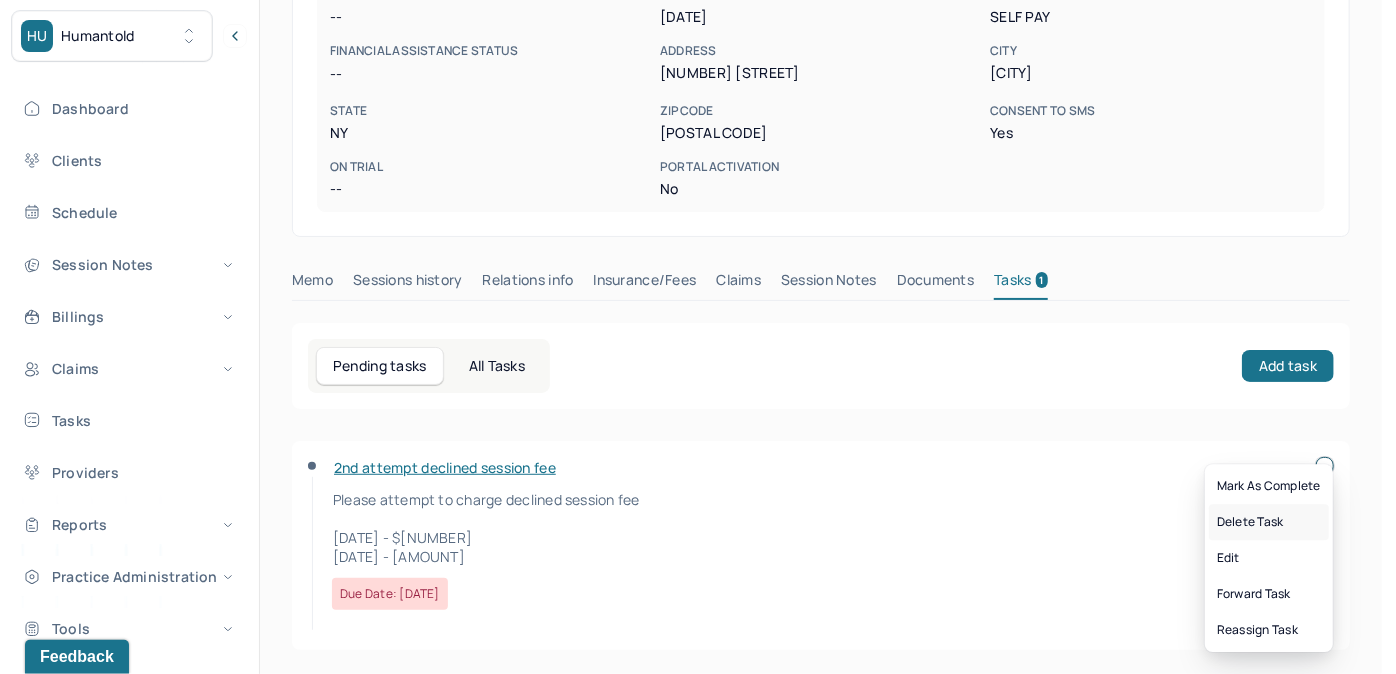 click on "Delete Task" at bounding box center [1269, 522] 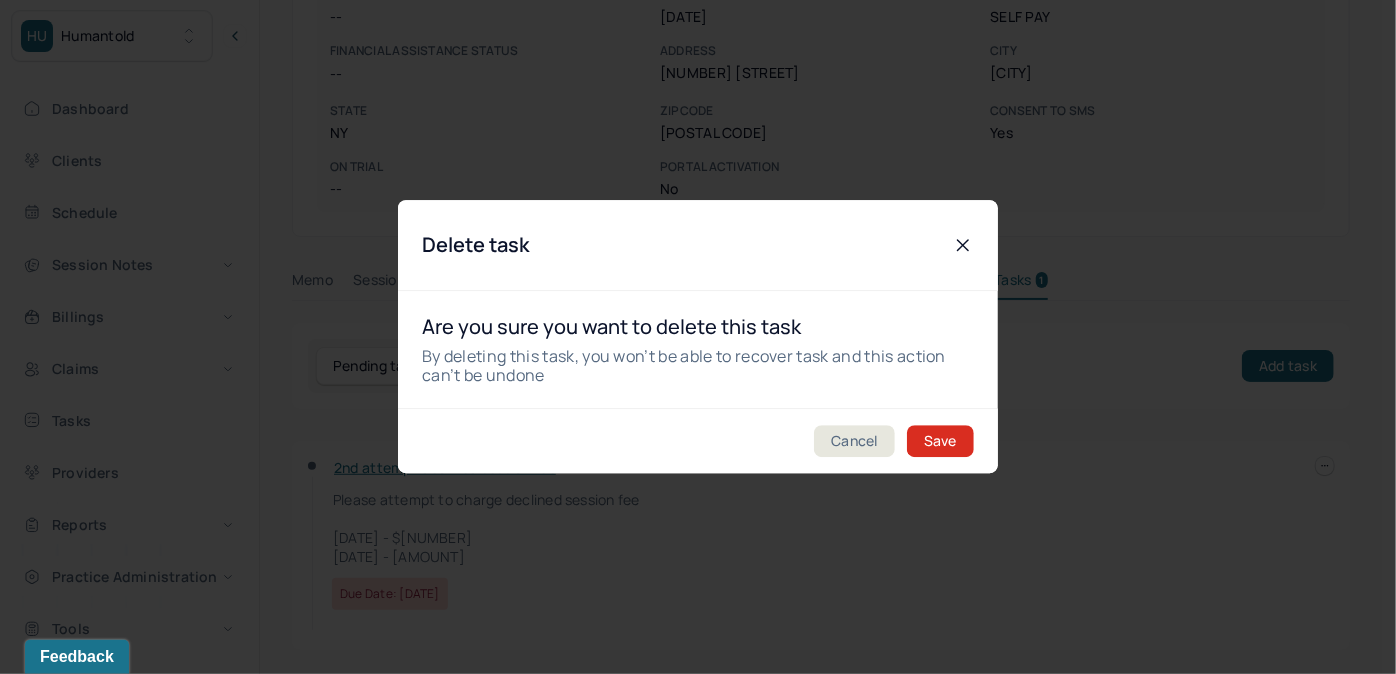 click on "Save" at bounding box center (940, 442) 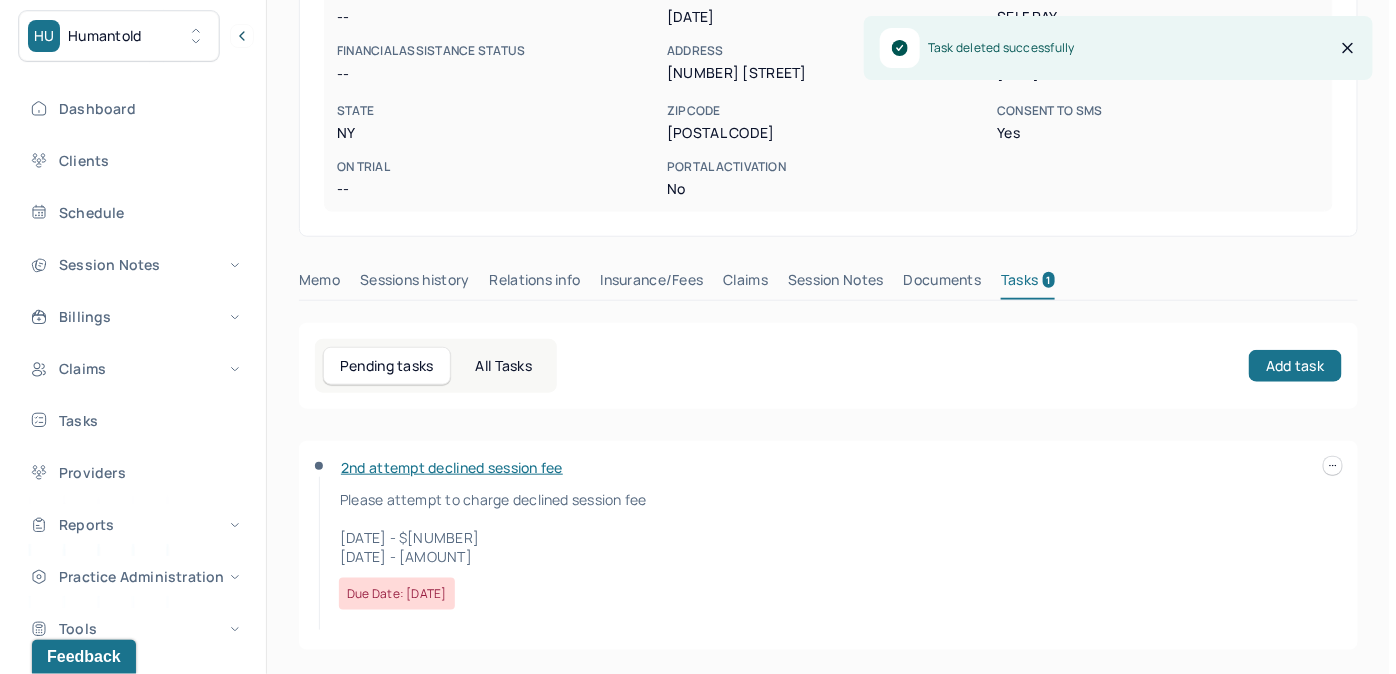 scroll, scrollTop: 314, scrollLeft: 0, axis: vertical 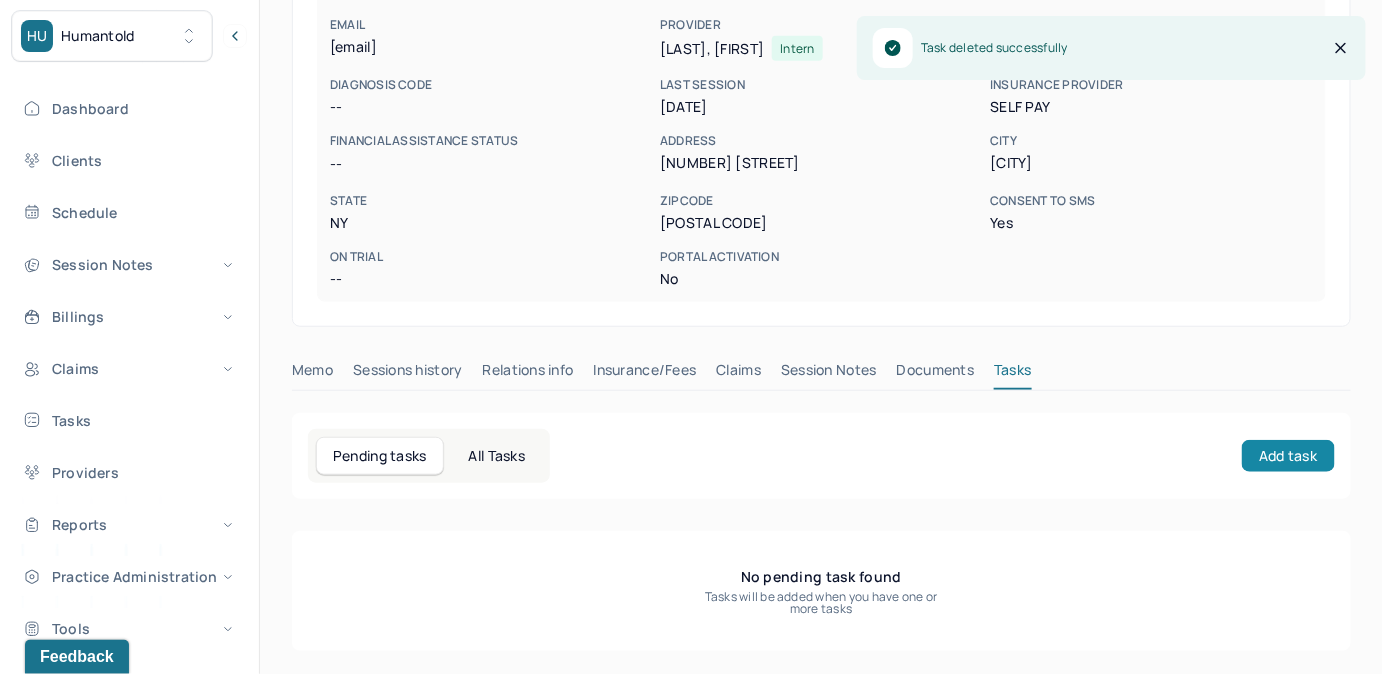 click on "Add task" at bounding box center (1288, 456) 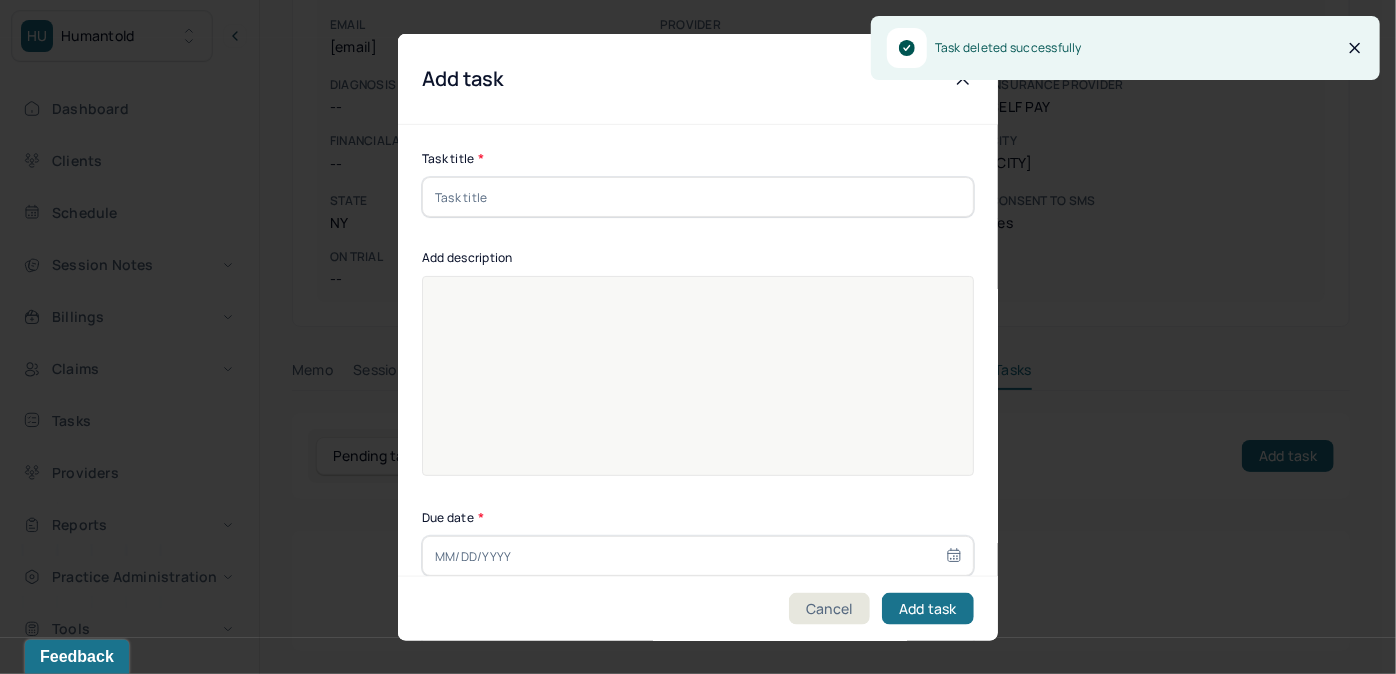 click at bounding box center (698, 197) 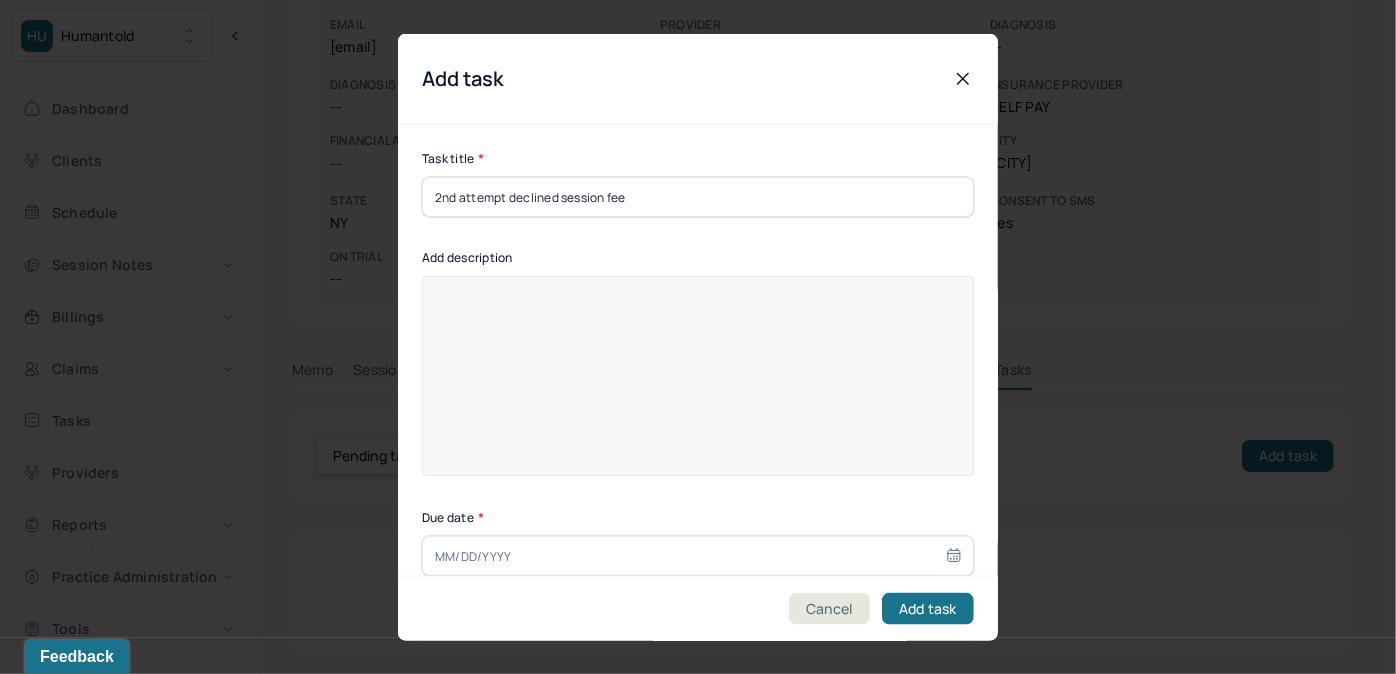 click at bounding box center [698, 389] 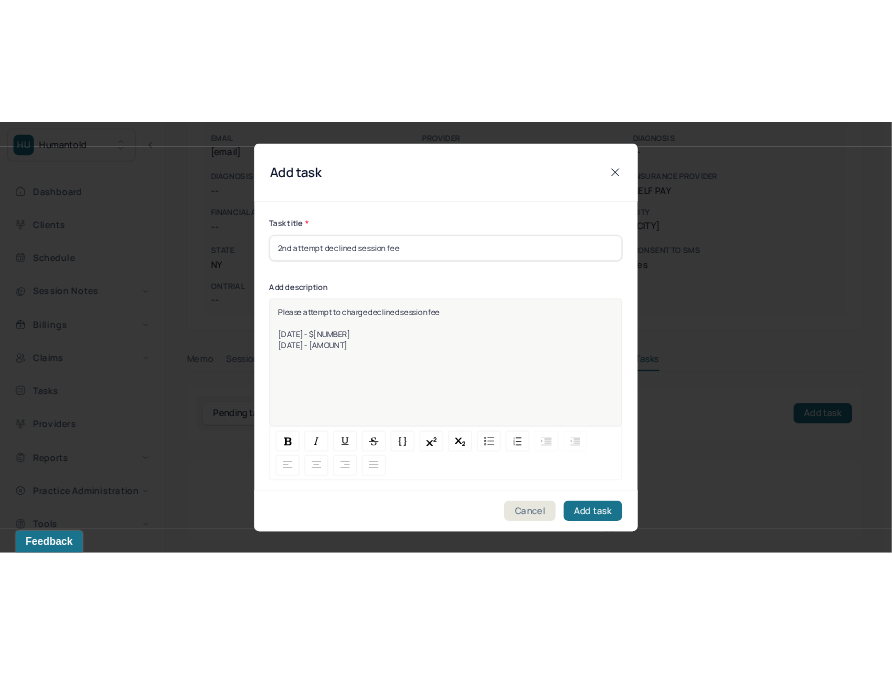 scroll, scrollTop: 466, scrollLeft: 0, axis: vertical 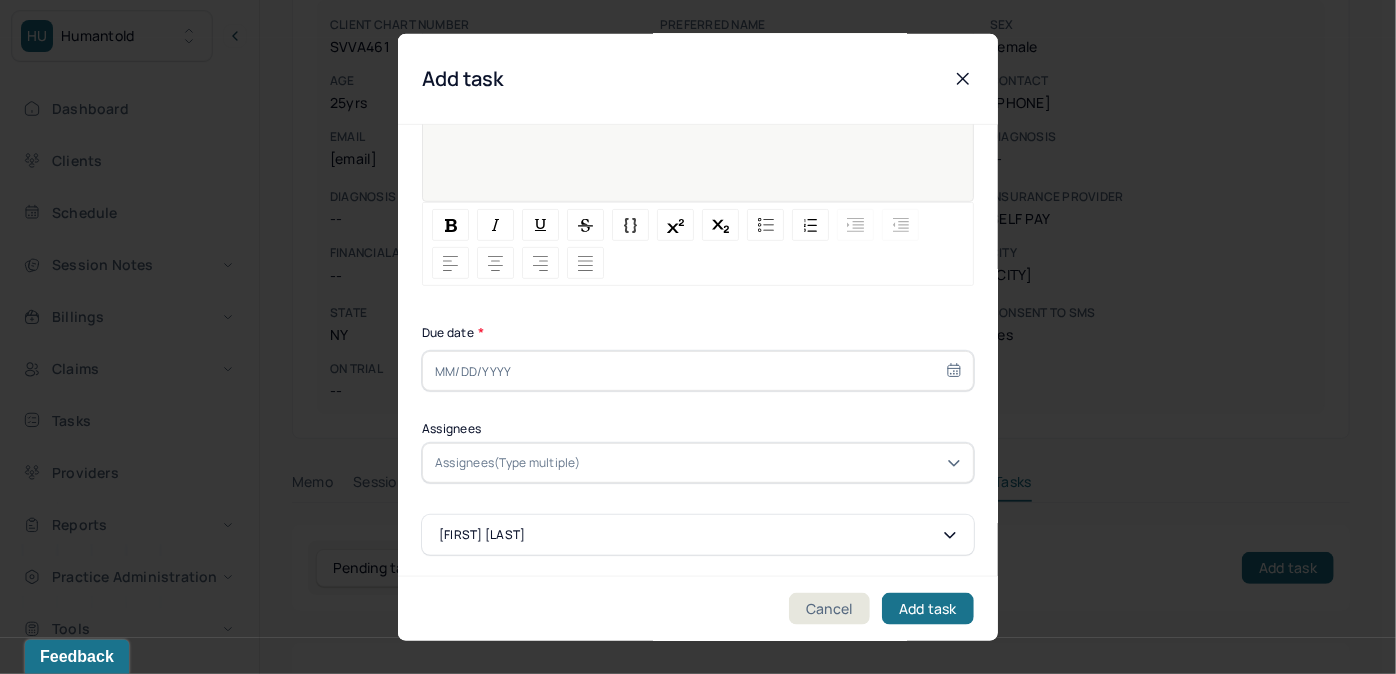 click on "Due date *" at bounding box center [698, 357] 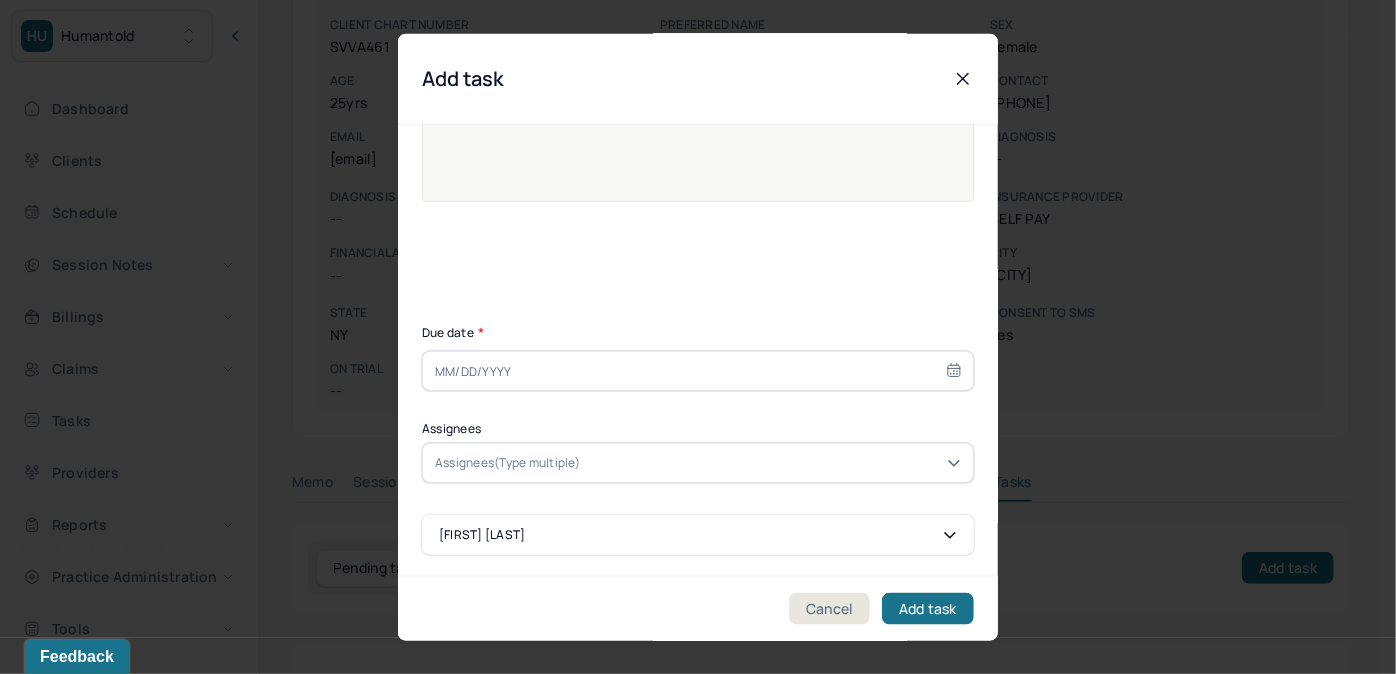 select on "6" 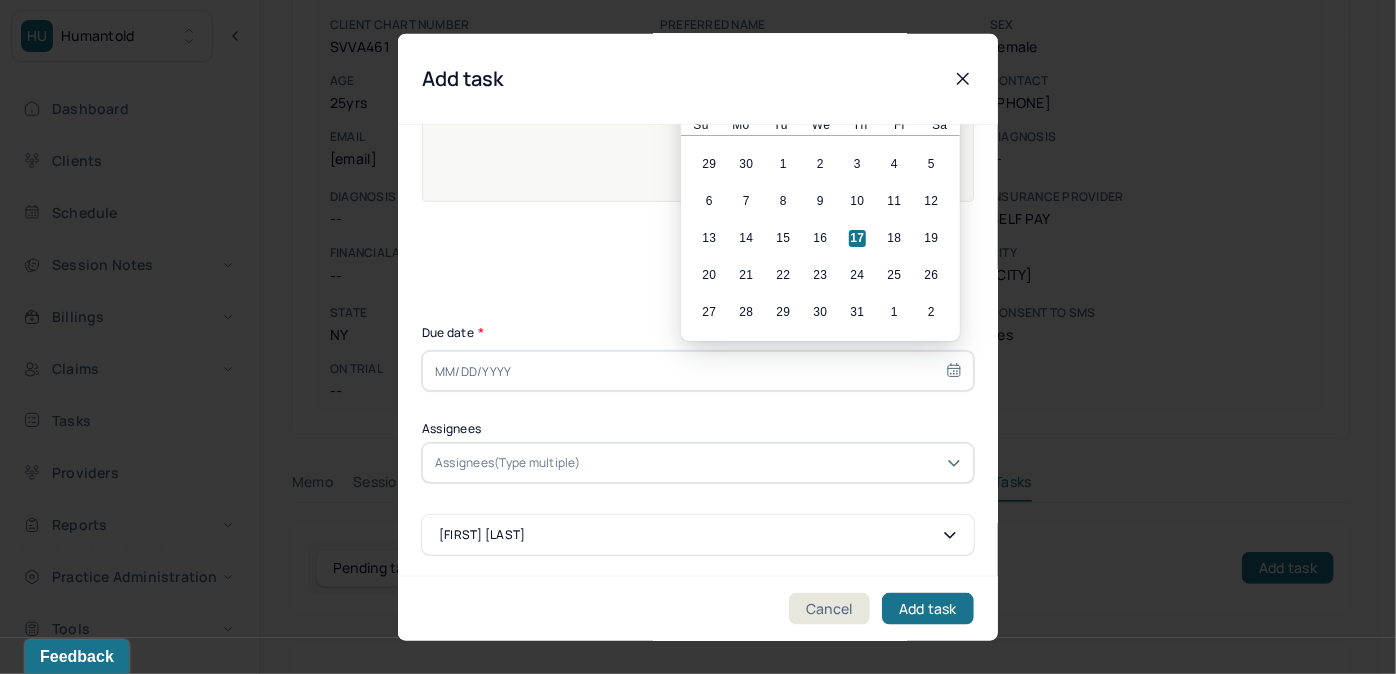 click at bounding box center [698, 371] 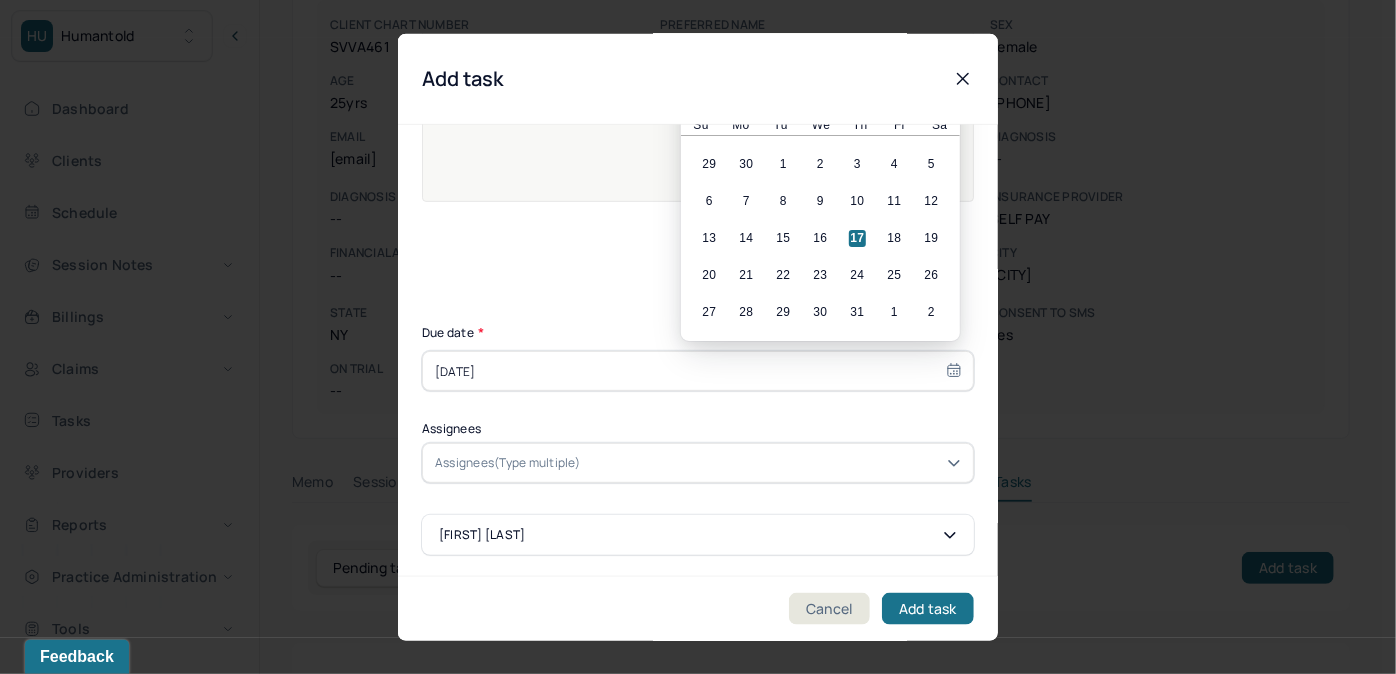 drag, startPoint x: 670, startPoint y: 466, endPoint x: 686, endPoint y: 461, distance: 16.763054 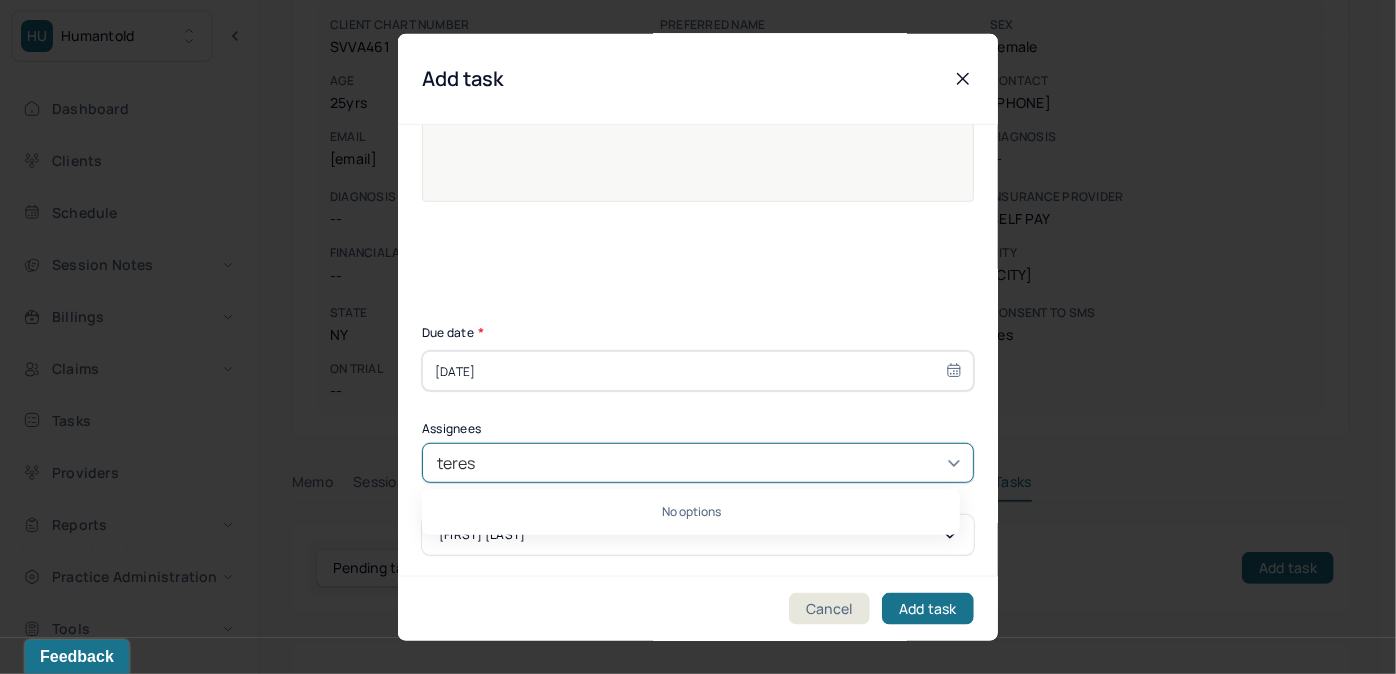 type on "[FIRST]" 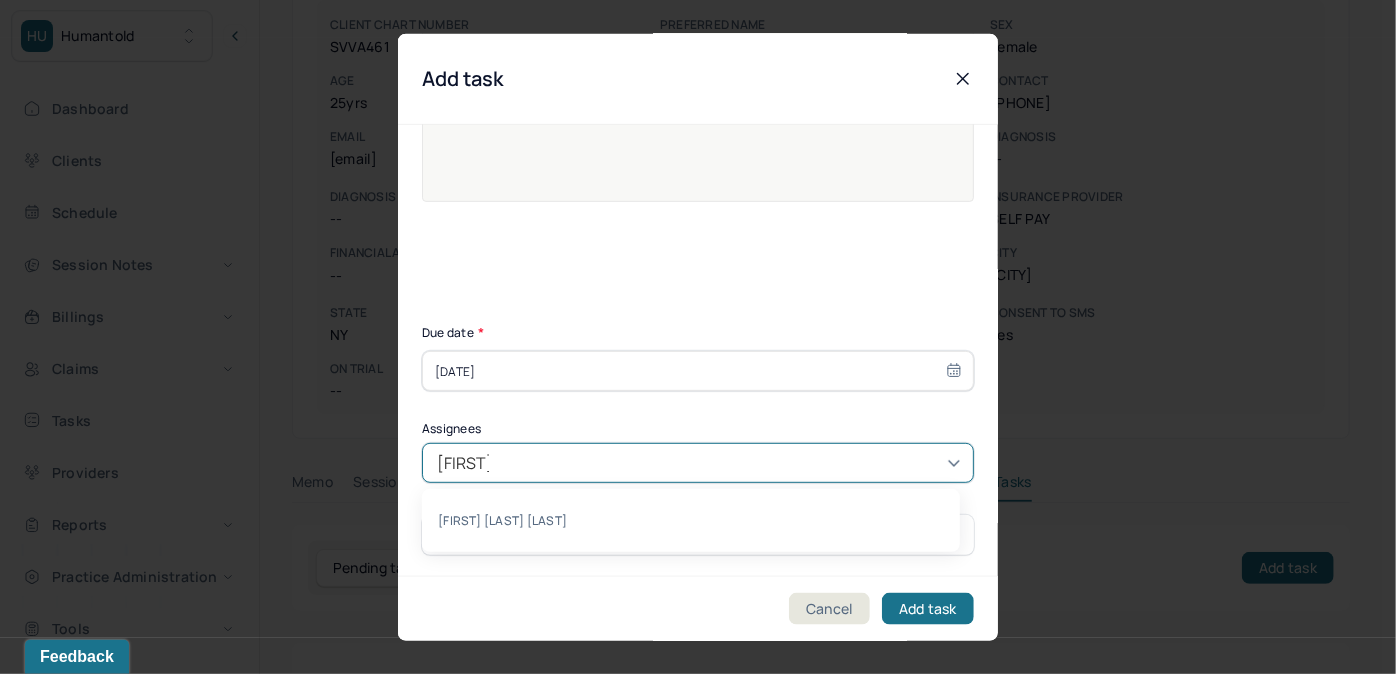 click on "[FIRST] [LAST] [LAST]" at bounding box center [691, 520] 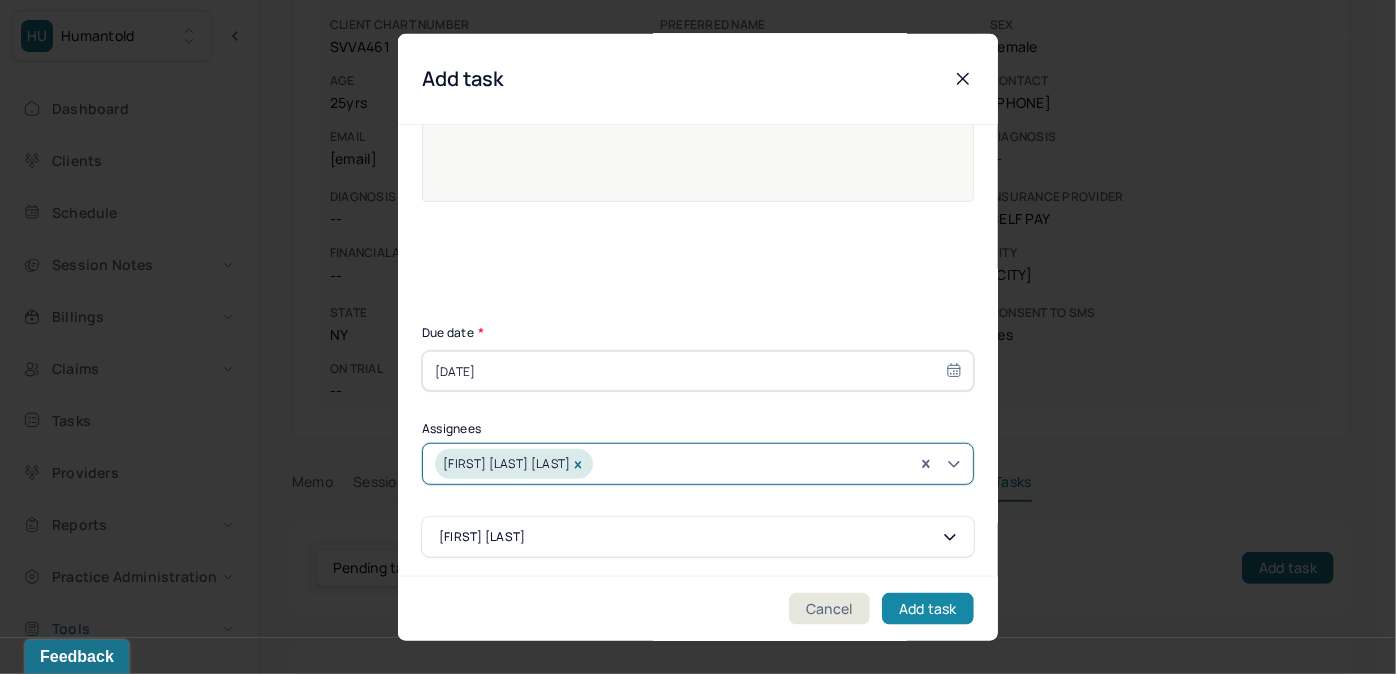 click on "Add task" at bounding box center [928, 608] 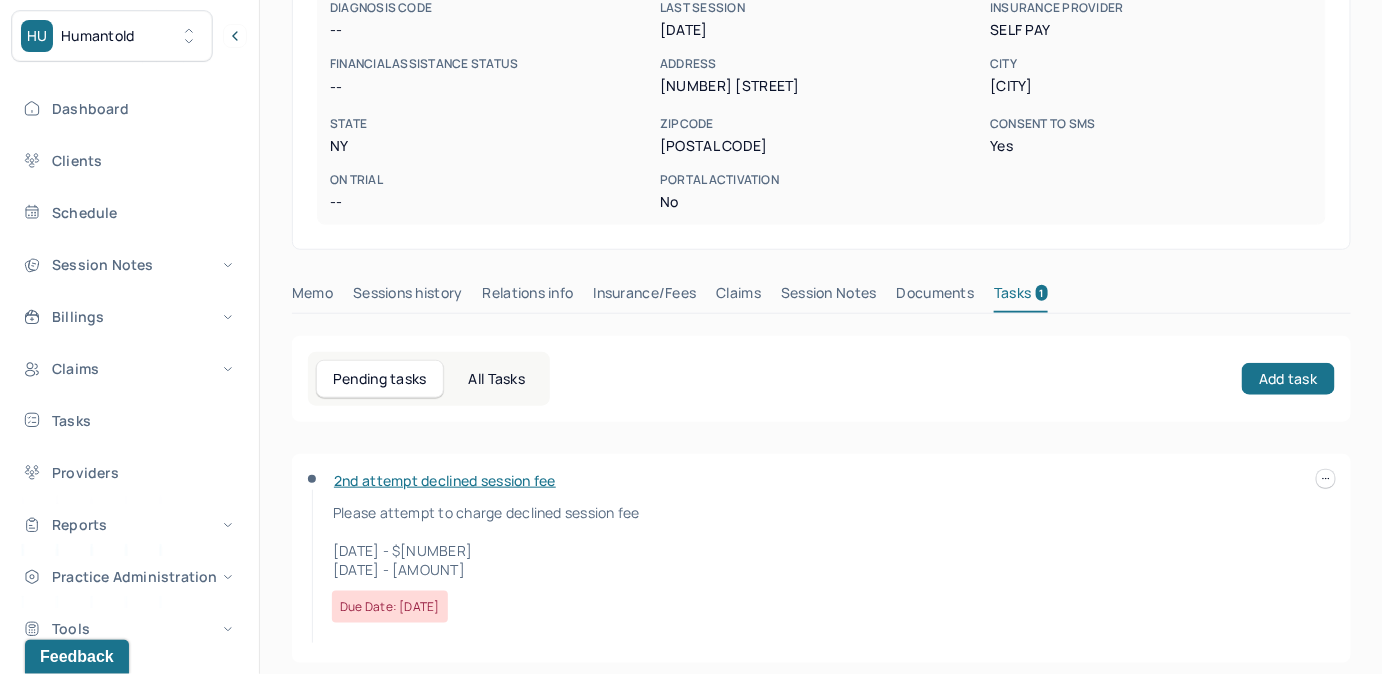 scroll, scrollTop: 407, scrollLeft: 0, axis: vertical 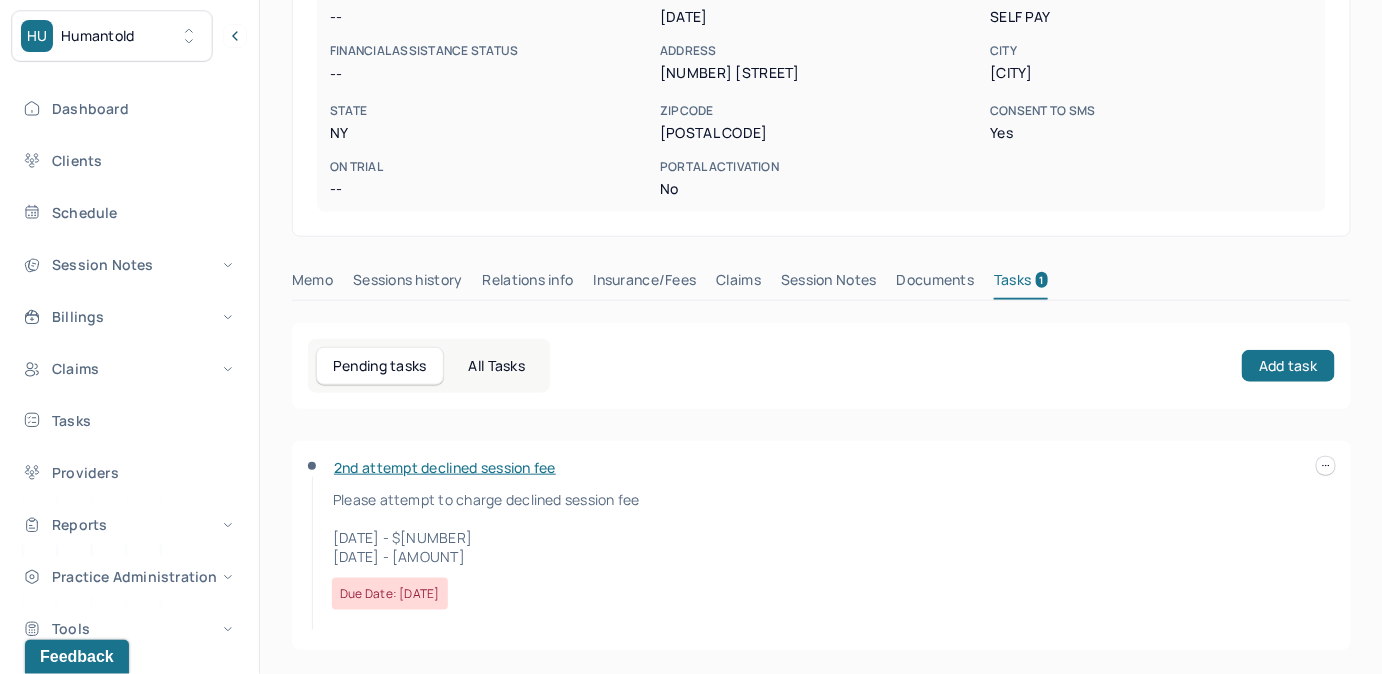 click on "2nd attempt declined session fee" at bounding box center [445, 467] 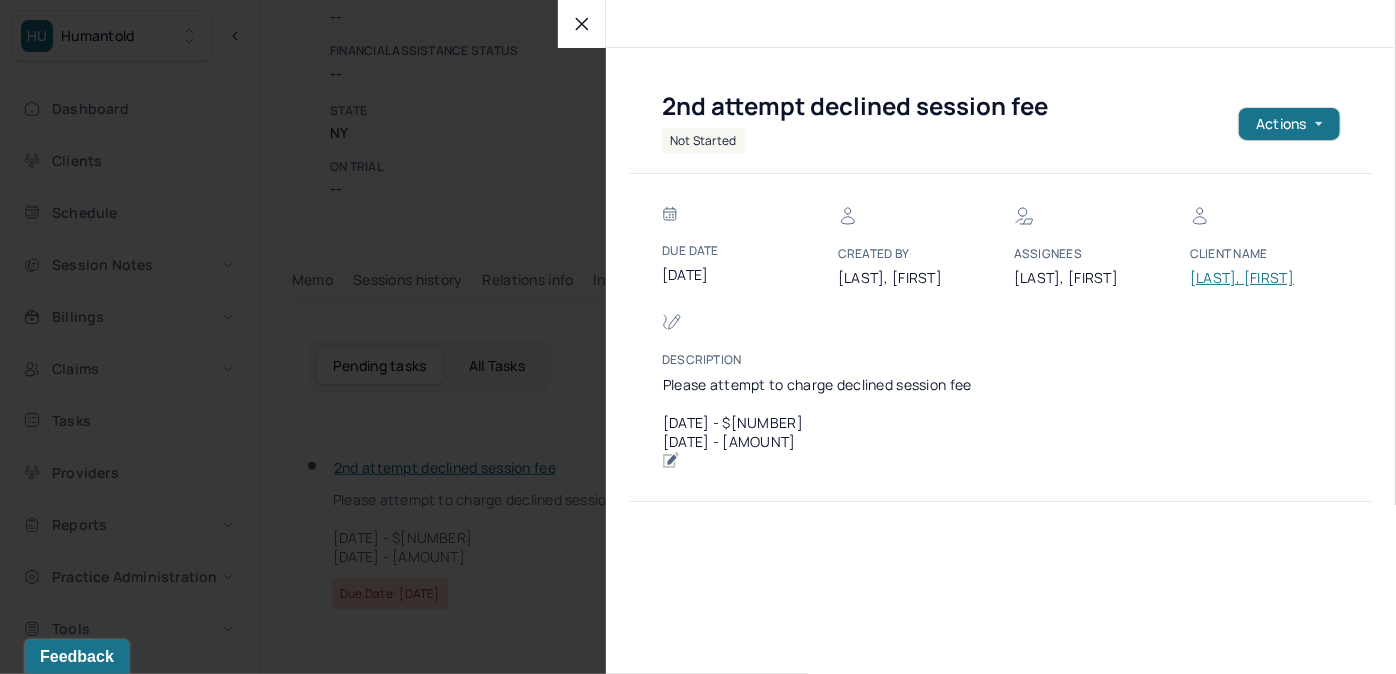 click 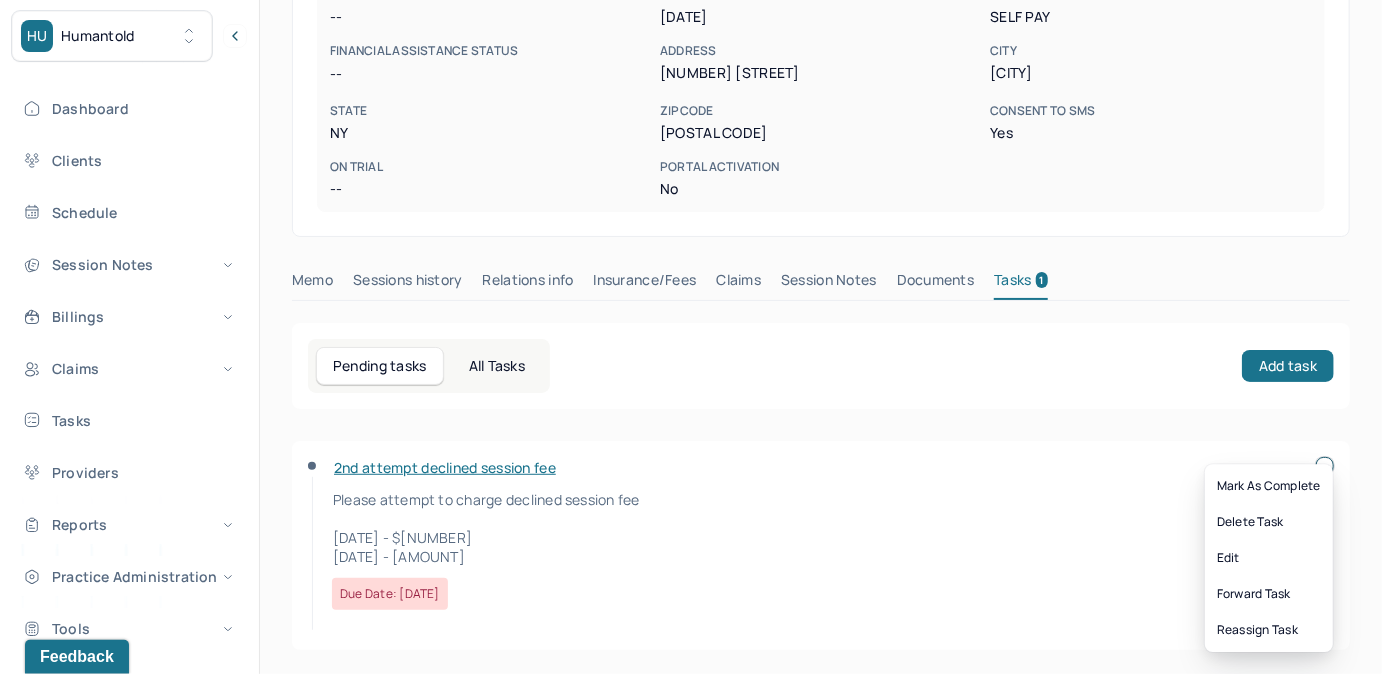 click 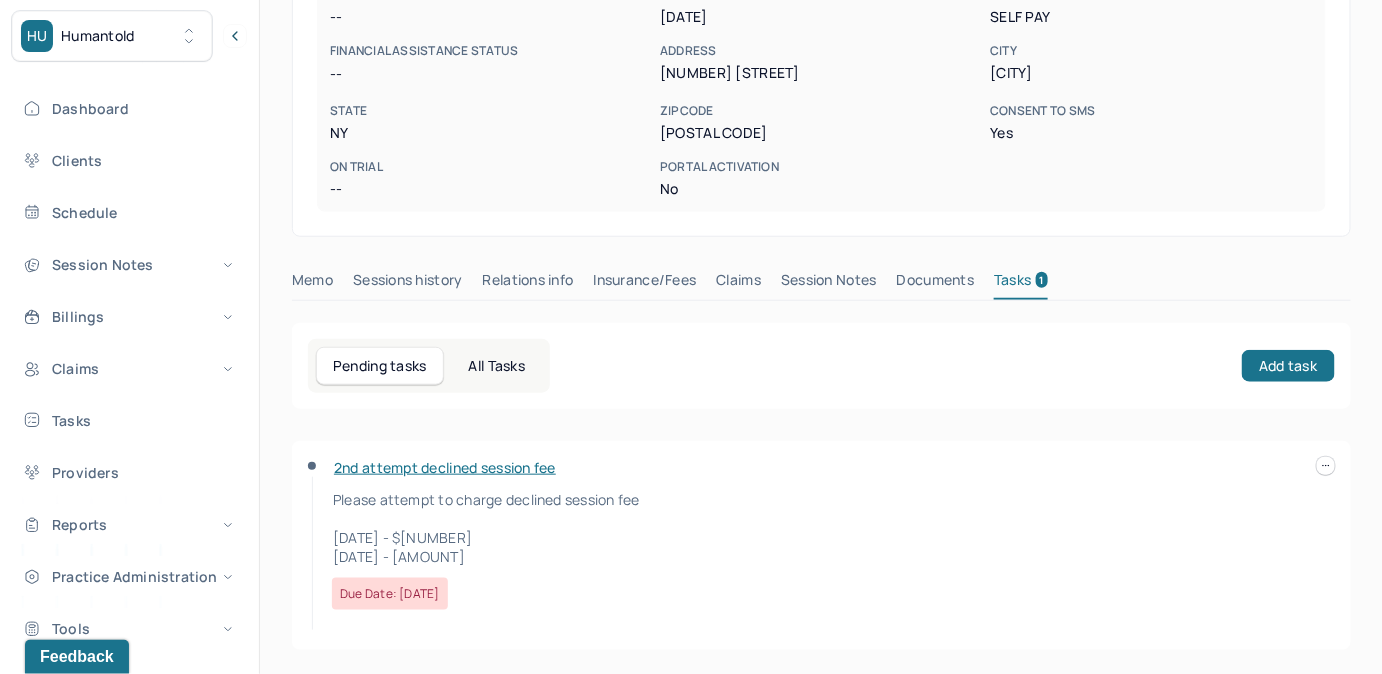 scroll, scrollTop: 0, scrollLeft: 0, axis: both 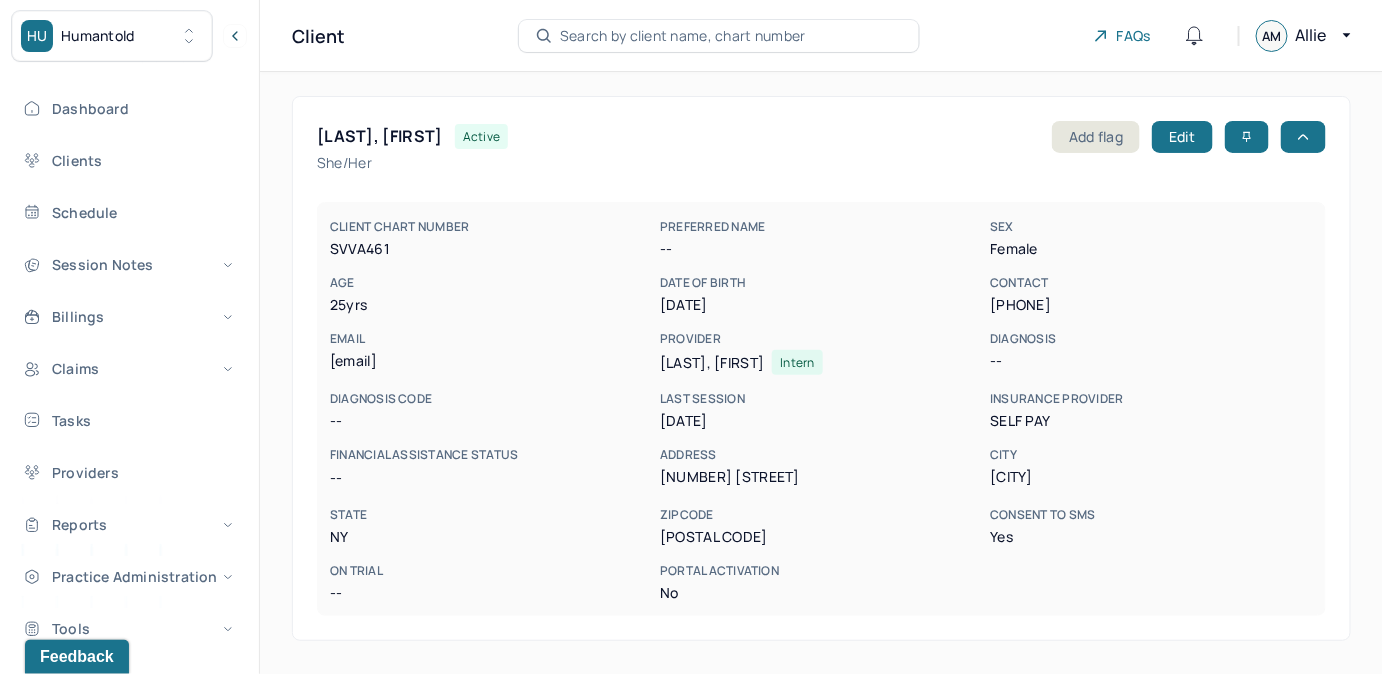 type 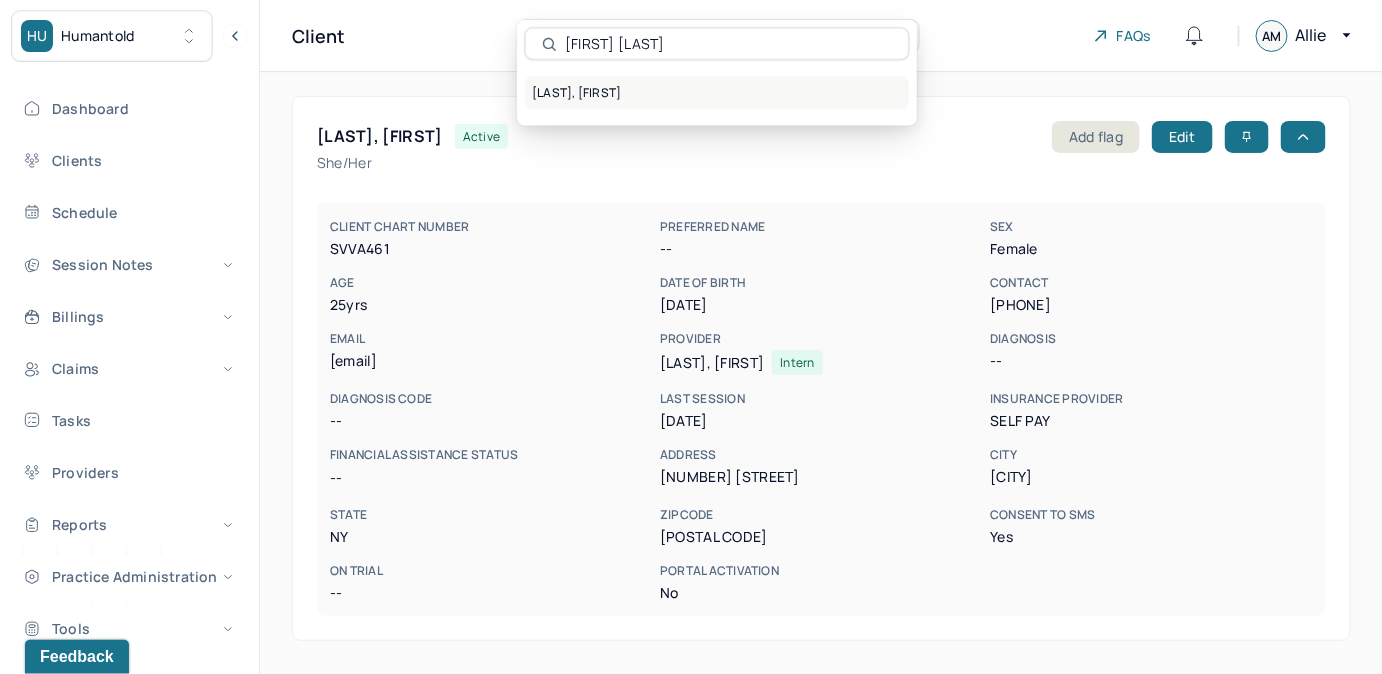 type on "Laneisha Munford" 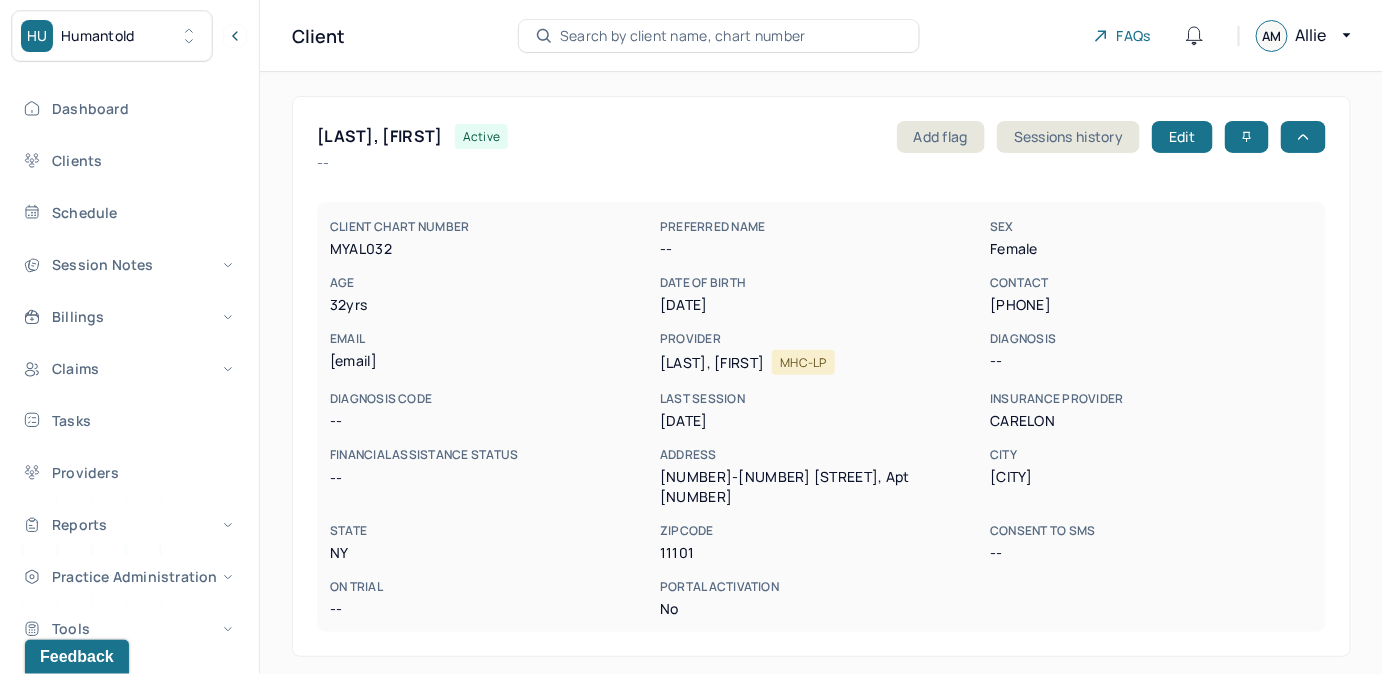 drag, startPoint x: 328, startPoint y: 360, endPoint x: 566, endPoint y: 370, distance: 238.20999 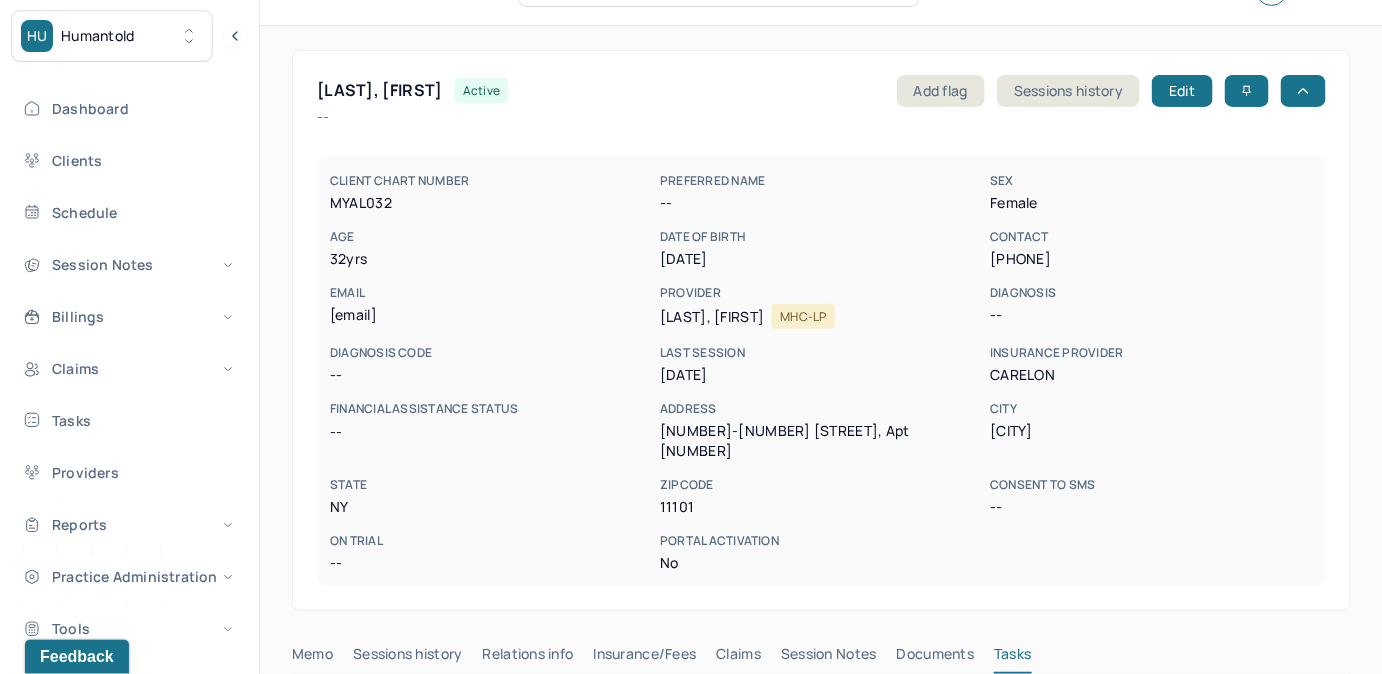 scroll, scrollTop: 272, scrollLeft: 0, axis: vertical 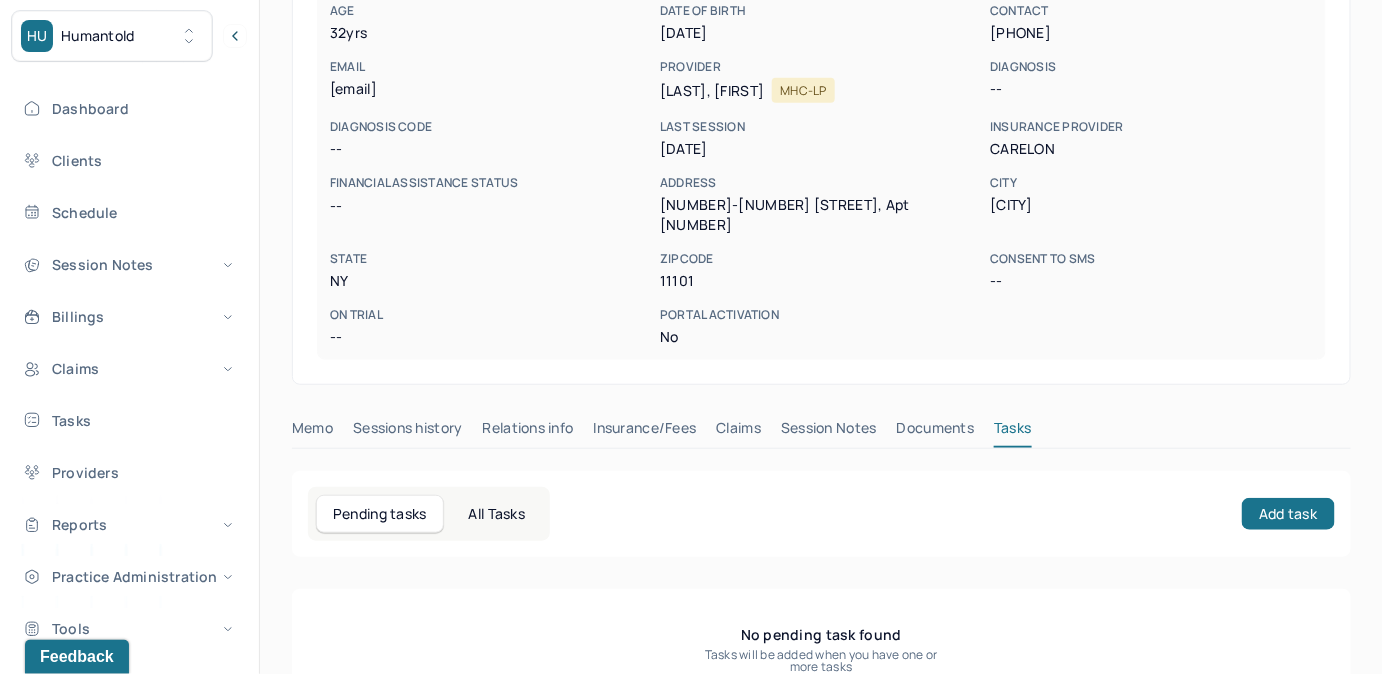 click on "Claims" at bounding box center (738, 432) 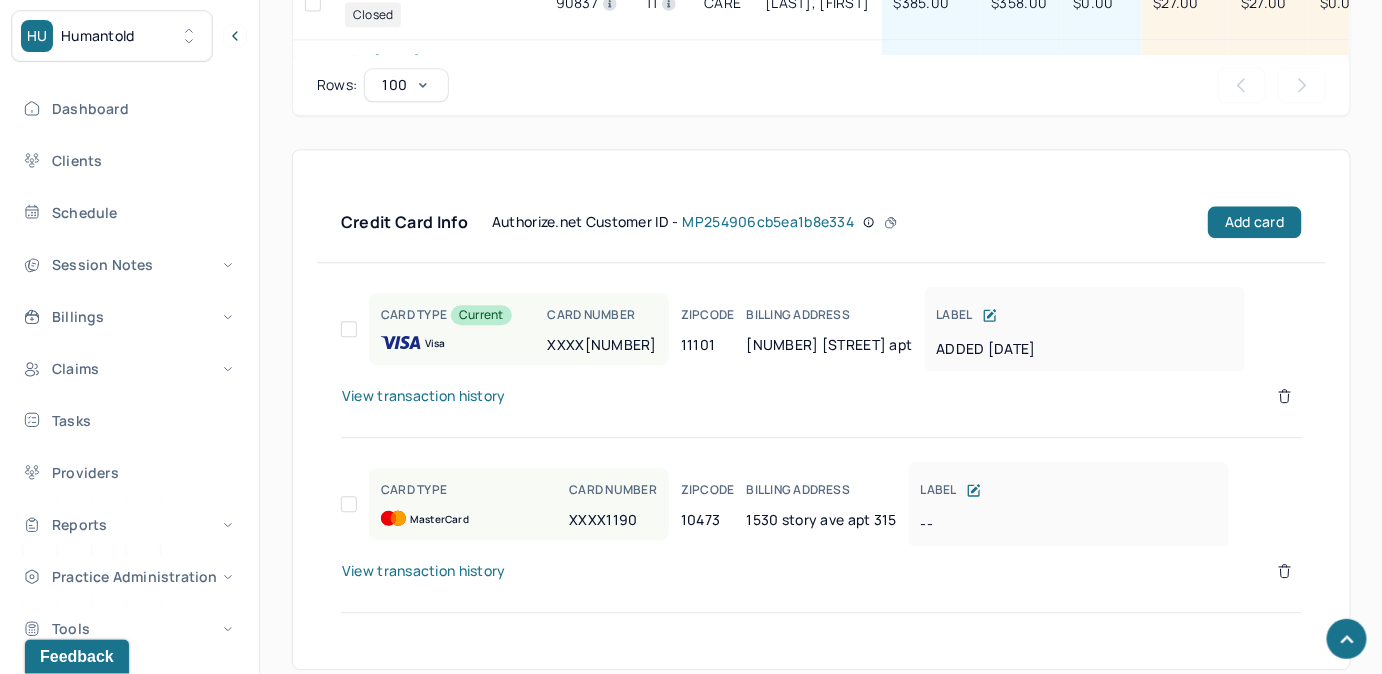 scroll, scrollTop: 1571, scrollLeft: 0, axis: vertical 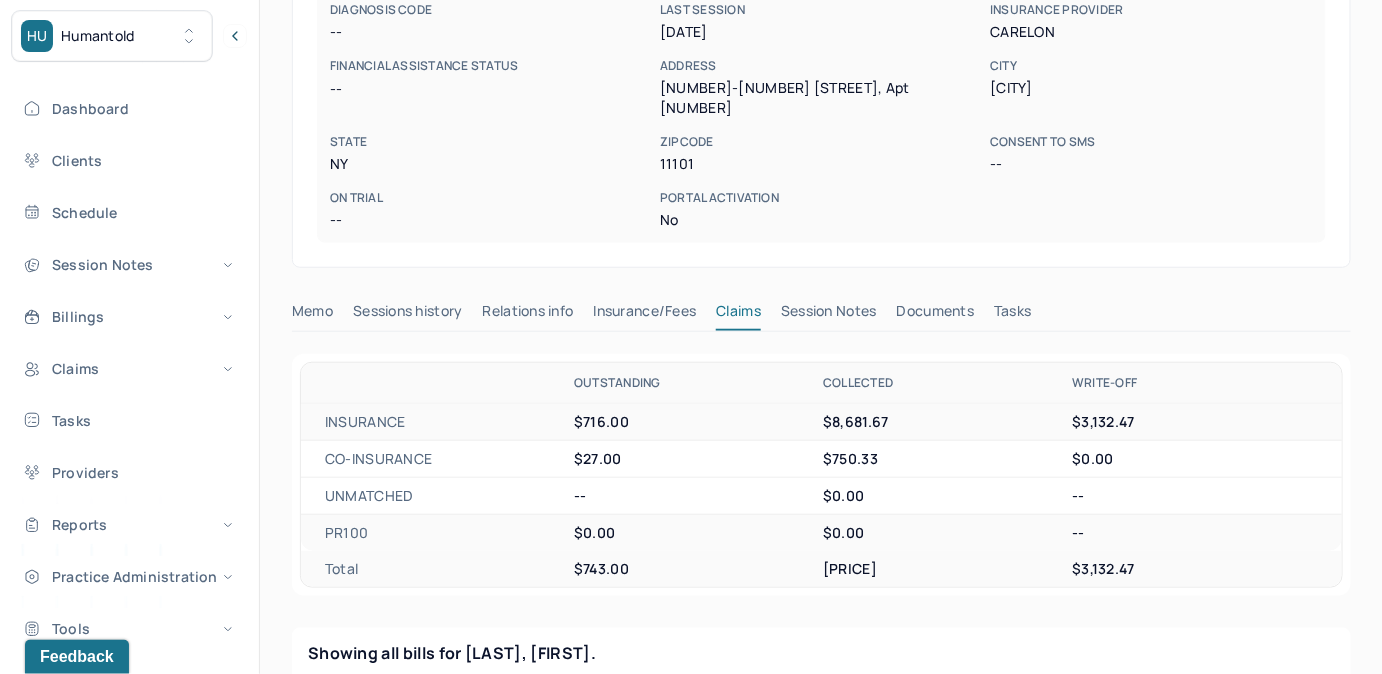 click on "Tasks" at bounding box center (1012, 315) 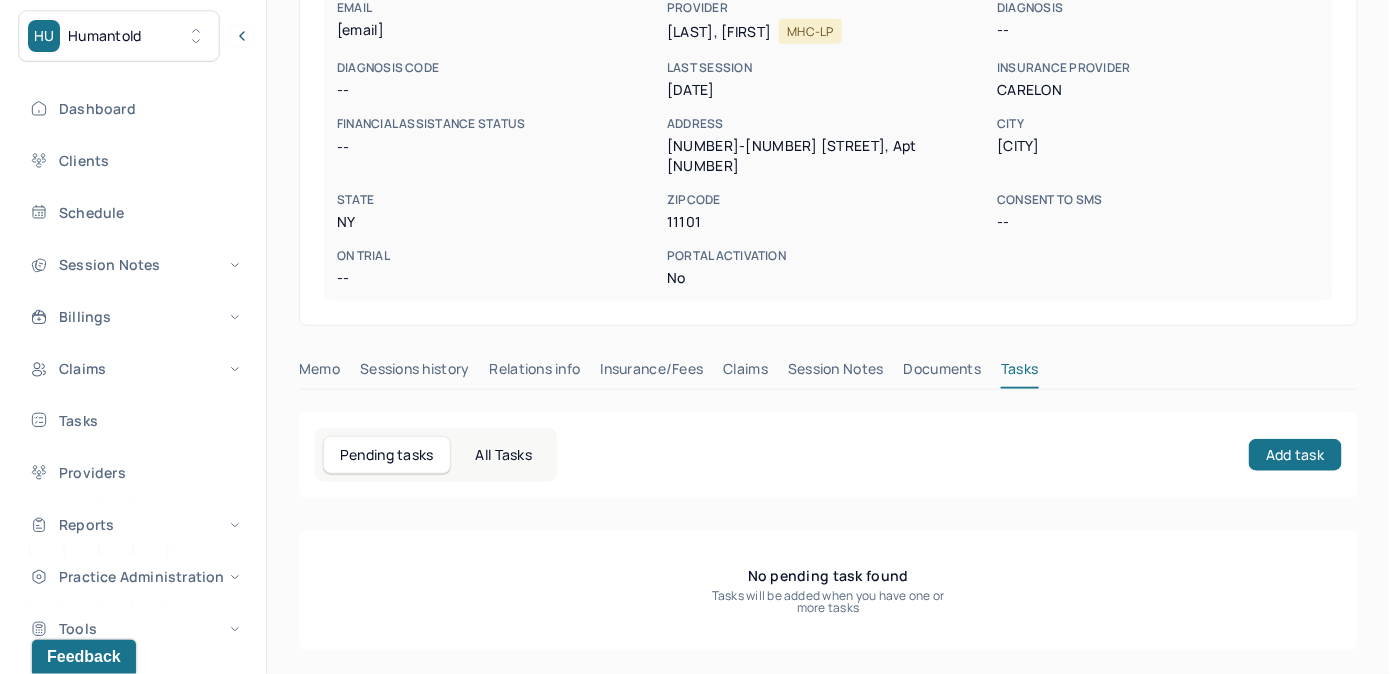 scroll, scrollTop: 314, scrollLeft: 0, axis: vertical 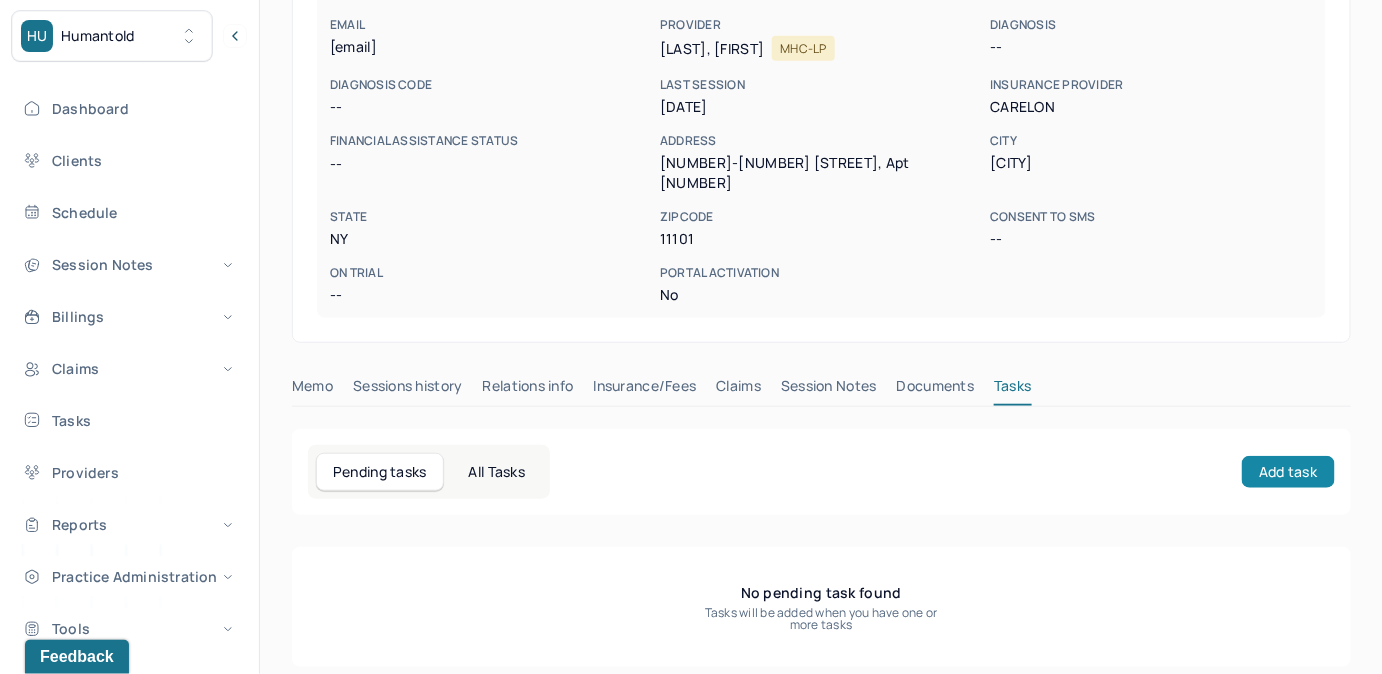 click on "Add task" at bounding box center (1288, 472) 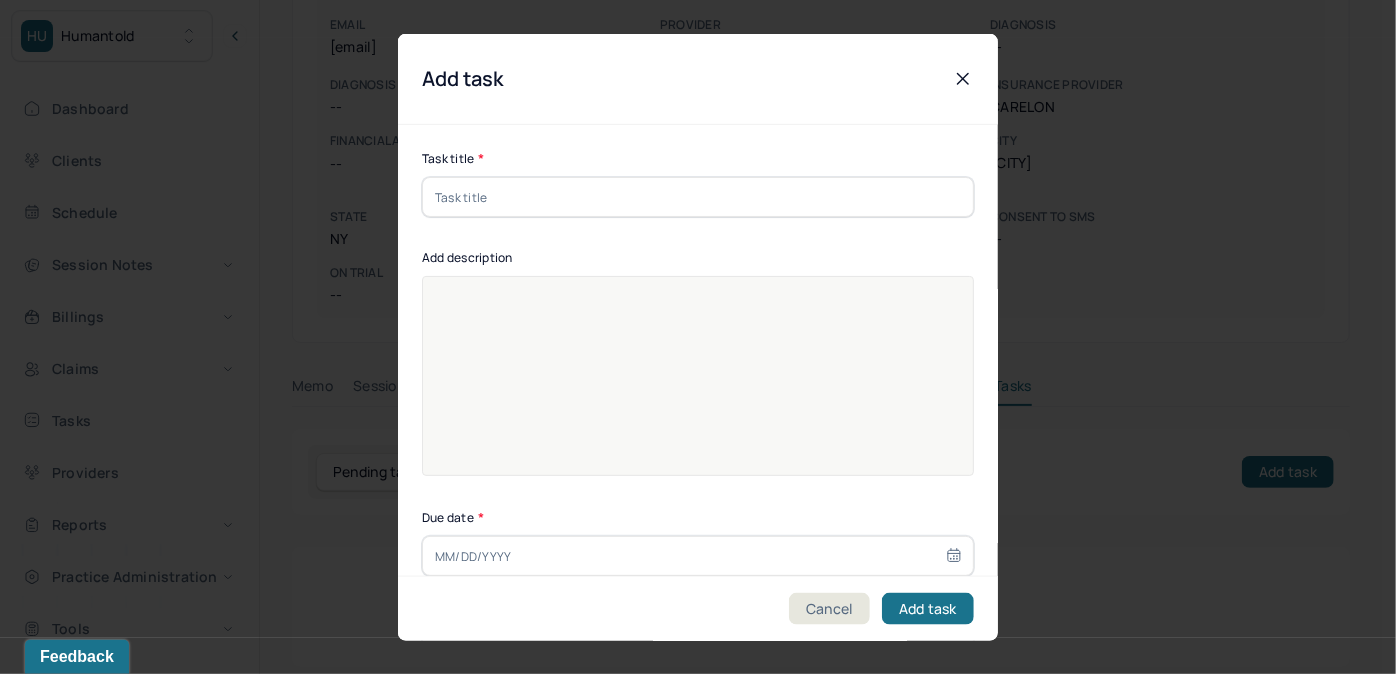 click at bounding box center (698, 197) 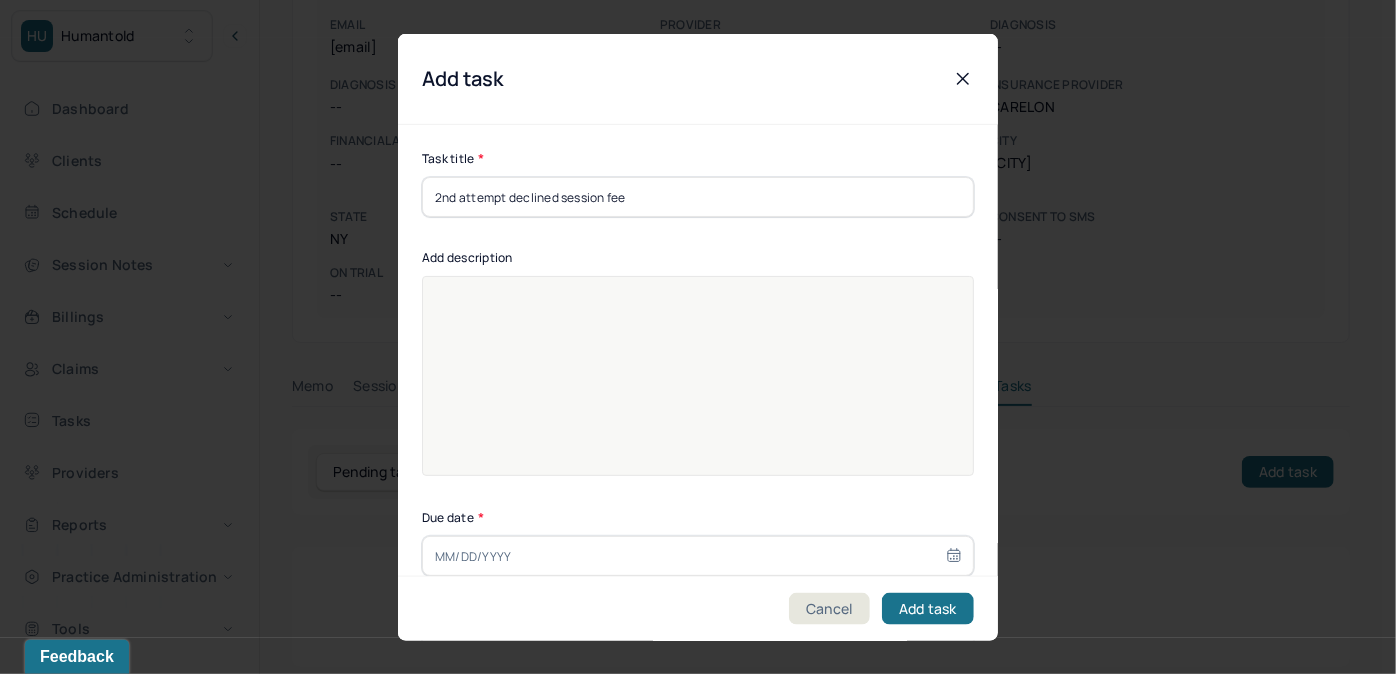 type on "[DATE]" 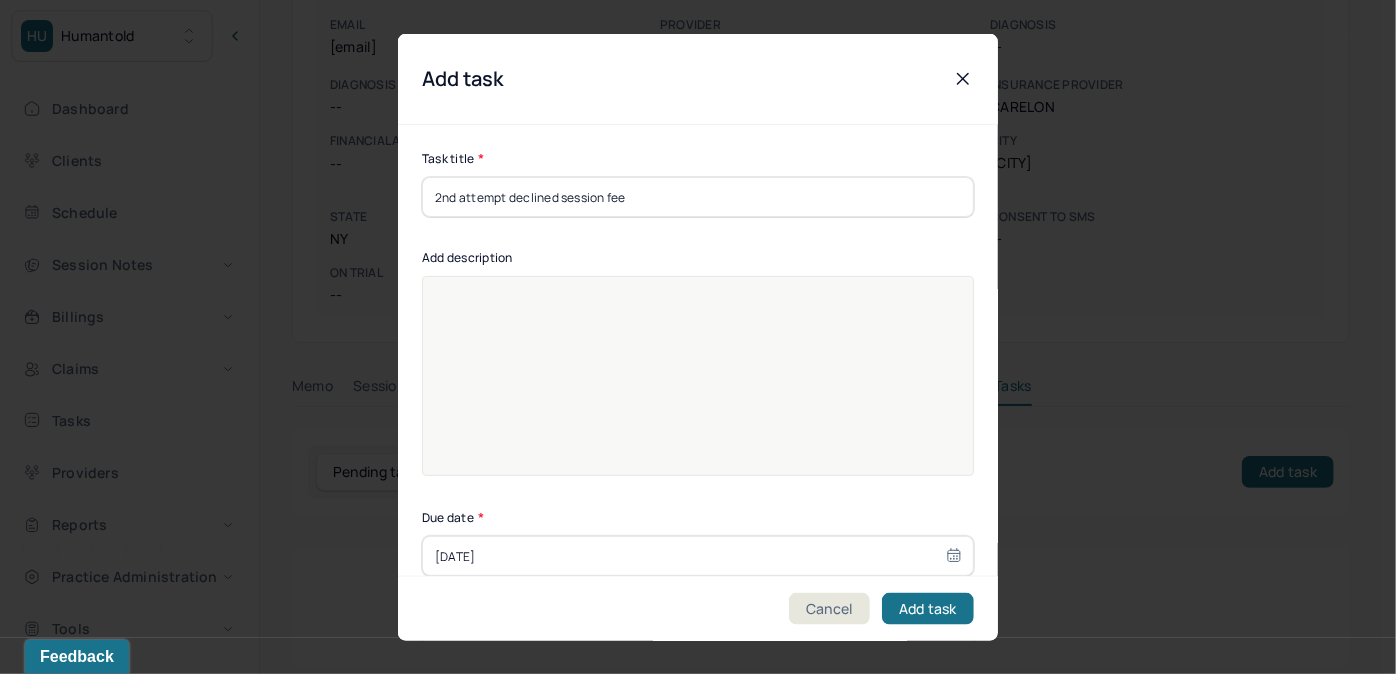 drag, startPoint x: 658, startPoint y: 205, endPoint x: 423, endPoint y: 205, distance: 235 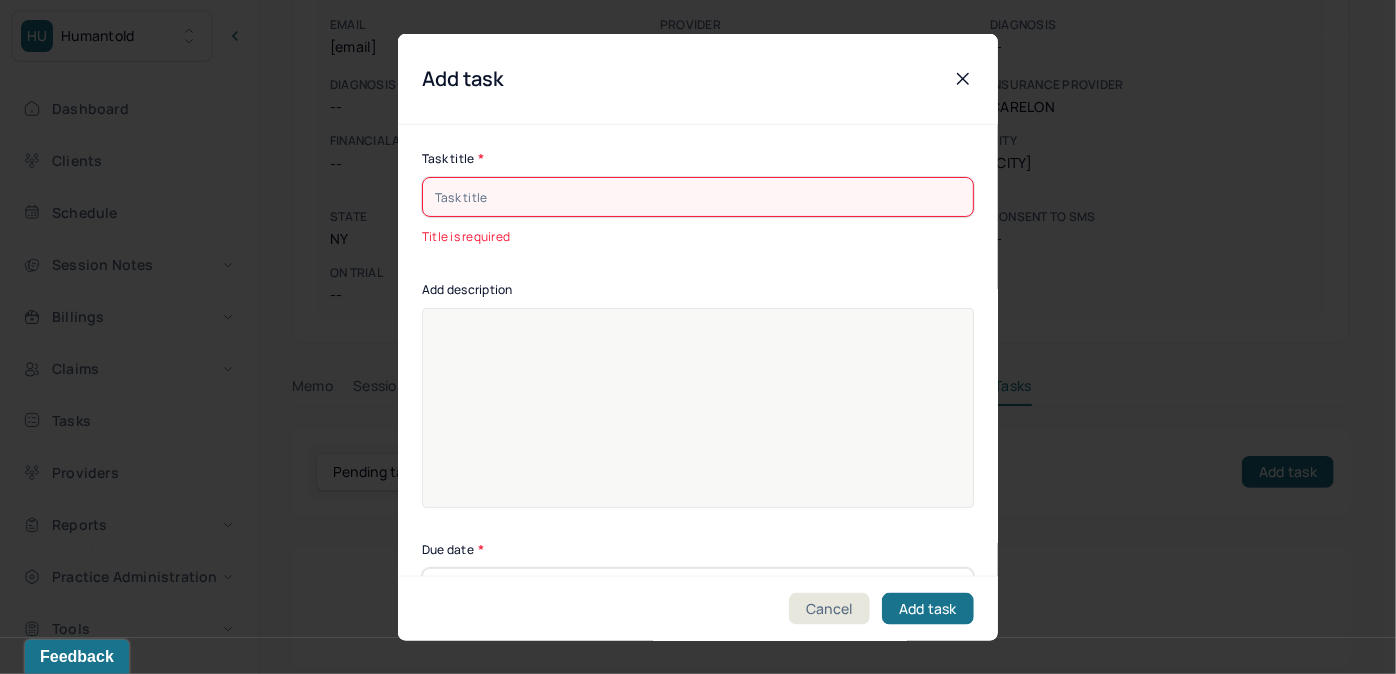 click at bounding box center (698, 197) 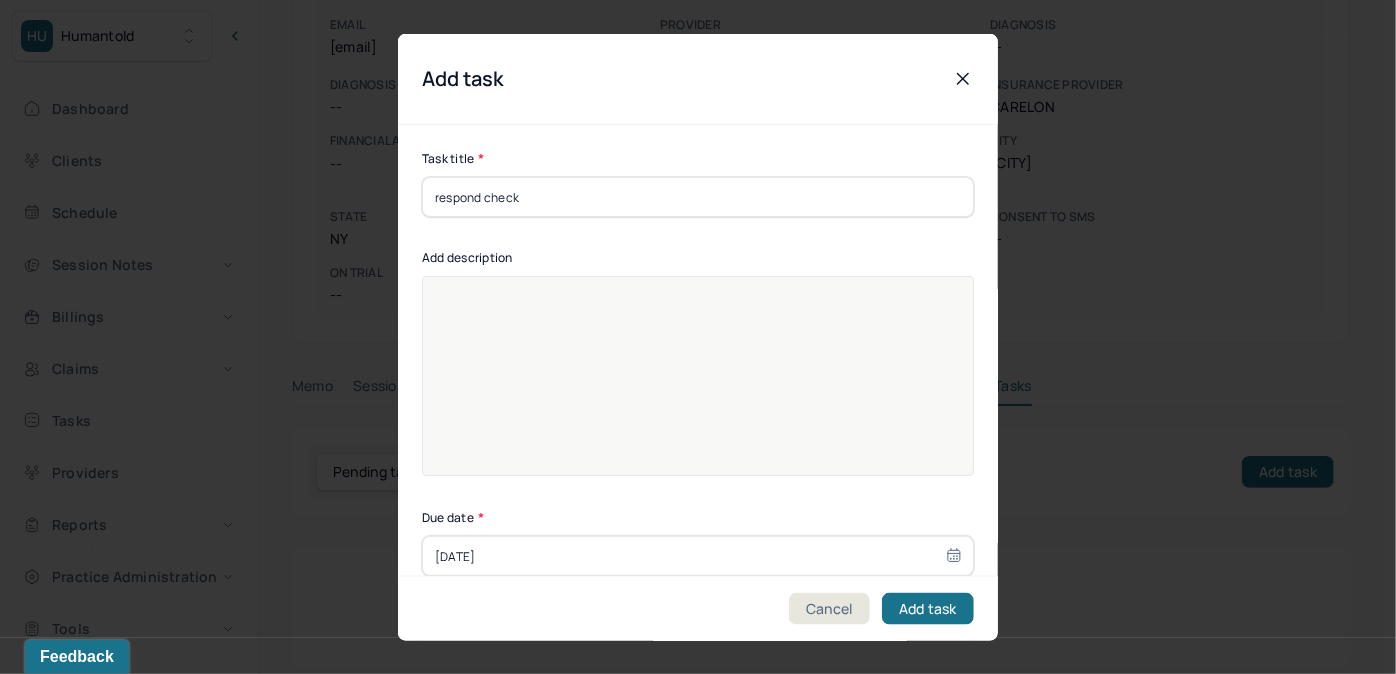 click at bounding box center [698, 389] 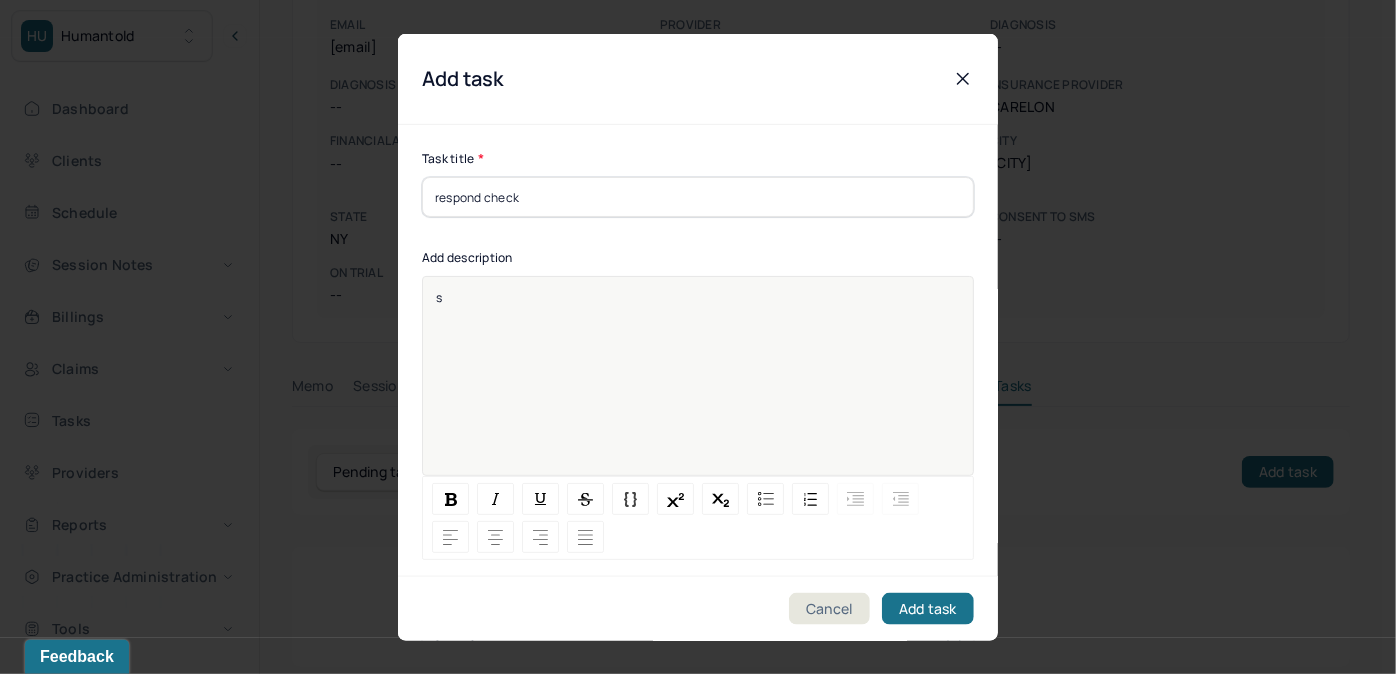 type 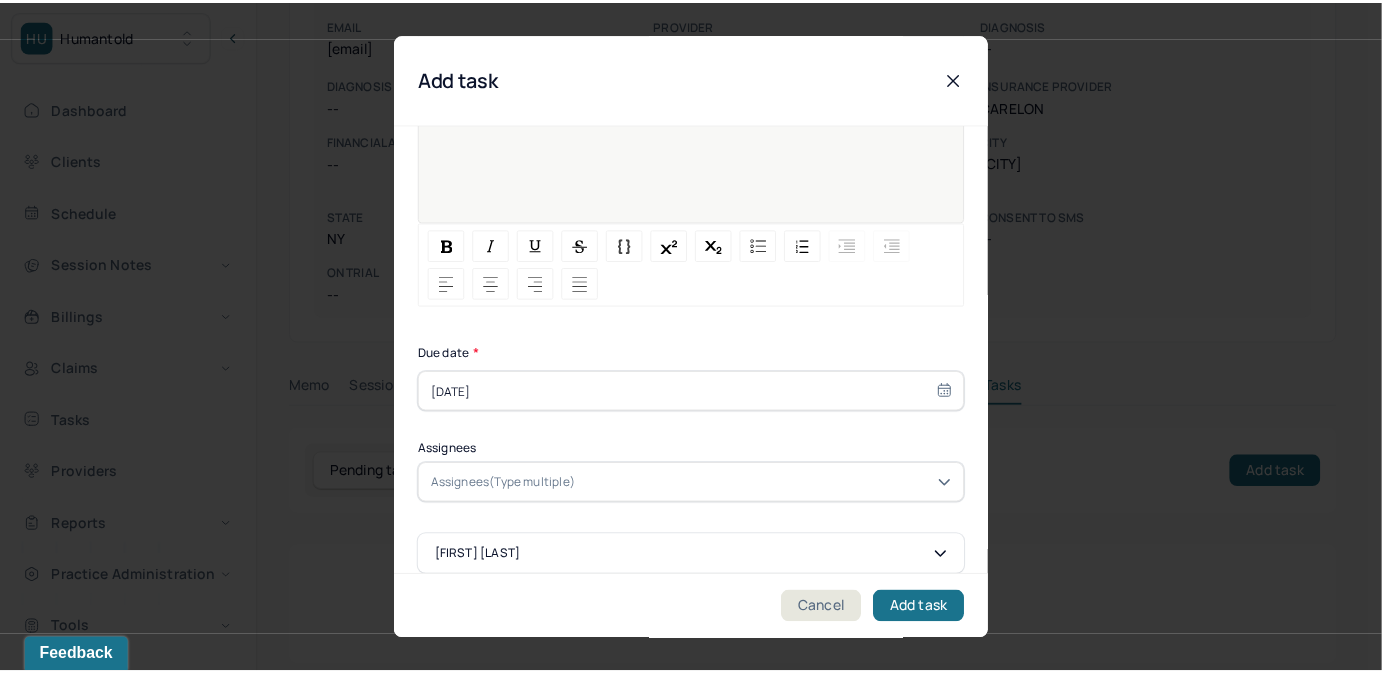 scroll, scrollTop: 274, scrollLeft: 0, axis: vertical 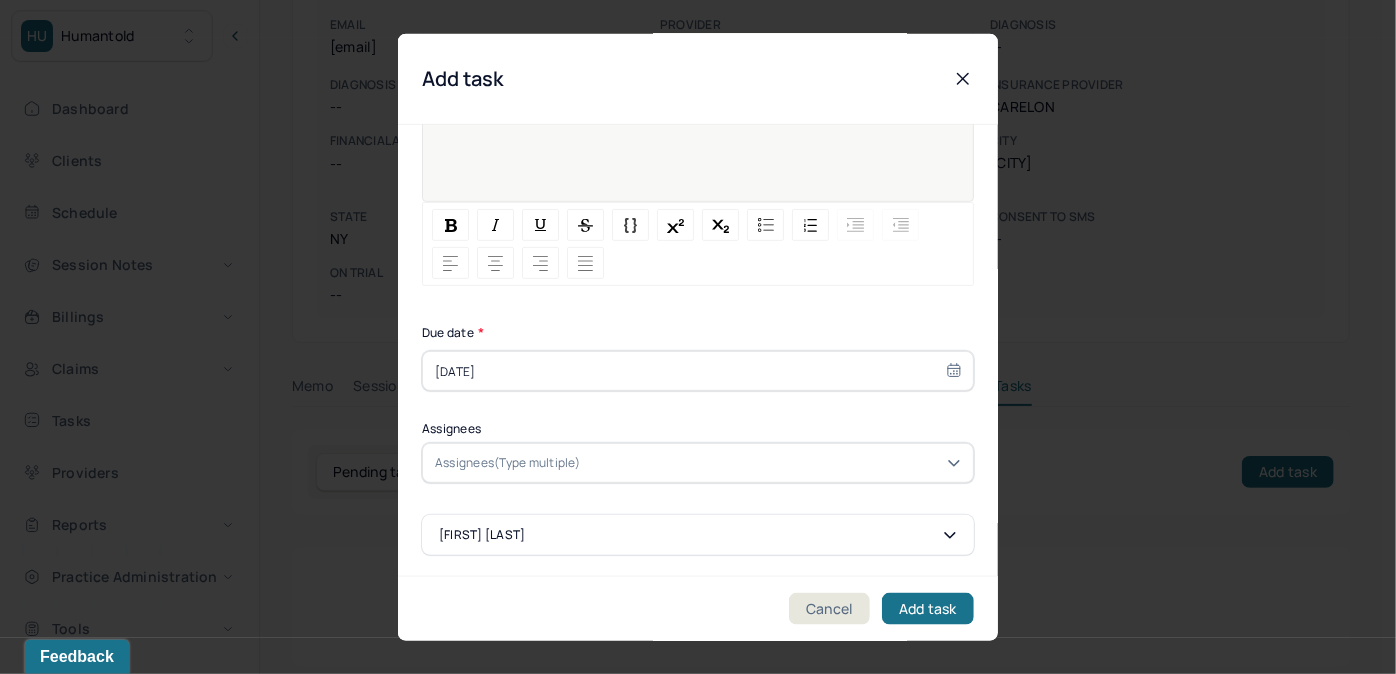 select on "6" 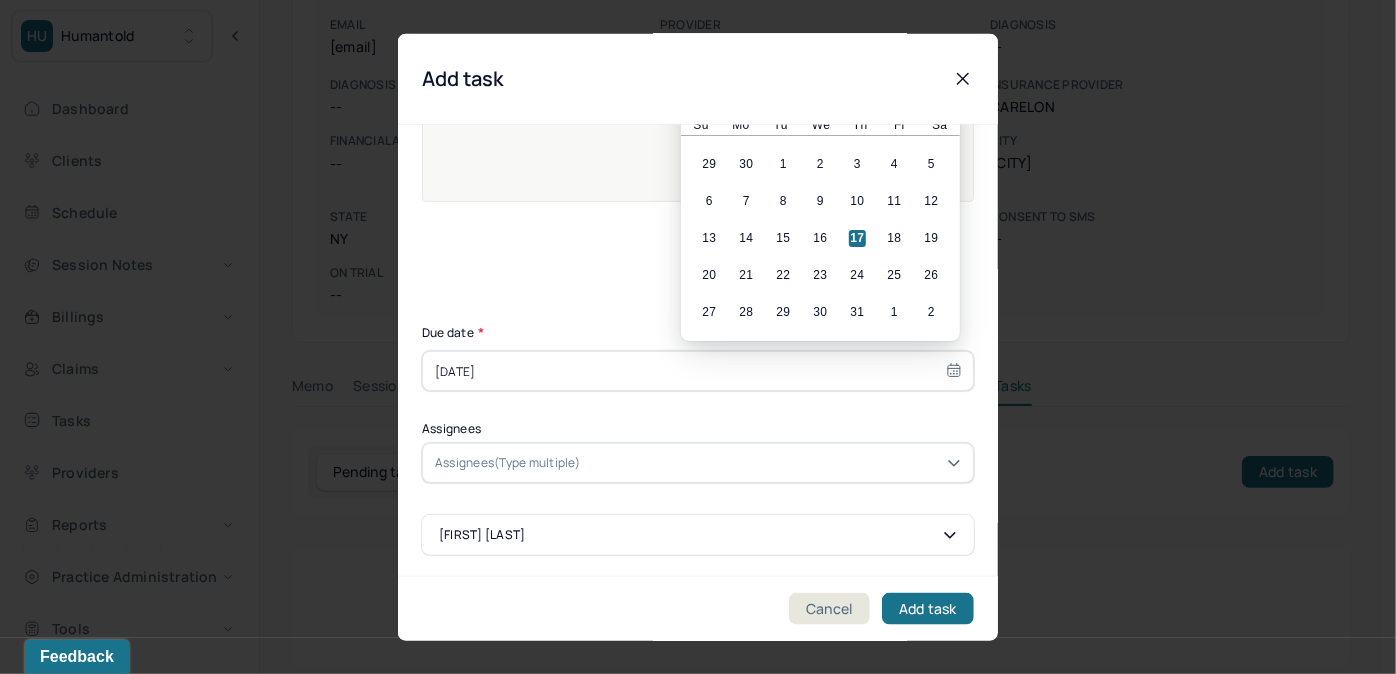 click on "[DATE]" at bounding box center (698, 371) 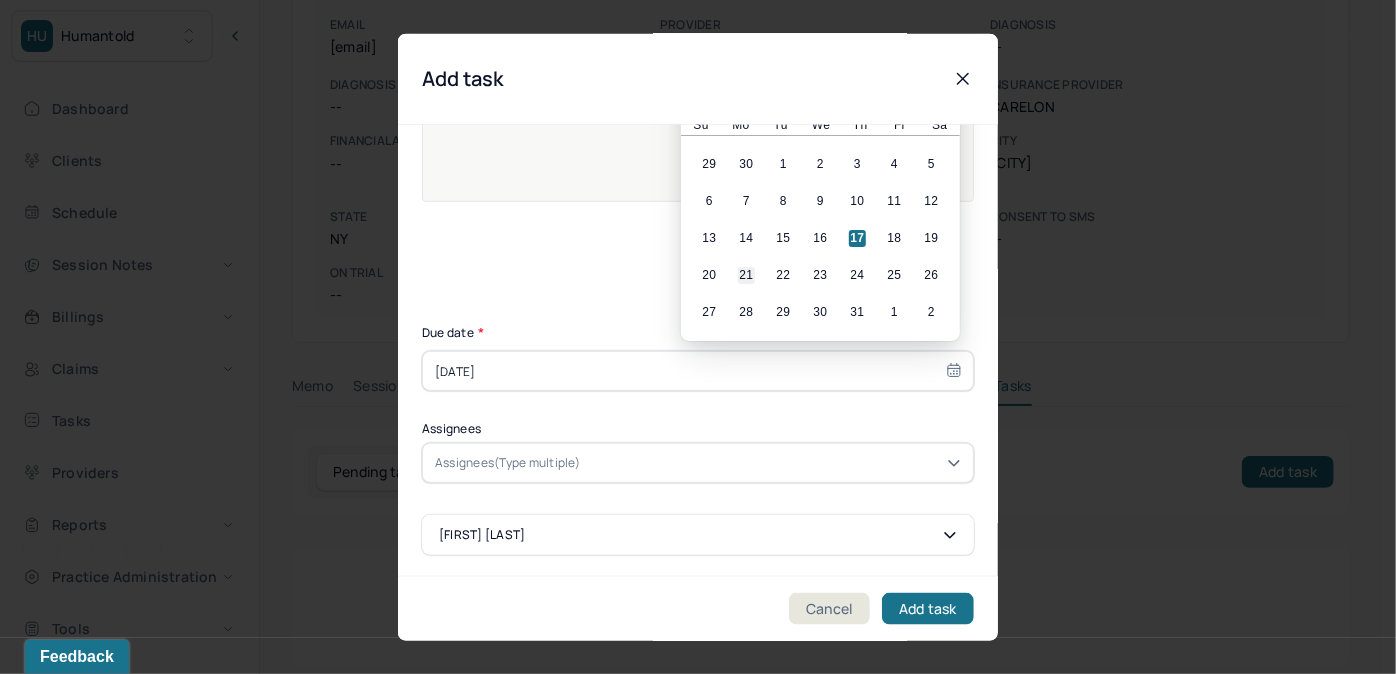 click on "21" at bounding box center (746, 275) 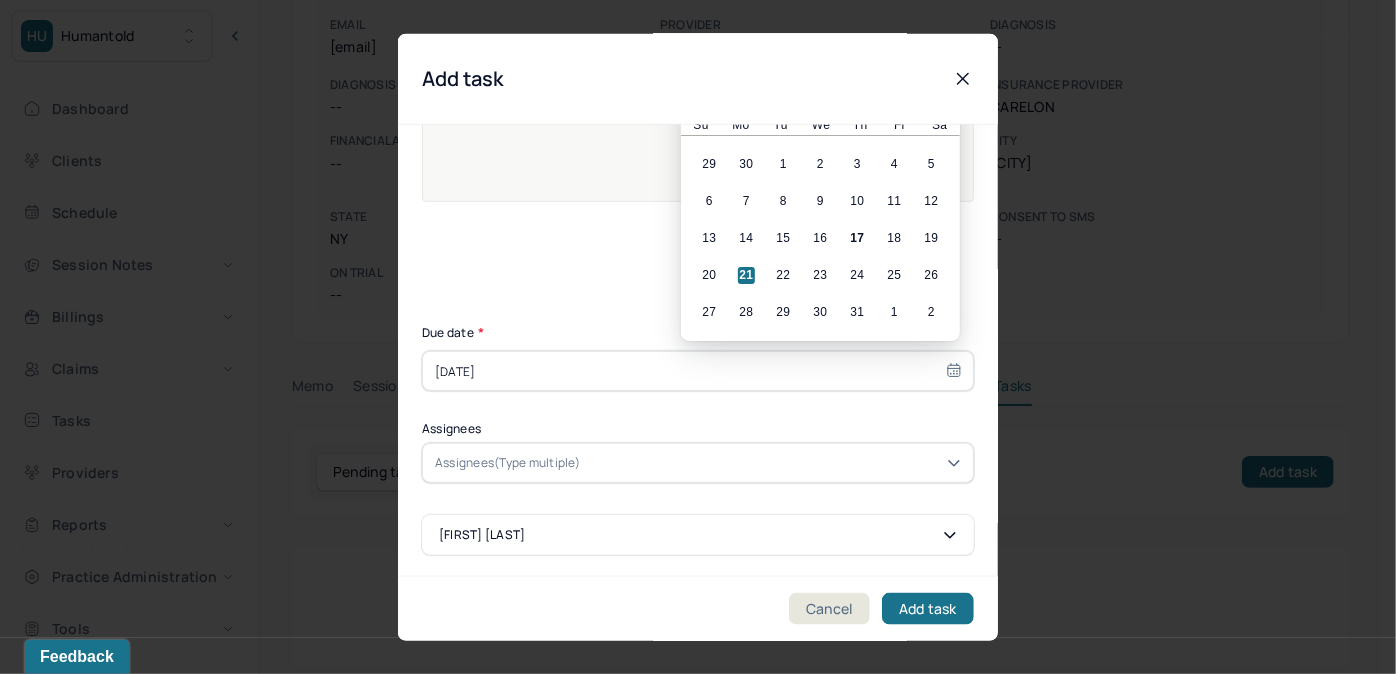 click at bounding box center (773, 463) 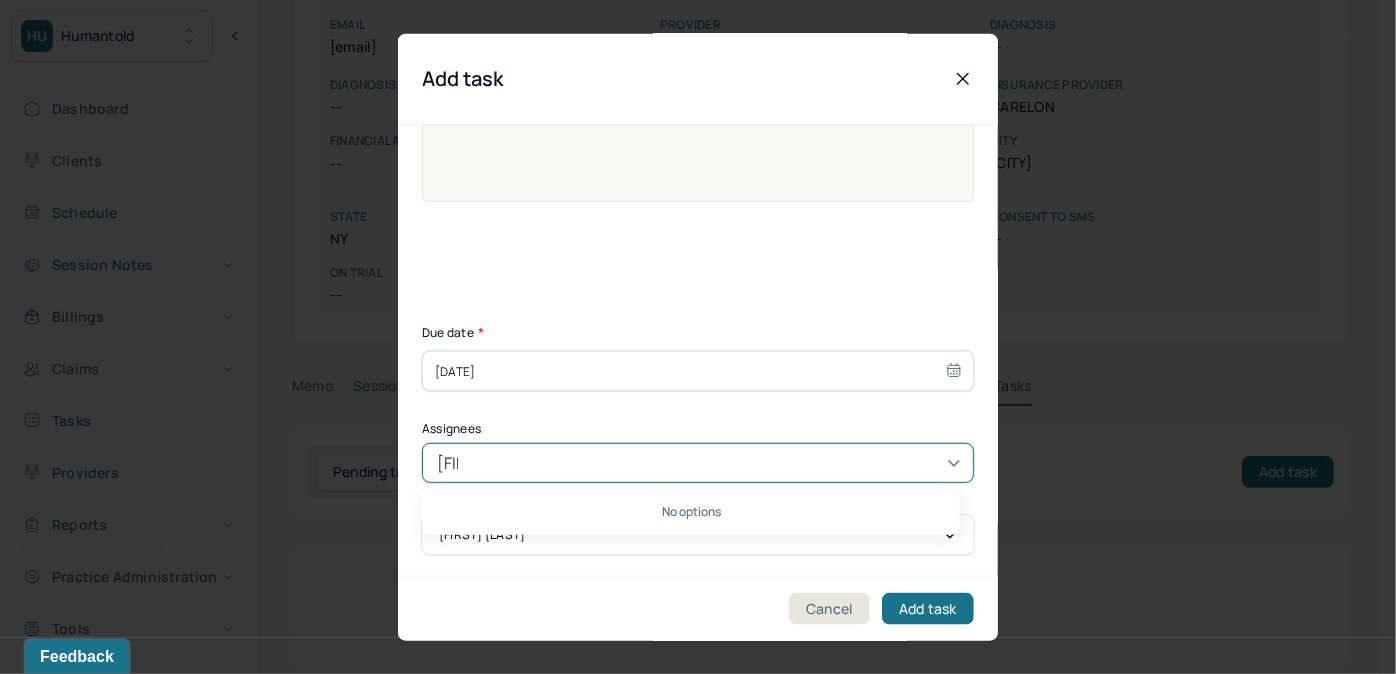 type on "allie" 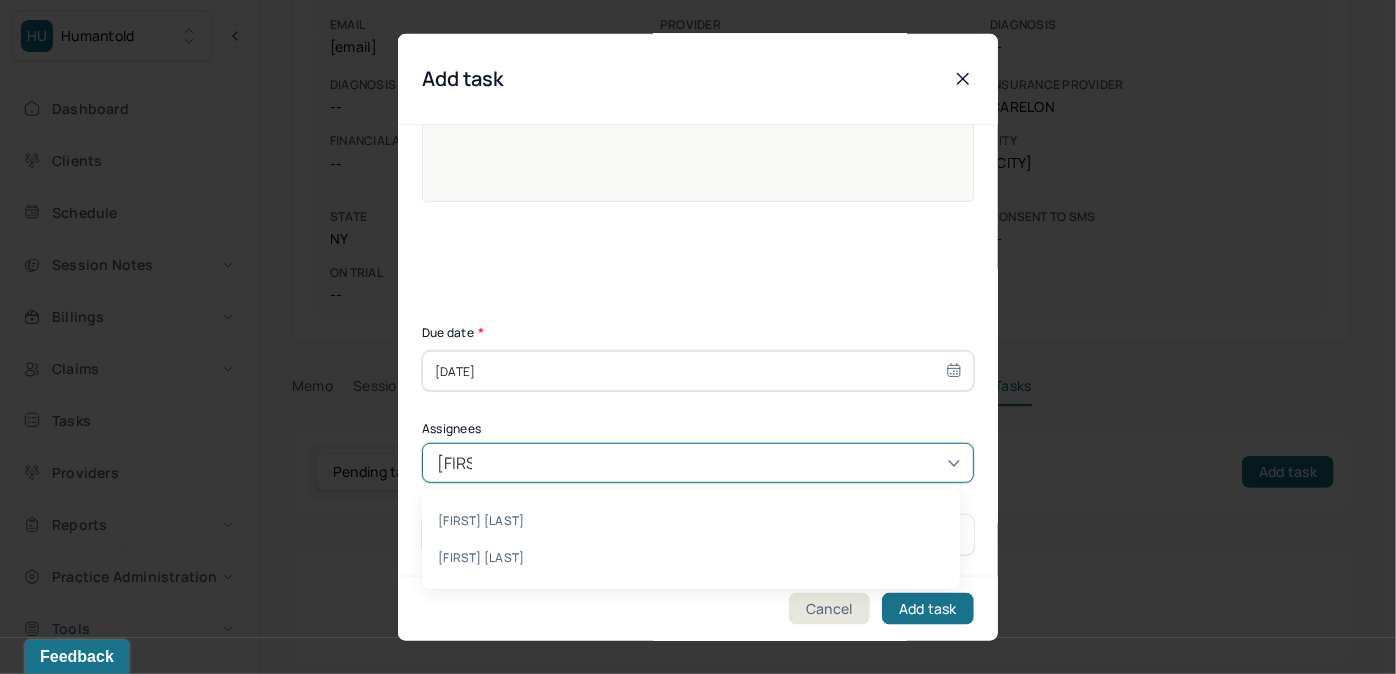click on "Allie Morales" at bounding box center (691, 557) 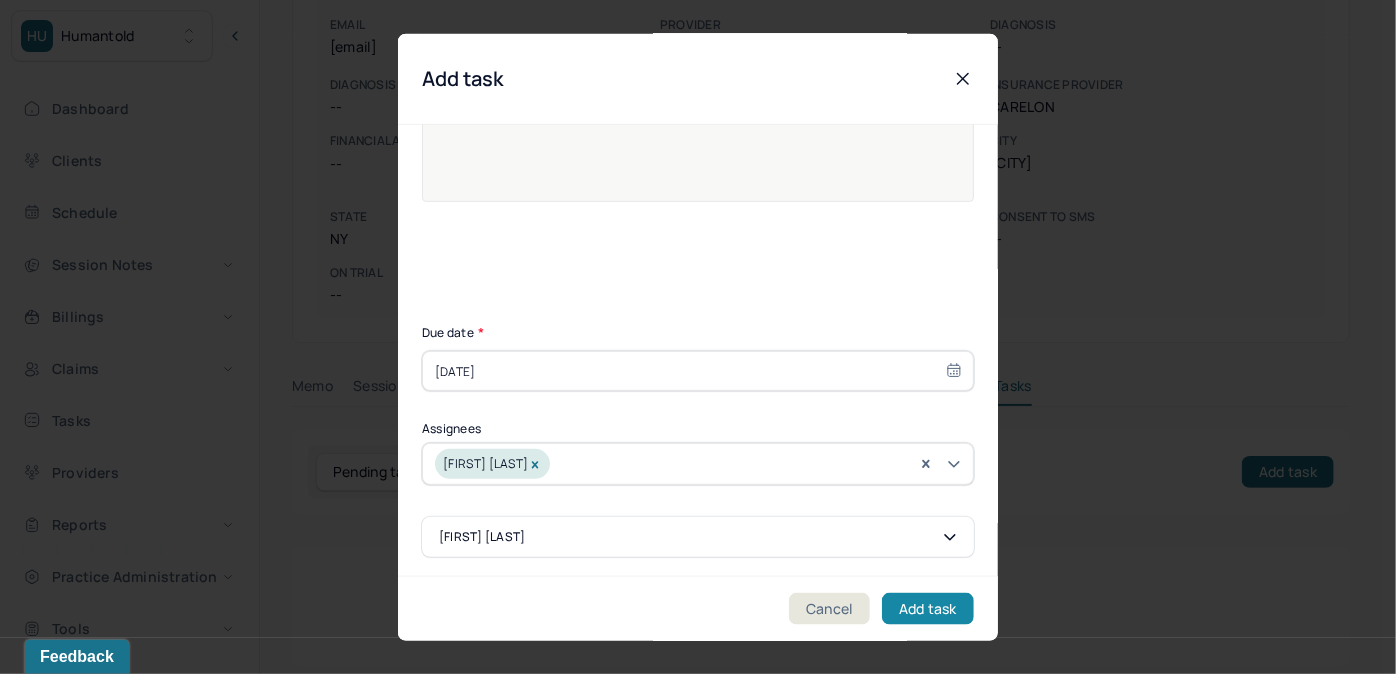 click on "Add task" at bounding box center (928, 608) 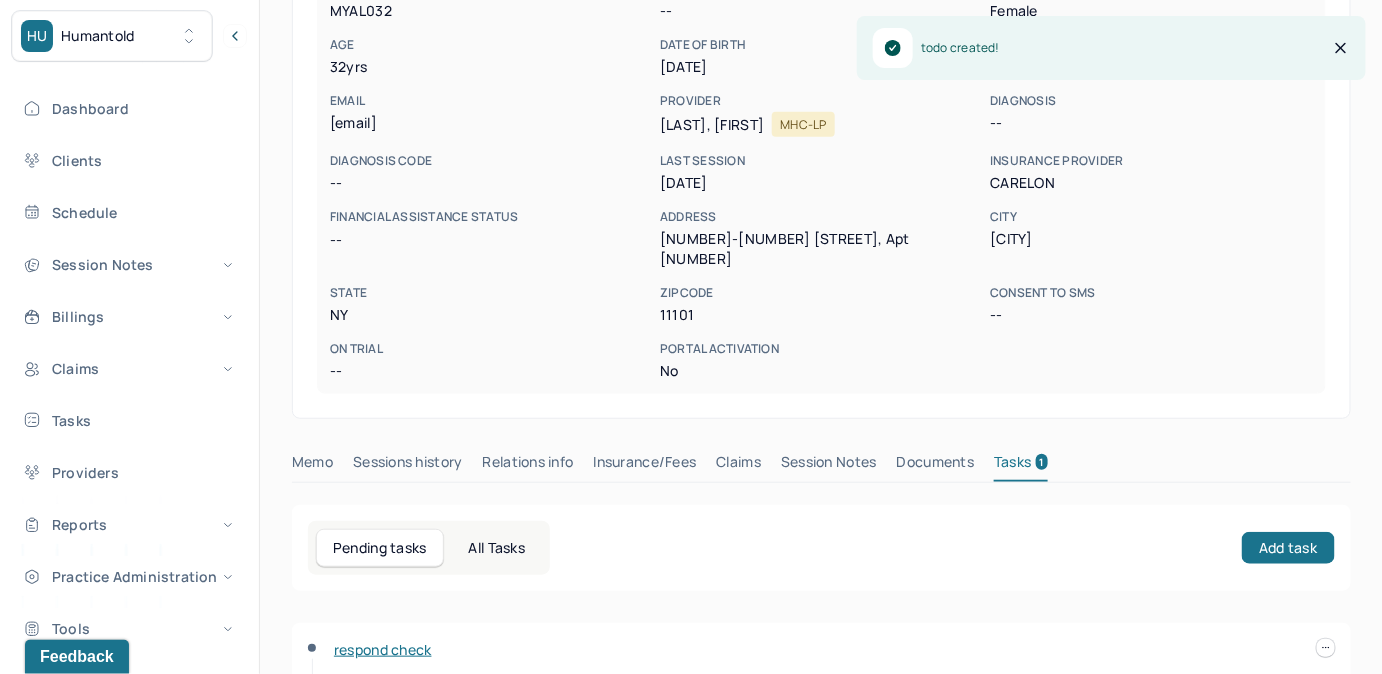 scroll, scrollTop: 0, scrollLeft: 0, axis: both 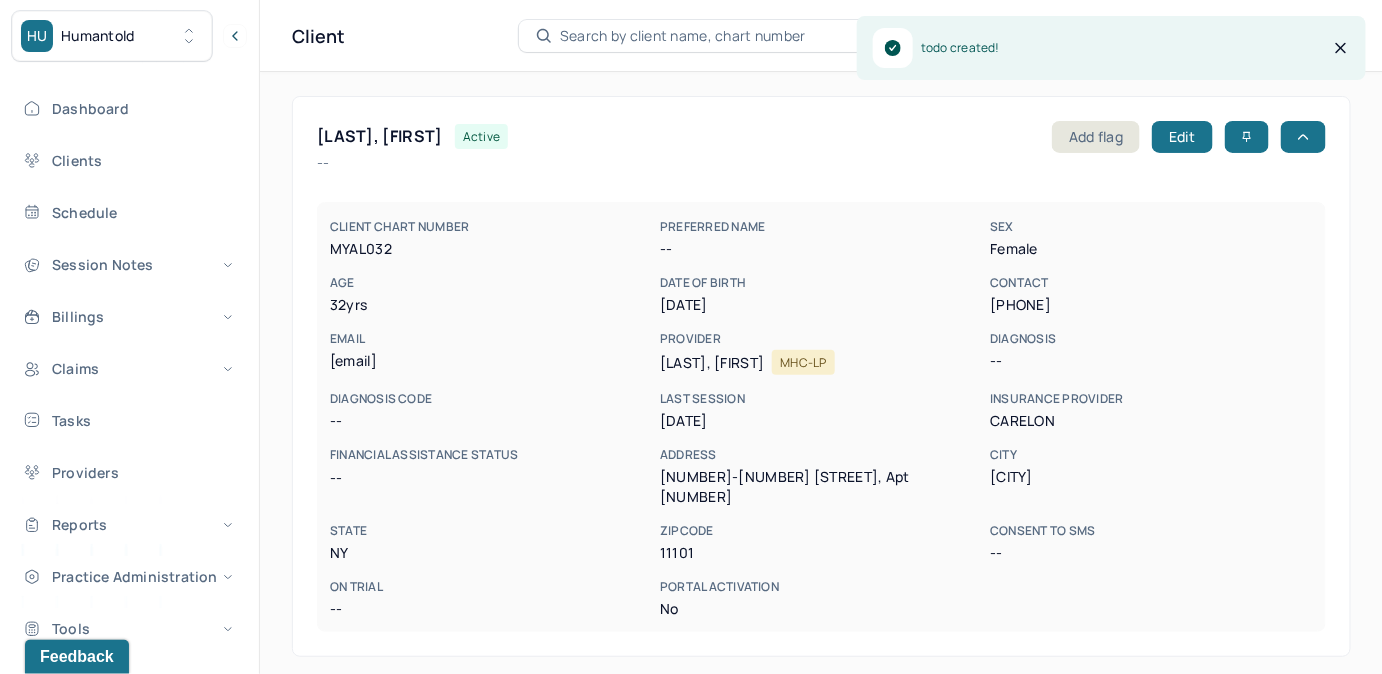 click on "Search by client name, chart number" at bounding box center (683, 36) 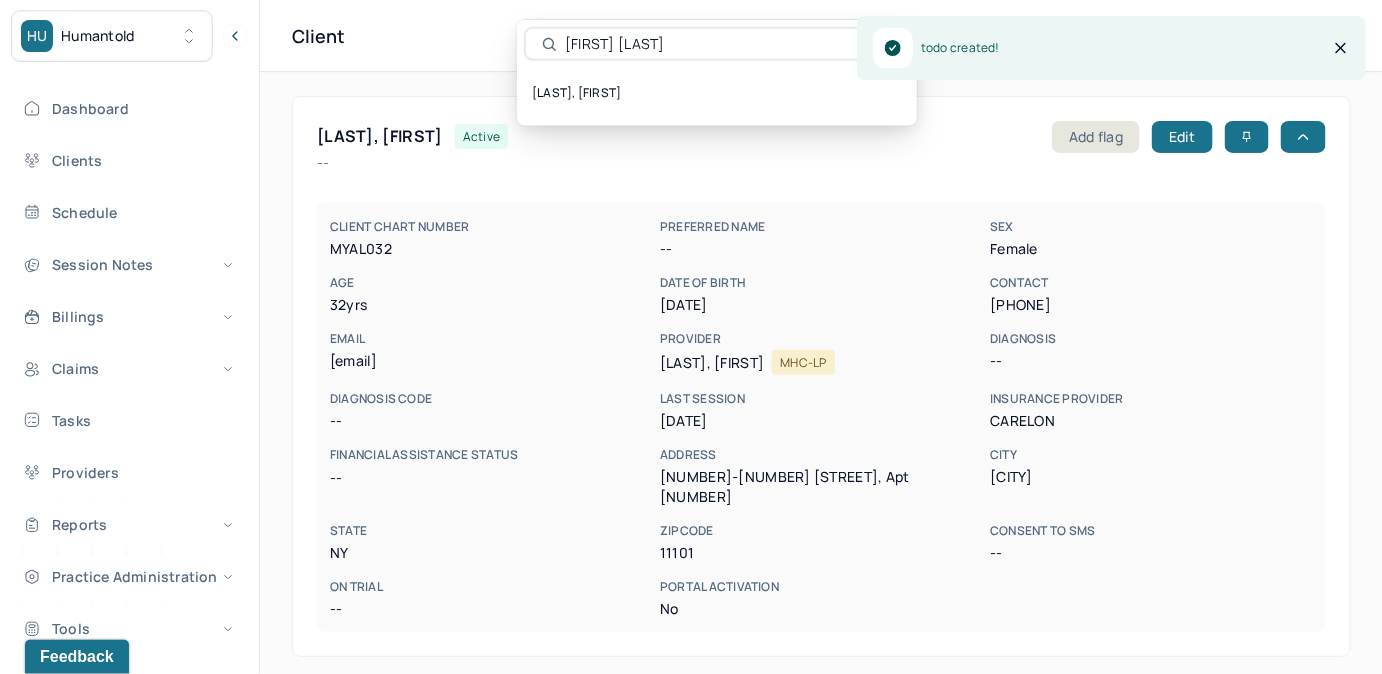 type on "[FIRST] [LAST]" 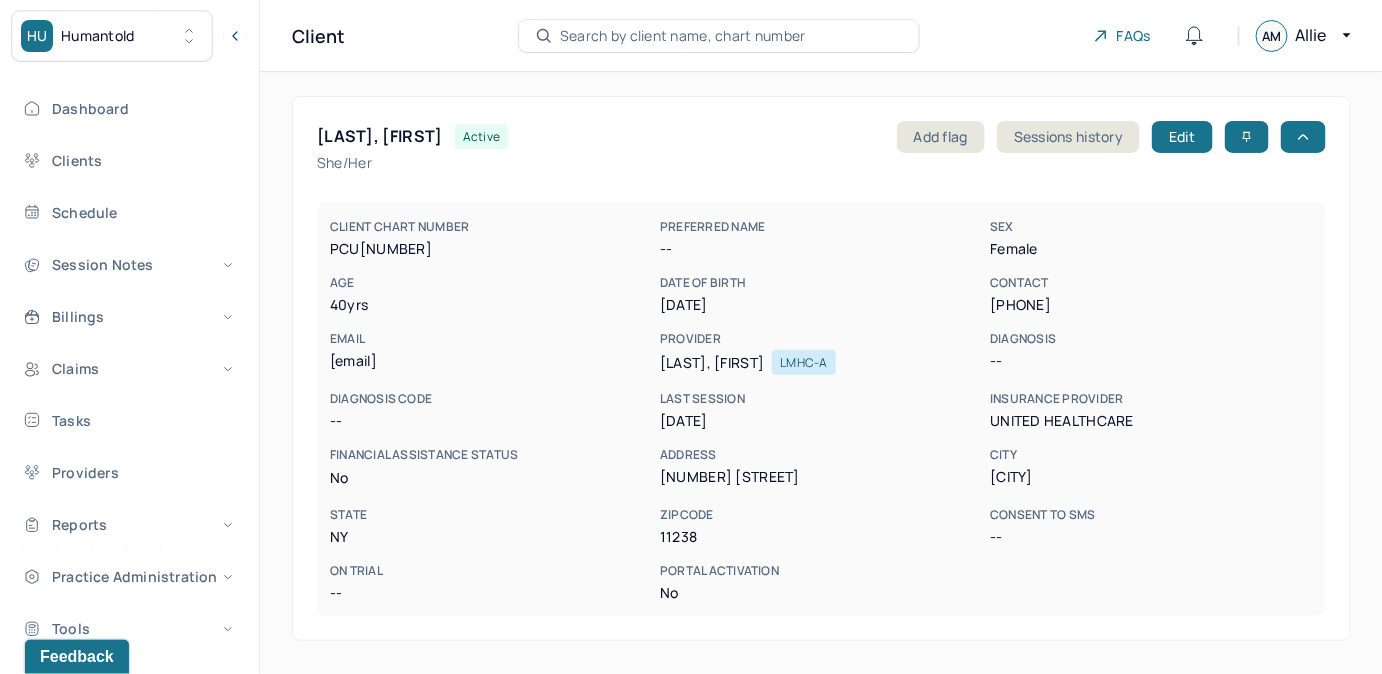 drag, startPoint x: 329, startPoint y: 352, endPoint x: 488, endPoint y: 357, distance: 159.0786 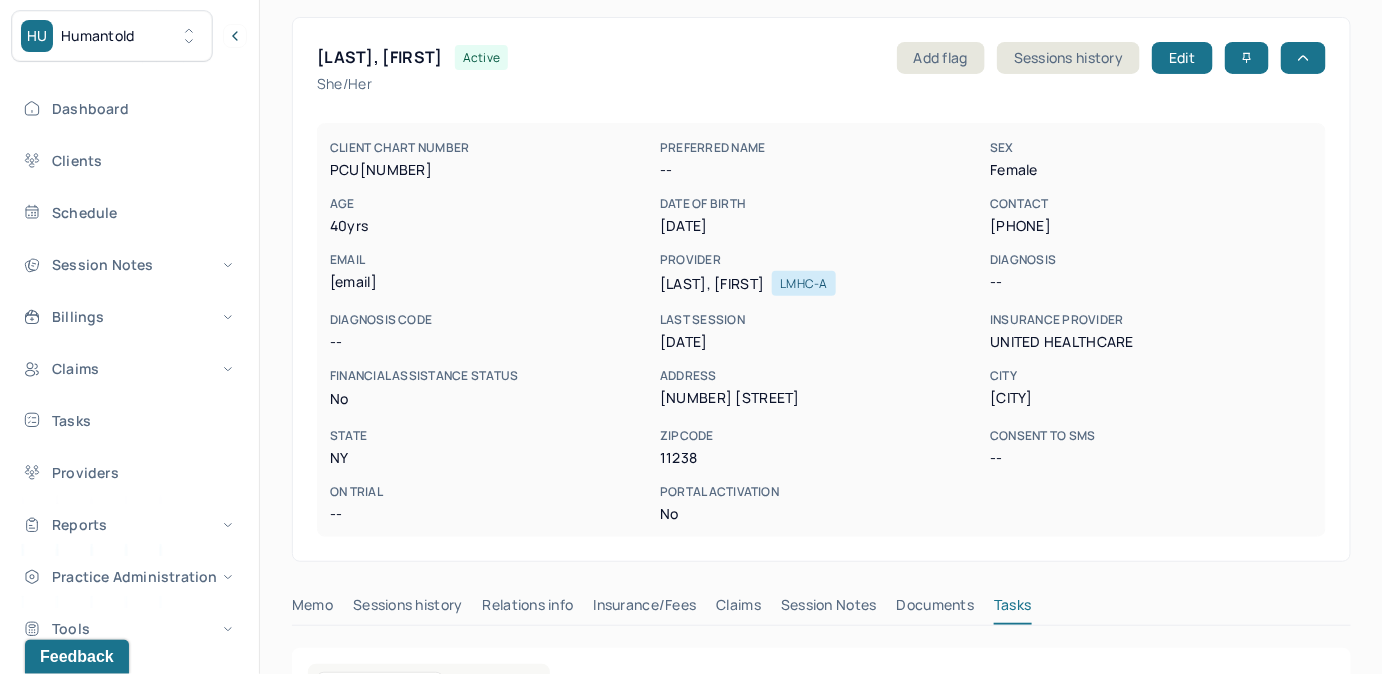 scroll, scrollTop: 314, scrollLeft: 0, axis: vertical 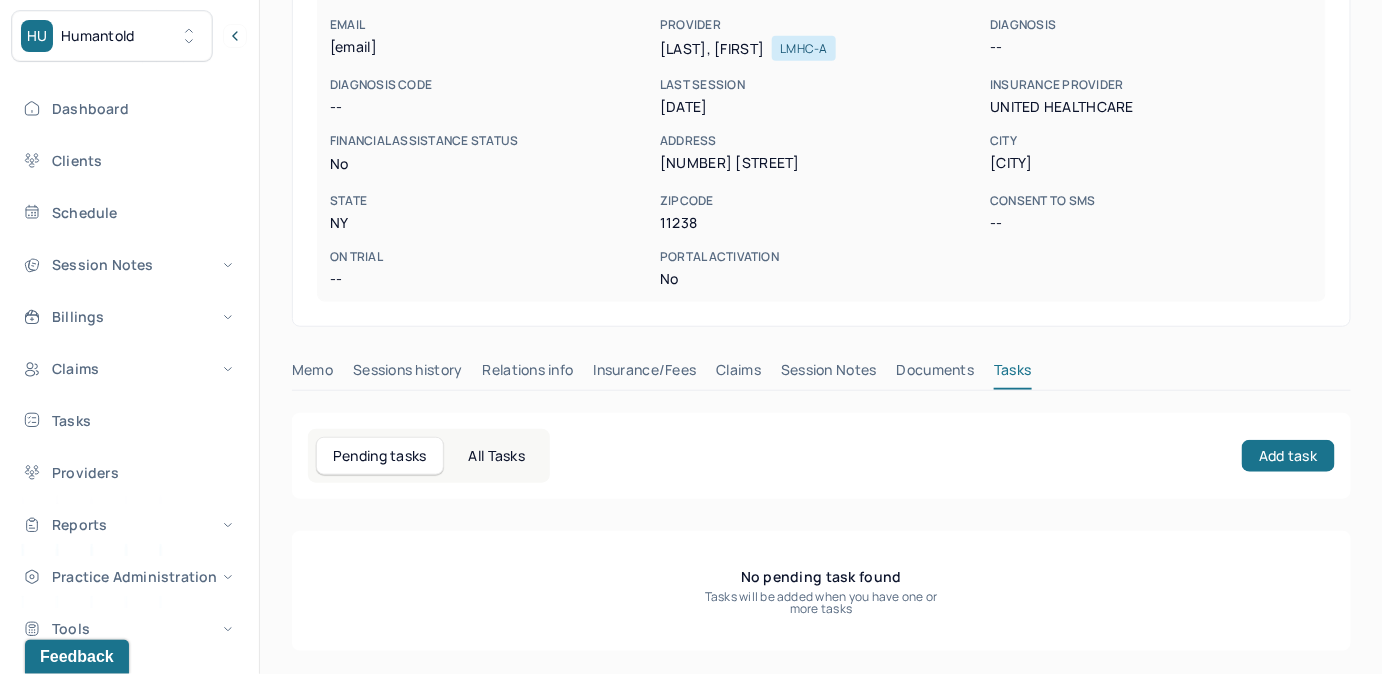 click on "Claims" at bounding box center (738, 374) 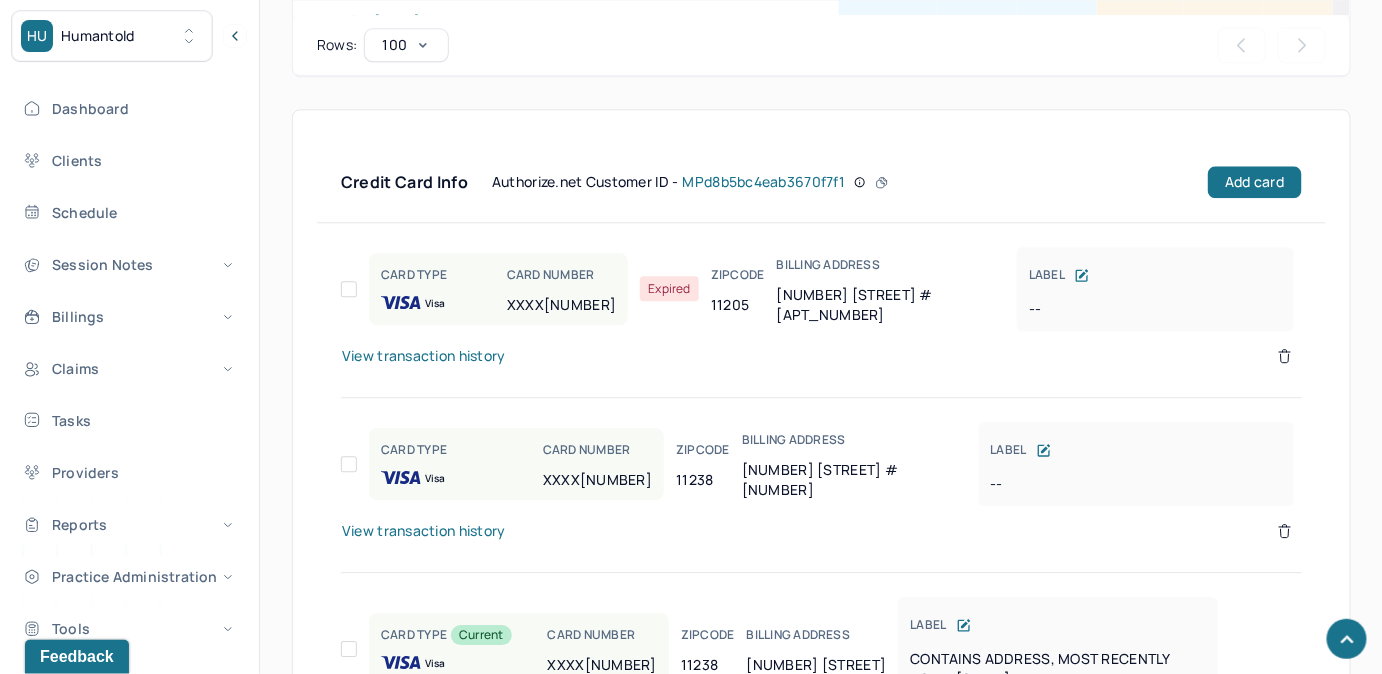 scroll, scrollTop: 1727, scrollLeft: 0, axis: vertical 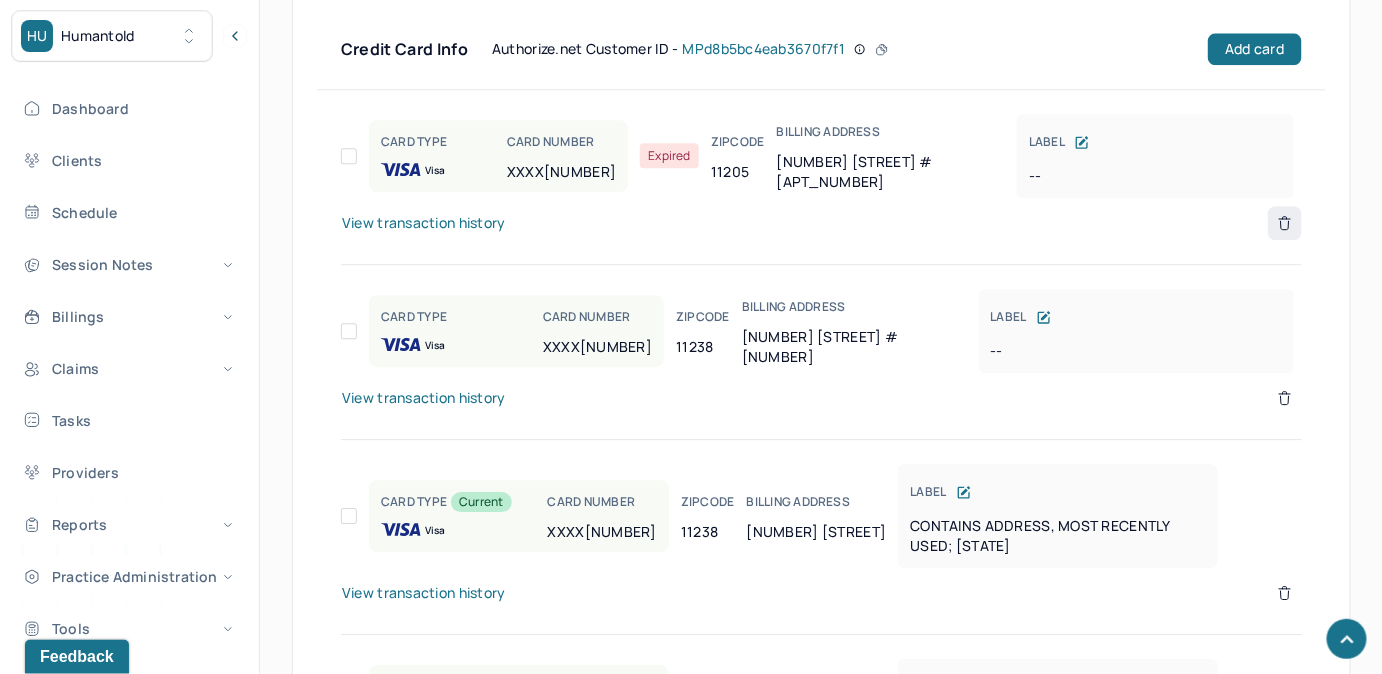 click 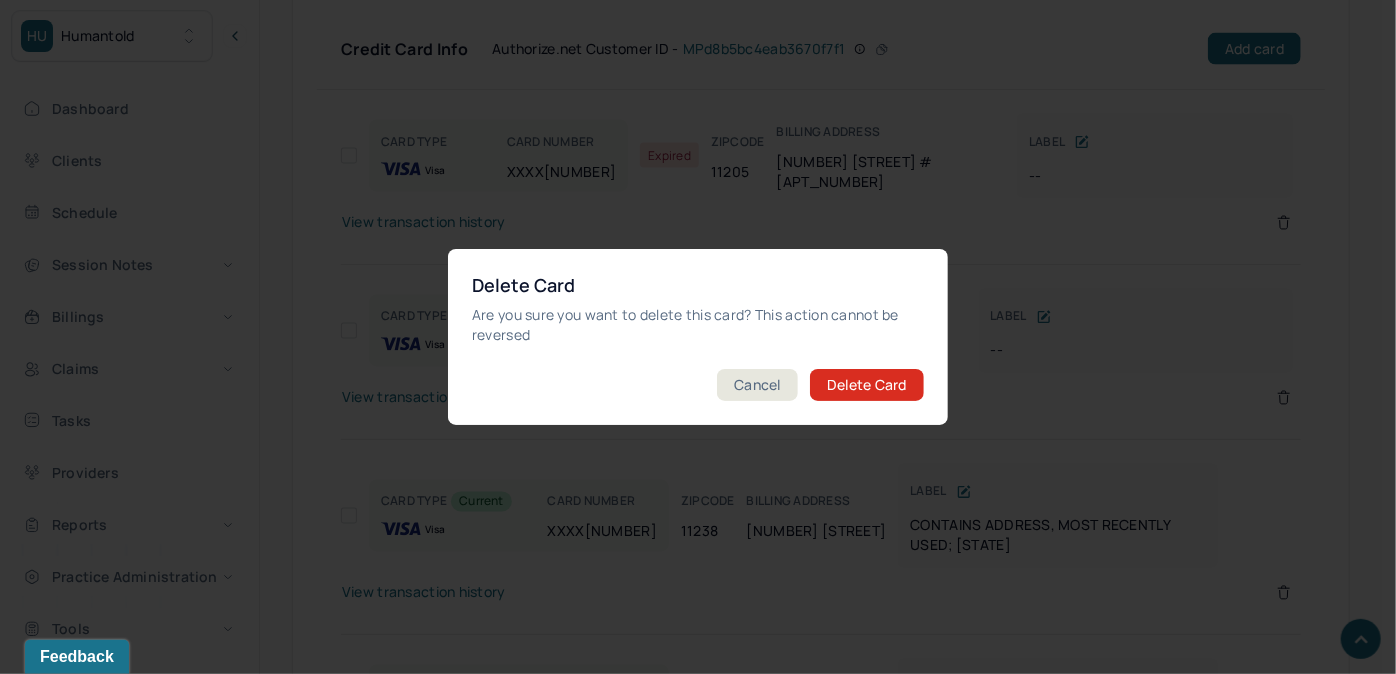 click on "Delete Card" at bounding box center [867, 385] 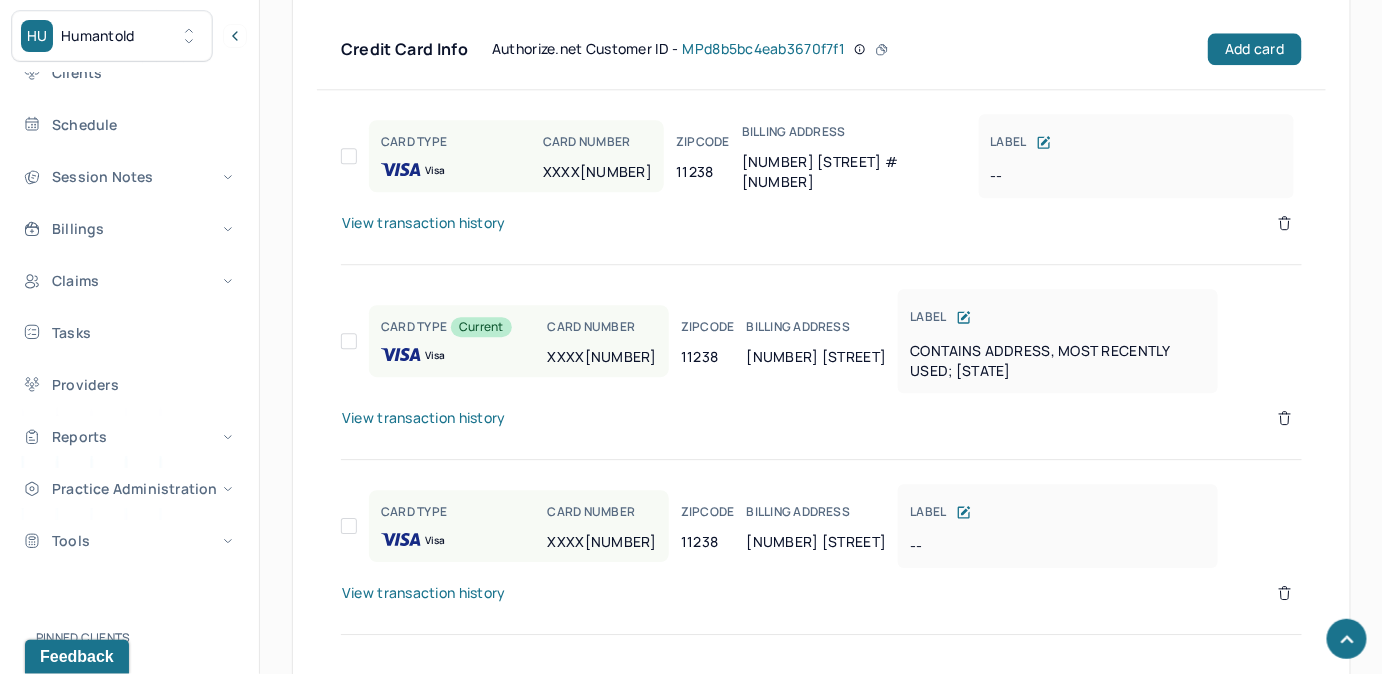 scroll, scrollTop: 90, scrollLeft: 0, axis: vertical 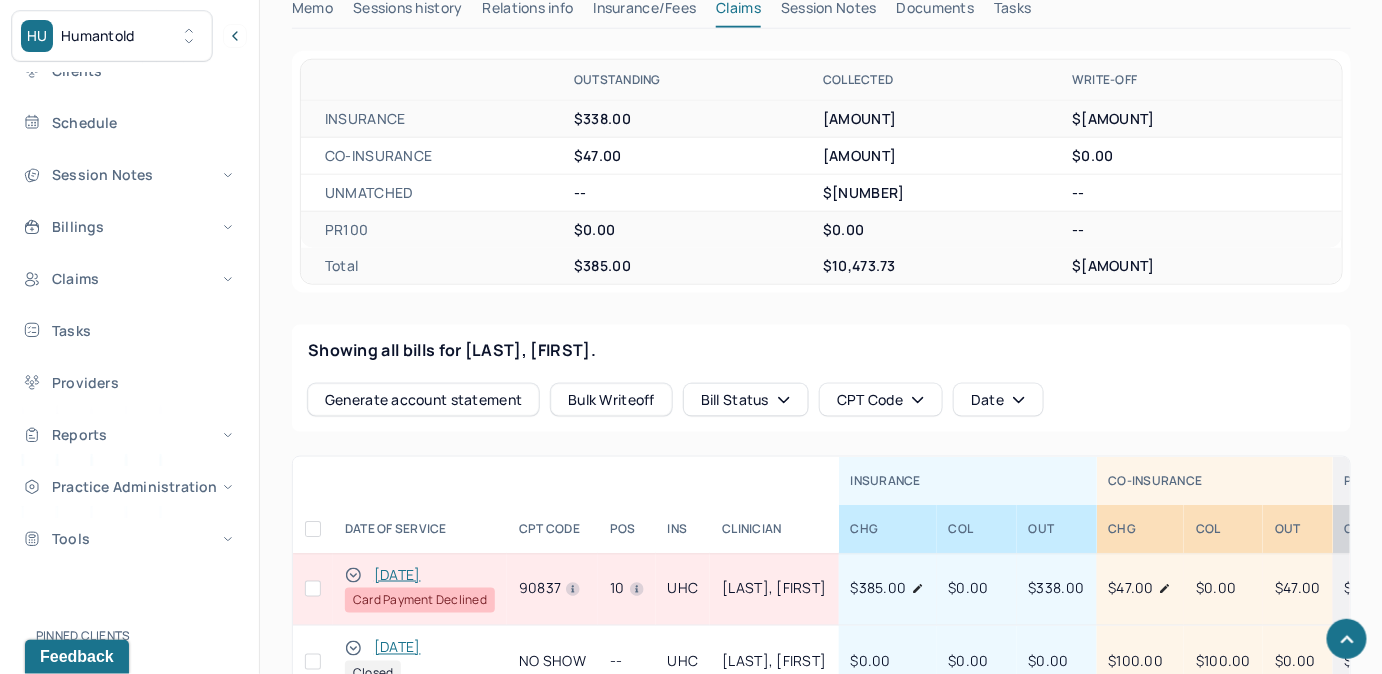 click on "Tasks" at bounding box center (1012, 12) 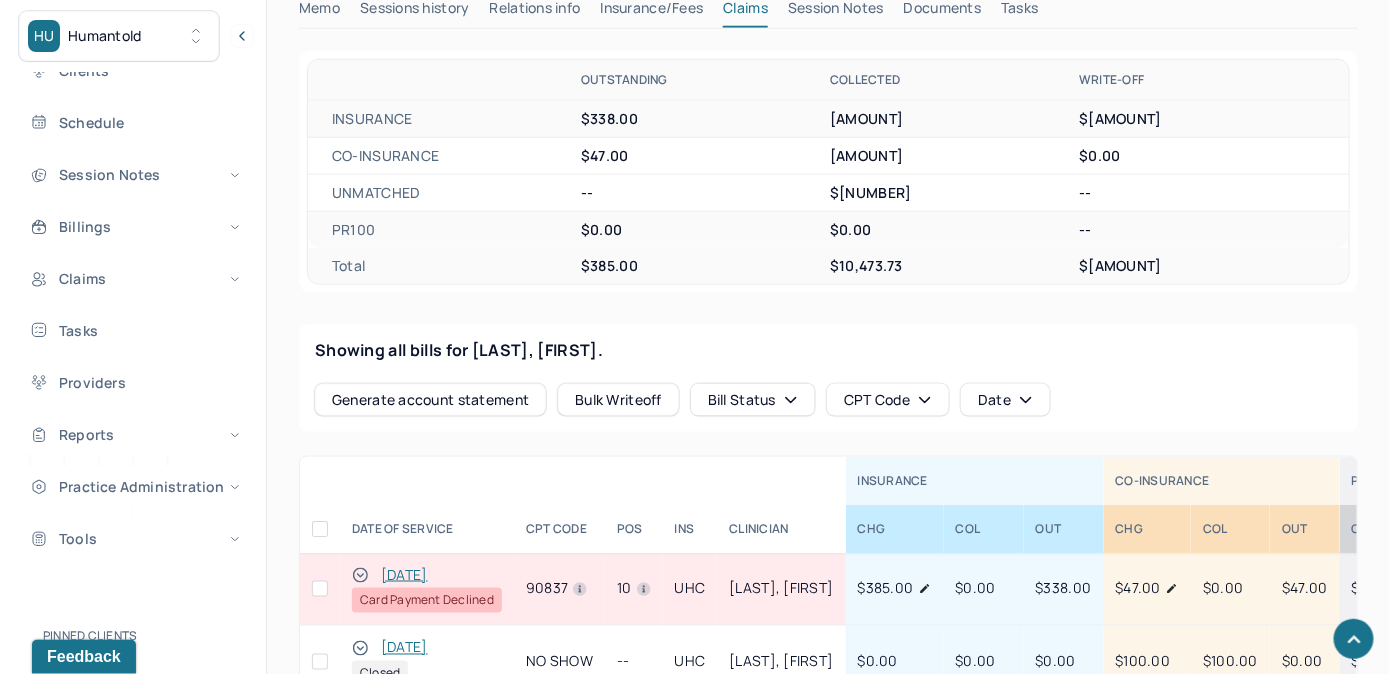 scroll, scrollTop: 314, scrollLeft: 0, axis: vertical 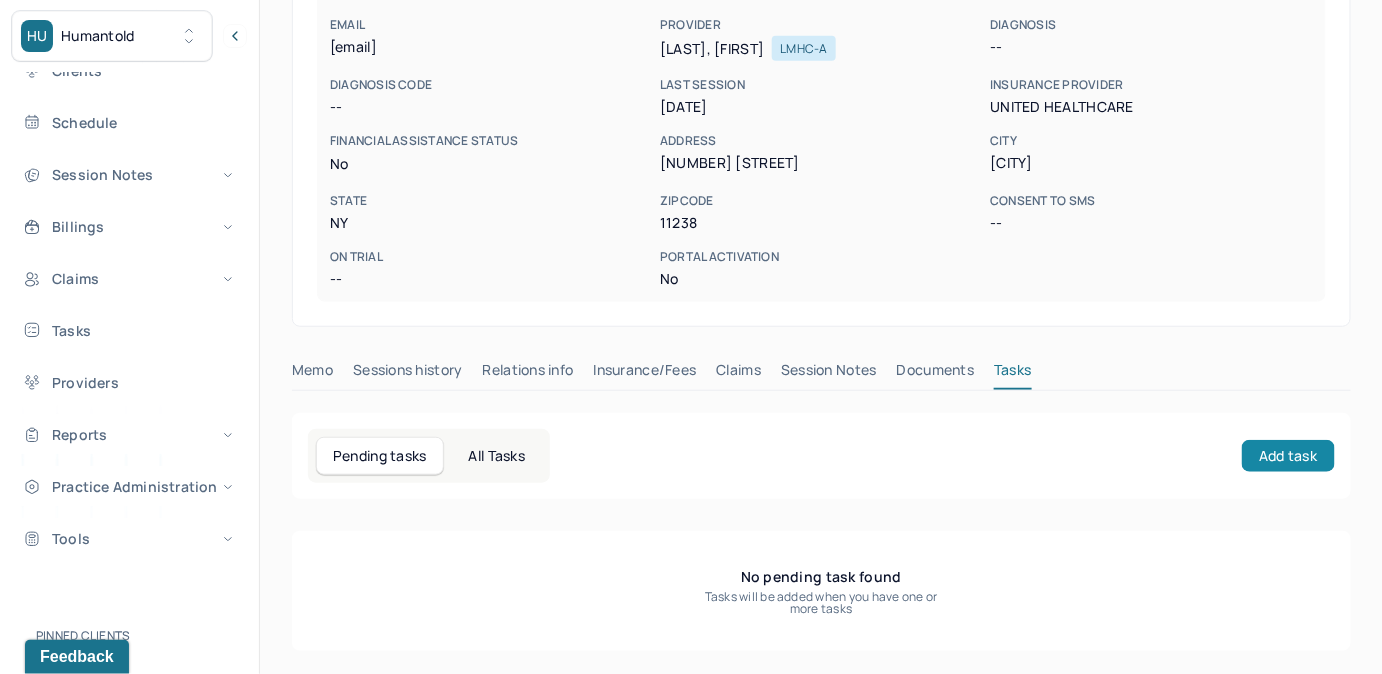 click on "Add task" at bounding box center [1288, 456] 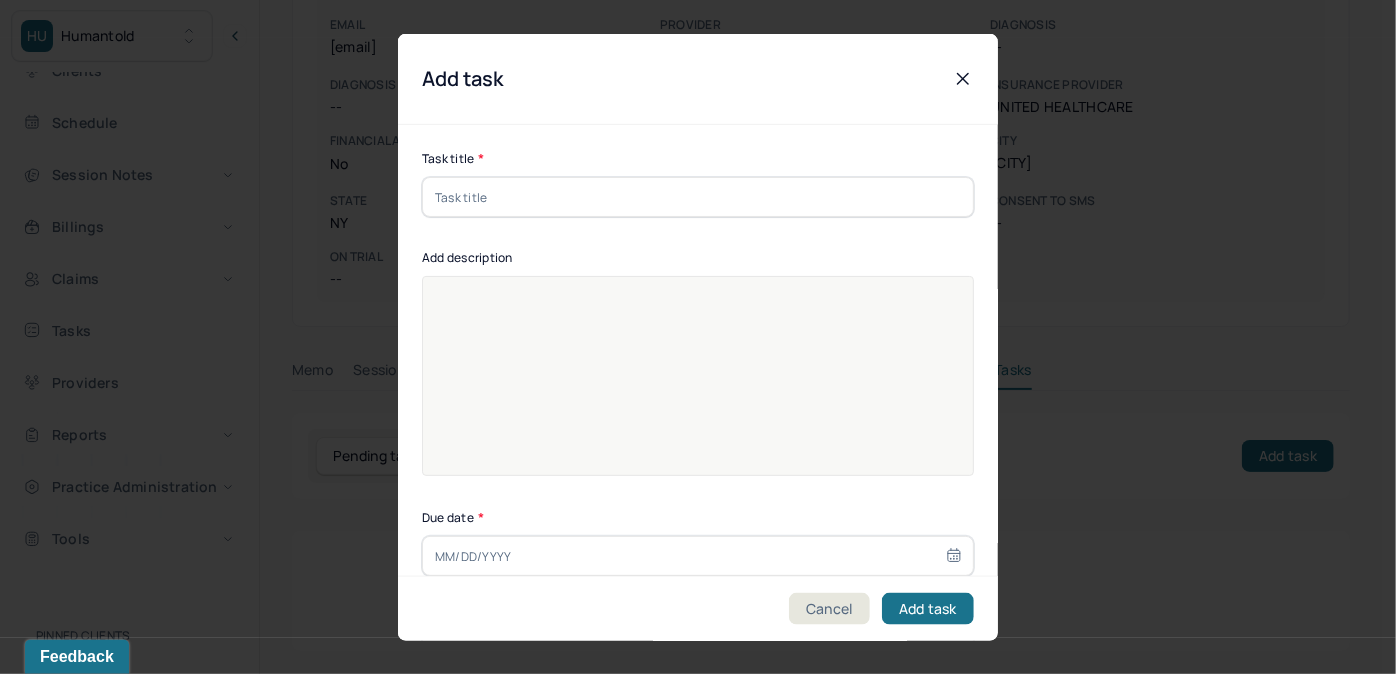 drag, startPoint x: 559, startPoint y: 195, endPoint x: 546, endPoint y: 208, distance: 18.384777 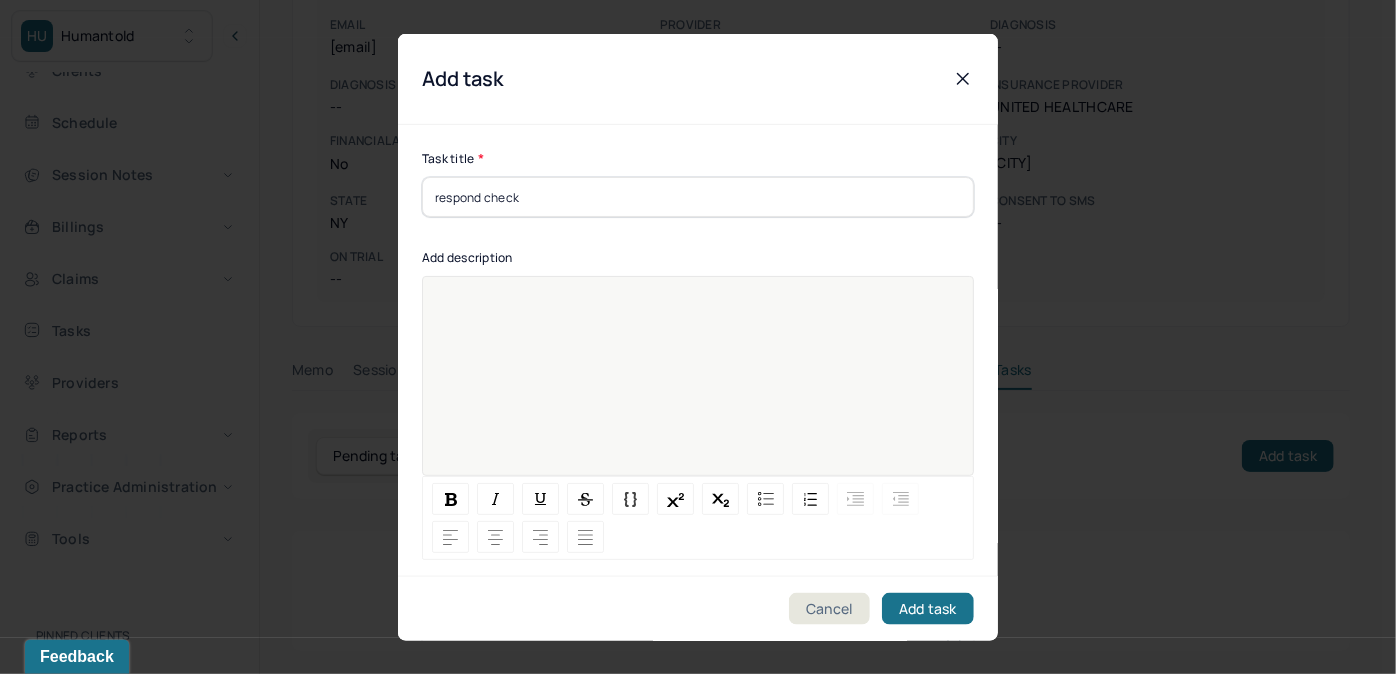 click at bounding box center (698, 389) 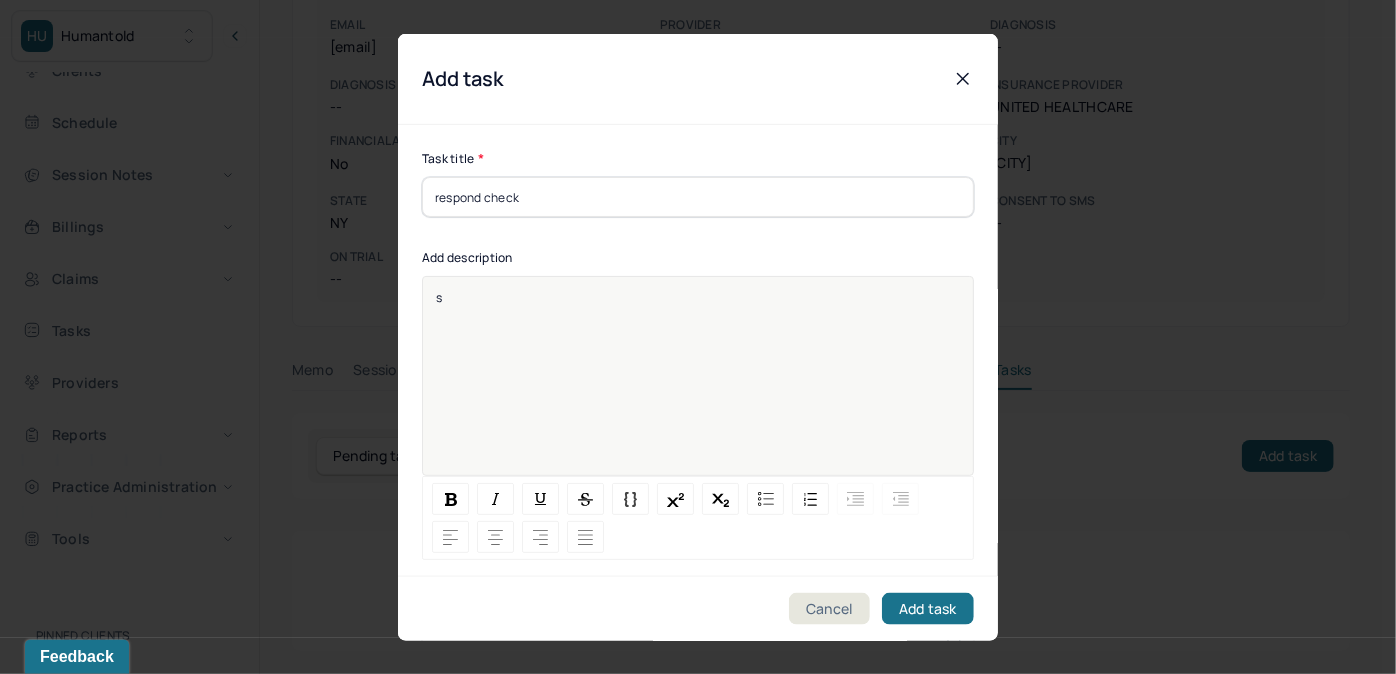 type 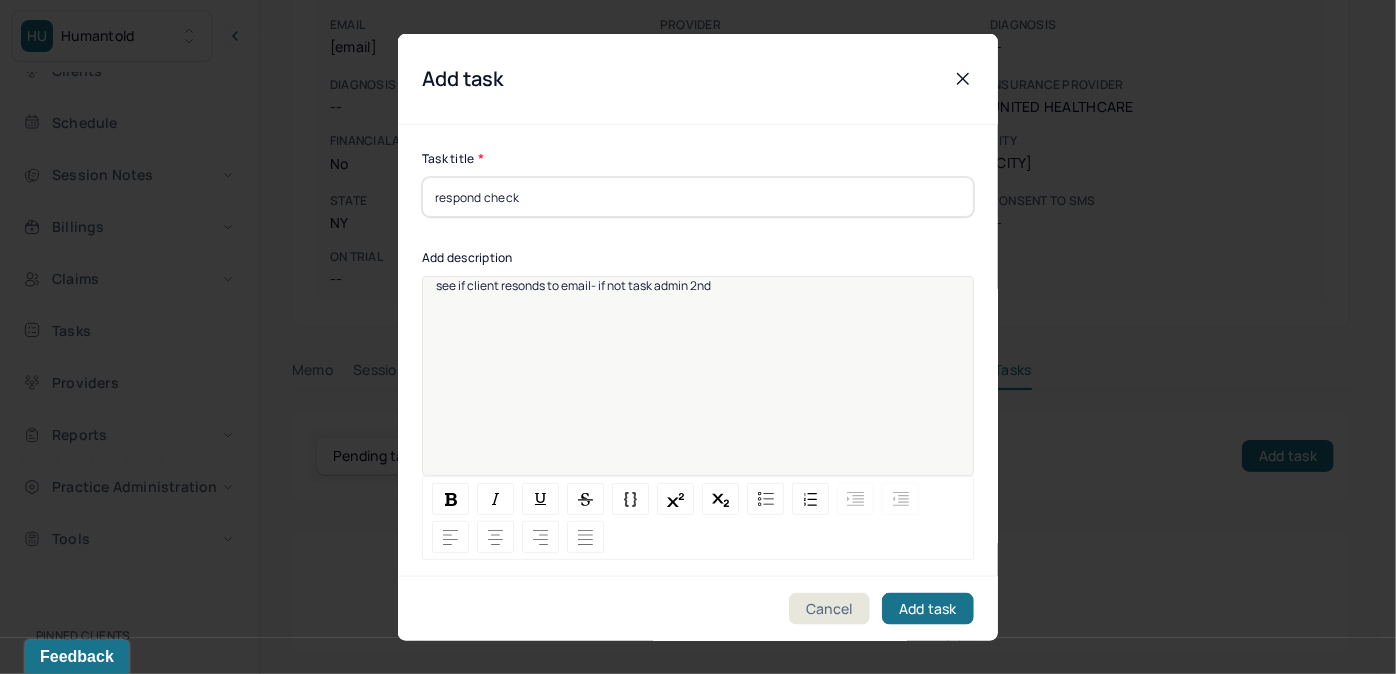 scroll, scrollTop: 25, scrollLeft: 0, axis: vertical 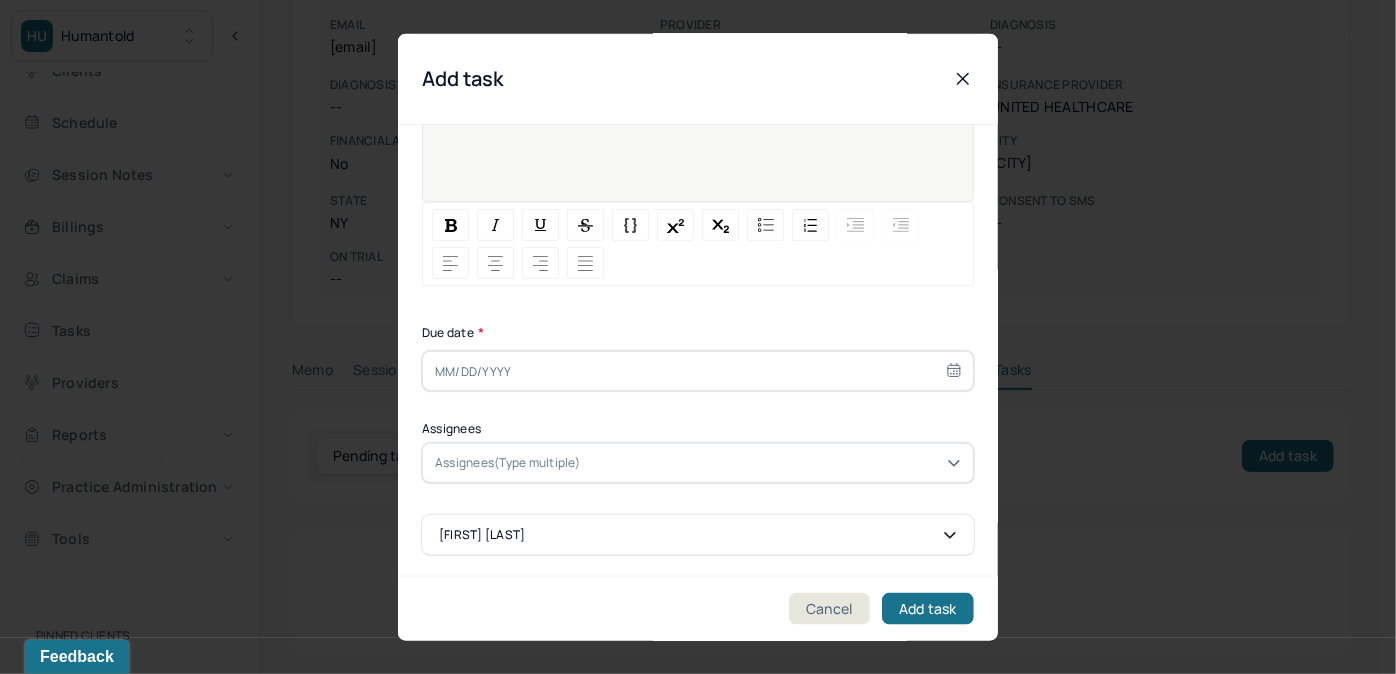 click on "Task title * respond check Add description see if client resonds to email- if not task admin 2nd Due date * Assignees Assignees(Type multiple)   Lauren Posada" at bounding box center (698, 215) 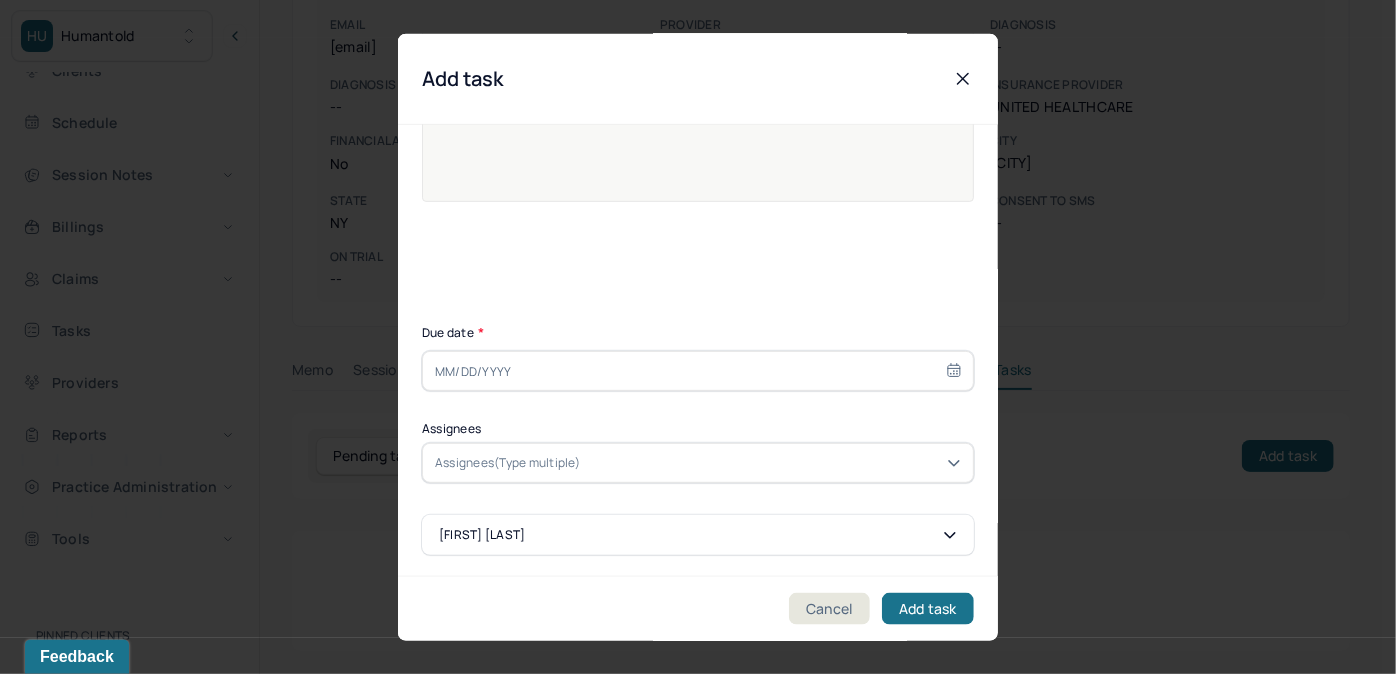 select on "6" 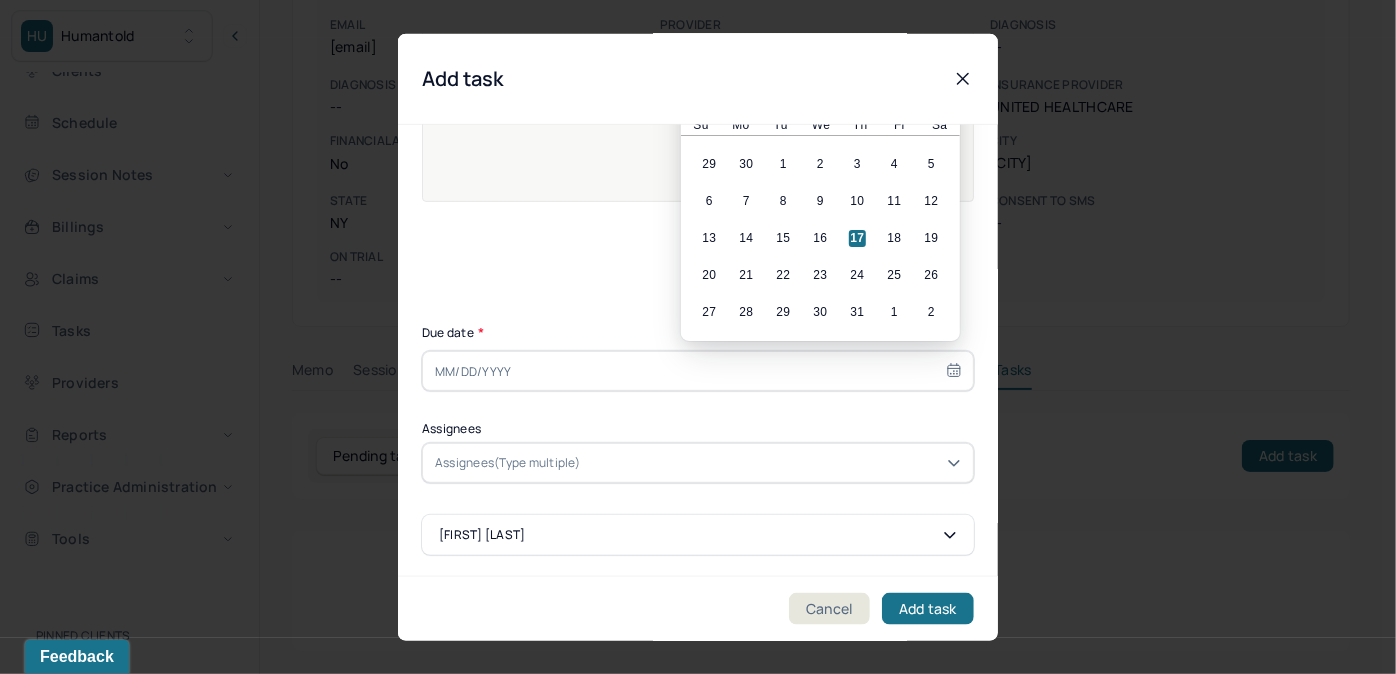 click at bounding box center [698, 371] 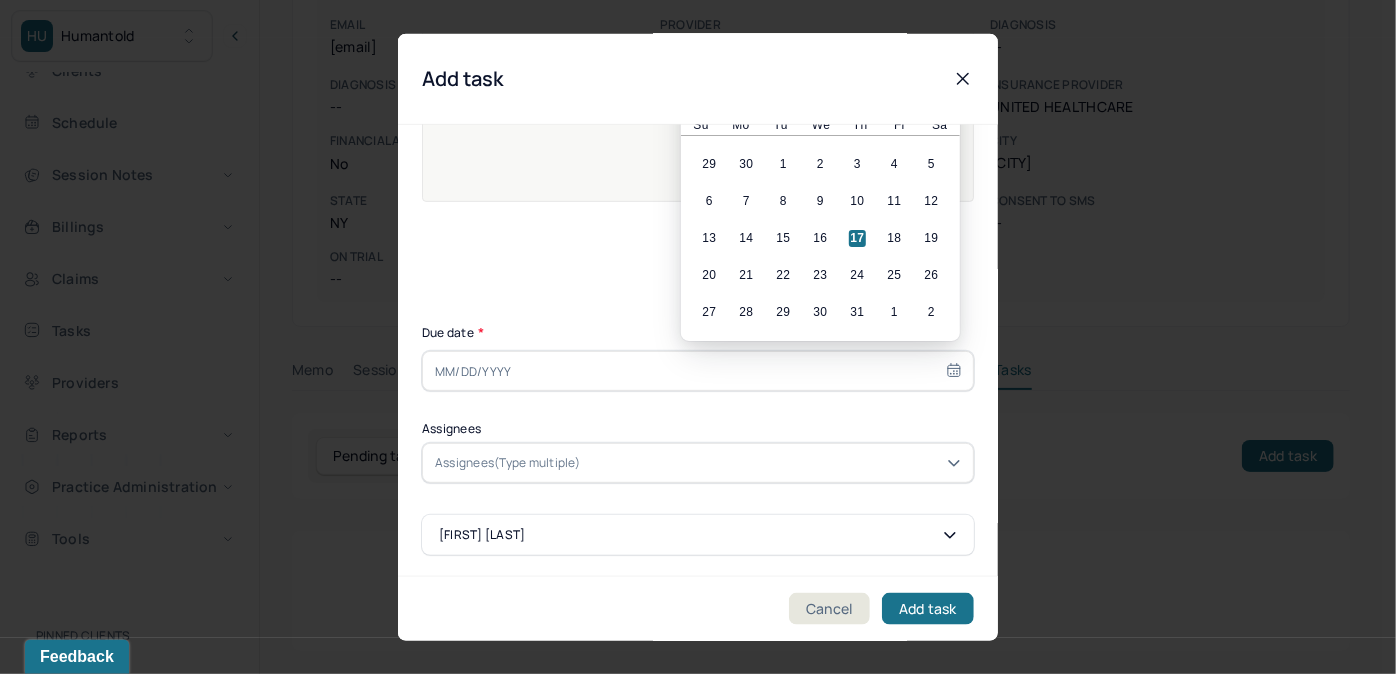 click on "21" at bounding box center [746, 275] 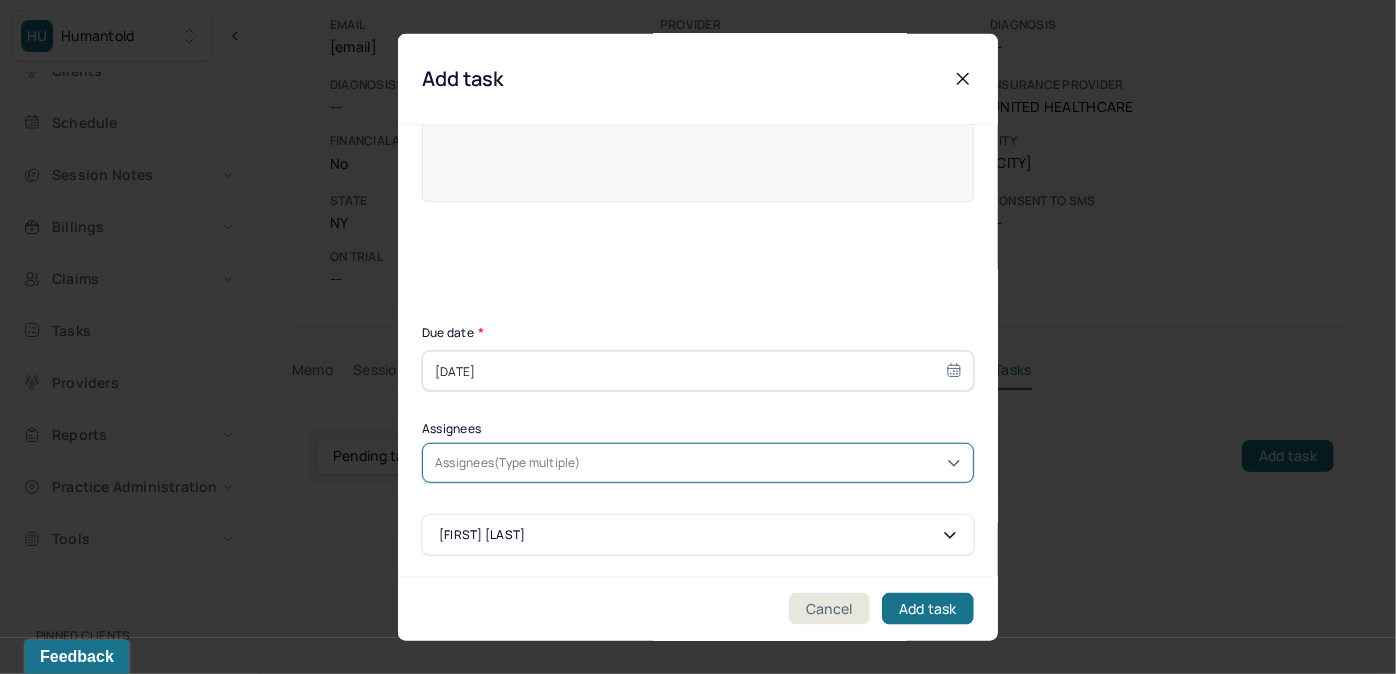 click at bounding box center [773, 463] 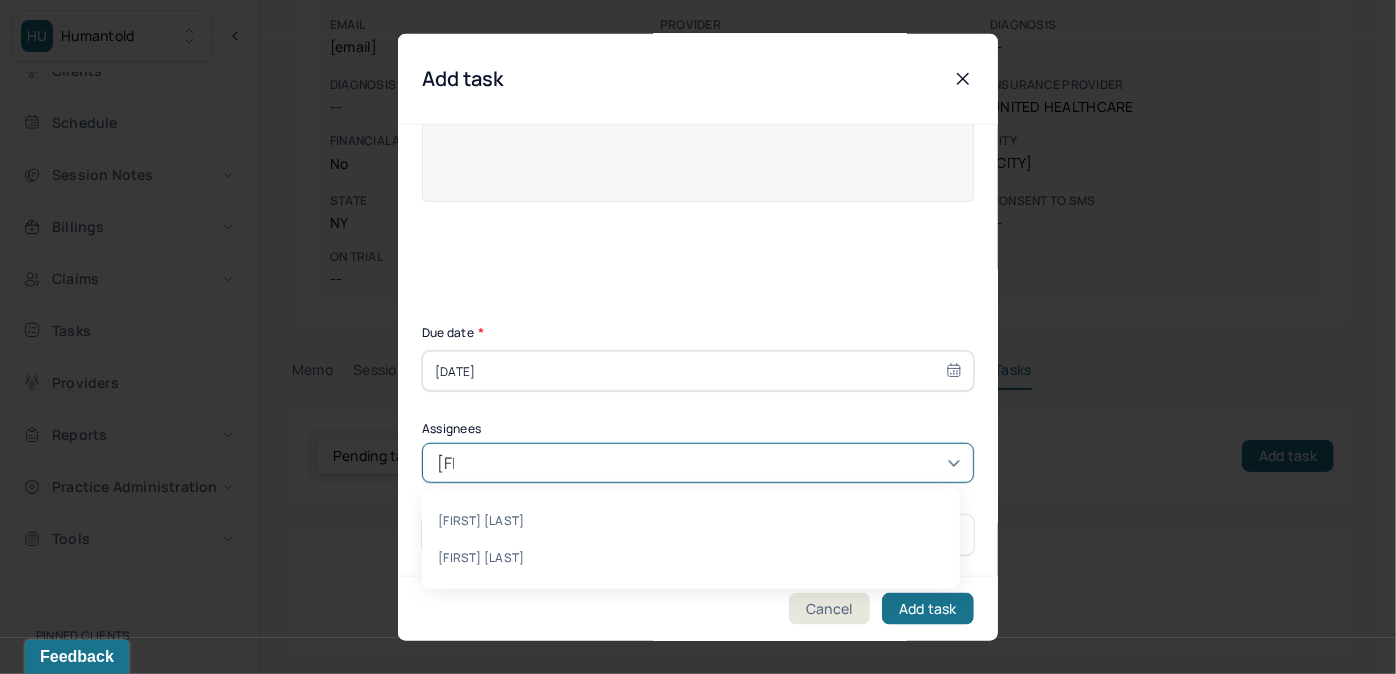 type on "allie" 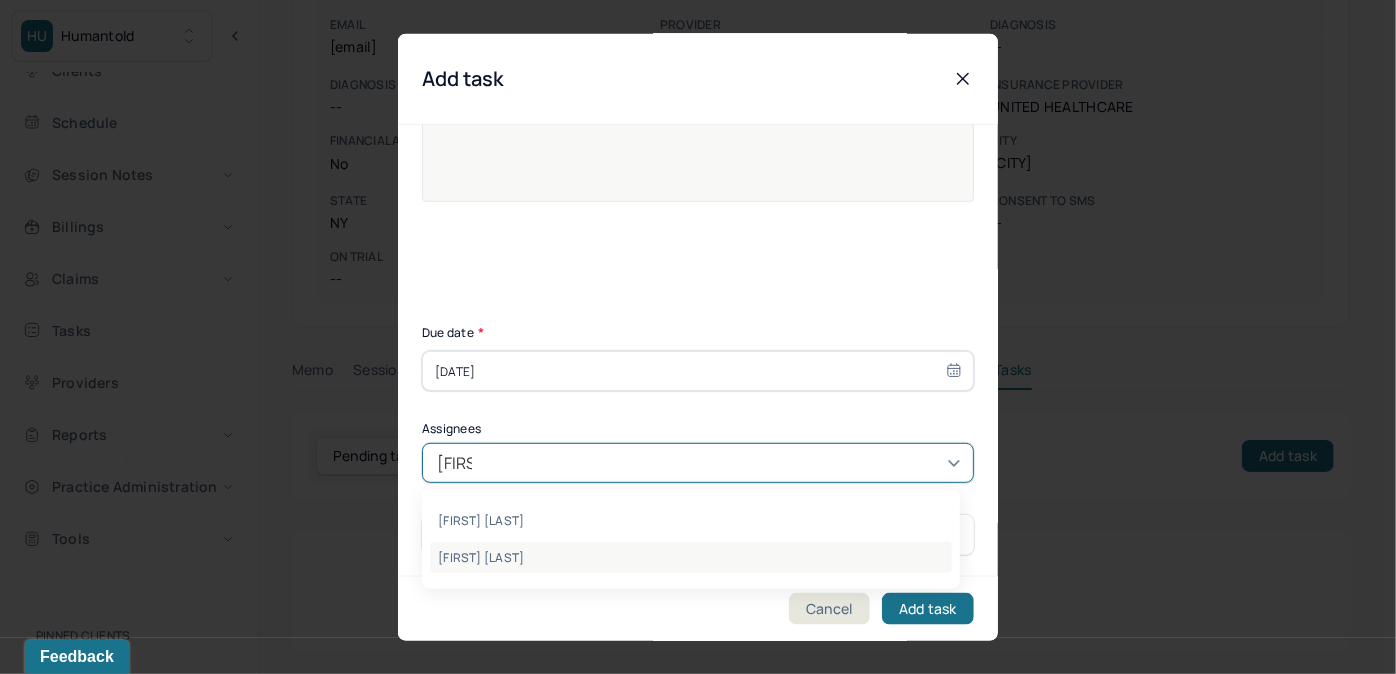 click on "Allie Morales" at bounding box center (691, 557) 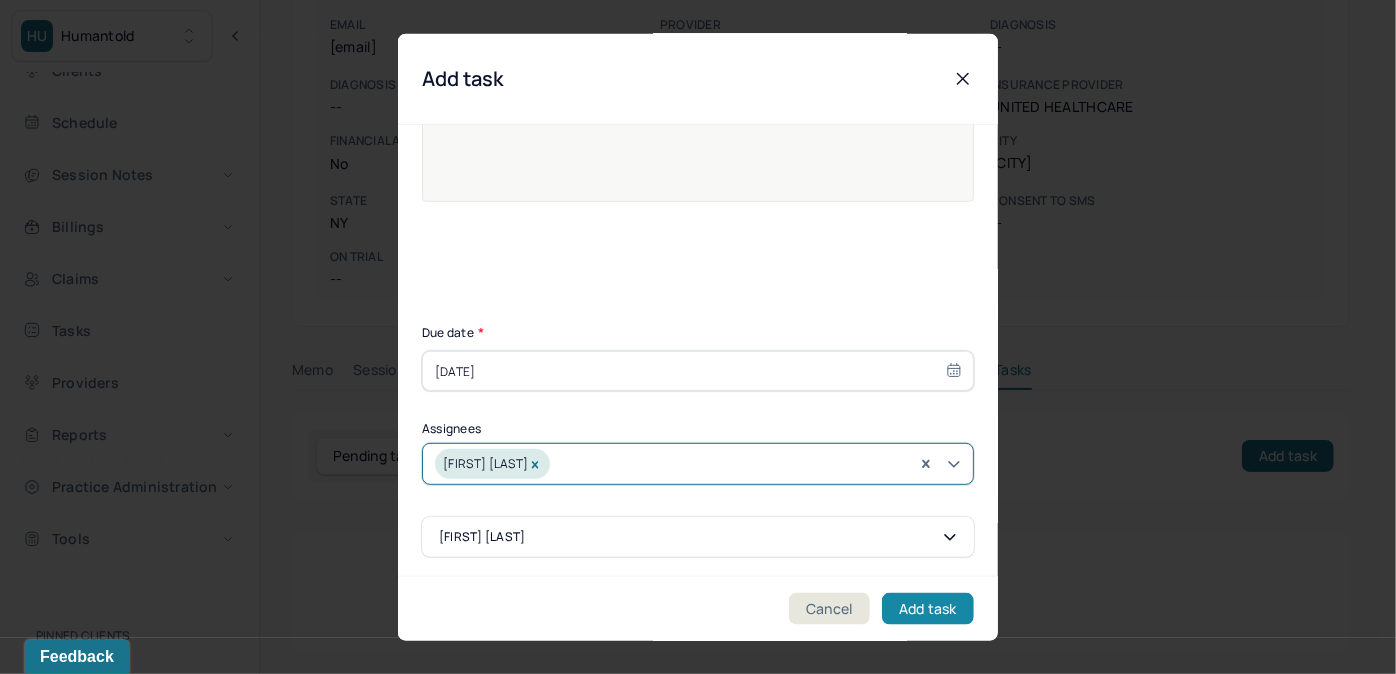 click on "Add task" at bounding box center (928, 608) 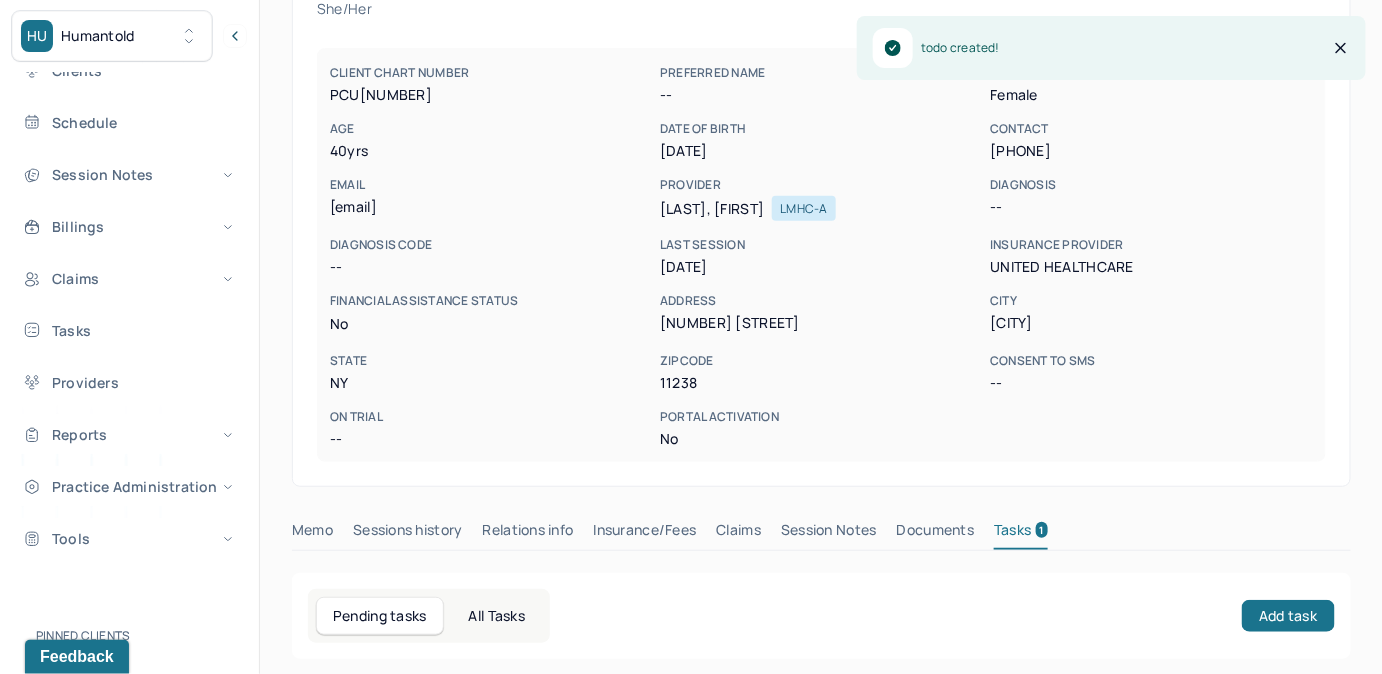 scroll, scrollTop: 0, scrollLeft: 0, axis: both 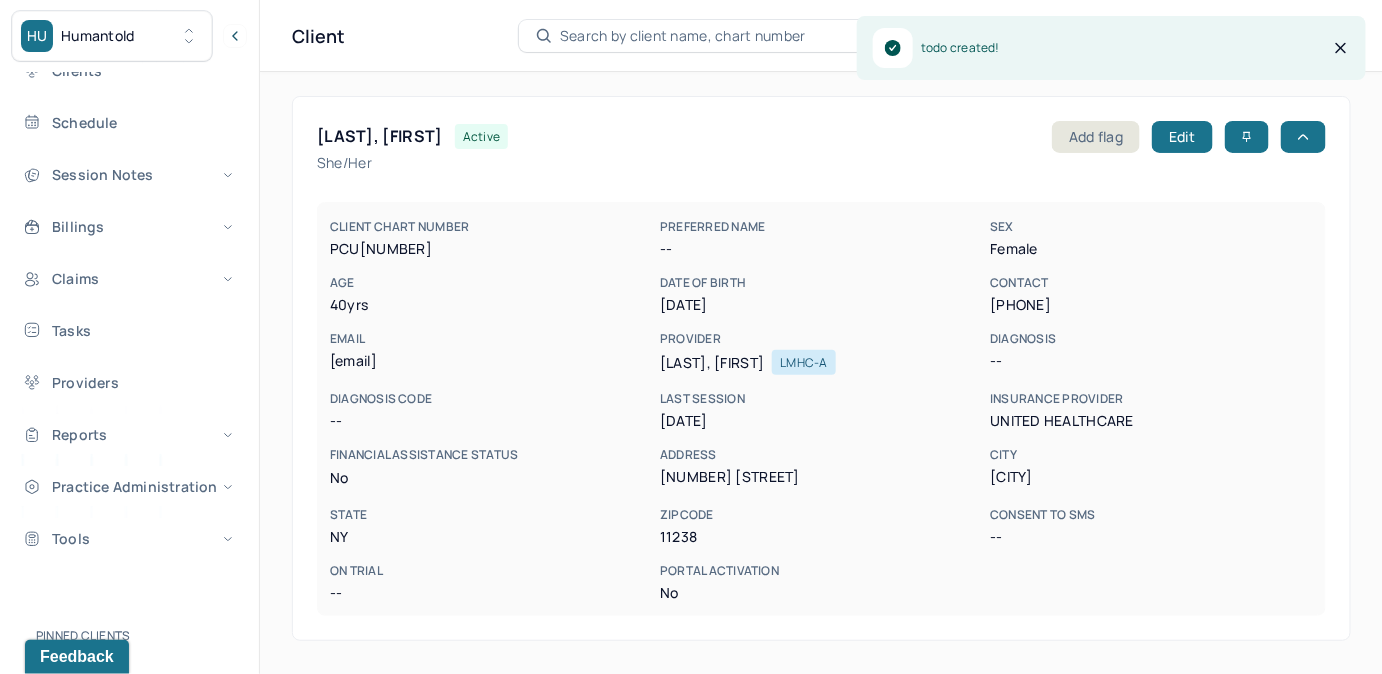 click on "Search by client name, chart number" at bounding box center [683, 36] 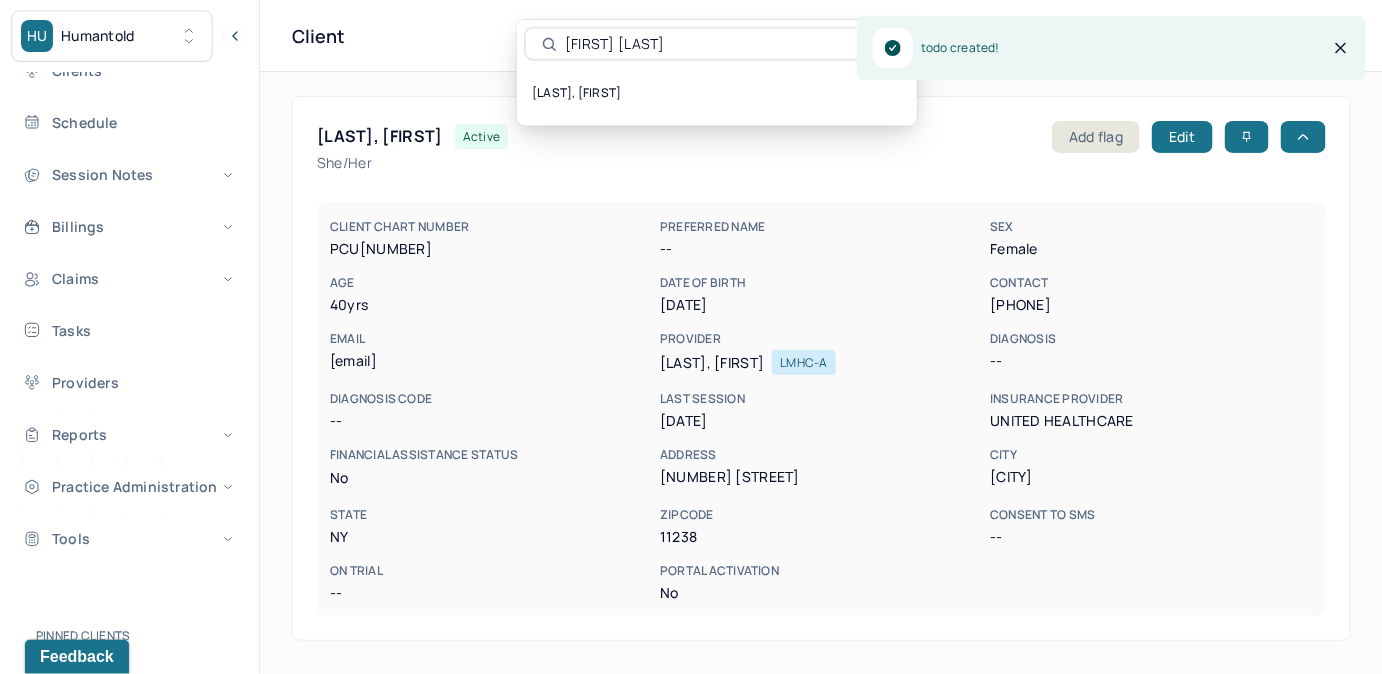 type on "v" 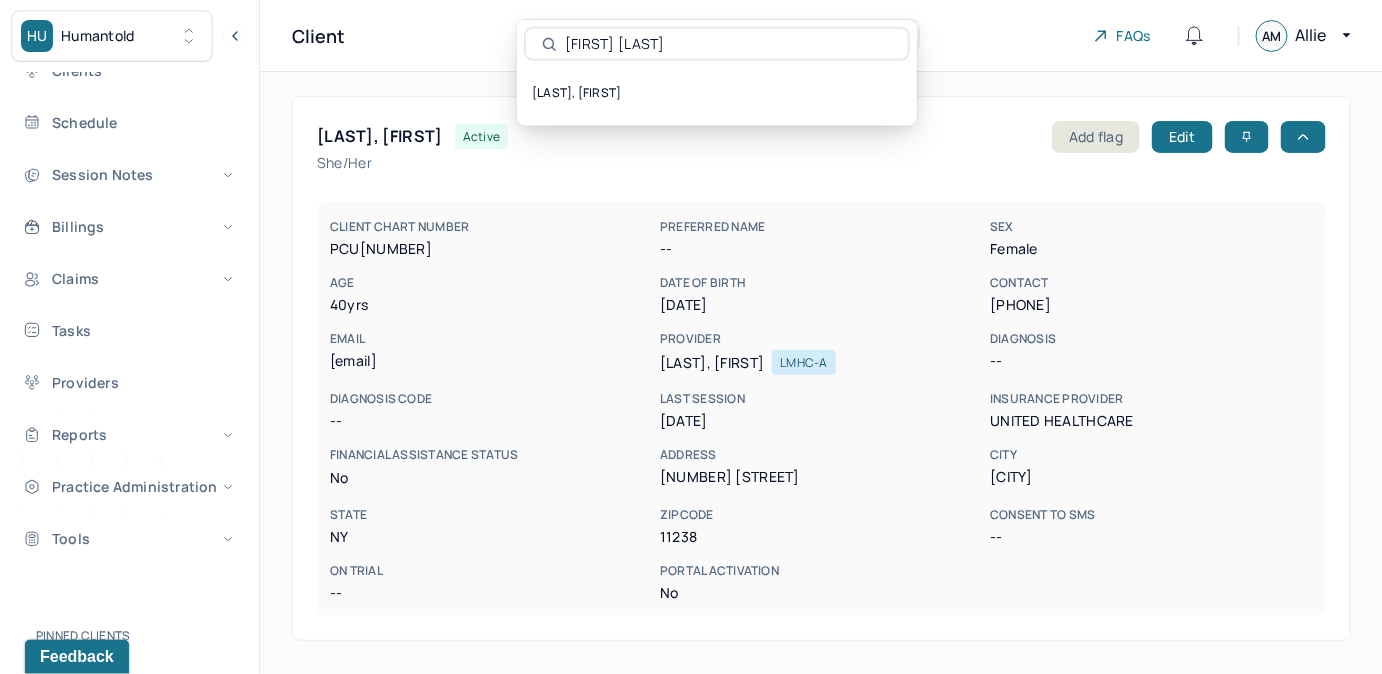 type on "Anna Marie Flores" 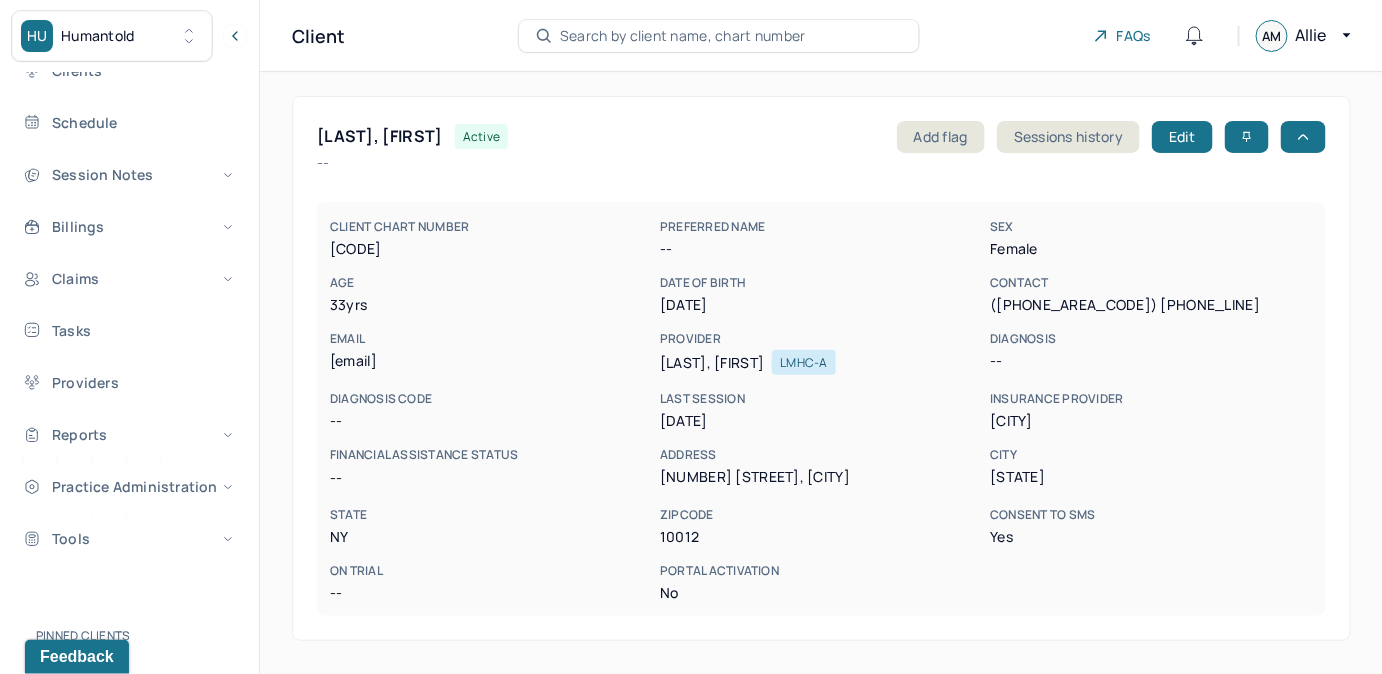 drag, startPoint x: 416, startPoint y: 365, endPoint x: 565, endPoint y: 374, distance: 149.27156 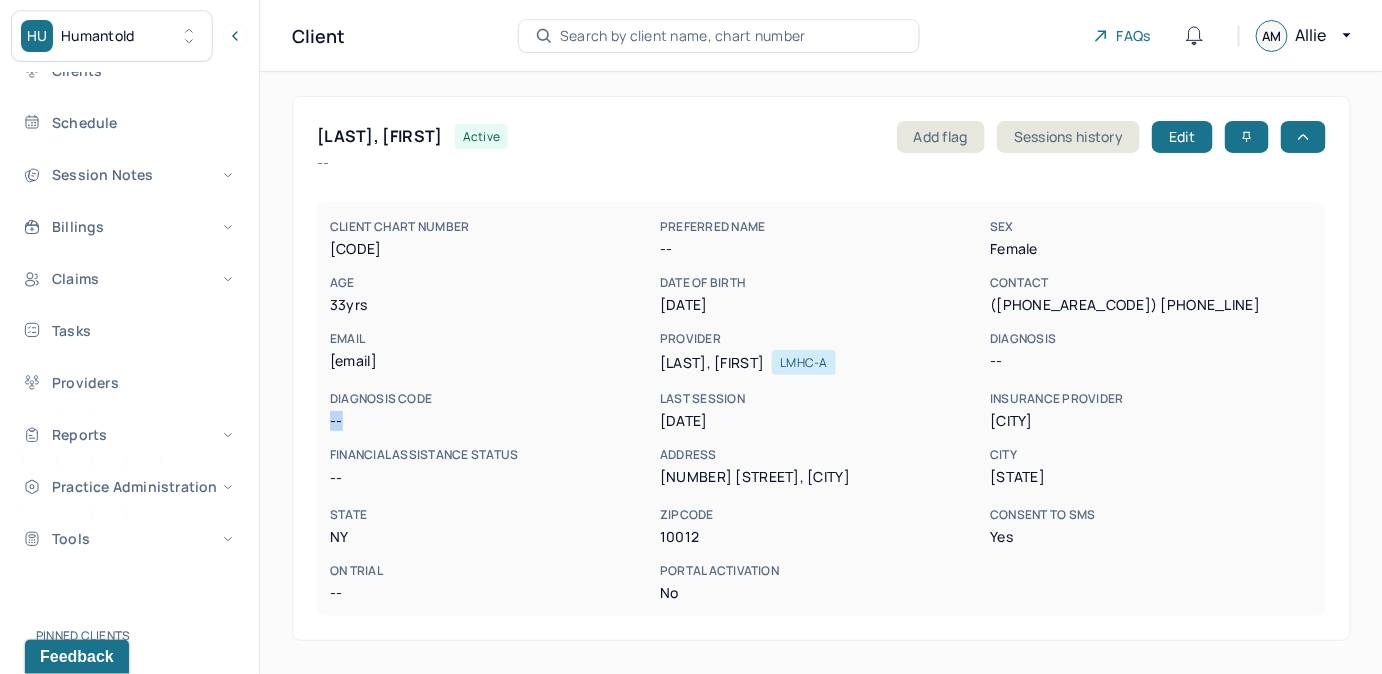 drag, startPoint x: 565, startPoint y: 374, endPoint x: 562, endPoint y: 410, distance: 36.124783 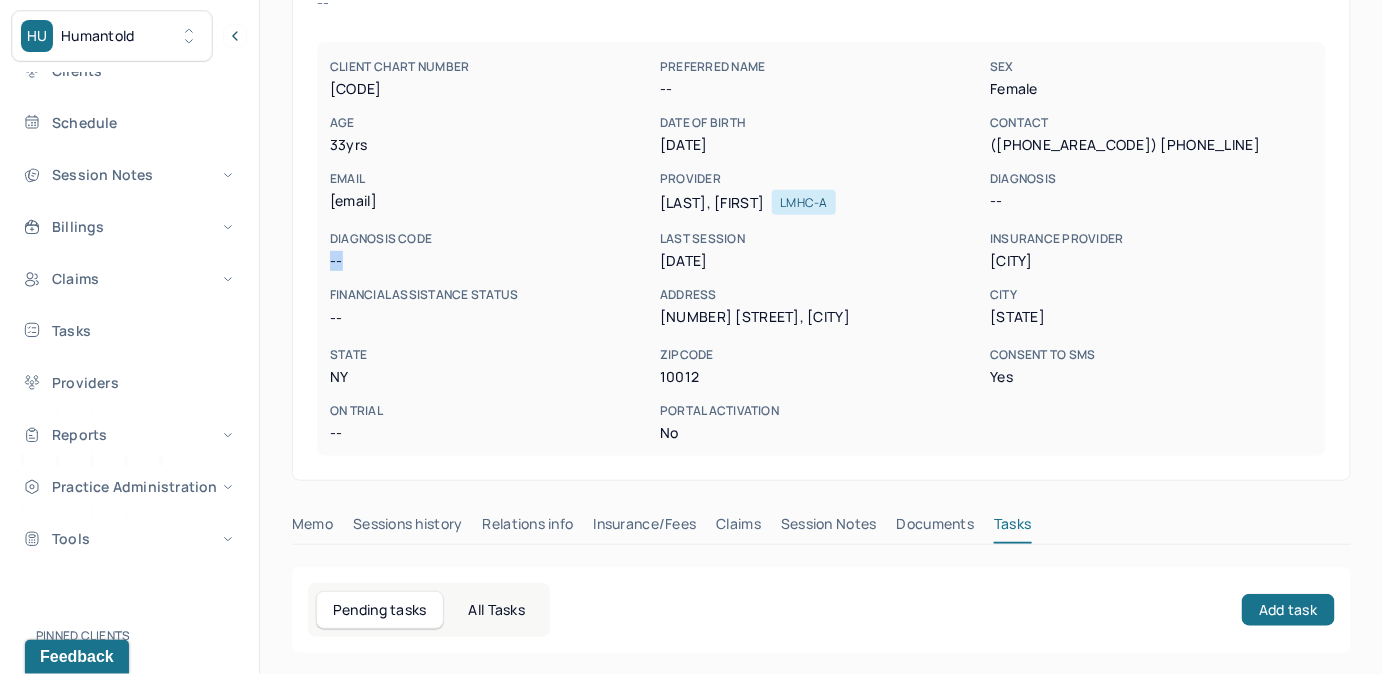 scroll, scrollTop: 181, scrollLeft: 0, axis: vertical 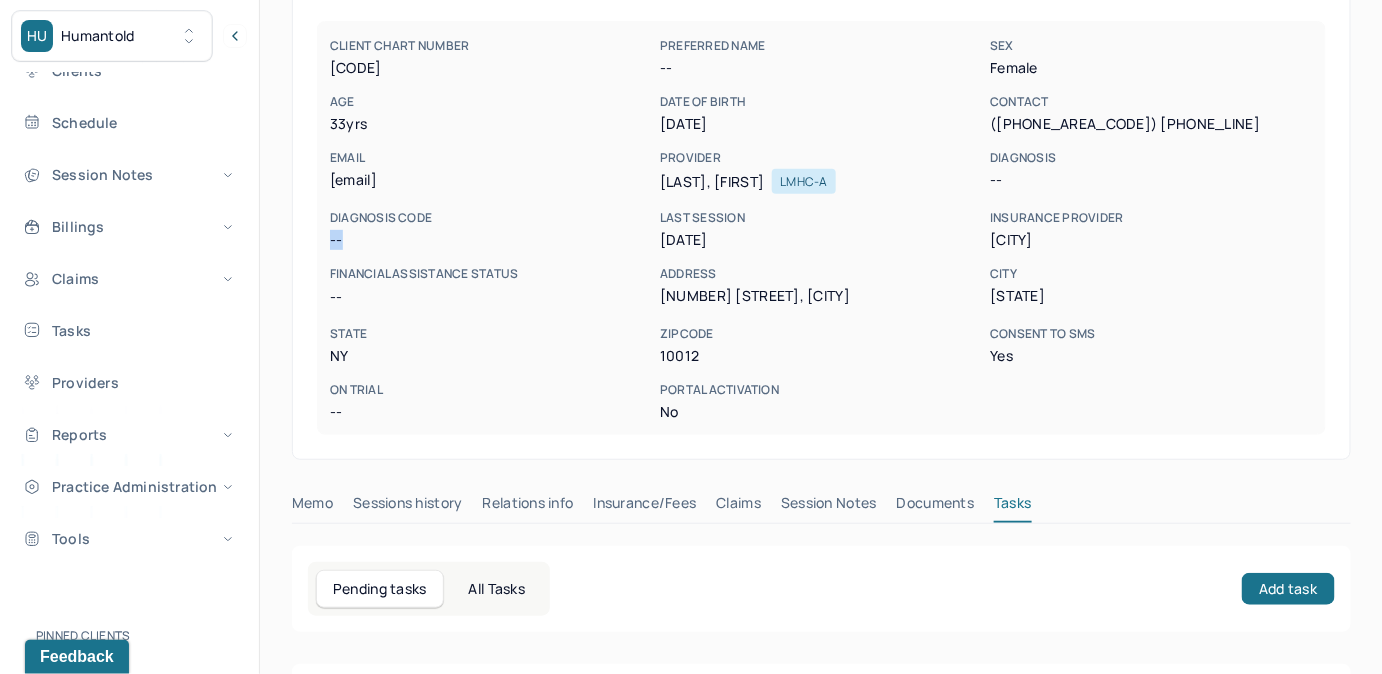 click on "Claims" at bounding box center [738, 507] 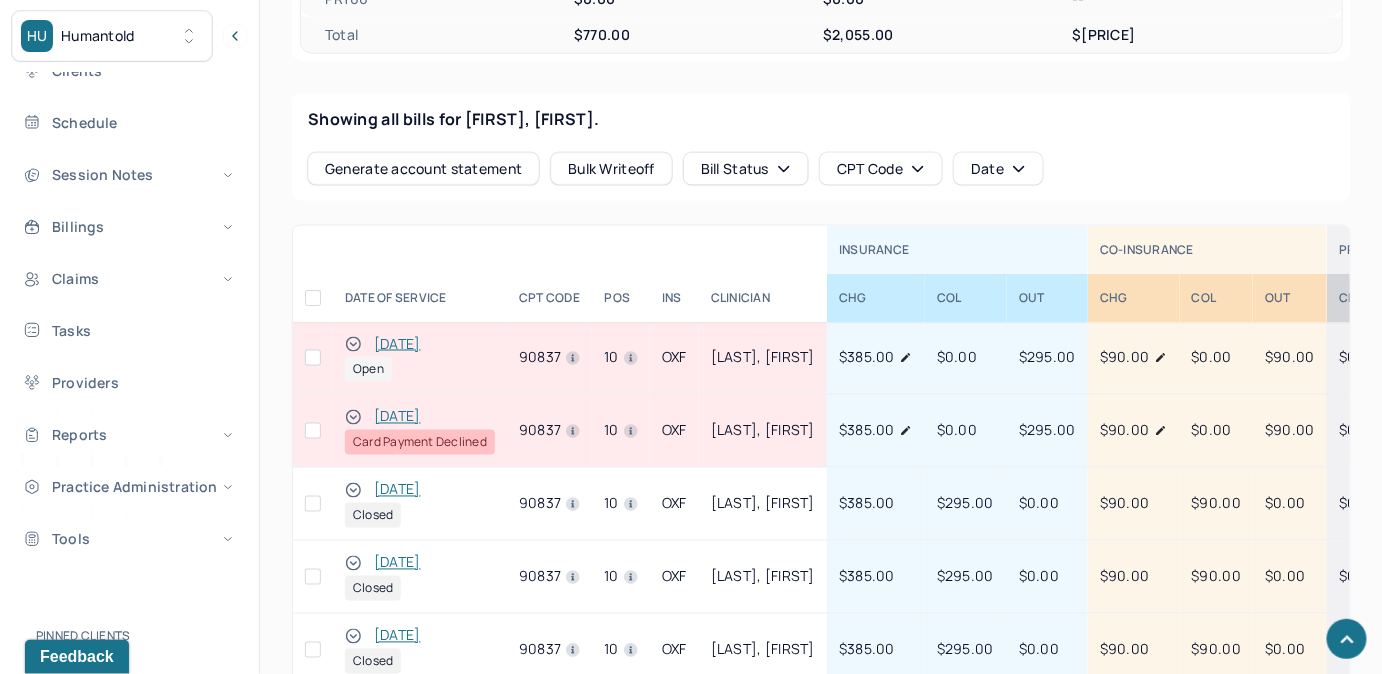 scroll, scrollTop: 909, scrollLeft: 0, axis: vertical 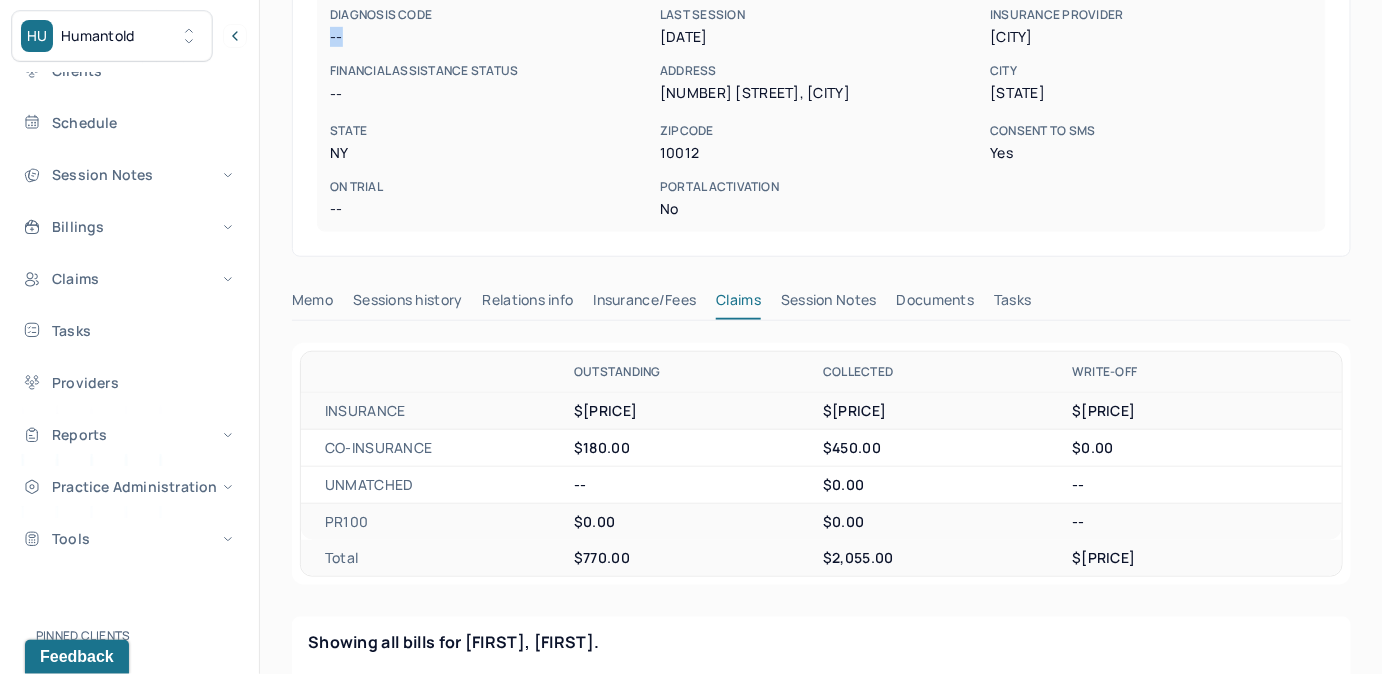 click on "Tasks" at bounding box center (1012, 304) 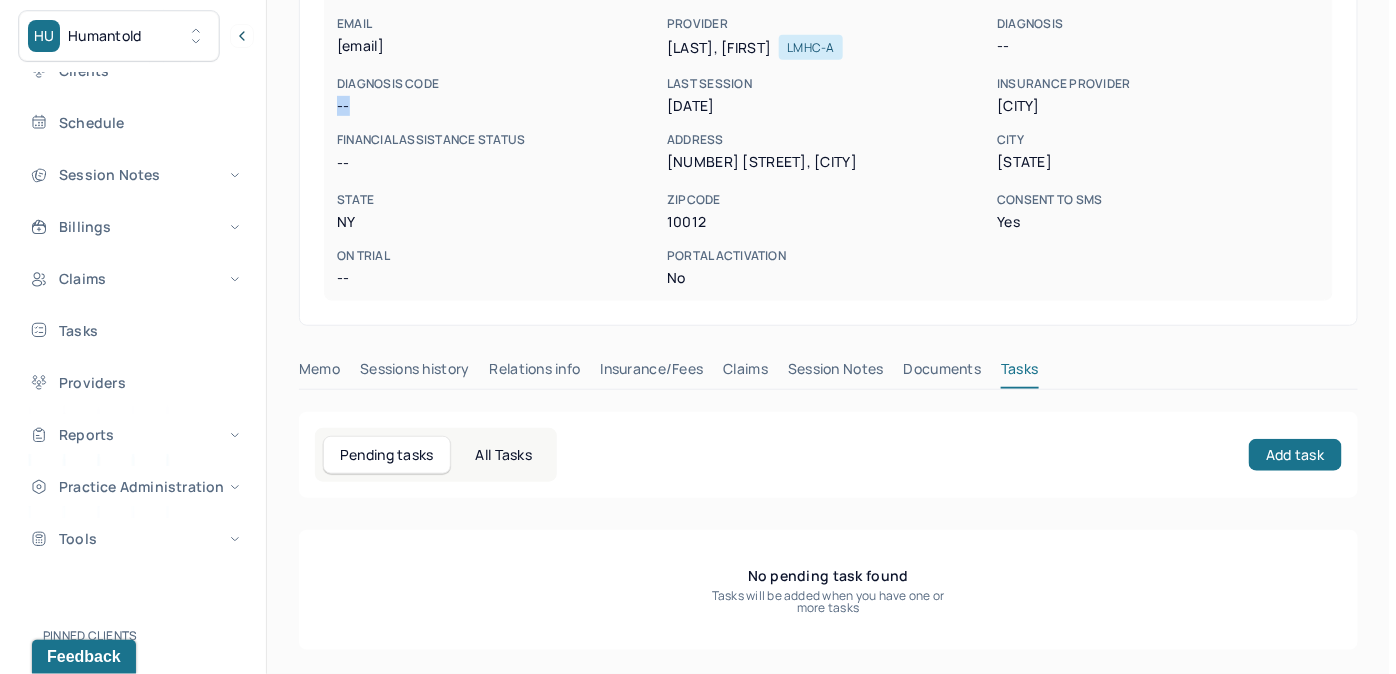 scroll, scrollTop: 314, scrollLeft: 0, axis: vertical 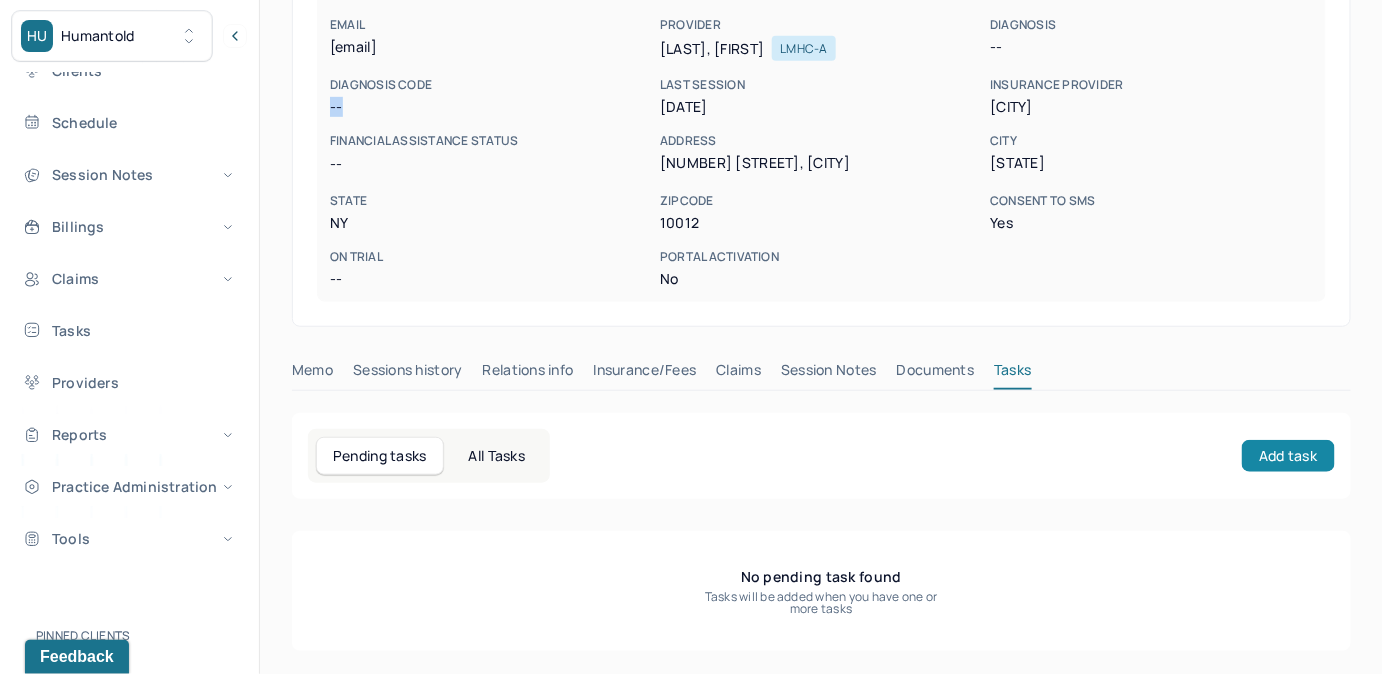 click on "Add task" at bounding box center [1288, 456] 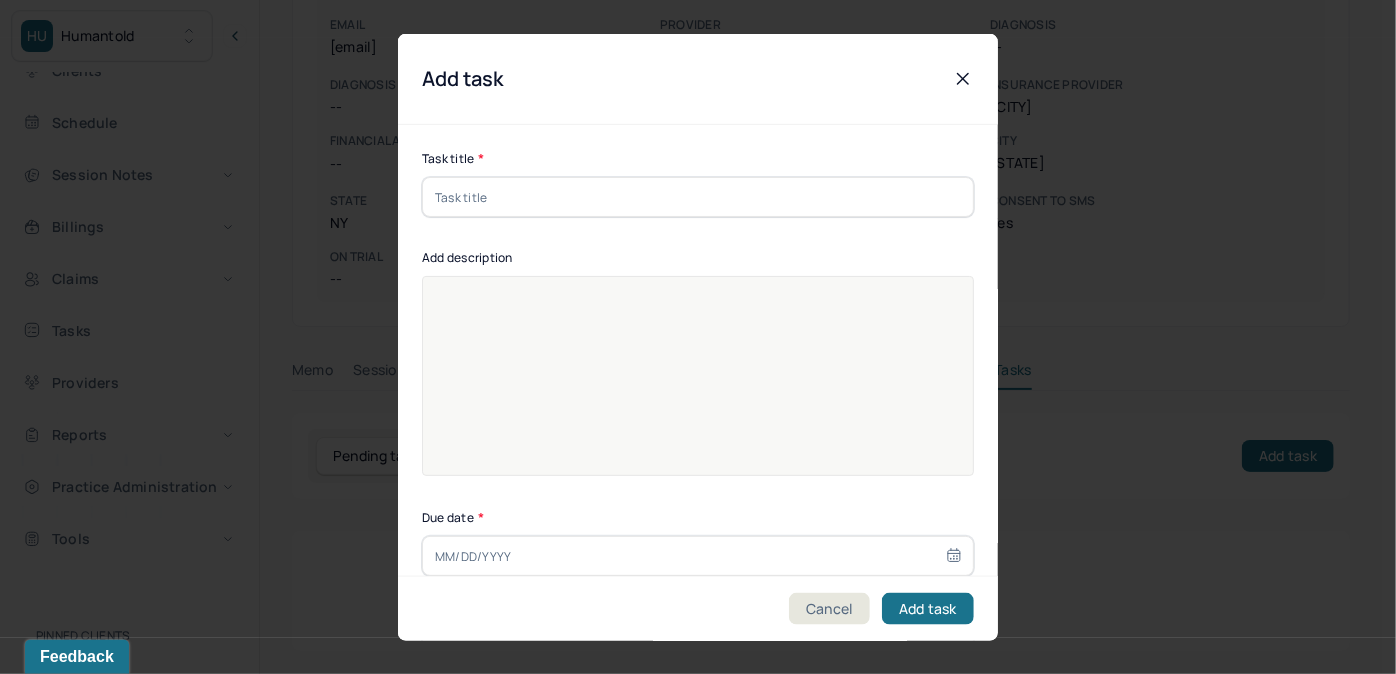 click at bounding box center [698, 197] 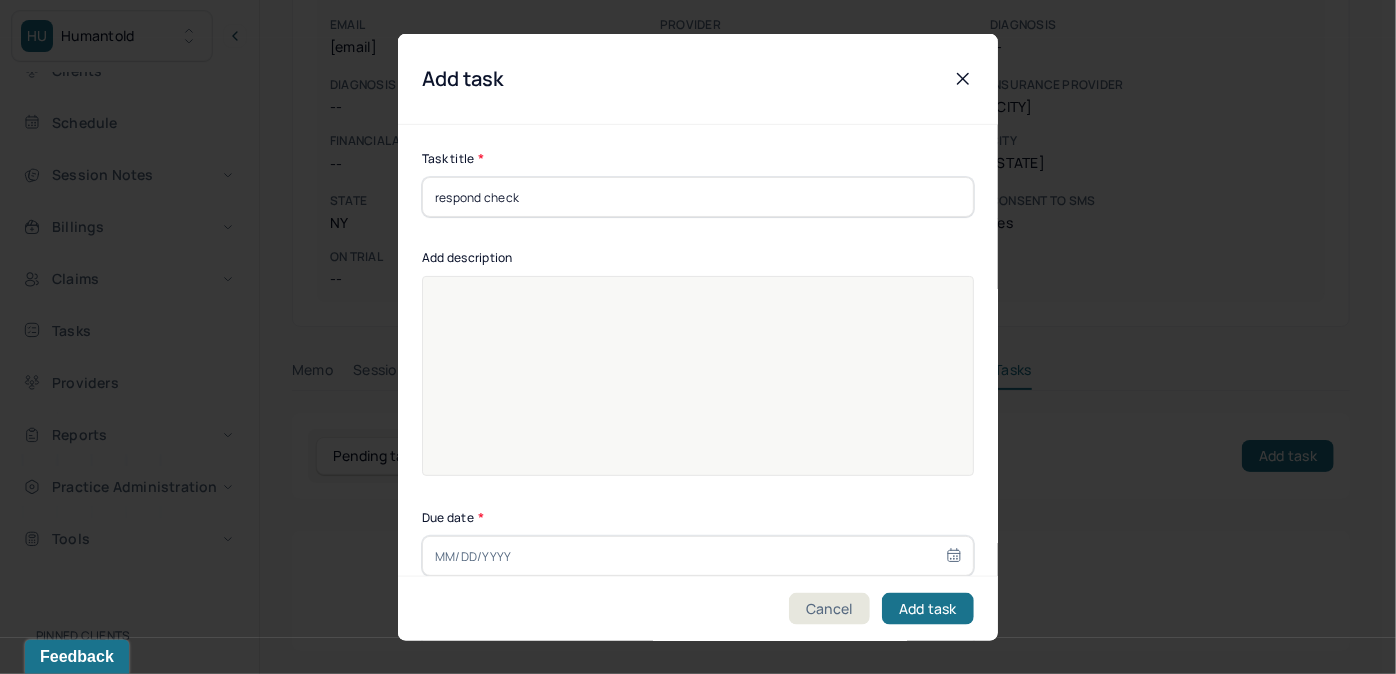 type on "[DATE]" 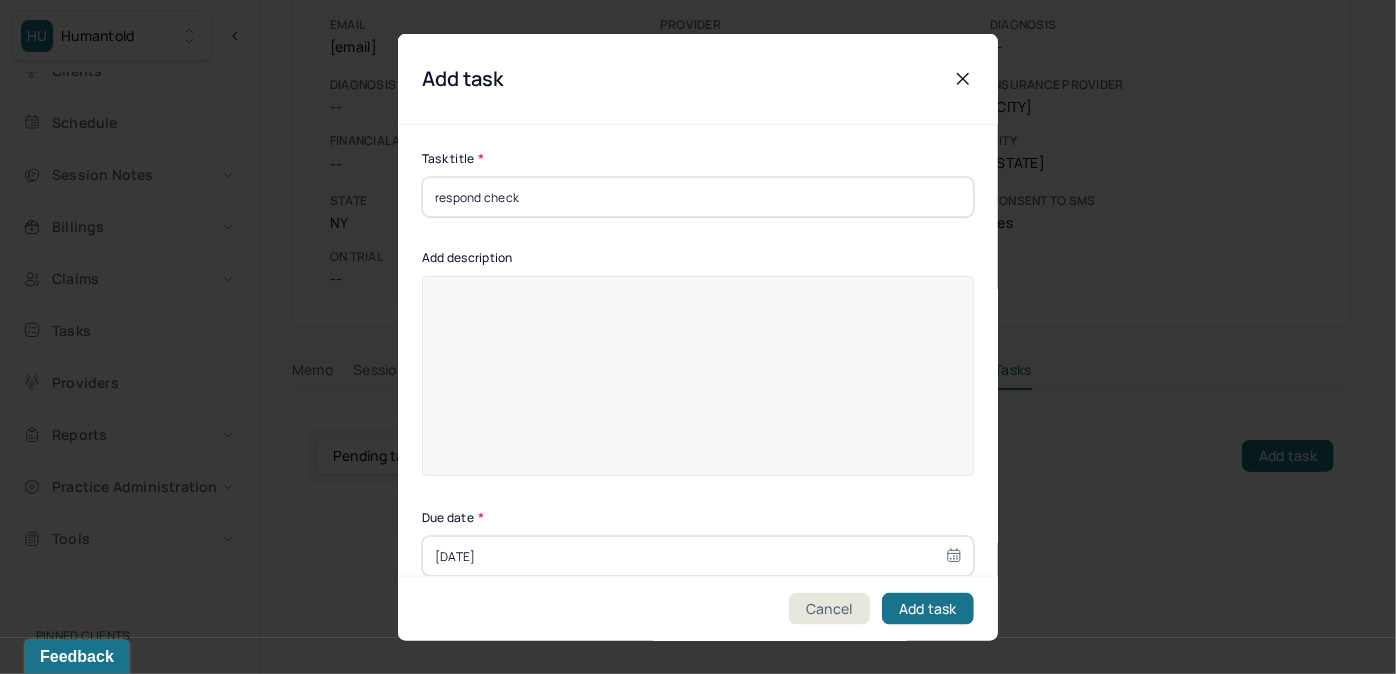 click at bounding box center (698, 389) 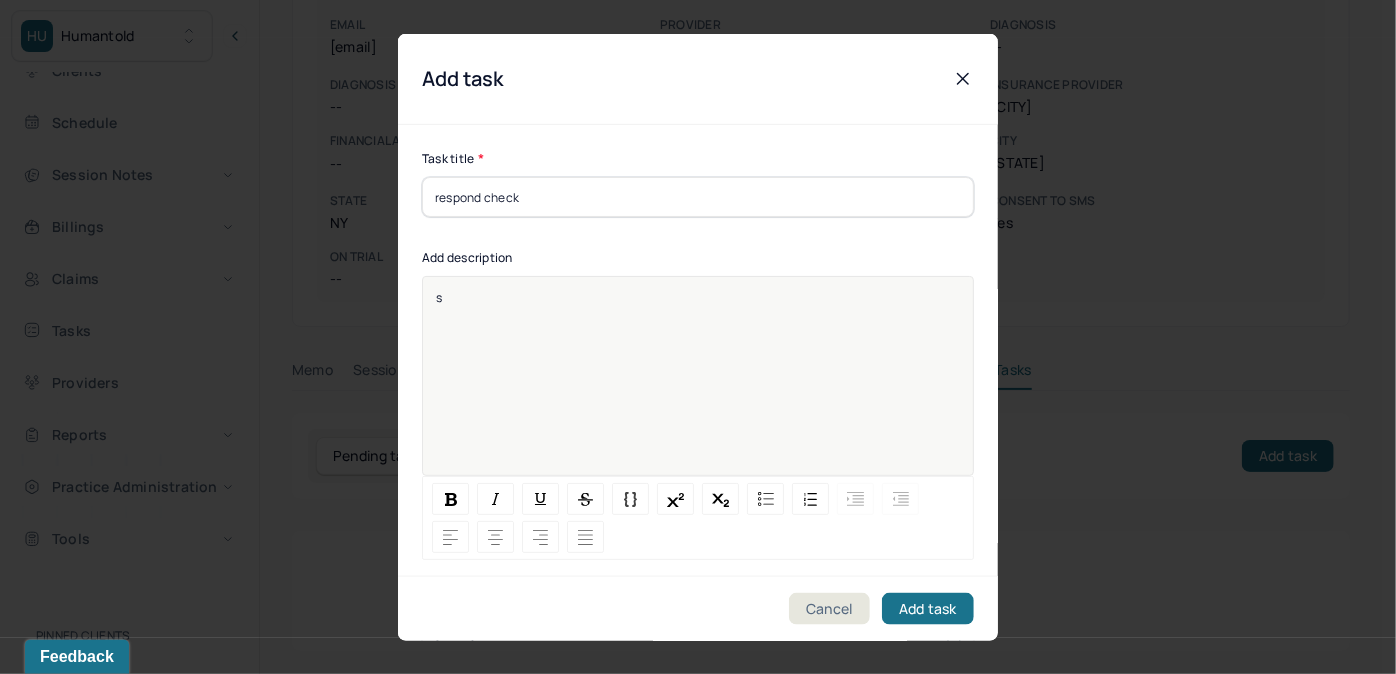 type 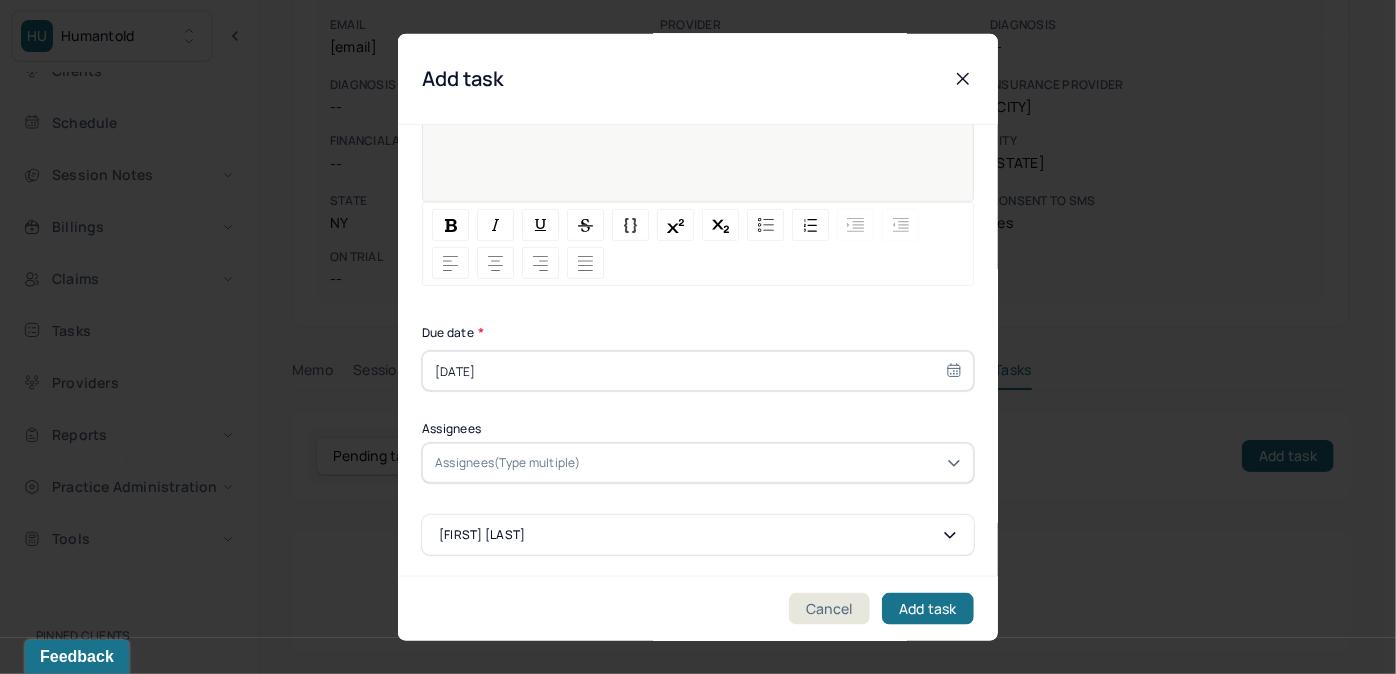 scroll, scrollTop: 254, scrollLeft: 0, axis: vertical 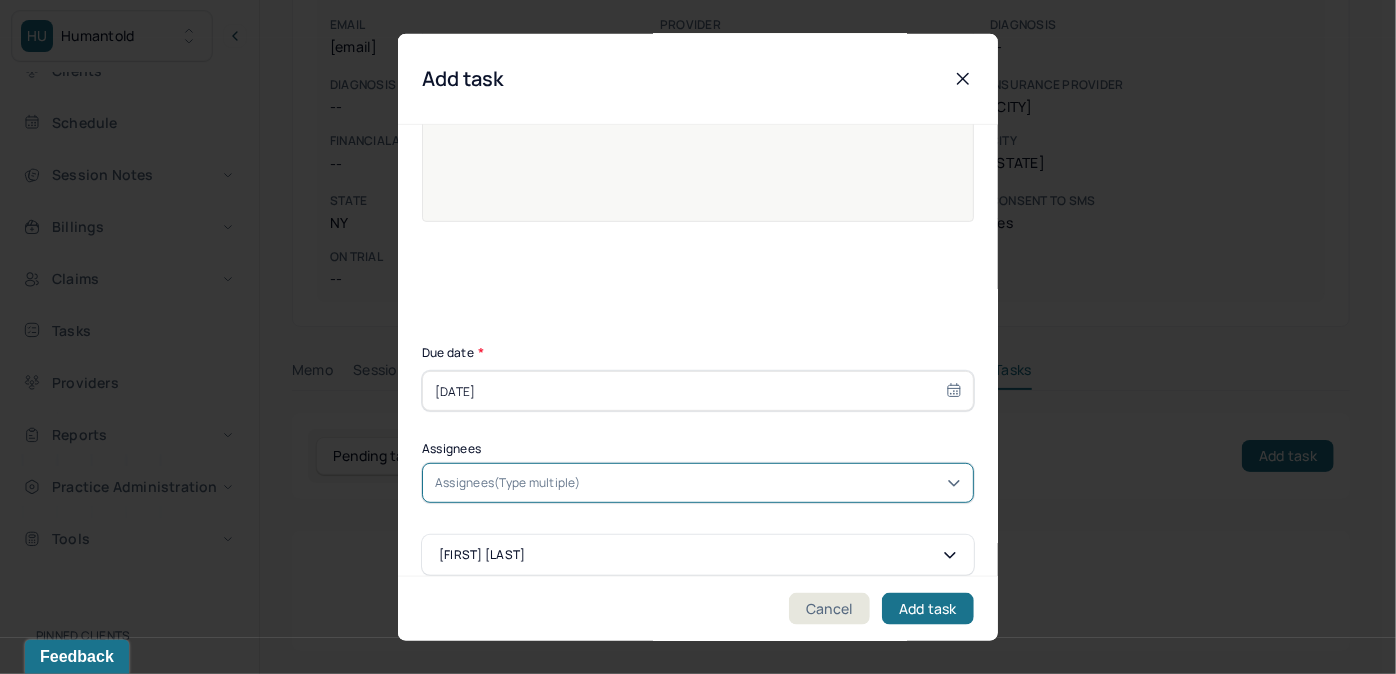 click on "Assignees(Type multiple)" at bounding box center [508, 483] 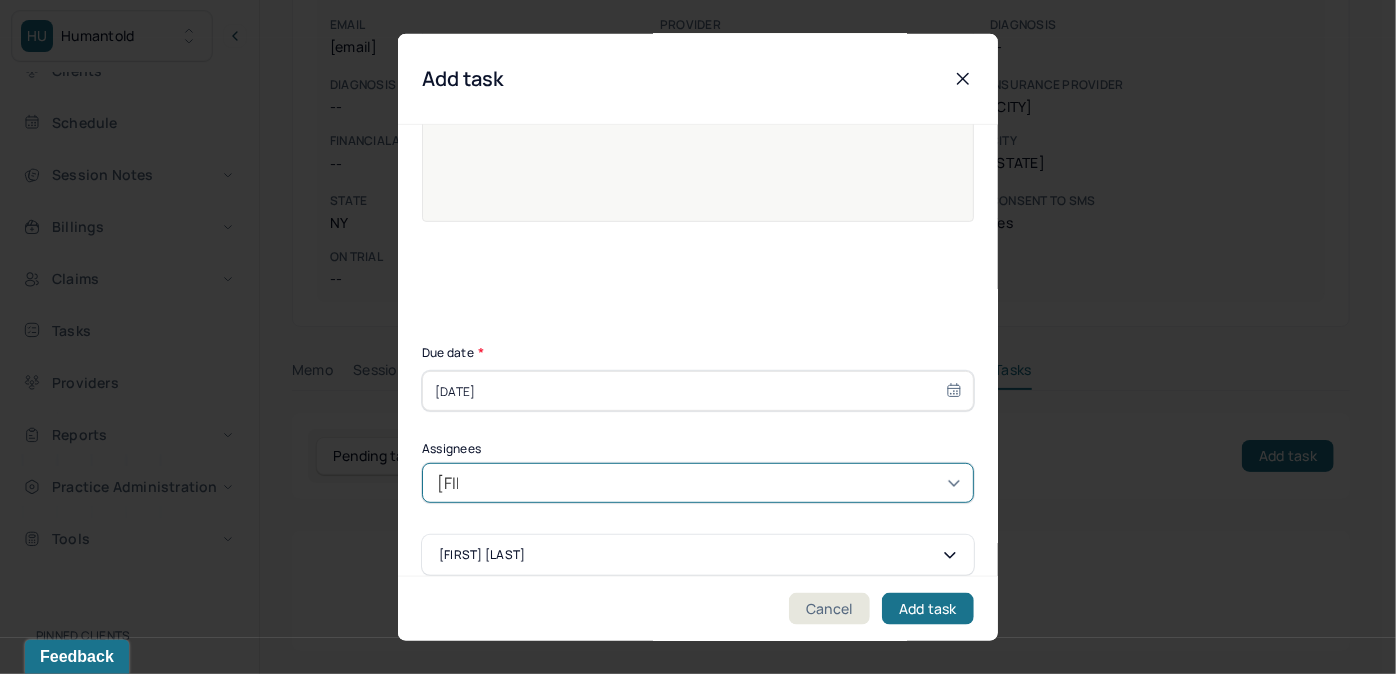 type on "allie" 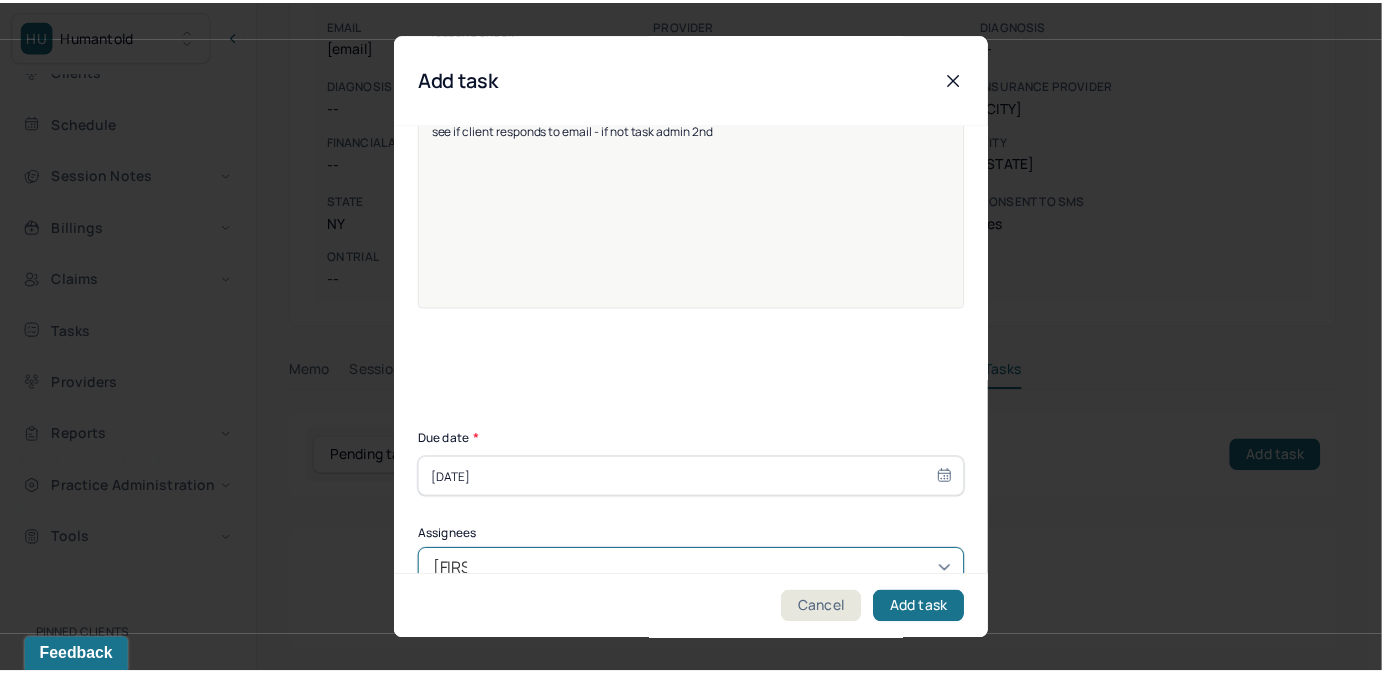 scroll, scrollTop: 163, scrollLeft: 0, axis: vertical 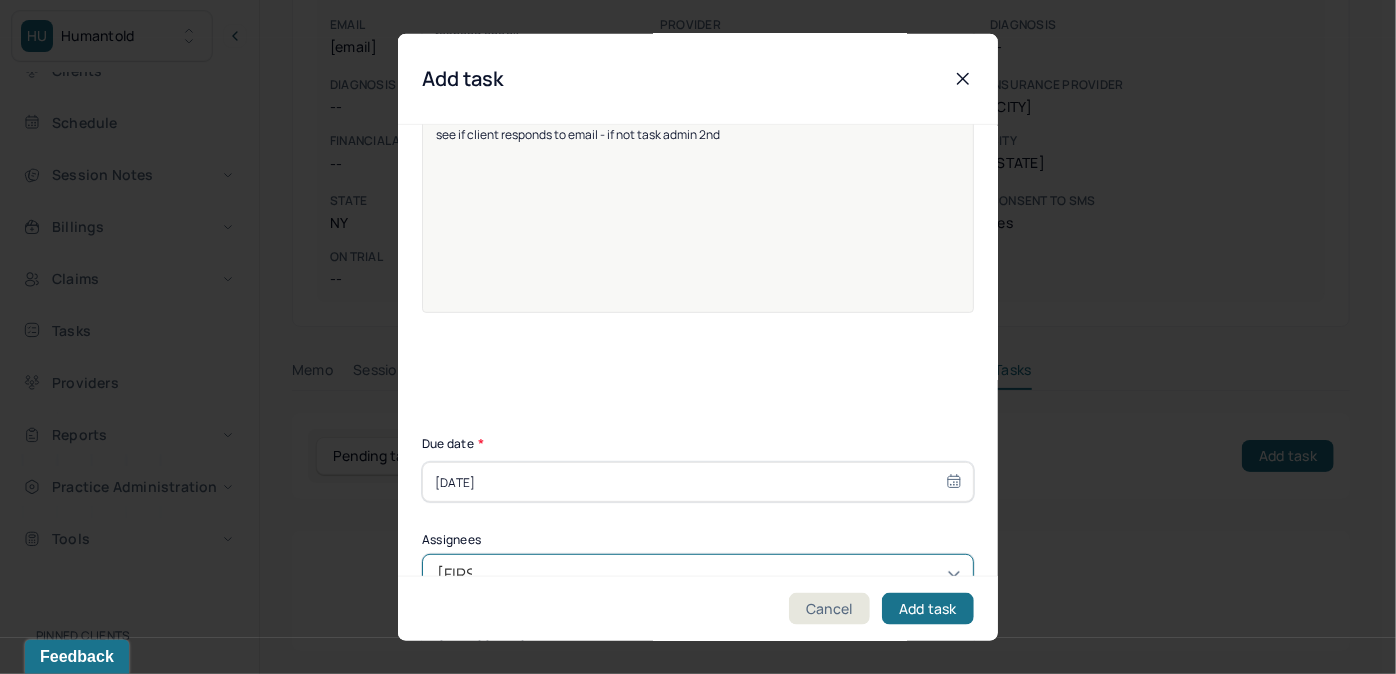 click on "Callie Karpman Allie Morales" at bounding box center (691, 733) 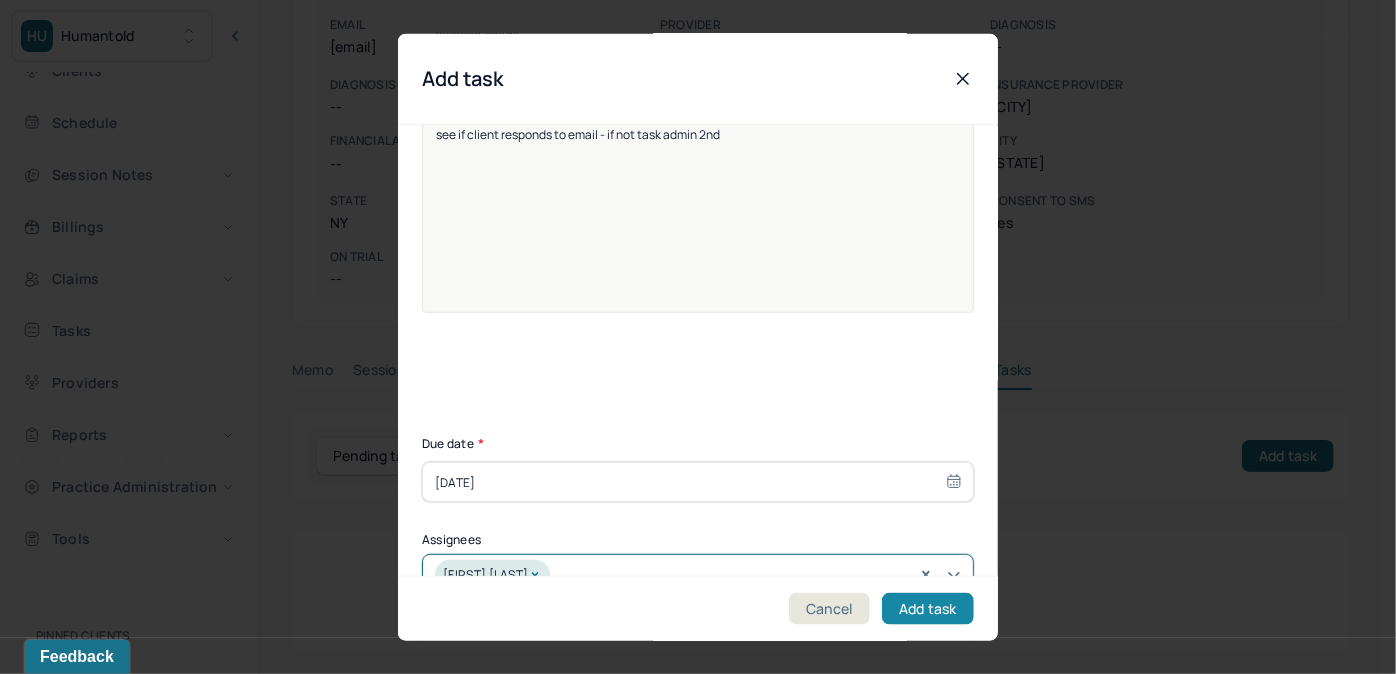 click on "Add task" at bounding box center (928, 608) 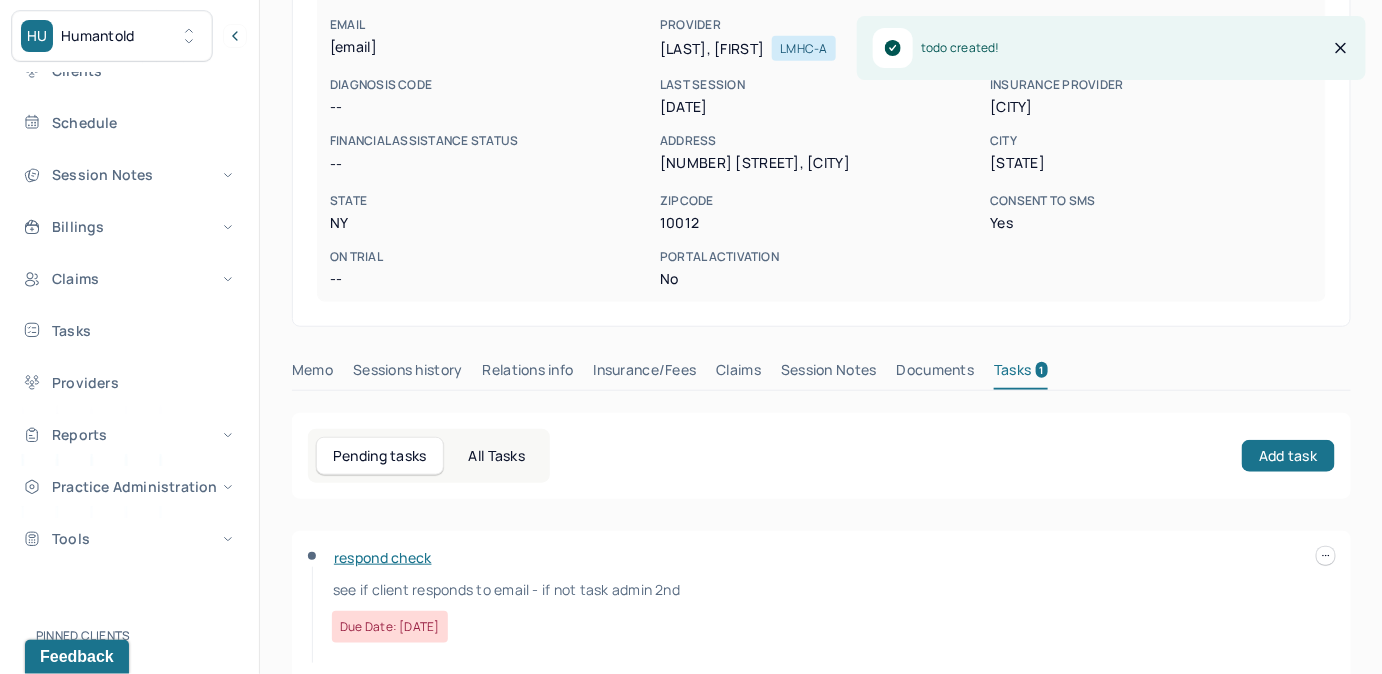 scroll, scrollTop: 0, scrollLeft: 0, axis: both 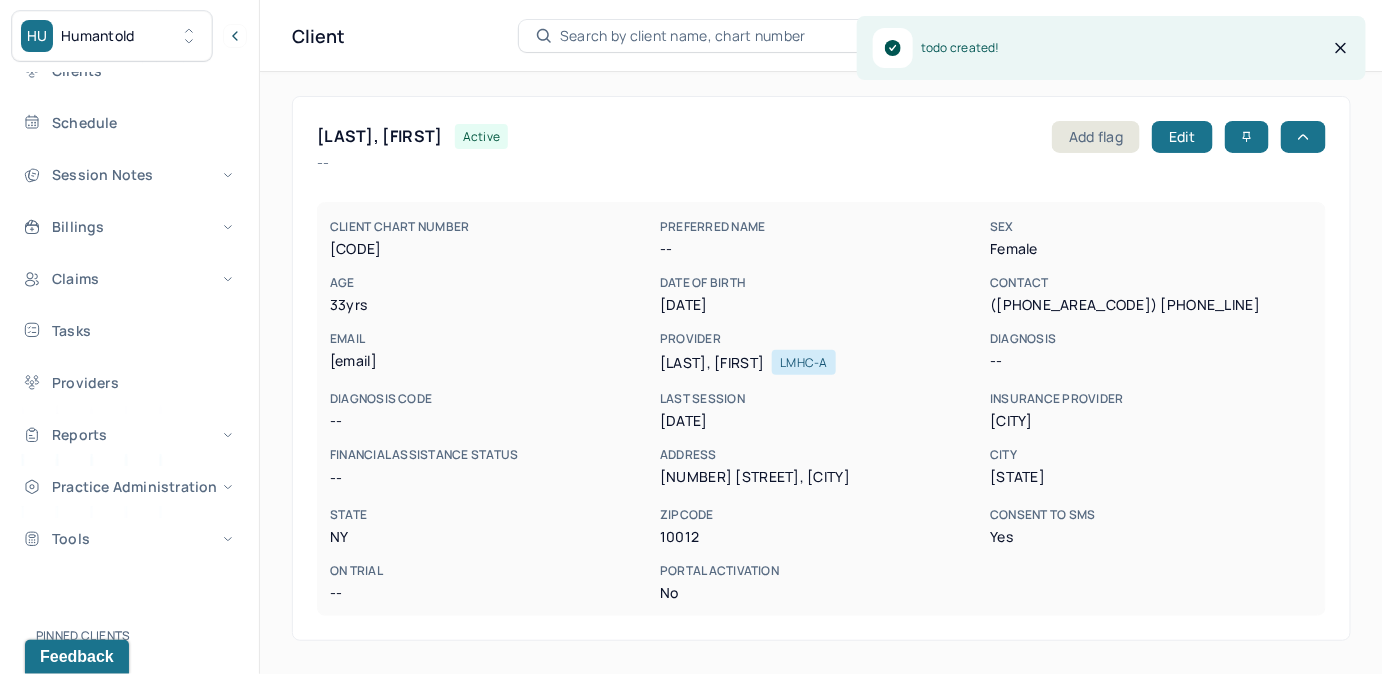 click on "Search by client name, chart number" at bounding box center (683, 36) 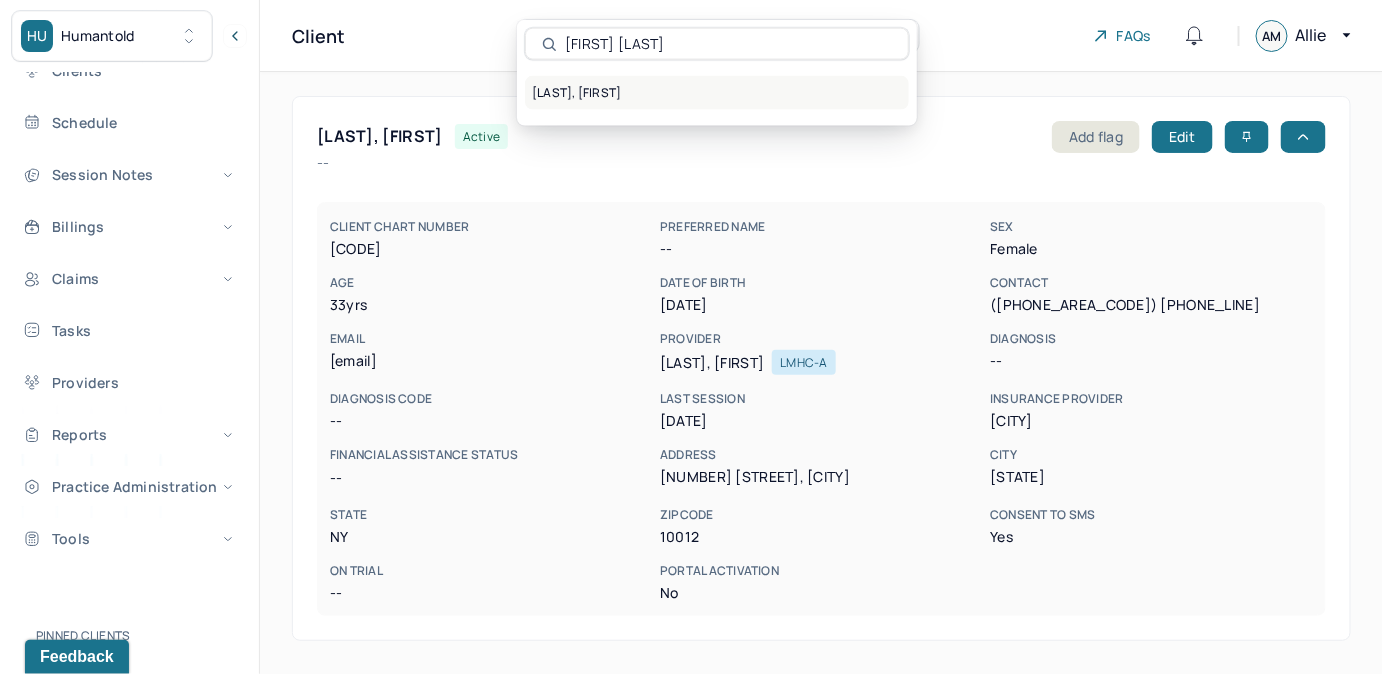 type on "Naileah Anderson" 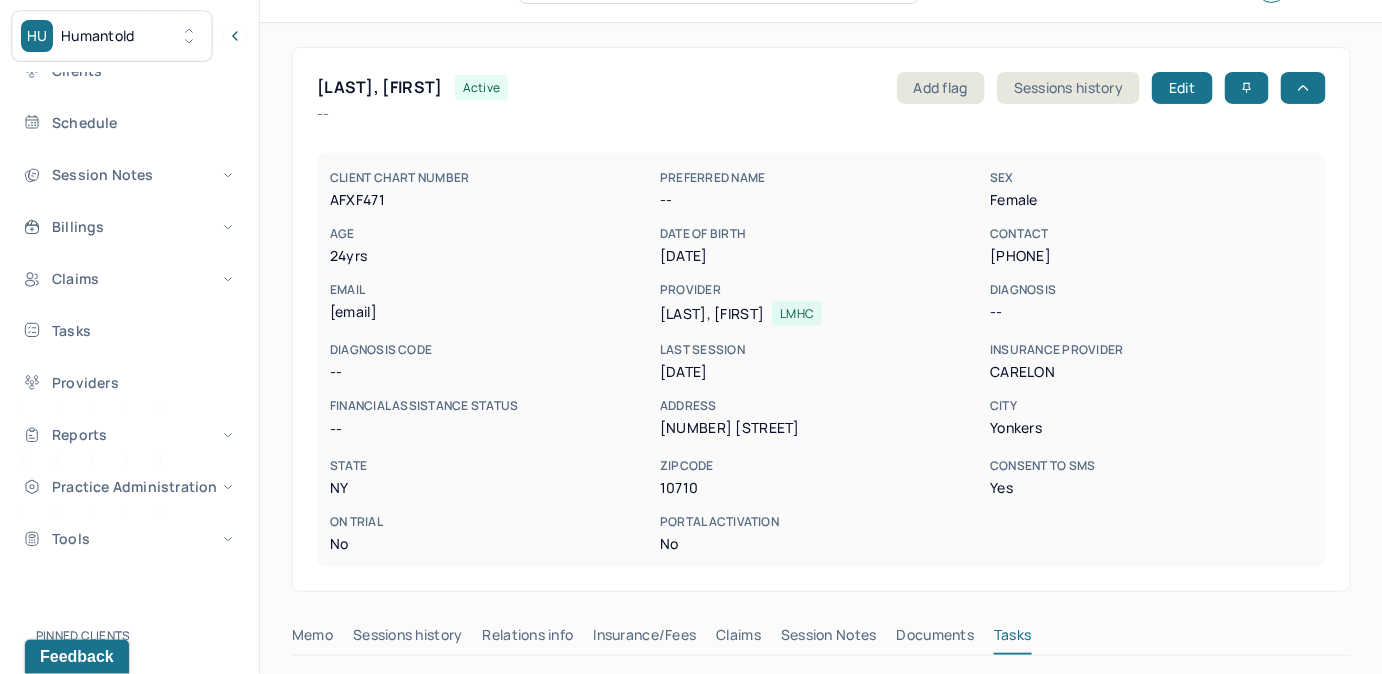 scroll, scrollTop: 181, scrollLeft: 0, axis: vertical 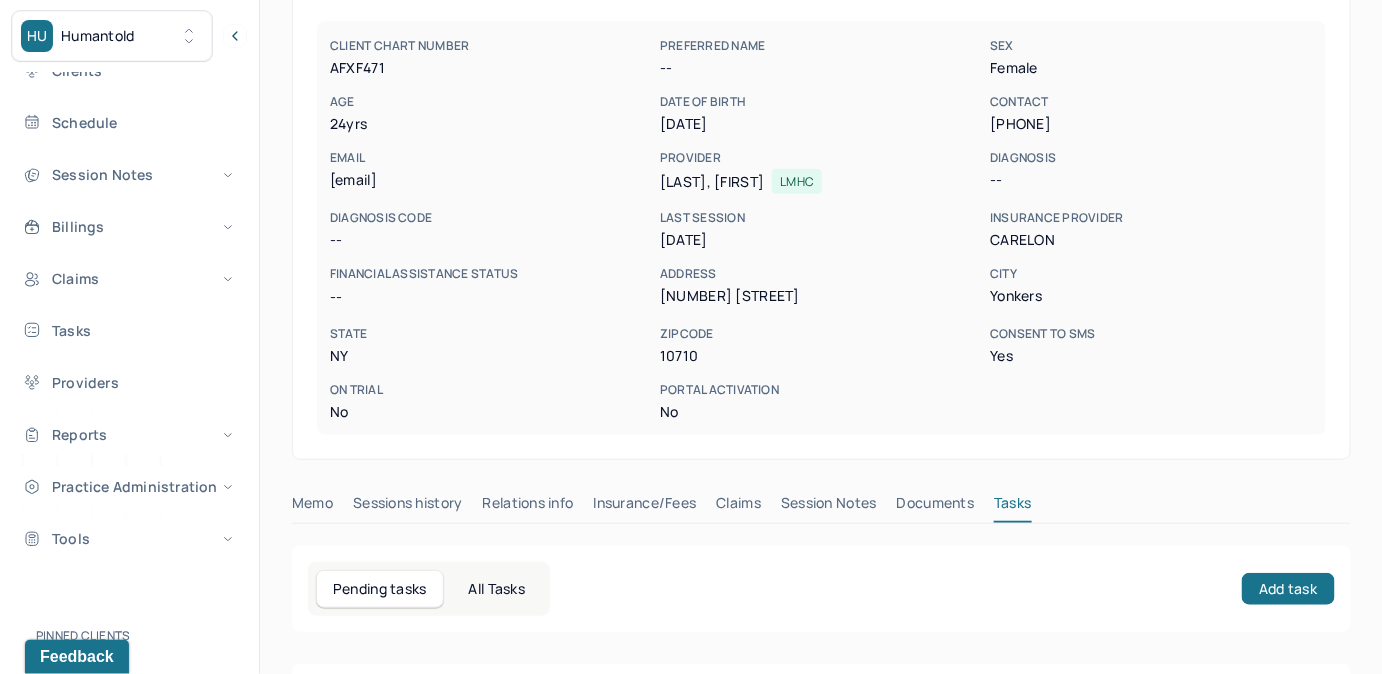 drag, startPoint x: 330, startPoint y: 184, endPoint x: 507, endPoint y: 190, distance: 177.10167 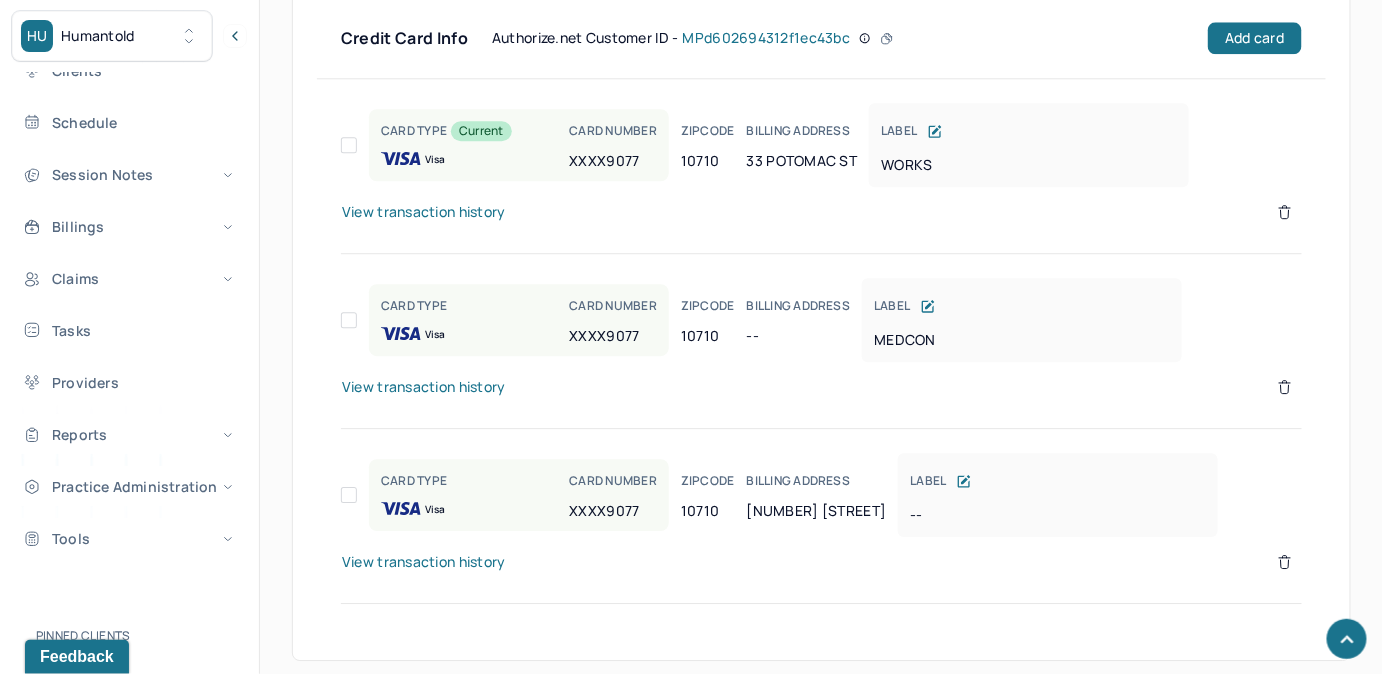 scroll, scrollTop: 1747, scrollLeft: 0, axis: vertical 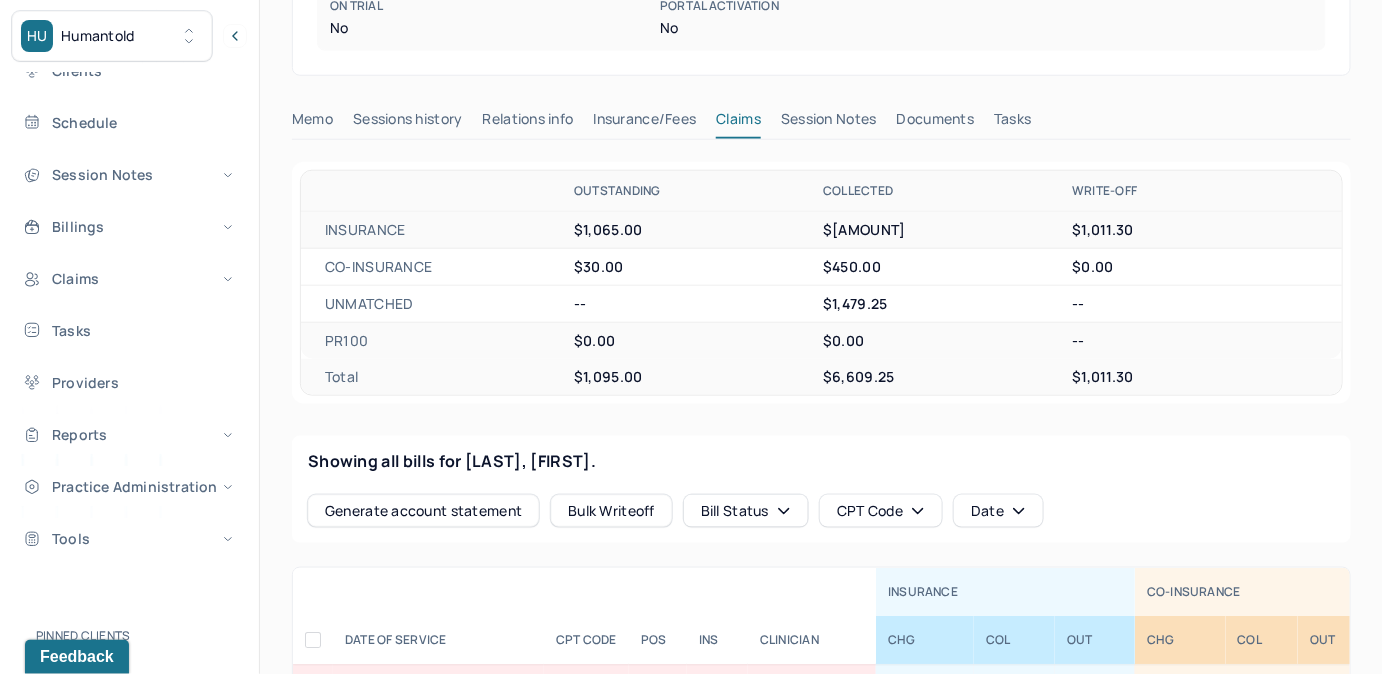 drag, startPoint x: 1022, startPoint y: 113, endPoint x: 1194, endPoint y: 206, distance: 195.53261 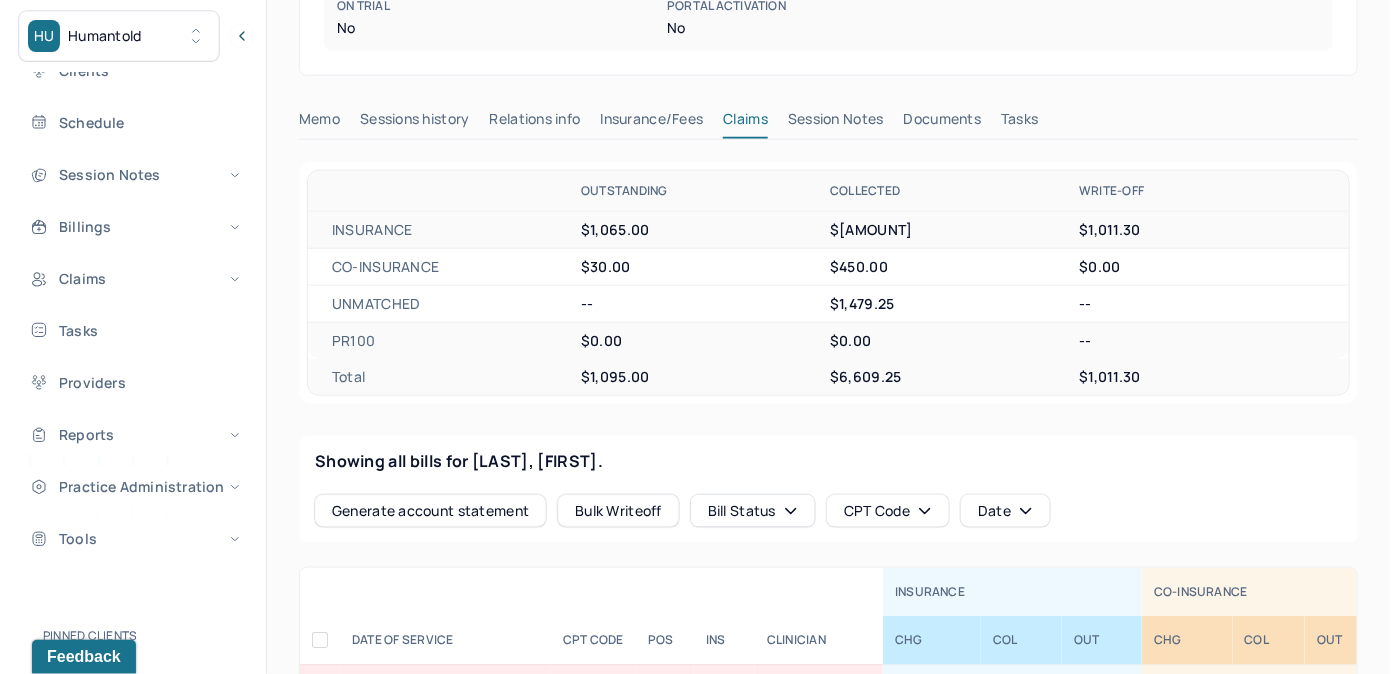 scroll, scrollTop: 314, scrollLeft: 0, axis: vertical 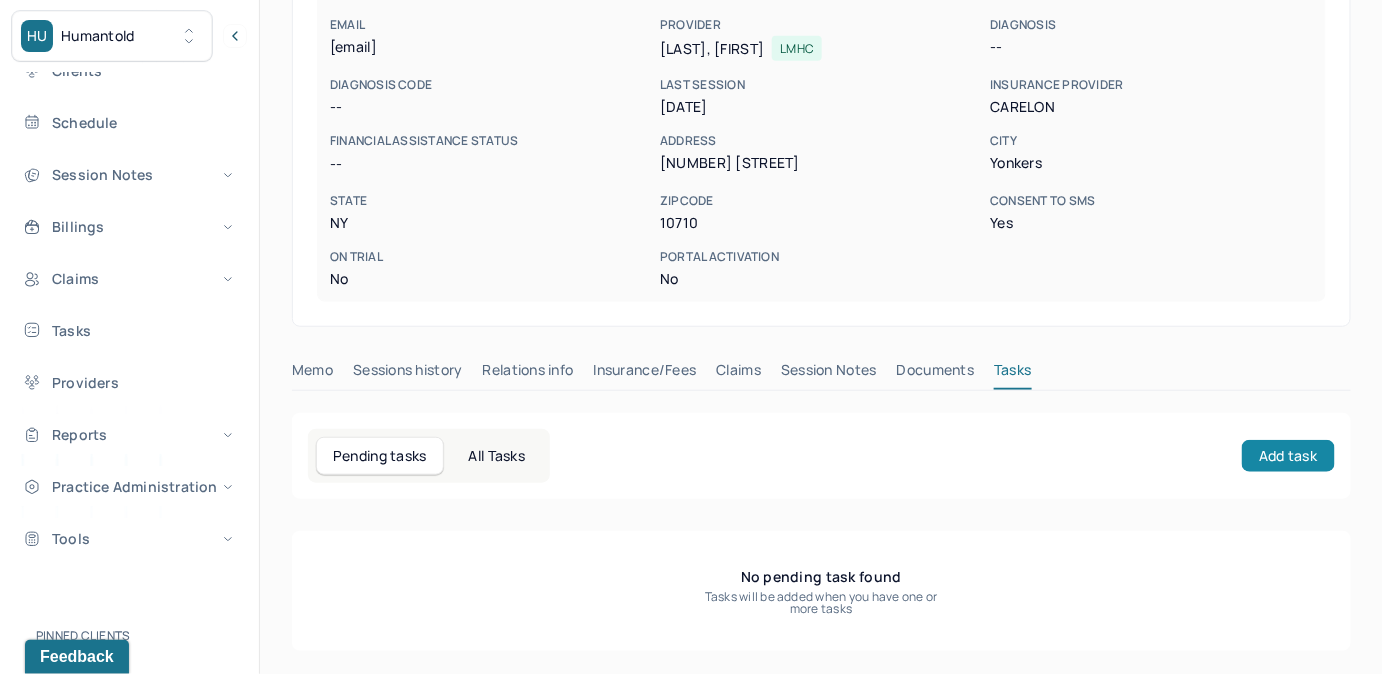 click on "Add task" at bounding box center (1288, 456) 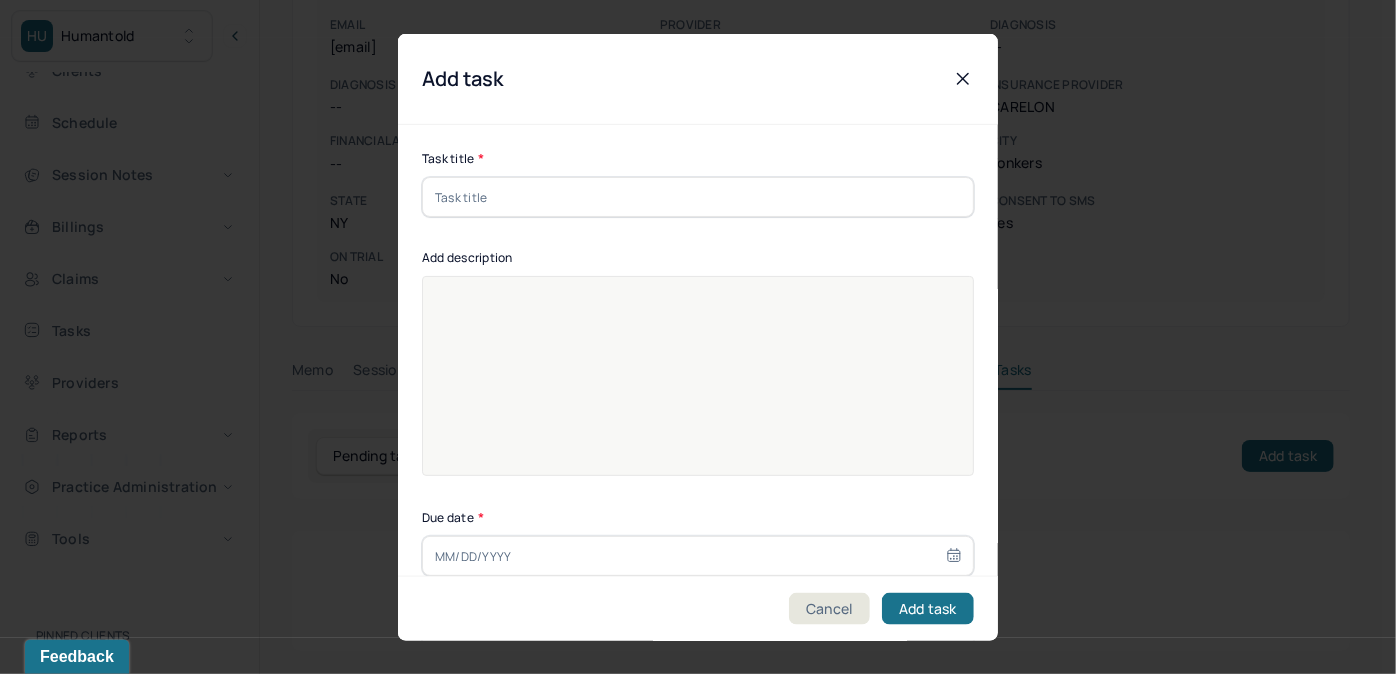 drag, startPoint x: 584, startPoint y: 197, endPoint x: 576, endPoint y: 208, distance: 13.601471 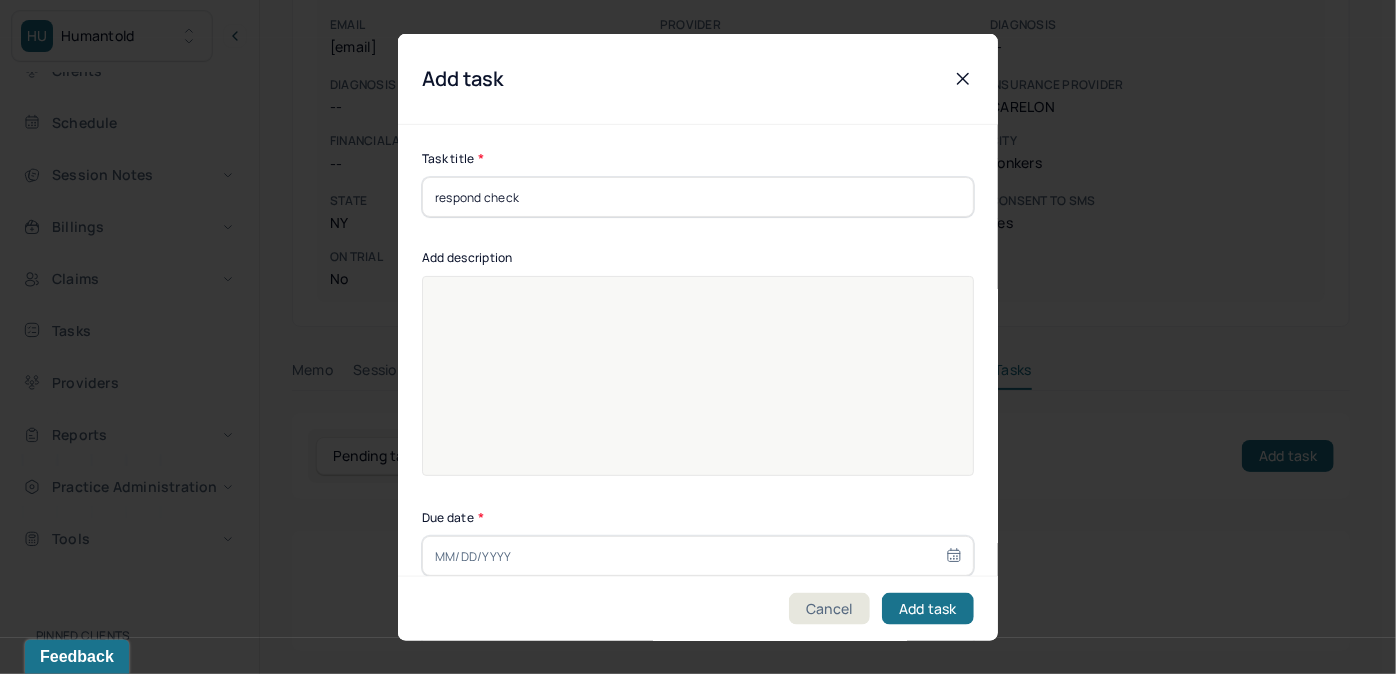 type on "[DATE]" 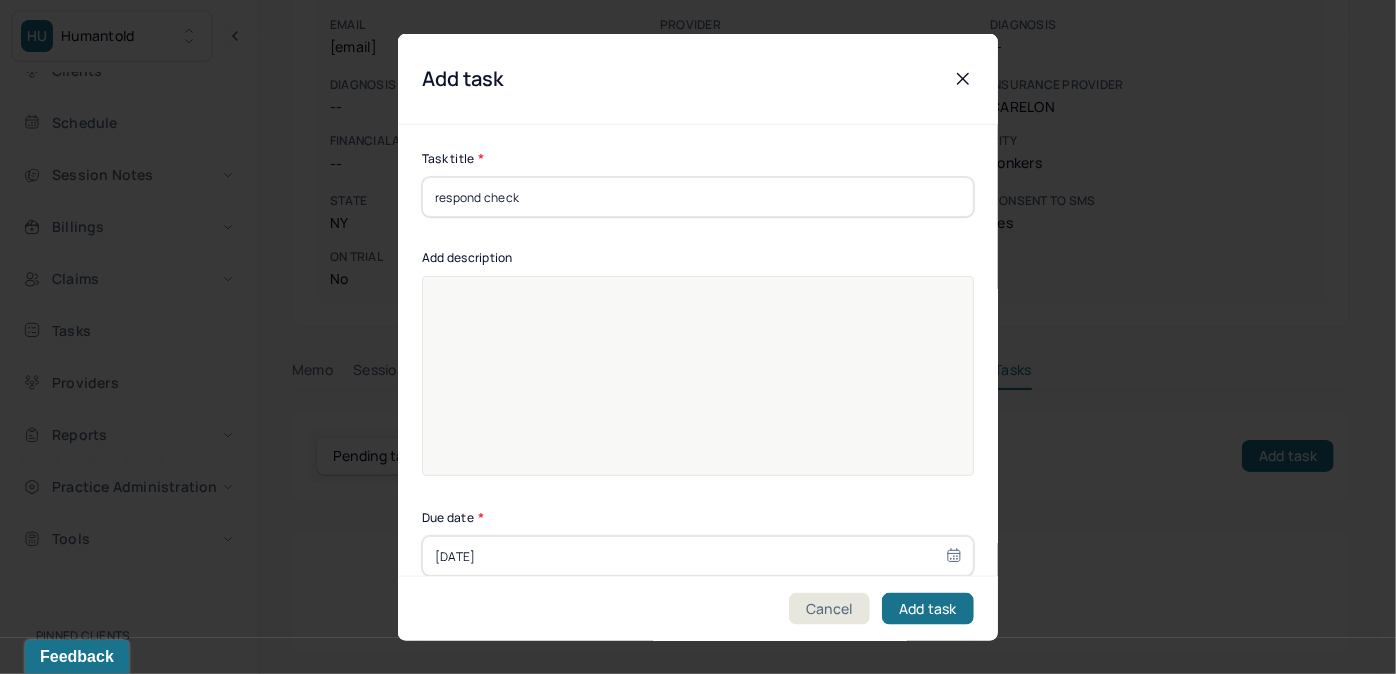 click at bounding box center (698, 389) 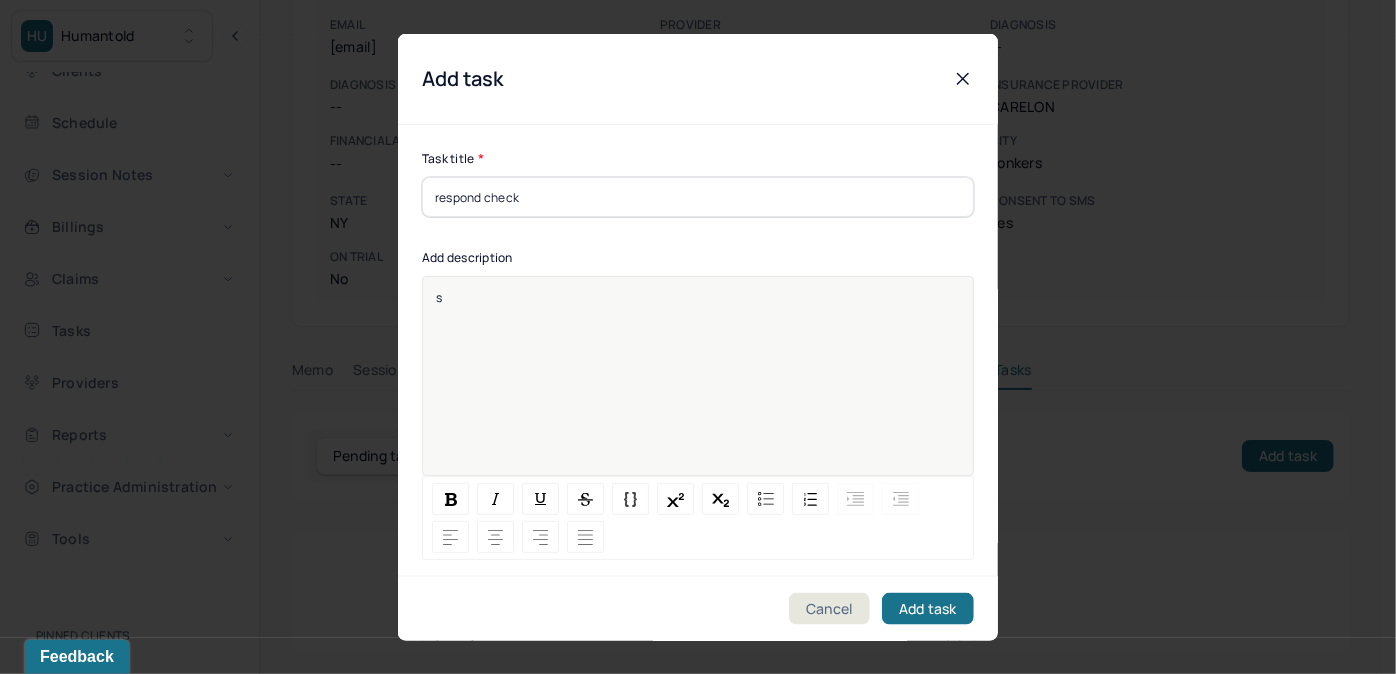 type 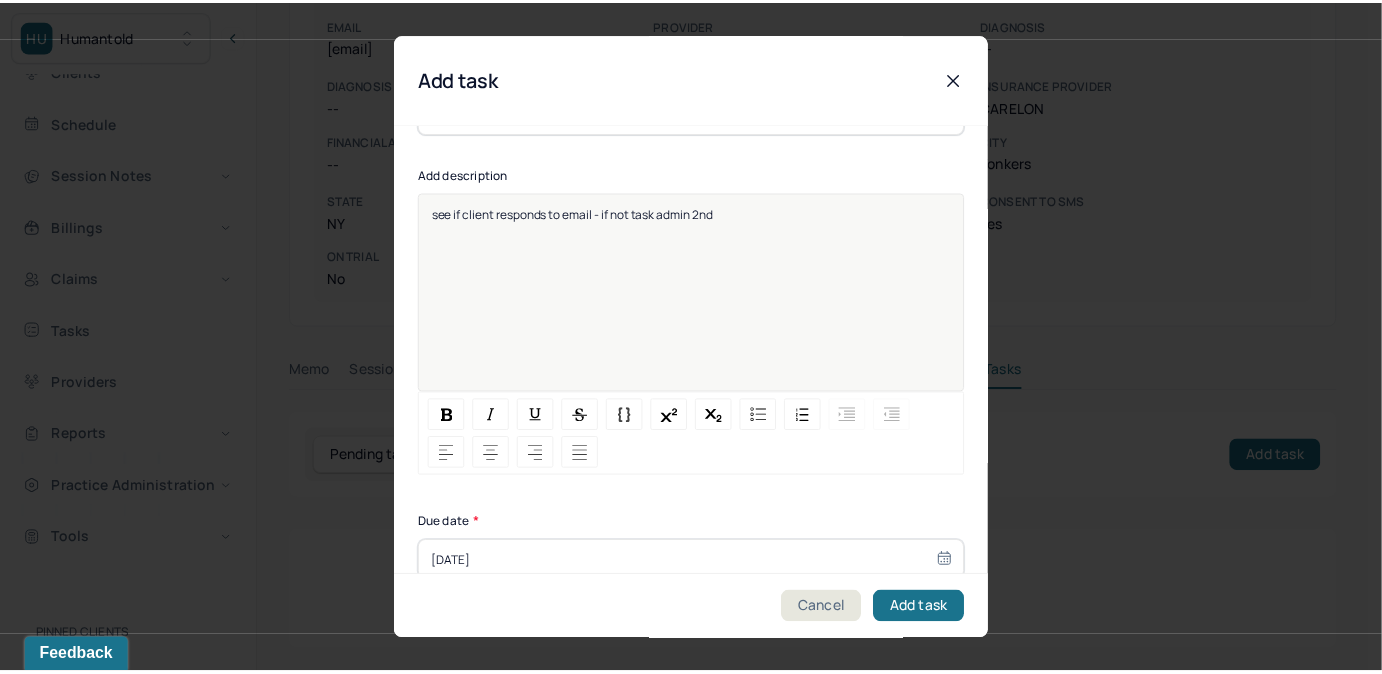 scroll, scrollTop: 274, scrollLeft: 0, axis: vertical 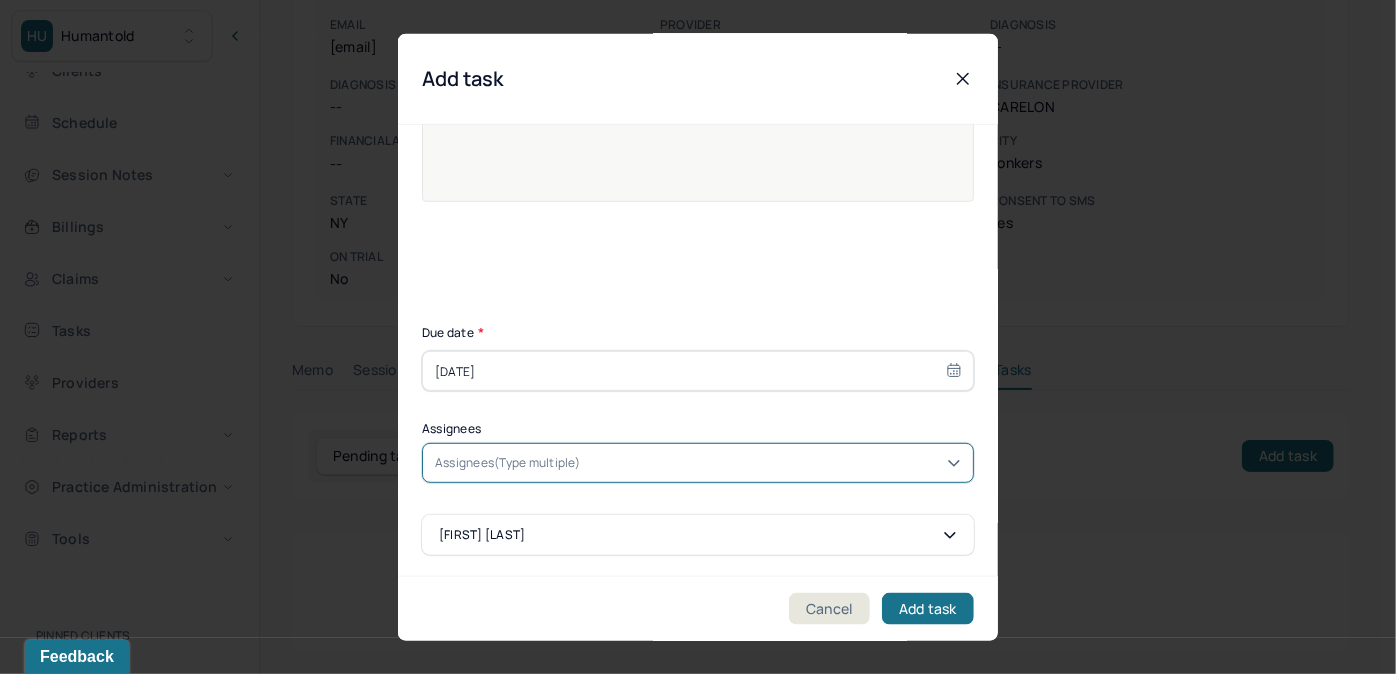click on "Assignees(Type multiple)" at bounding box center (508, 463) 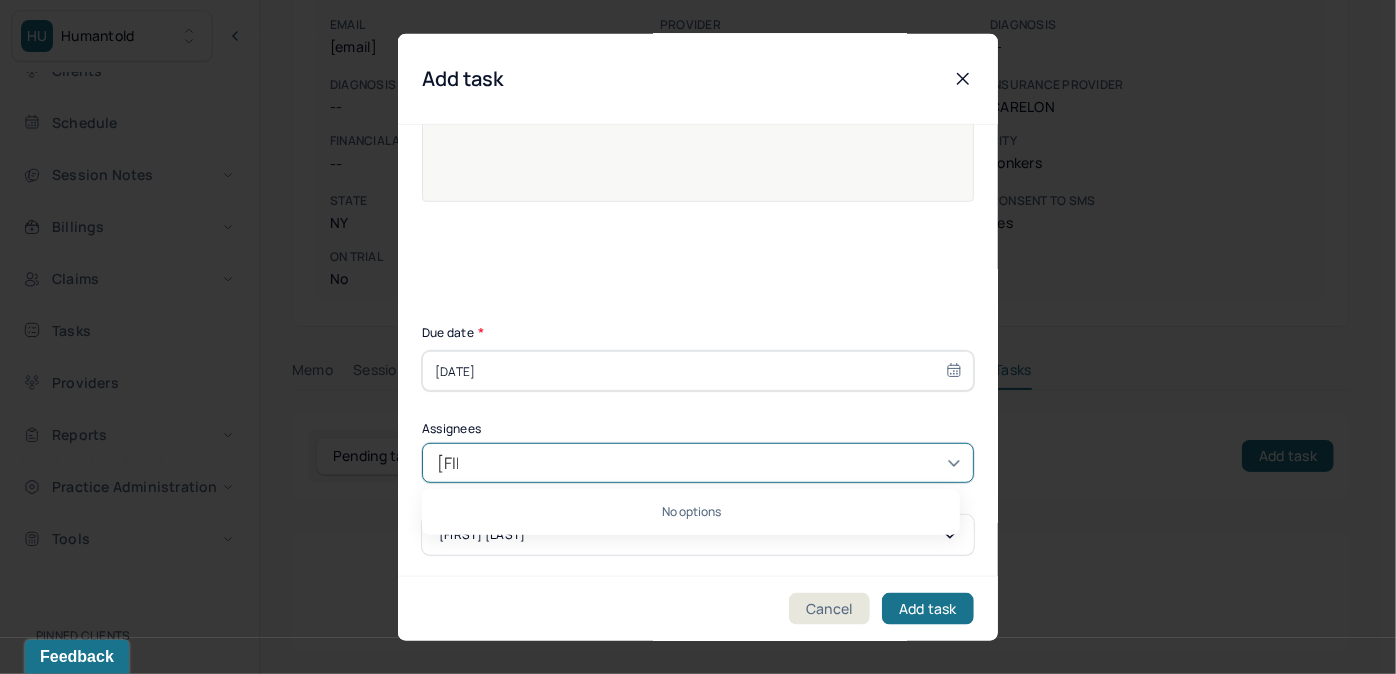 type on "allie" 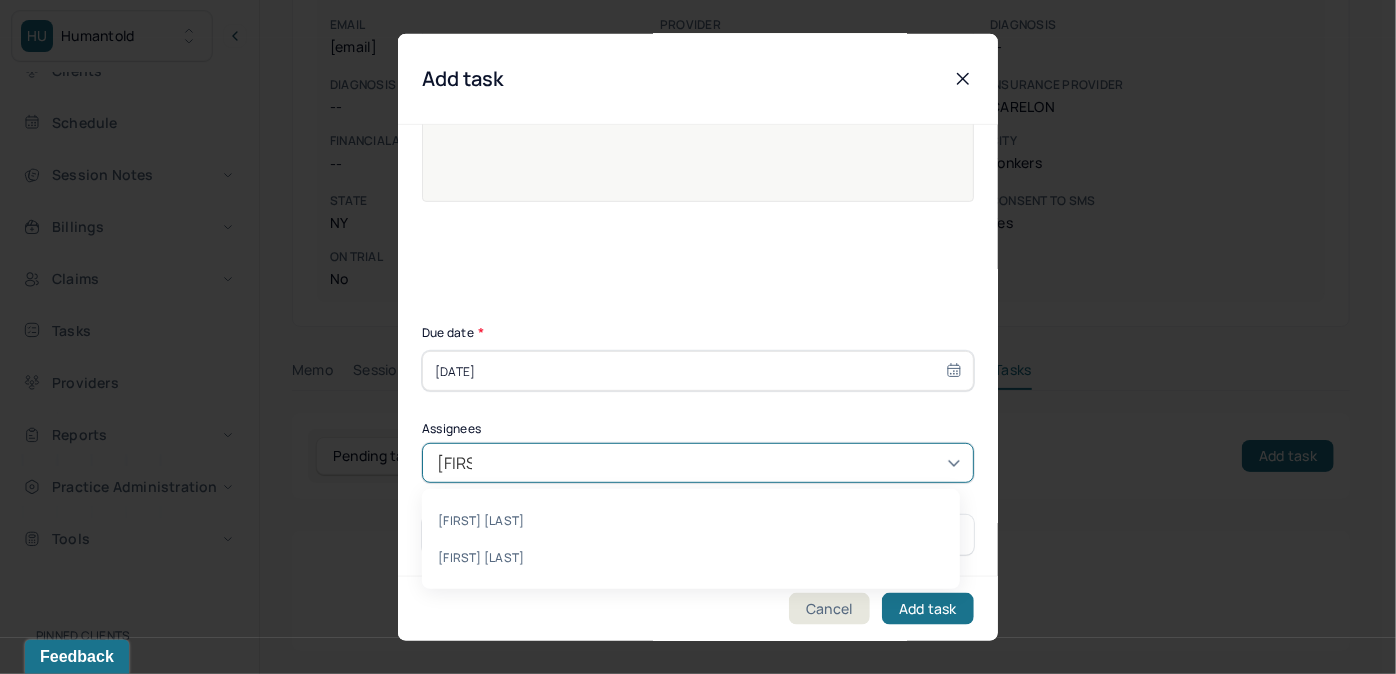 drag, startPoint x: 506, startPoint y: 563, endPoint x: 765, endPoint y: 594, distance: 260.8486 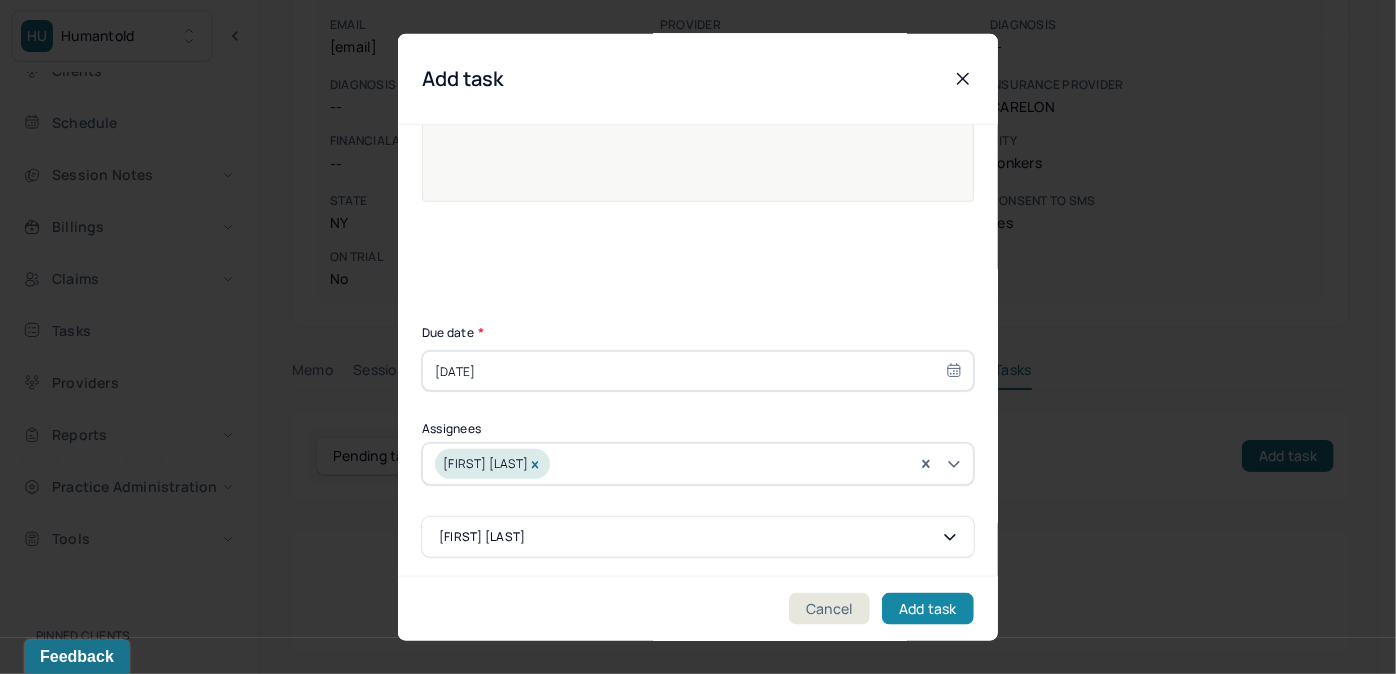 click on "Add task" at bounding box center [928, 608] 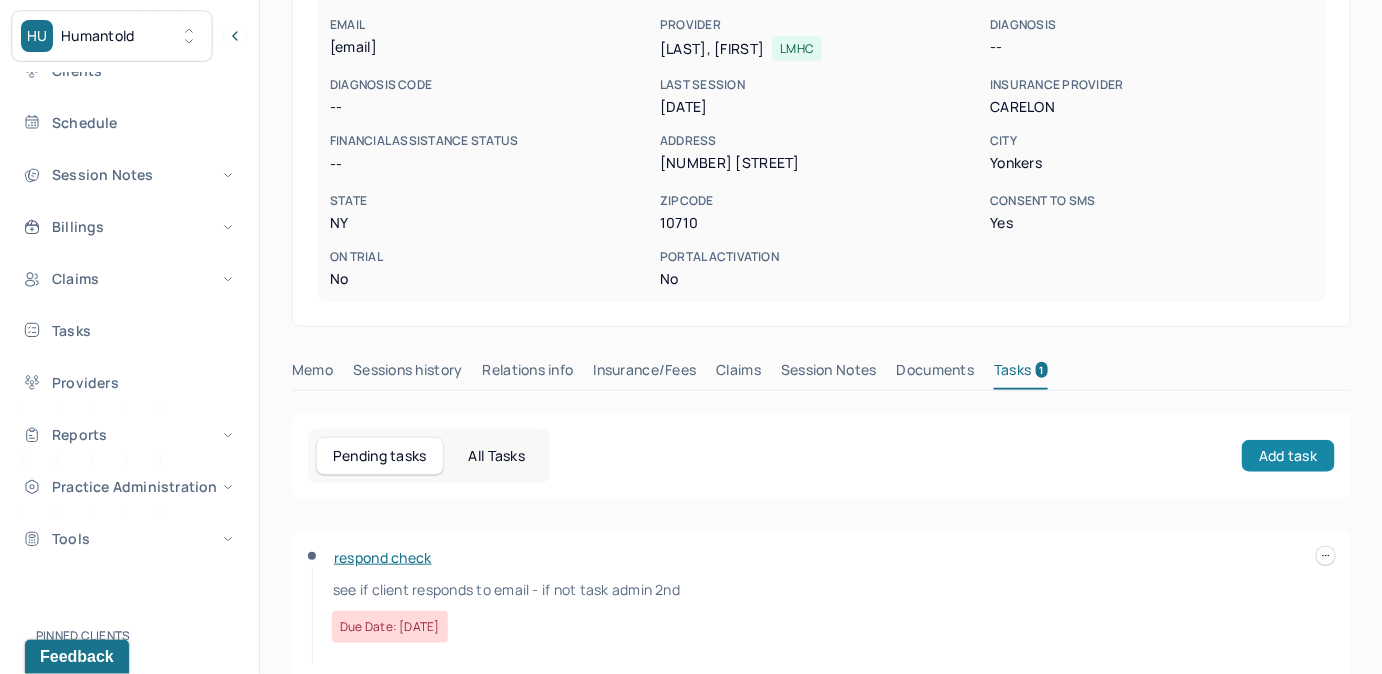 click on "Add task" at bounding box center (1288, 456) 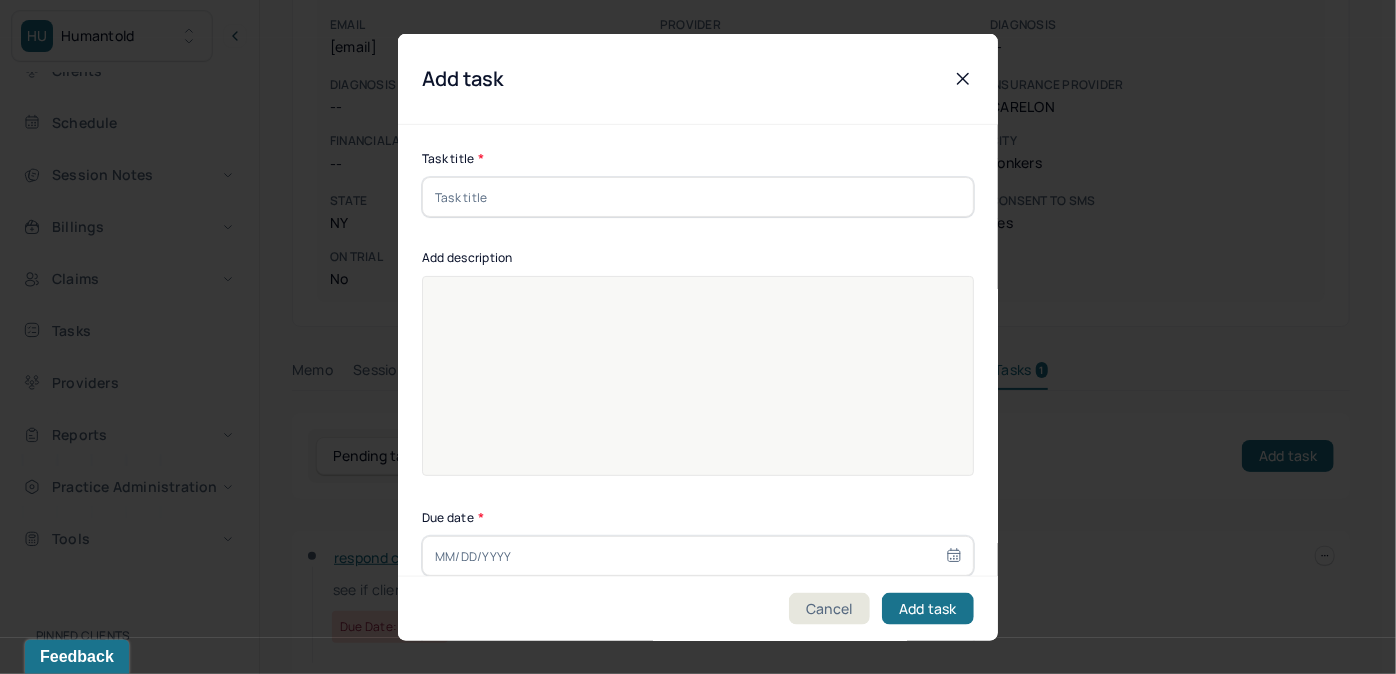 drag, startPoint x: 652, startPoint y: 191, endPoint x: 632, endPoint y: 208, distance: 26.24881 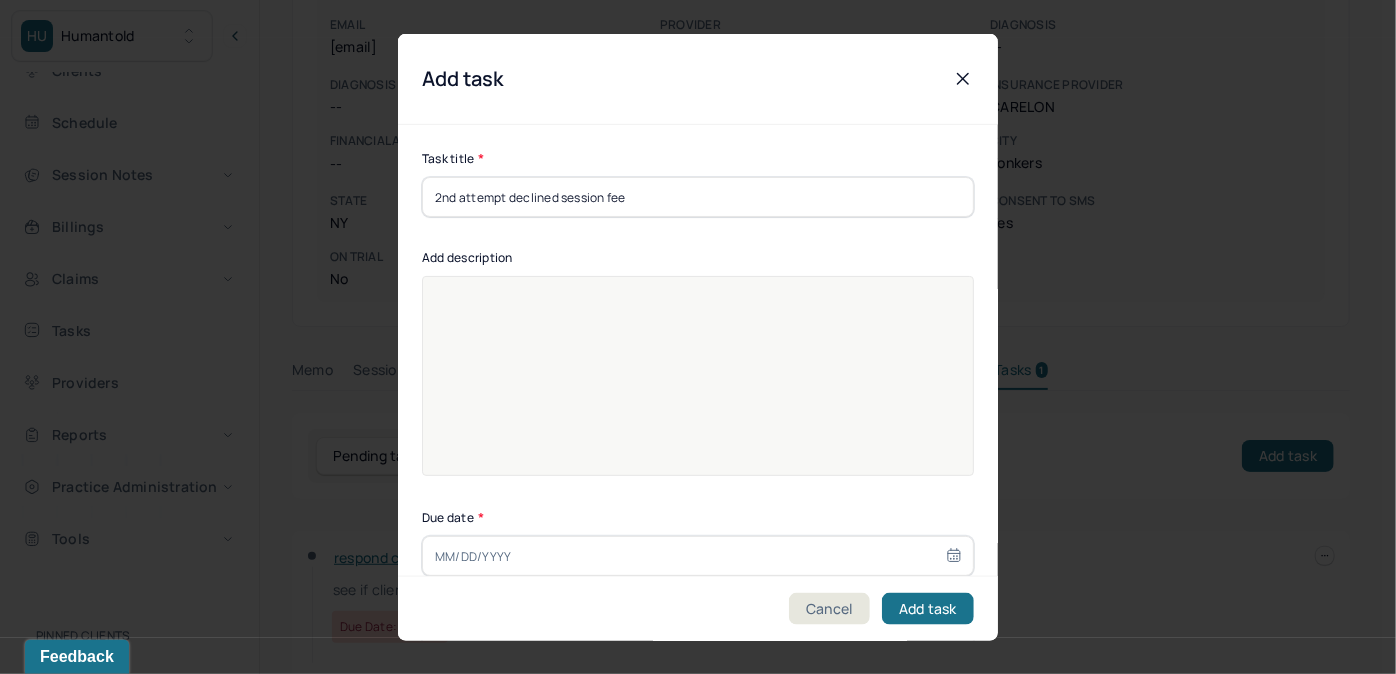 click 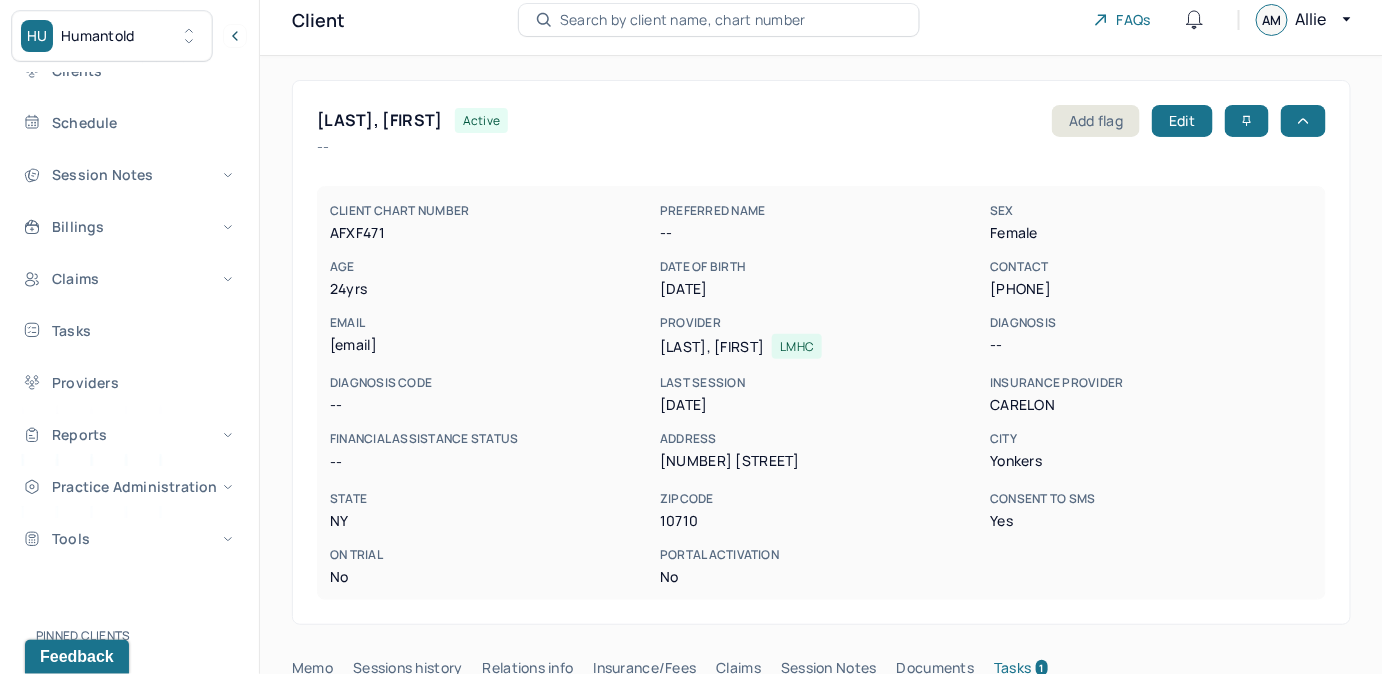 scroll, scrollTop: 0, scrollLeft: 0, axis: both 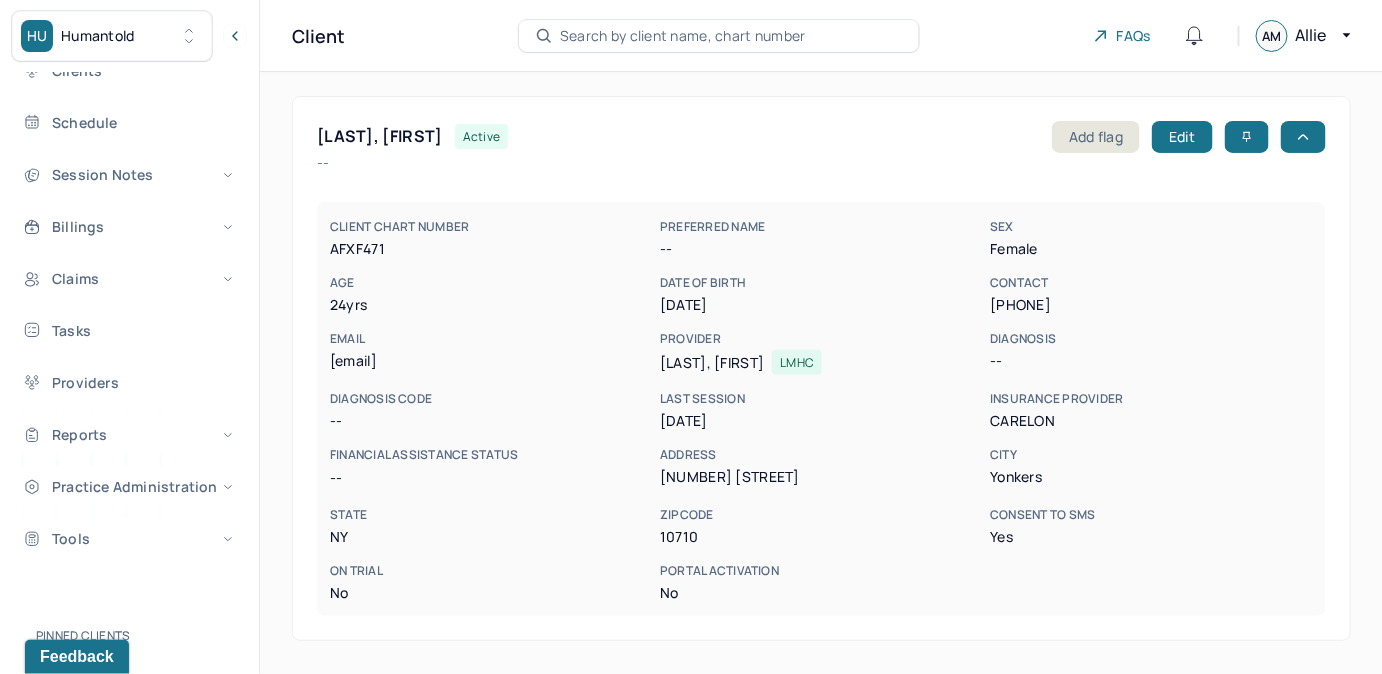 click on "Search by client name, chart number" at bounding box center (683, 36) 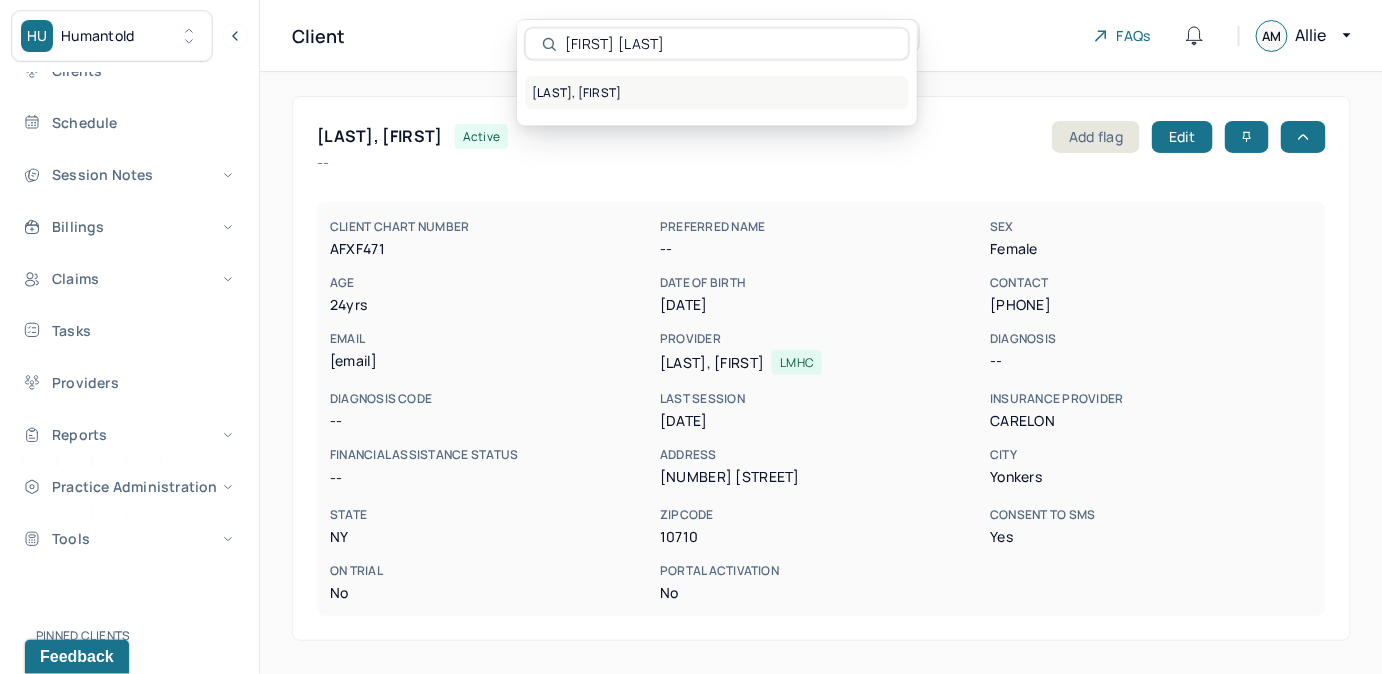 type on "lauren posad" 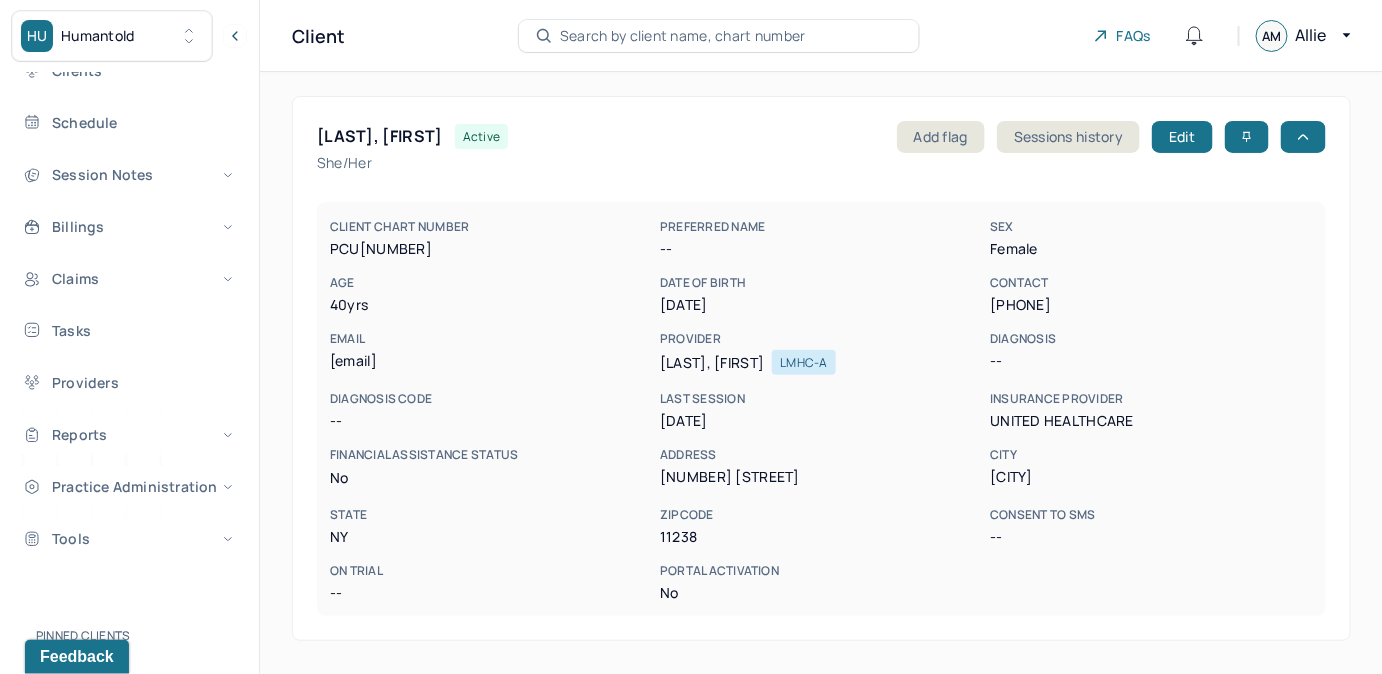 drag, startPoint x: 328, startPoint y: 356, endPoint x: 509, endPoint y: 366, distance: 181.27603 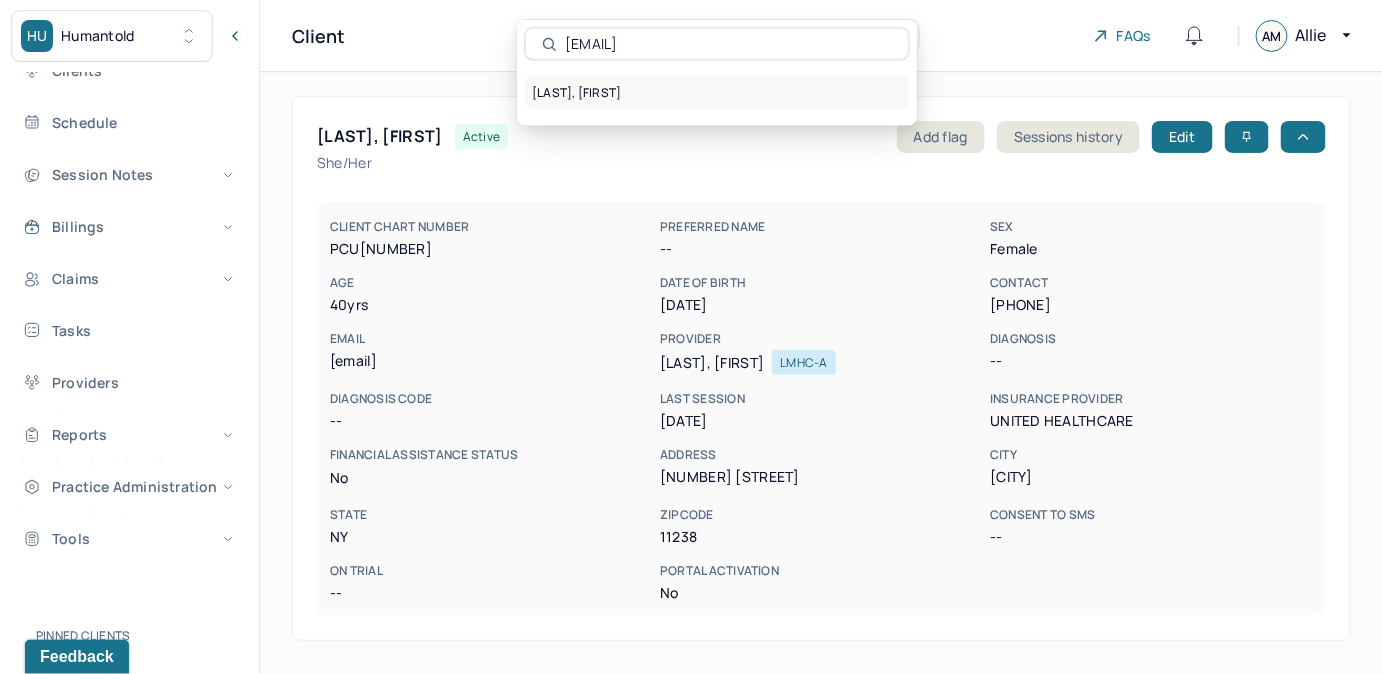 type on "[EMAIL]" 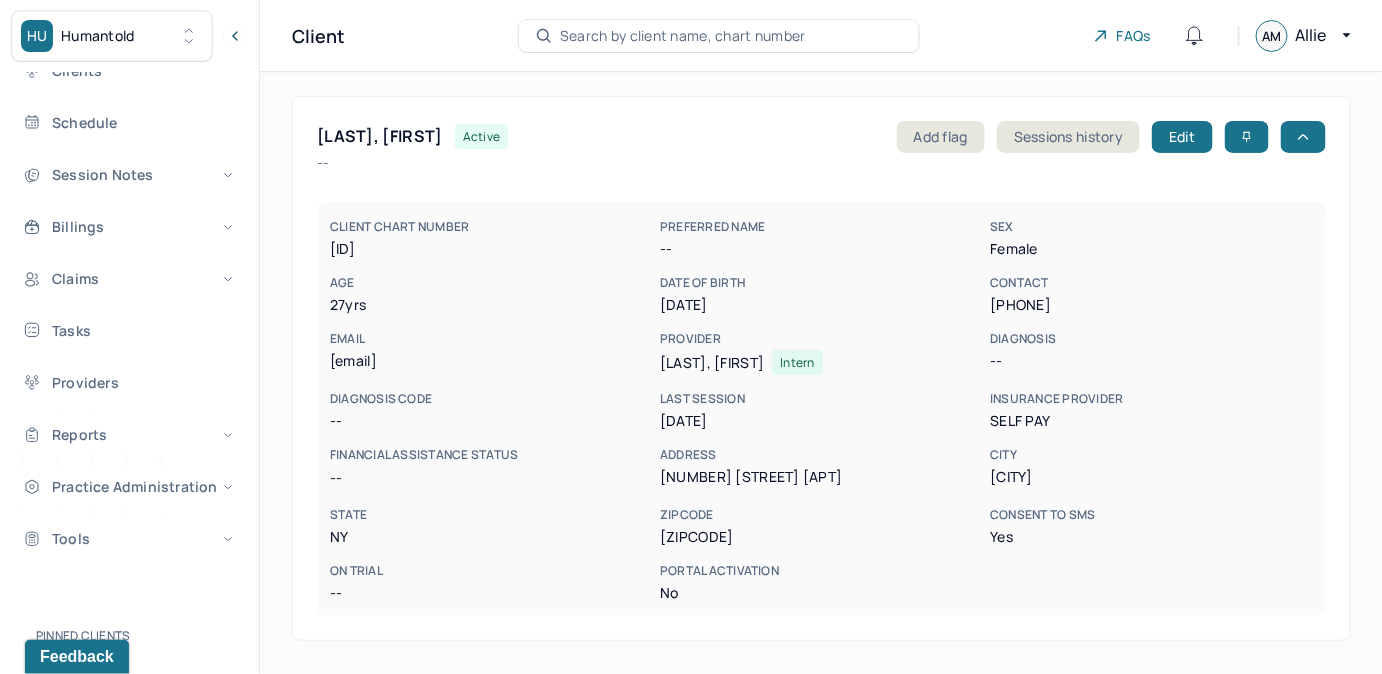 drag, startPoint x: 327, startPoint y: 254, endPoint x: 419, endPoint y: 247, distance: 92.26592 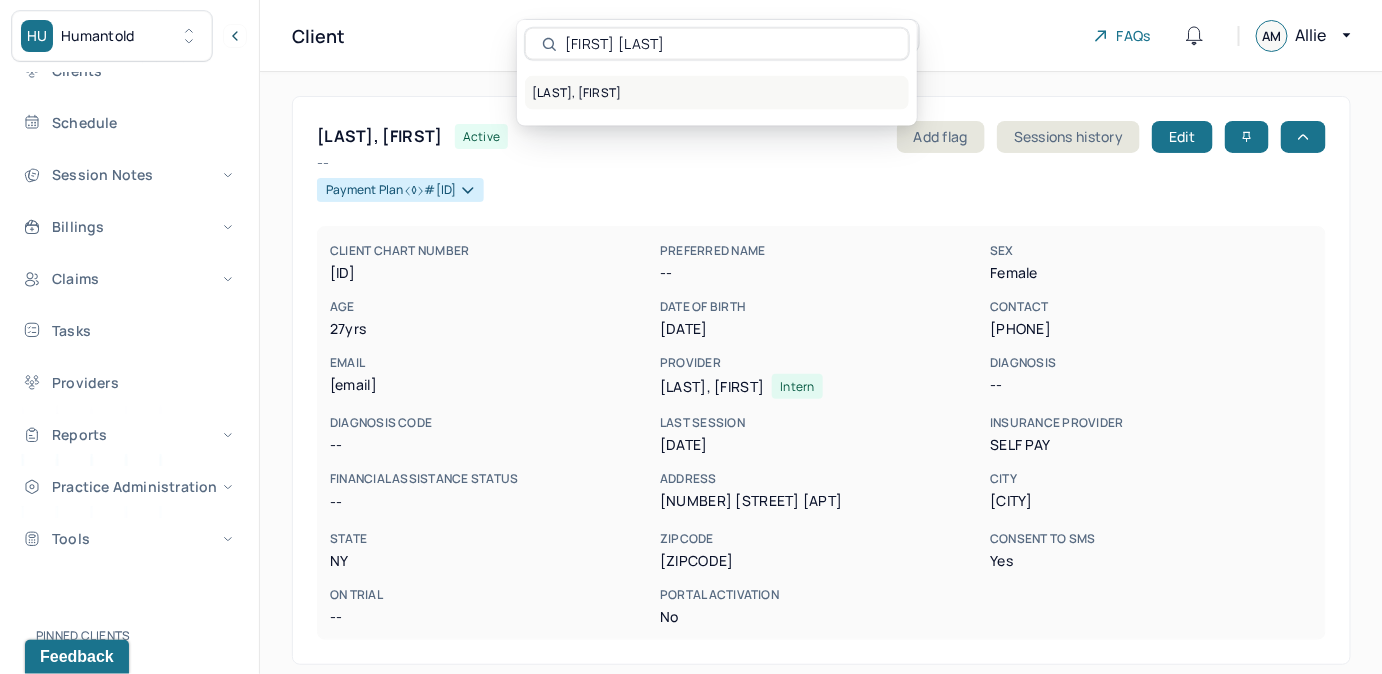 type on "Naileah Anderson" 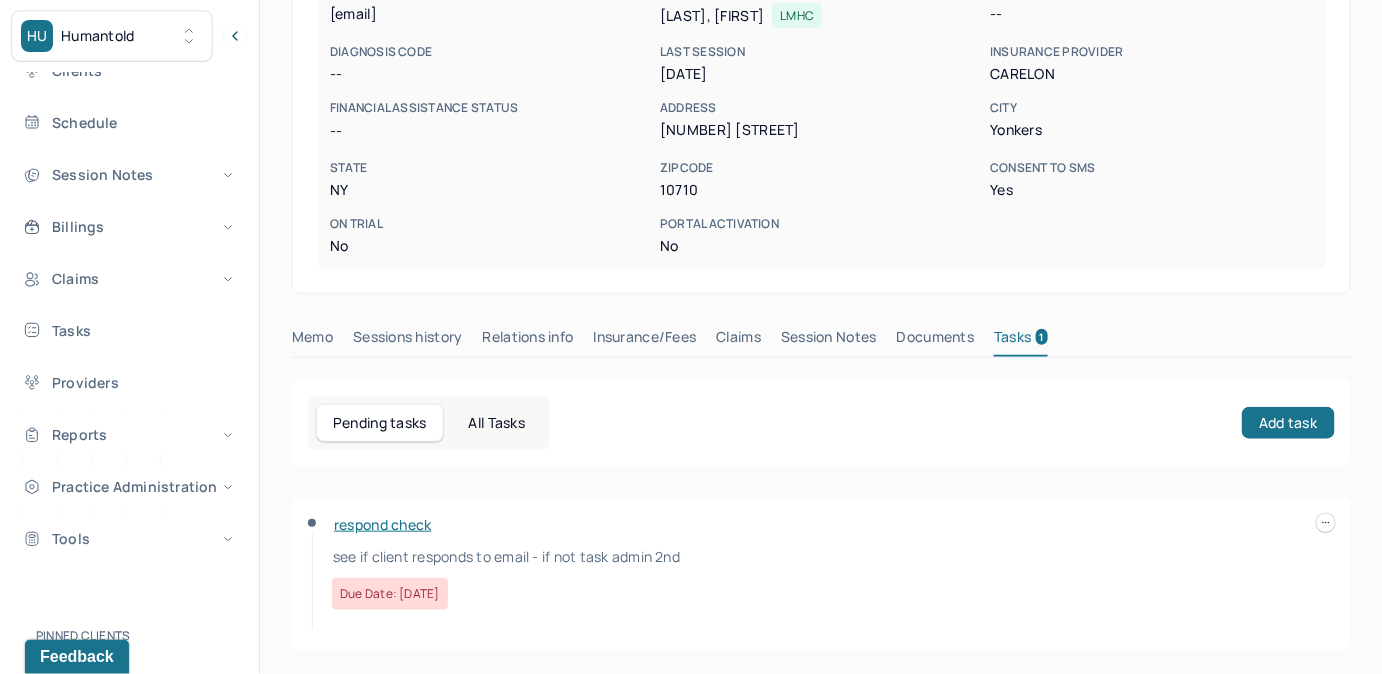 scroll, scrollTop: 348, scrollLeft: 0, axis: vertical 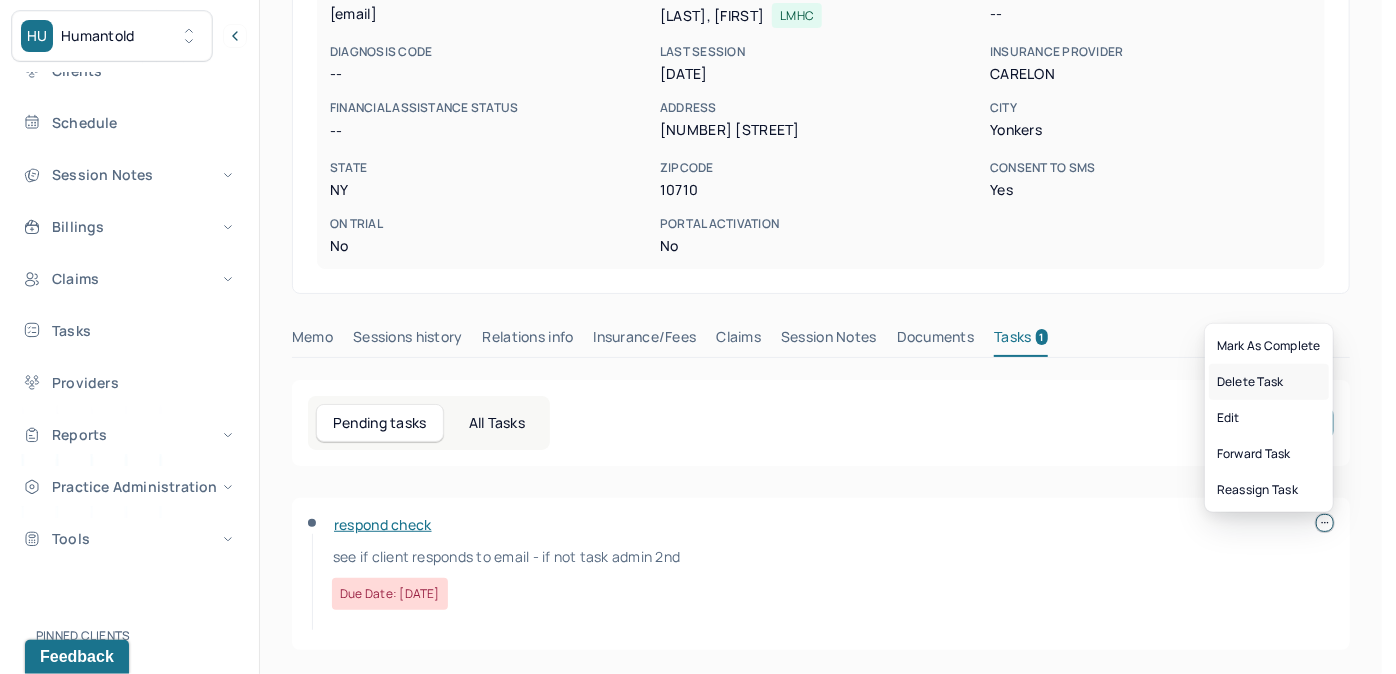 click on "Delete Task" at bounding box center (1269, 382) 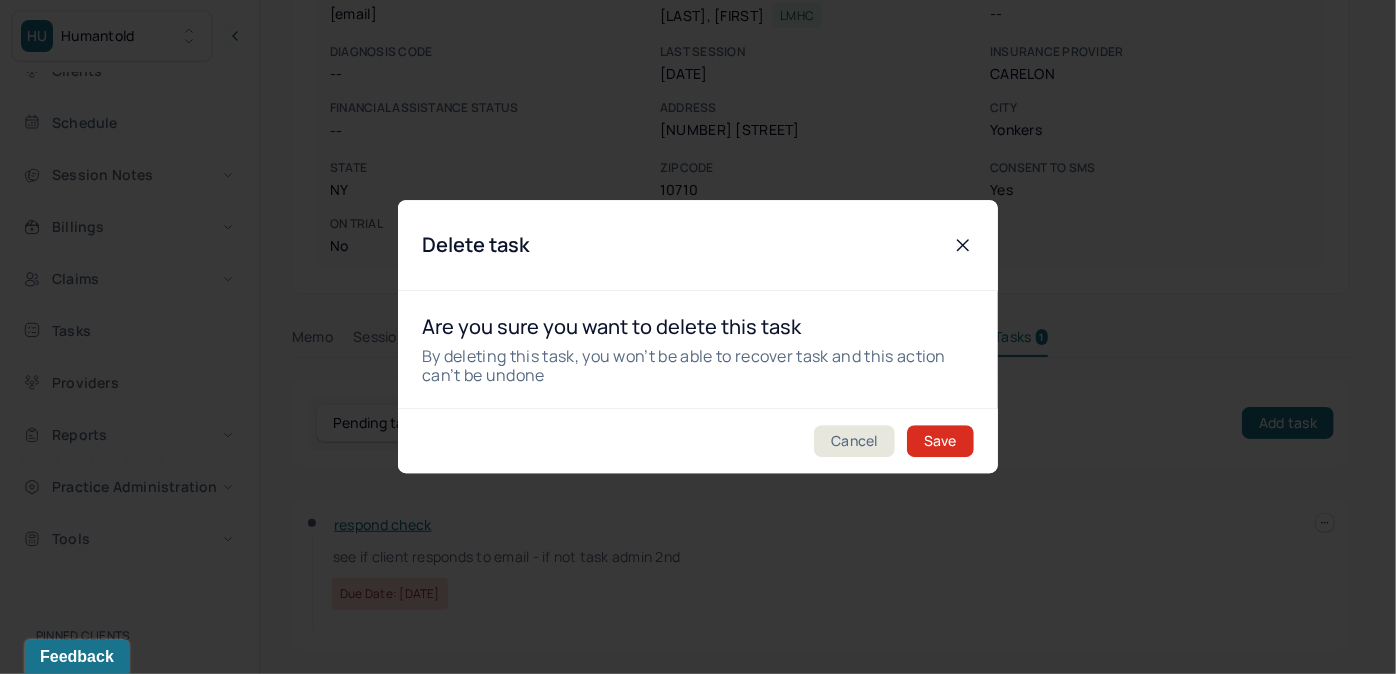 click on "Save" at bounding box center (940, 442) 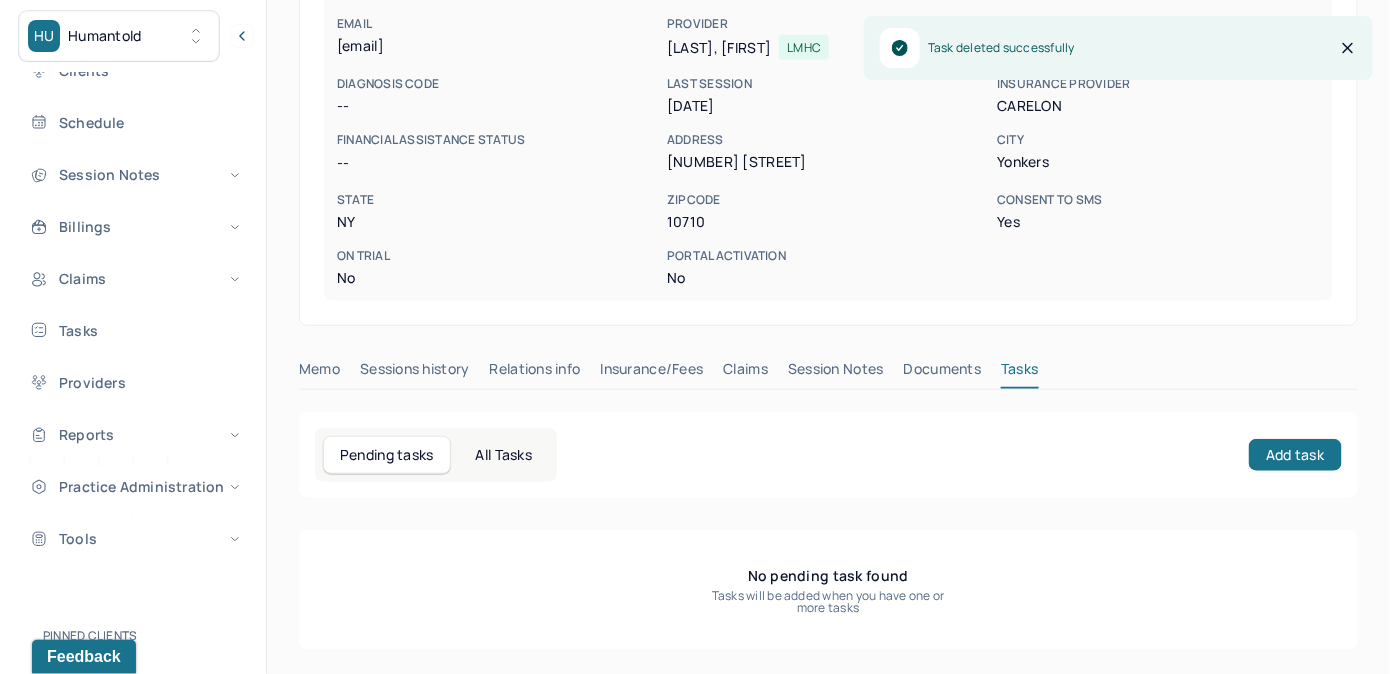 scroll, scrollTop: 314, scrollLeft: 0, axis: vertical 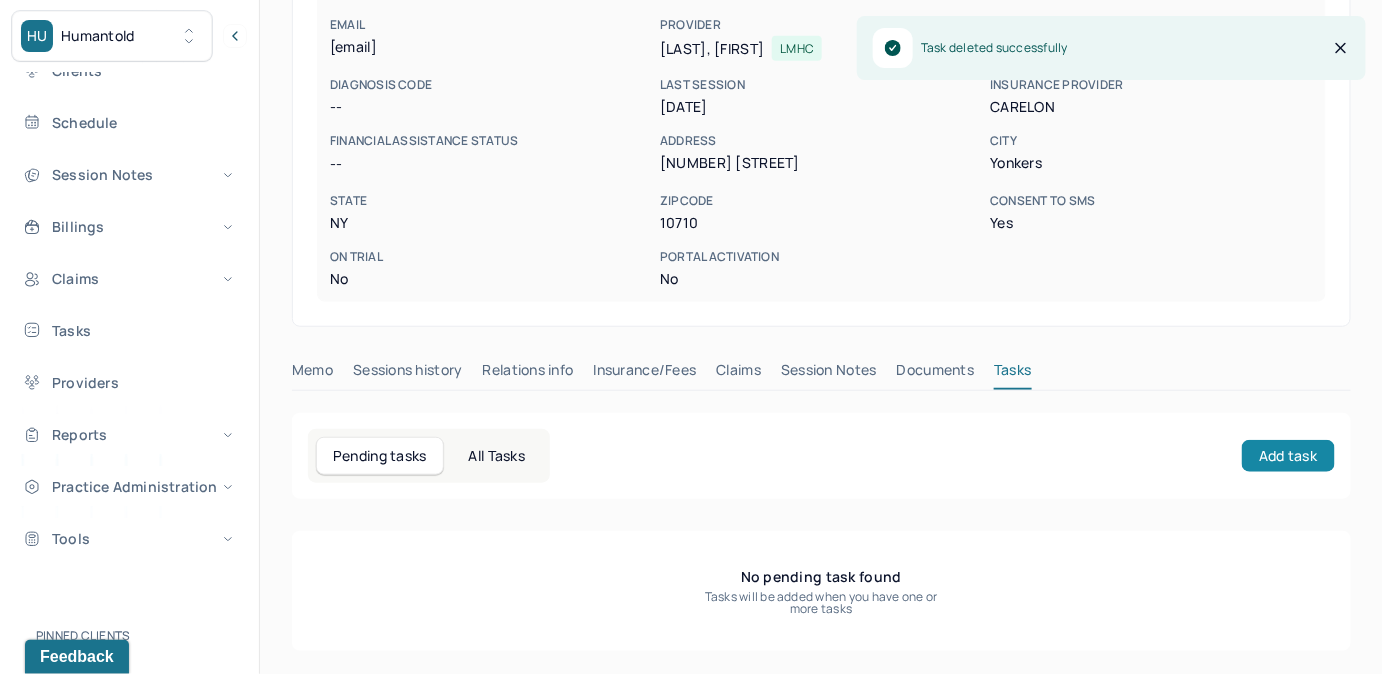 click on "Add task" at bounding box center [1288, 456] 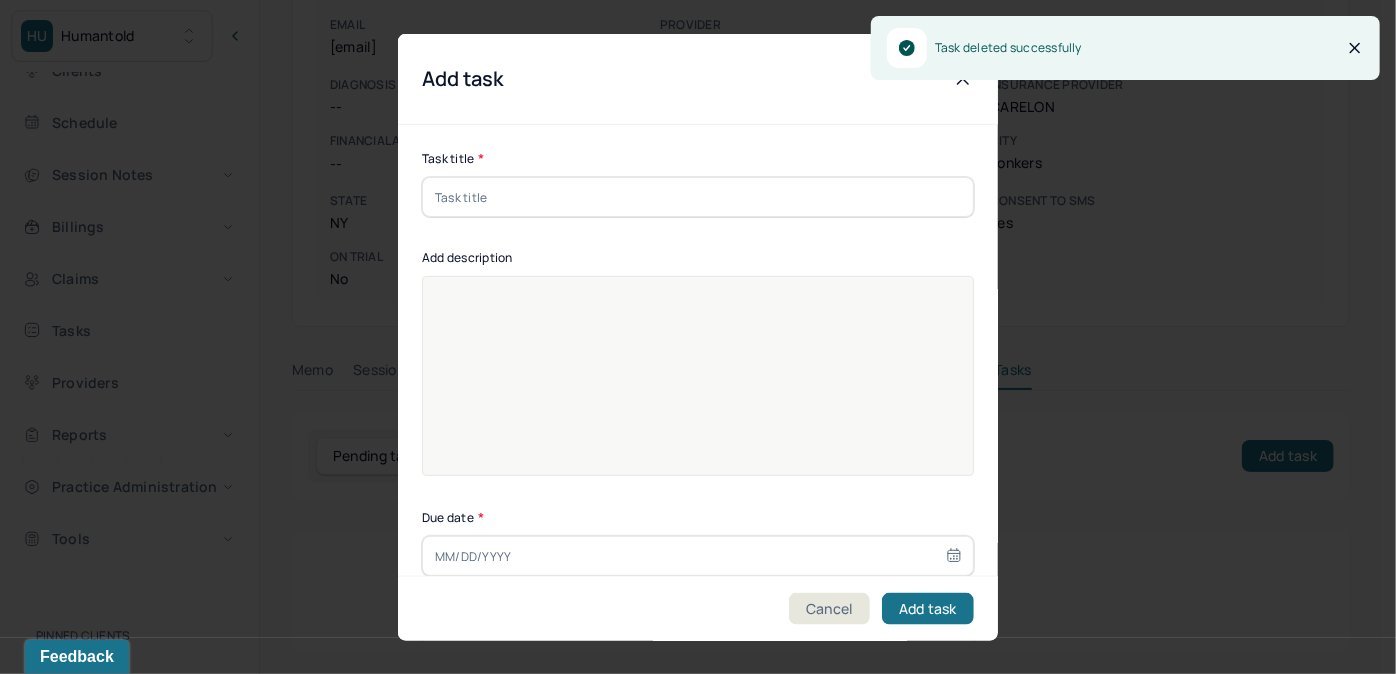 click at bounding box center [698, 197] 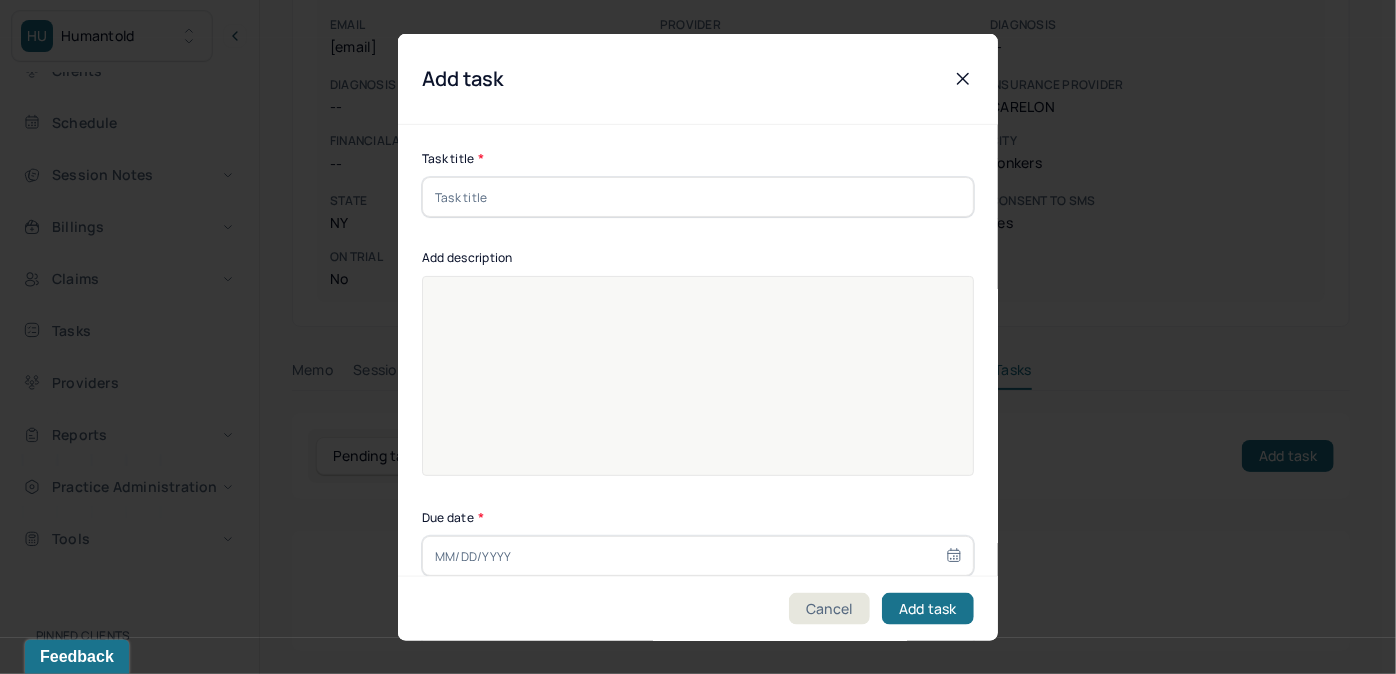type on "2nd attempt declined session fee" 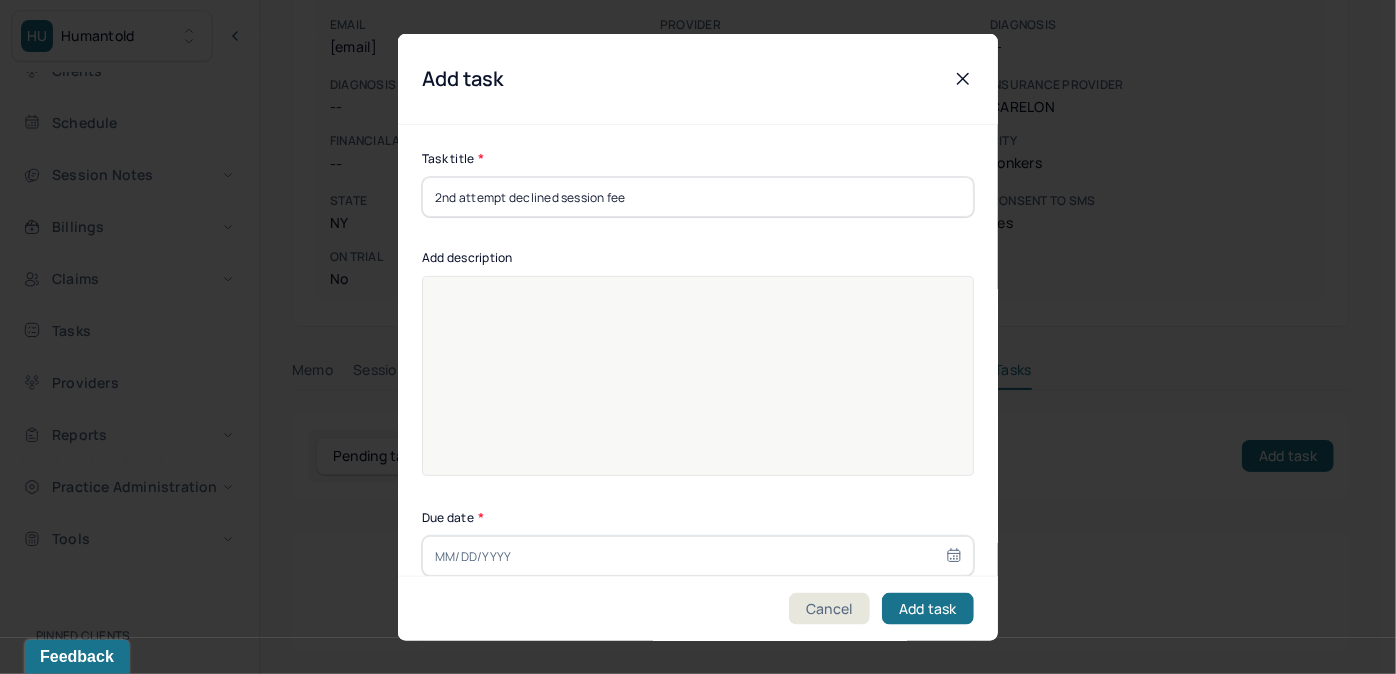 click at bounding box center [698, 389] 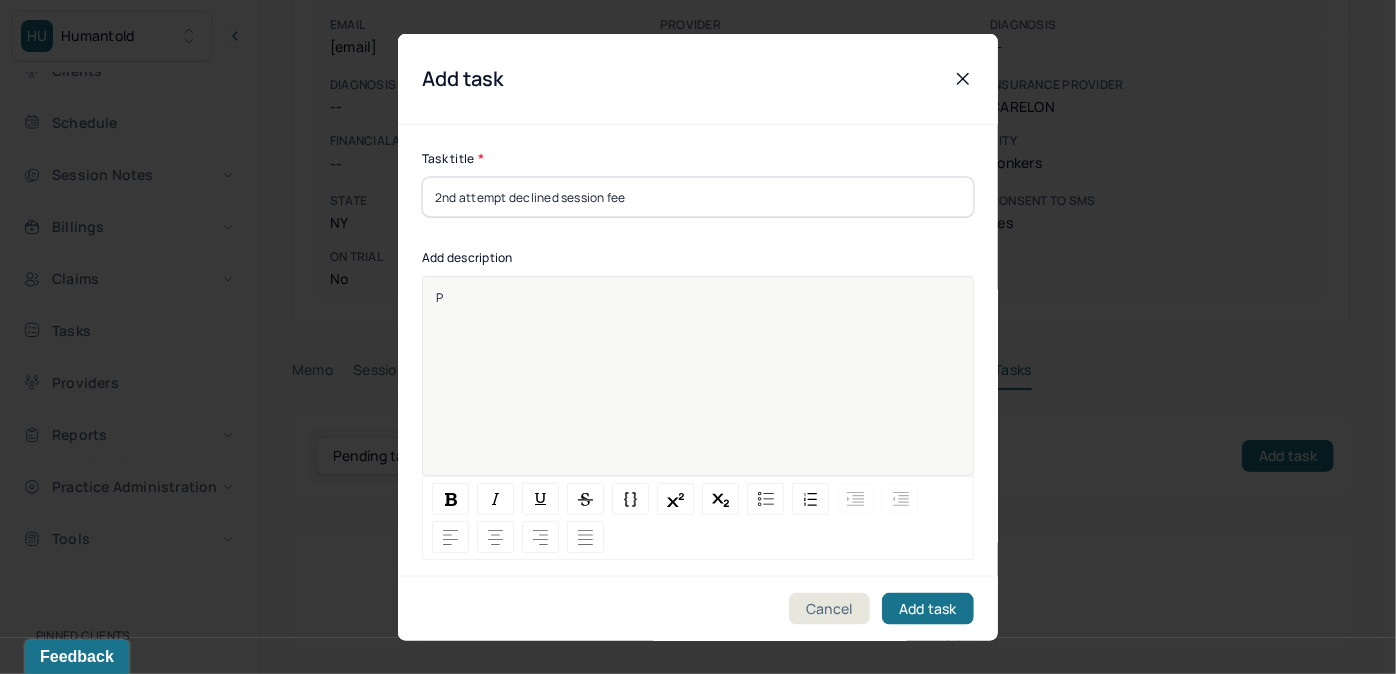 type 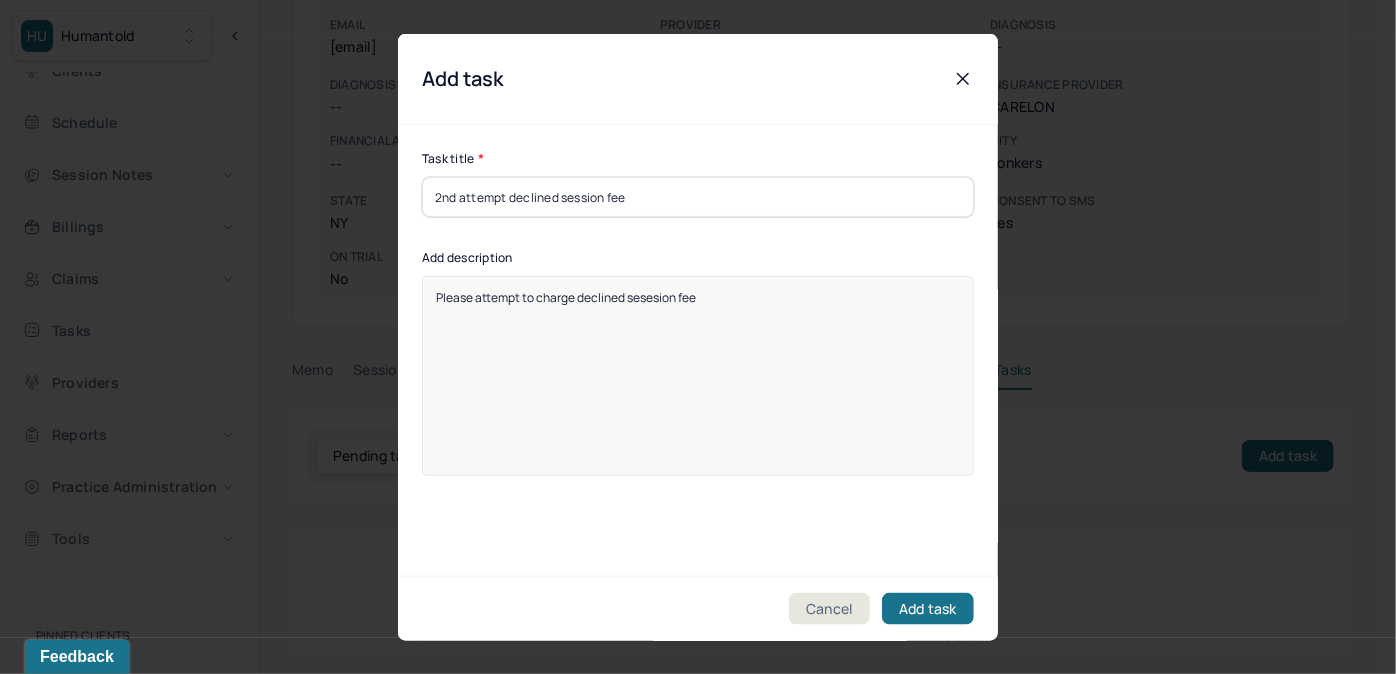 click on "Please attempt to charge declined sesesion fee" at bounding box center [698, 389] 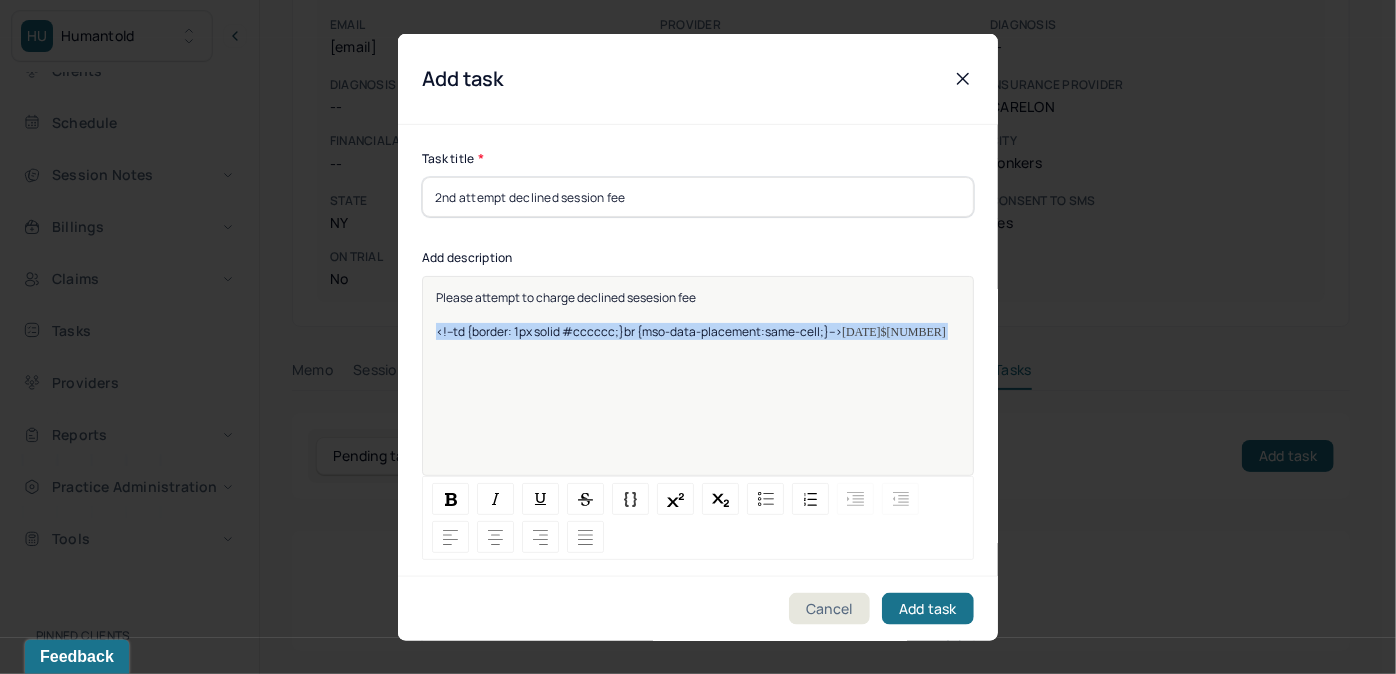 drag, startPoint x: 932, startPoint y: 330, endPoint x: 416, endPoint y: 346, distance: 516.248 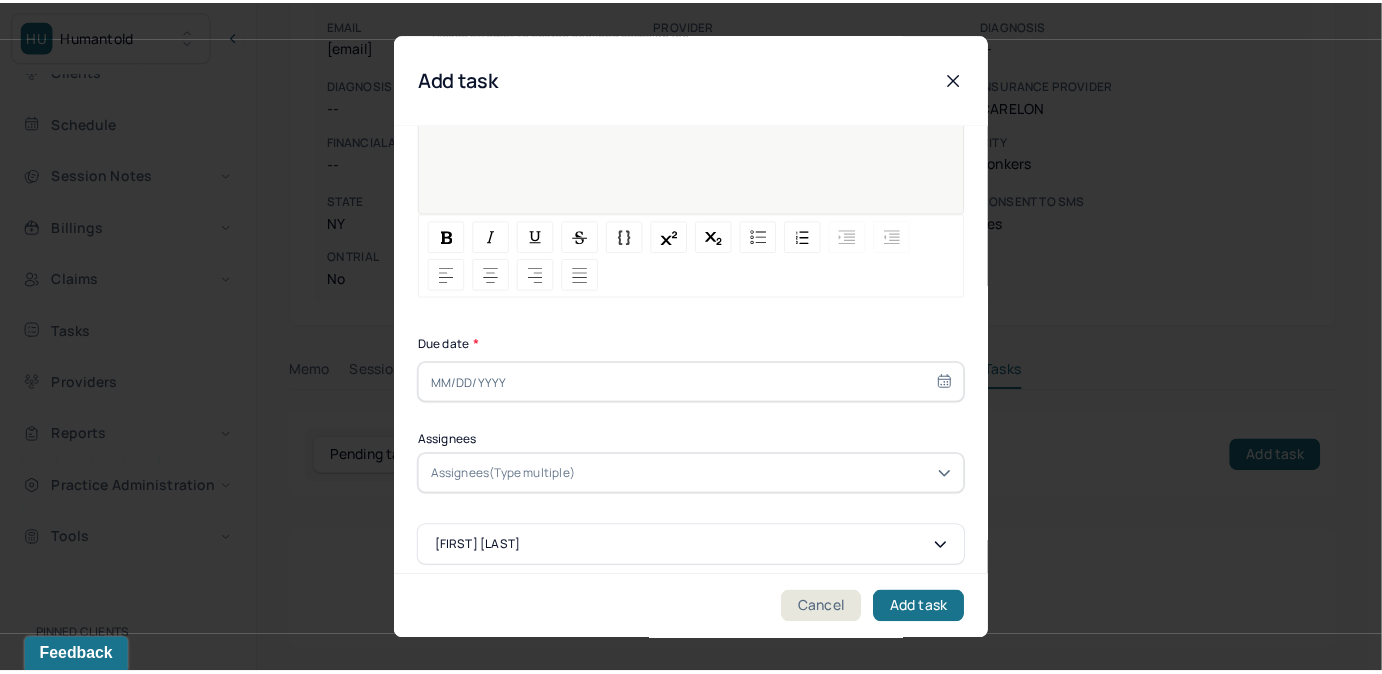 scroll, scrollTop: 274, scrollLeft: 0, axis: vertical 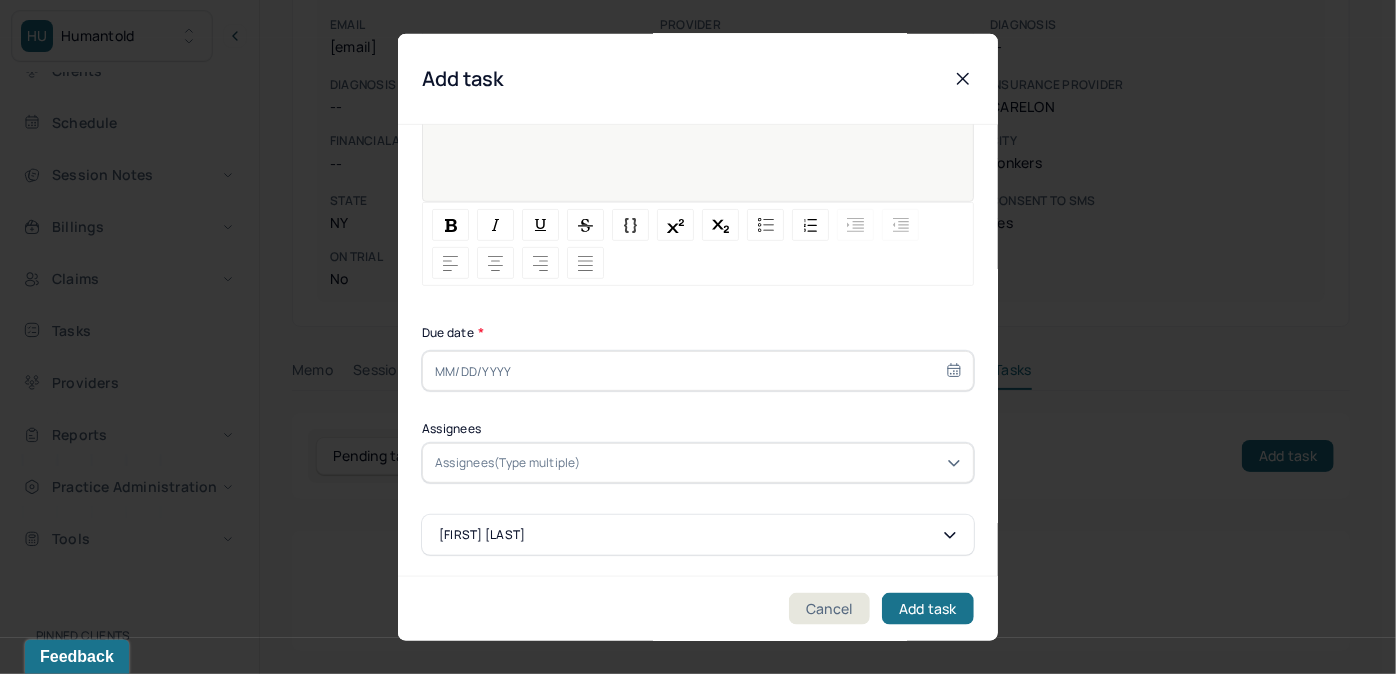 select on "6" 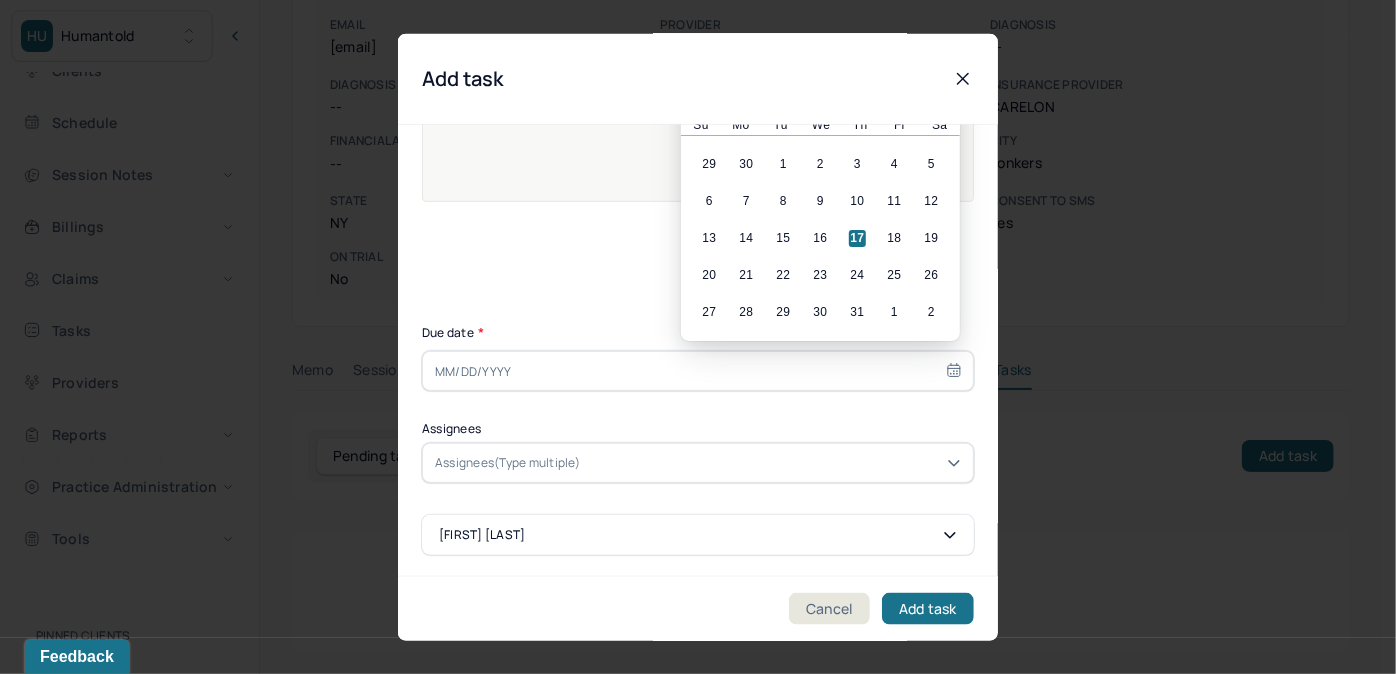 click at bounding box center [698, 371] 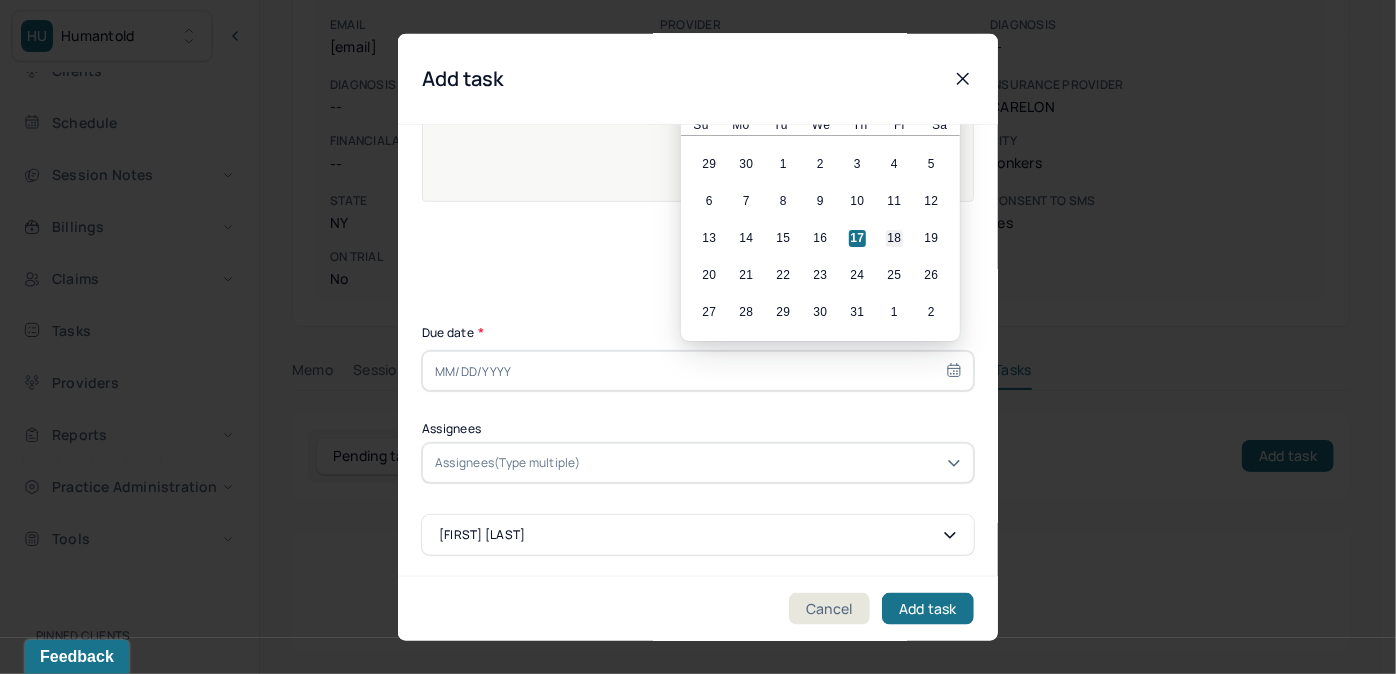 click on "18" at bounding box center (894, 238) 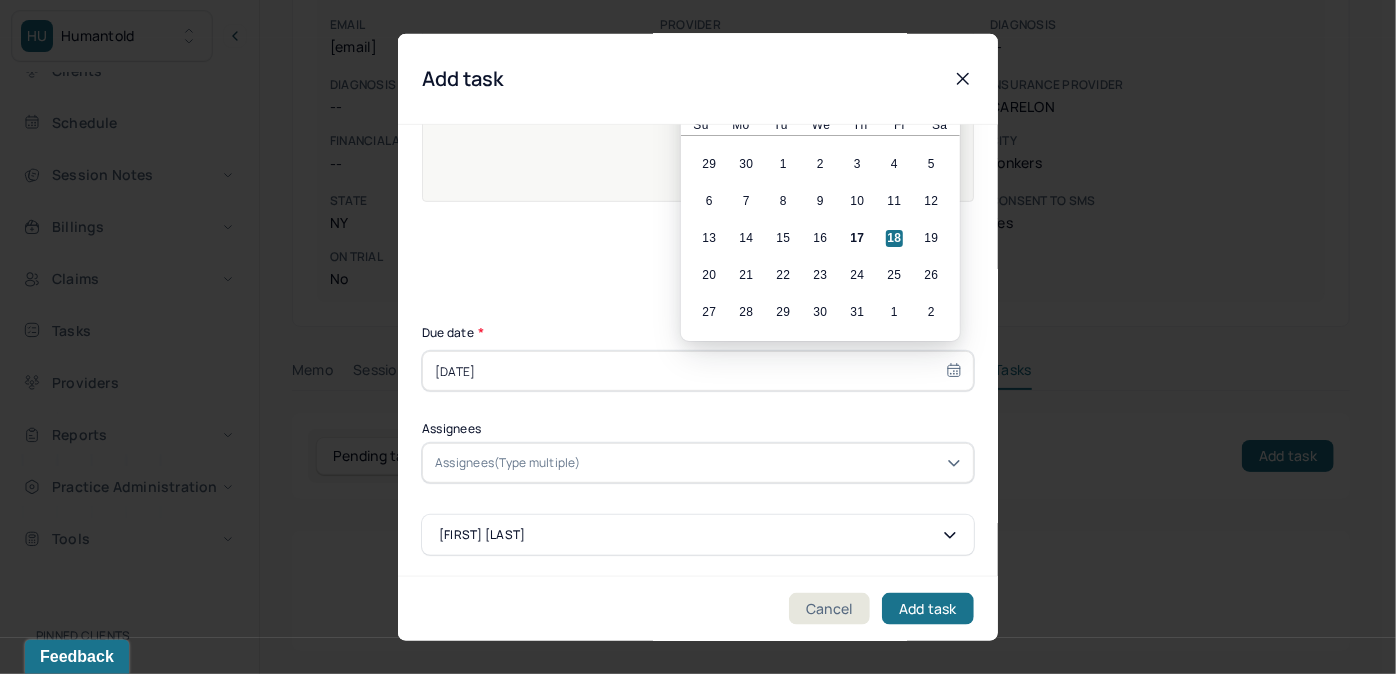 click on "Assignees(Type multiple)" at bounding box center [508, 463] 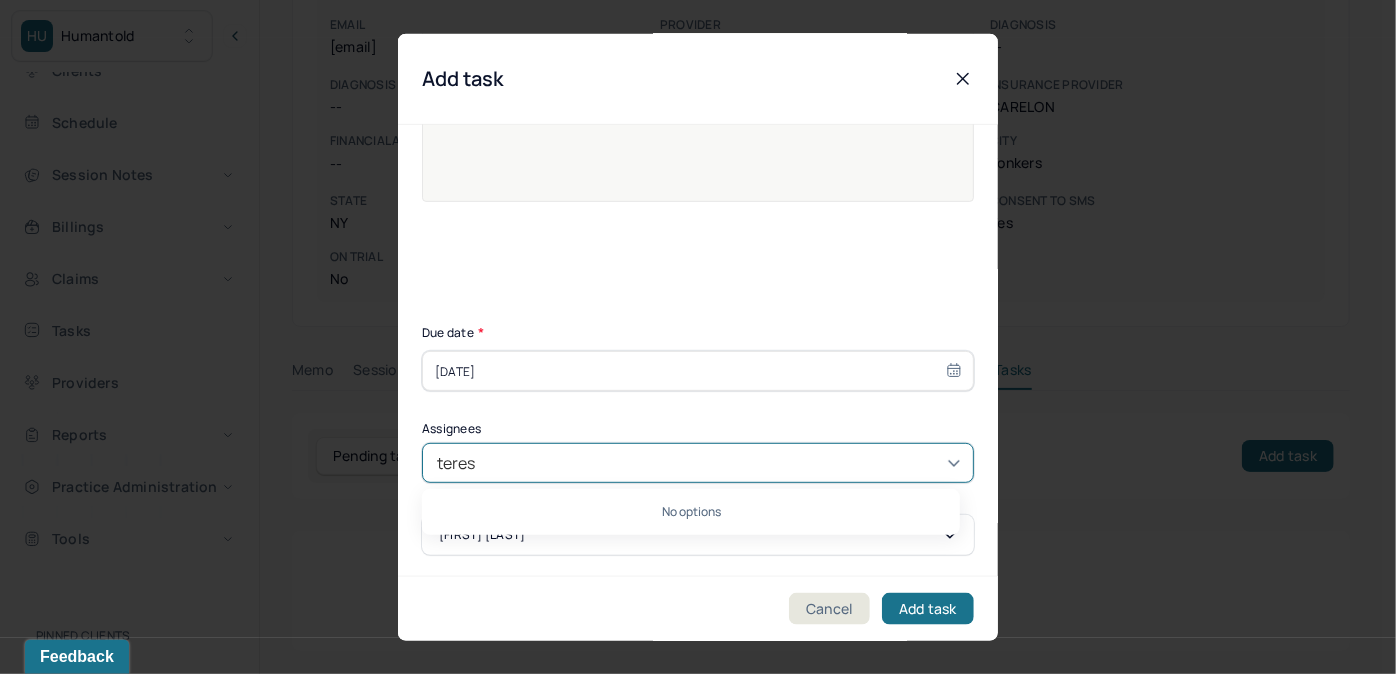 type on "[FIRST]" 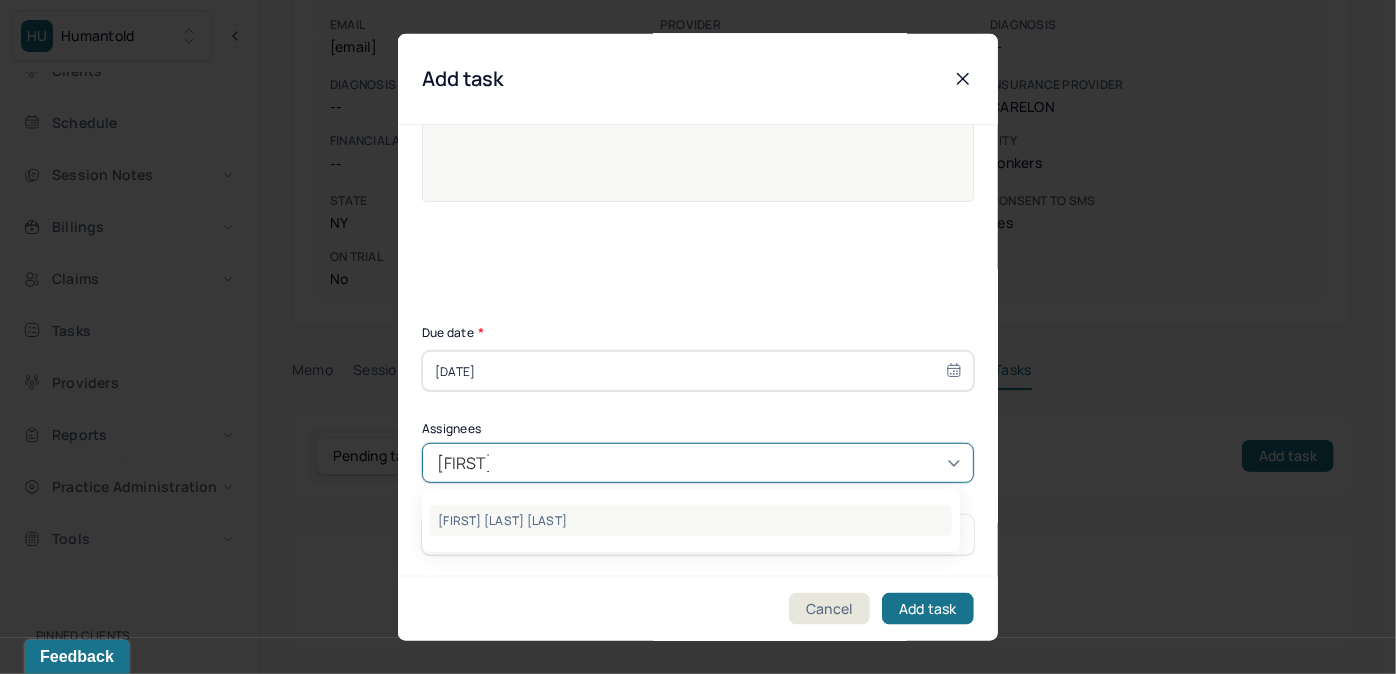 click on "[FIRST] [LAST] [LAST]" at bounding box center [691, 520] 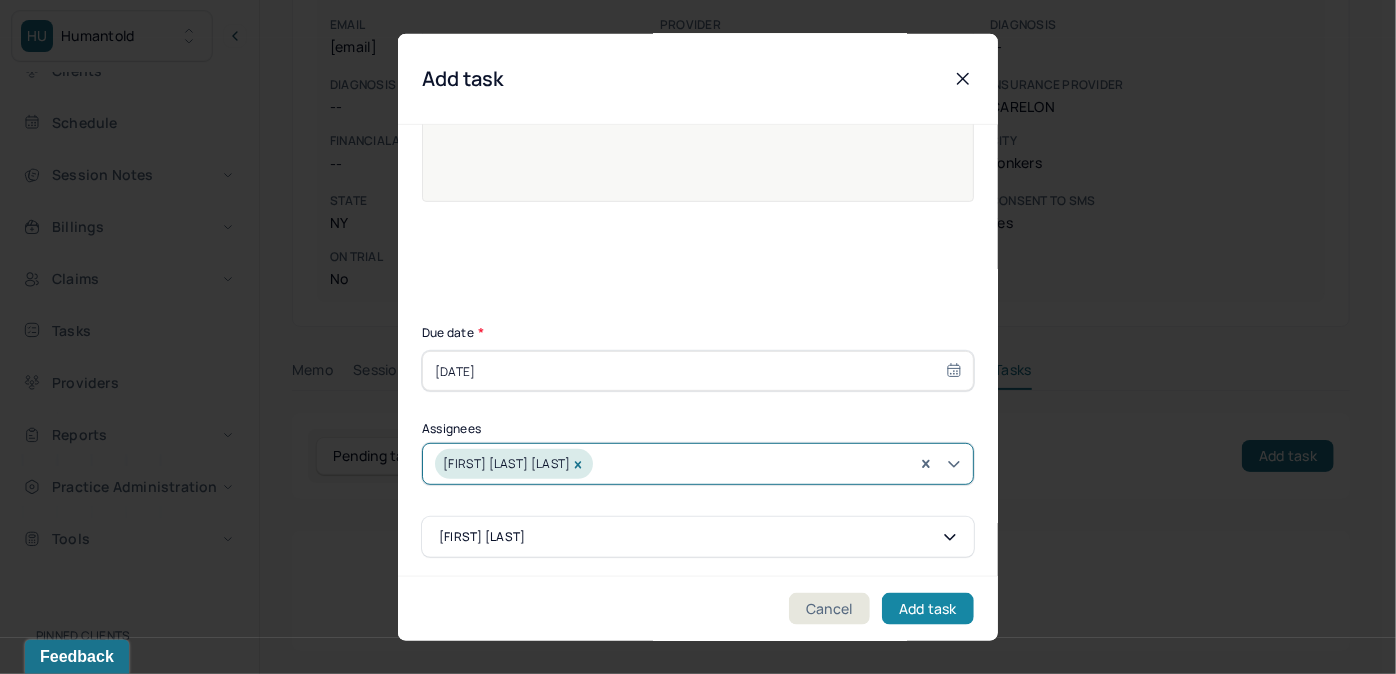 click on "Add task" at bounding box center (928, 608) 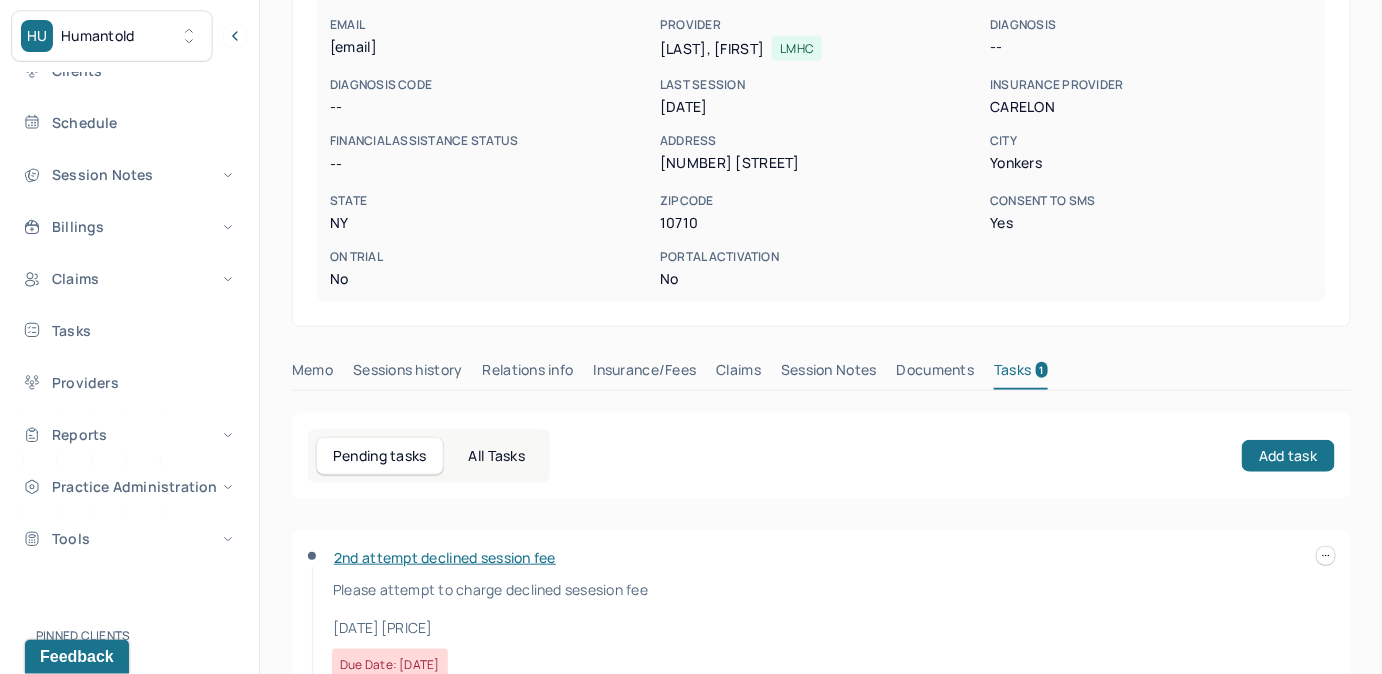 scroll, scrollTop: 0, scrollLeft: 0, axis: both 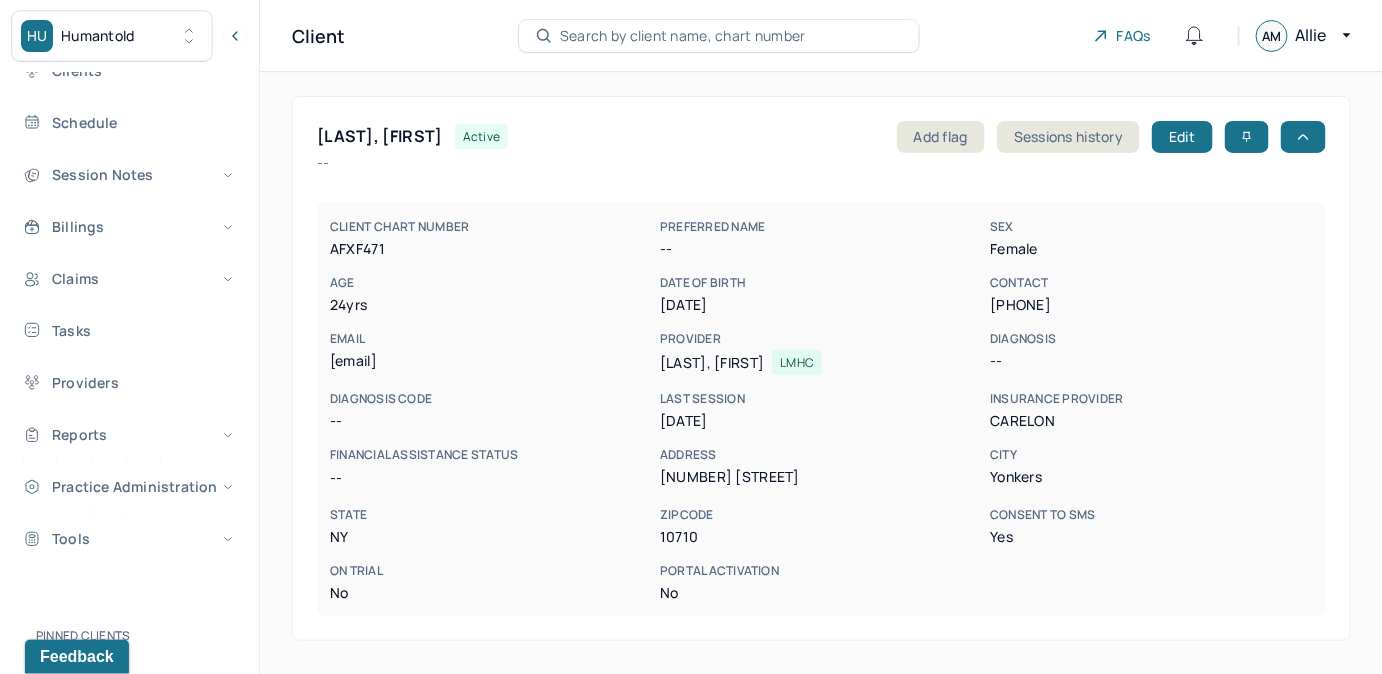 click on "Search by client name, chart number" at bounding box center (683, 36) 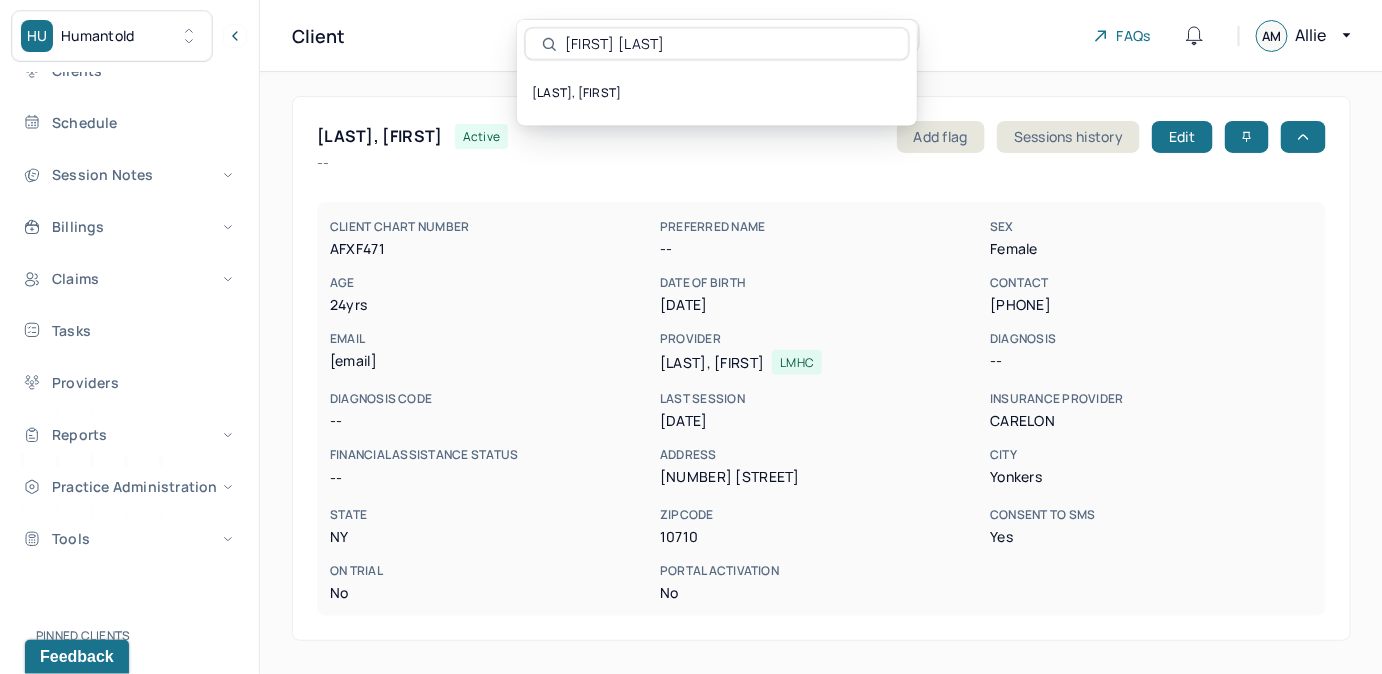 type on "Clara Theagene" 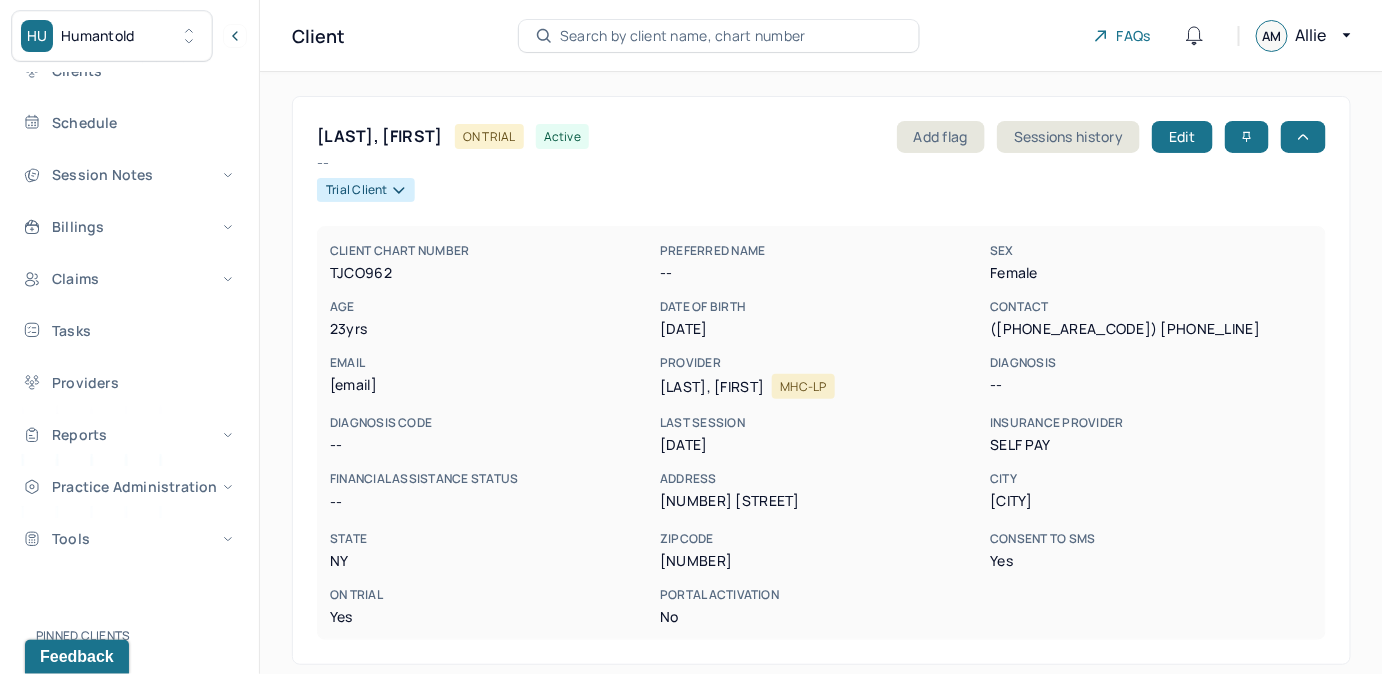 drag, startPoint x: 333, startPoint y: 385, endPoint x: 529, endPoint y: 400, distance: 196.57314 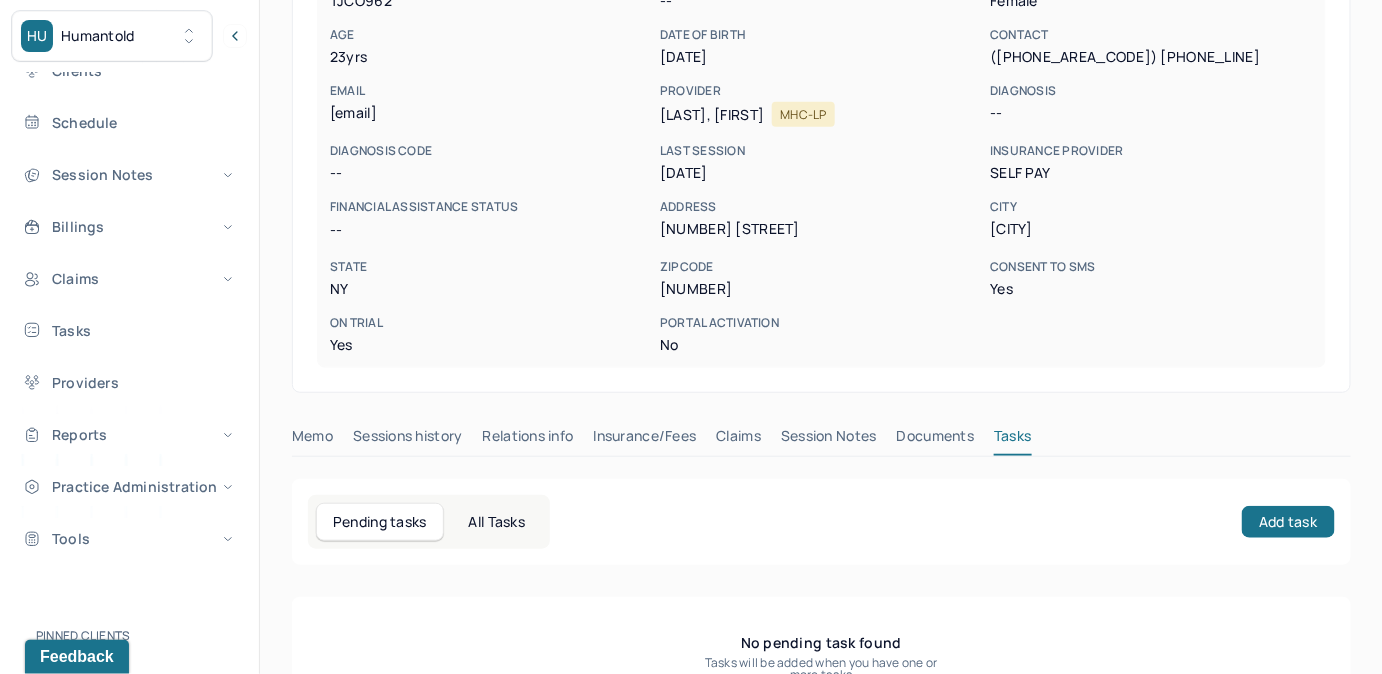 click on "Claims" at bounding box center (738, 440) 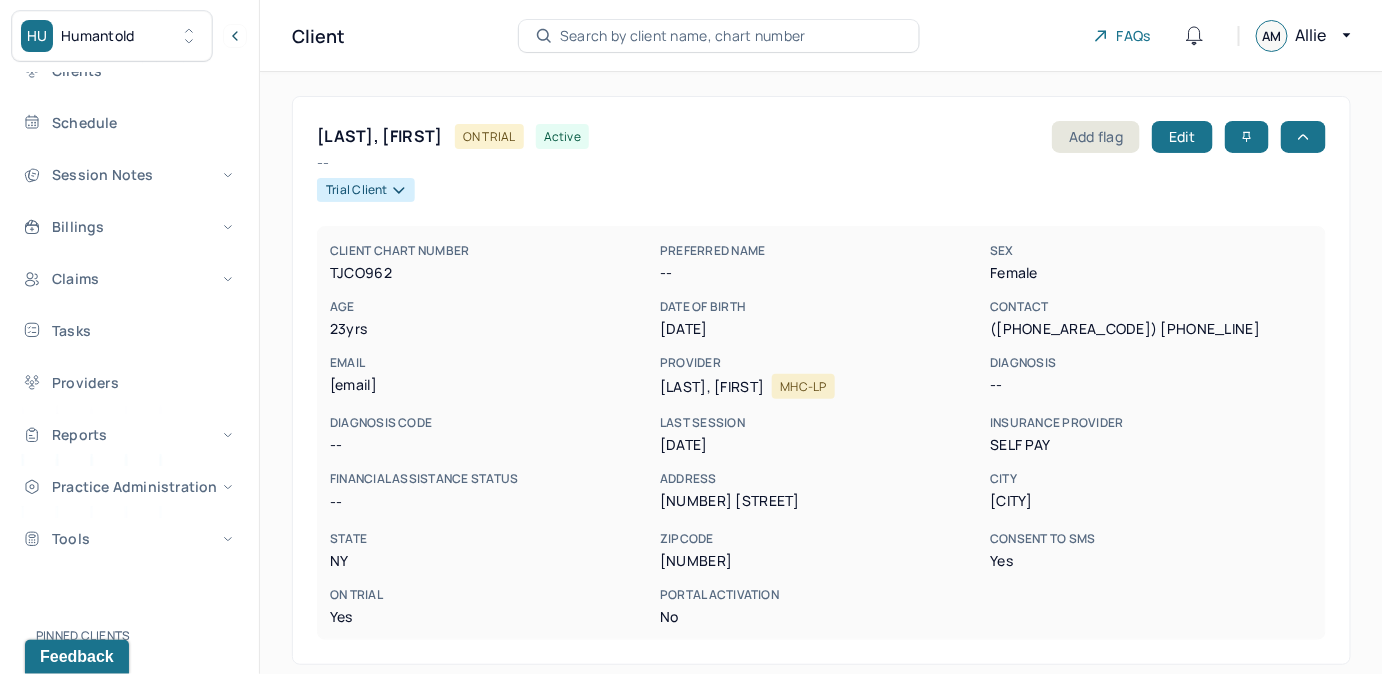 scroll, scrollTop: 0, scrollLeft: 0, axis: both 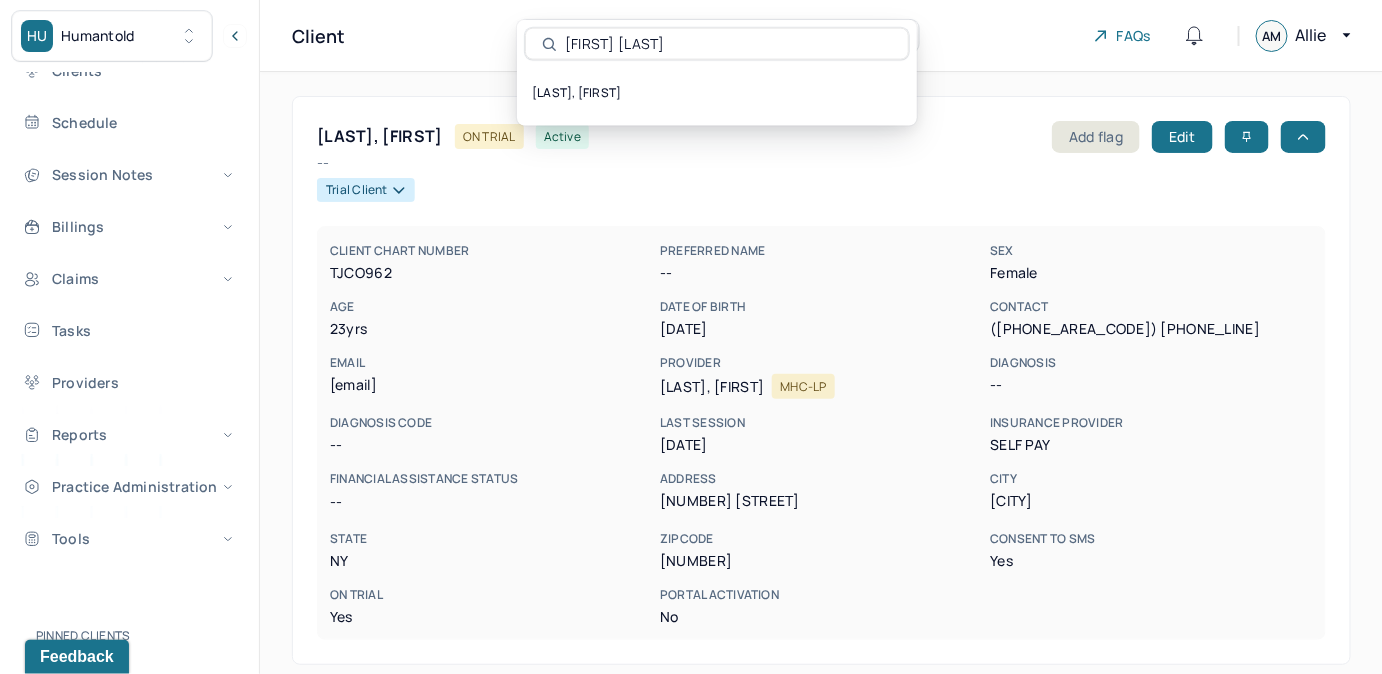drag, startPoint x: 709, startPoint y: 42, endPoint x: 653, endPoint y: 182, distance: 150.78462 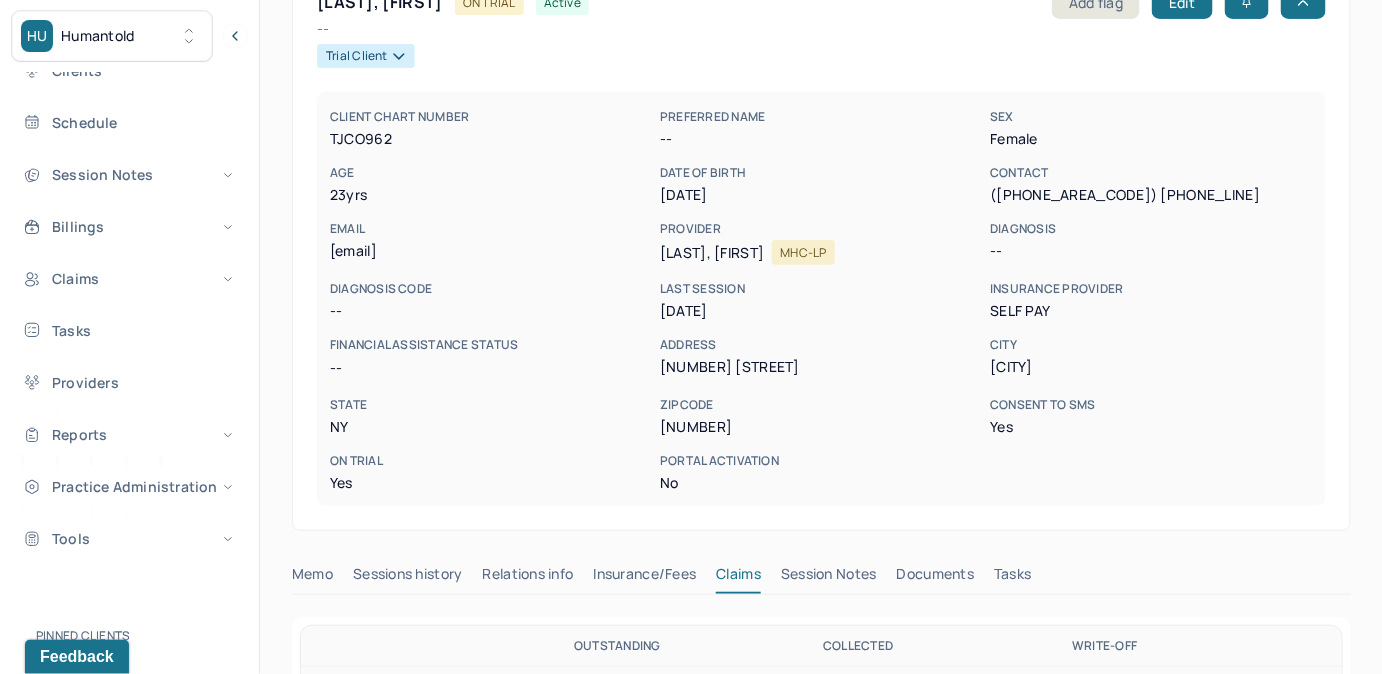 scroll, scrollTop: 636, scrollLeft: 0, axis: vertical 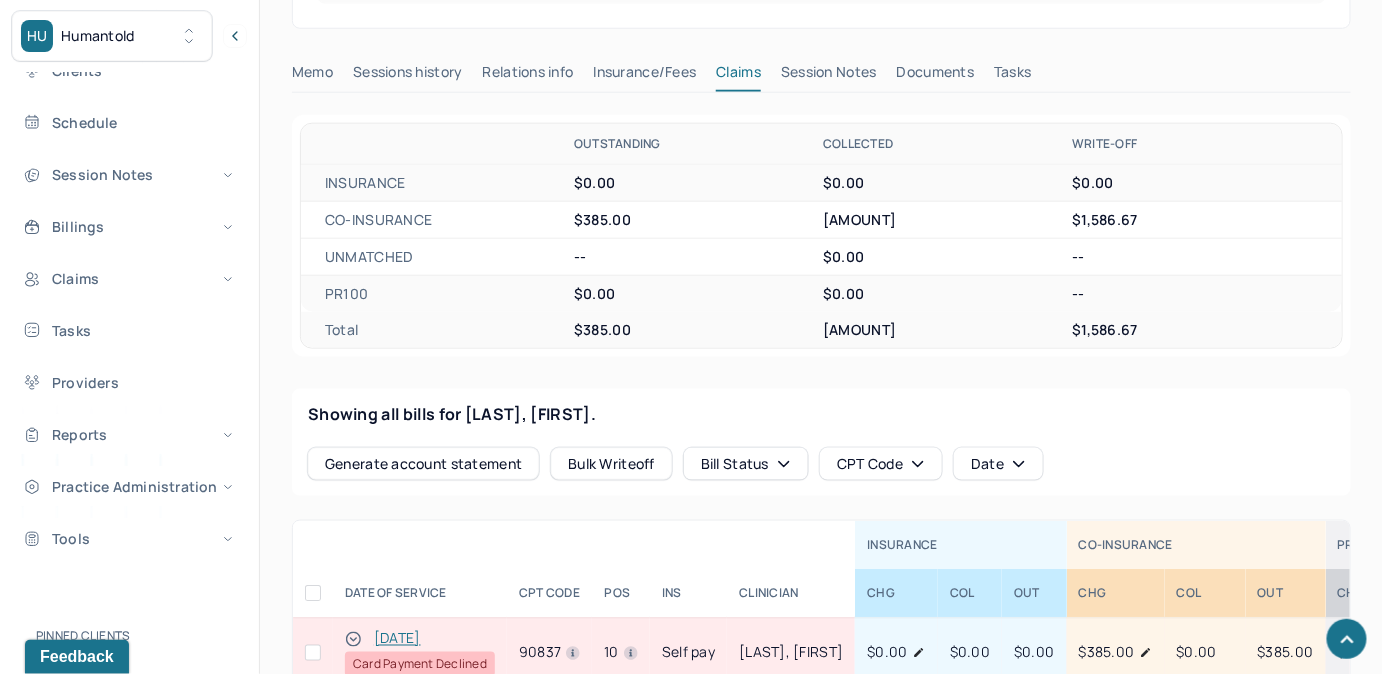 click on "Tasks" at bounding box center [1012, 76] 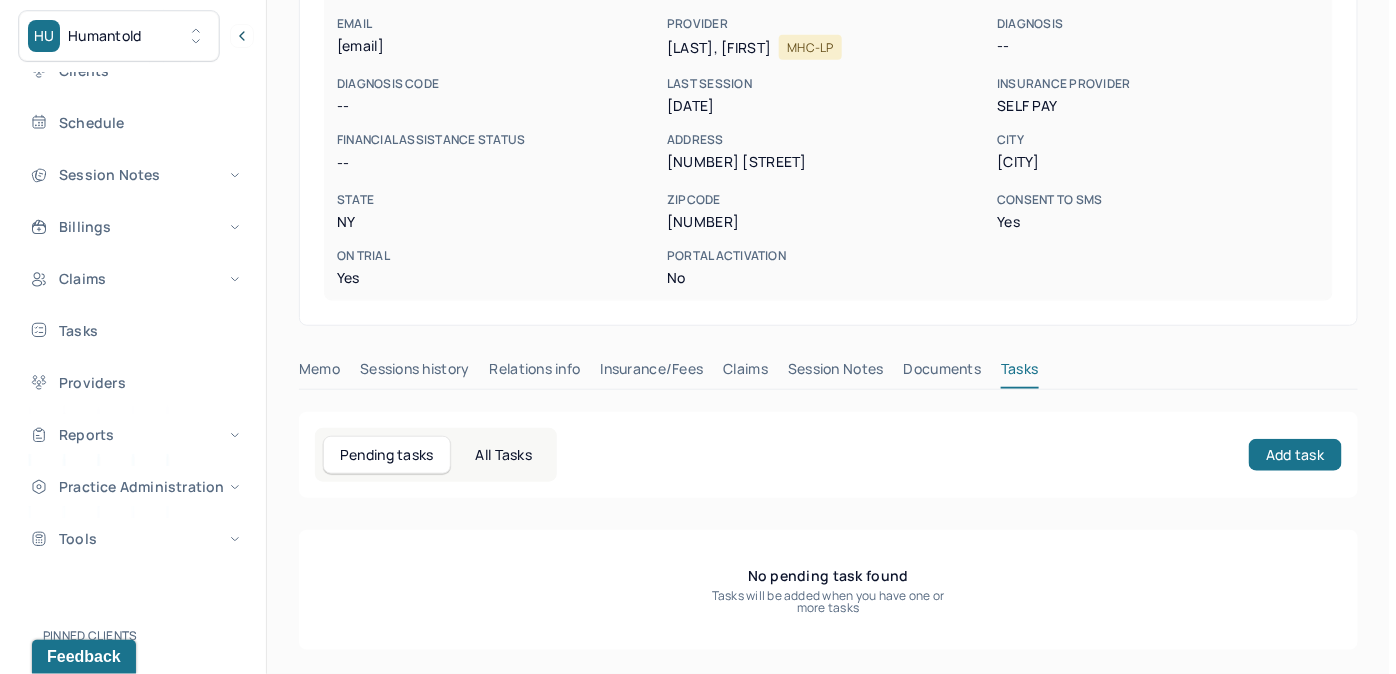 scroll, scrollTop: 338, scrollLeft: 0, axis: vertical 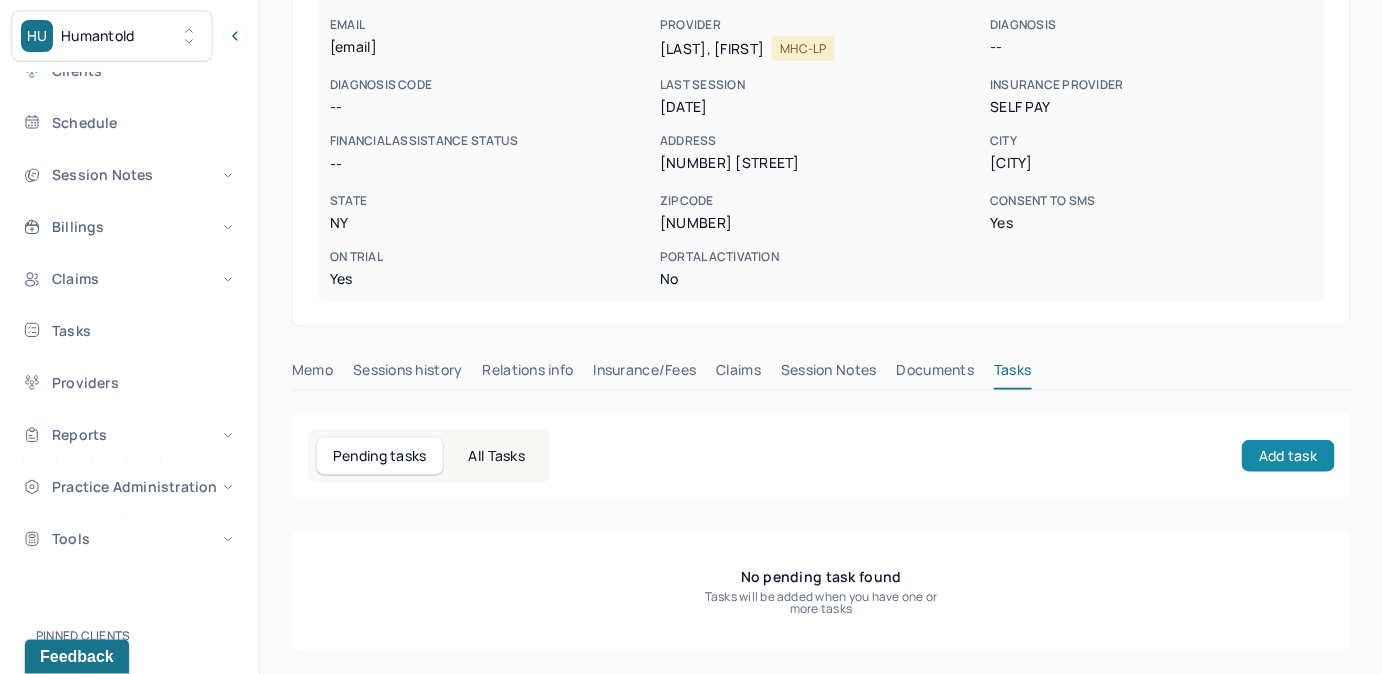 click on "Add task" at bounding box center [1288, 456] 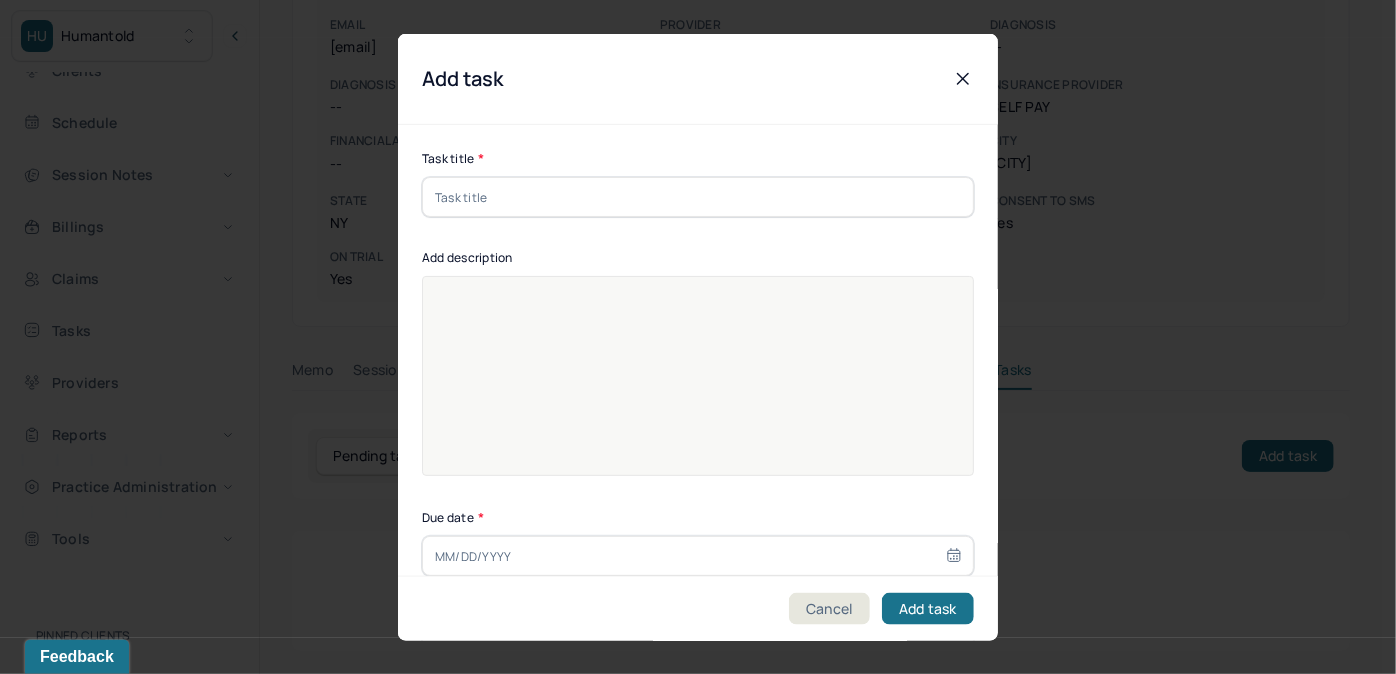 click at bounding box center (698, 197) 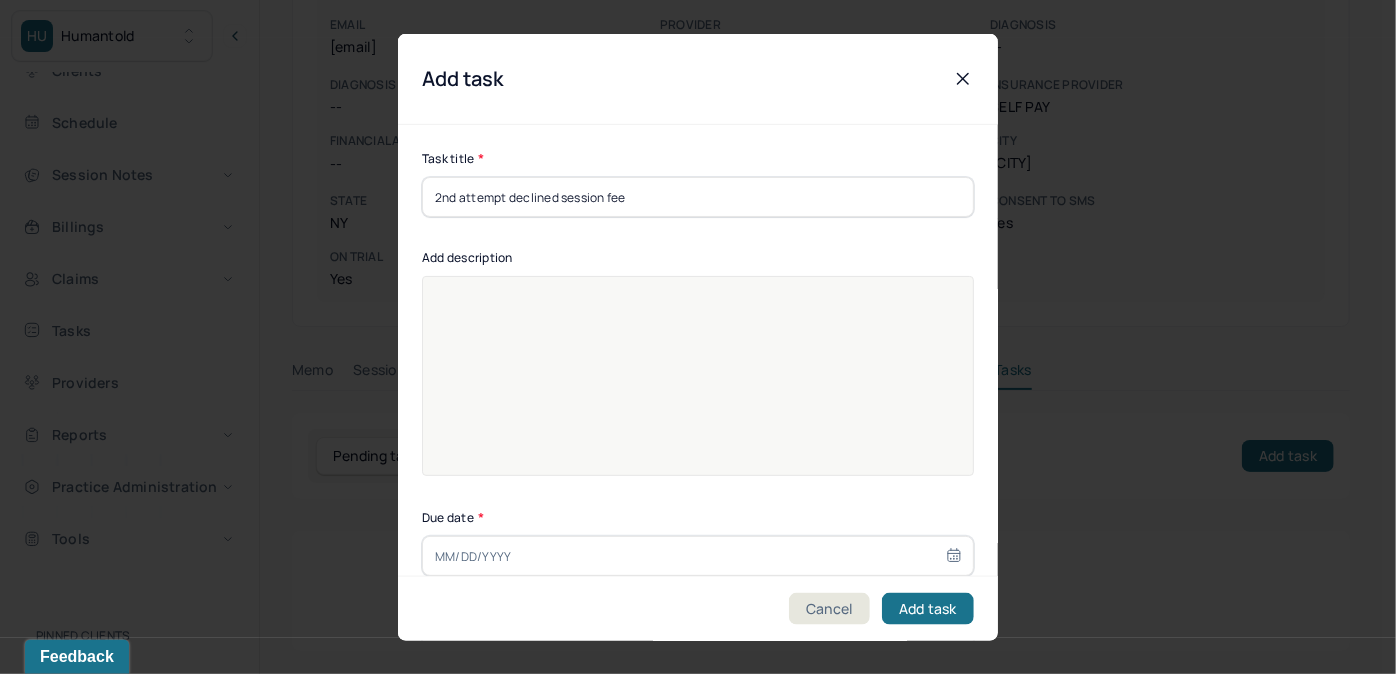 drag, startPoint x: 571, startPoint y: 200, endPoint x: 432, endPoint y: 201, distance: 139.0036 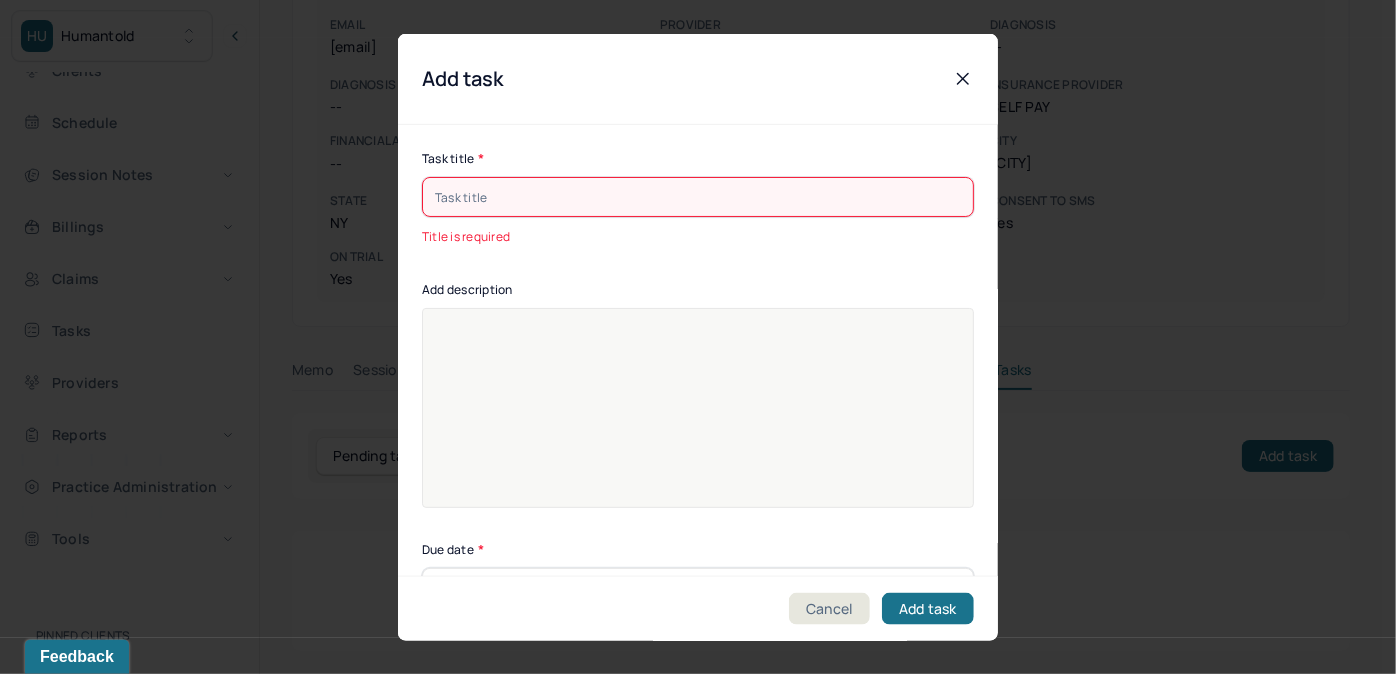 click at bounding box center [698, 197] 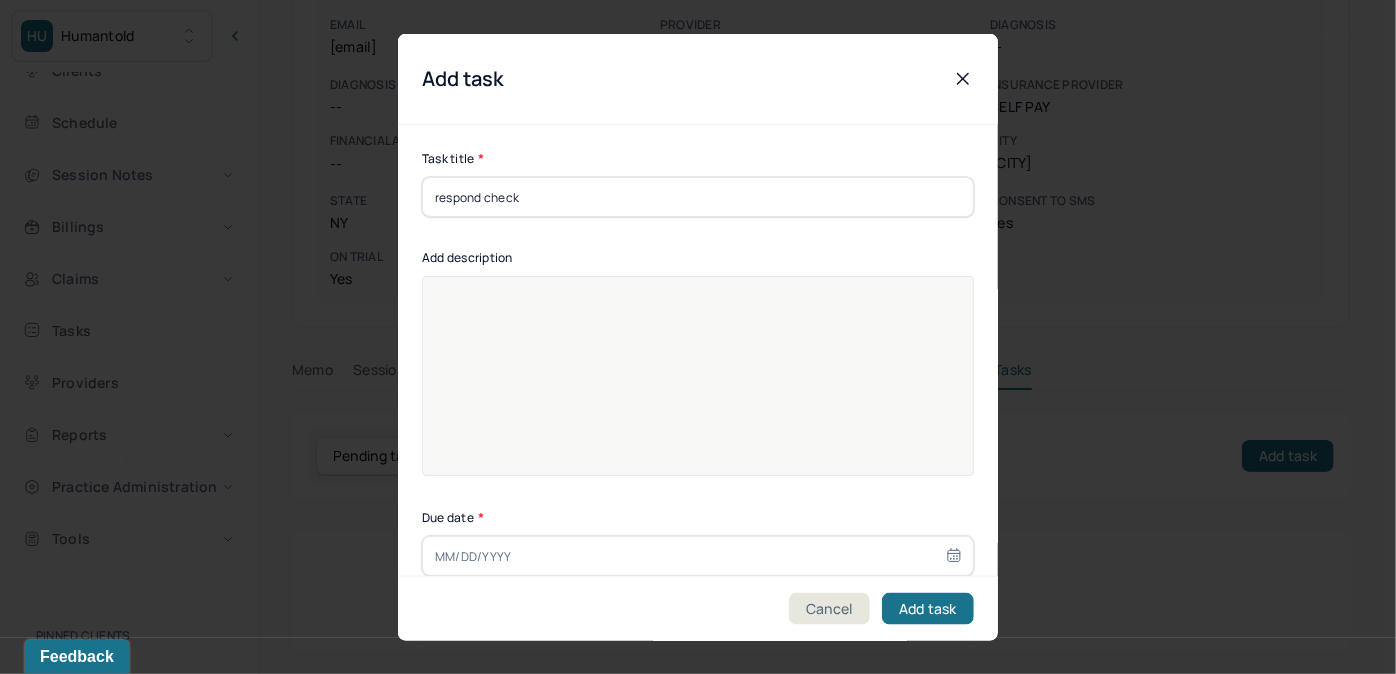 click at bounding box center (698, 389) 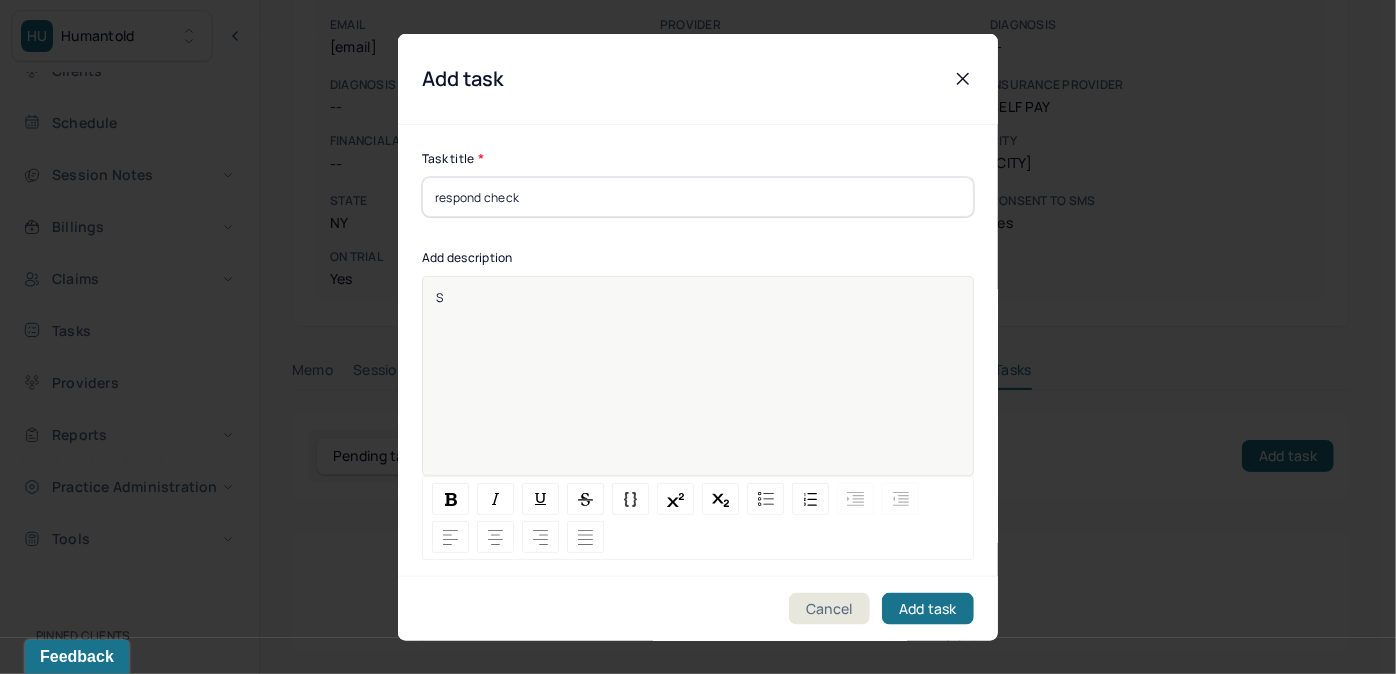 type 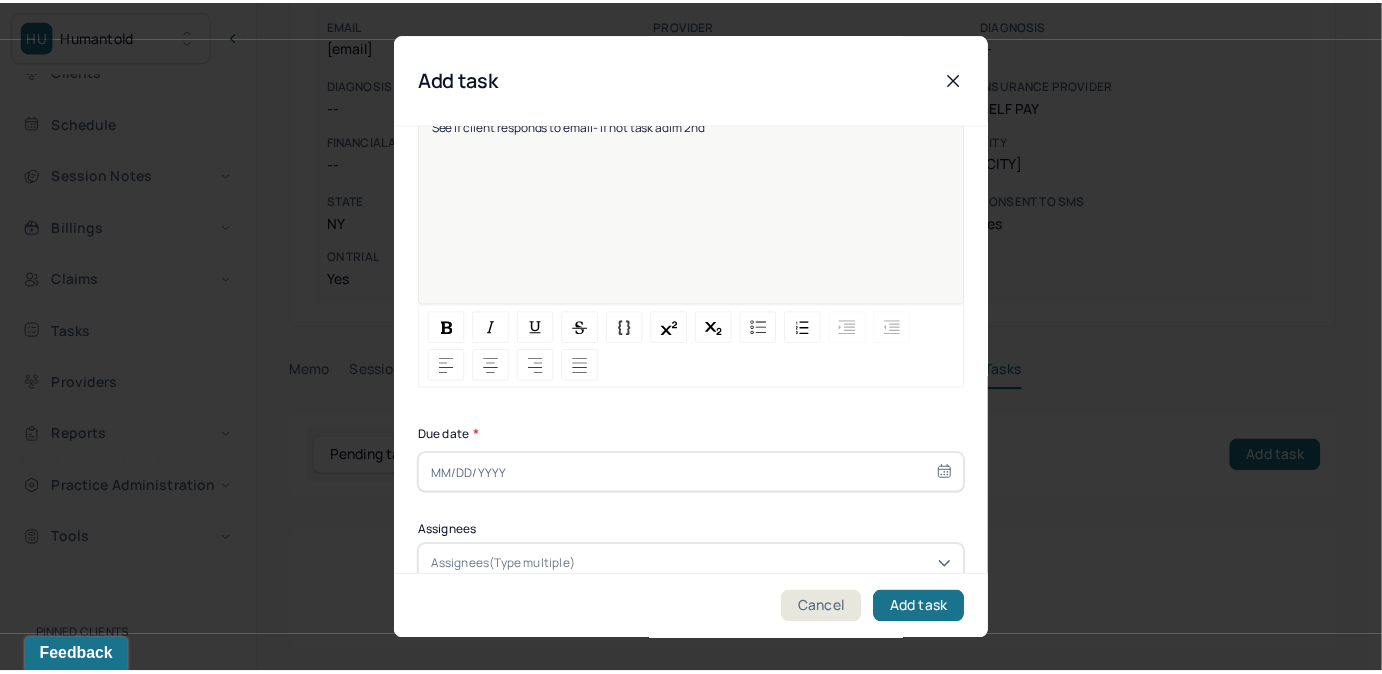 scroll, scrollTop: 274, scrollLeft: 0, axis: vertical 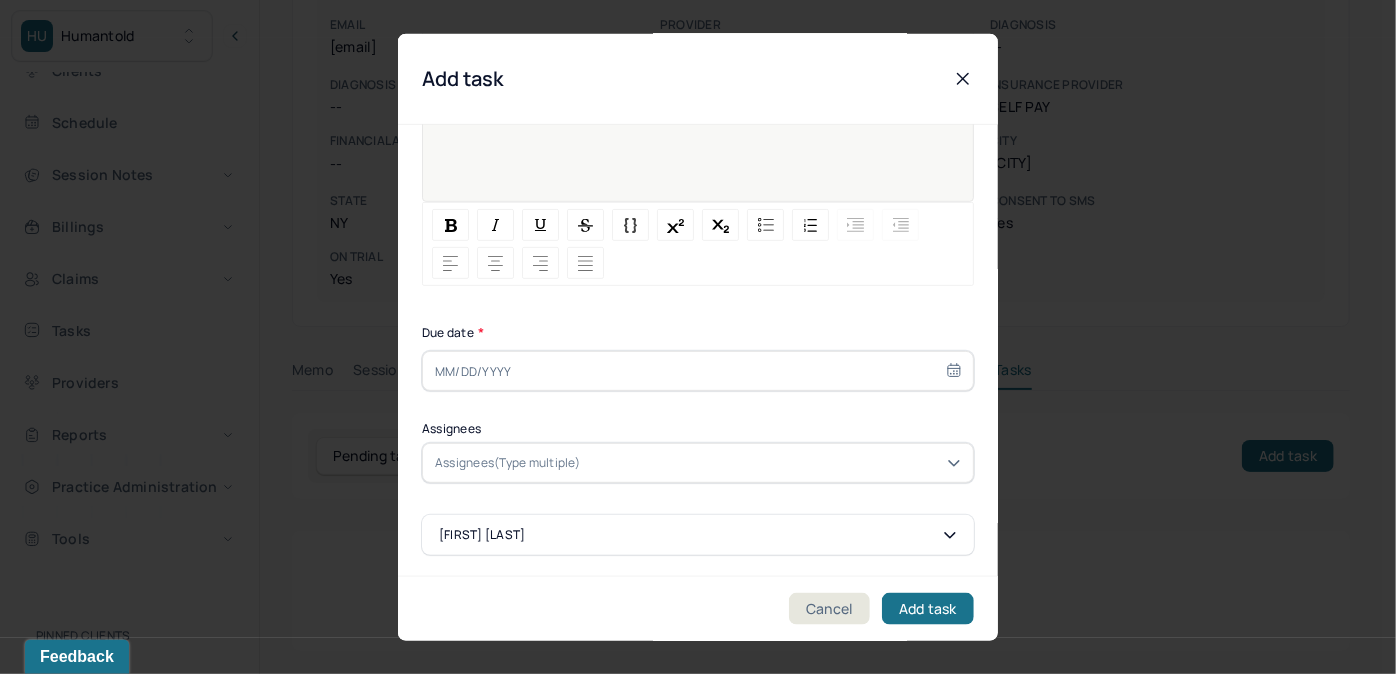 click at bounding box center (698, 371) 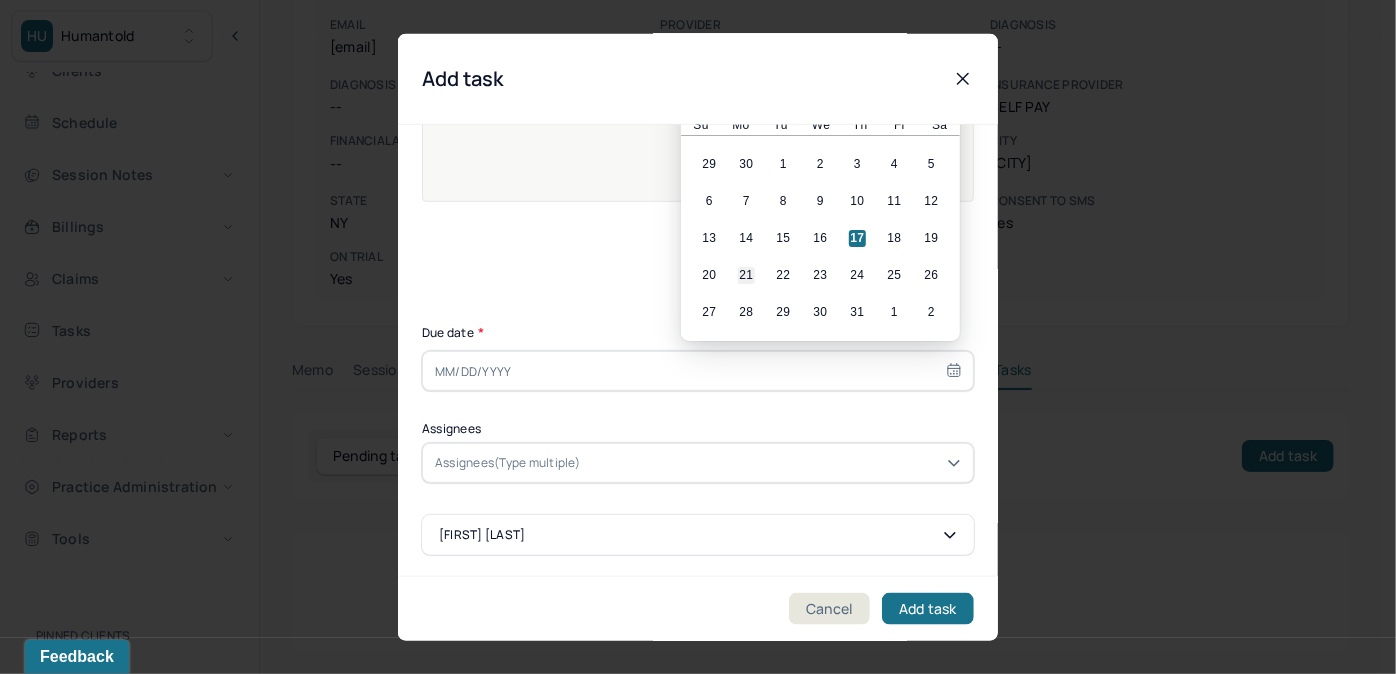 click on "21" at bounding box center (746, 275) 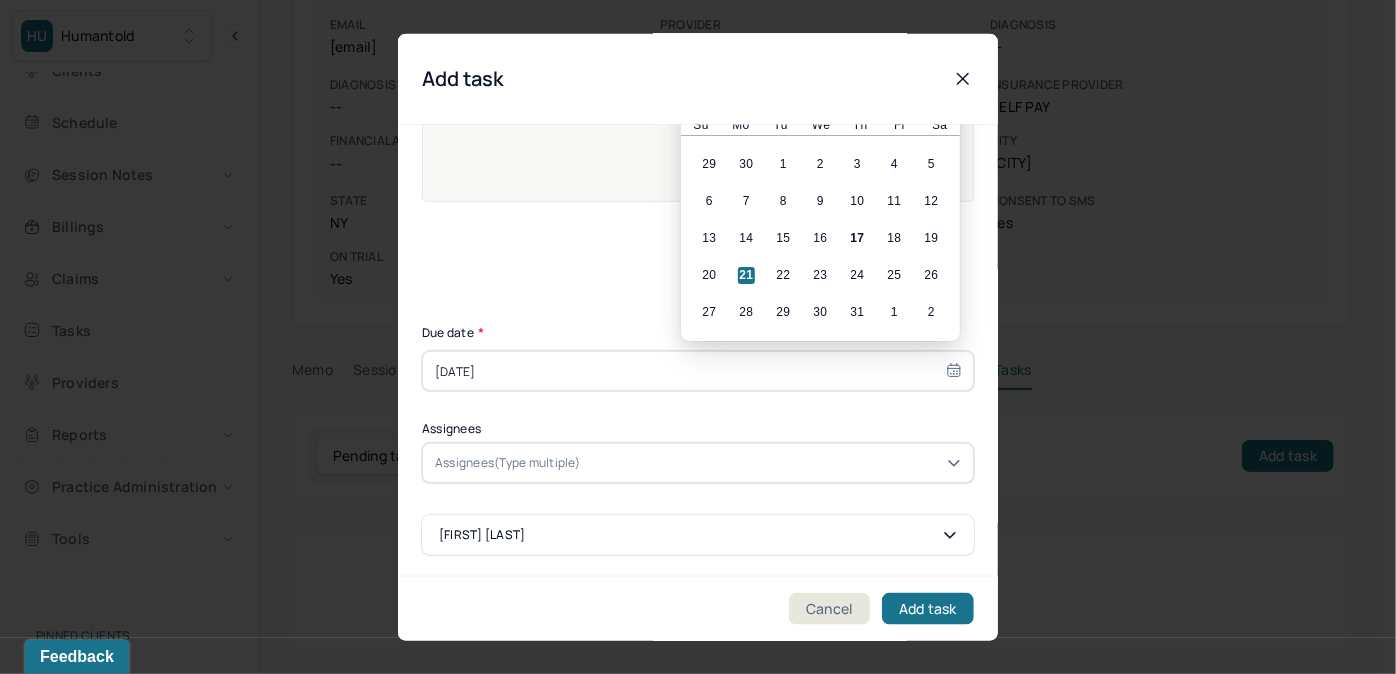 click at bounding box center (773, 463) 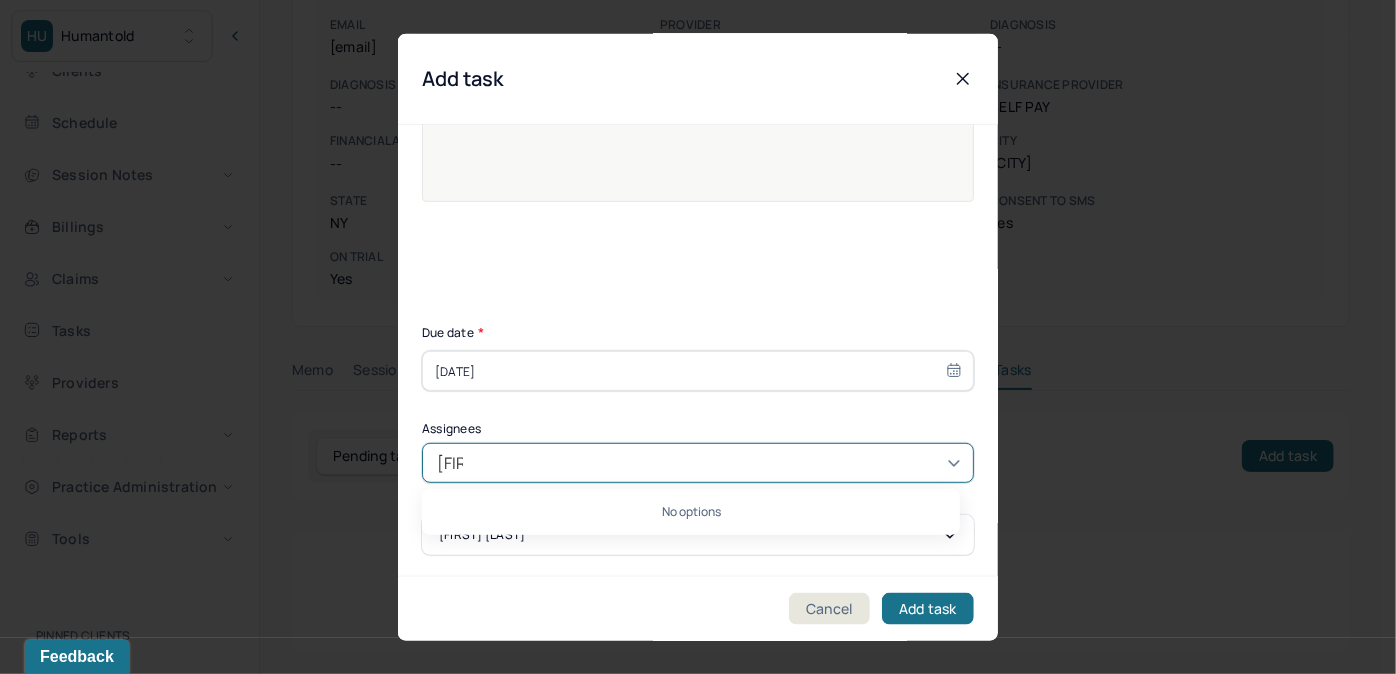 type on "allie" 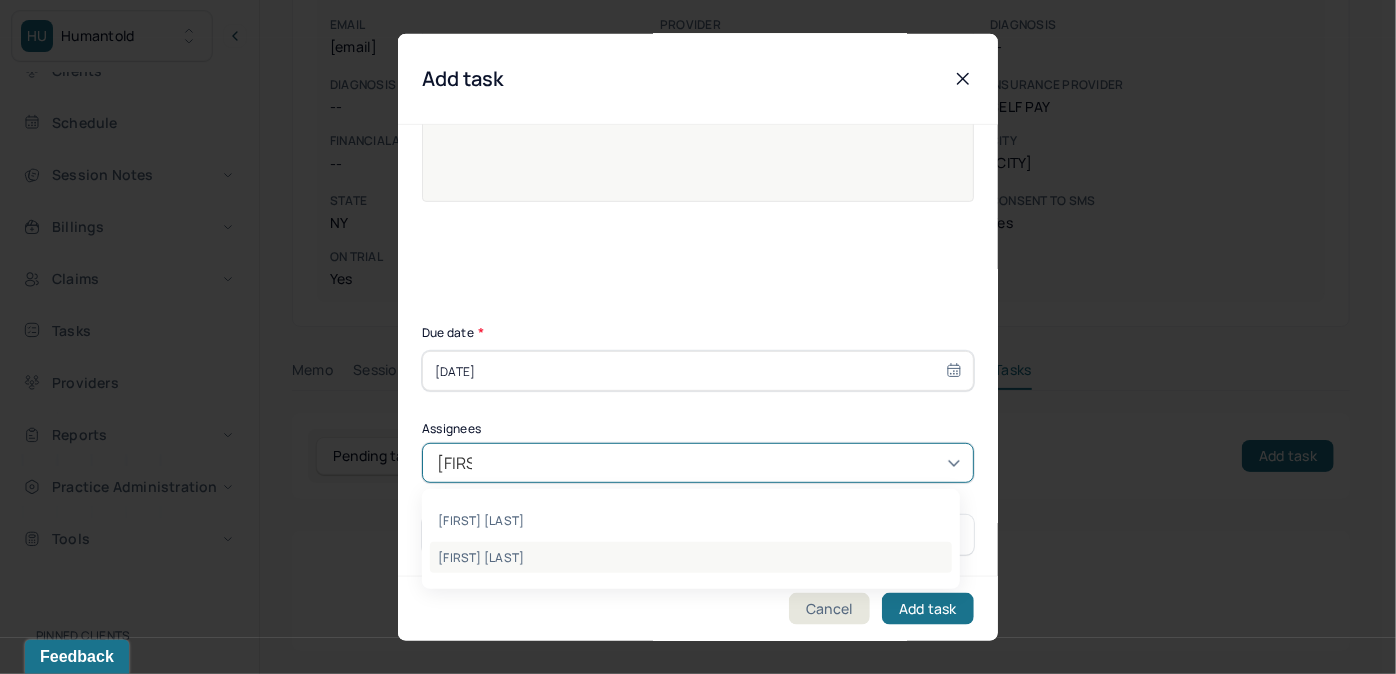 click on "Allie Morales" at bounding box center (691, 557) 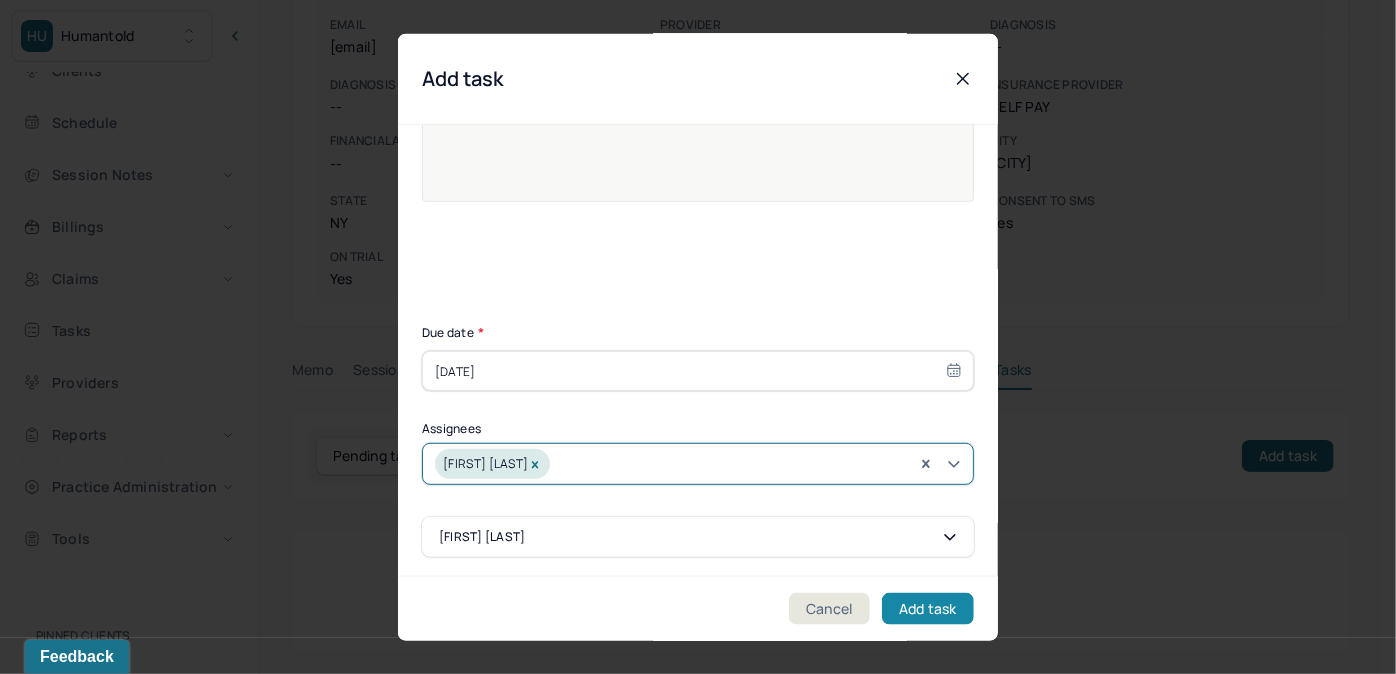 click on "Add task" at bounding box center [928, 608] 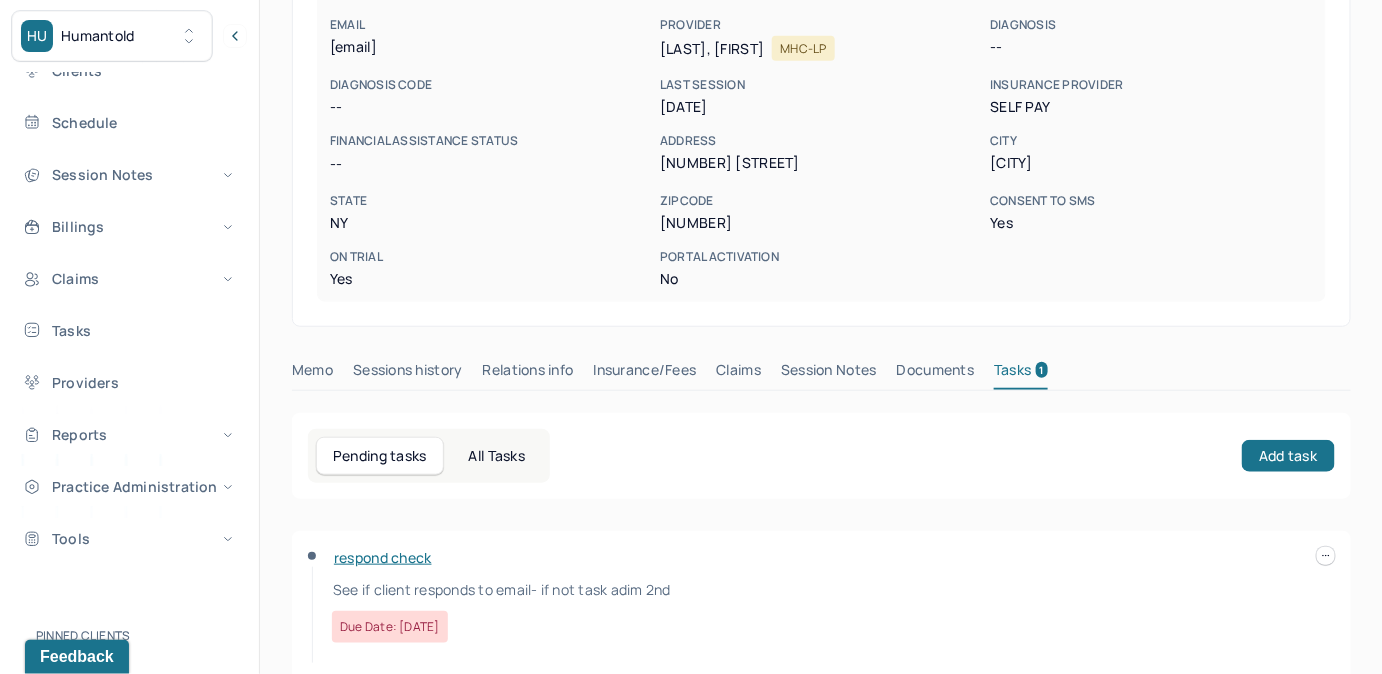 scroll, scrollTop: 0, scrollLeft: 0, axis: both 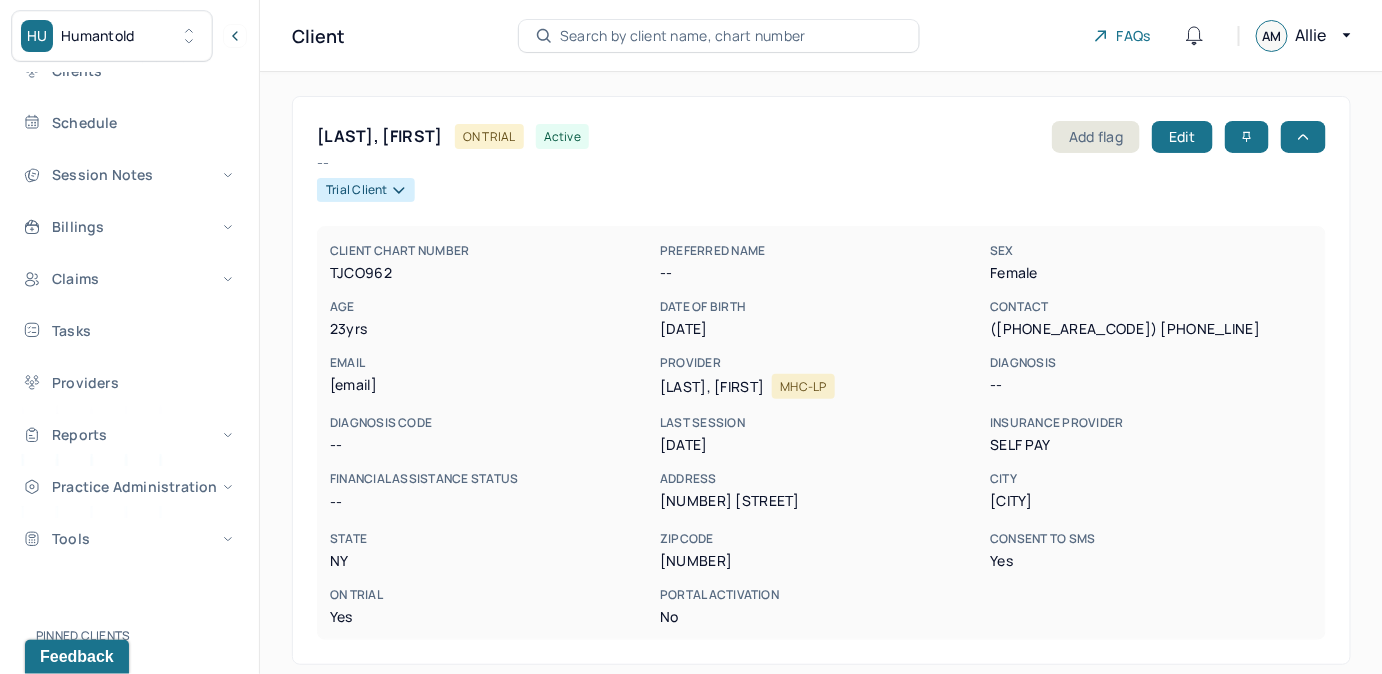 click on "Search by client name, chart number" at bounding box center (683, 36) 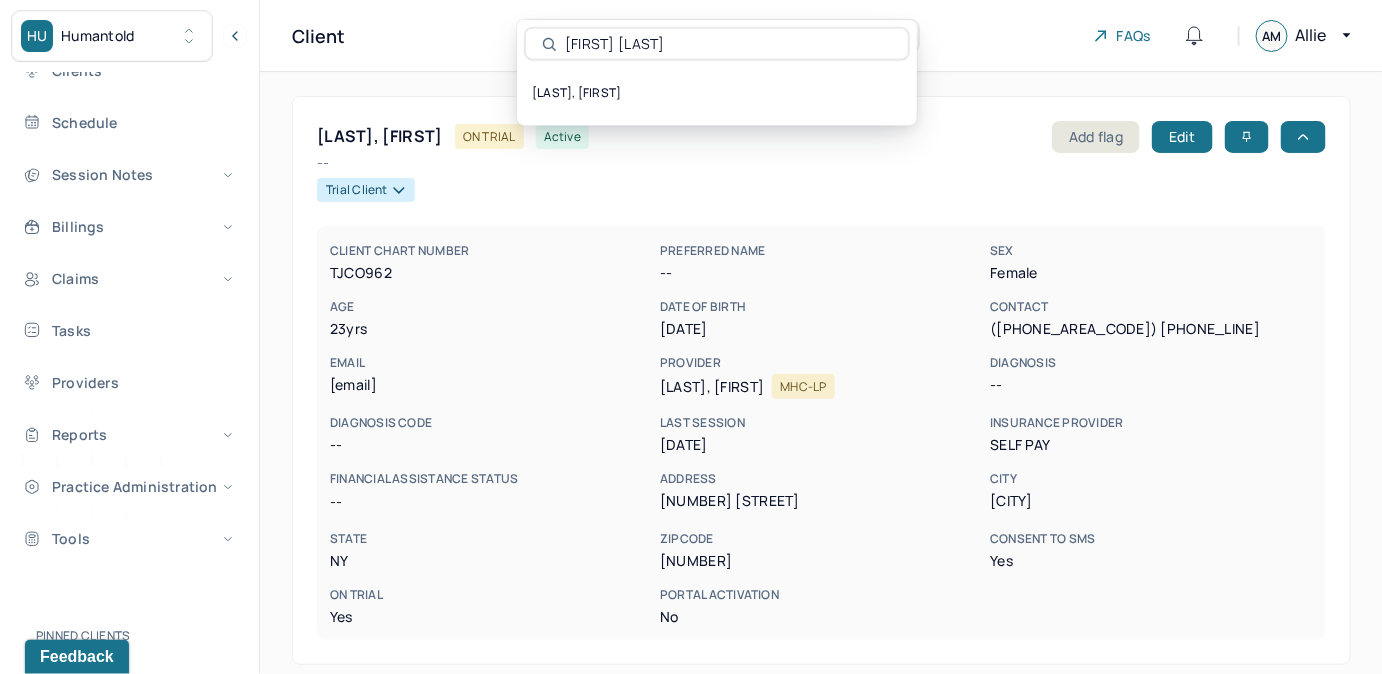 type on "Amannie Reyes-Rodriguez" 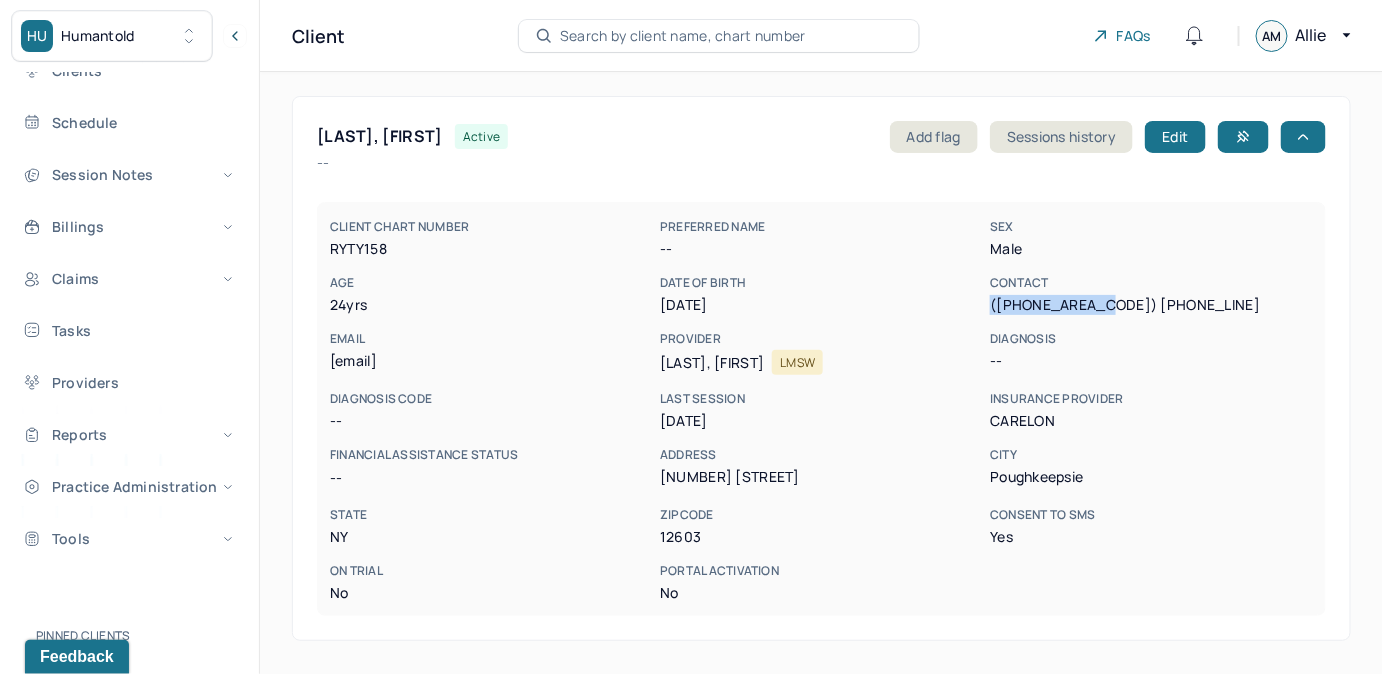 drag, startPoint x: 992, startPoint y: 305, endPoint x: 1152, endPoint y: 300, distance: 160.07811 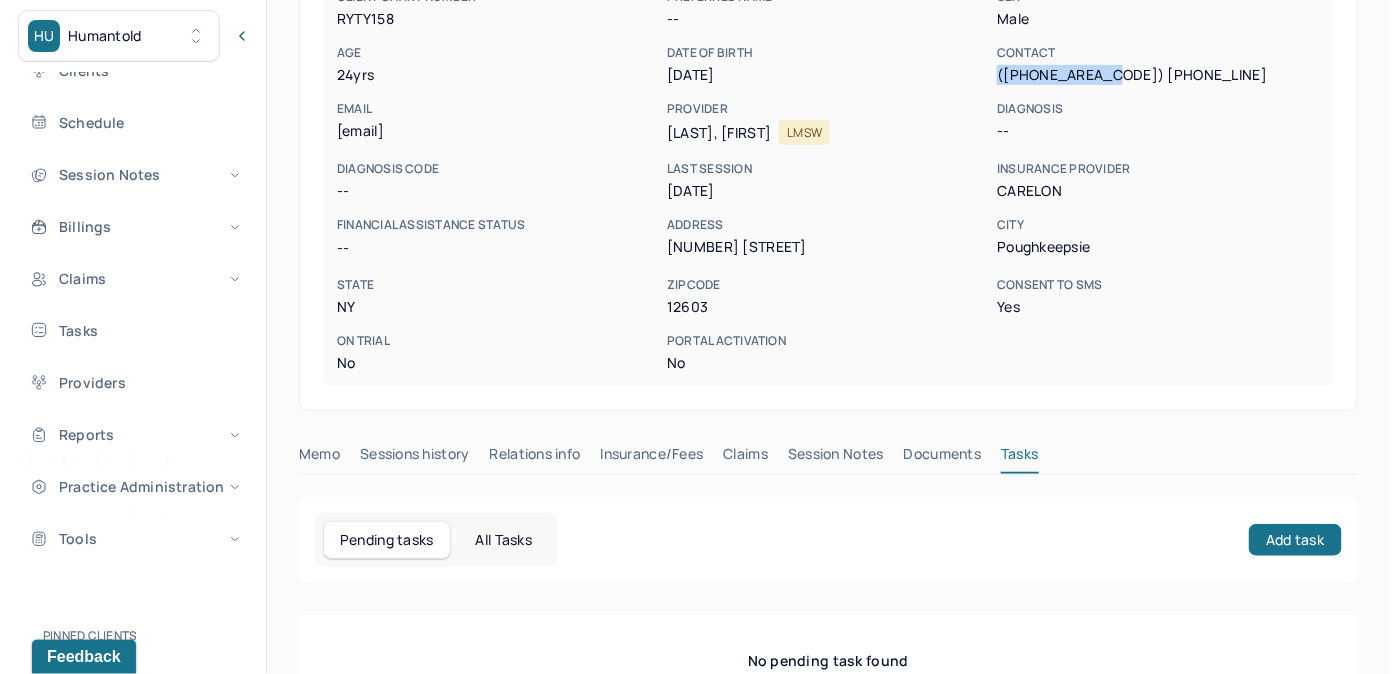 scroll, scrollTop: 272, scrollLeft: 0, axis: vertical 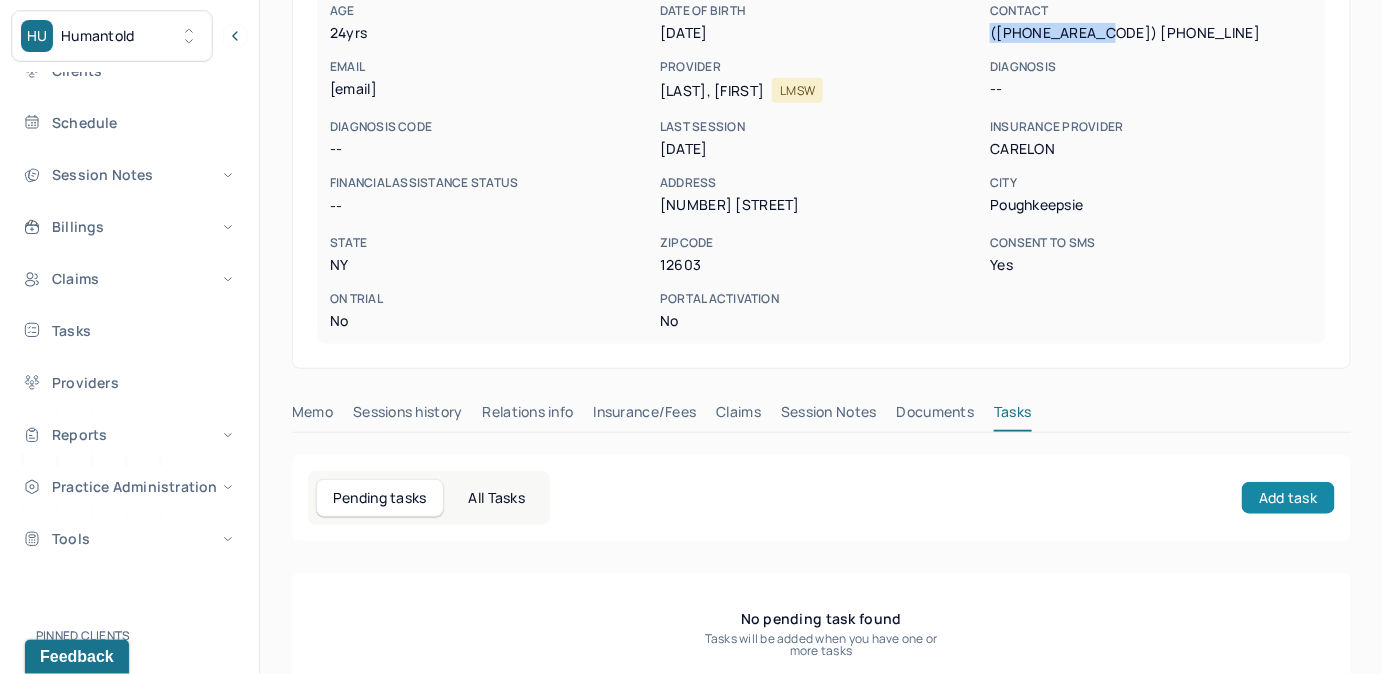 click on "Add task" at bounding box center (1288, 498) 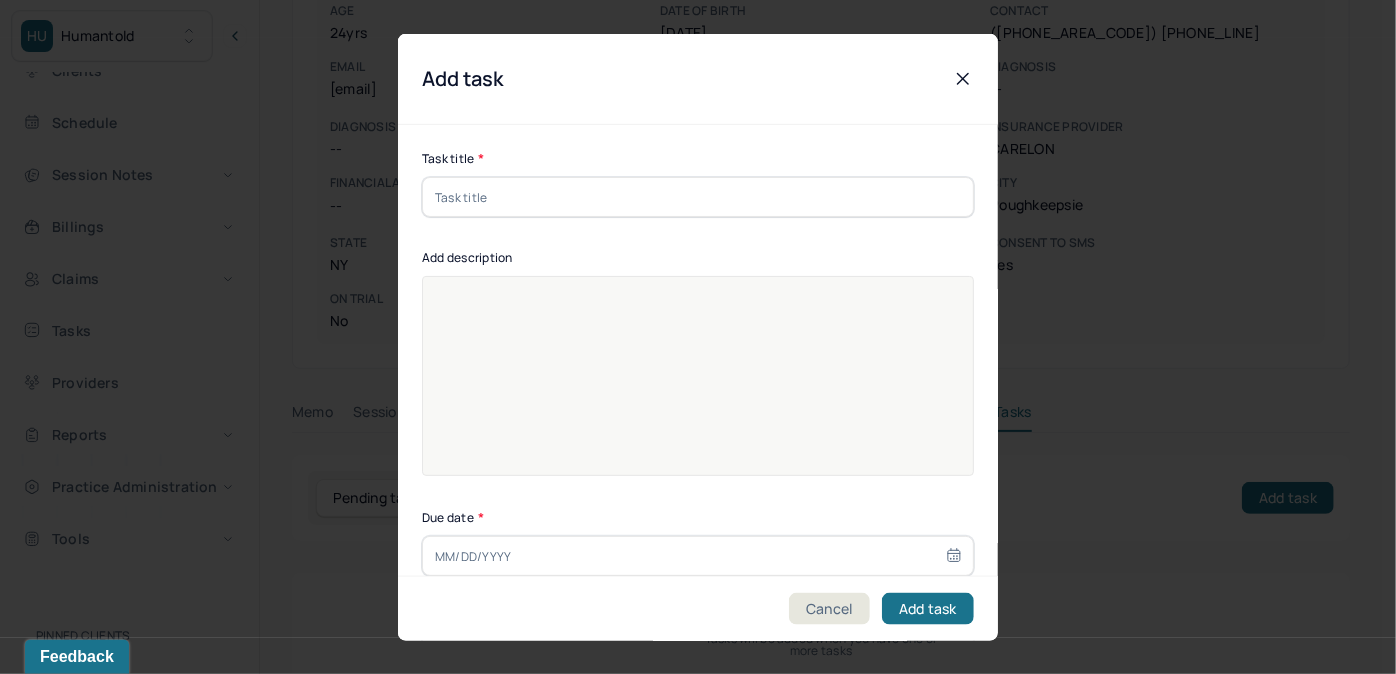 click at bounding box center [698, 197] 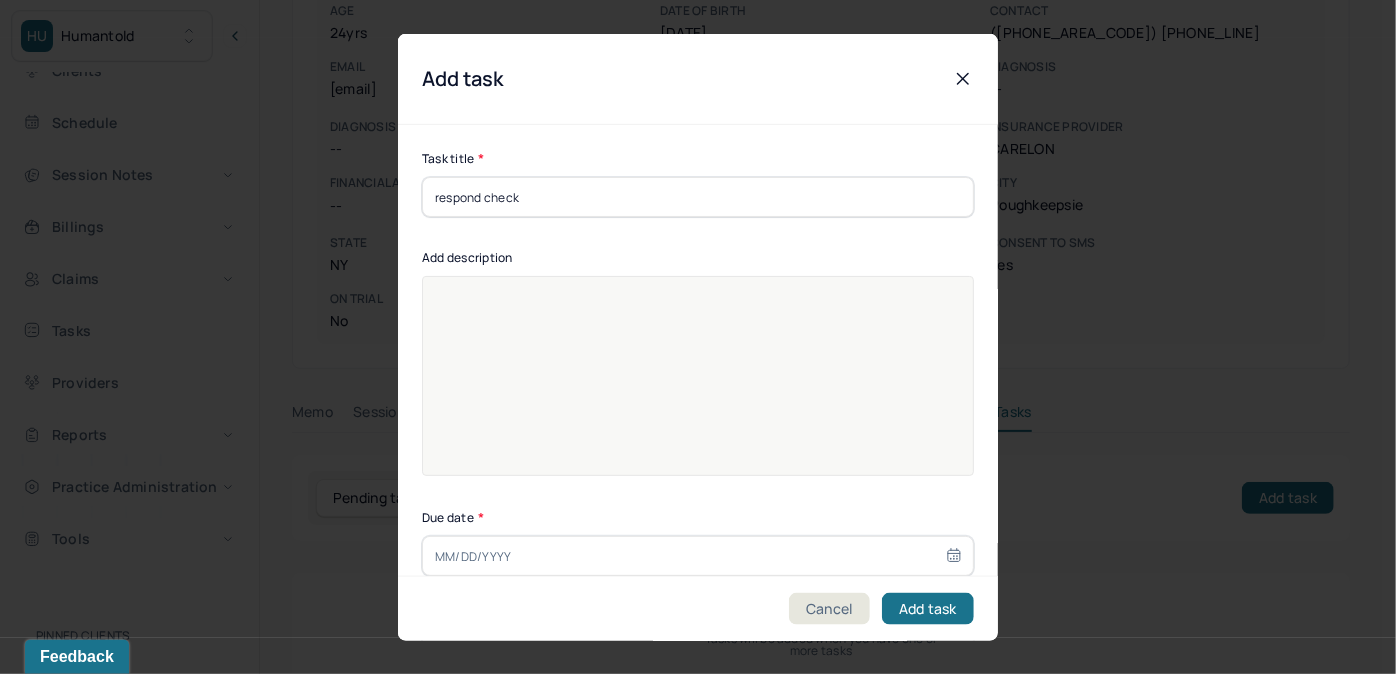 type on "[DATE]" 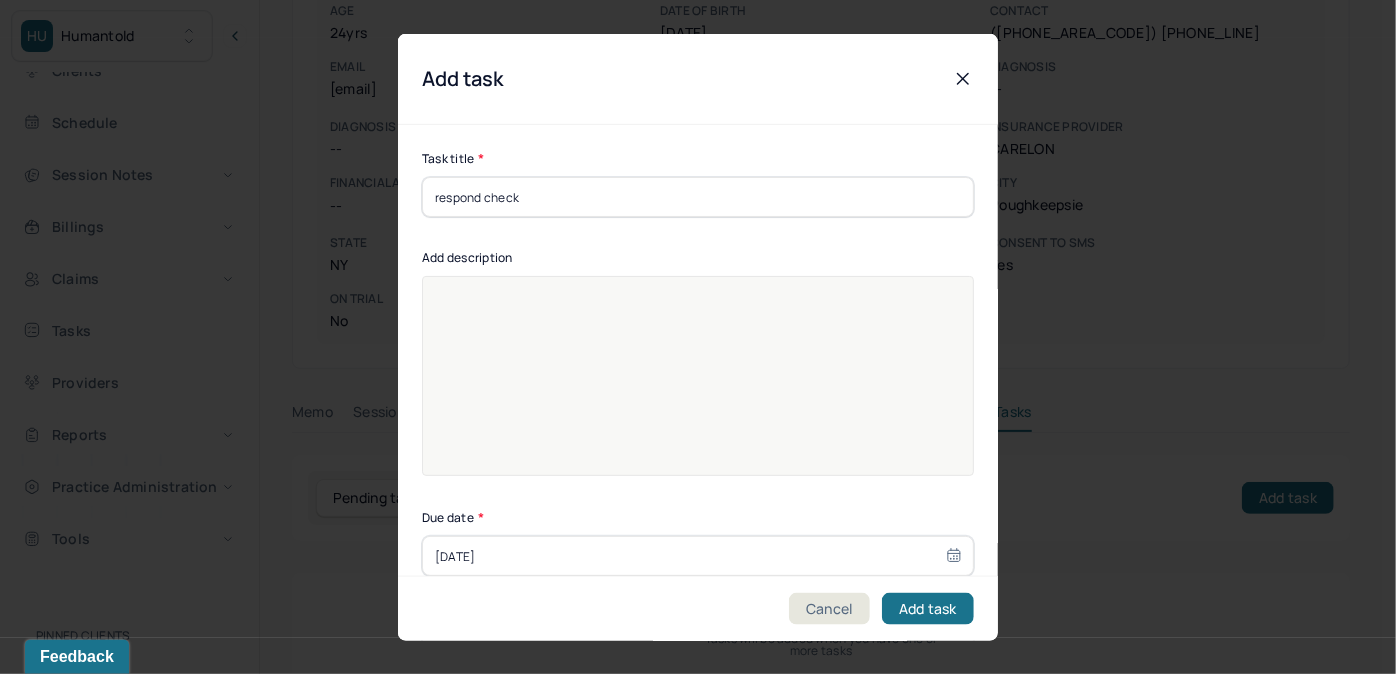 click at bounding box center [698, 389] 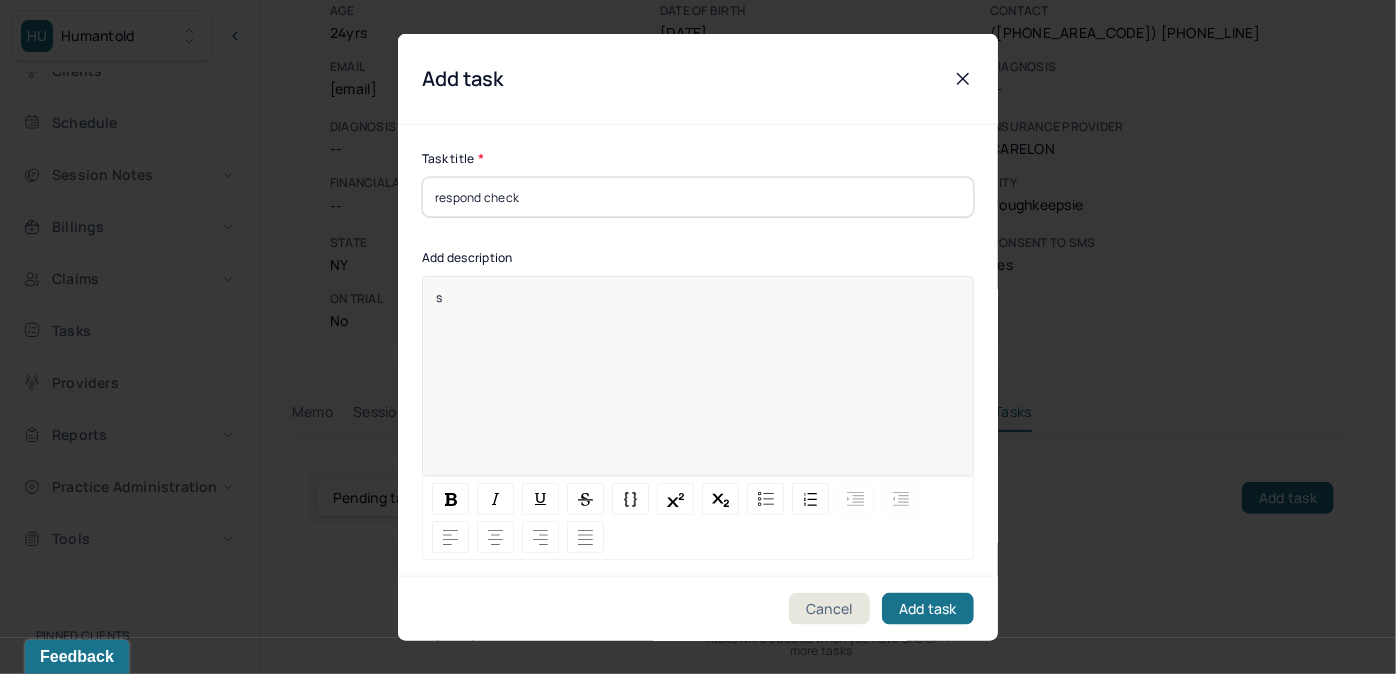 type 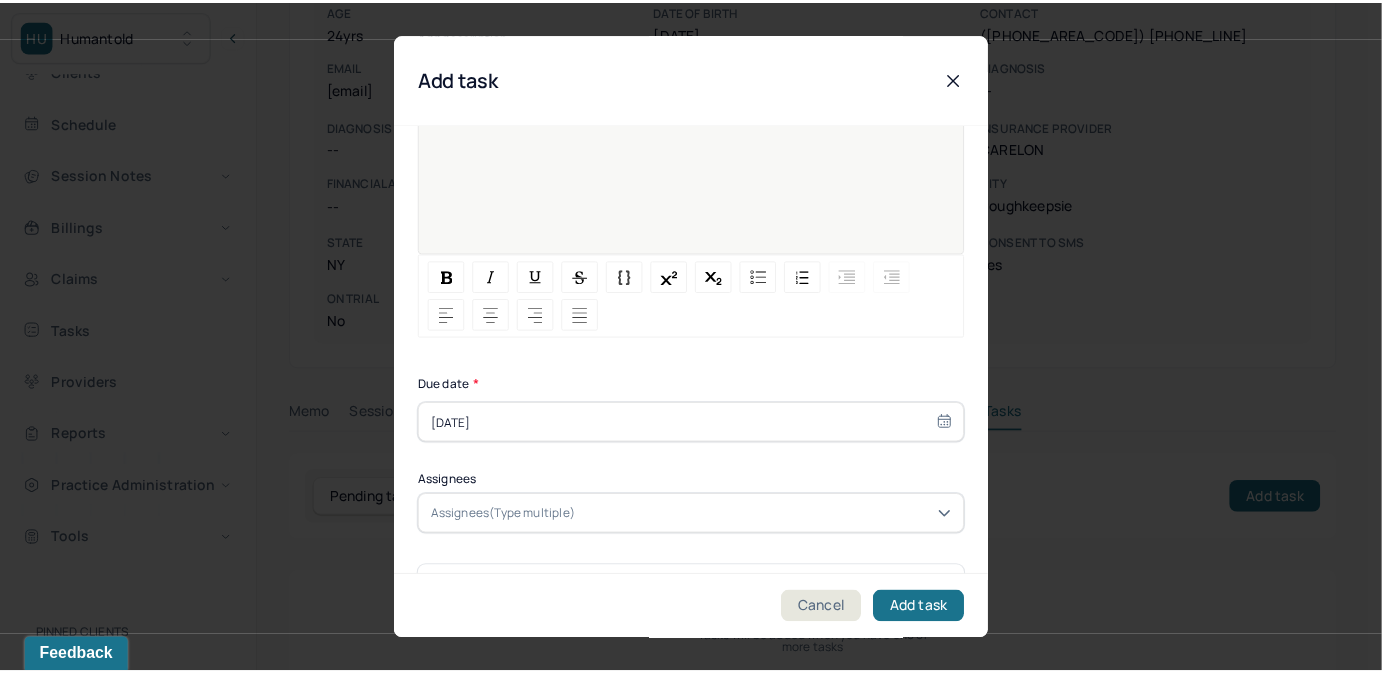 scroll, scrollTop: 274, scrollLeft: 0, axis: vertical 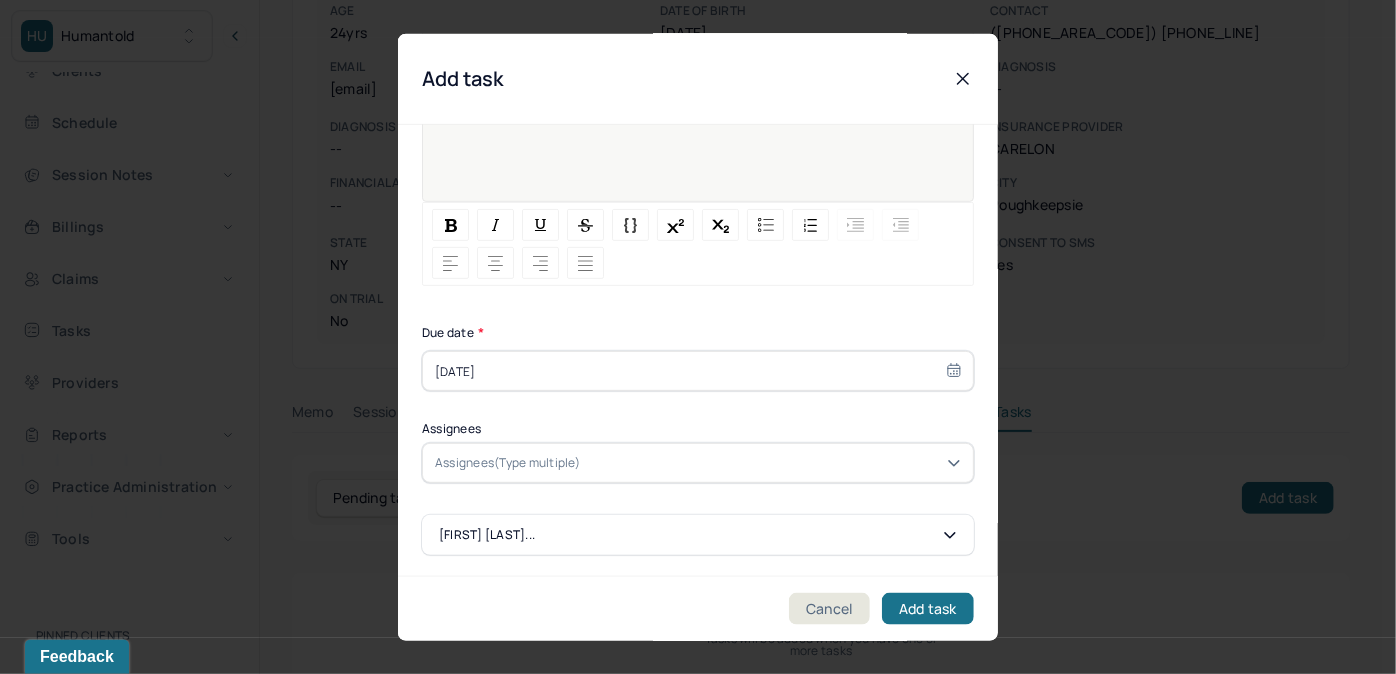 click on "[DATE]" at bounding box center [698, 371] 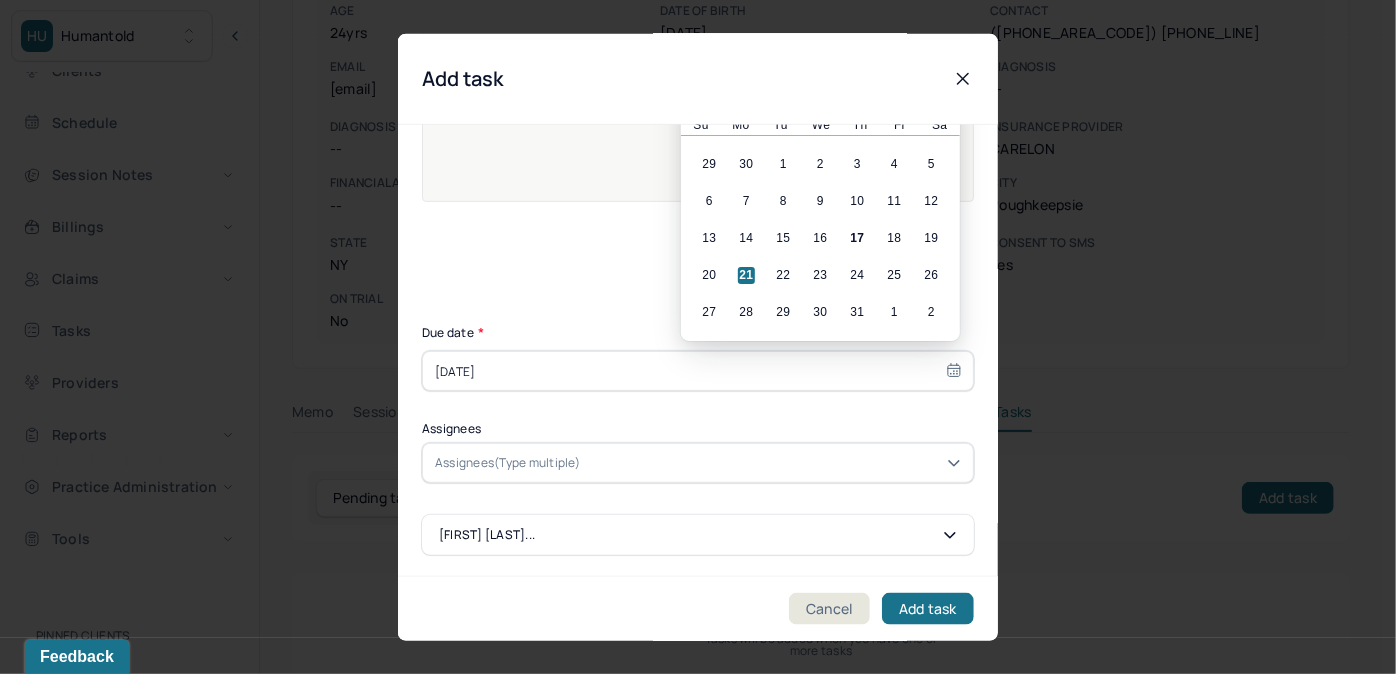 click at bounding box center [773, 463] 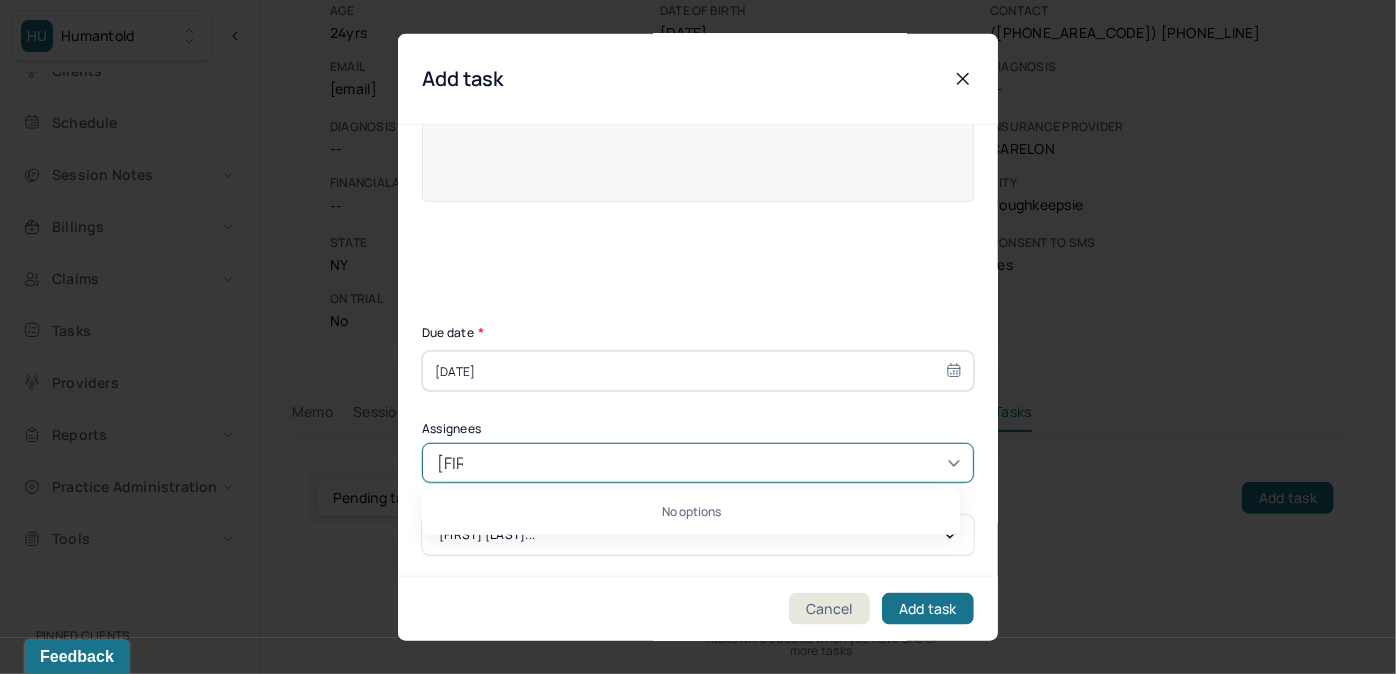 type on "allie" 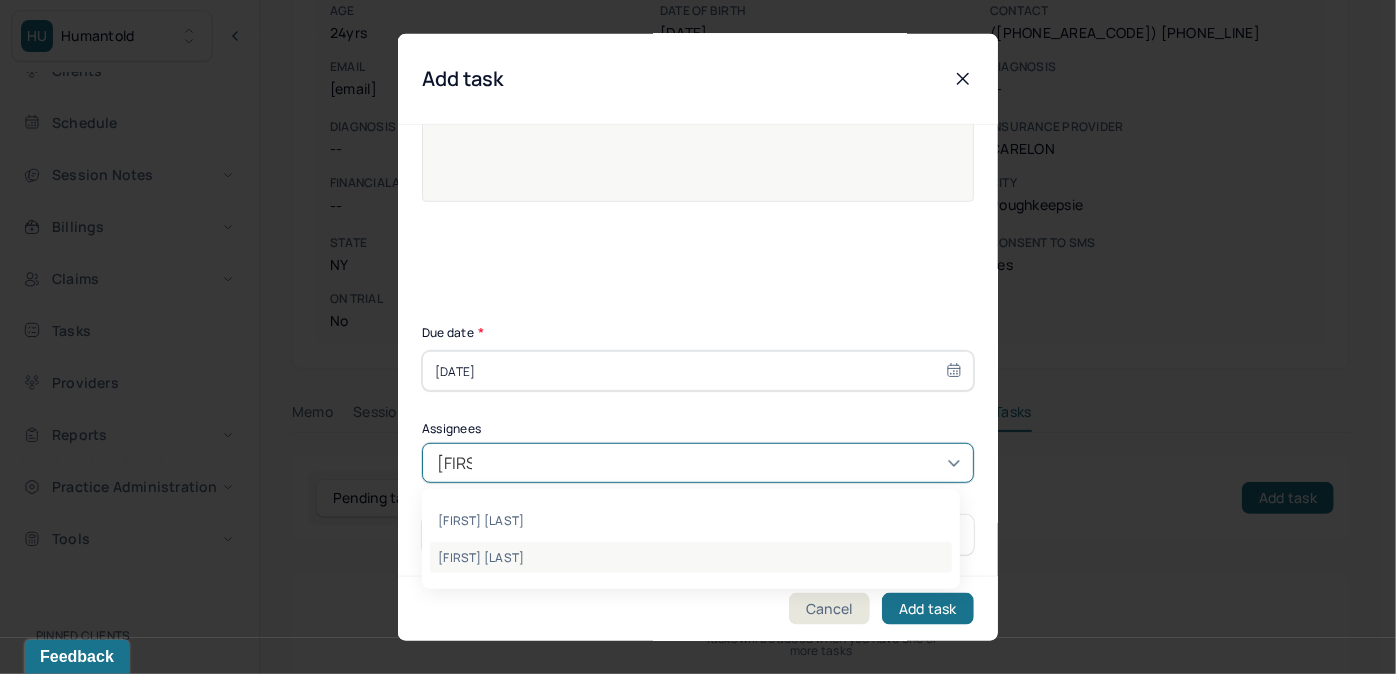 click on "Allie Morales" at bounding box center [691, 557] 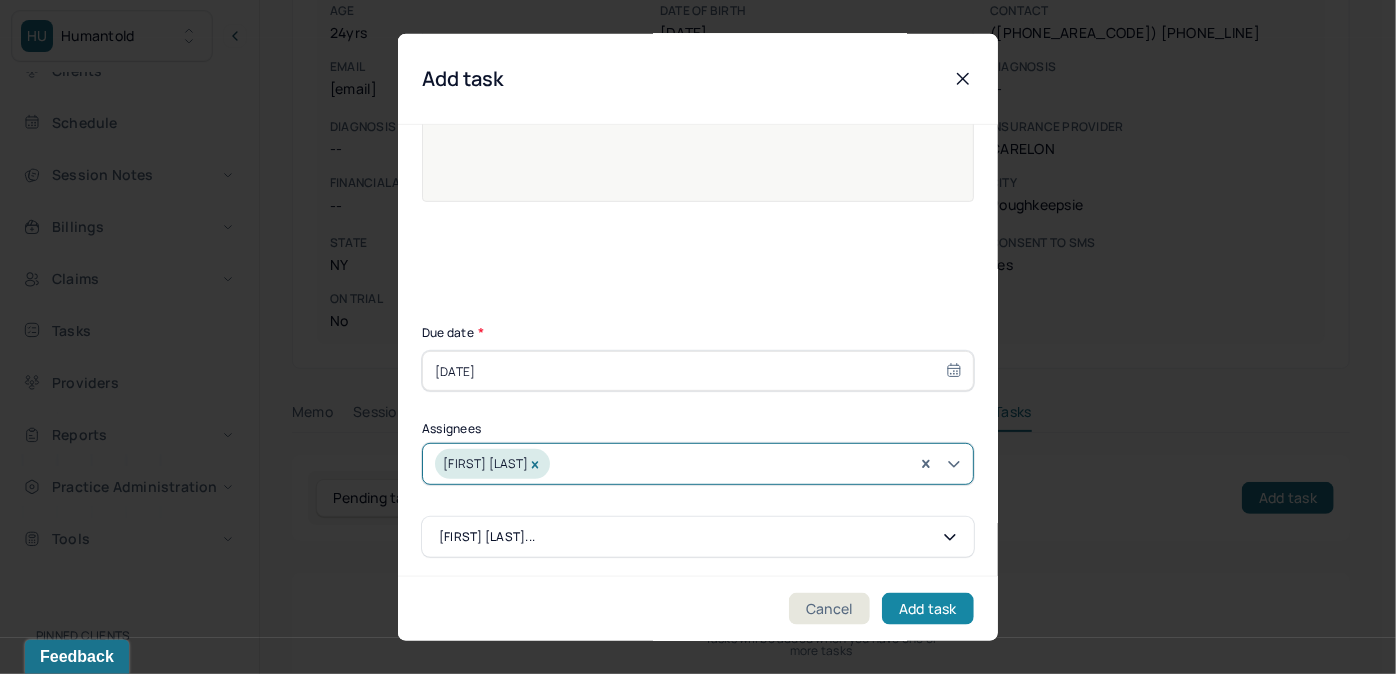 click on "Add task" at bounding box center [928, 608] 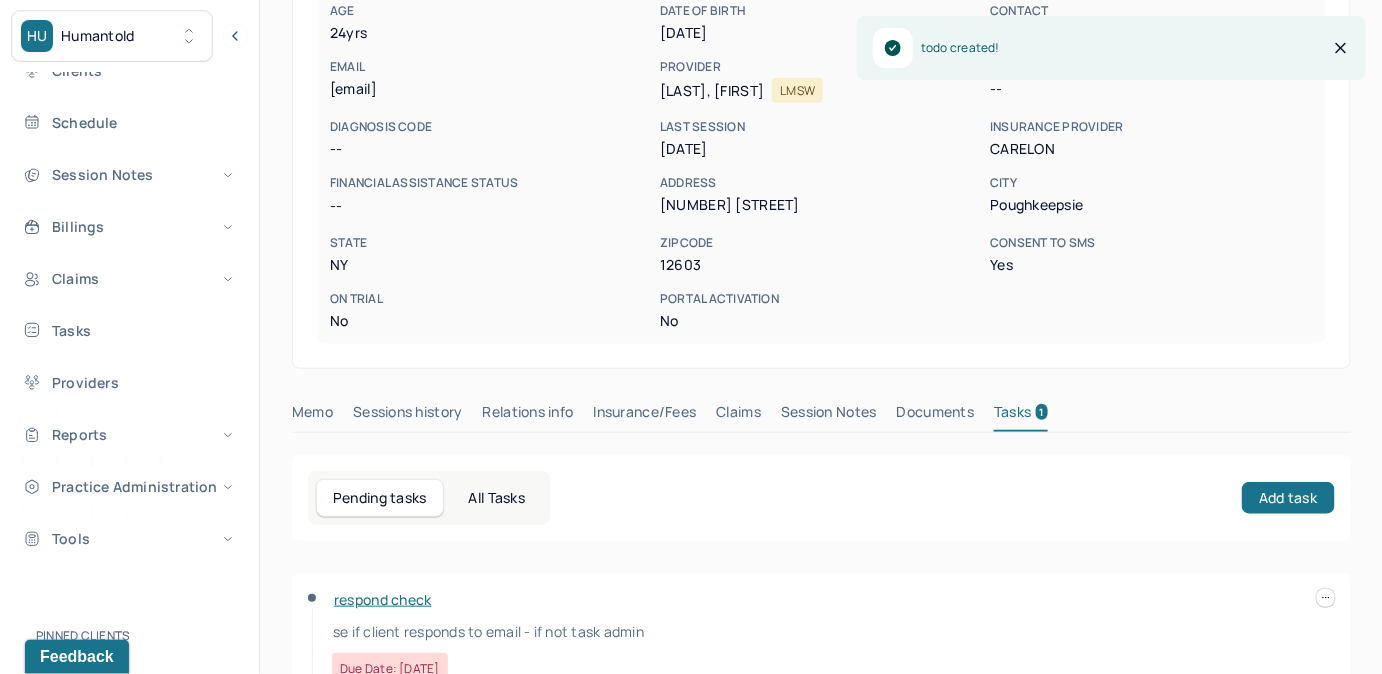 drag, startPoint x: 328, startPoint y: 91, endPoint x: 533, endPoint y: 92, distance: 205.00244 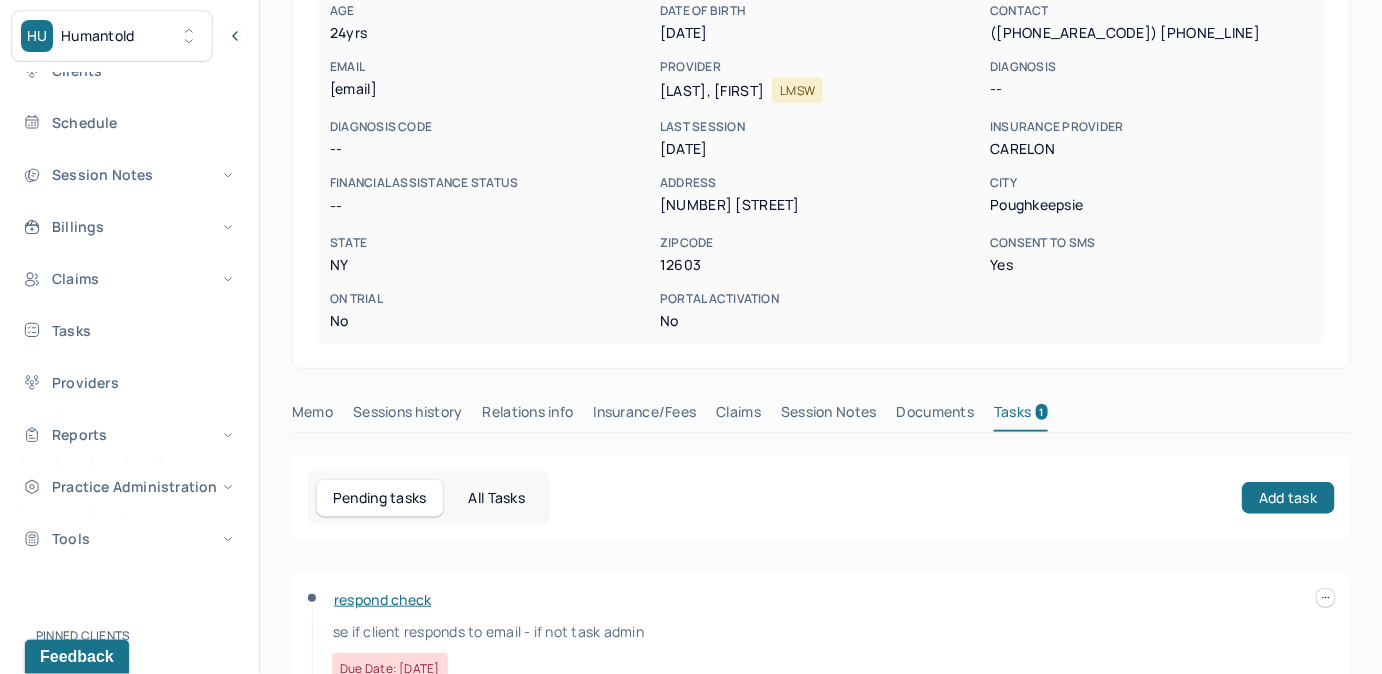 click on "Claims" at bounding box center [738, 416] 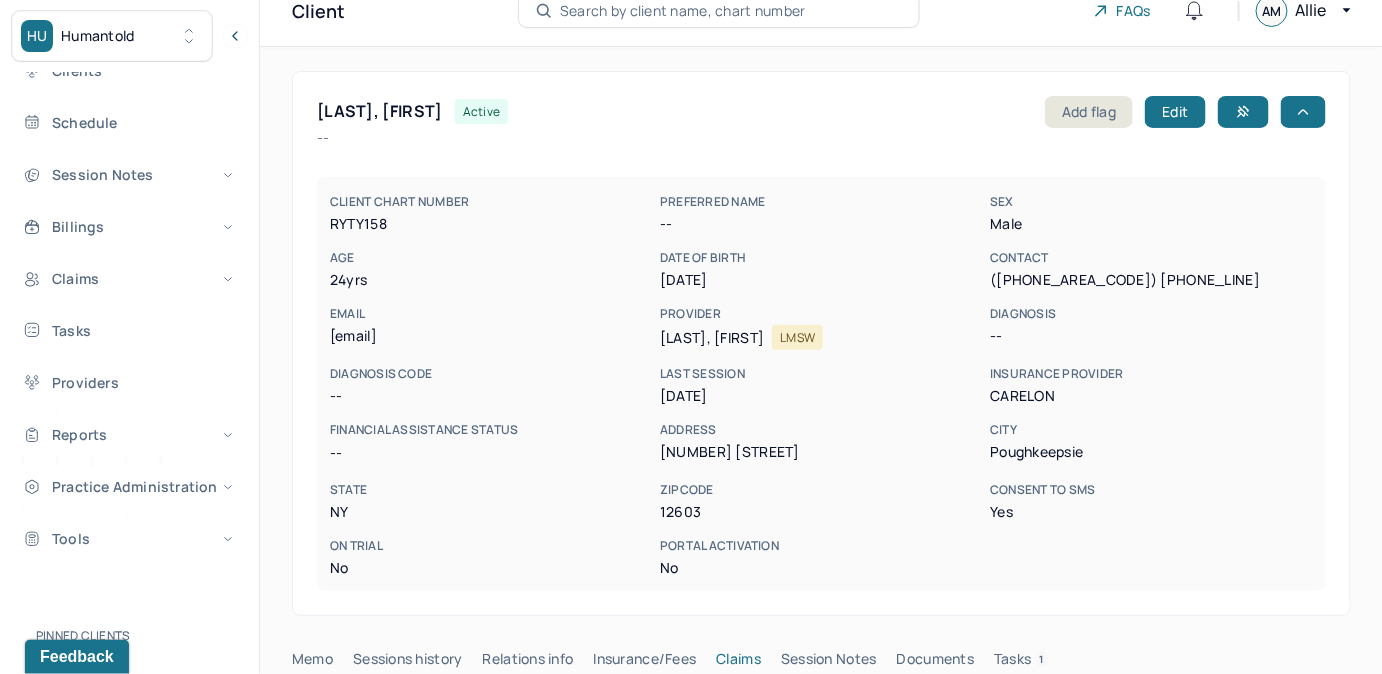 scroll, scrollTop: 0, scrollLeft: 0, axis: both 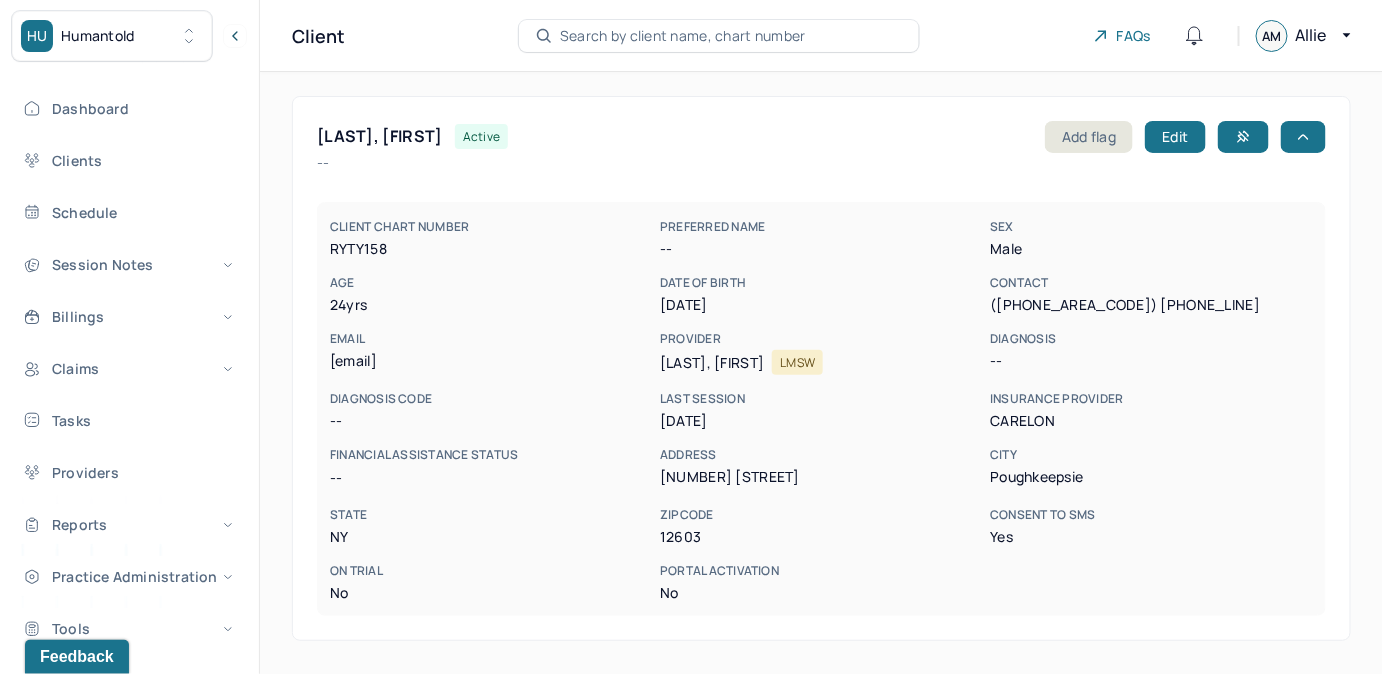 click on "Search by client name, chart number" at bounding box center [683, 36] 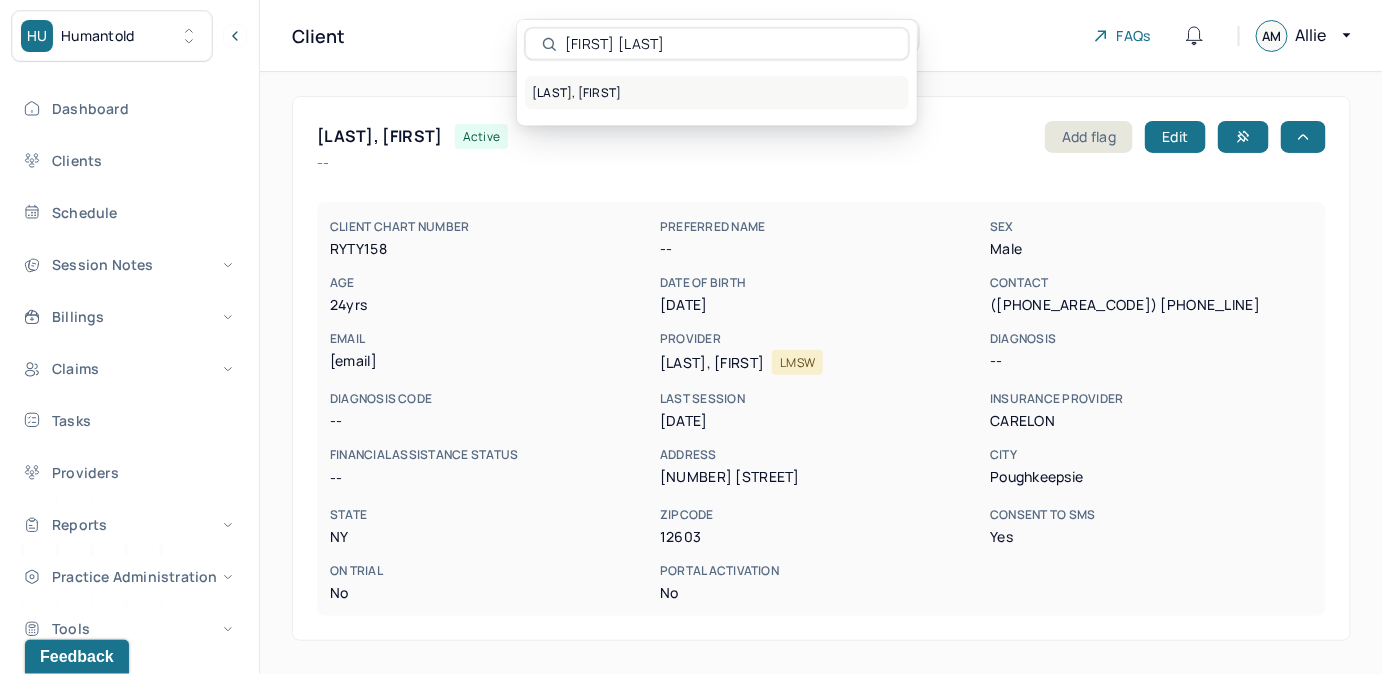 type on "Isabella Bavaro" 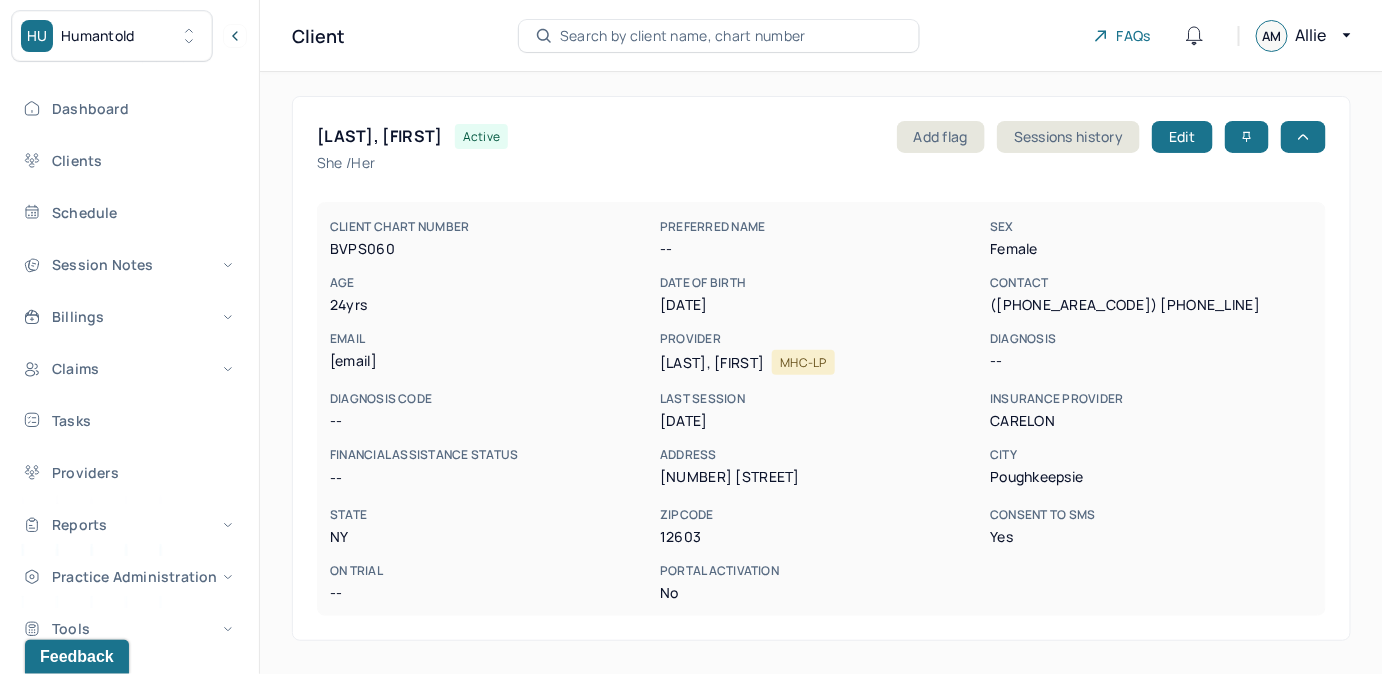 drag, startPoint x: 326, startPoint y: 358, endPoint x: 502, endPoint y: 371, distance: 176.47946 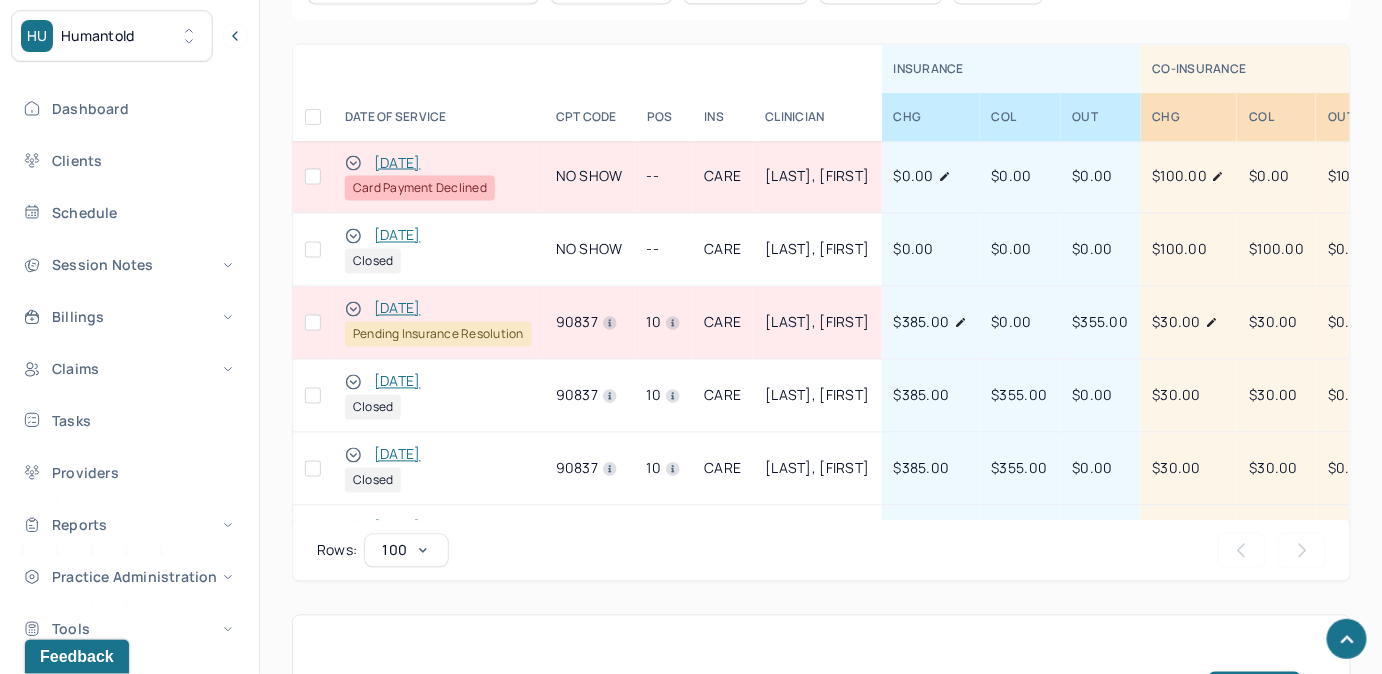 scroll, scrollTop: 1090, scrollLeft: 0, axis: vertical 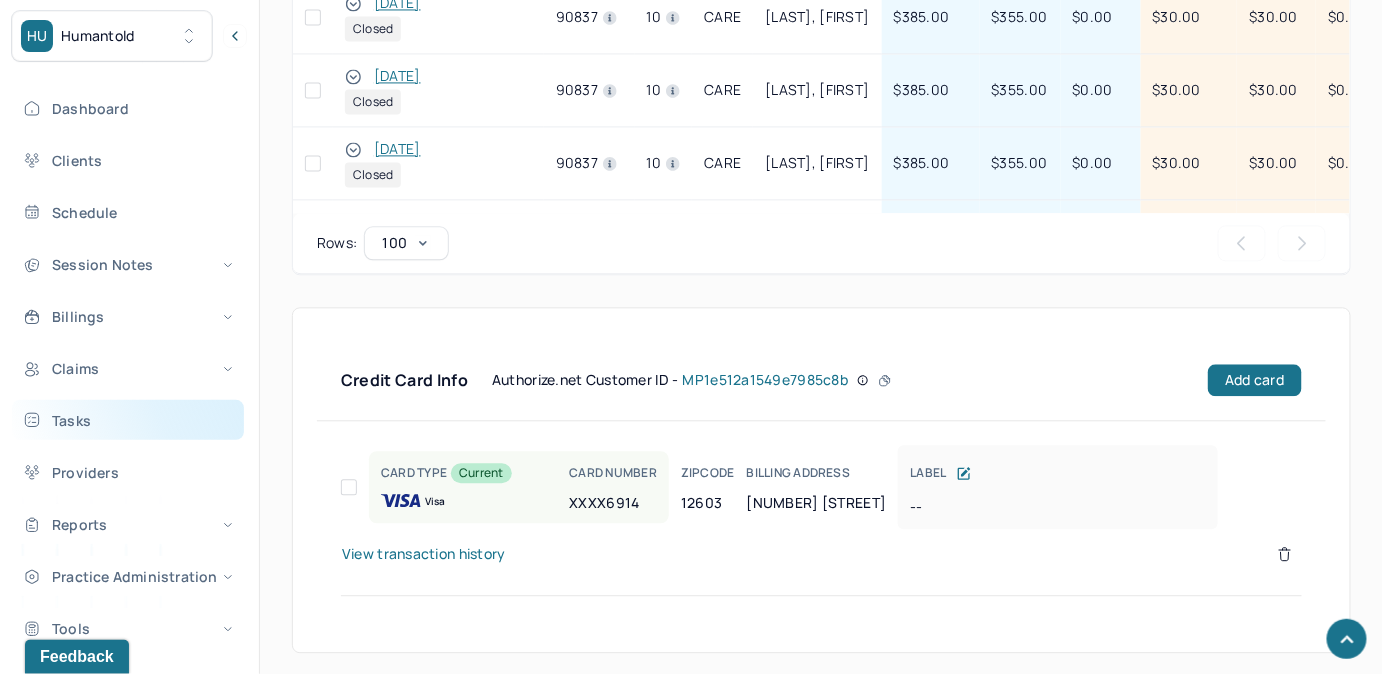 click on "Tasks" at bounding box center (128, 420) 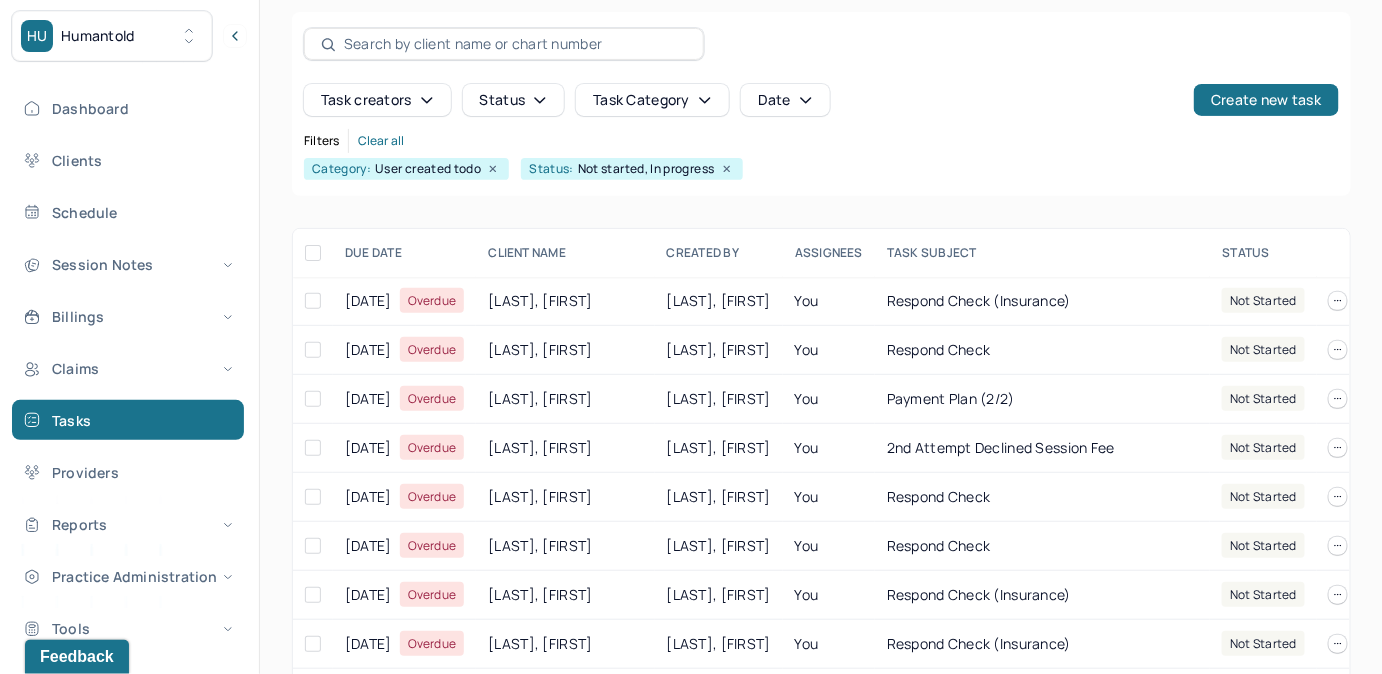 scroll, scrollTop: 0, scrollLeft: 0, axis: both 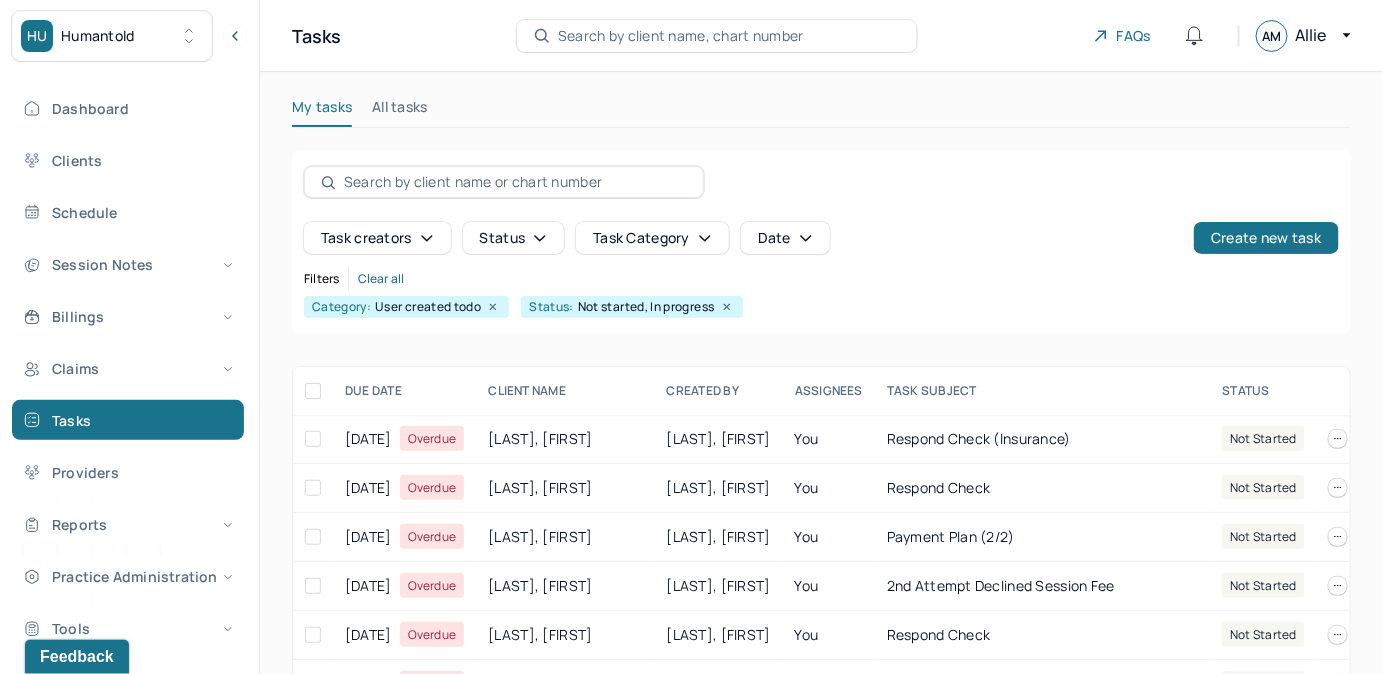type 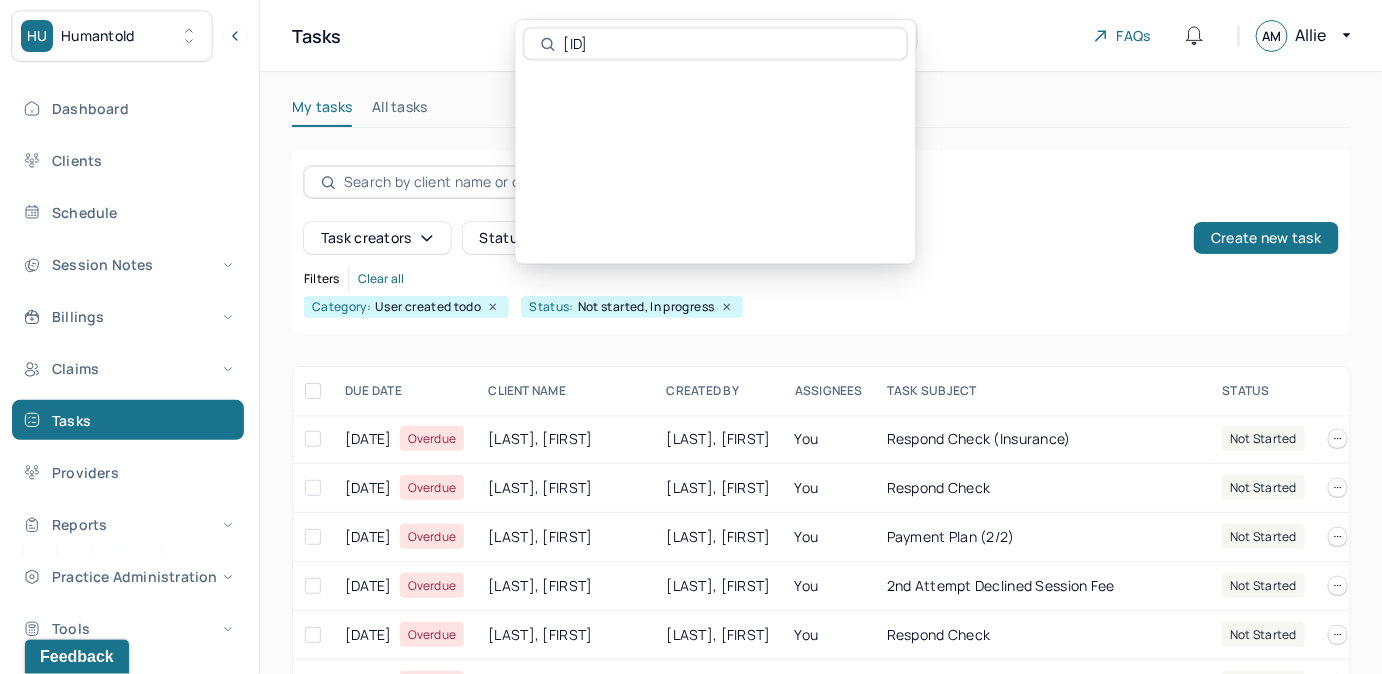 scroll, scrollTop: 0, scrollLeft: 0, axis: both 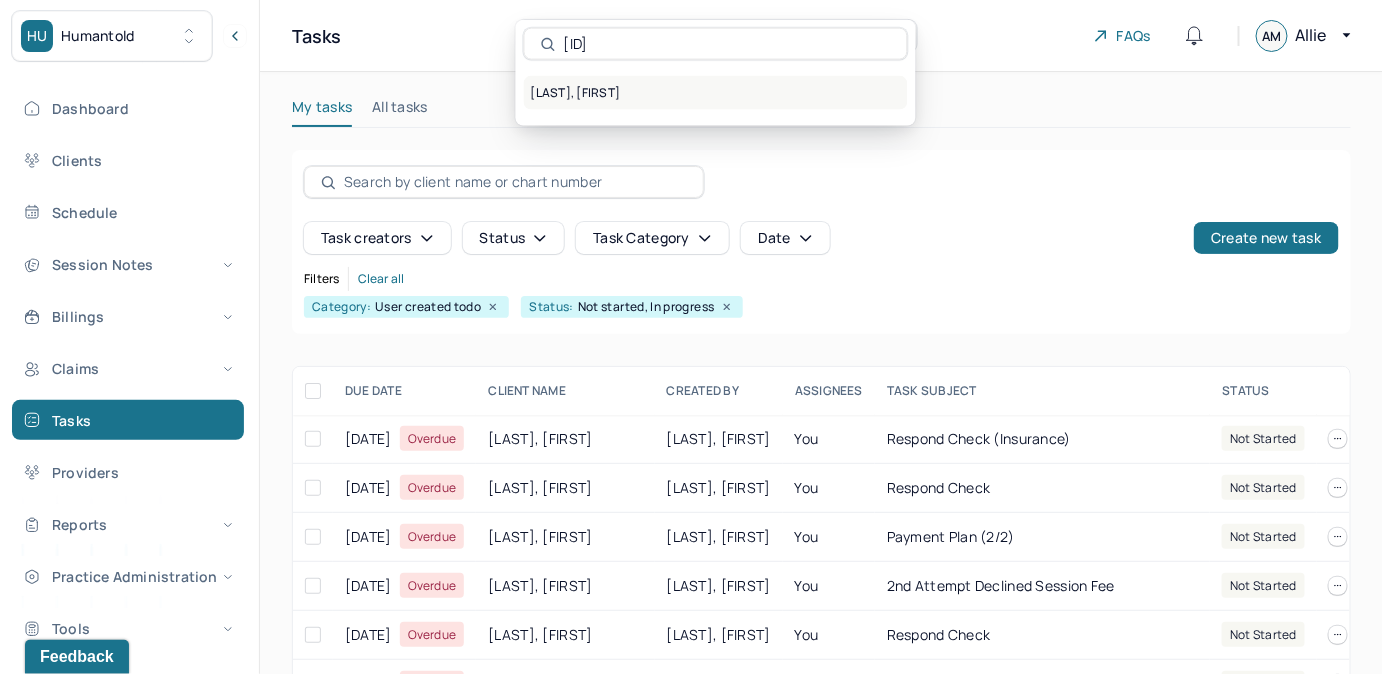 type on "CNZZ903" 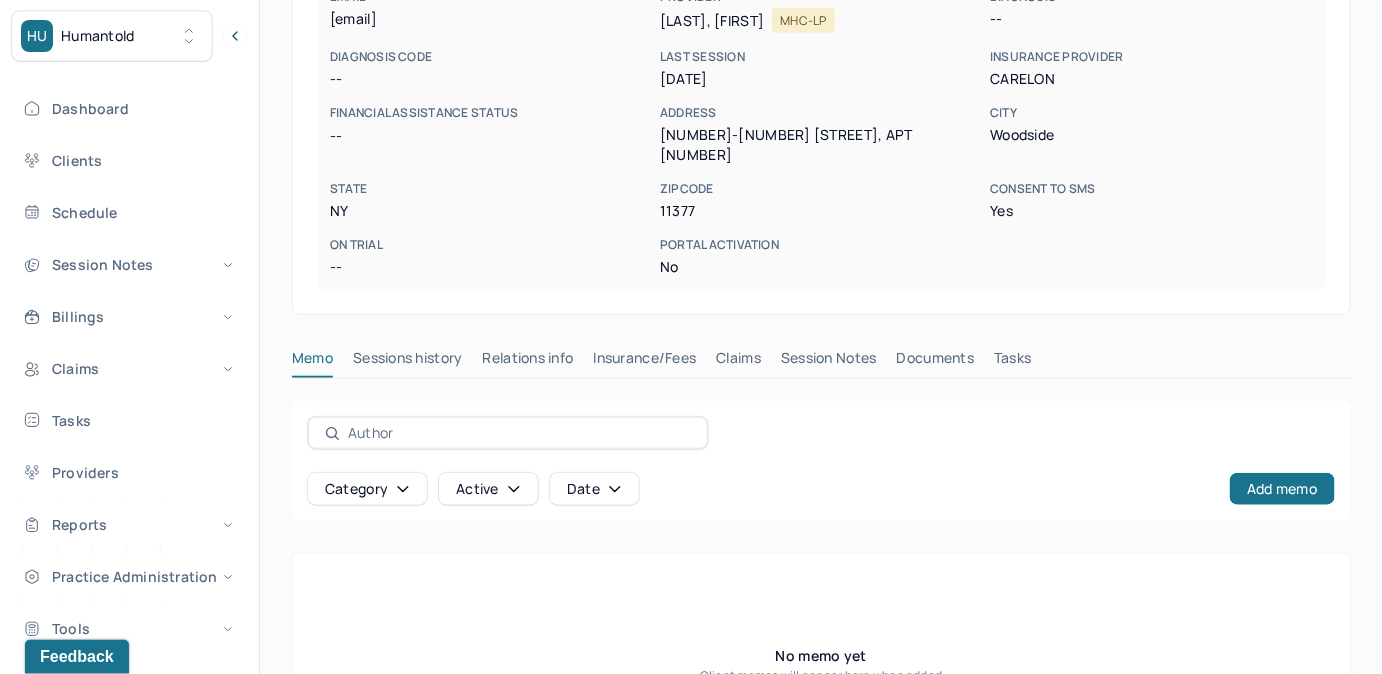 scroll, scrollTop: 363, scrollLeft: 0, axis: vertical 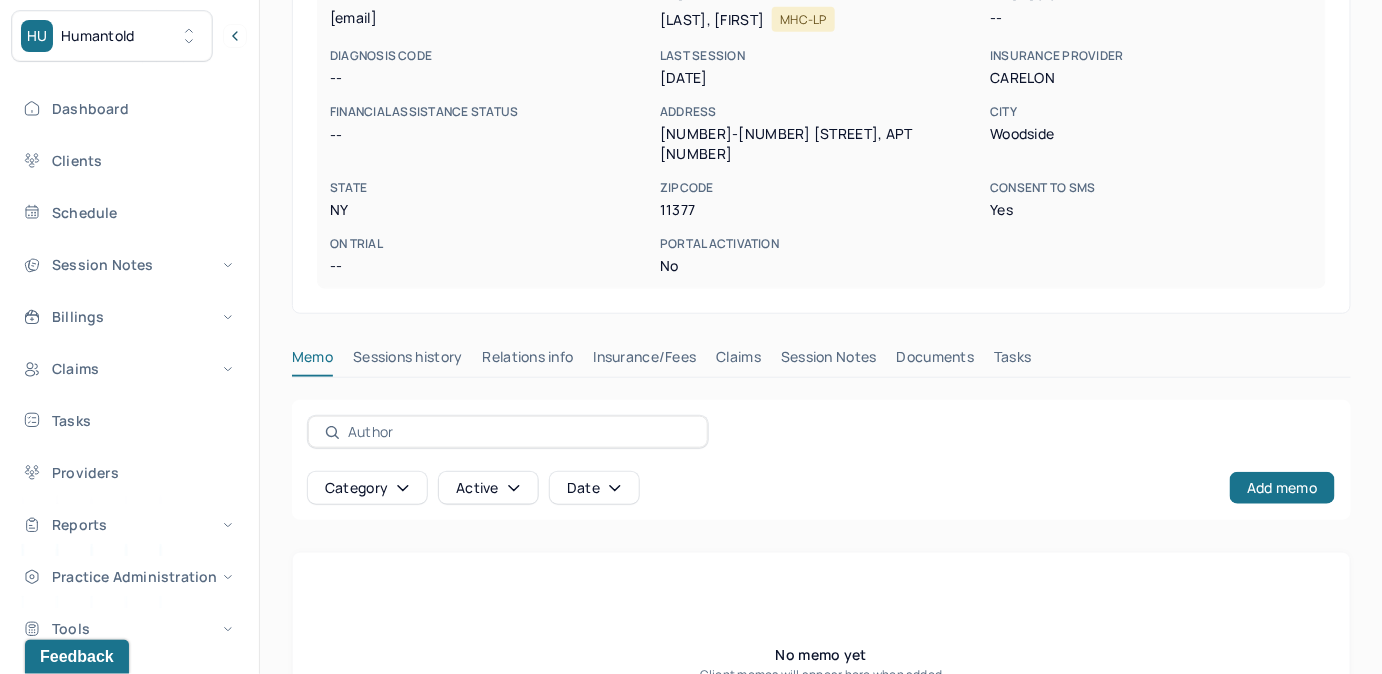 click on "Claims" at bounding box center [738, 361] 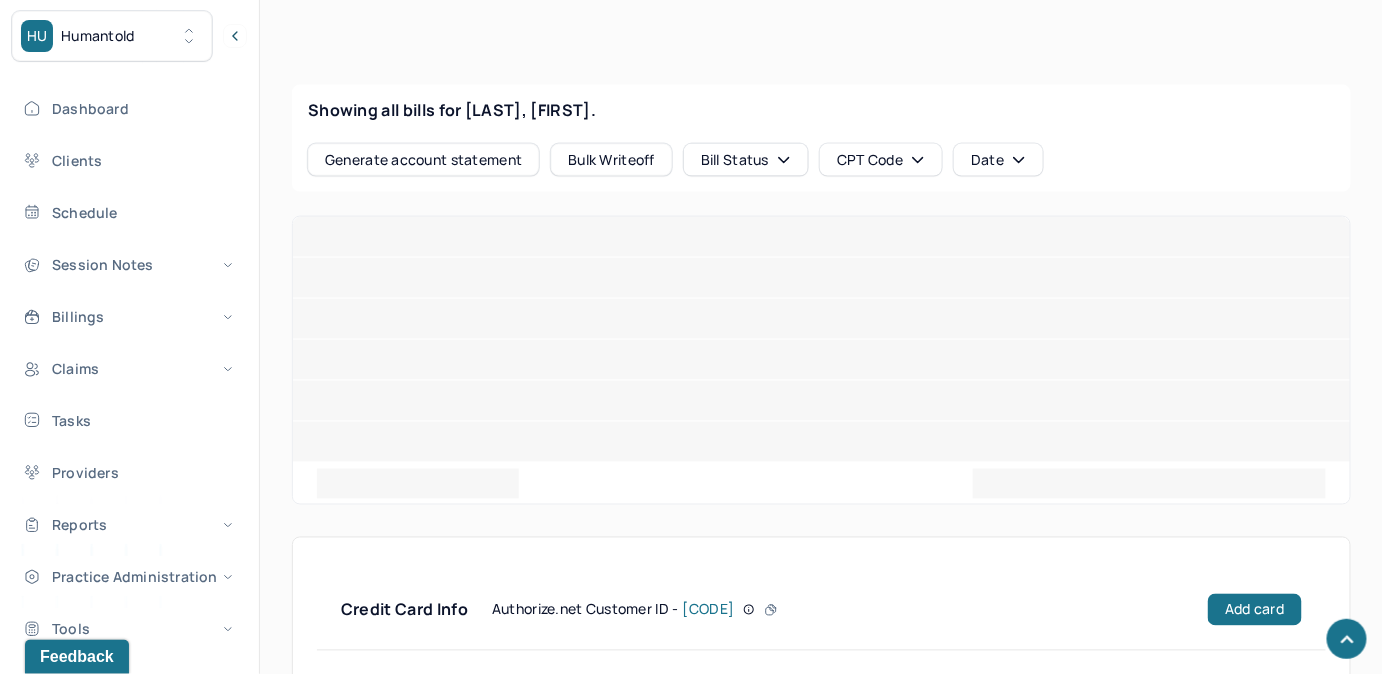 scroll, scrollTop: 949, scrollLeft: 0, axis: vertical 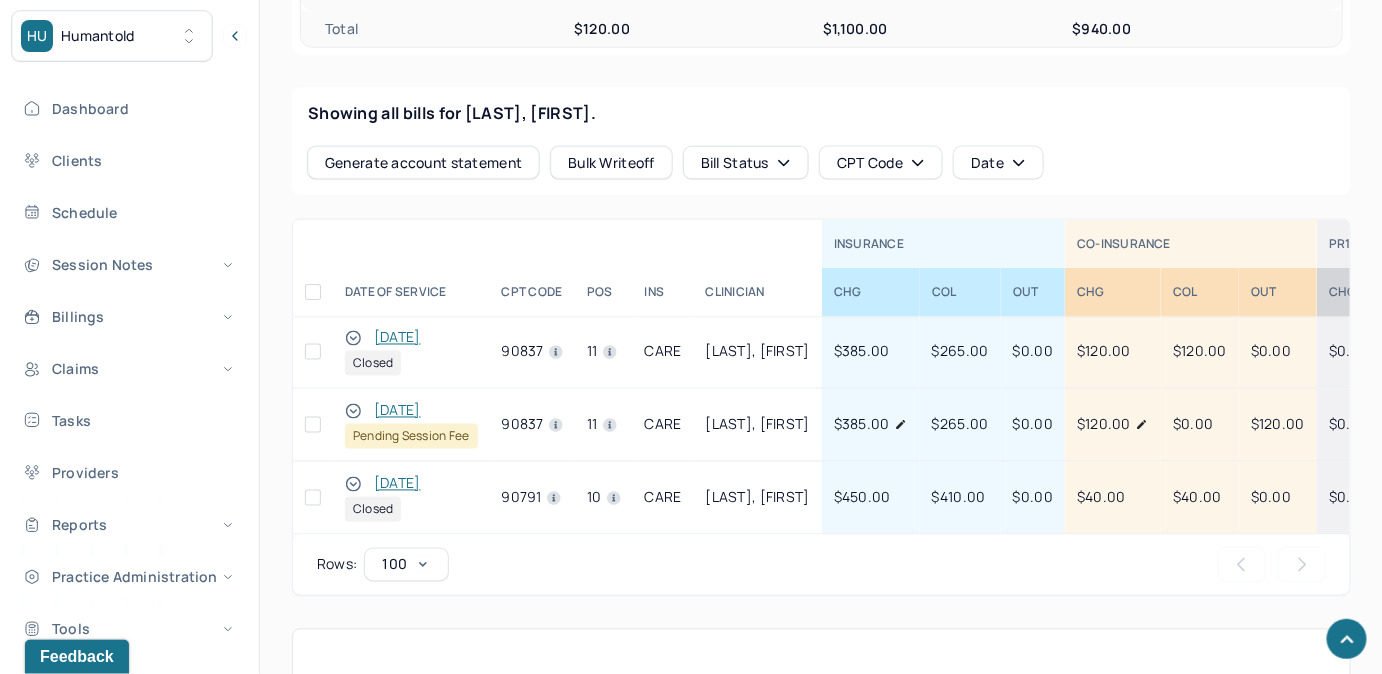 click at bounding box center (313, 425) 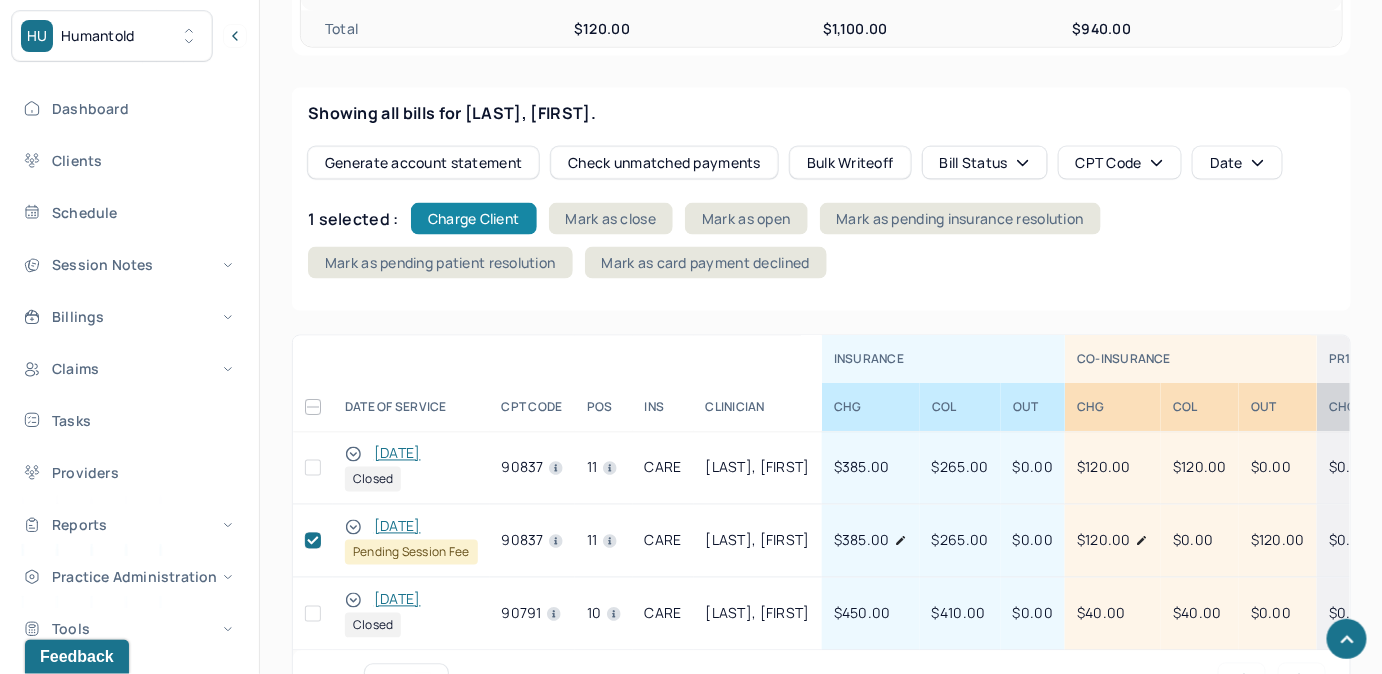 click on "Charge Client" at bounding box center (474, 219) 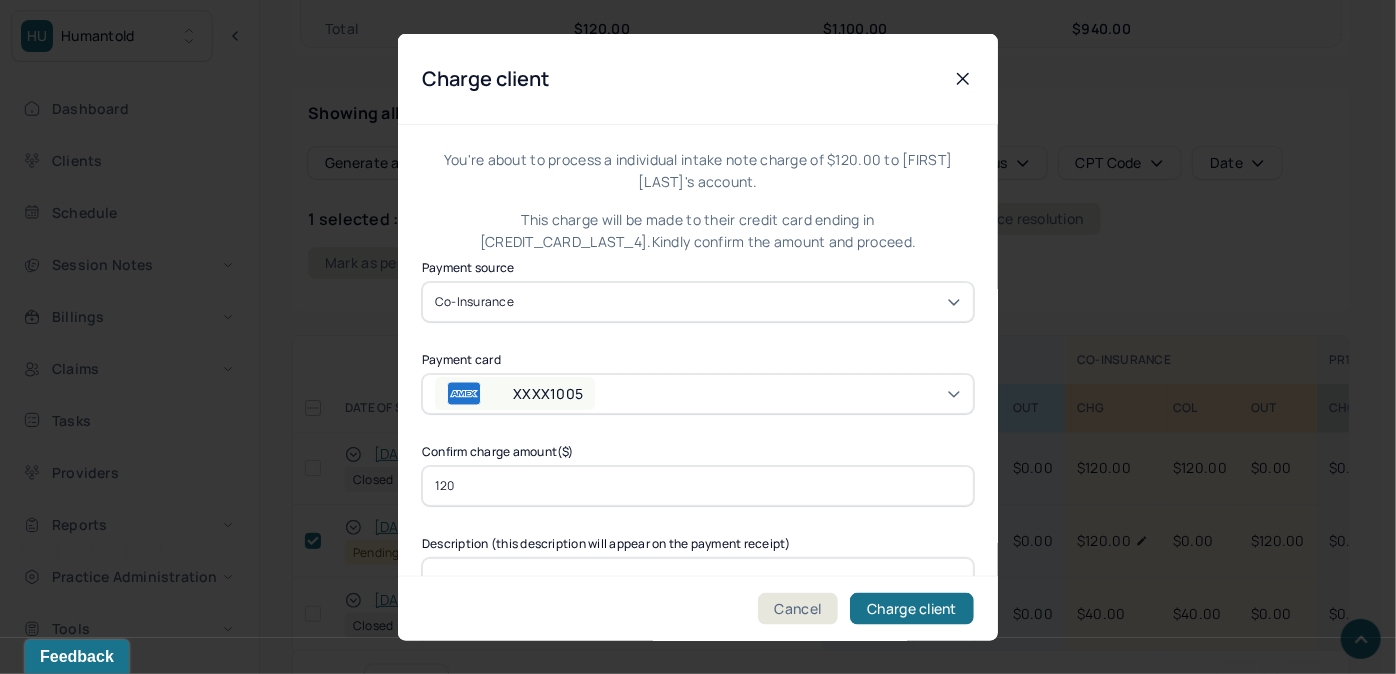 click on "XXXX1005" at bounding box center (515, 393) 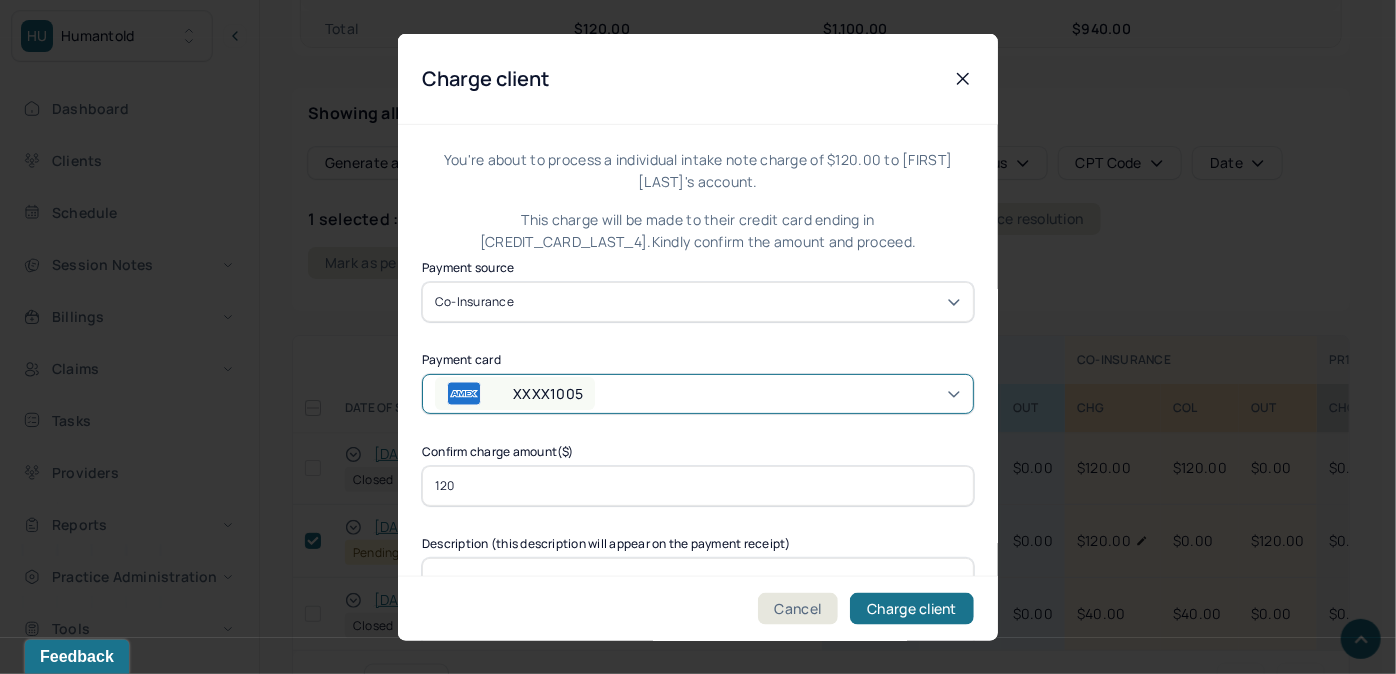 click on "XXXX1005" at bounding box center (515, 393) 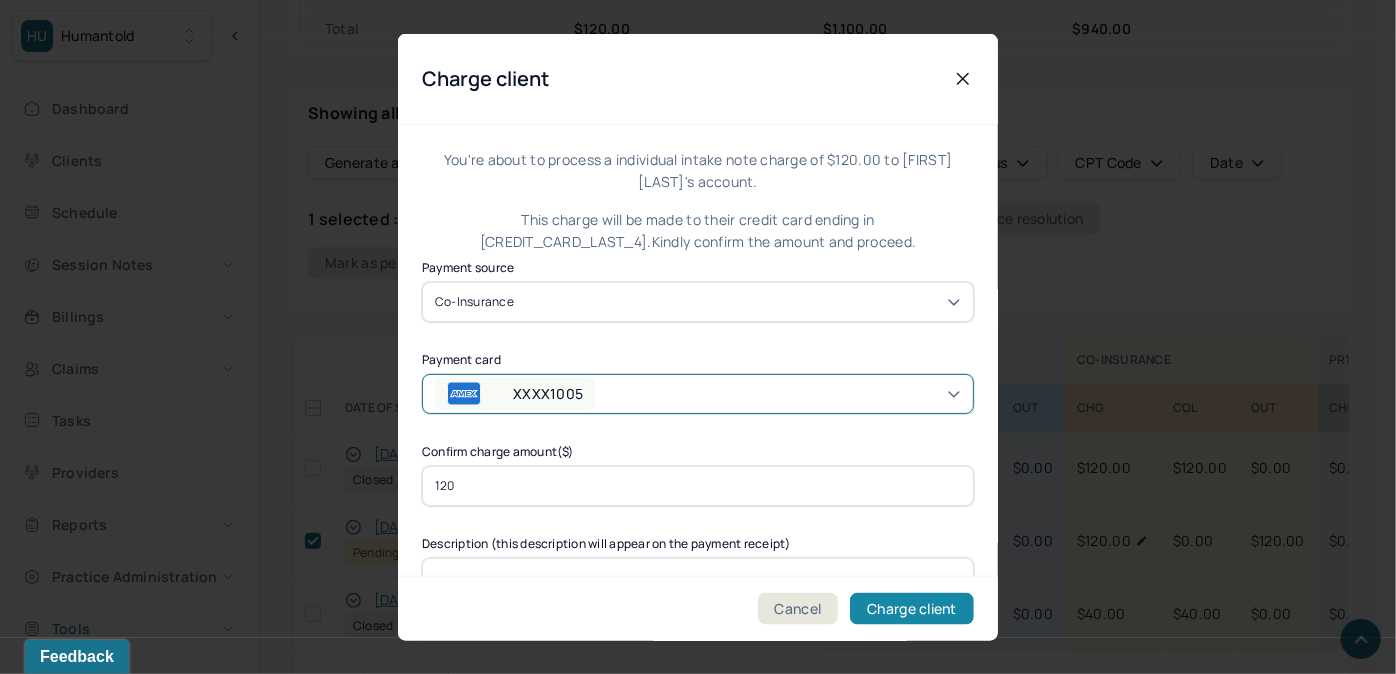 click on "Charge client" at bounding box center [912, 608] 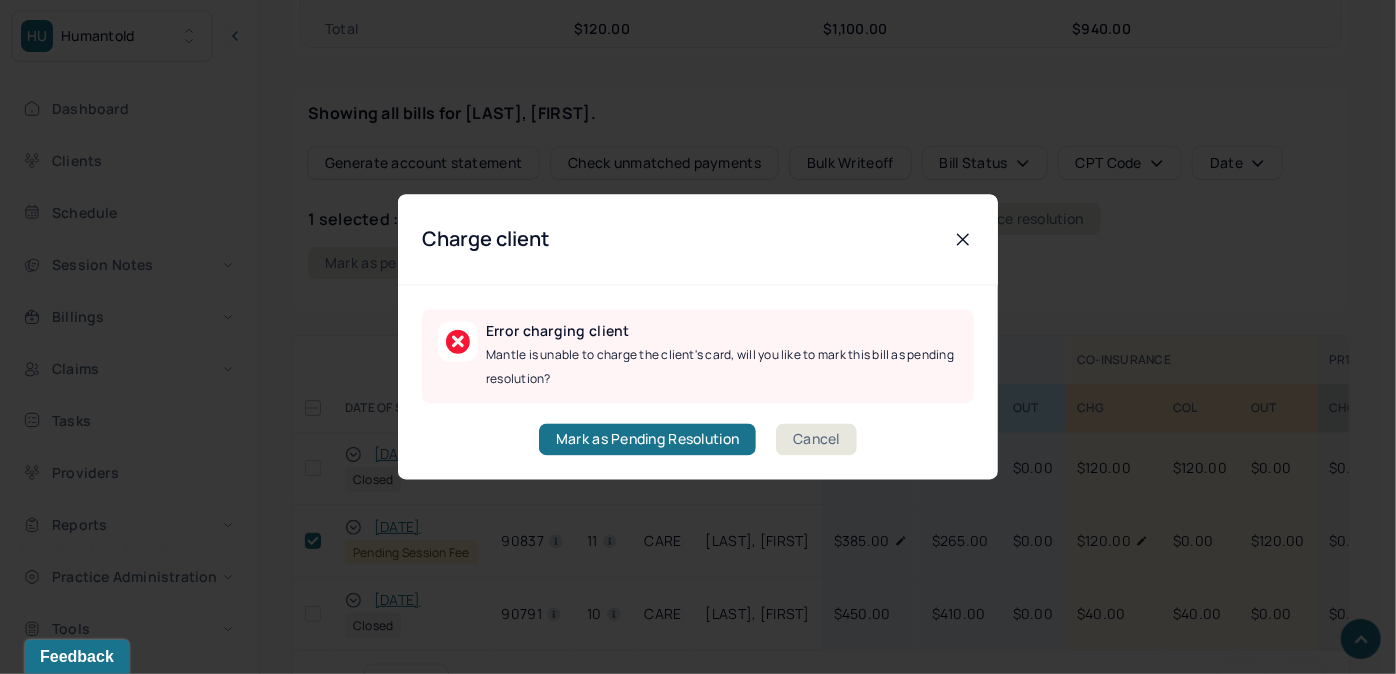 click on "Cancel" at bounding box center [816, 440] 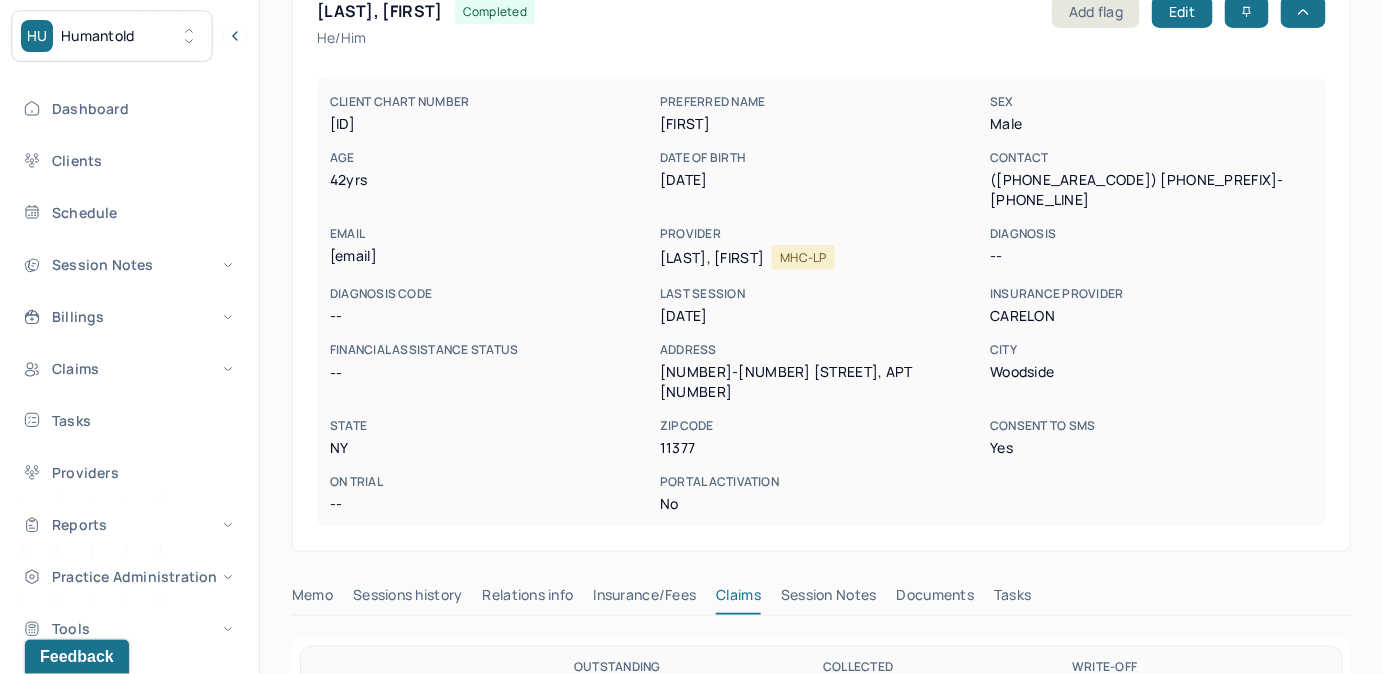 scroll, scrollTop: 0, scrollLeft: 0, axis: both 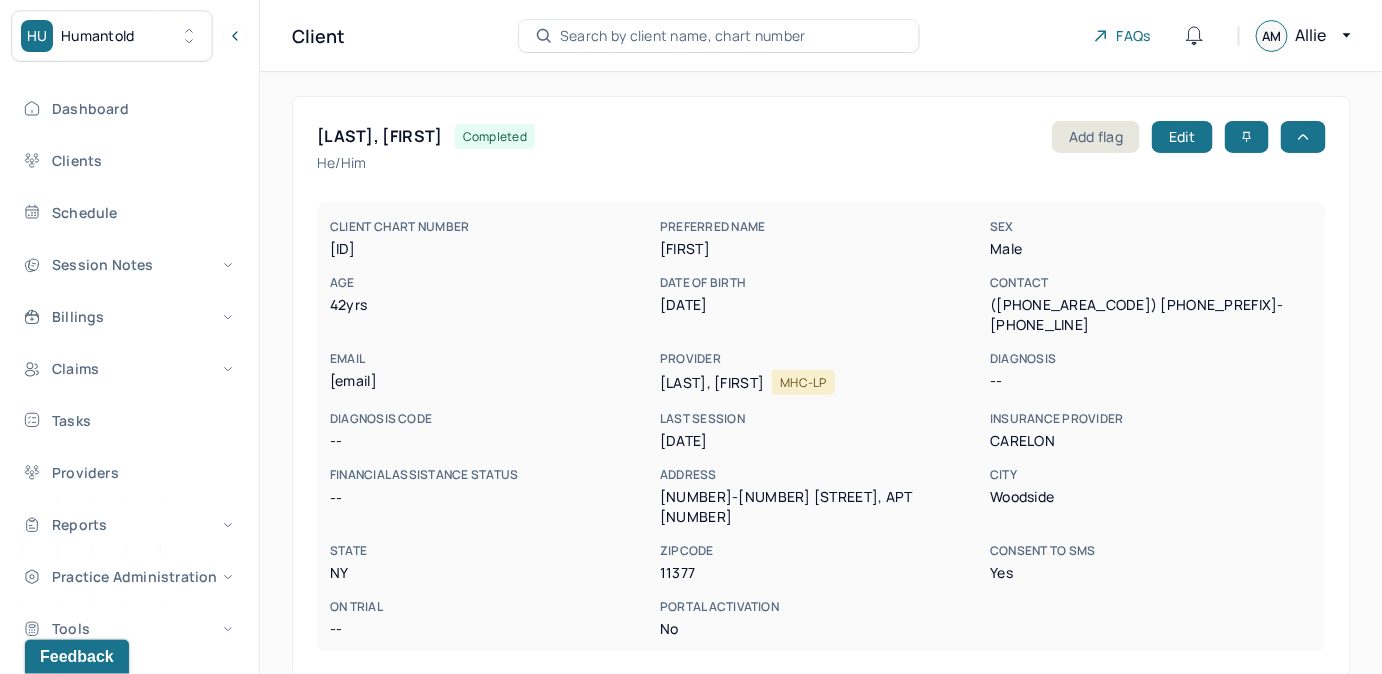 click on "Search by client name, chart number" at bounding box center (683, 36) 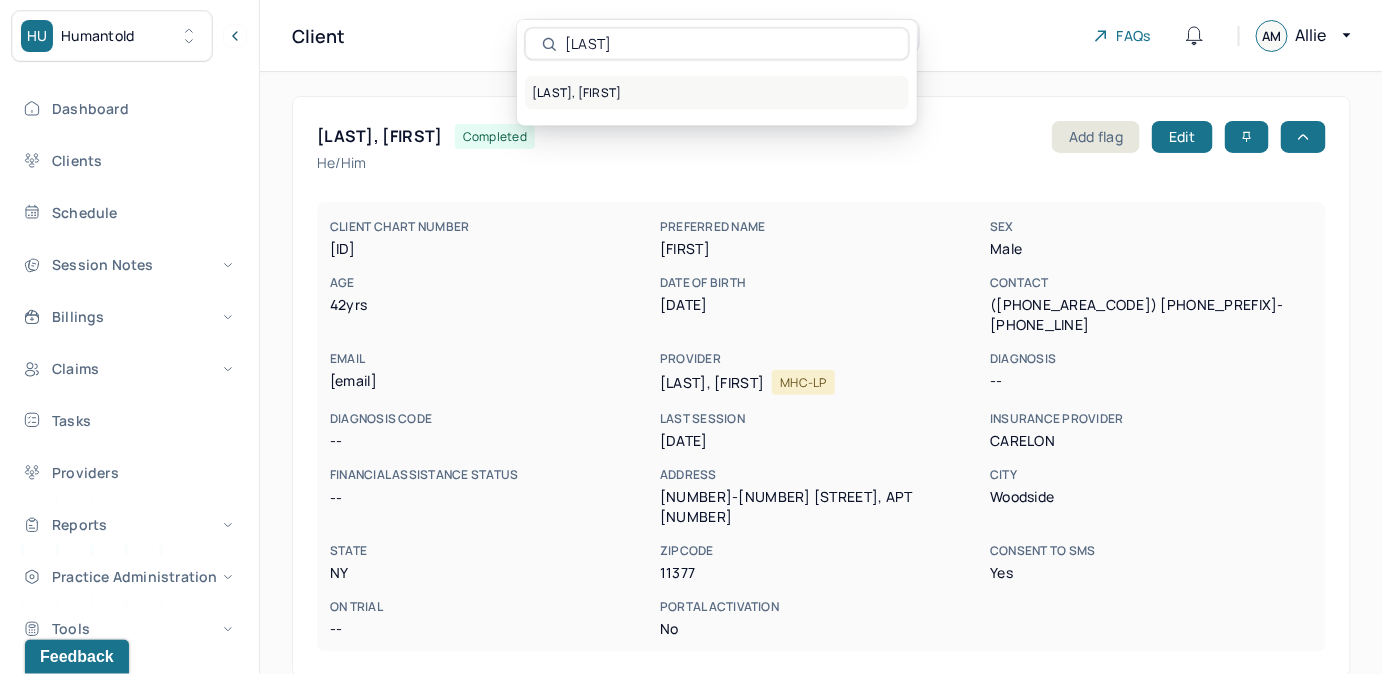 type on "VOLKOVA" 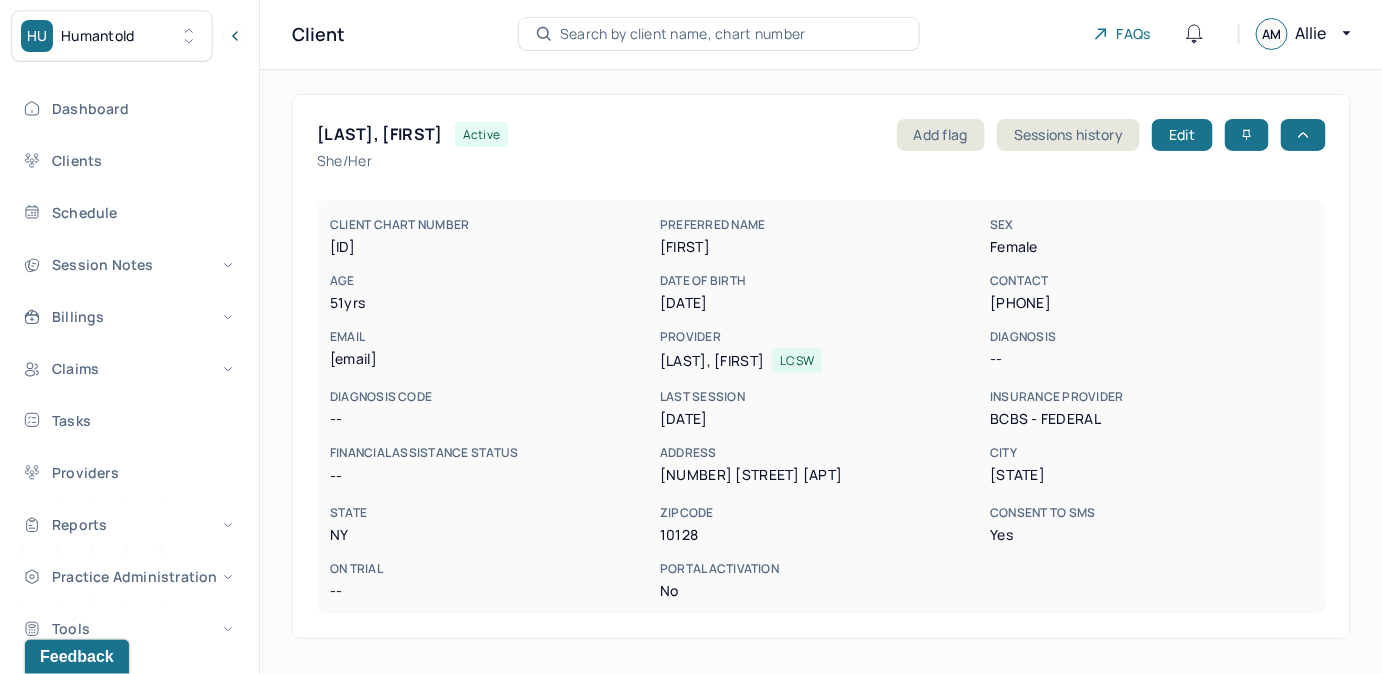 scroll, scrollTop: 0, scrollLeft: 0, axis: both 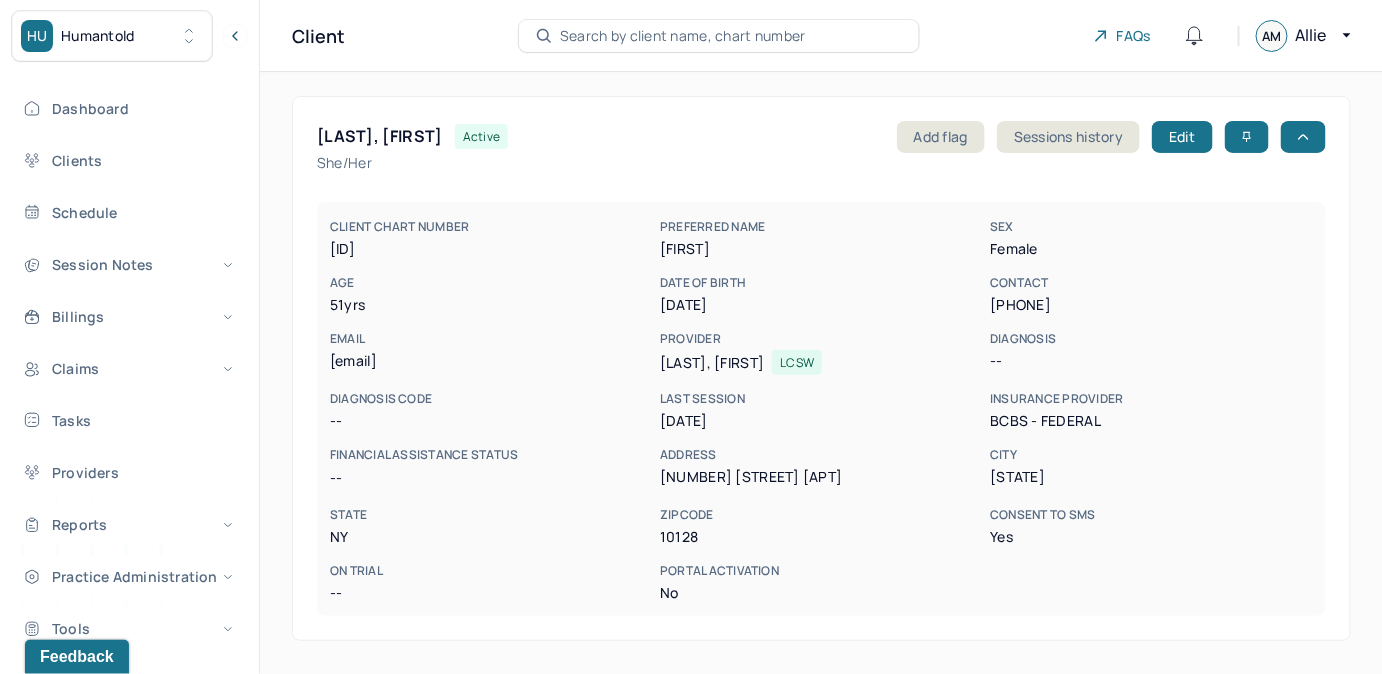 drag, startPoint x: 330, startPoint y: 360, endPoint x: 549, endPoint y: 358, distance: 219.00912 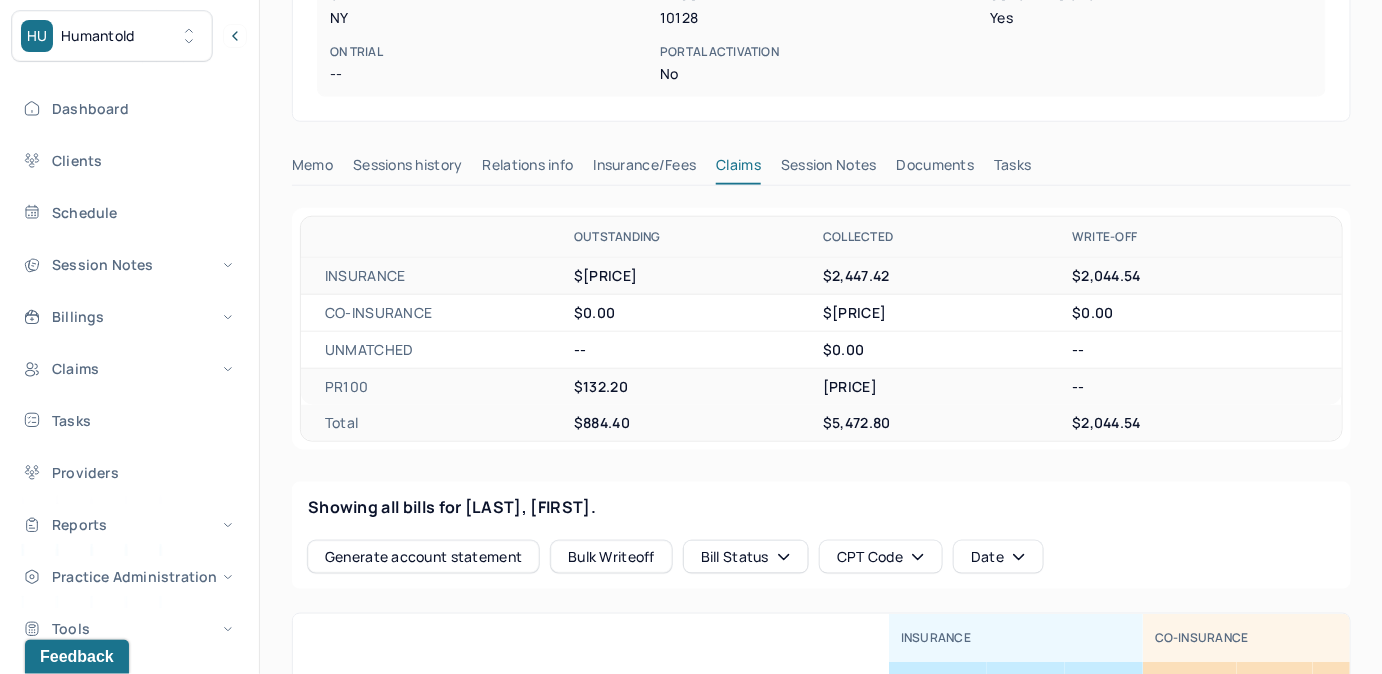 scroll, scrollTop: 1000, scrollLeft: 0, axis: vertical 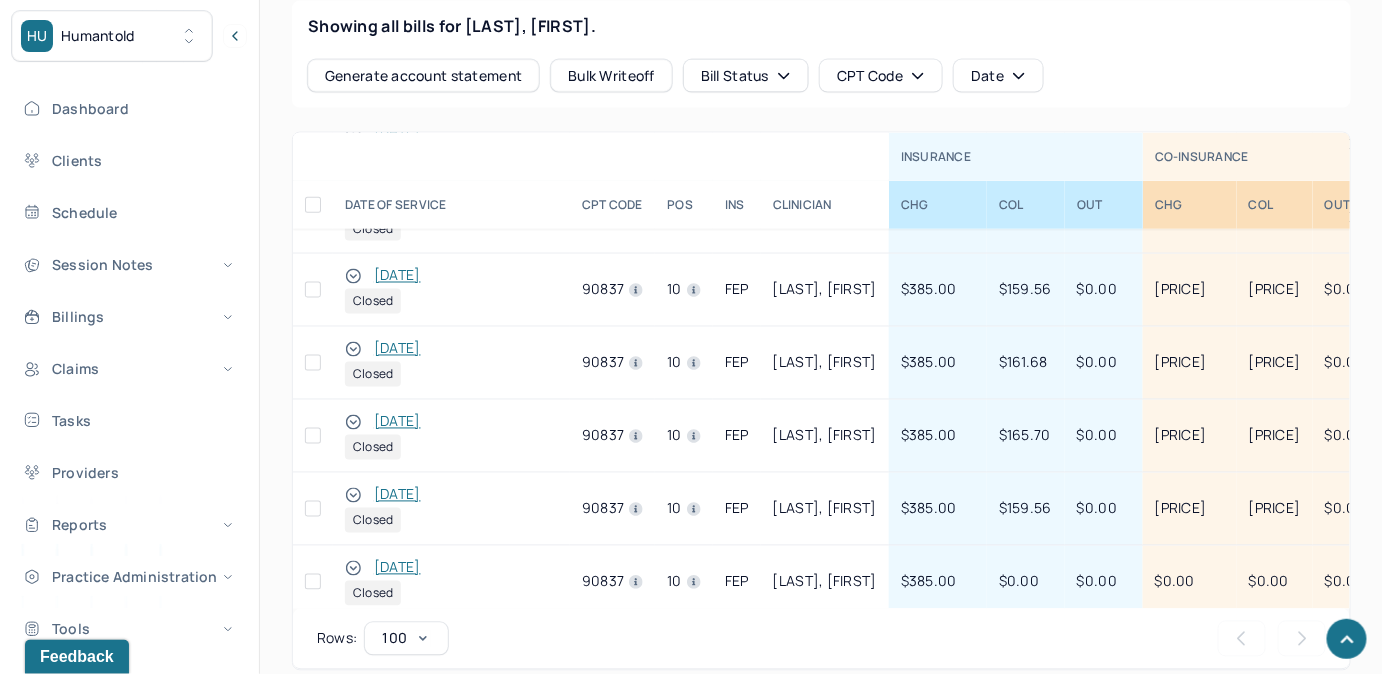 click at bounding box center (353, 495) 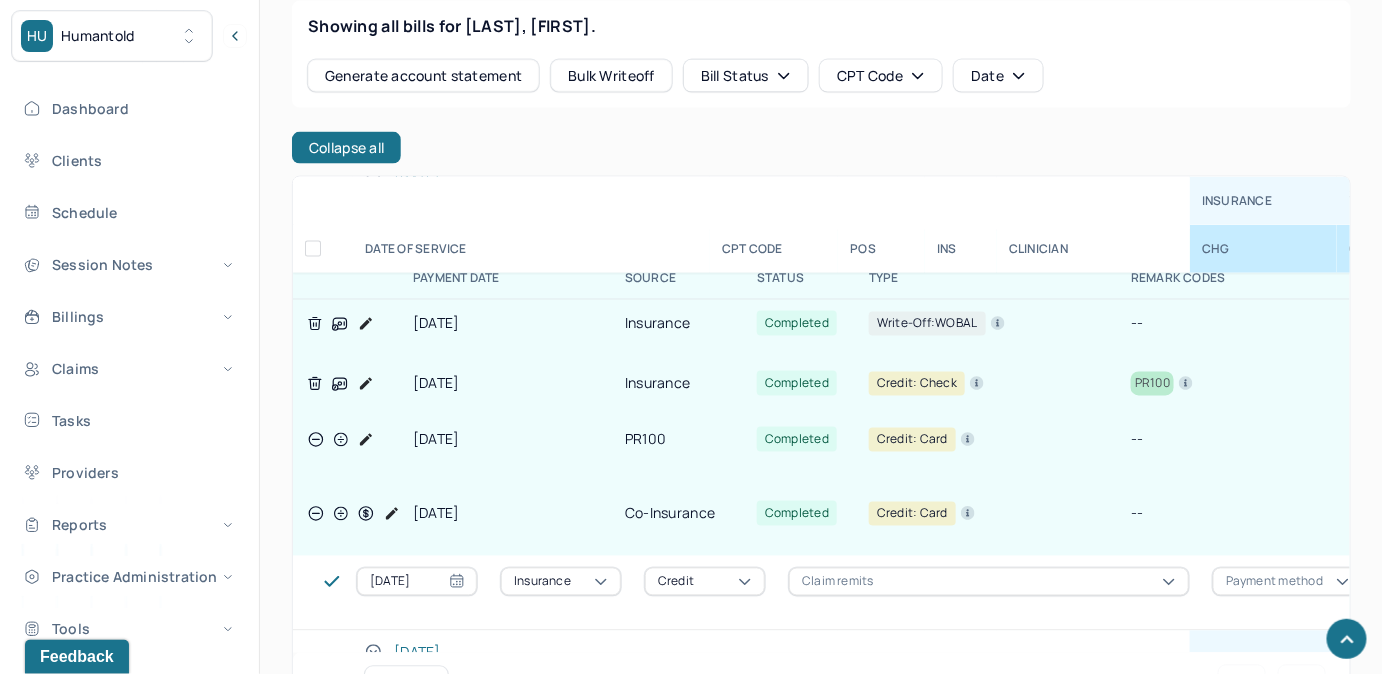 scroll, scrollTop: 1069, scrollLeft: 0, axis: vertical 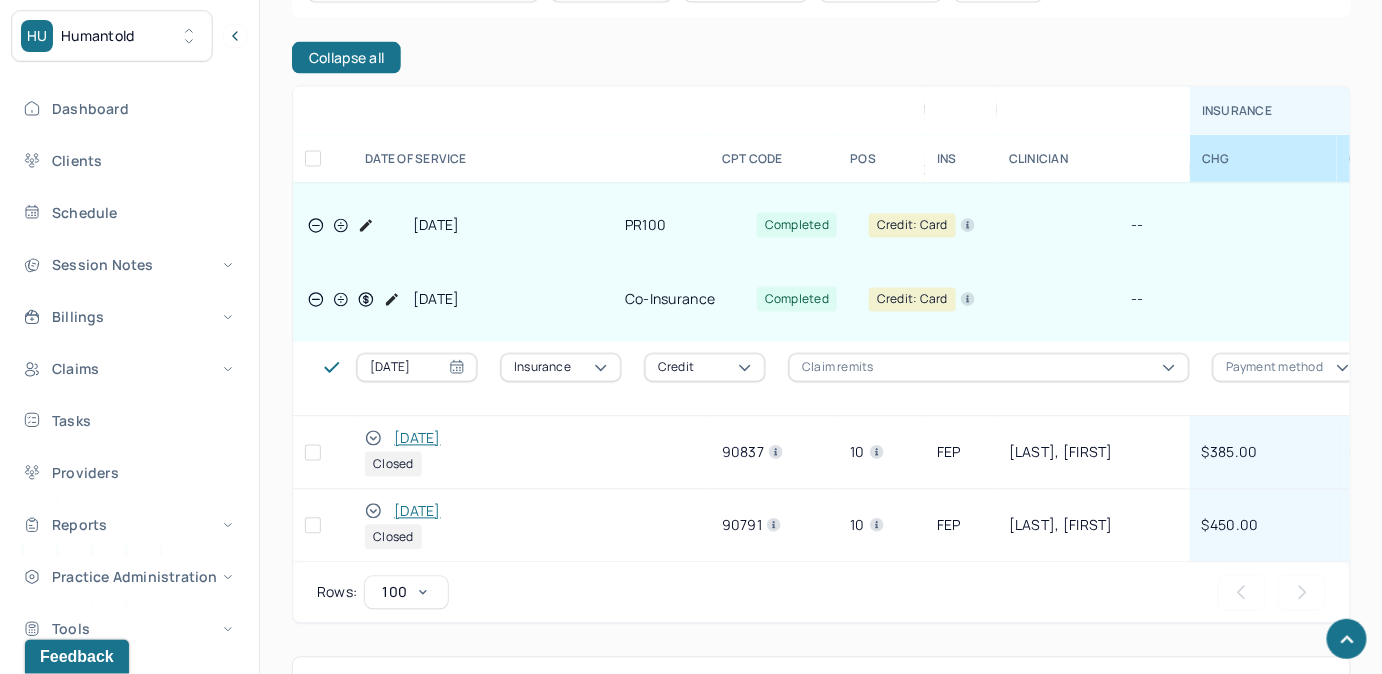 click 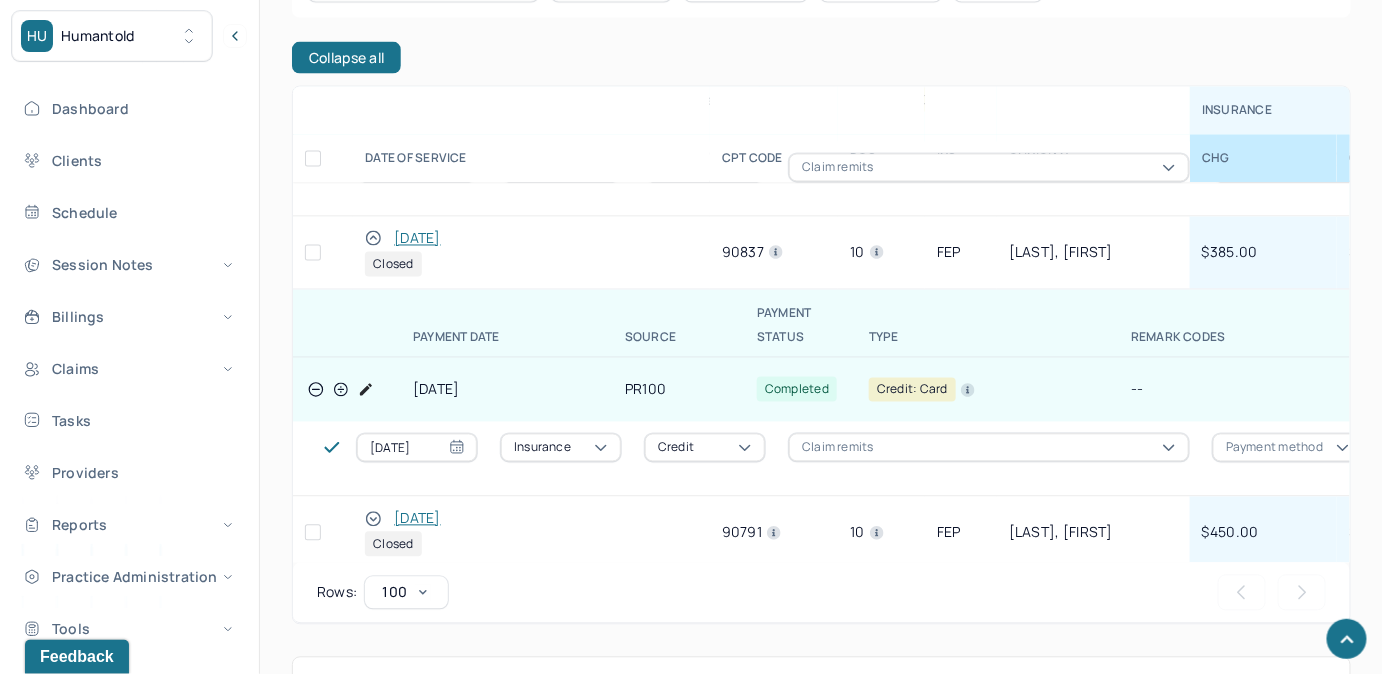 scroll, scrollTop: 1404, scrollLeft: 0, axis: vertical 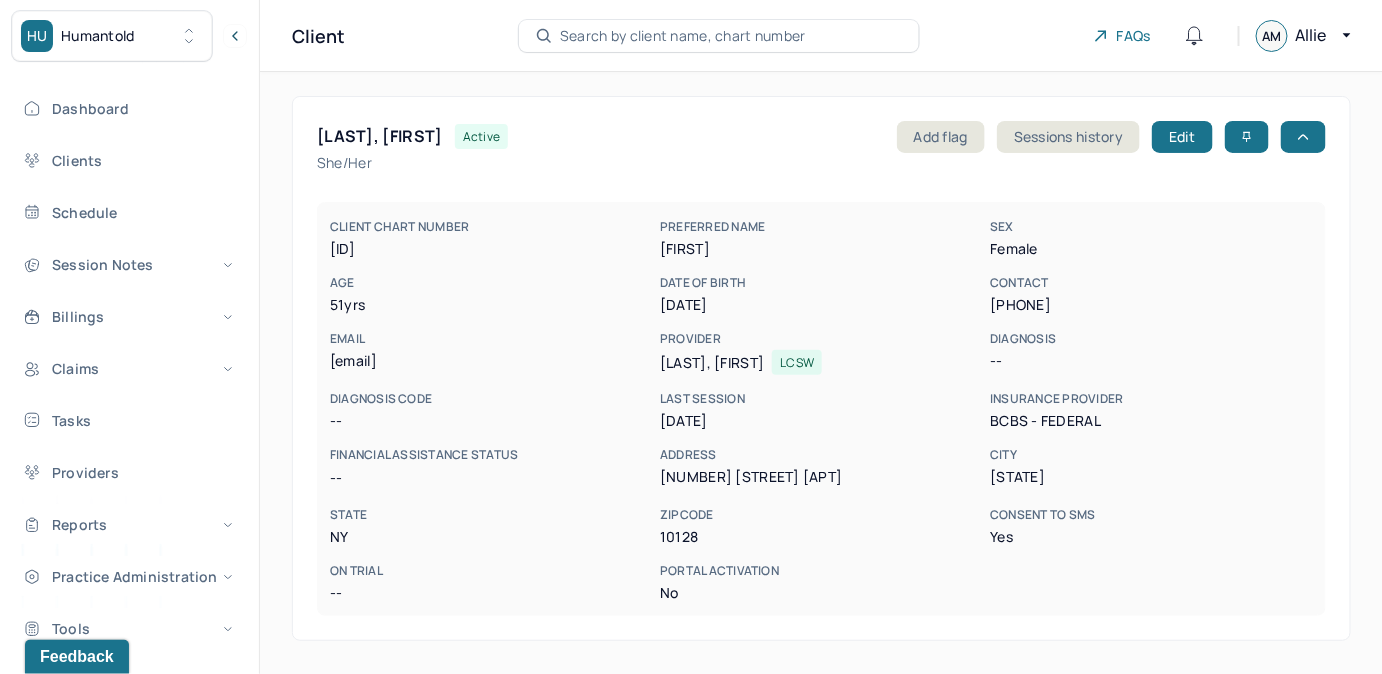 type 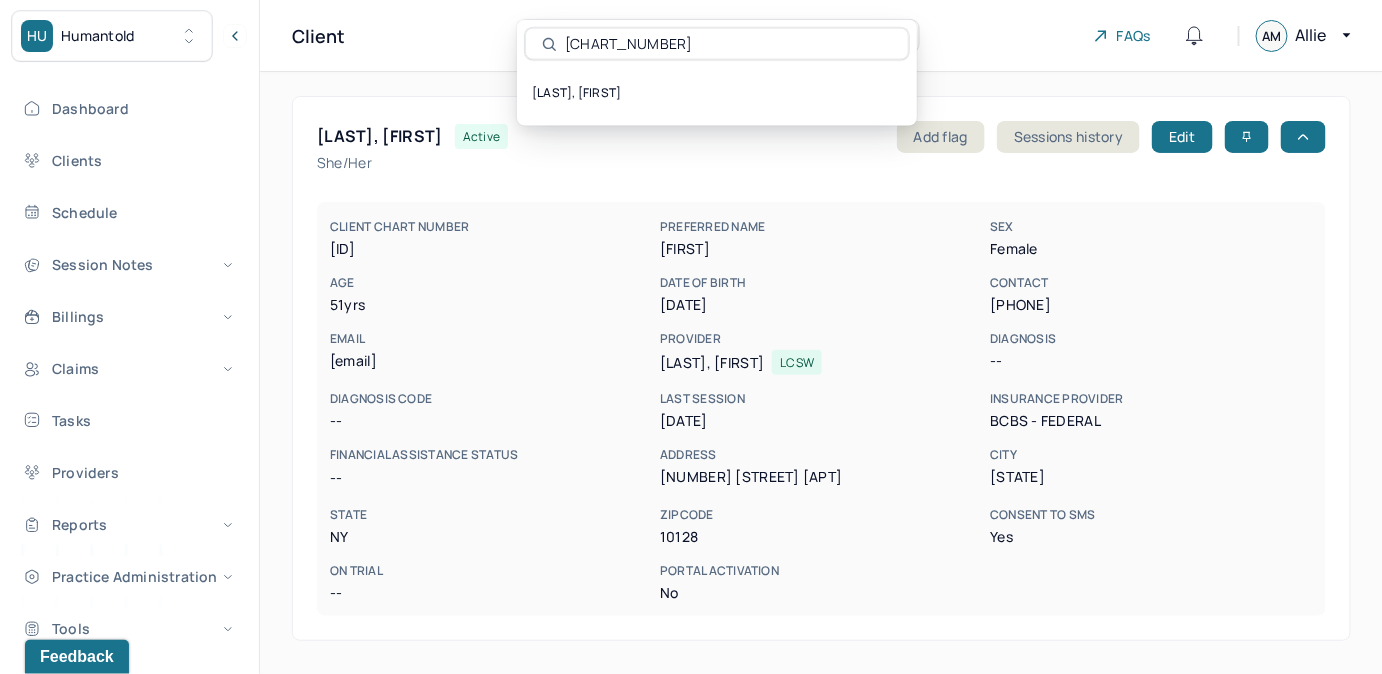 type on "DSSF797" 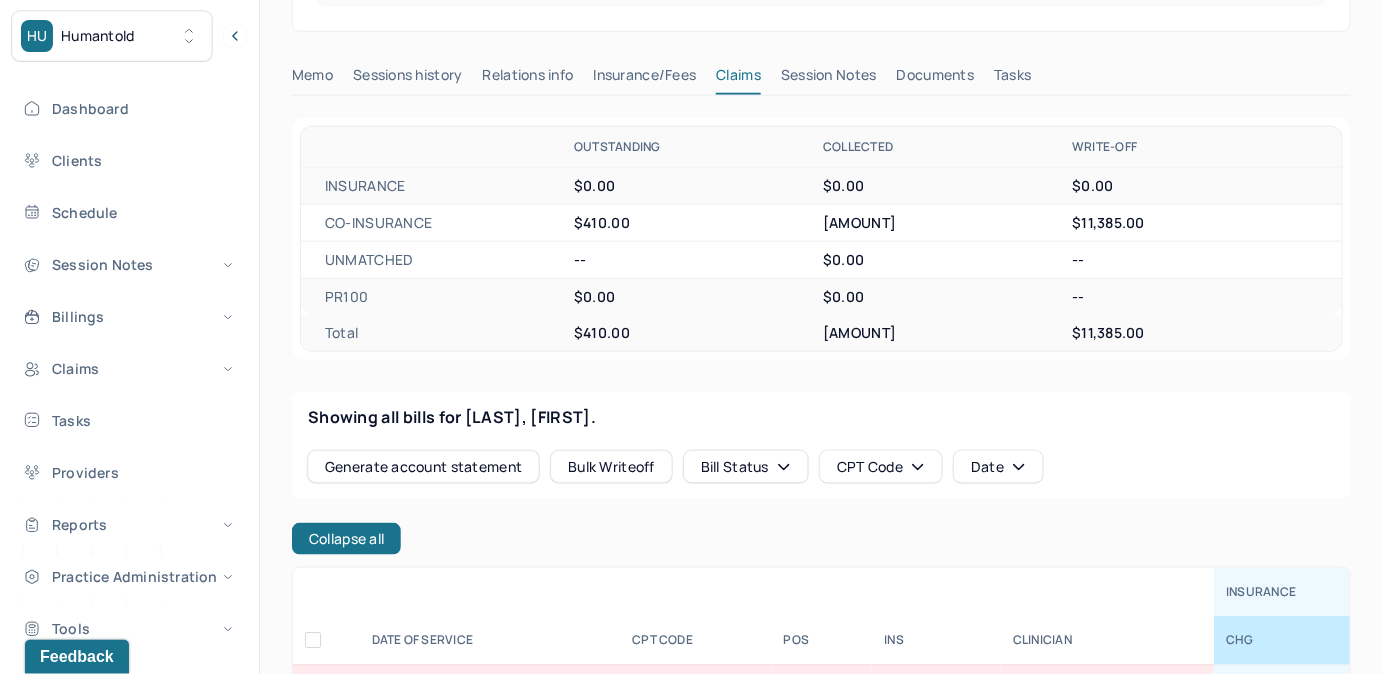 scroll, scrollTop: 0, scrollLeft: 0, axis: both 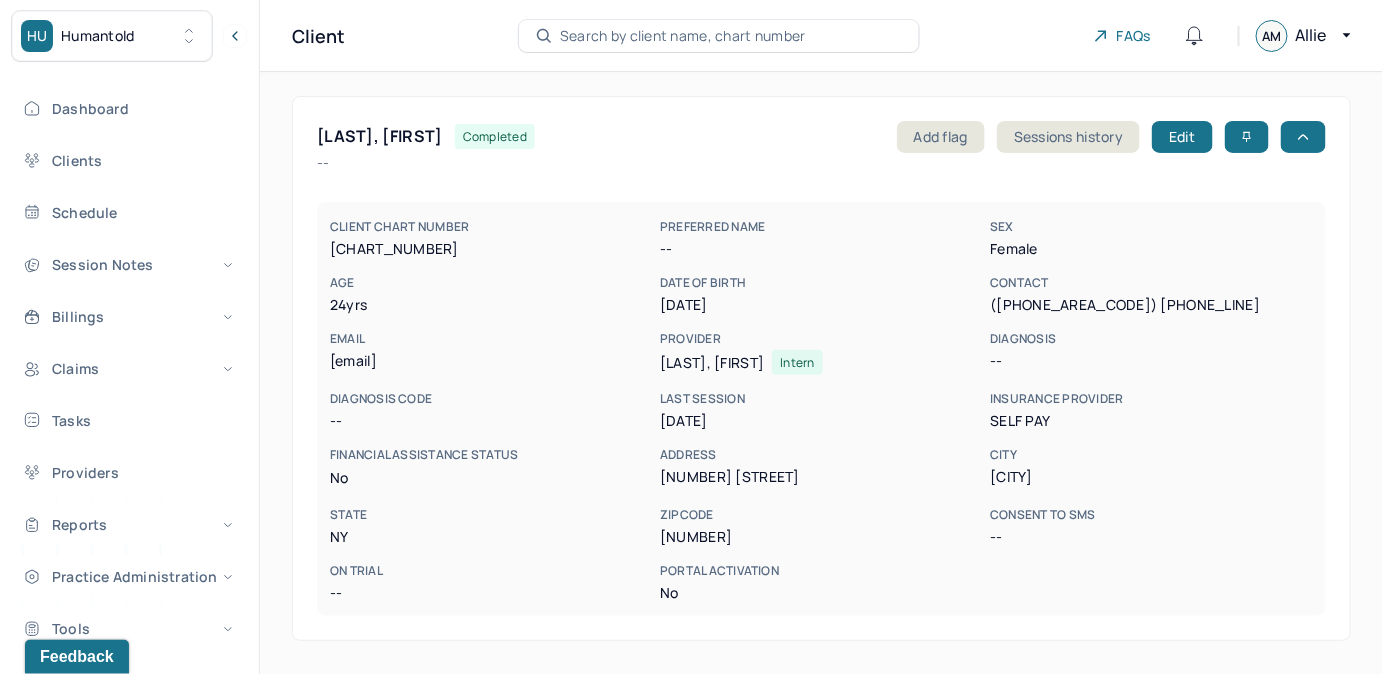 drag, startPoint x: 327, startPoint y: 363, endPoint x: 552, endPoint y: 363, distance: 225 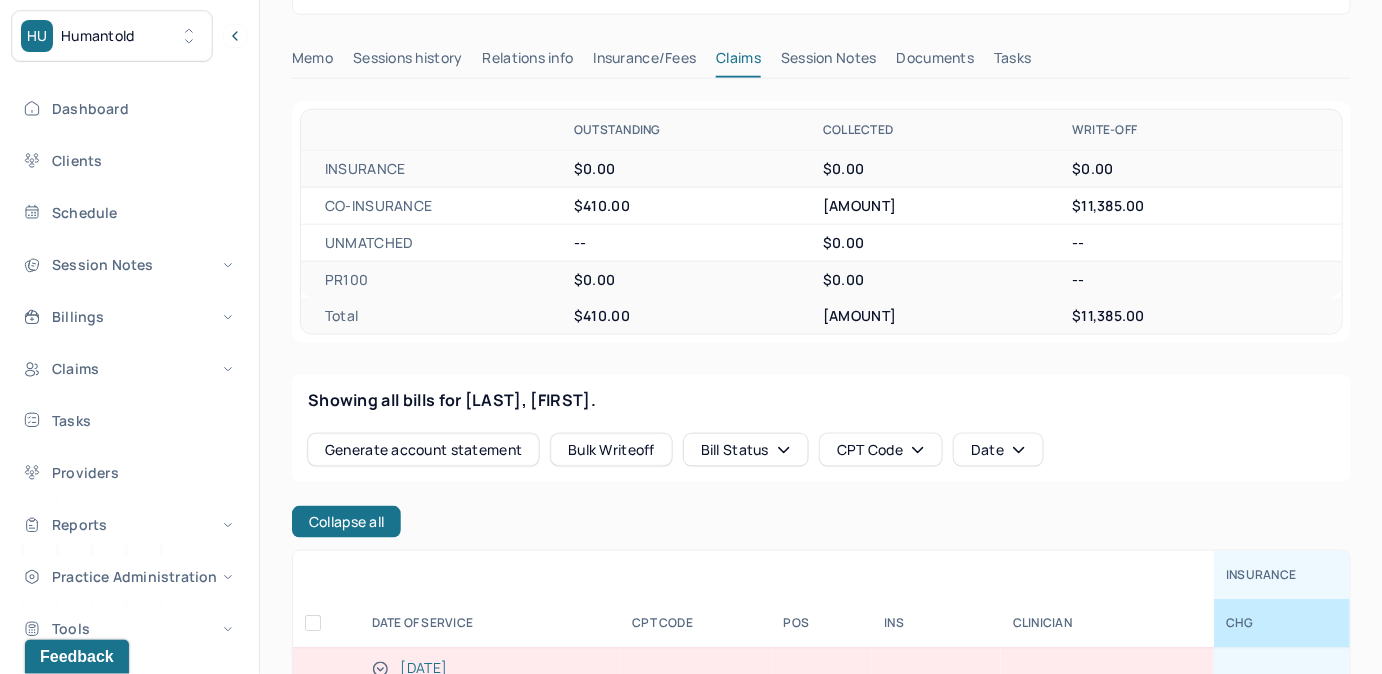 scroll, scrollTop: 727, scrollLeft: 0, axis: vertical 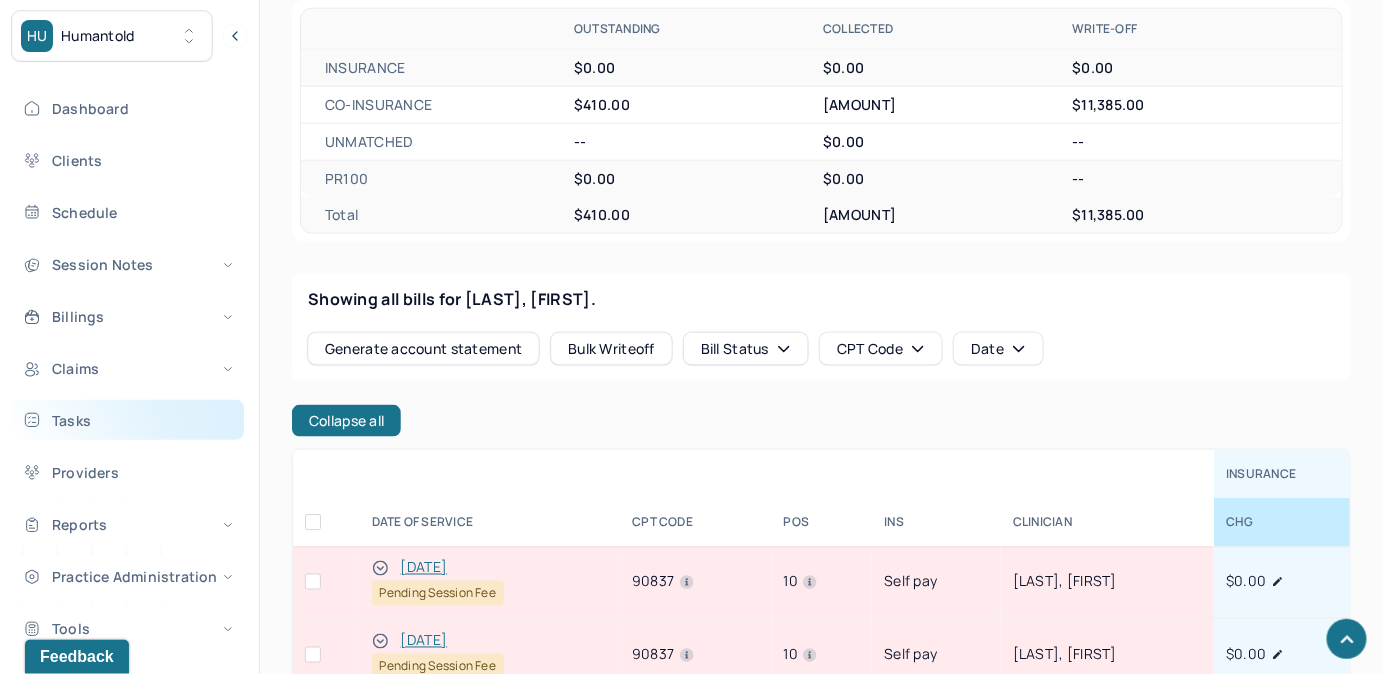 click on "Tasks" at bounding box center (128, 420) 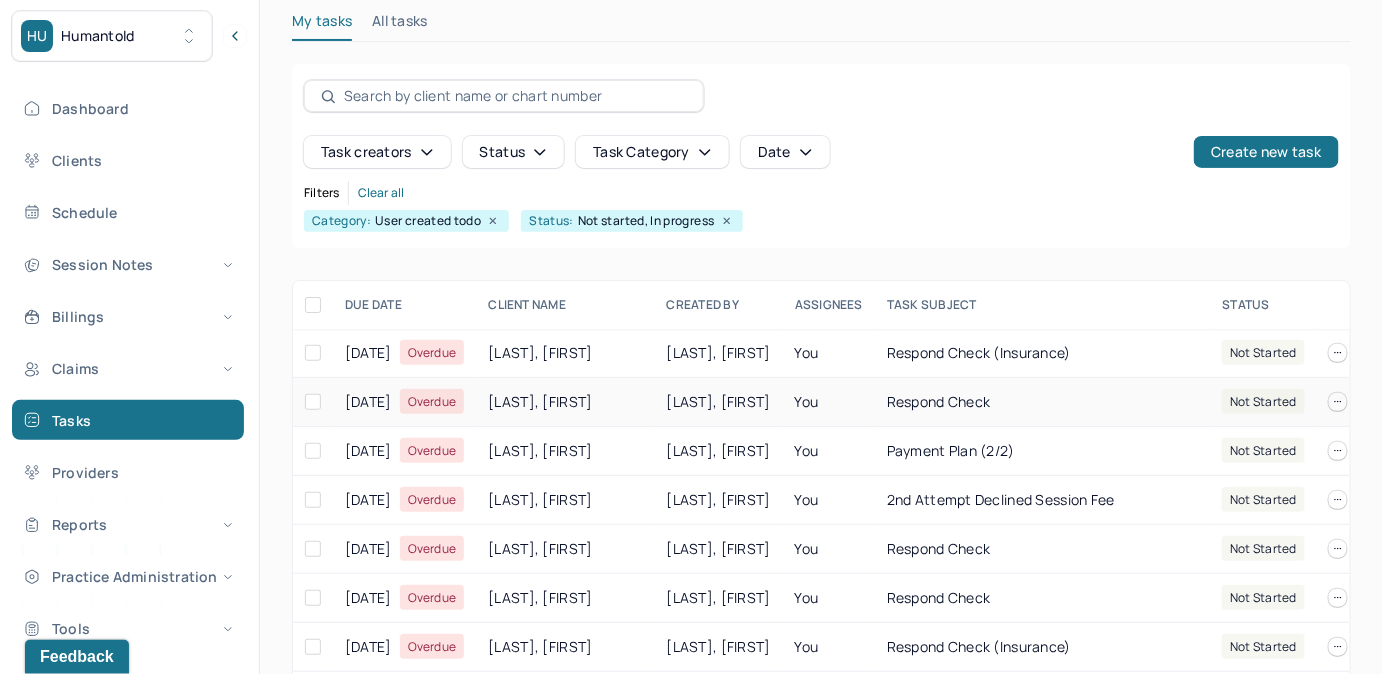 scroll, scrollTop: 256, scrollLeft: 0, axis: vertical 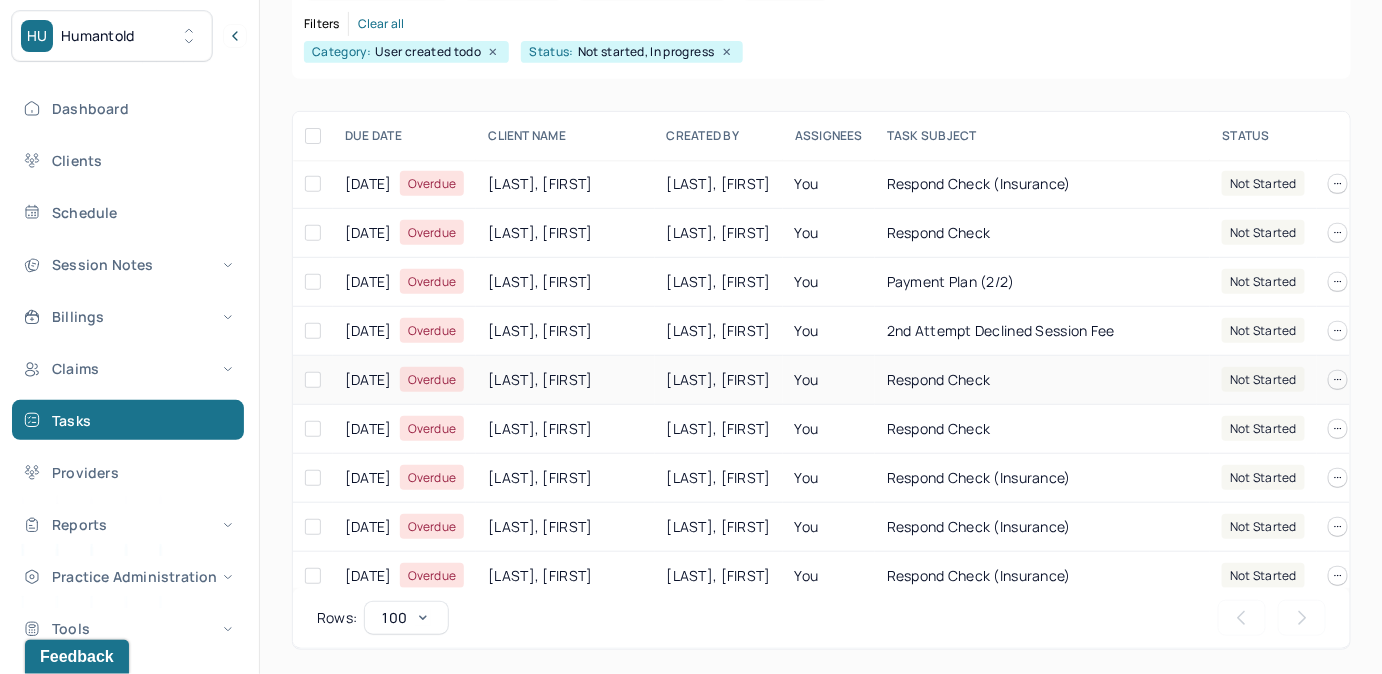 click on "You" at bounding box center [829, 380] 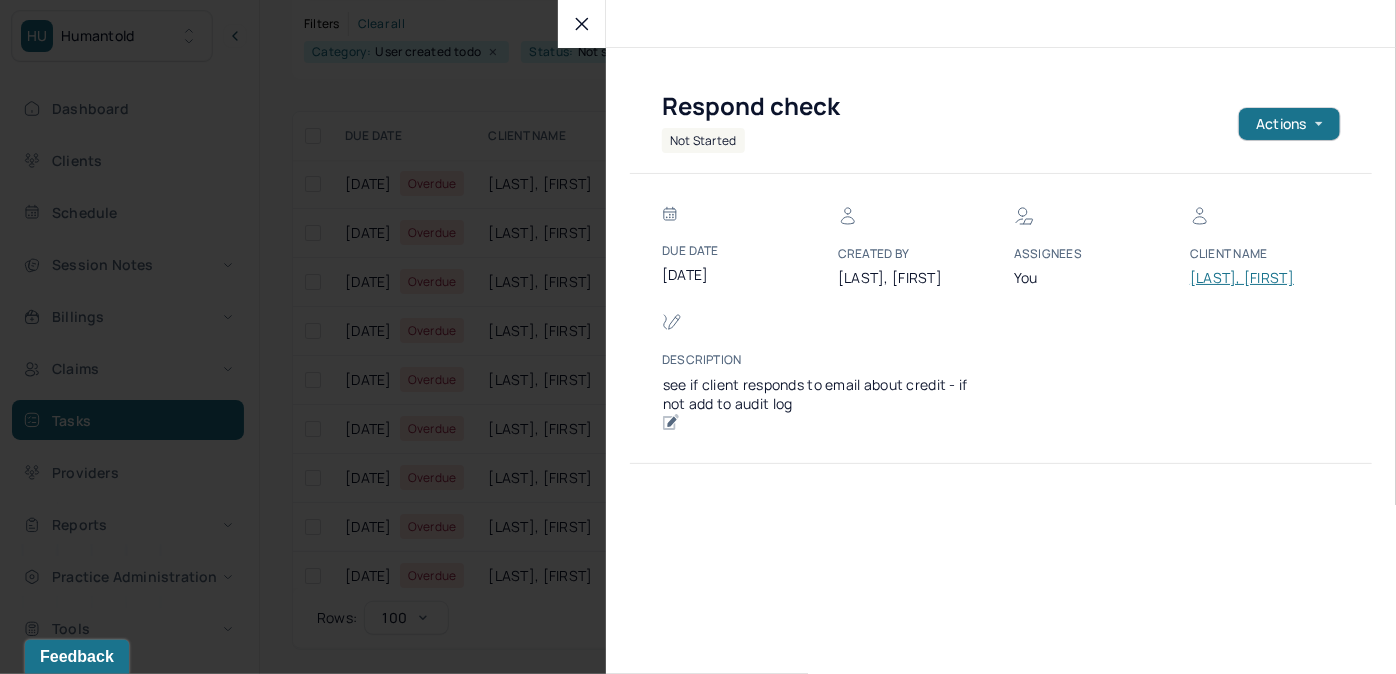 click at bounding box center (582, 24) 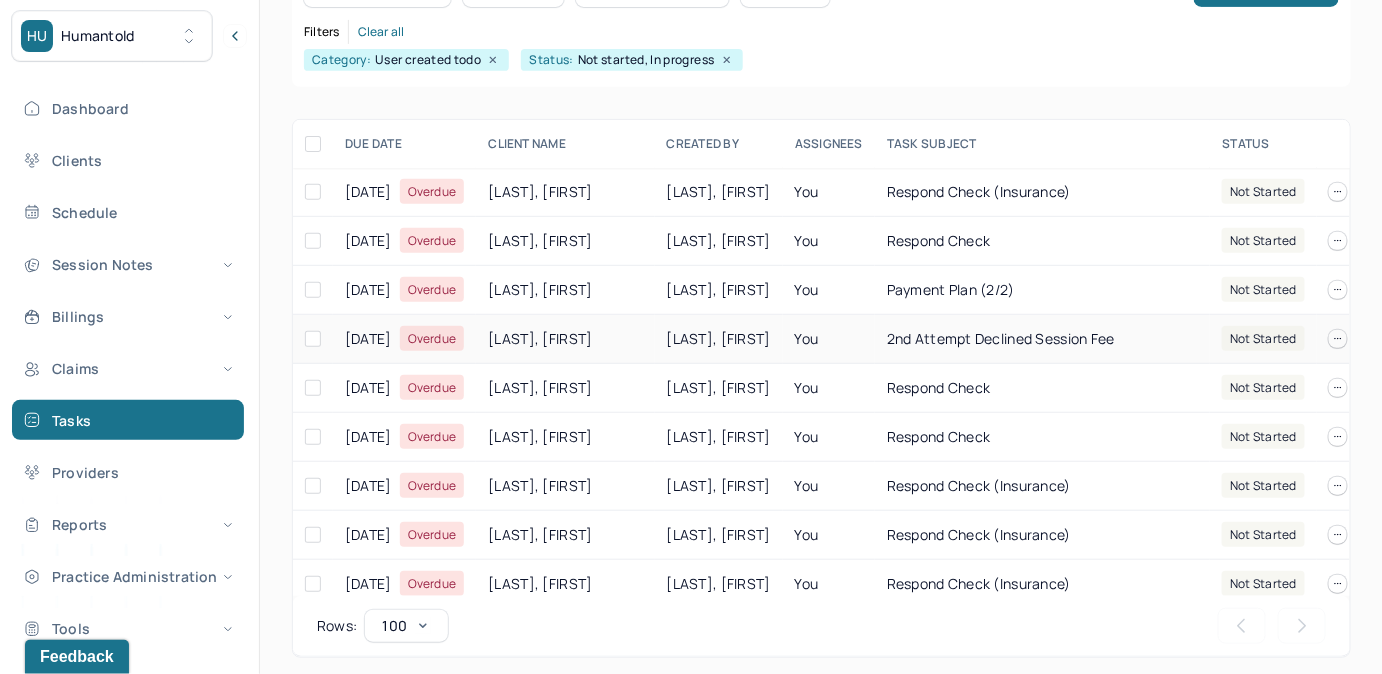scroll, scrollTop: 256, scrollLeft: 0, axis: vertical 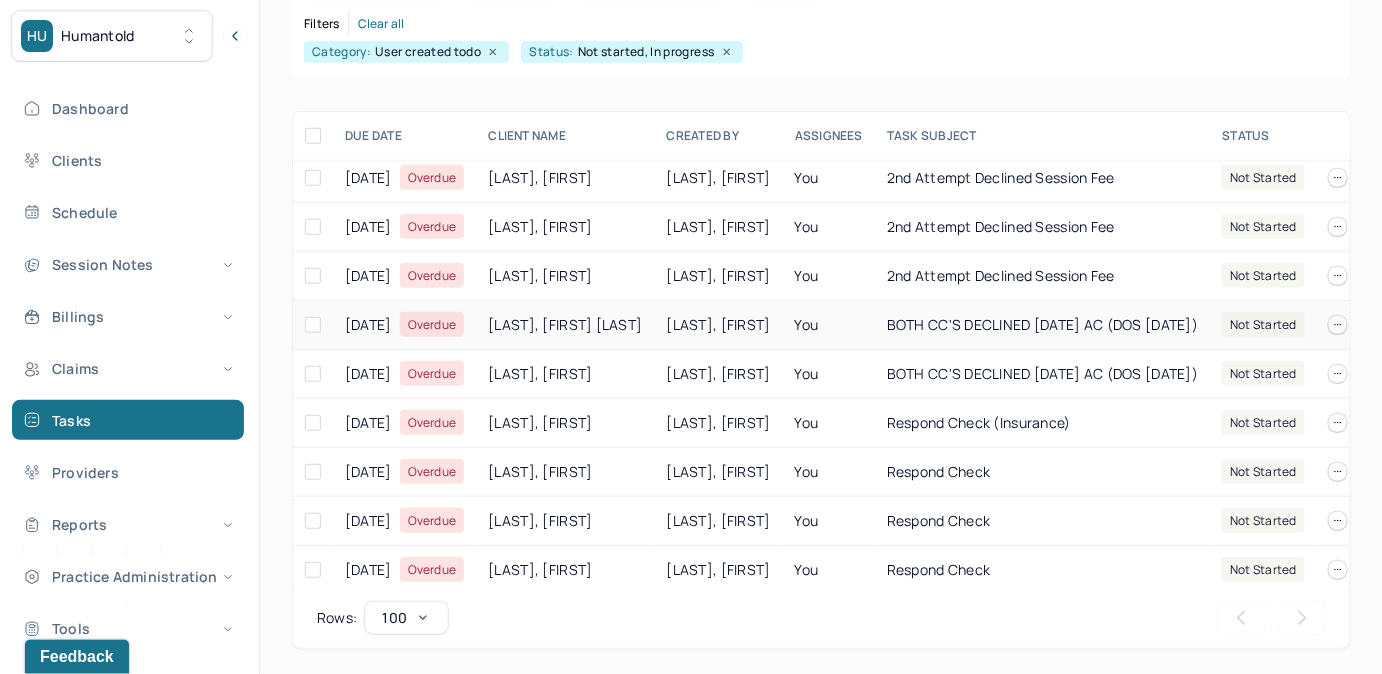 click on "BOTH CC'S DECLINED 7/17/25 AC (DOS 7/14/25)" at bounding box center [1042, 324] 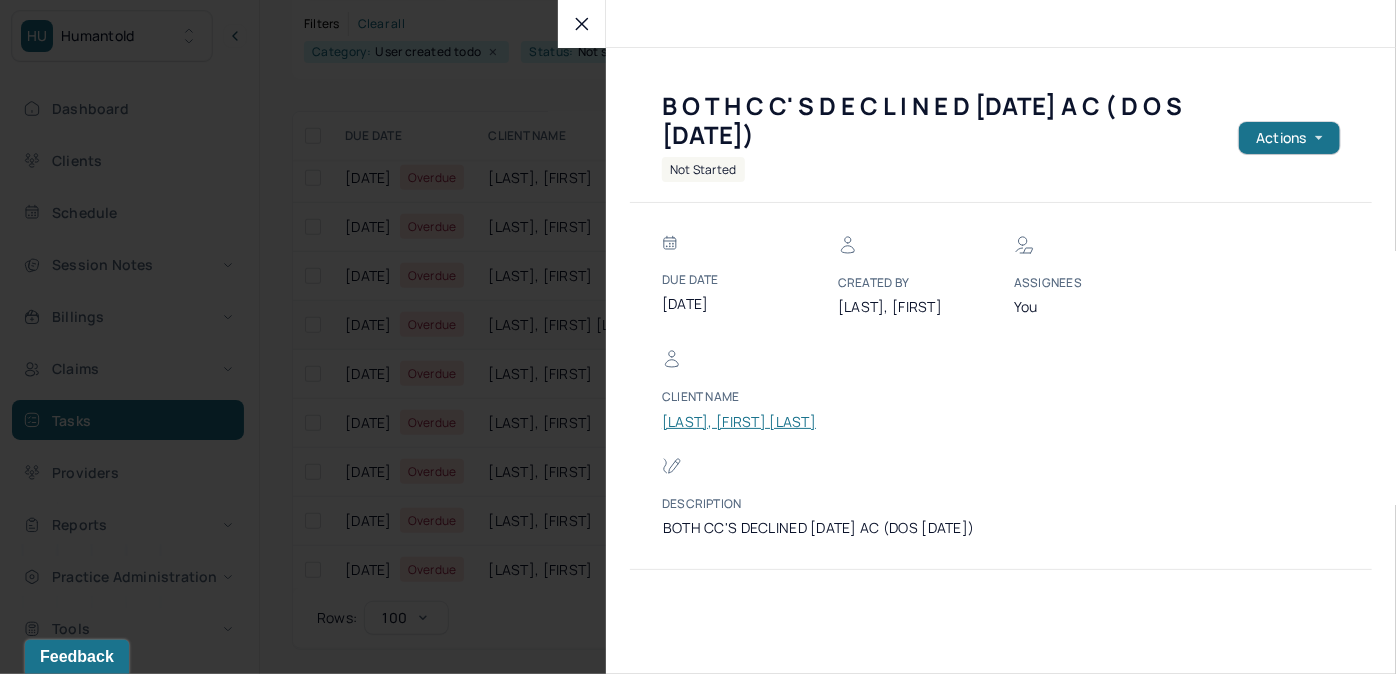 click on "MEDINA, DEREK BRANDON" at bounding box center [739, 422] 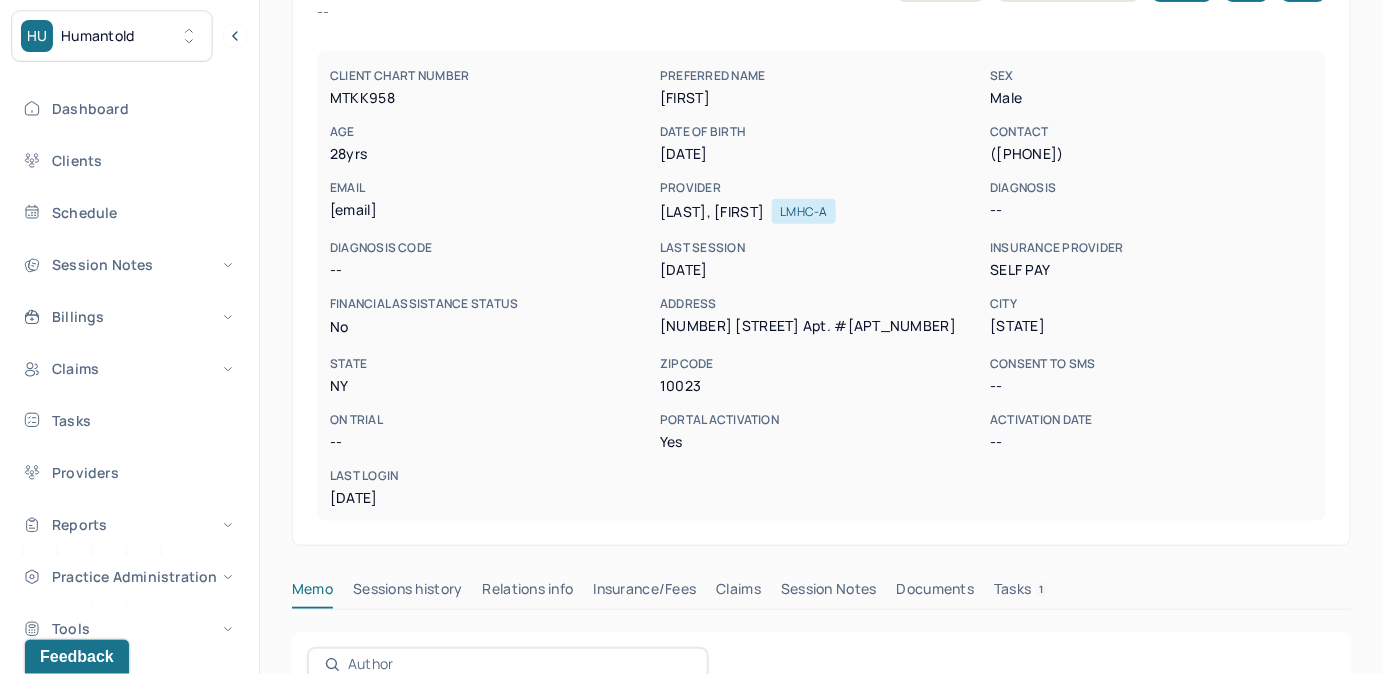 scroll, scrollTop: 160, scrollLeft: 0, axis: vertical 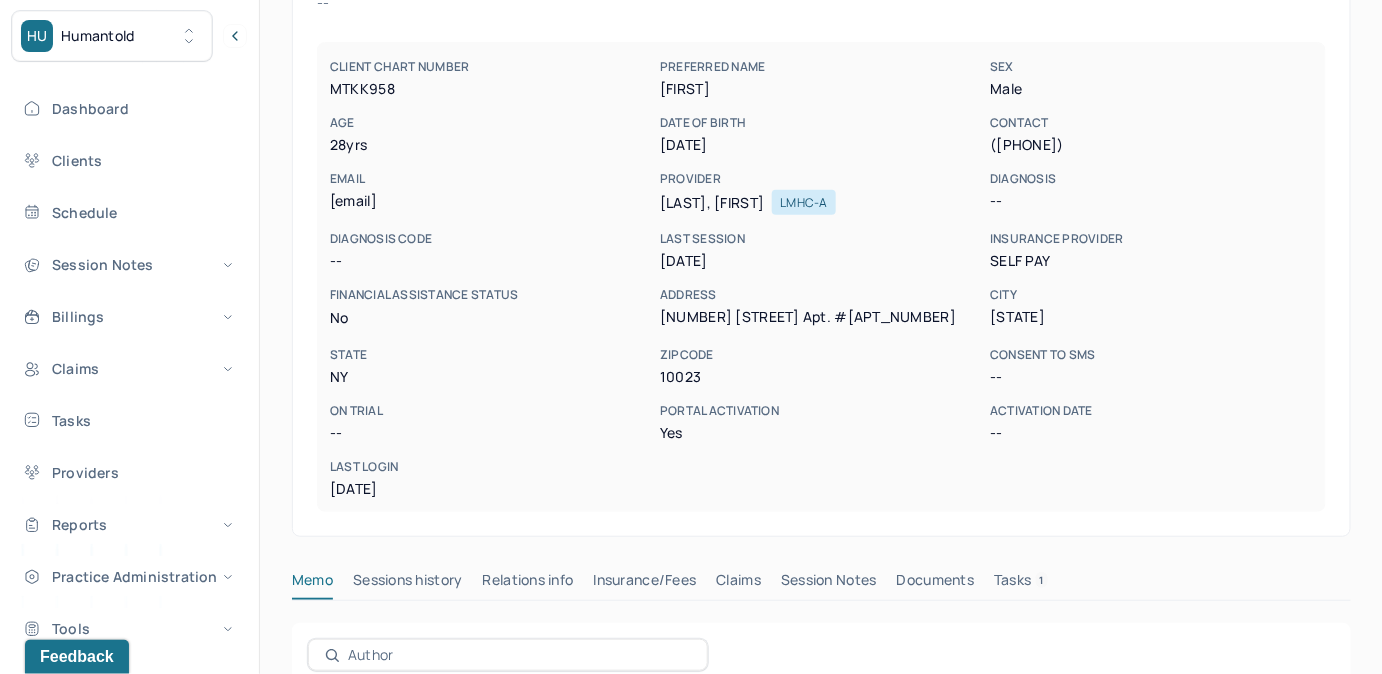 click on "Tasks 1" at bounding box center [1021, 584] 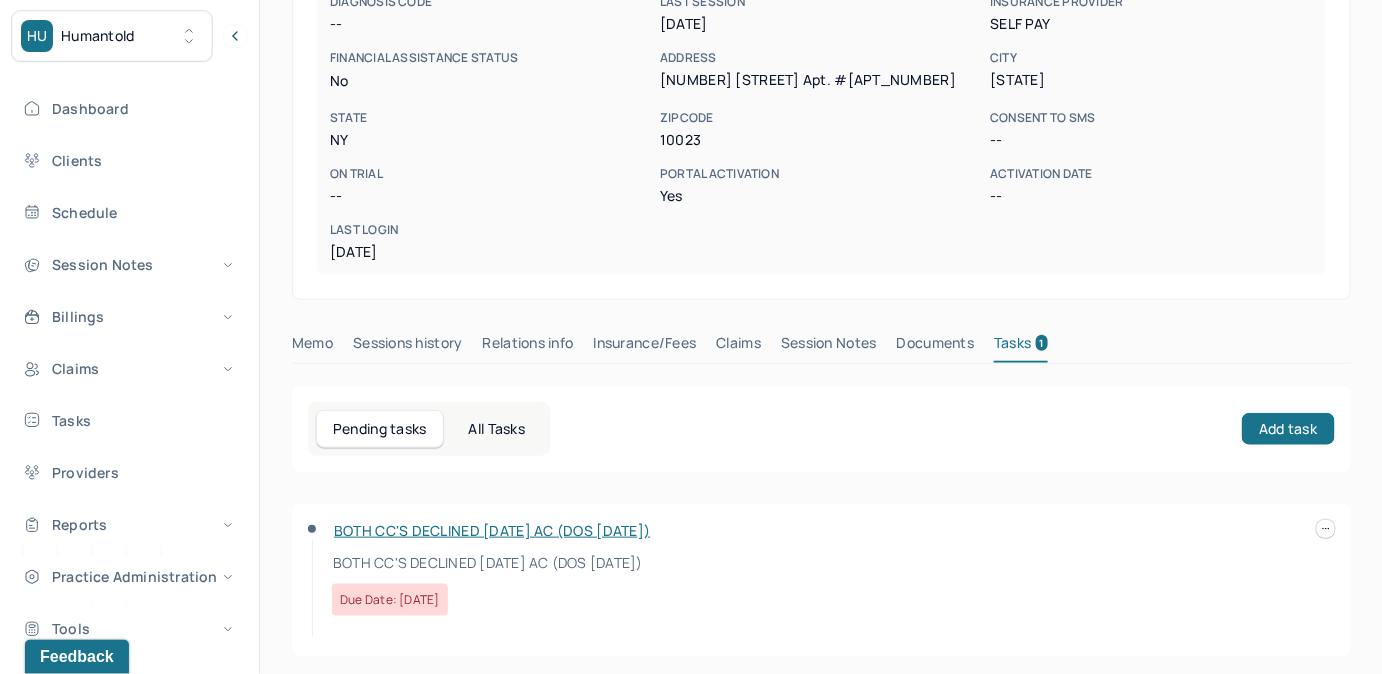 scroll, scrollTop: 404, scrollLeft: 0, axis: vertical 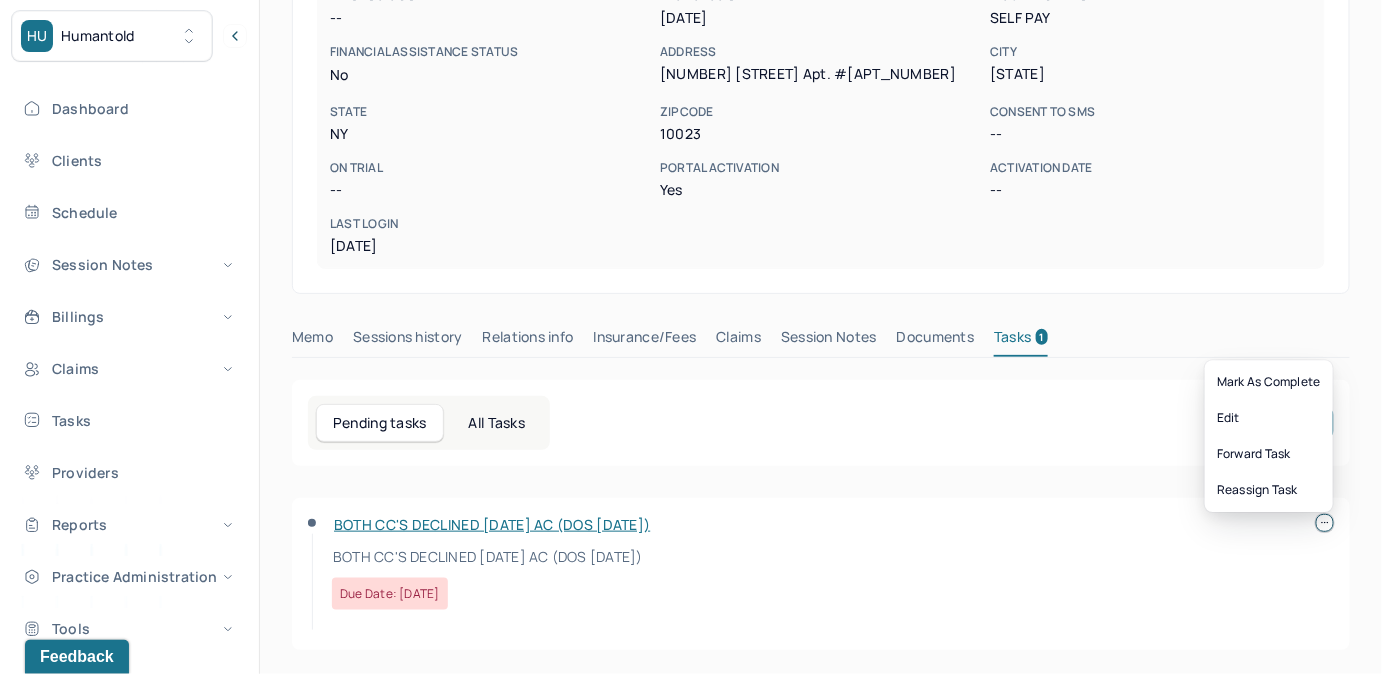 click at bounding box center (1325, 523) 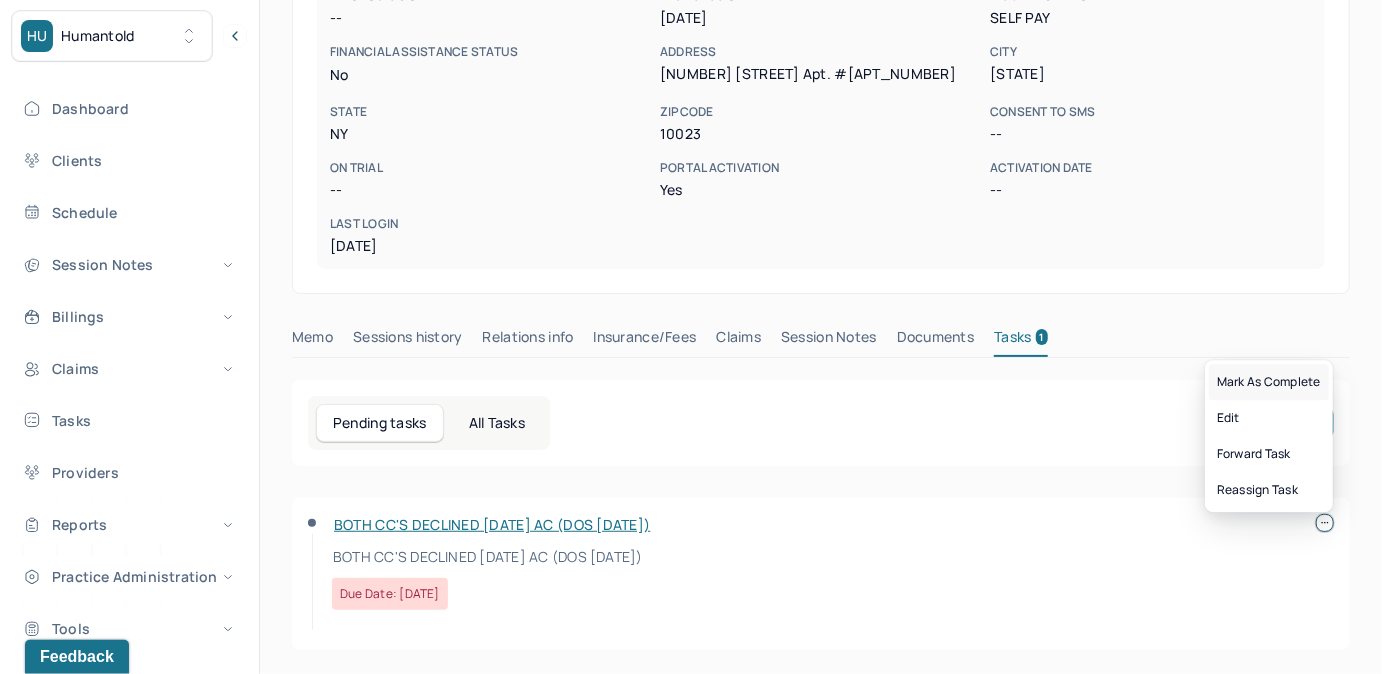 click on "Mark as complete" at bounding box center (1269, 382) 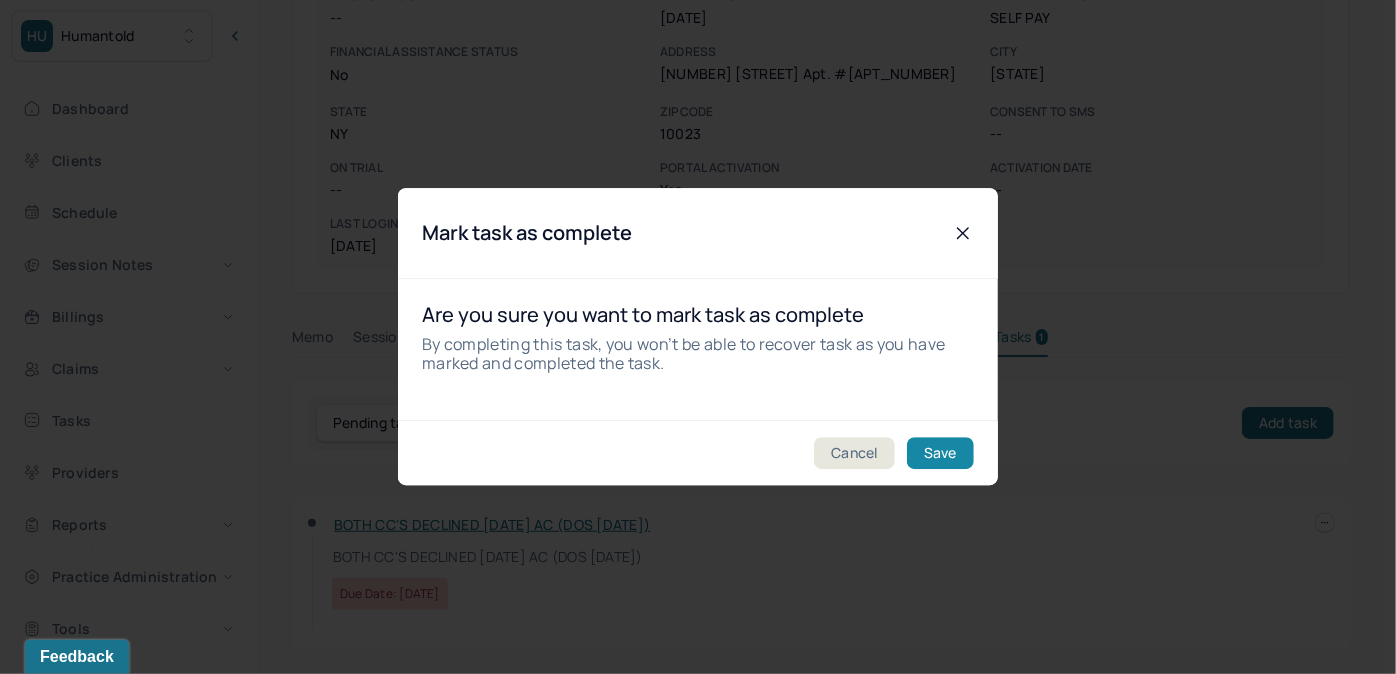 click on "Save" at bounding box center (940, 454) 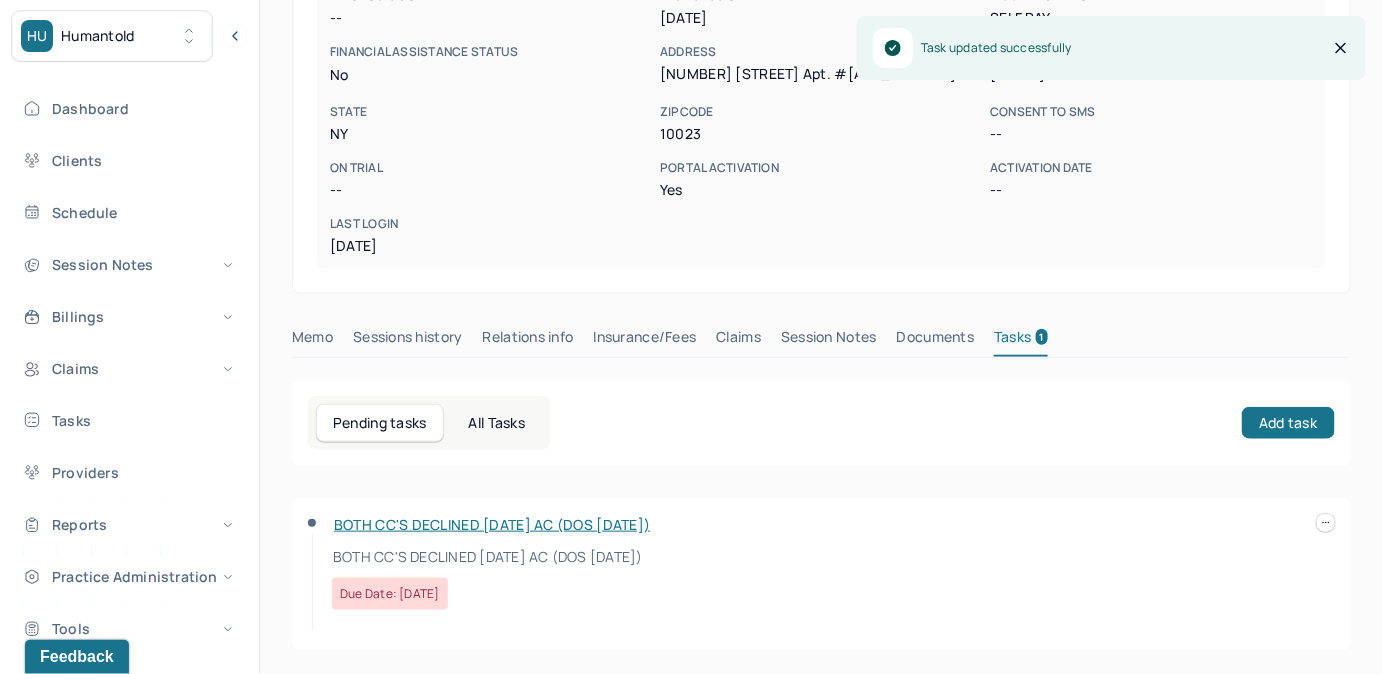 scroll, scrollTop: 370, scrollLeft: 0, axis: vertical 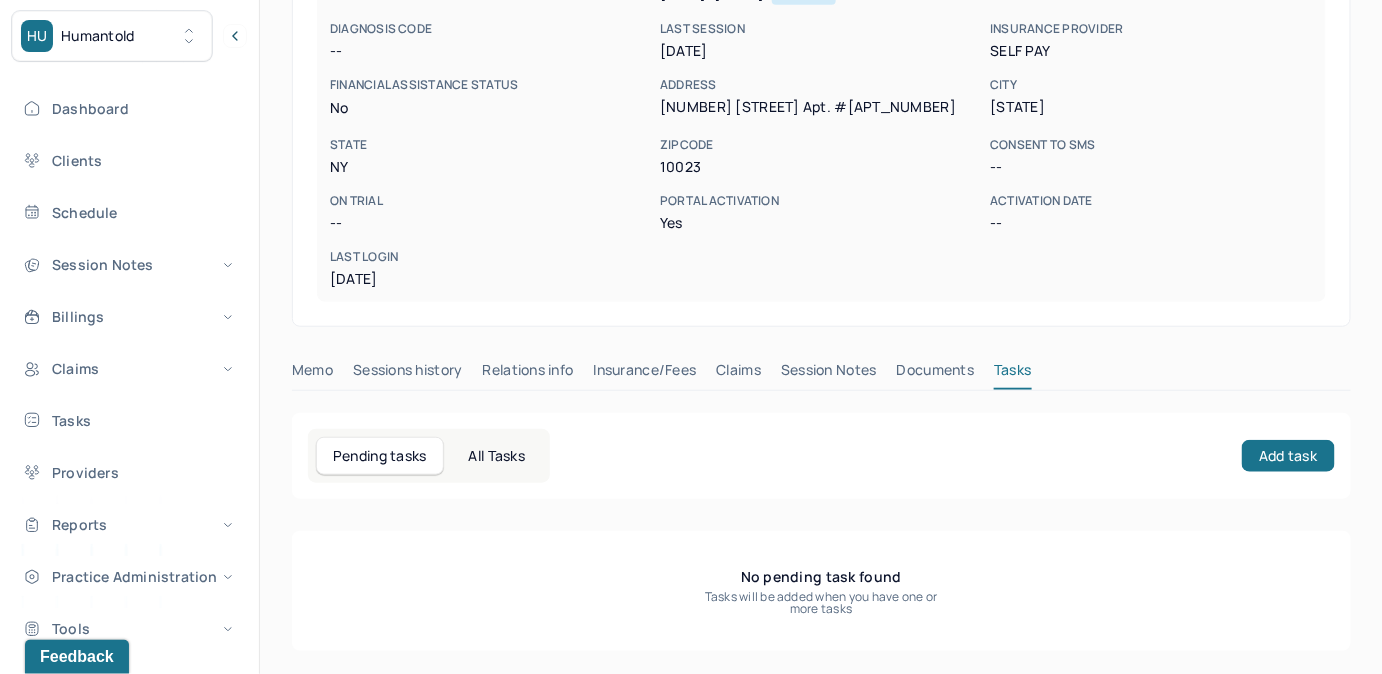 click on "Claims" at bounding box center [738, 374] 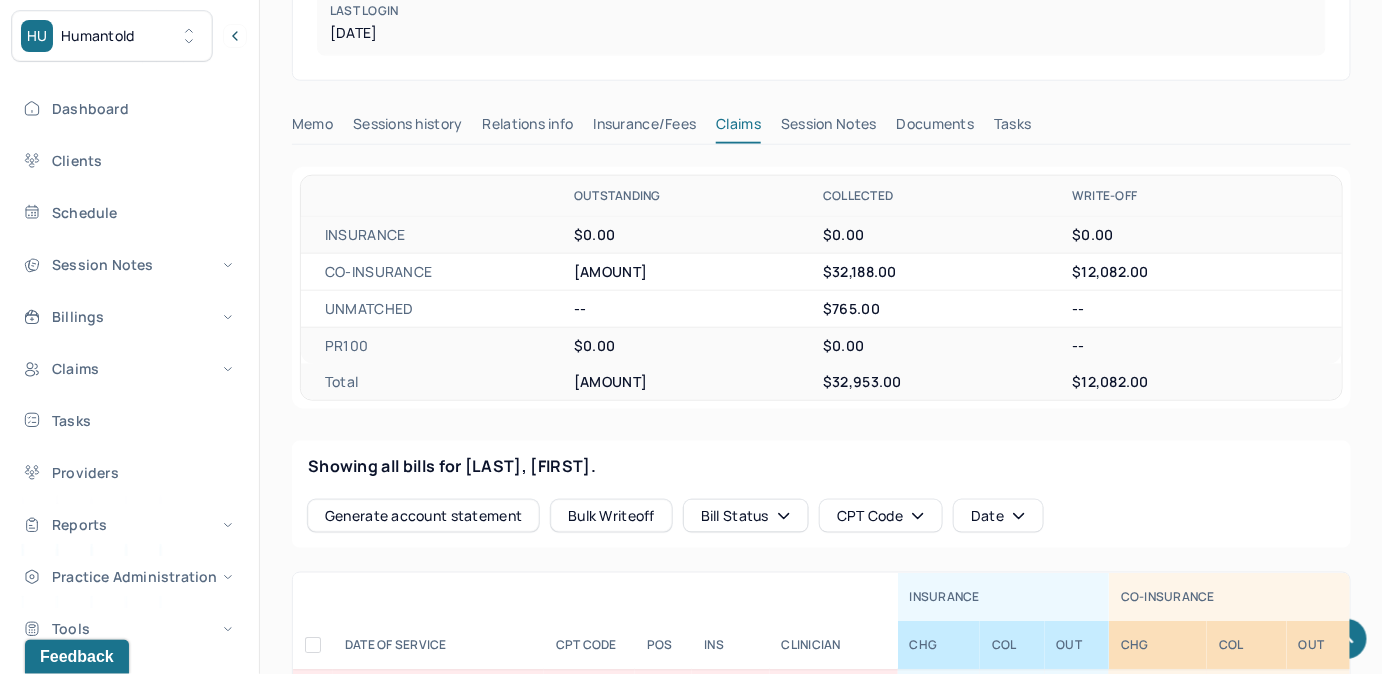 scroll, scrollTop: 552, scrollLeft: 0, axis: vertical 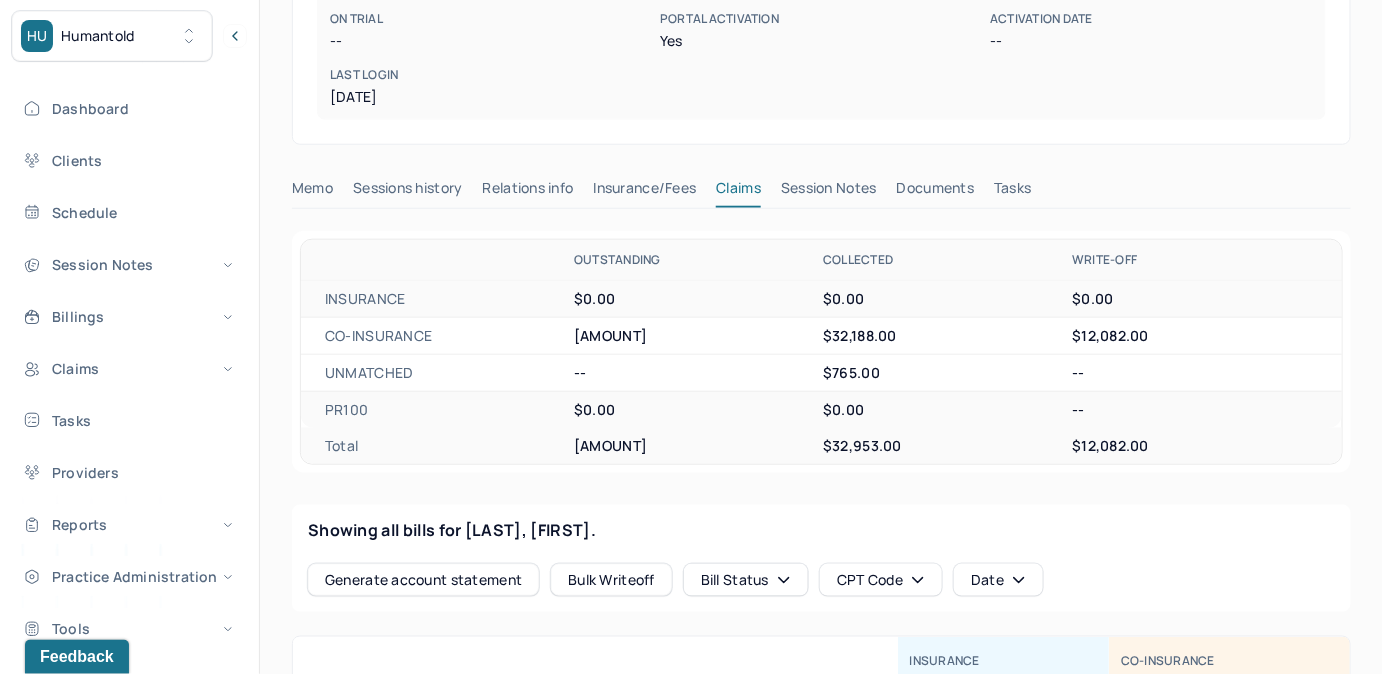 click on "Insurance/Fees" at bounding box center [645, 192] 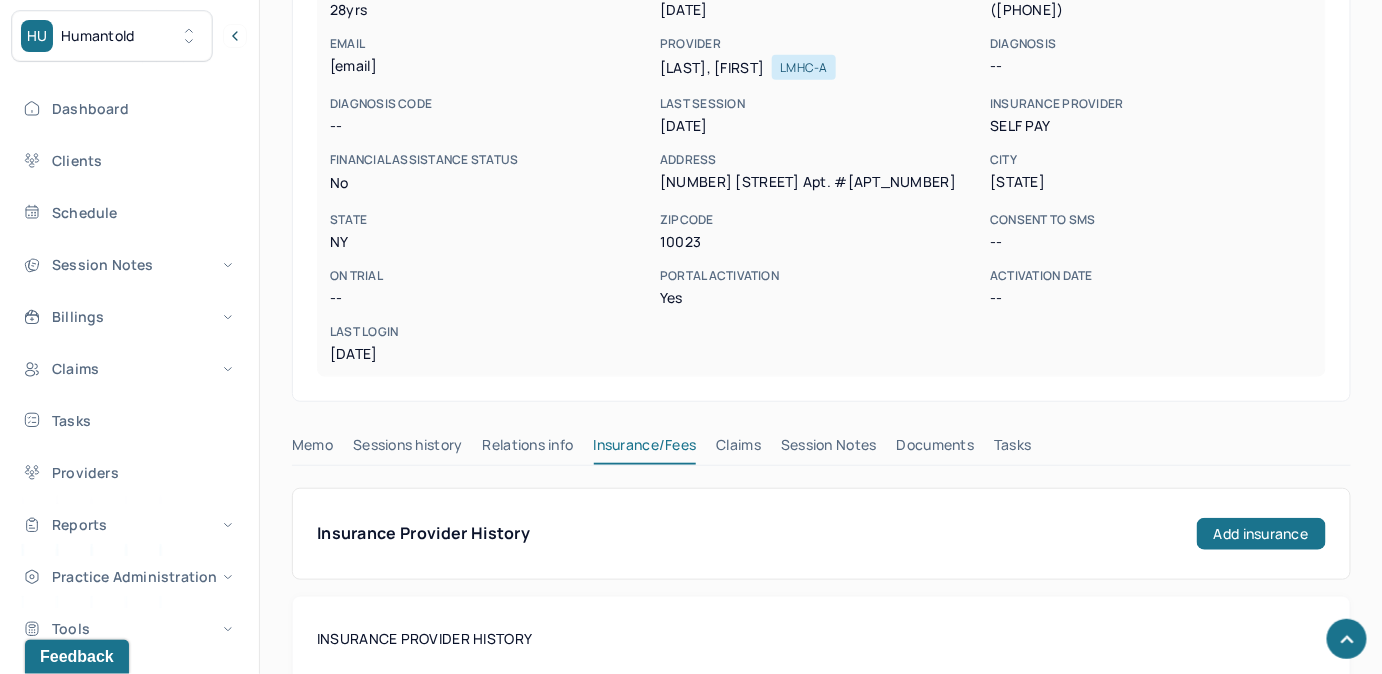 scroll, scrollTop: 250, scrollLeft: 0, axis: vertical 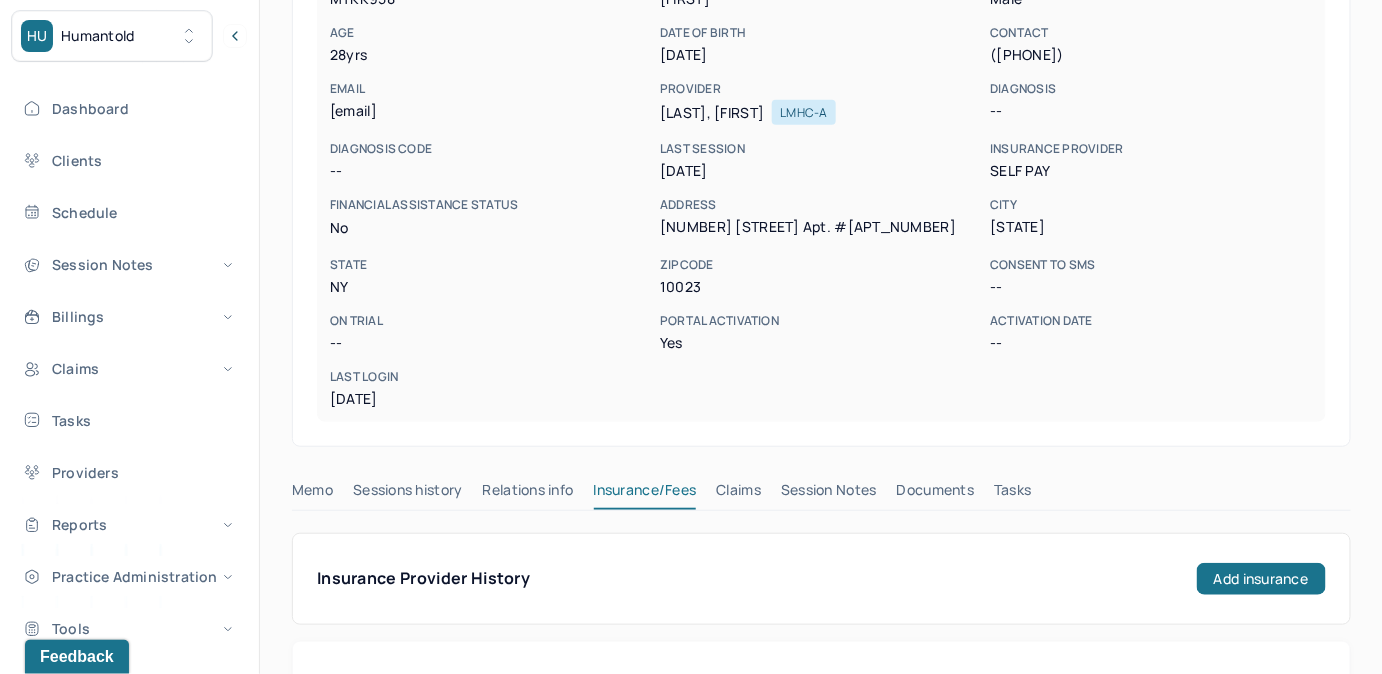 click on "Claims" at bounding box center [738, 494] 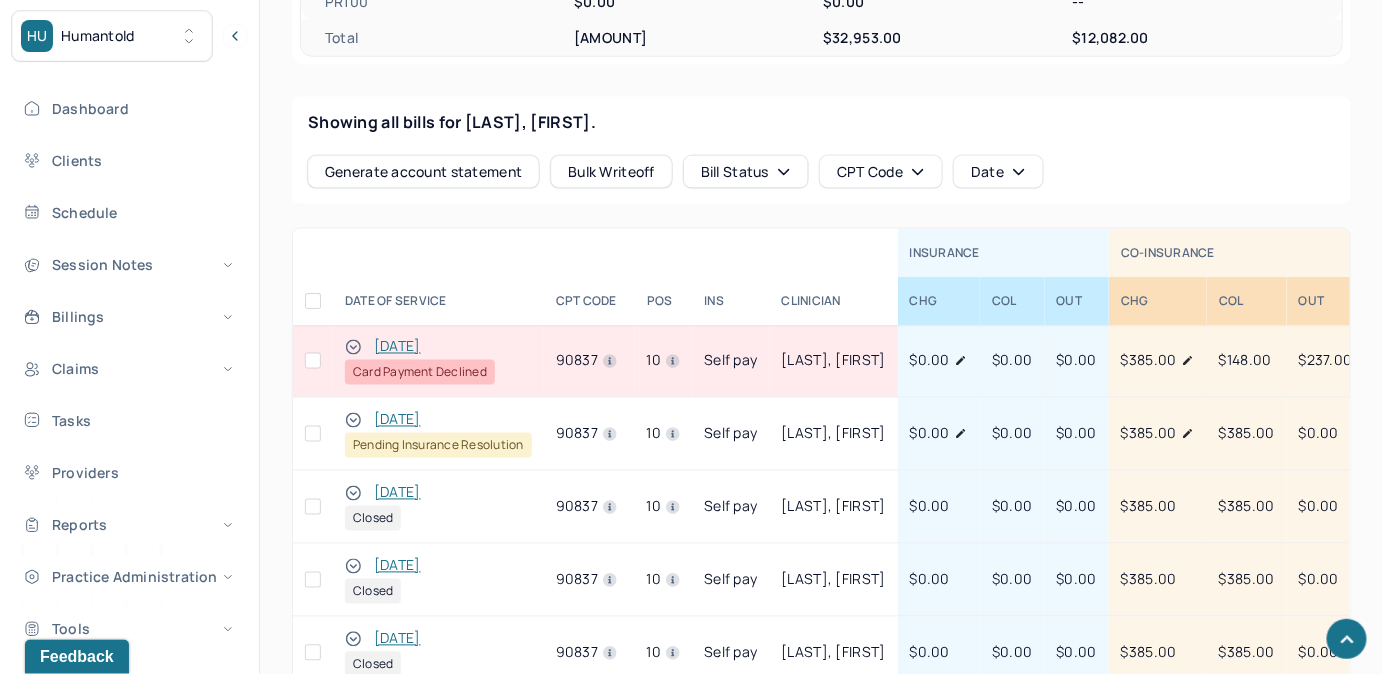 scroll, scrollTop: 978, scrollLeft: 0, axis: vertical 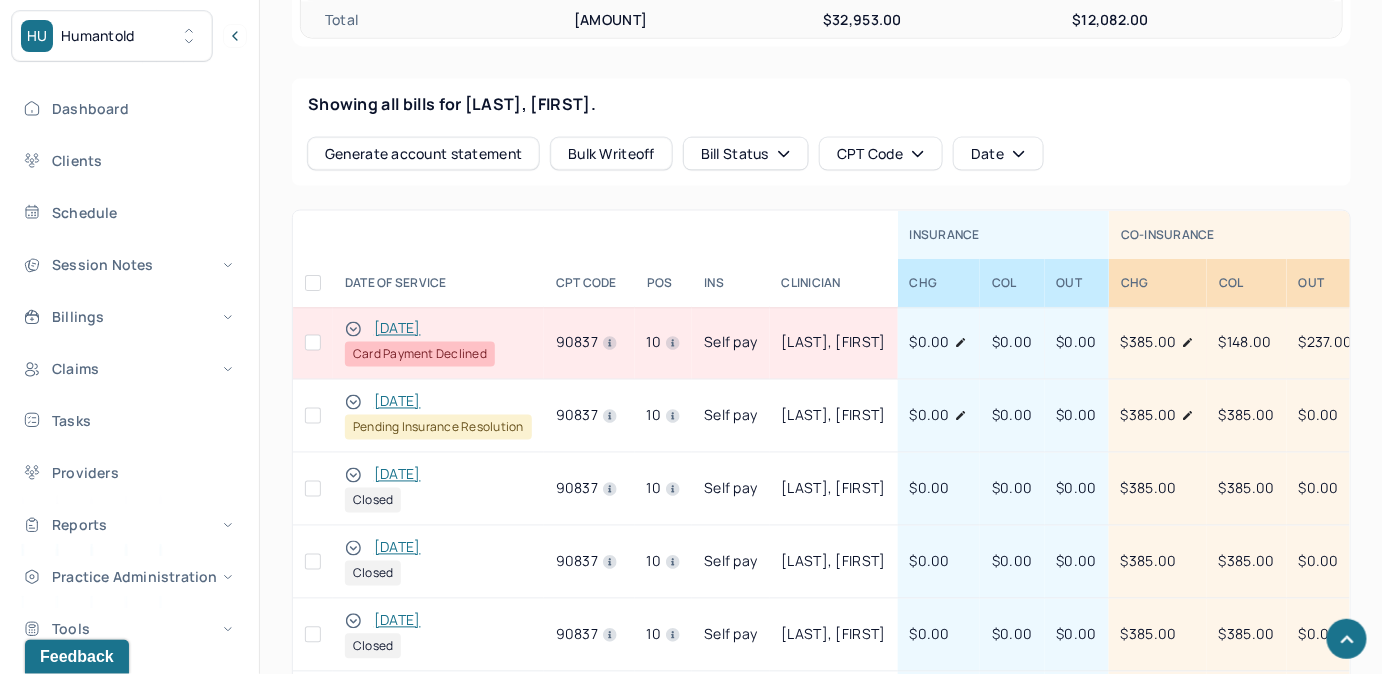 drag, startPoint x: 349, startPoint y: 395, endPoint x: 362, endPoint y: 384, distance: 17.029387 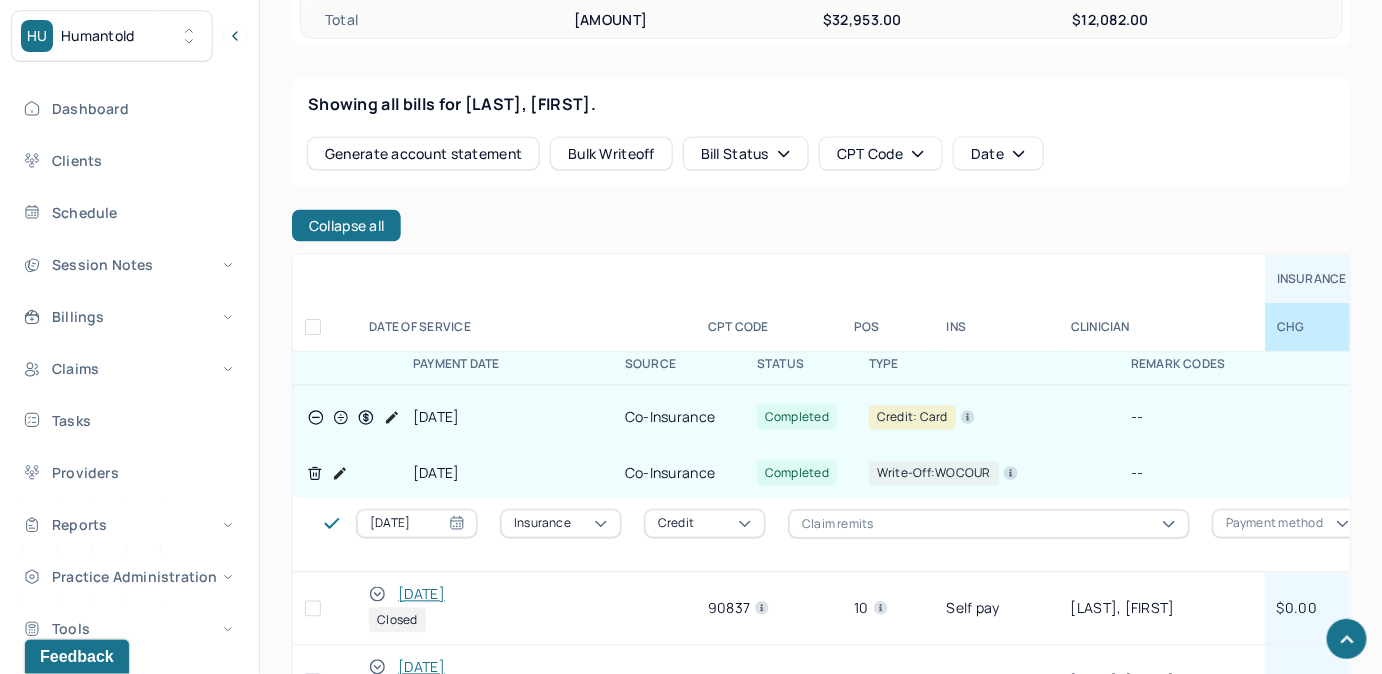 scroll, scrollTop: 181, scrollLeft: 0, axis: vertical 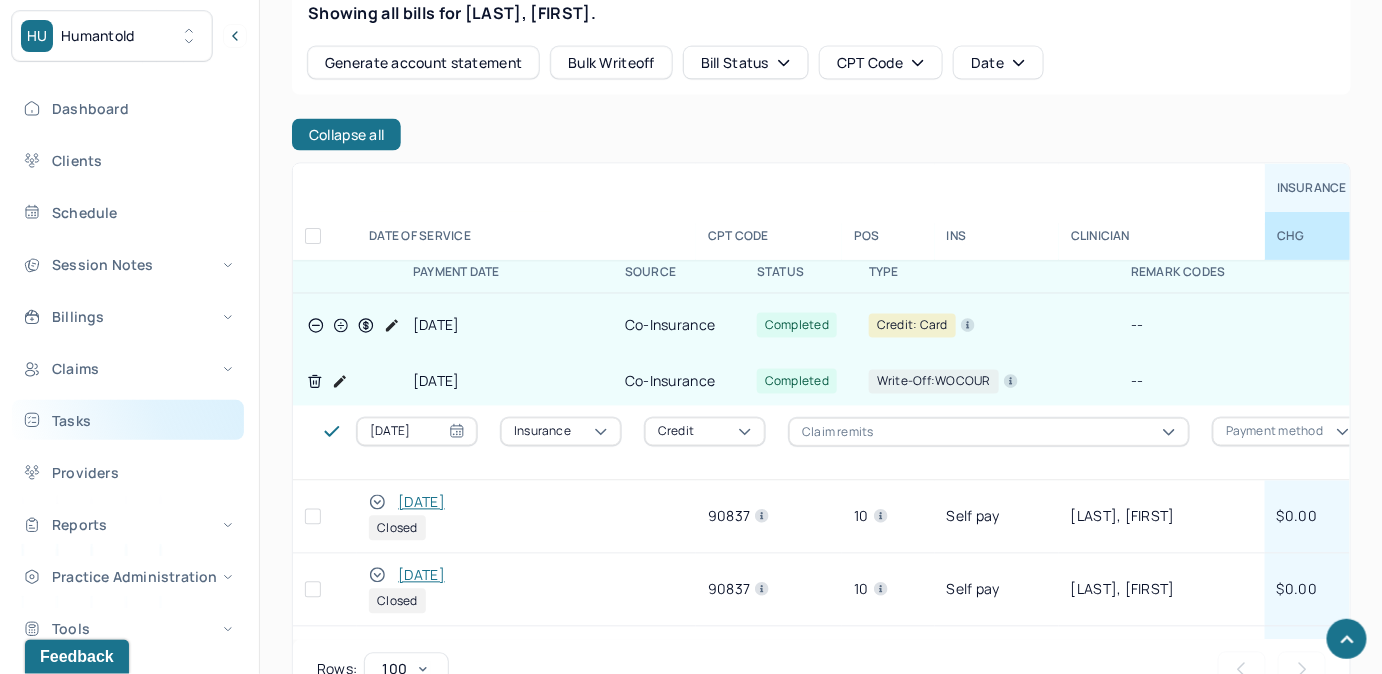 click on "Tasks" at bounding box center [128, 420] 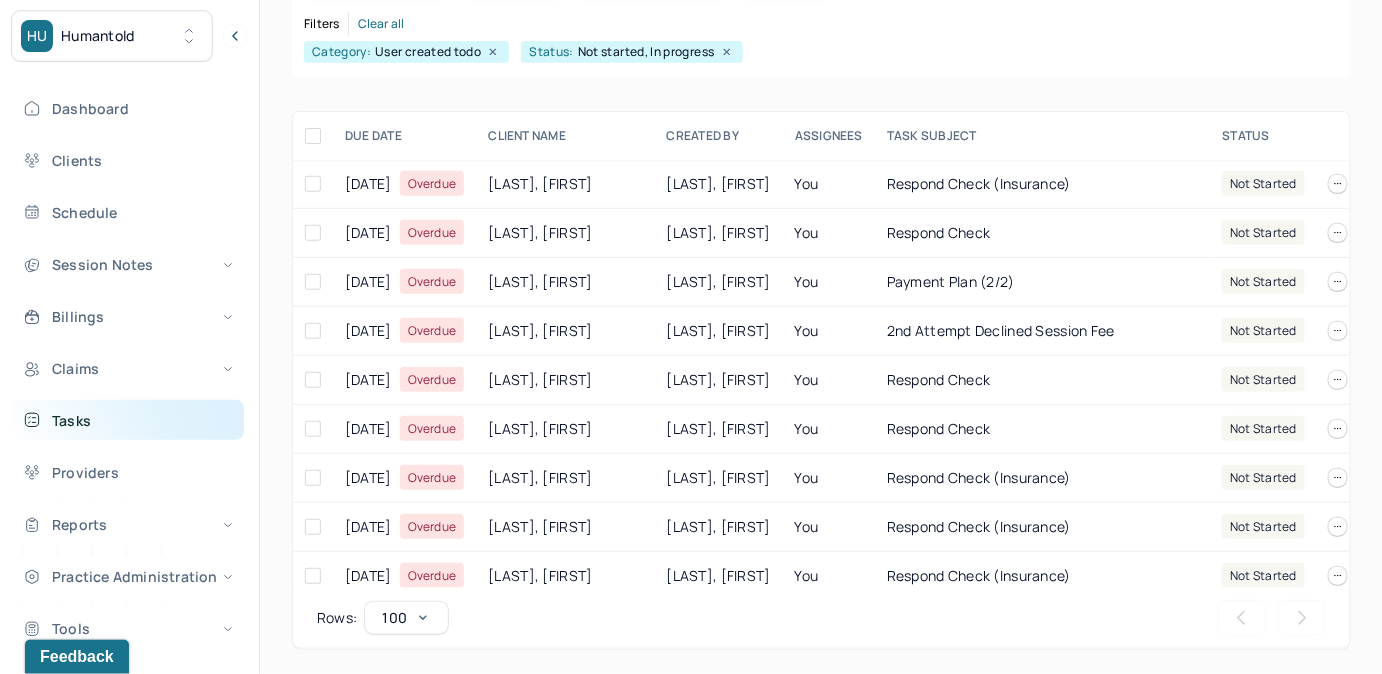 scroll, scrollTop: 256, scrollLeft: 0, axis: vertical 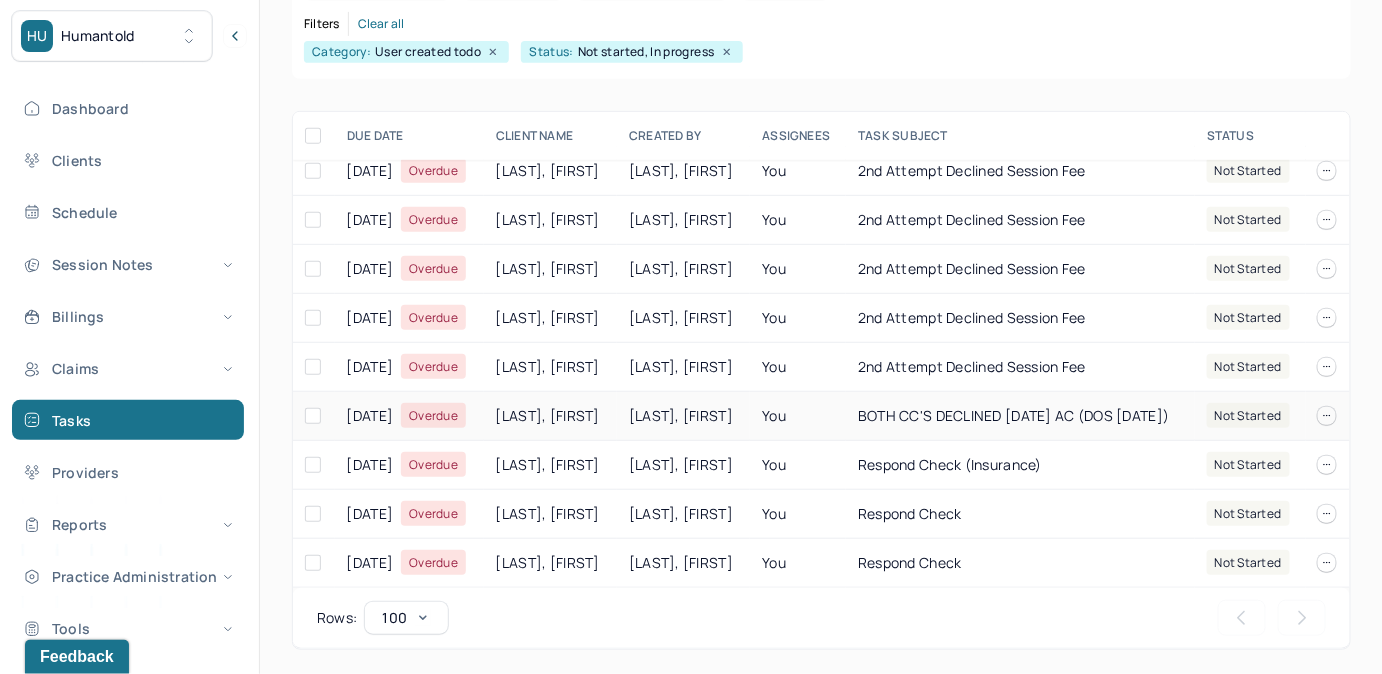 click on "You" at bounding box center (798, 416) 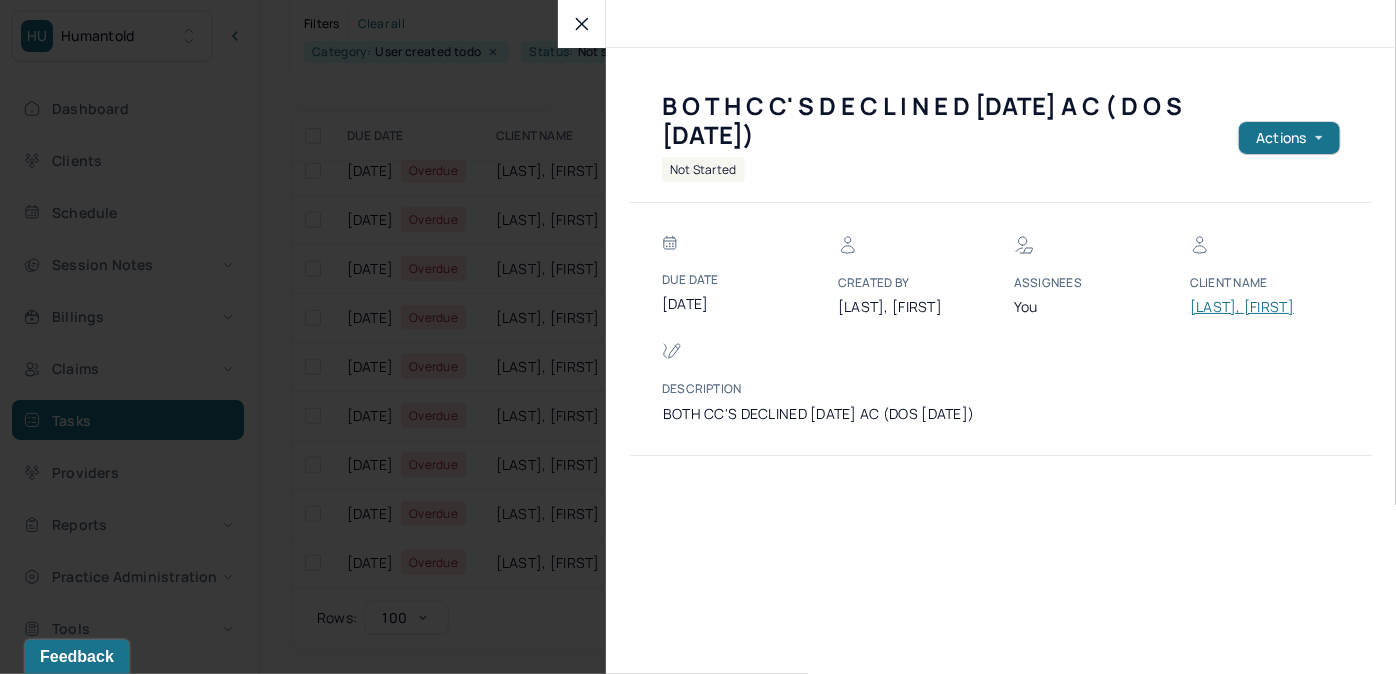 click on "FLORES, ANNA MARIE" at bounding box center (1250, 307) 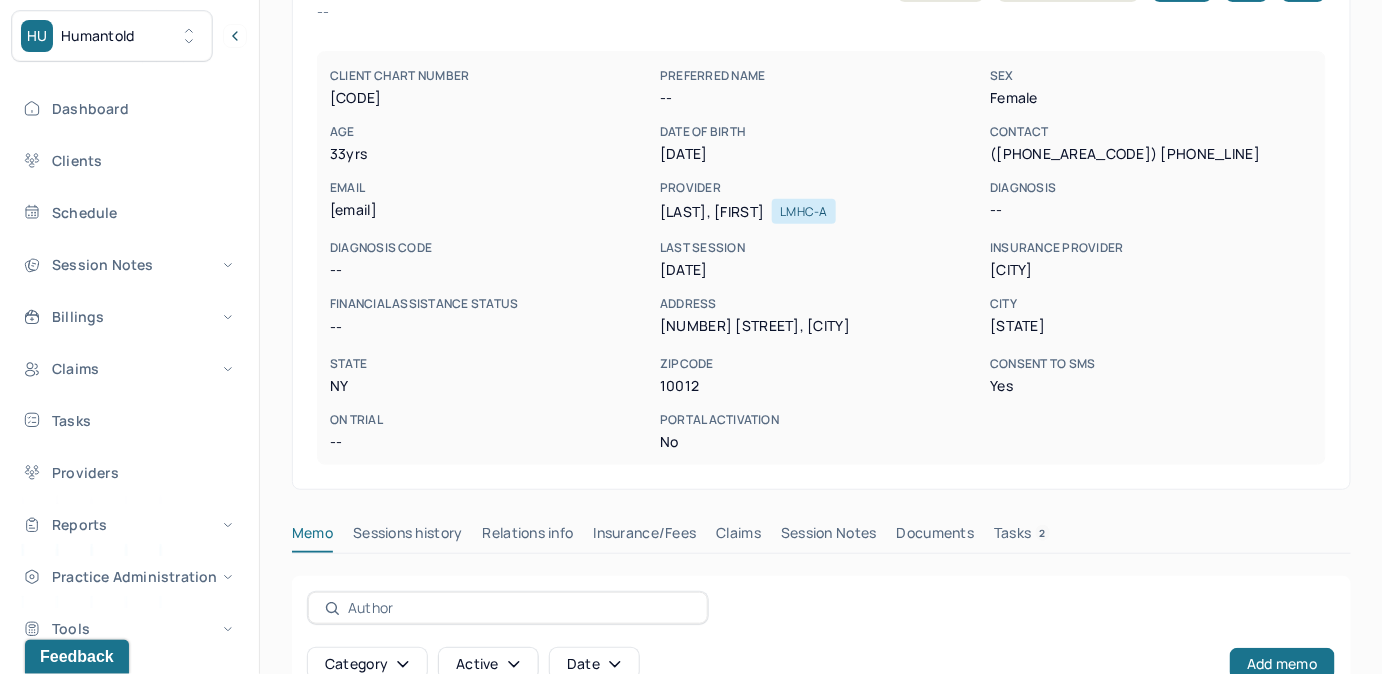 scroll, scrollTop: 160, scrollLeft: 0, axis: vertical 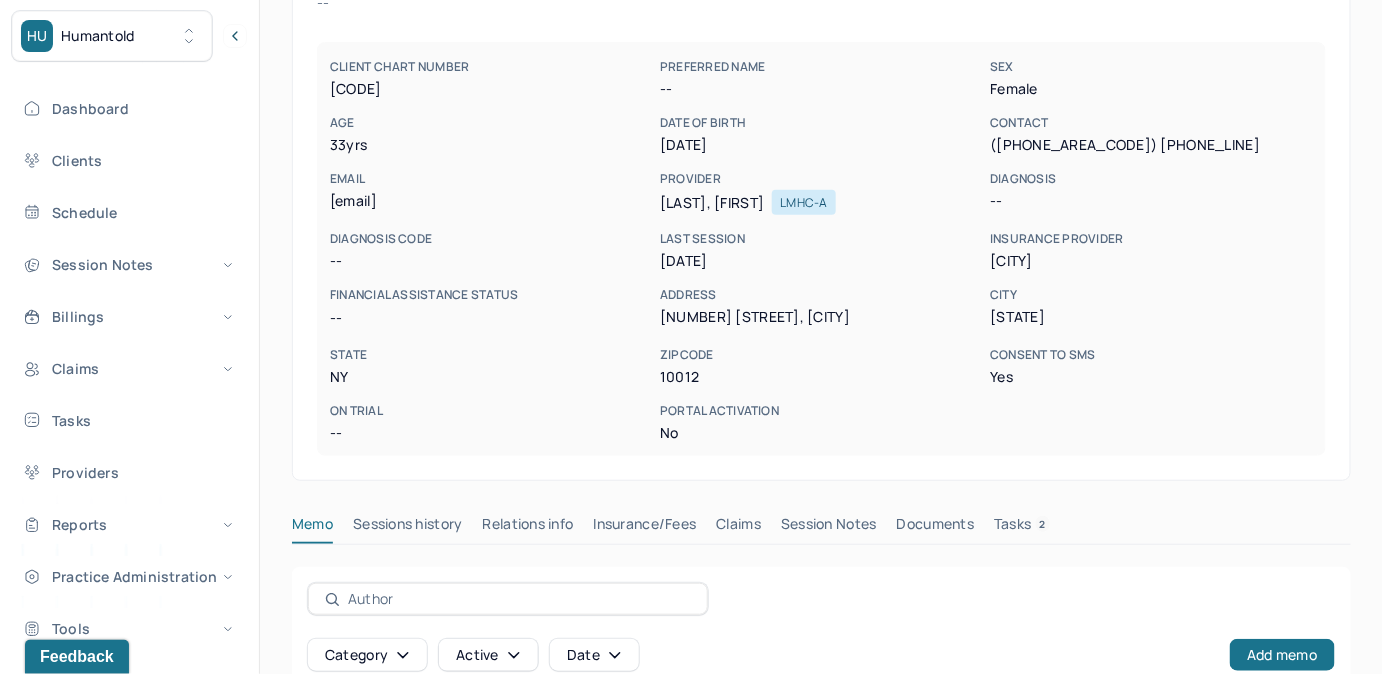 click on "Tasks 2" at bounding box center [1022, 528] 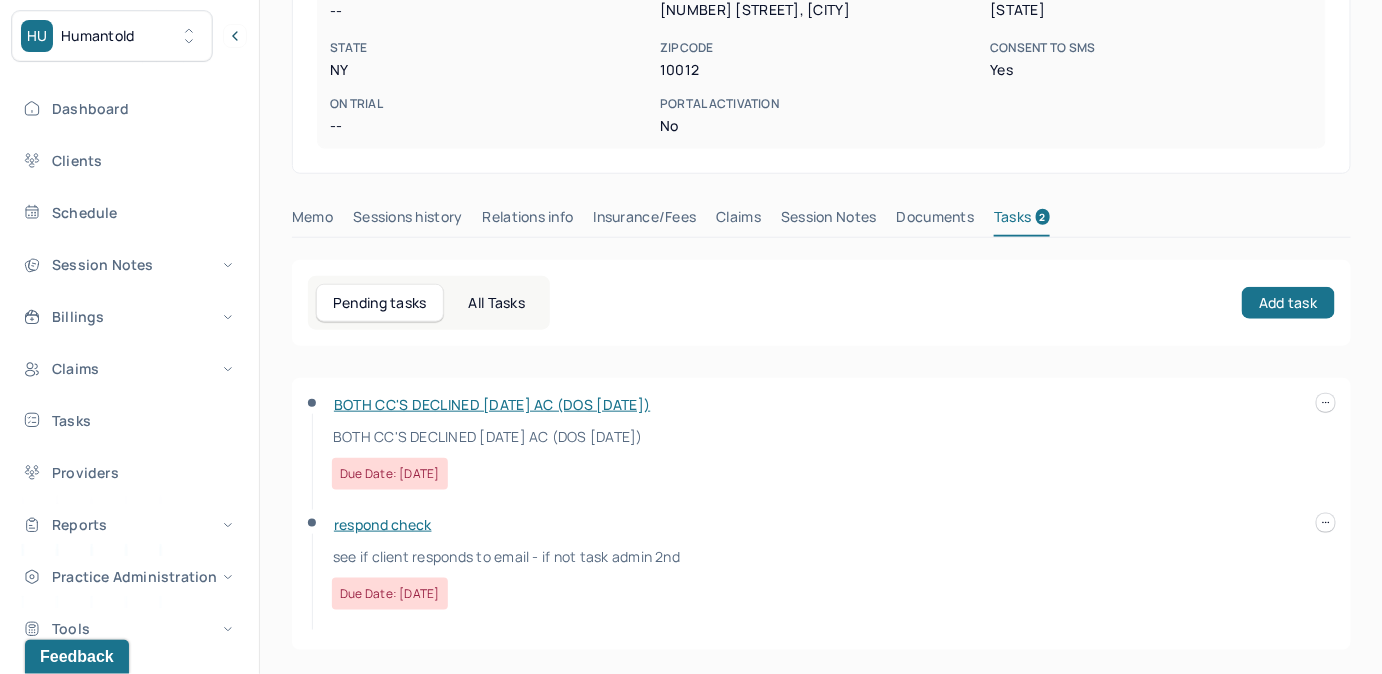 scroll, scrollTop: 470, scrollLeft: 0, axis: vertical 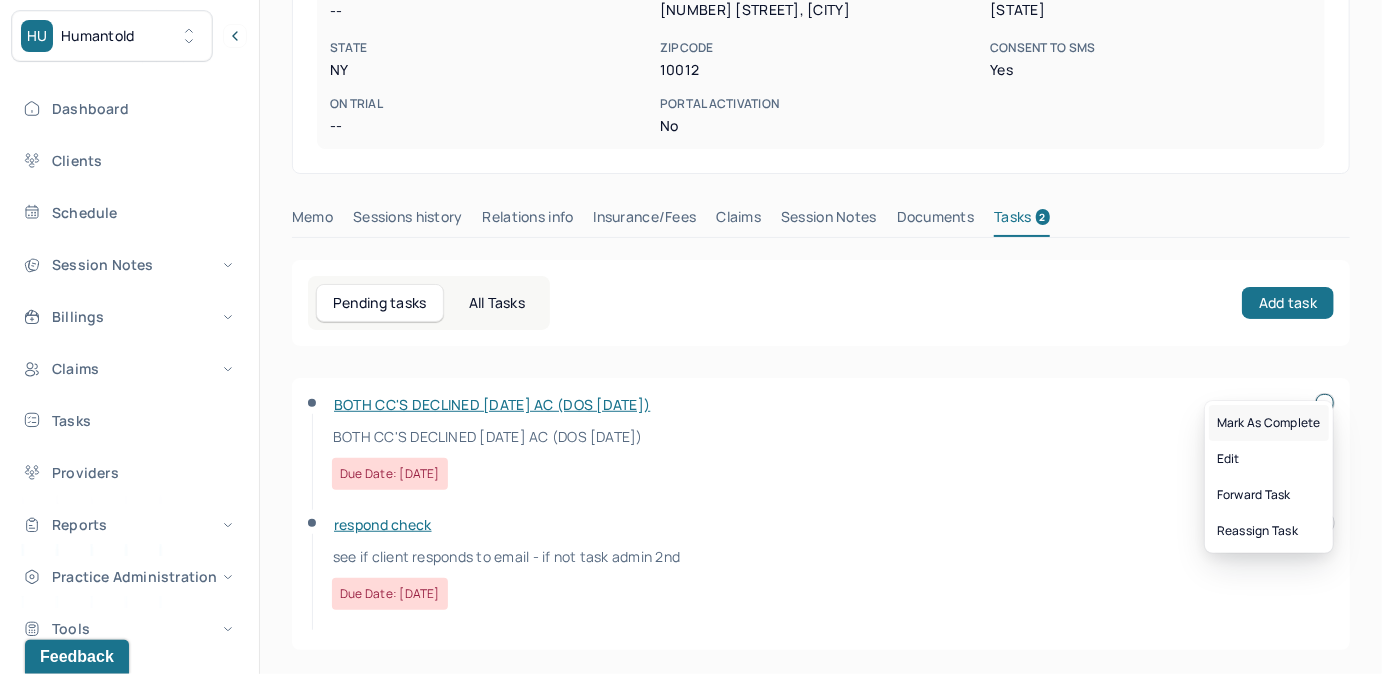 click on "Mark as complete" at bounding box center [1269, 423] 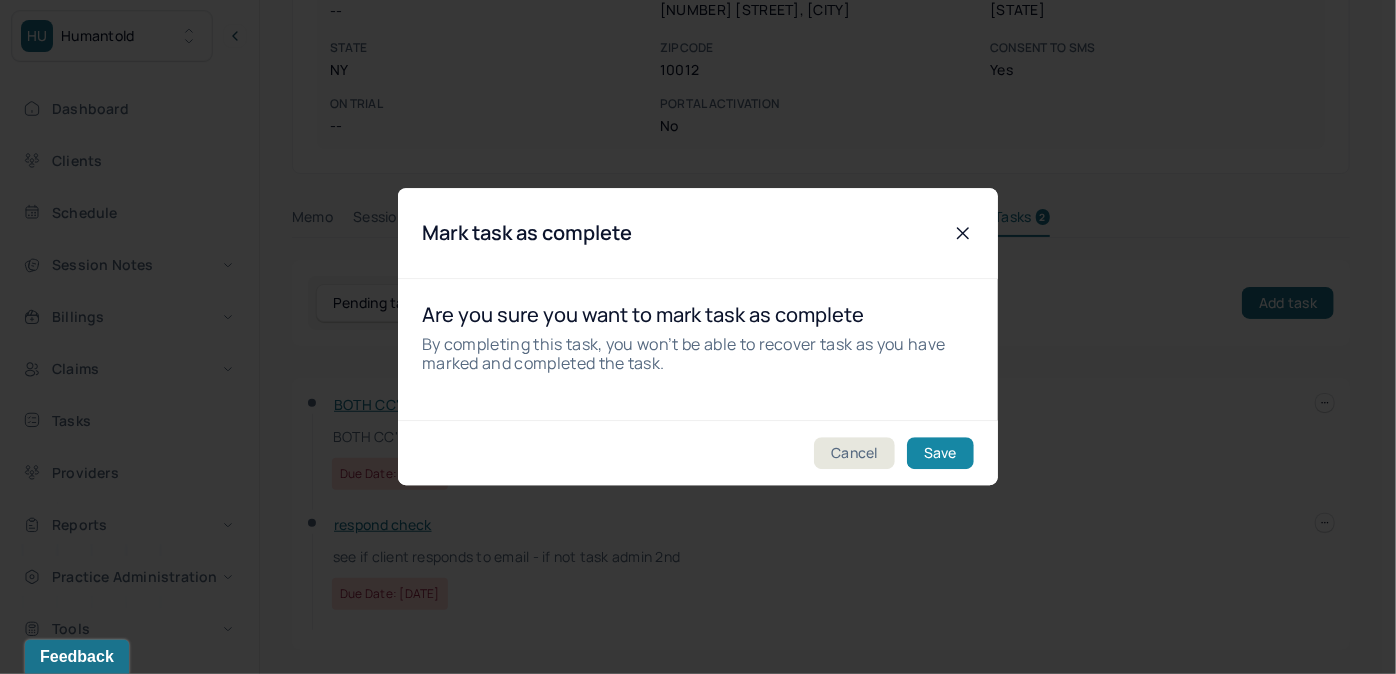 click on "Save" at bounding box center (940, 454) 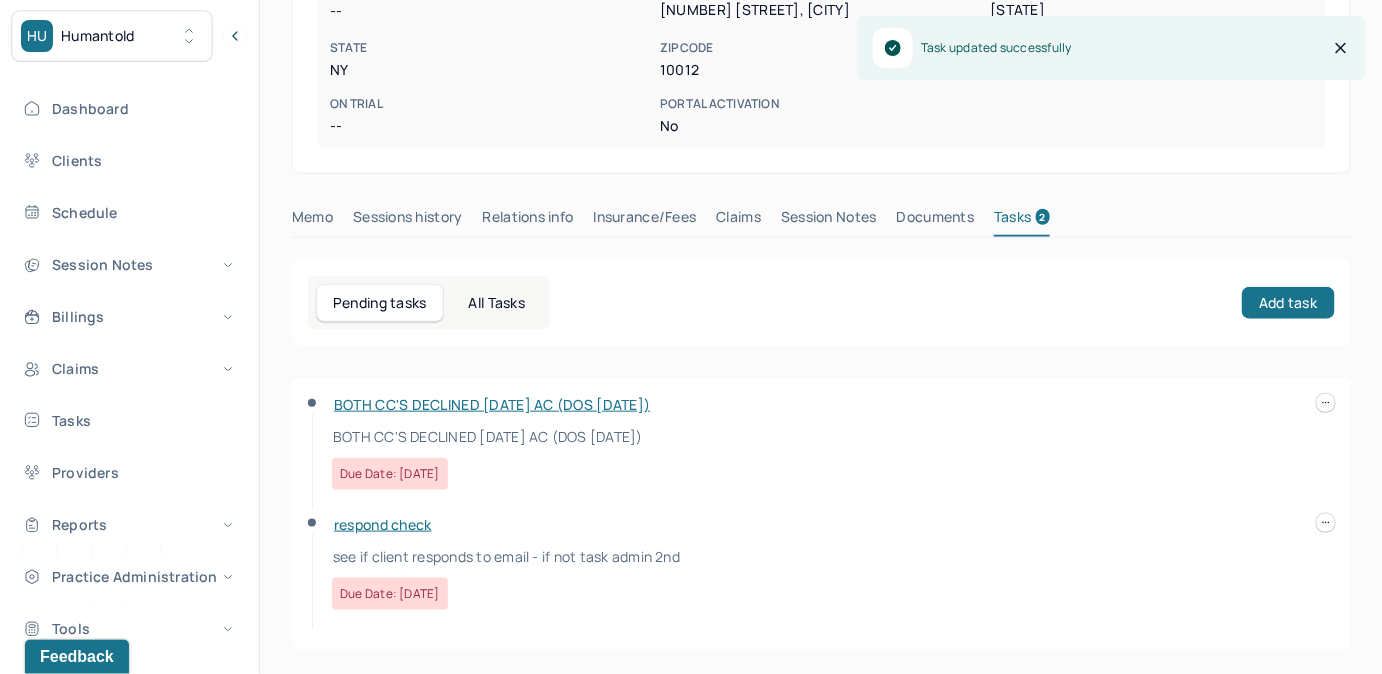 scroll, scrollTop: 348, scrollLeft: 0, axis: vertical 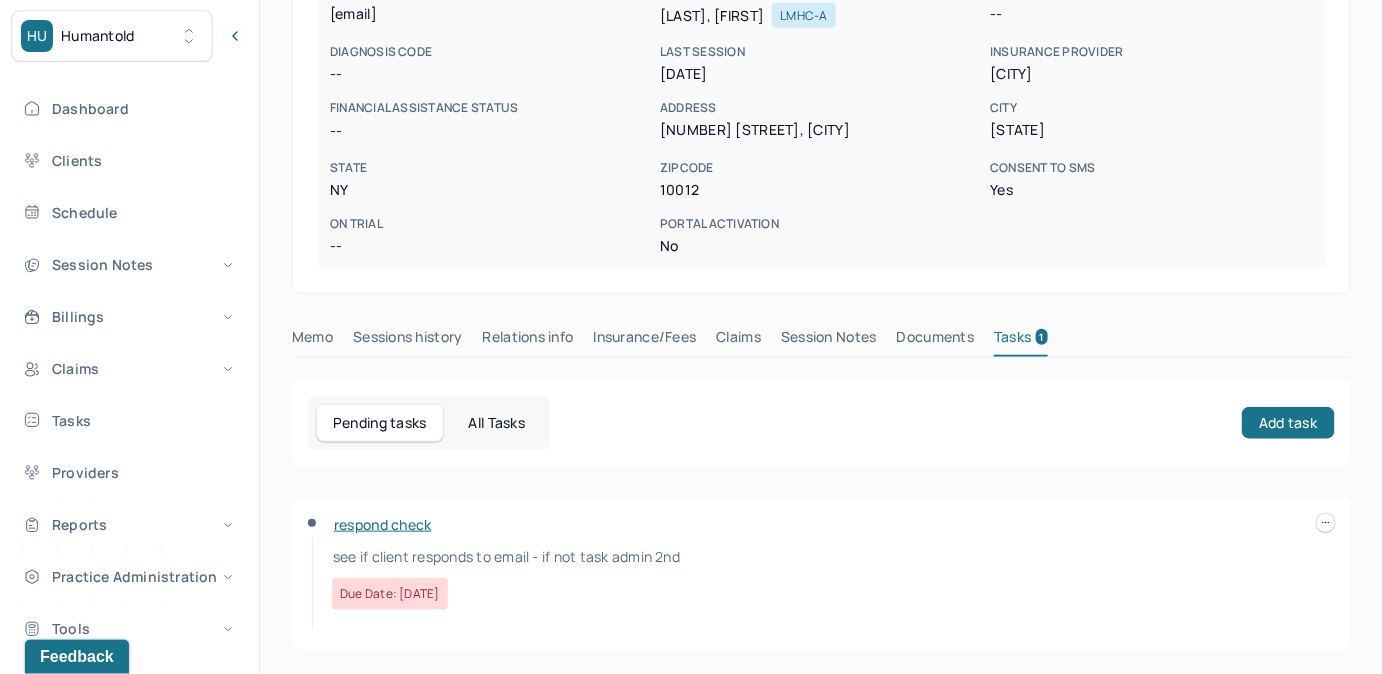 click on "Claims" at bounding box center [738, 341] 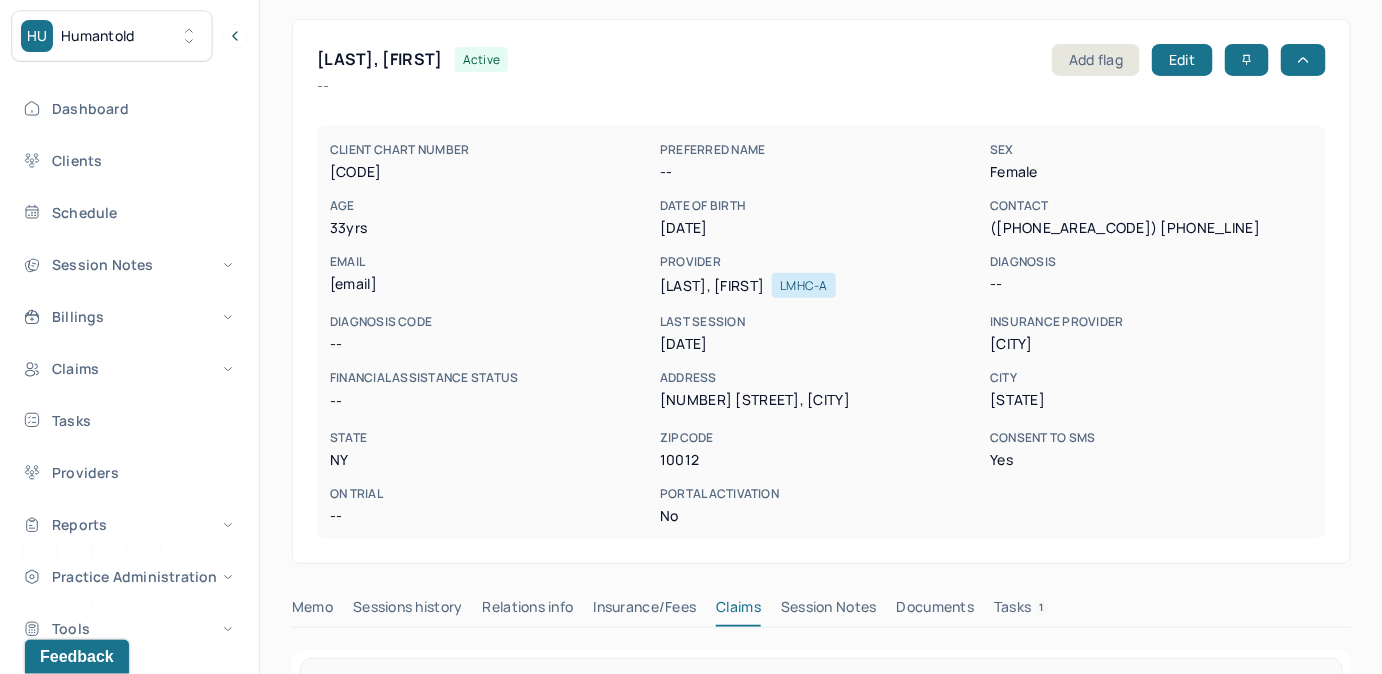 scroll, scrollTop: 75, scrollLeft: 0, axis: vertical 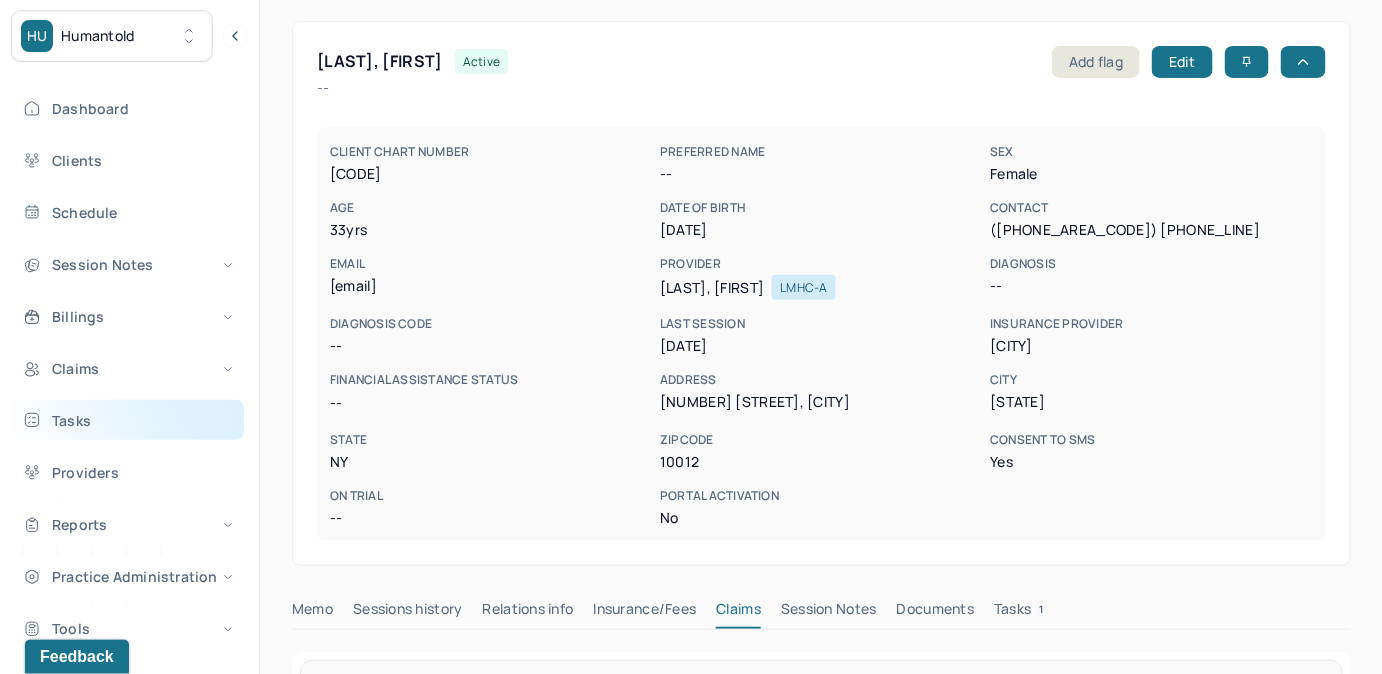 click on "Tasks" at bounding box center (128, 420) 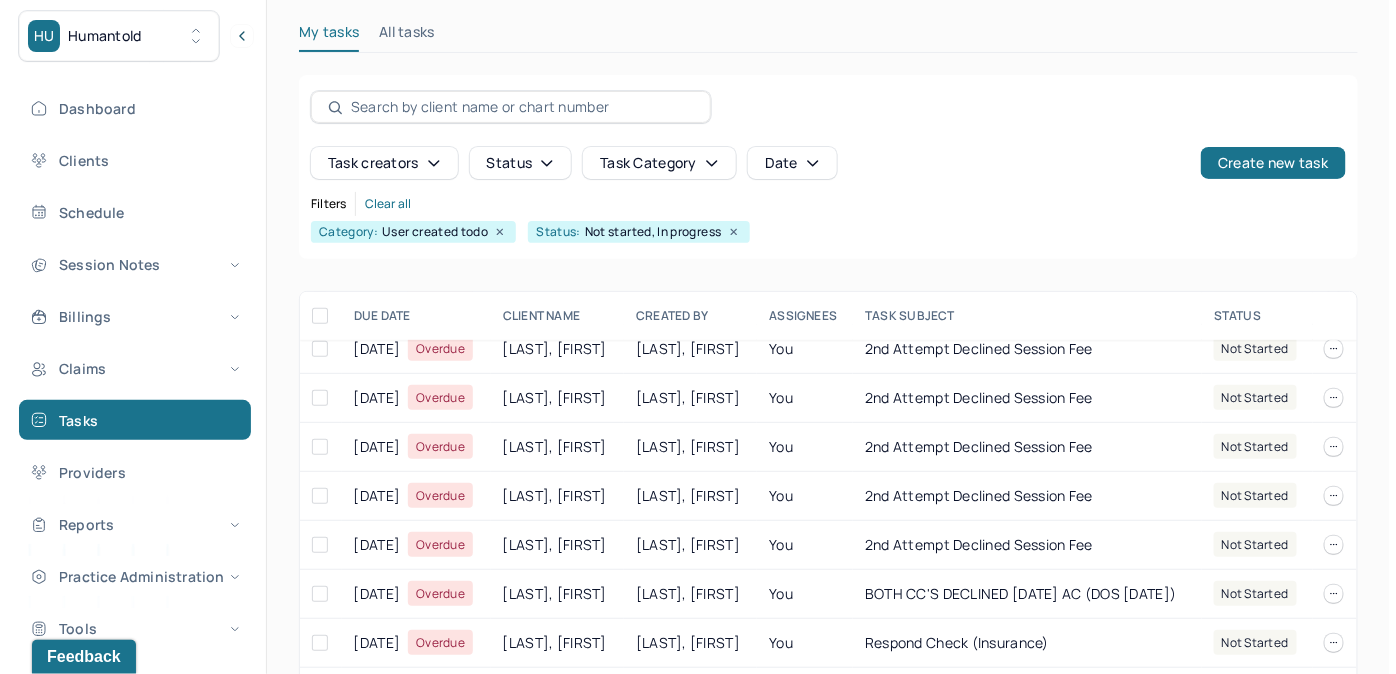 scroll, scrollTop: 454, scrollLeft: 0, axis: vertical 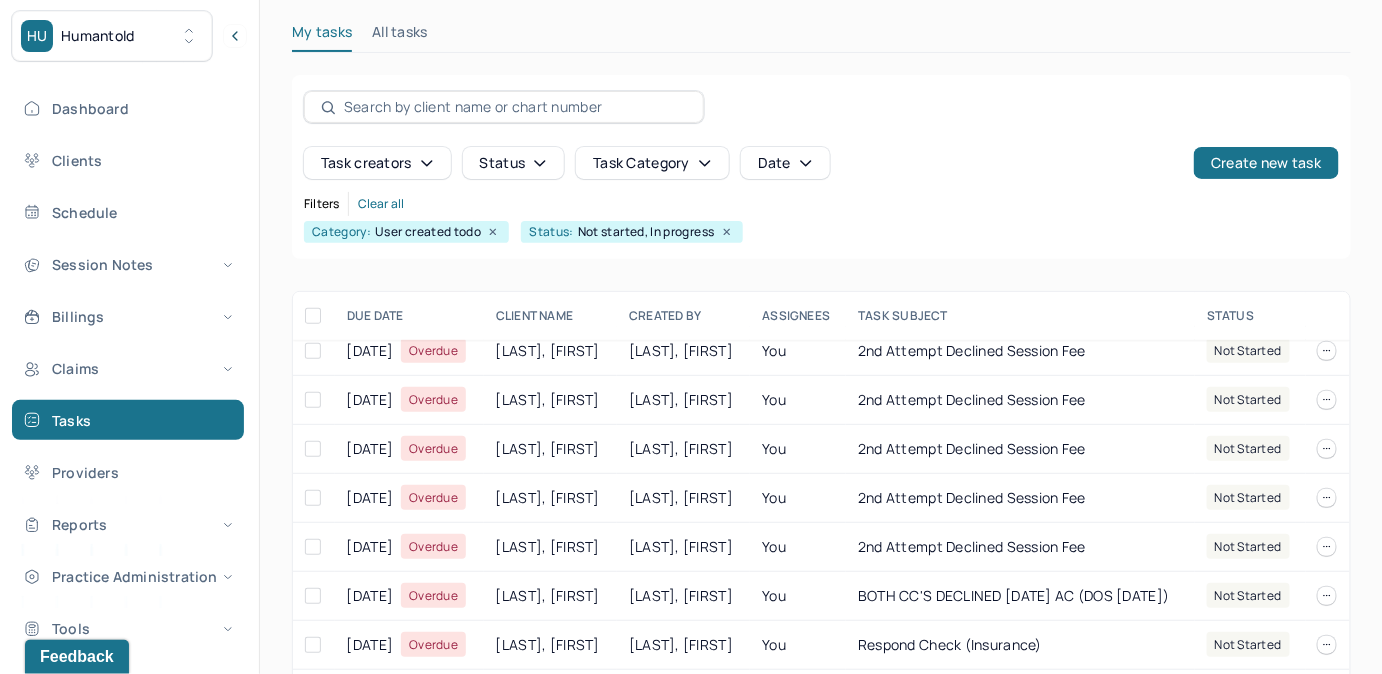 click on "CALOGERO, AUDREY" at bounding box center (683, 596) 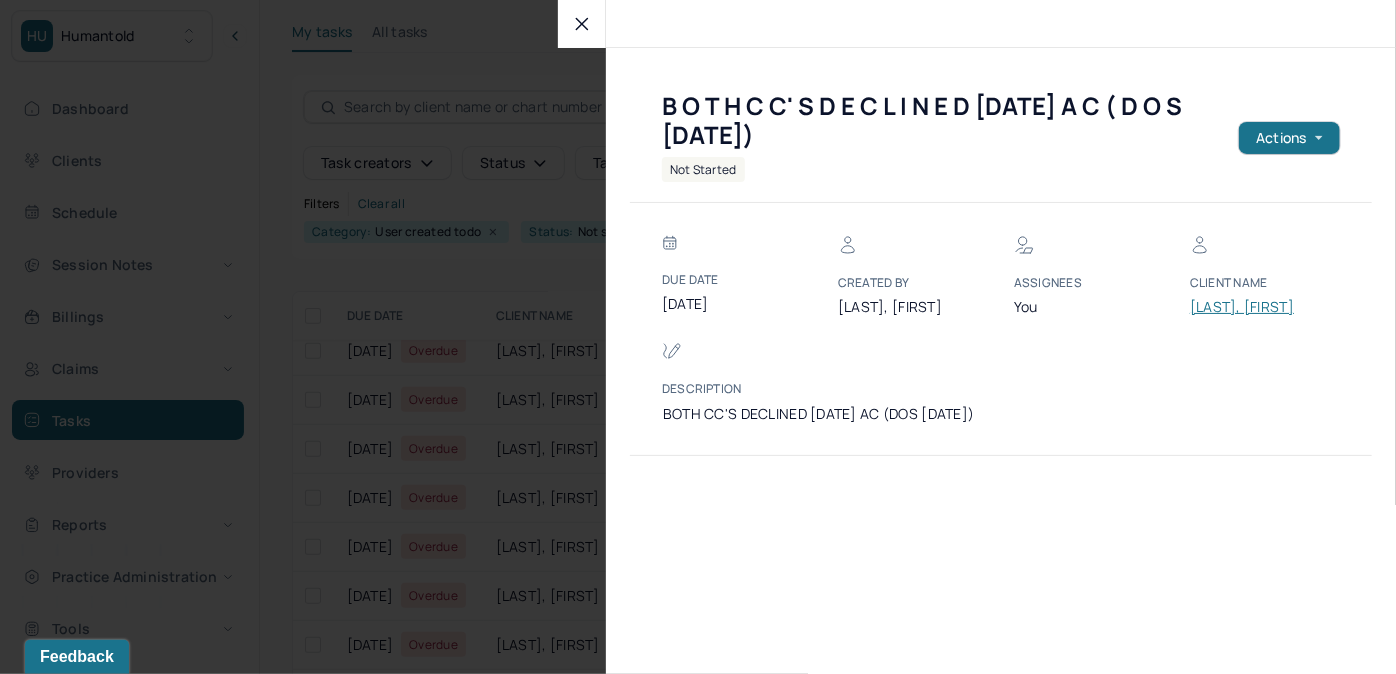 click on "ROSENBERG, MALKY" at bounding box center (1250, 307) 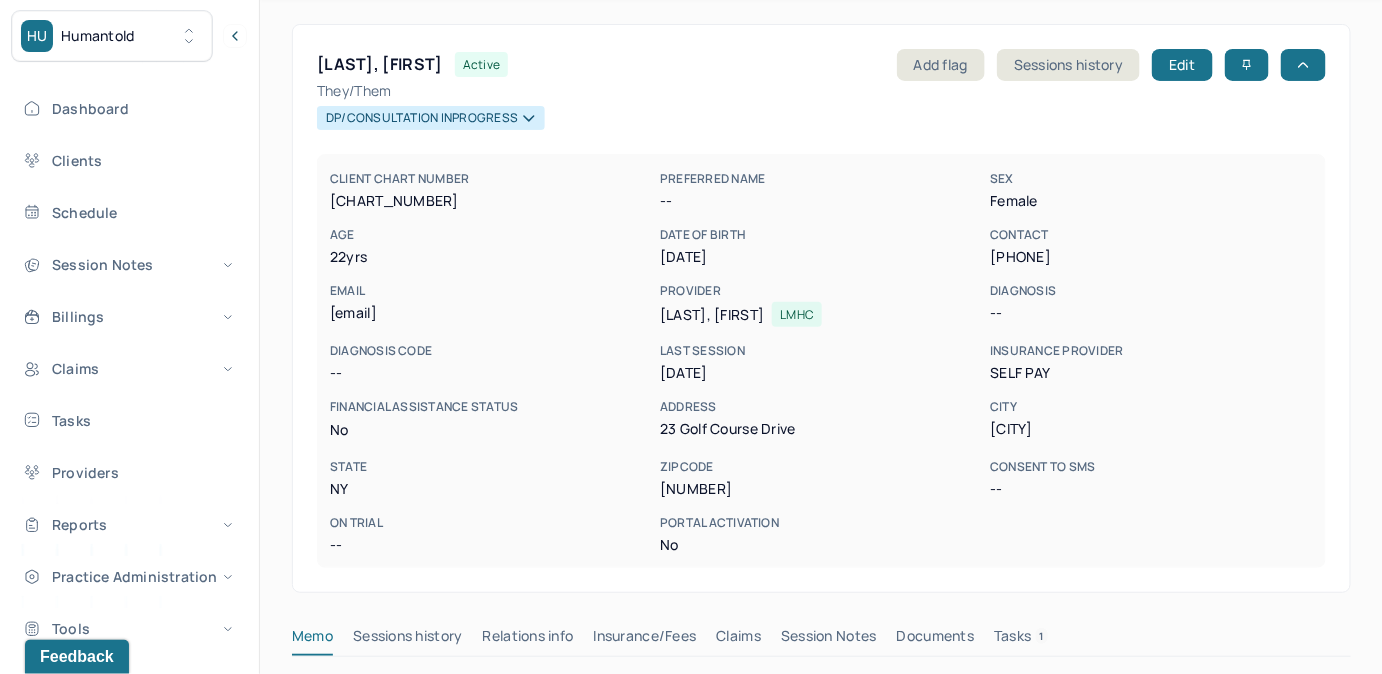 scroll, scrollTop: 276, scrollLeft: 0, axis: vertical 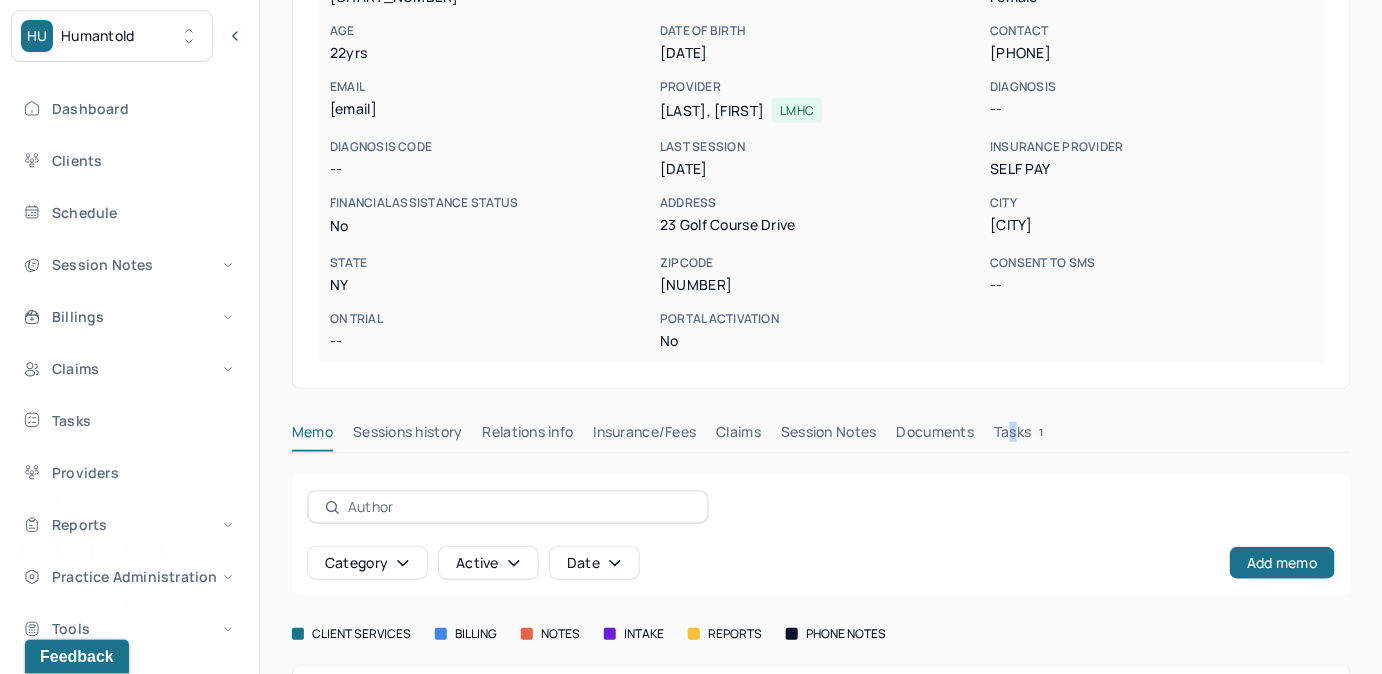 click on "ROSENBERG, MALKY active   Add flag     Sessions history     Edit               They/them   DP/CONSULTATION INPROGRESS   CLIENT CHART NUMBER ROUO373 PREFERRED NAME -- SEX female AGE 22  yrs DATE OF BIRTH 03/31/2003  CONTACT (917) 514-1345 EMAIL malkyrosenberg123@gmail.com PROVIDER FINGADO, MELISSA LMHC DIAGNOSIS -- DIAGNOSIS CODE -- LAST SESSION 07/15/2025 insurance provider Self Pay FINANCIAL ASSISTANCE STATUS no Address 23 golf course drive City Suffern State NY Zipcode 10901 Consent to Sms -- On Trial -- Portal Activation No   Memo     Sessions history     Relations info     Insurance/Fees     Claims     Session Notes     Documents     Tasks 1     Category     active     Date     Add memo   client services billing notes intake reports phone notes Date created Type Status Author Description 09/26/2024 user active JOHNSON, LANELL 2025 Self Pay LIC Fee $217 EFF 1/13/2025 (Intake was updated 1/17/2025).LJ From AMD 1/11/2024: 2024 SP $215 (MHC-LP TIER)           09/06/2024 user active MURILLO MARTINEZ, TERESA" at bounding box center (821, 372) 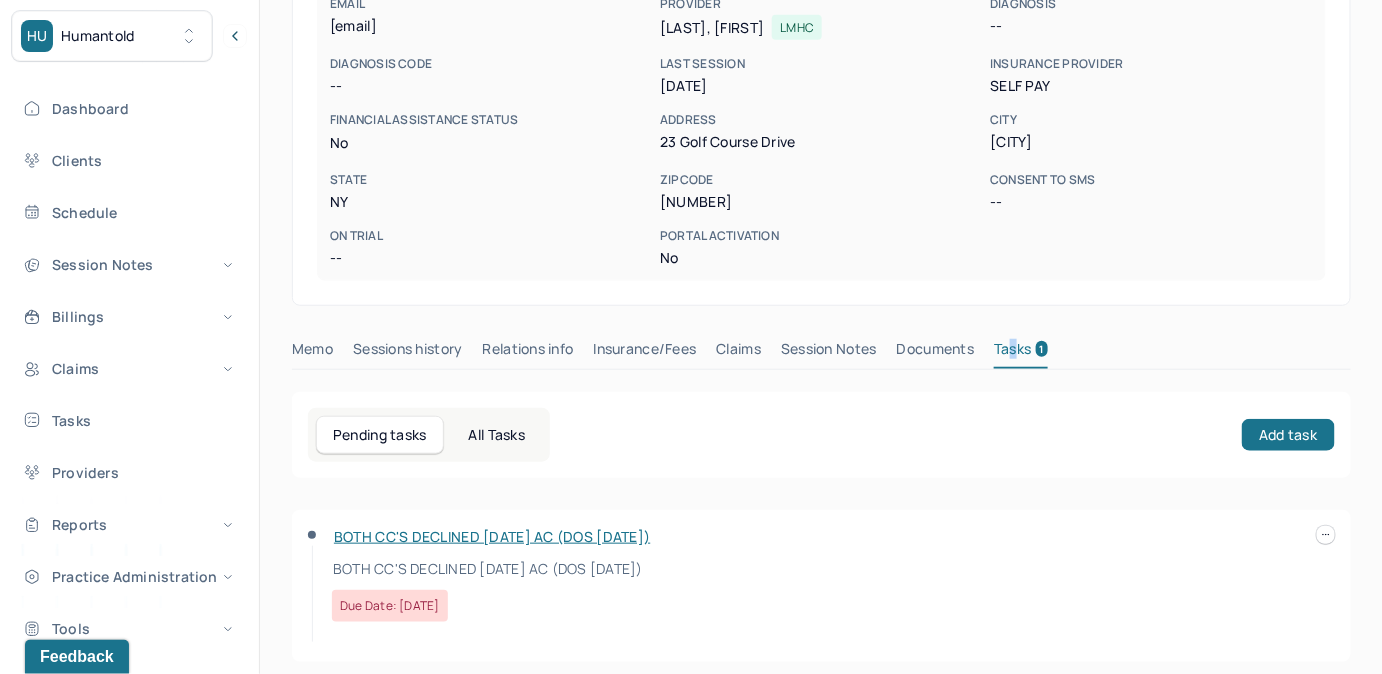 scroll, scrollTop: 372, scrollLeft: 0, axis: vertical 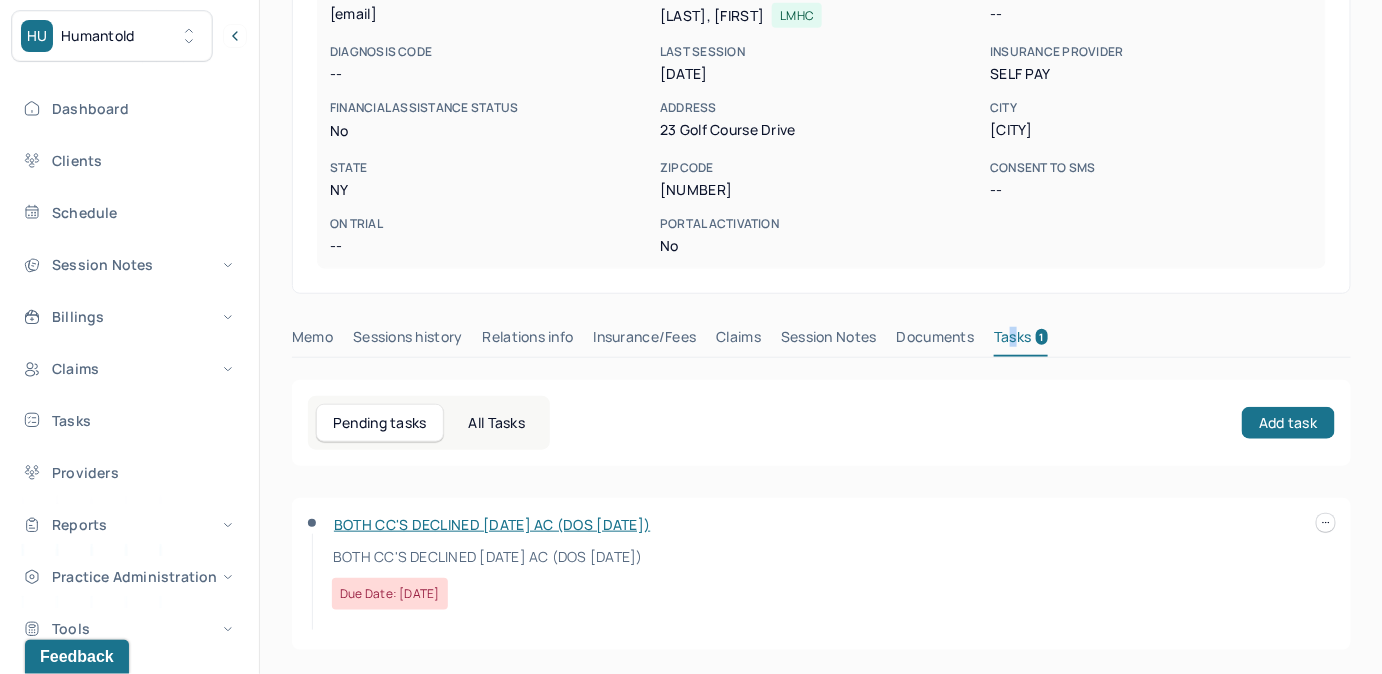 click at bounding box center [1326, 523] 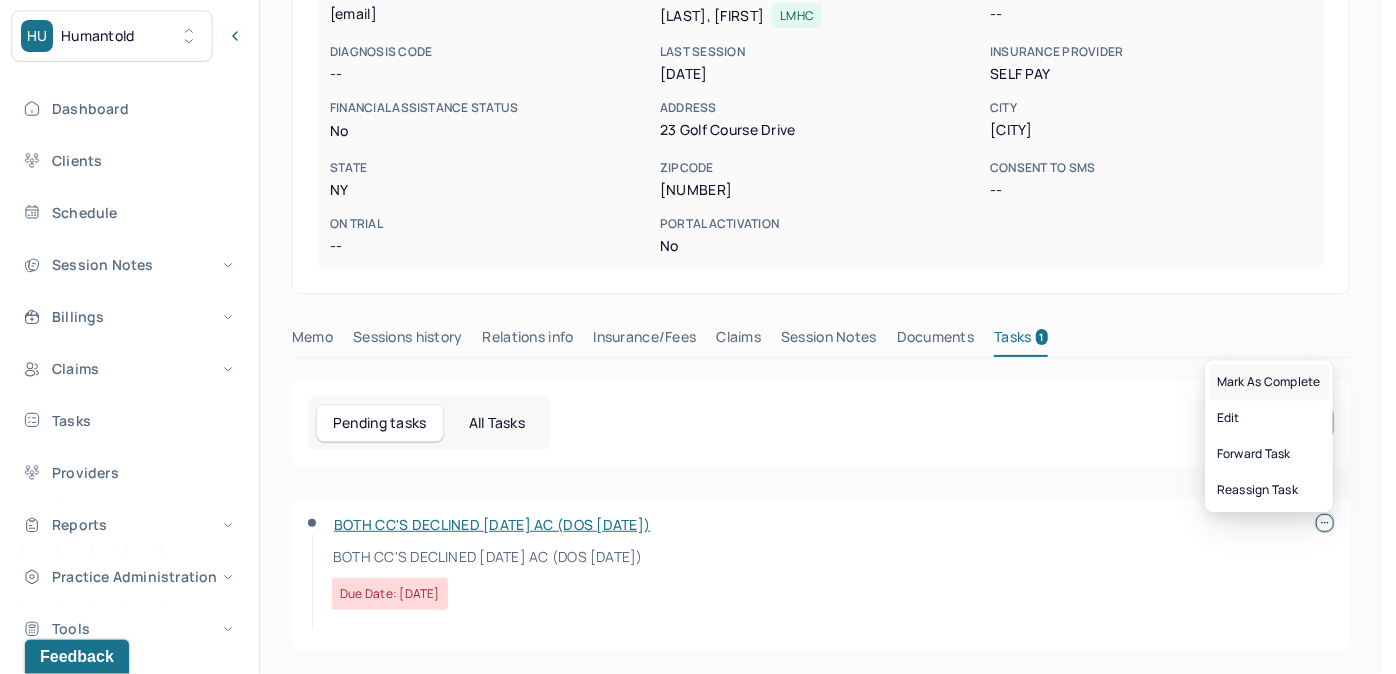 click on "Mark as complete" at bounding box center (1269, 382) 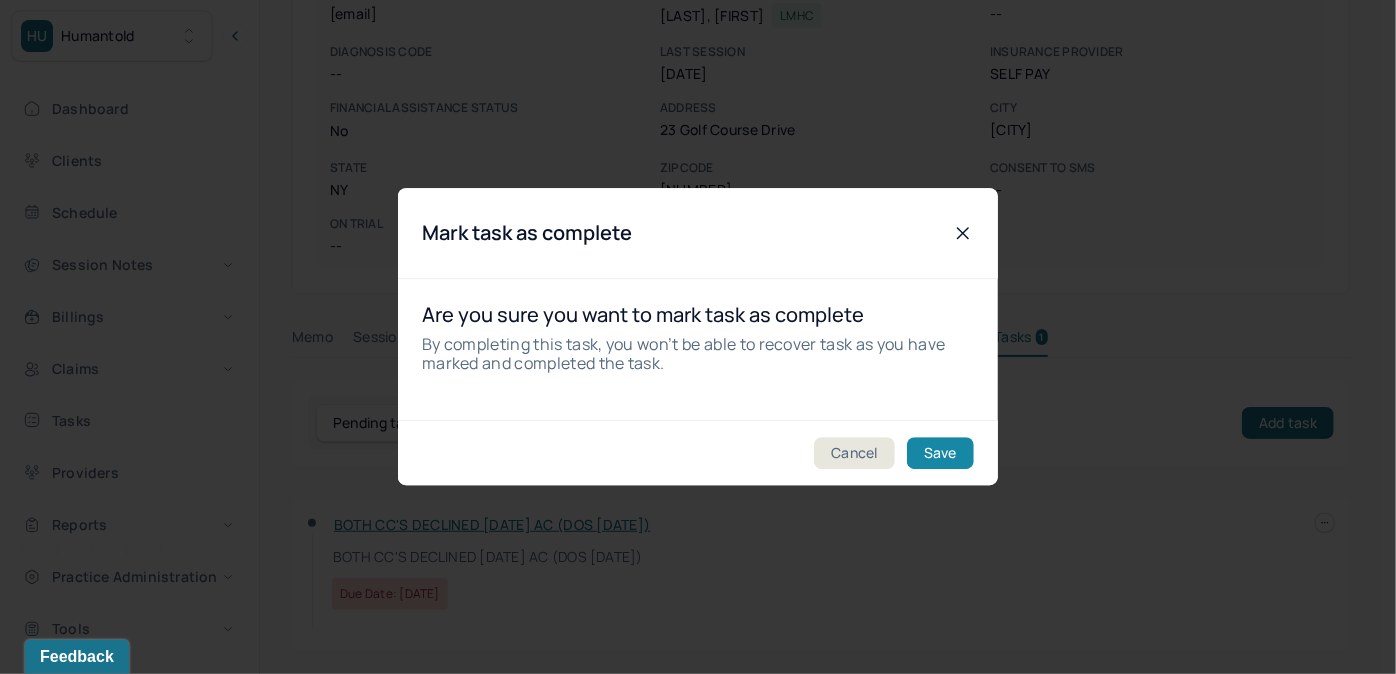 click on "Save" at bounding box center [940, 454] 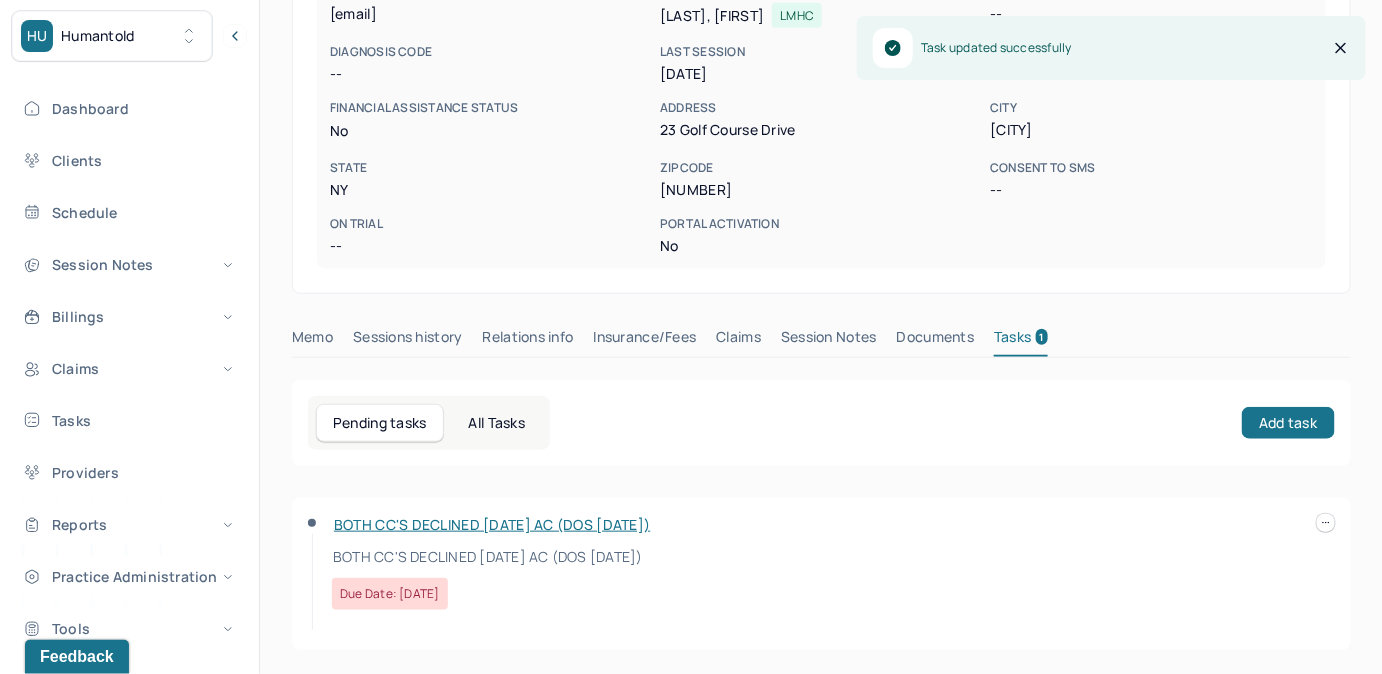 scroll, scrollTop: 338, scrollLeft: 0, axis: vertical 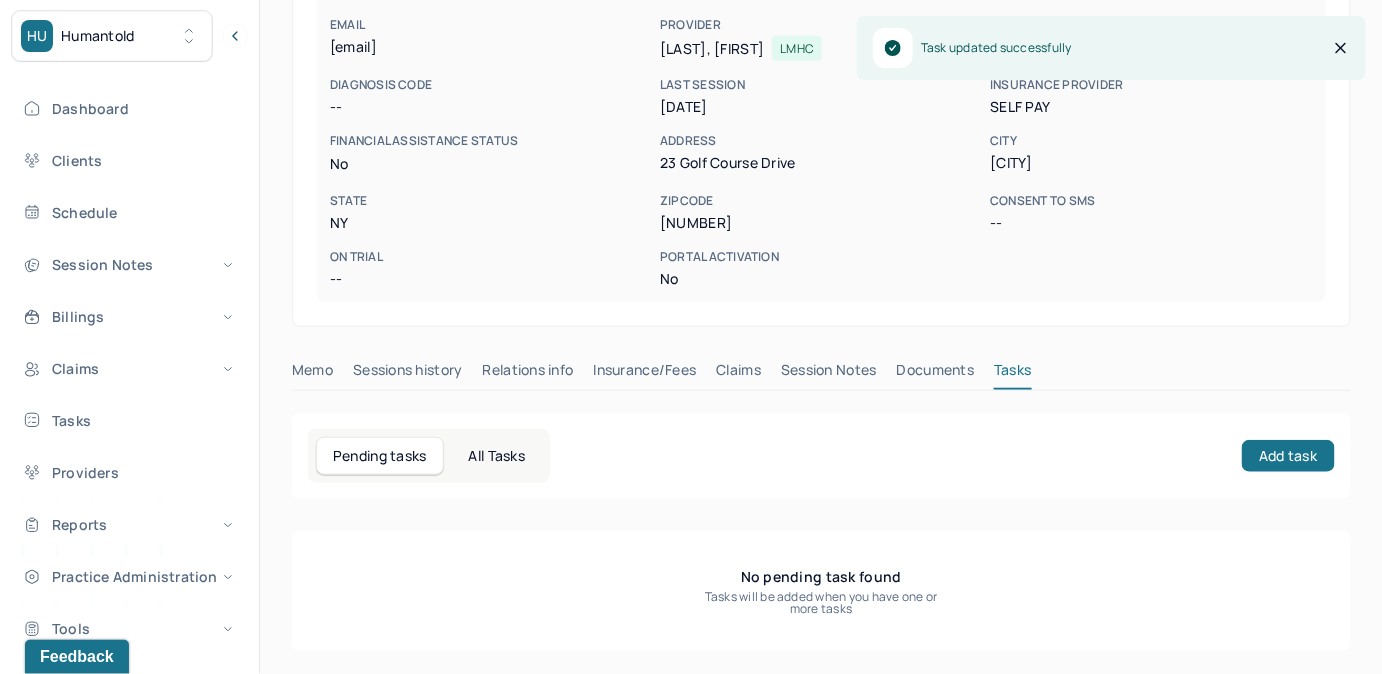click on "Claims" at bounding box center (738, 374) 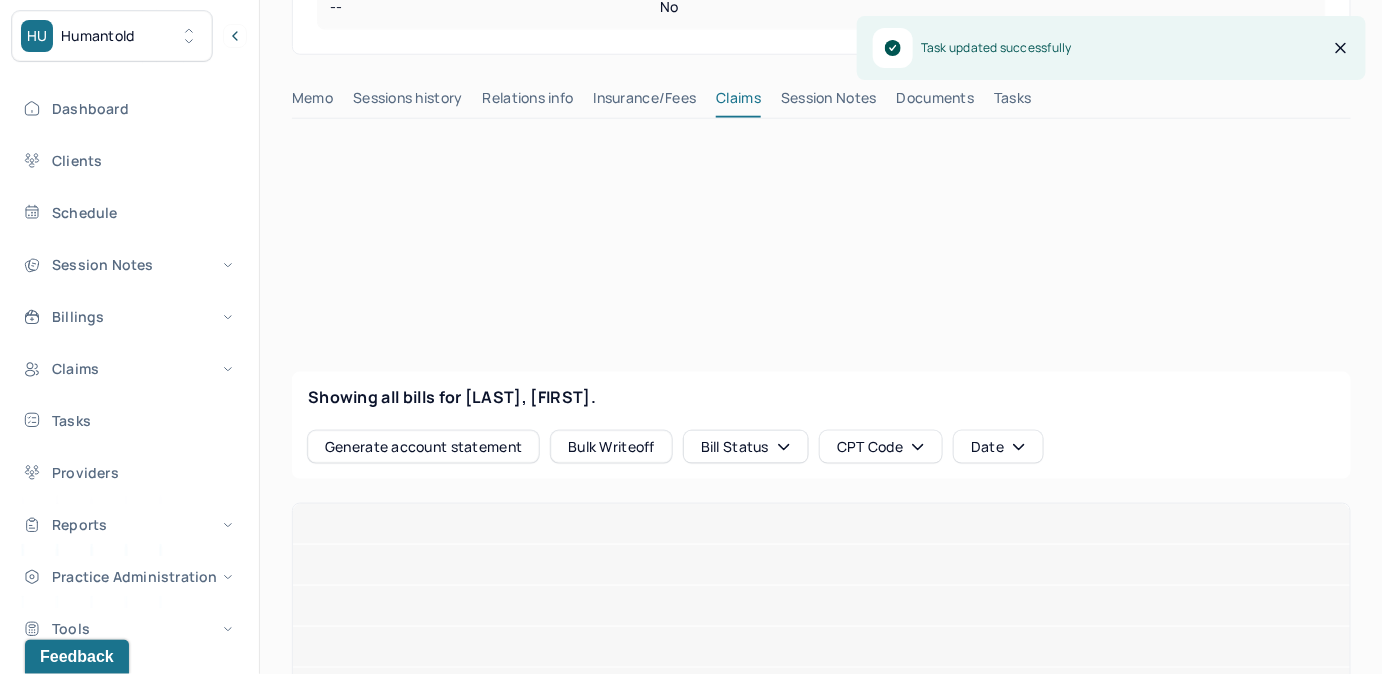 scroll, scrollTop: 610, scrollLeft: 0, axis: vertical 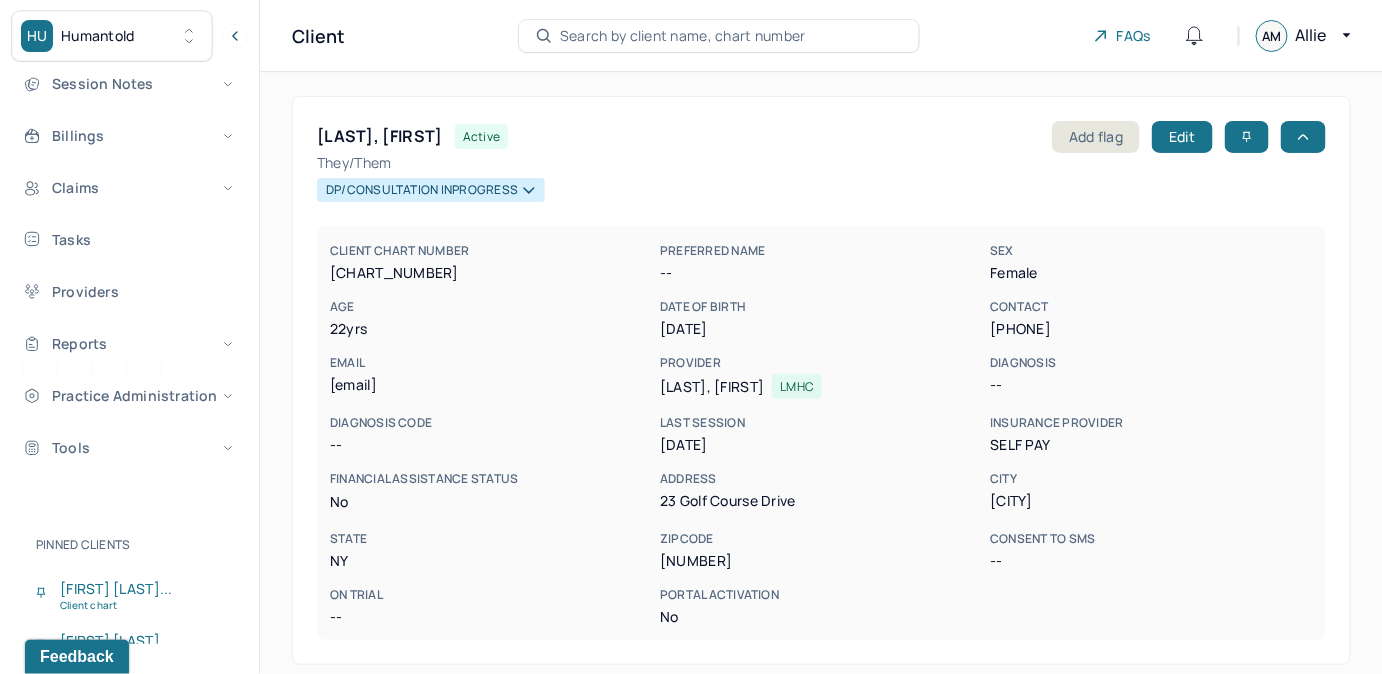 click on "Search by client name, chart number" at bounding box center (683, 36) 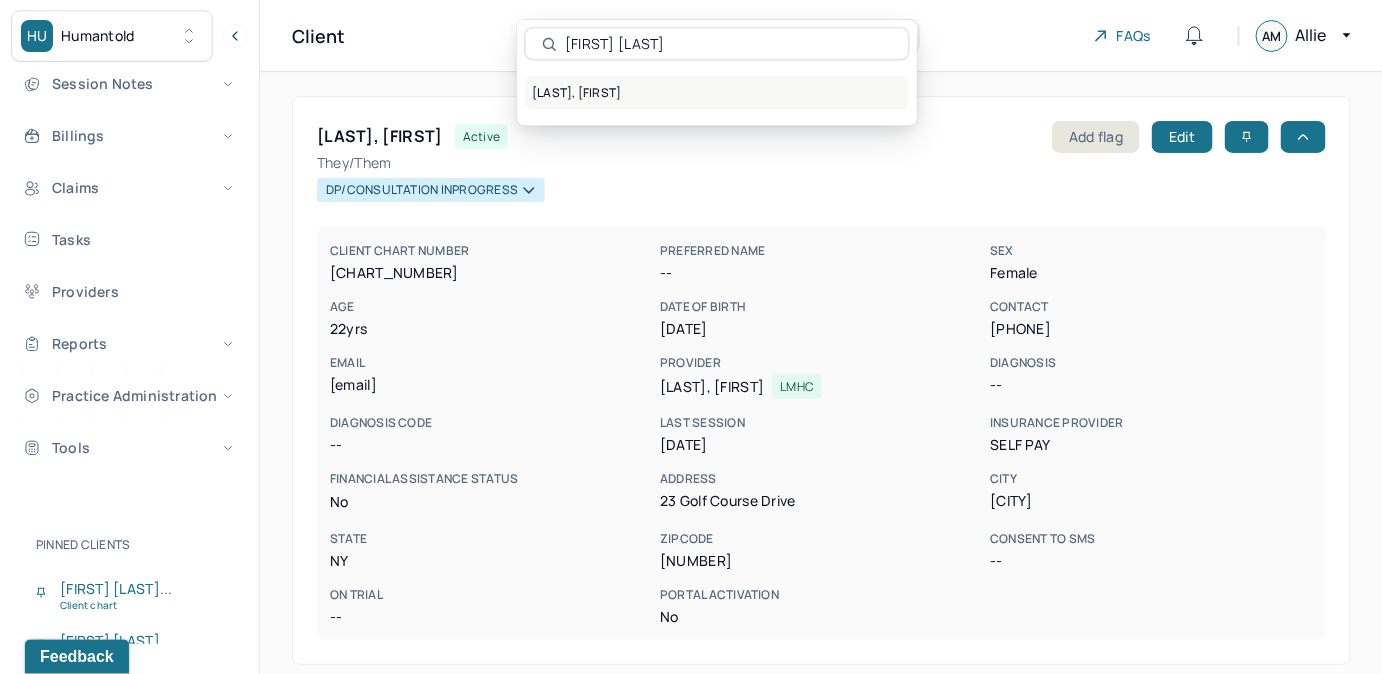 type on "Nicole Fuchs" 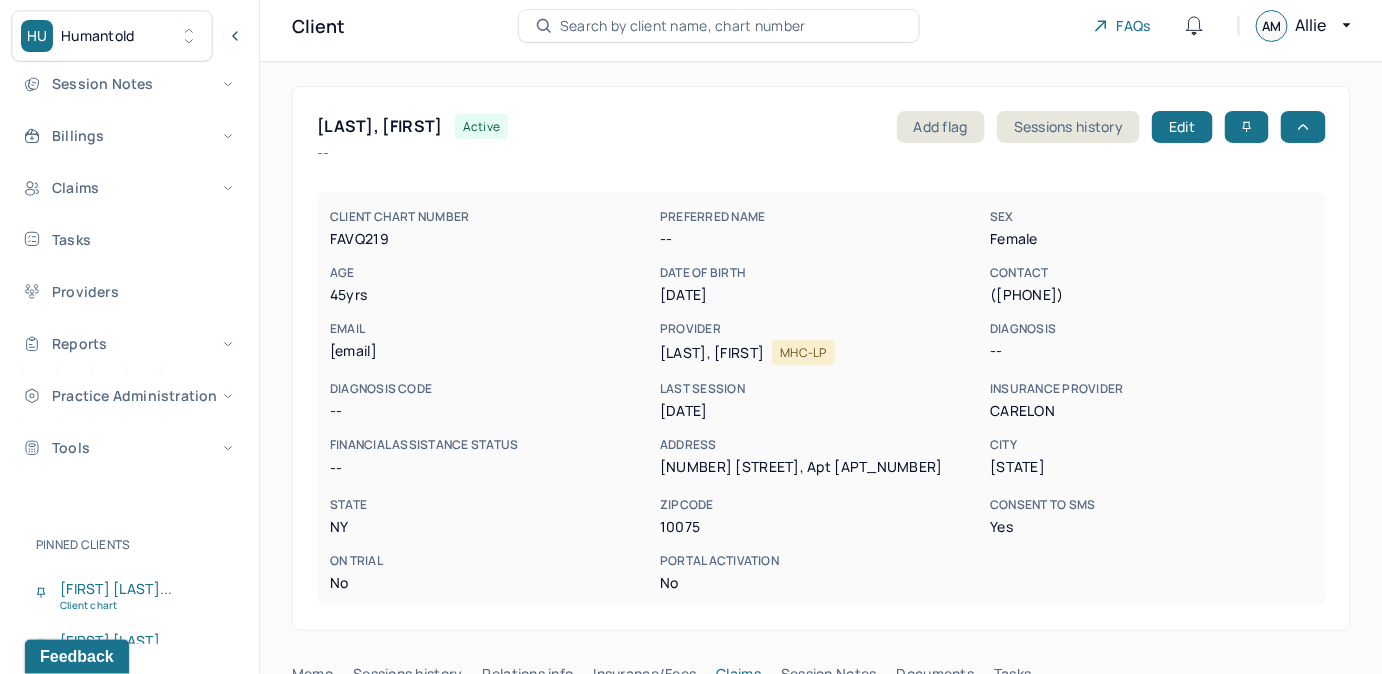 scroll, scrollTop: 0, scrollLeft: 0, axis: both 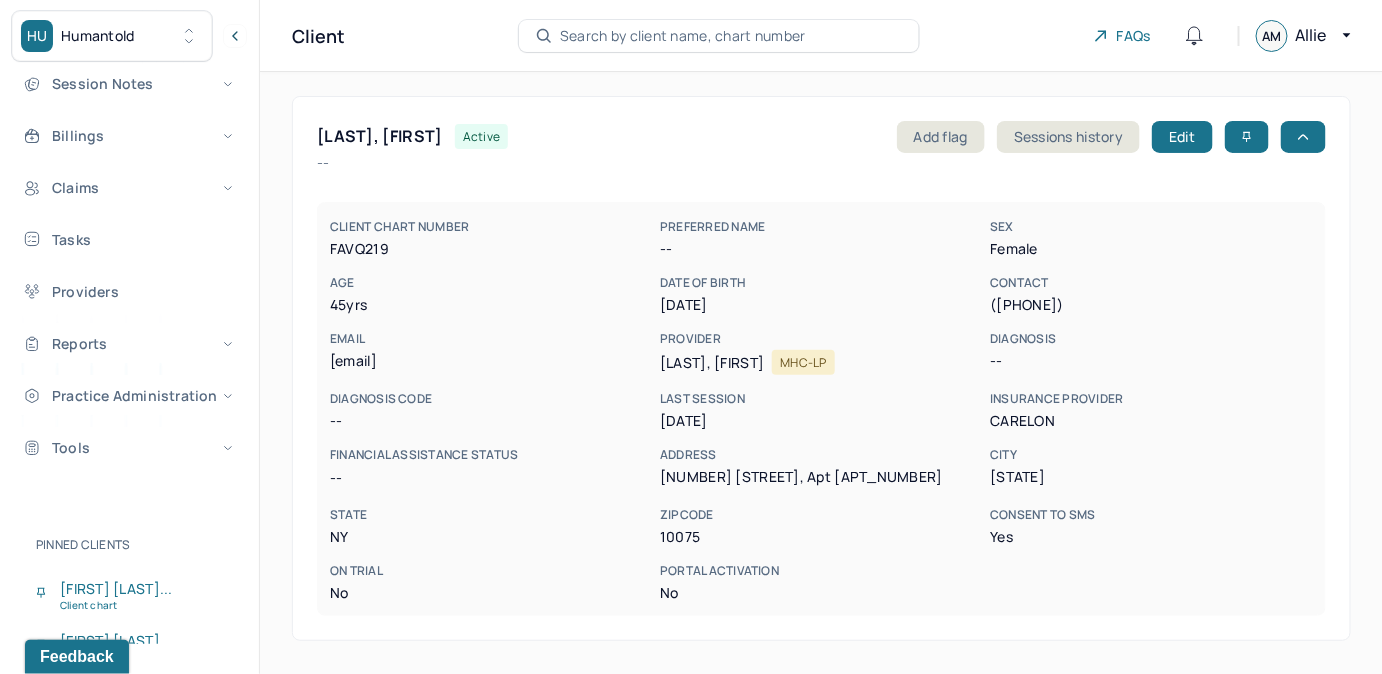 click on "Search by client name, chart number" at bounding box center (683, 36) 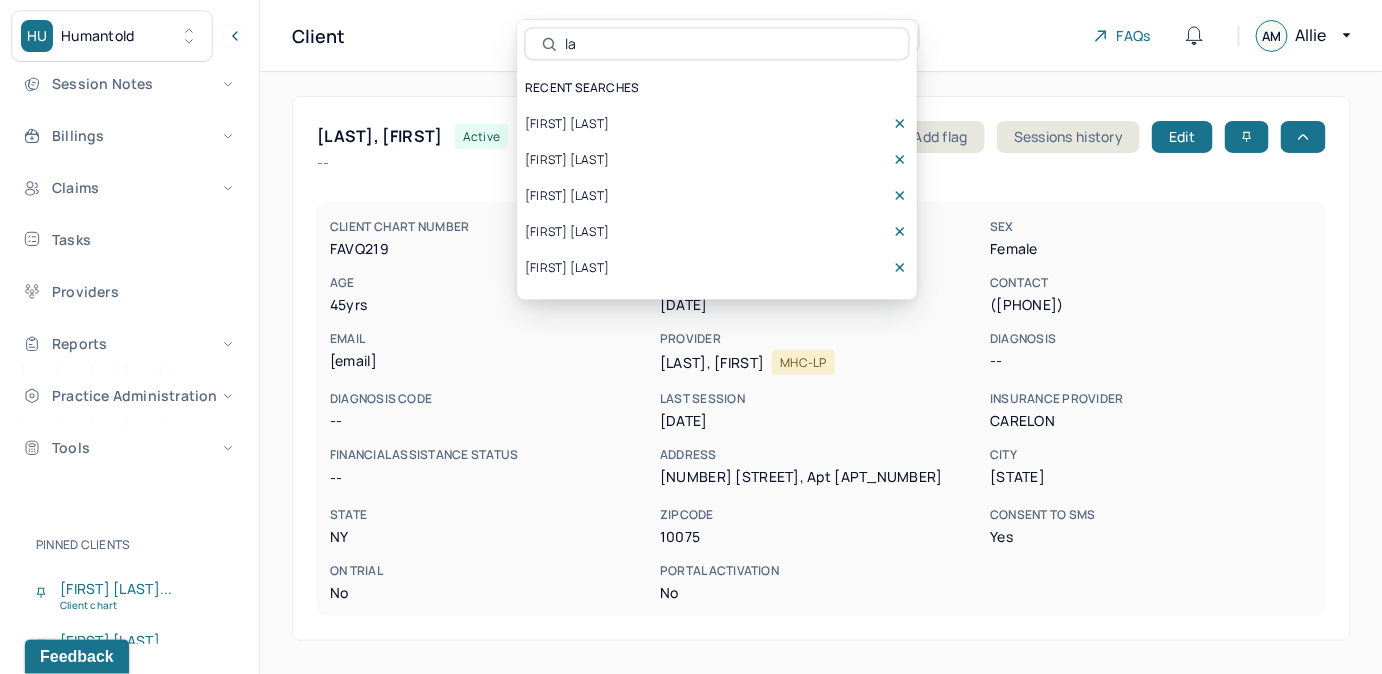 type on "l" 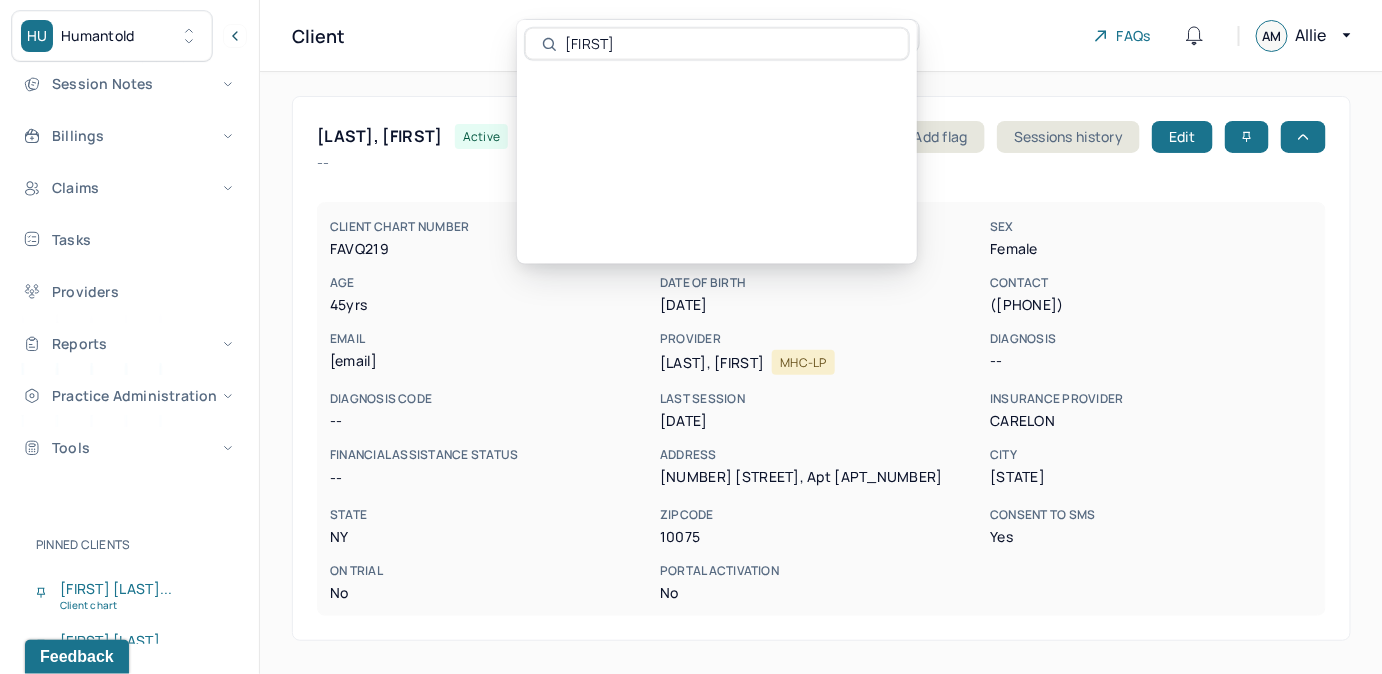 type on "koupt" 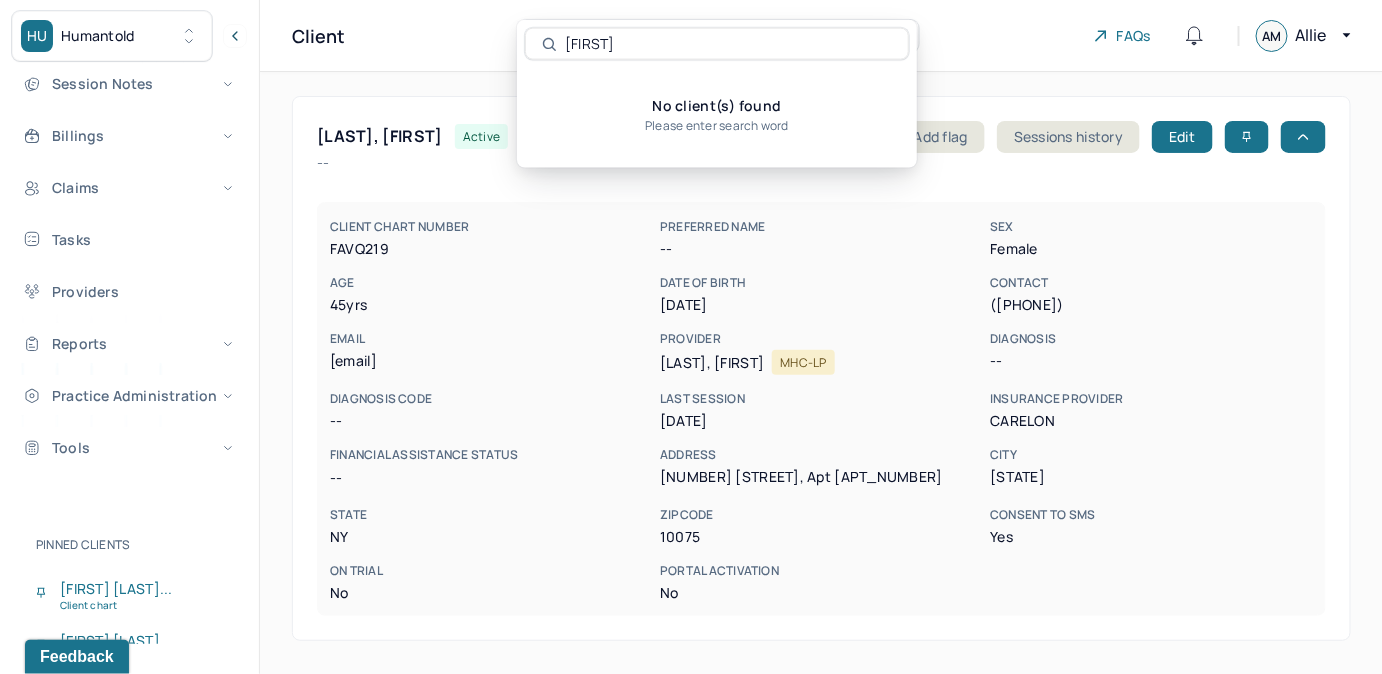 drag, startPoint x: 620, startPoint y: 35, endPoint x: 562, endPoint y: 41, distance: 58.30952 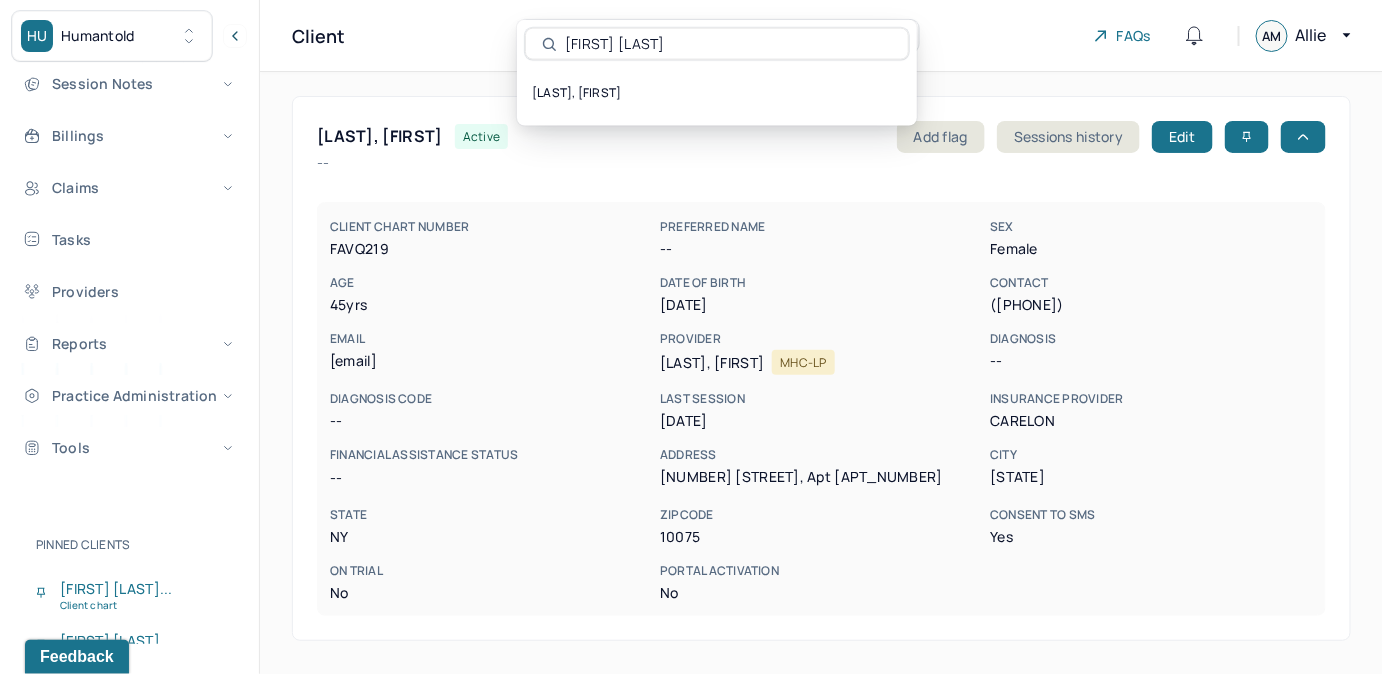 paste on "Cbclement01" 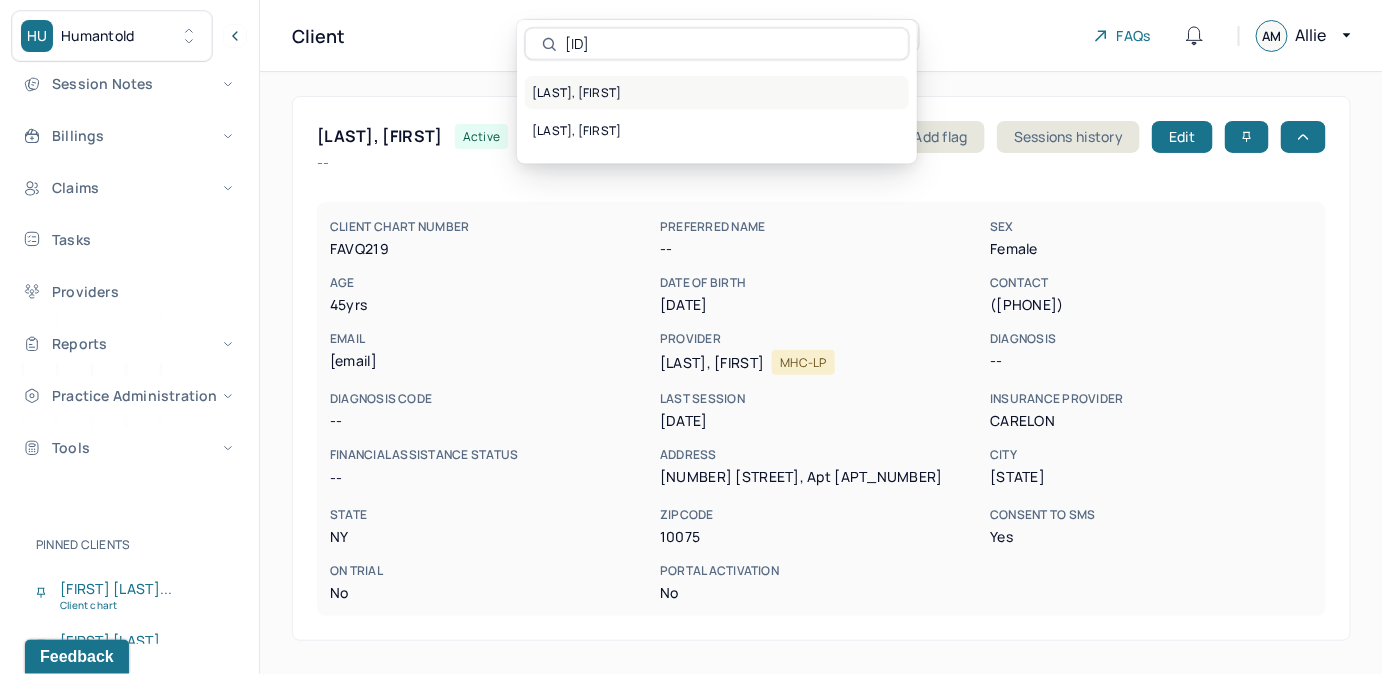 type on "Cbclement01" 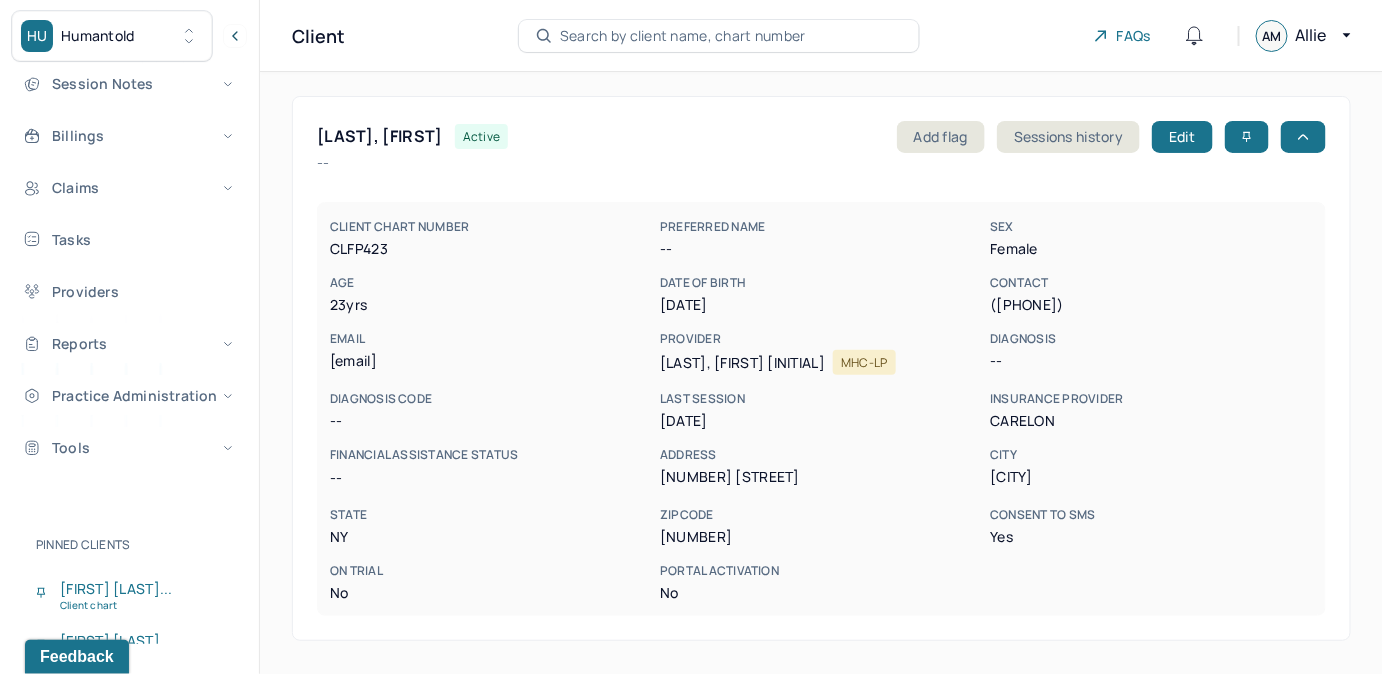 click on "Search by client name, chart number" at bounding box center [683, 36] 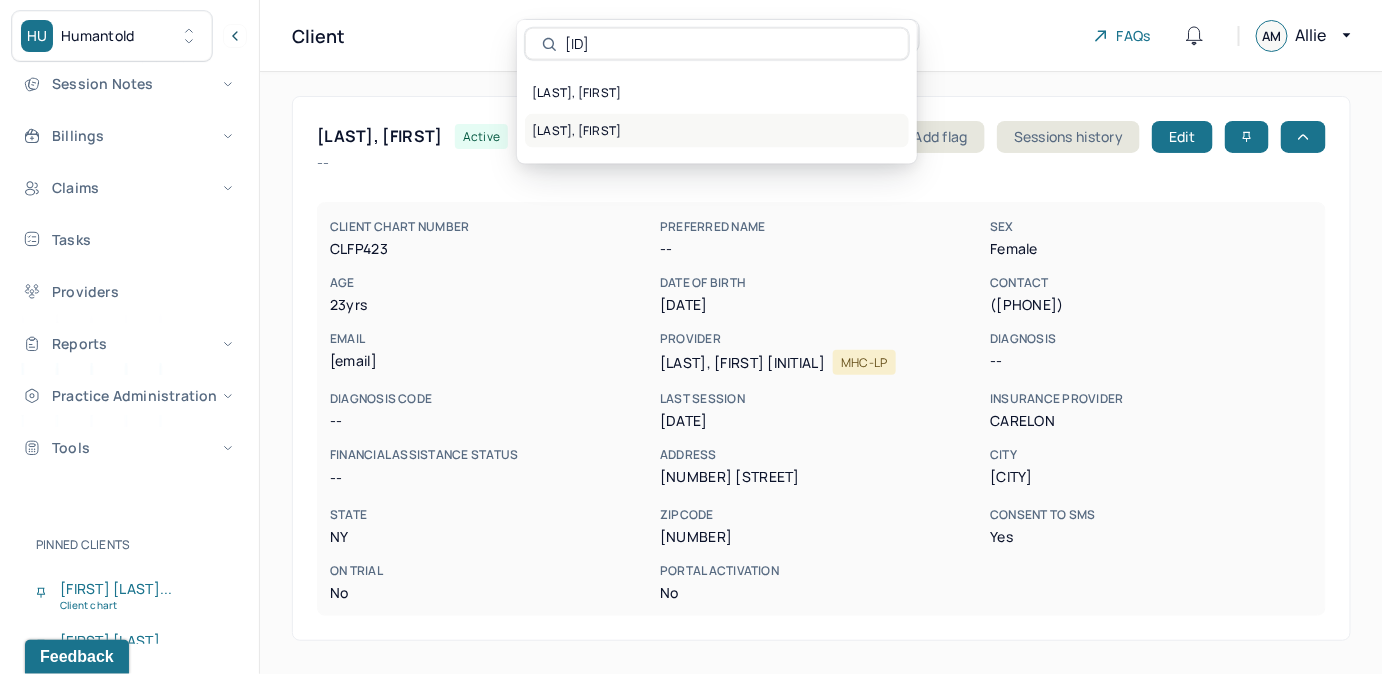 click on "CLEMENT, CHANTEL" at bounding box center [717, 131] 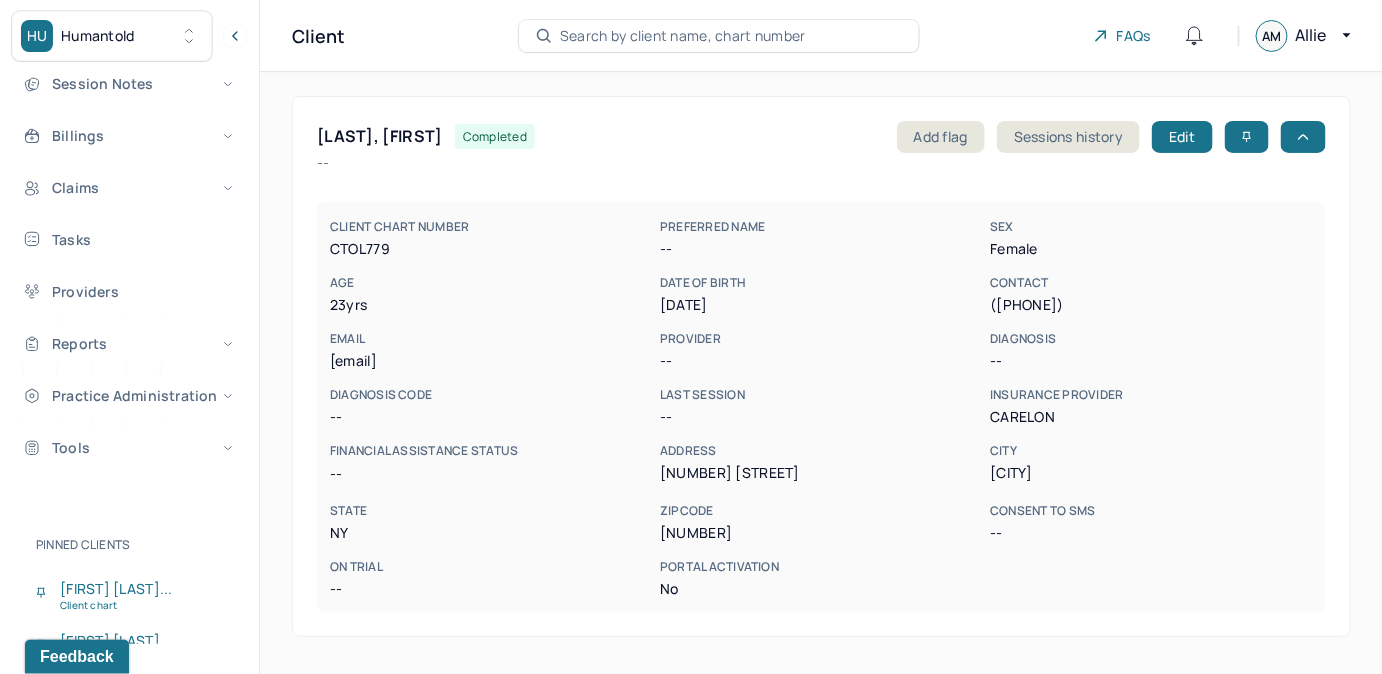 click on "Search by client name, chart number" at bounding box center (683, 36) 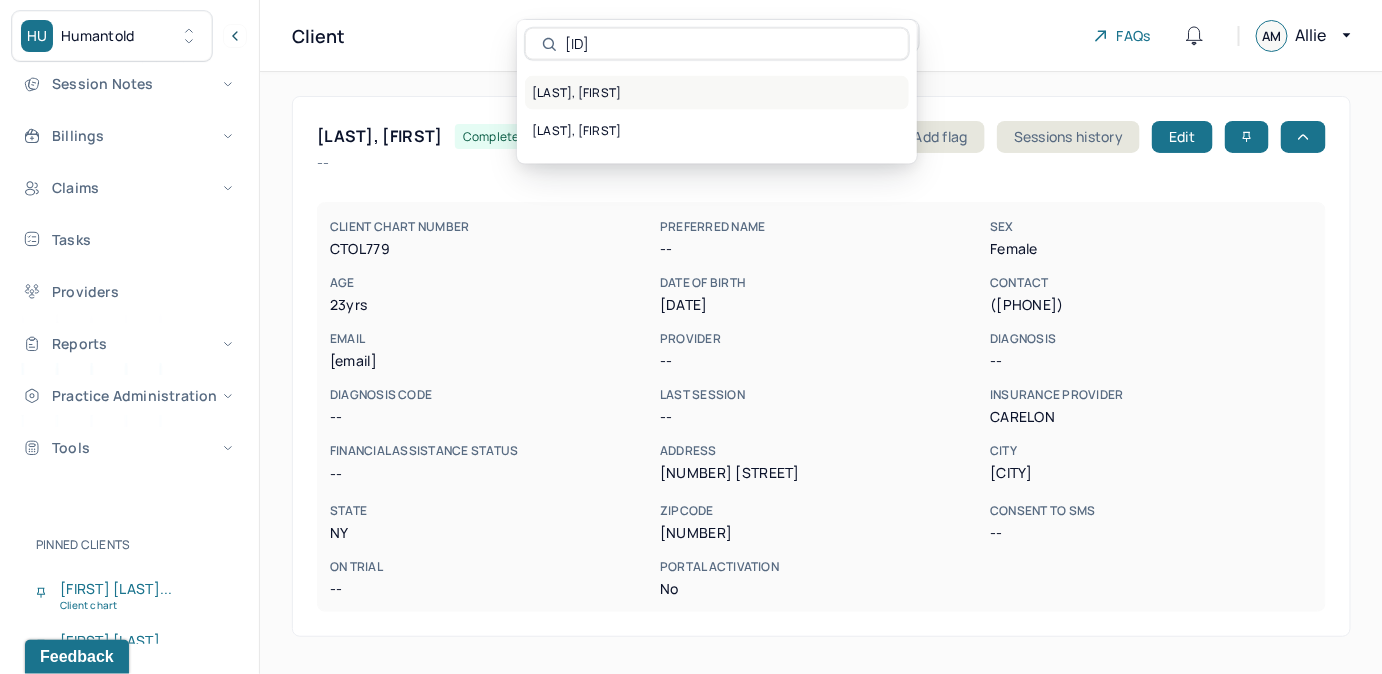 click on "CLEMENT, CHANTEL" at bounding box center [717, 93] 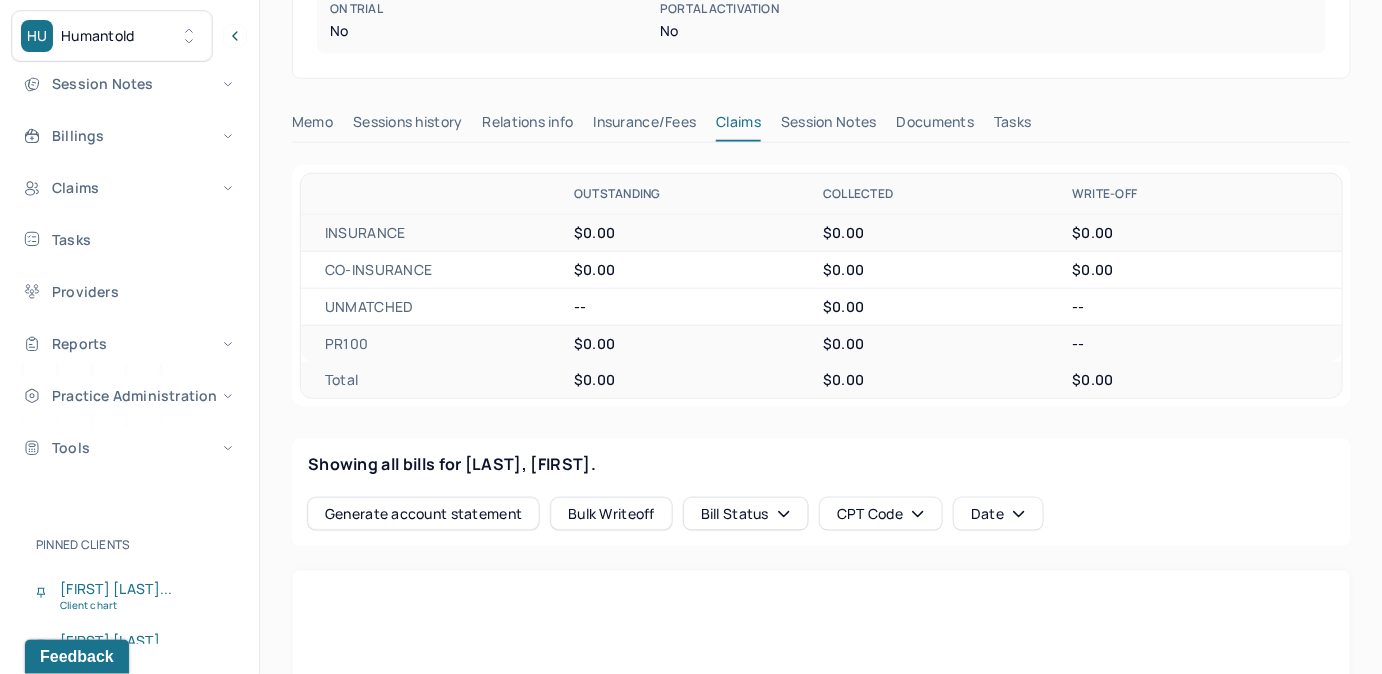scroll, scrollTop: 636, scrollLeft: 0, axis: vertical 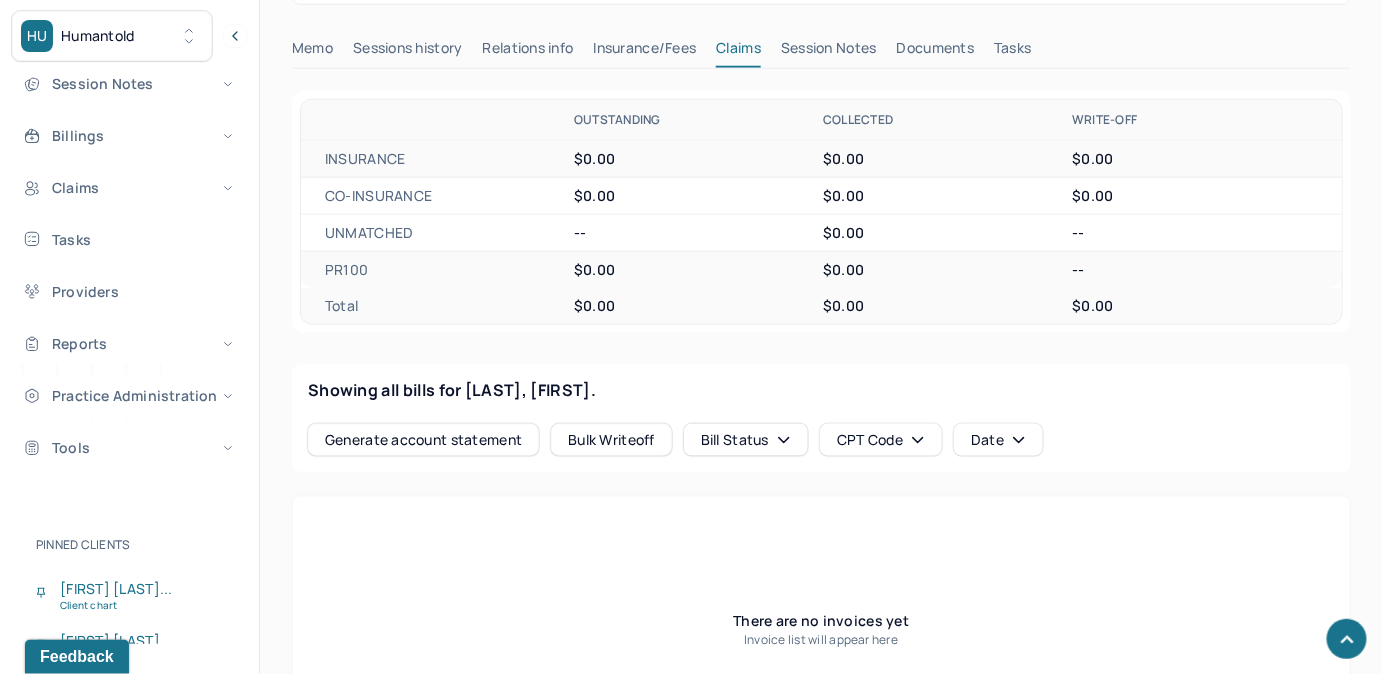 click on "Sessions history" at bounding box center (407, 52) 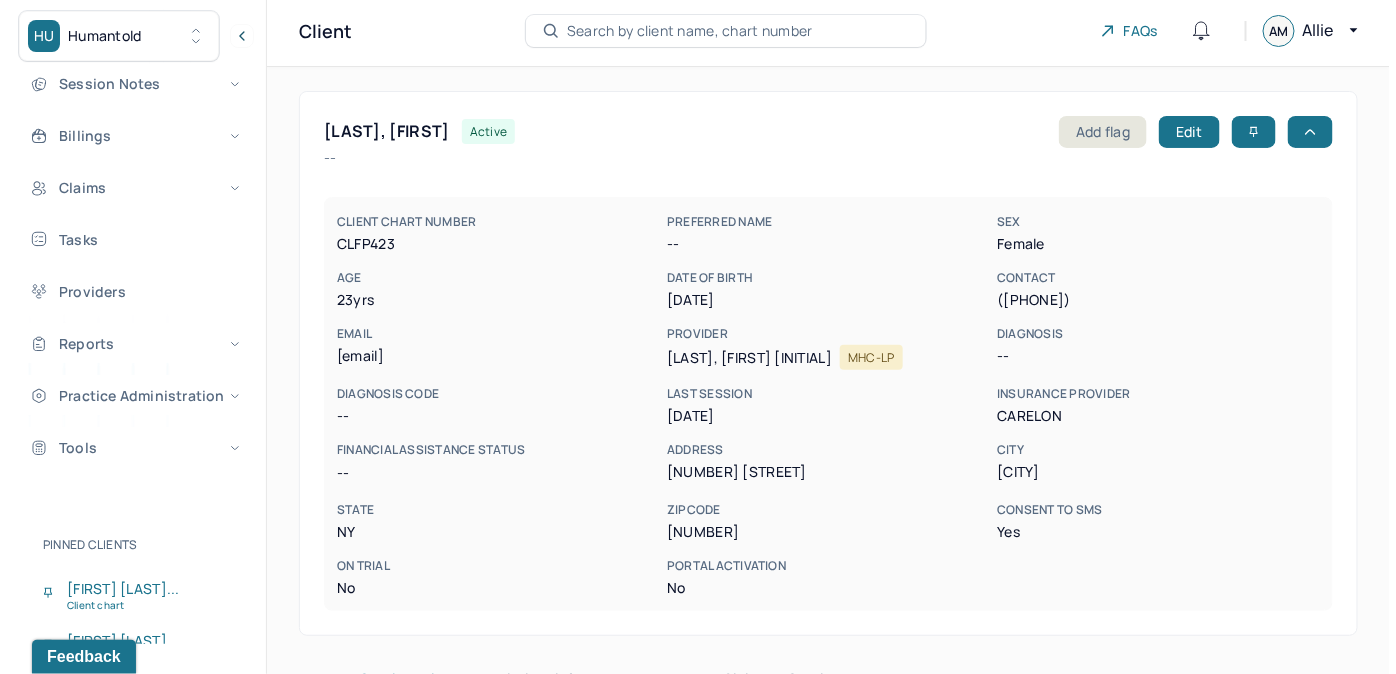 scroll, scrollTop: 0, scrollLeft: 0, axis: both 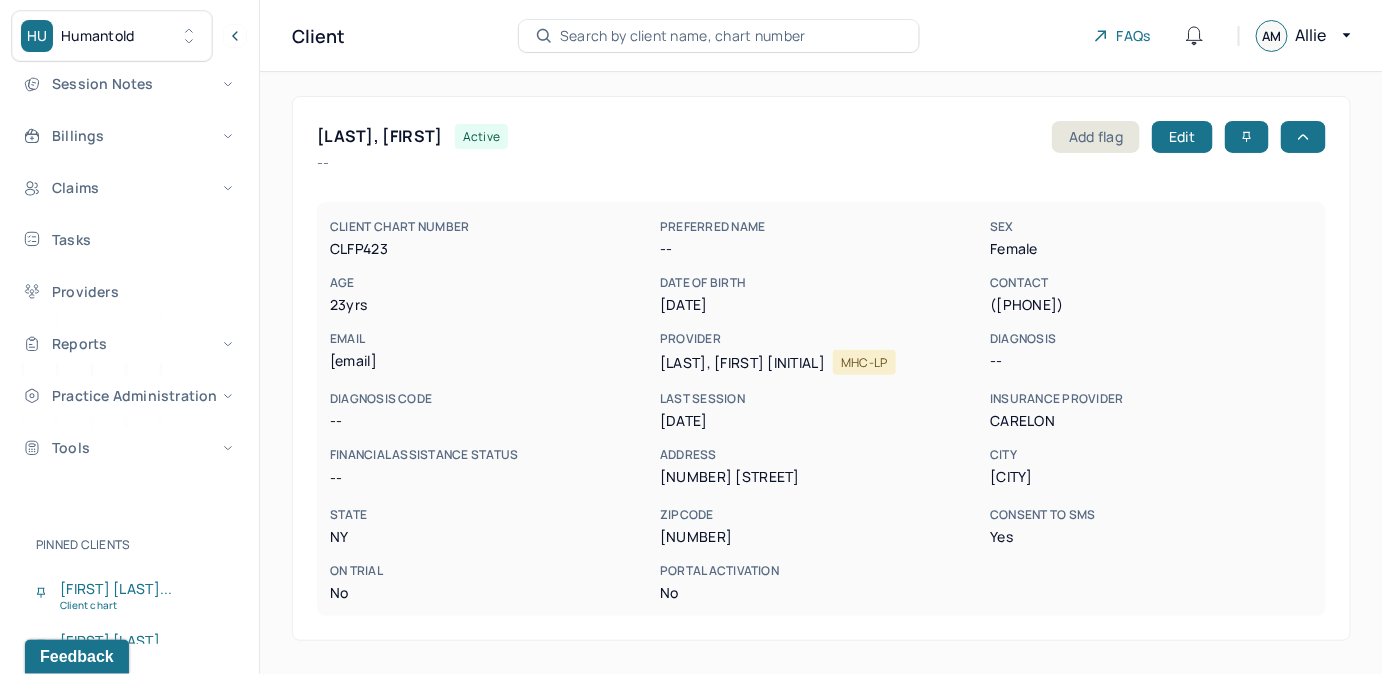 click on "Search by client name, chart number" at bounding box center (683, 36) 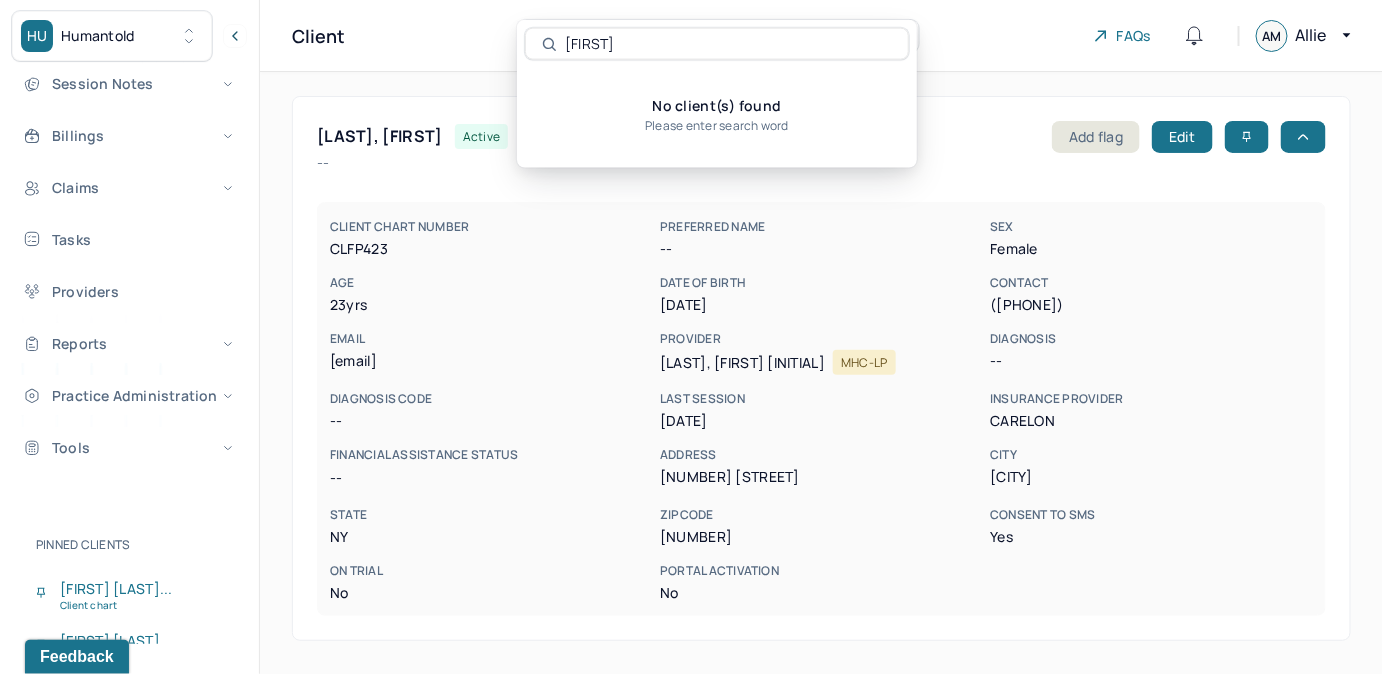 type on "Z" 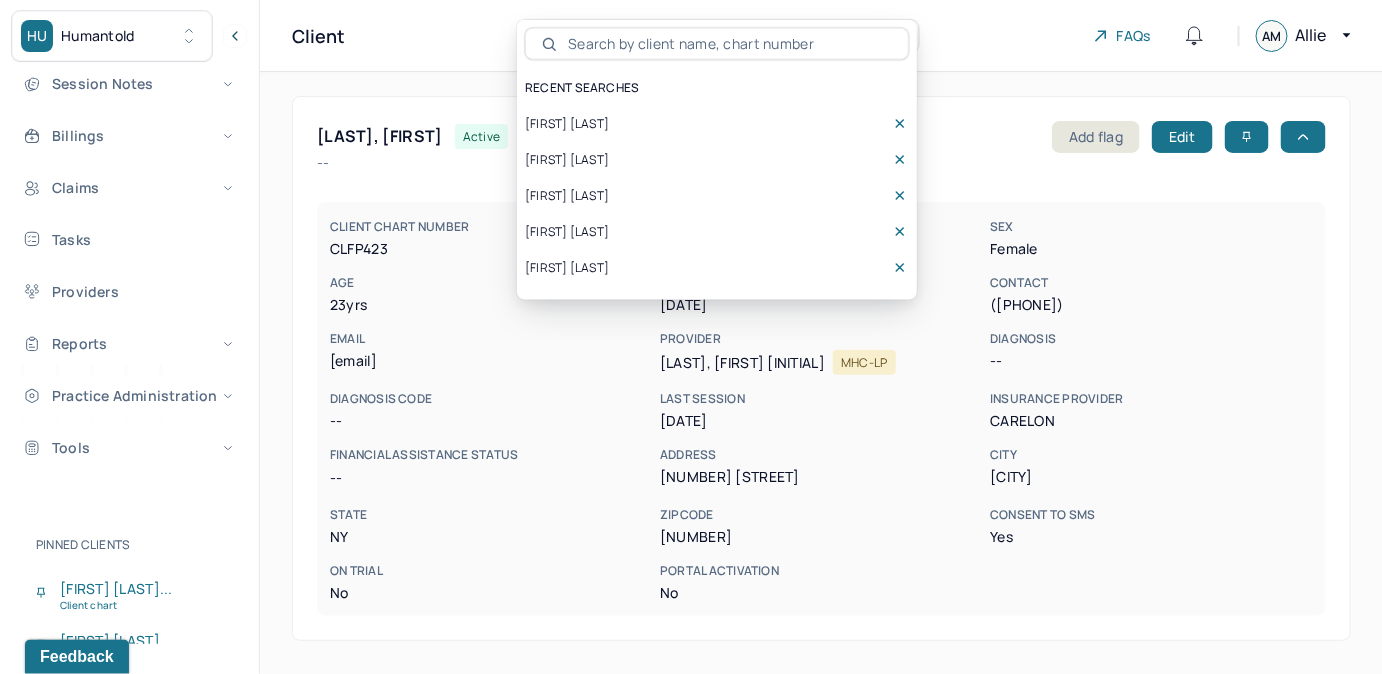 type on "mailto:zhezhac99@gmail.com" 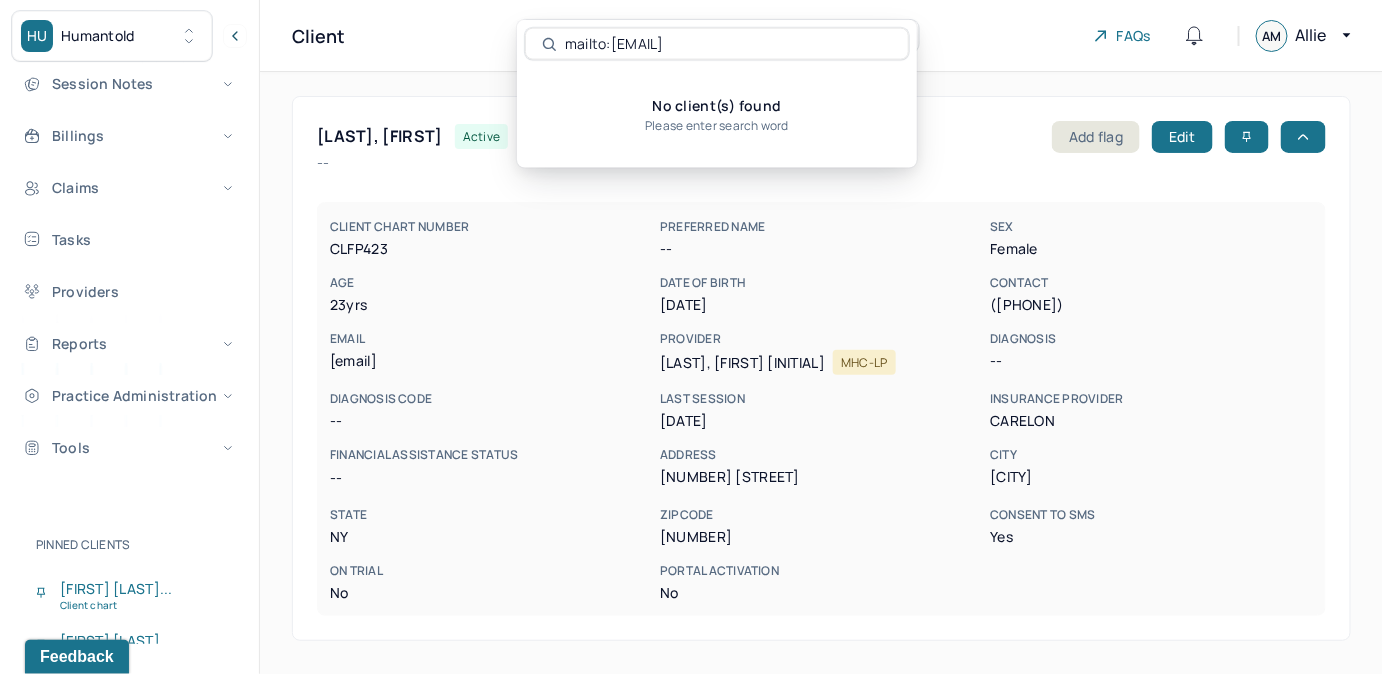 click on "mailto:zhezhac99@gmail.com" at bounding box center (728, 44) 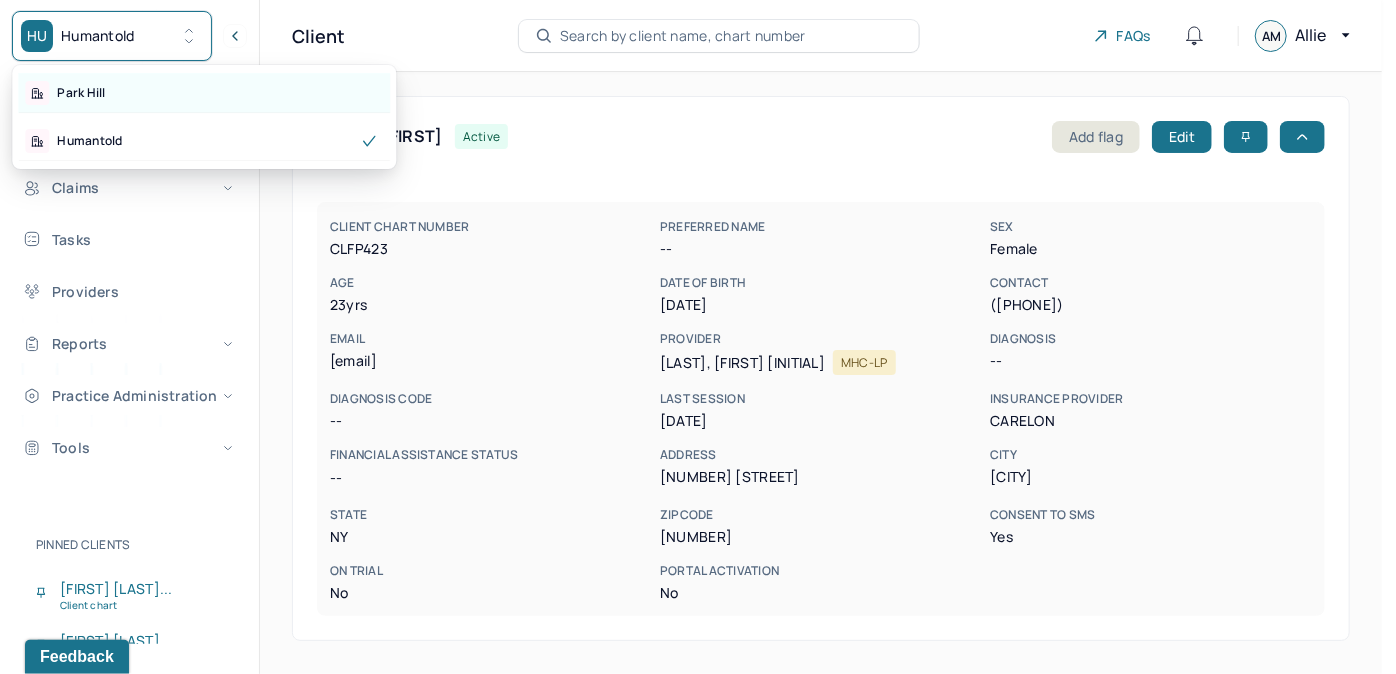 click on "Park Hill" at bounding box center [204, 93] 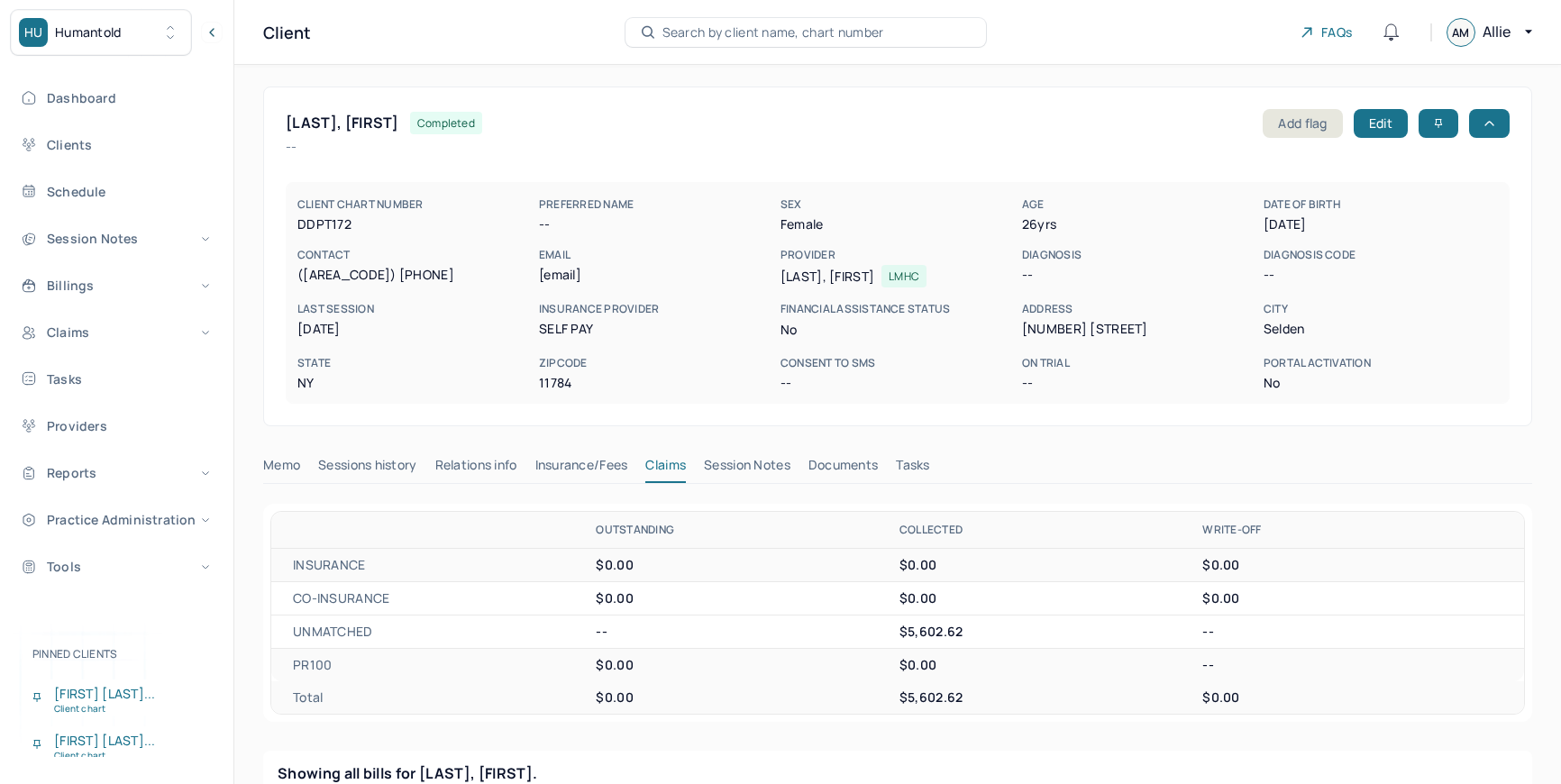 scroll, scrollTop: 0, scrollLeft: 0, axis: both 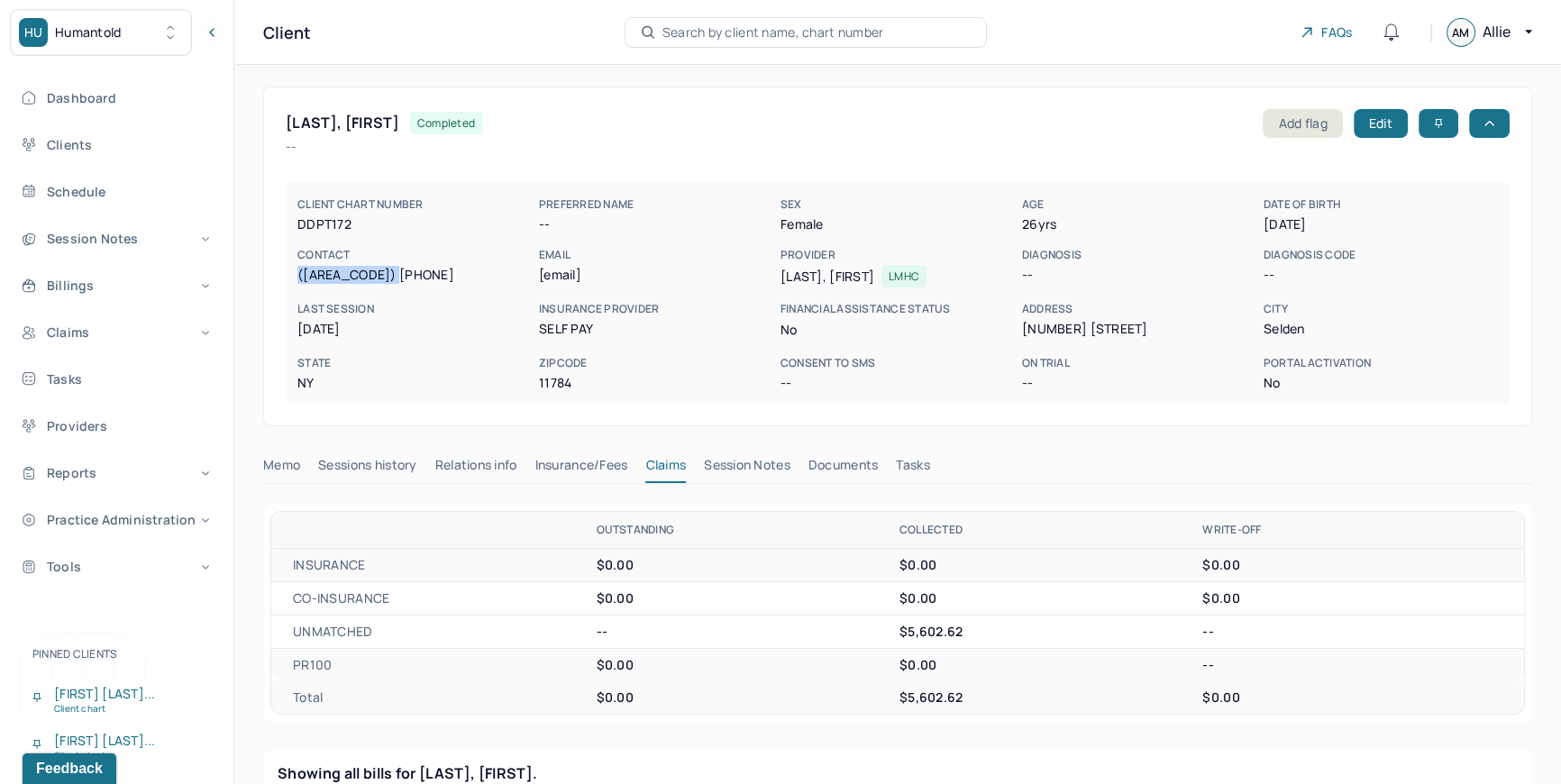 click on "Search by client name, chart number" at bounding box center [773, 32] 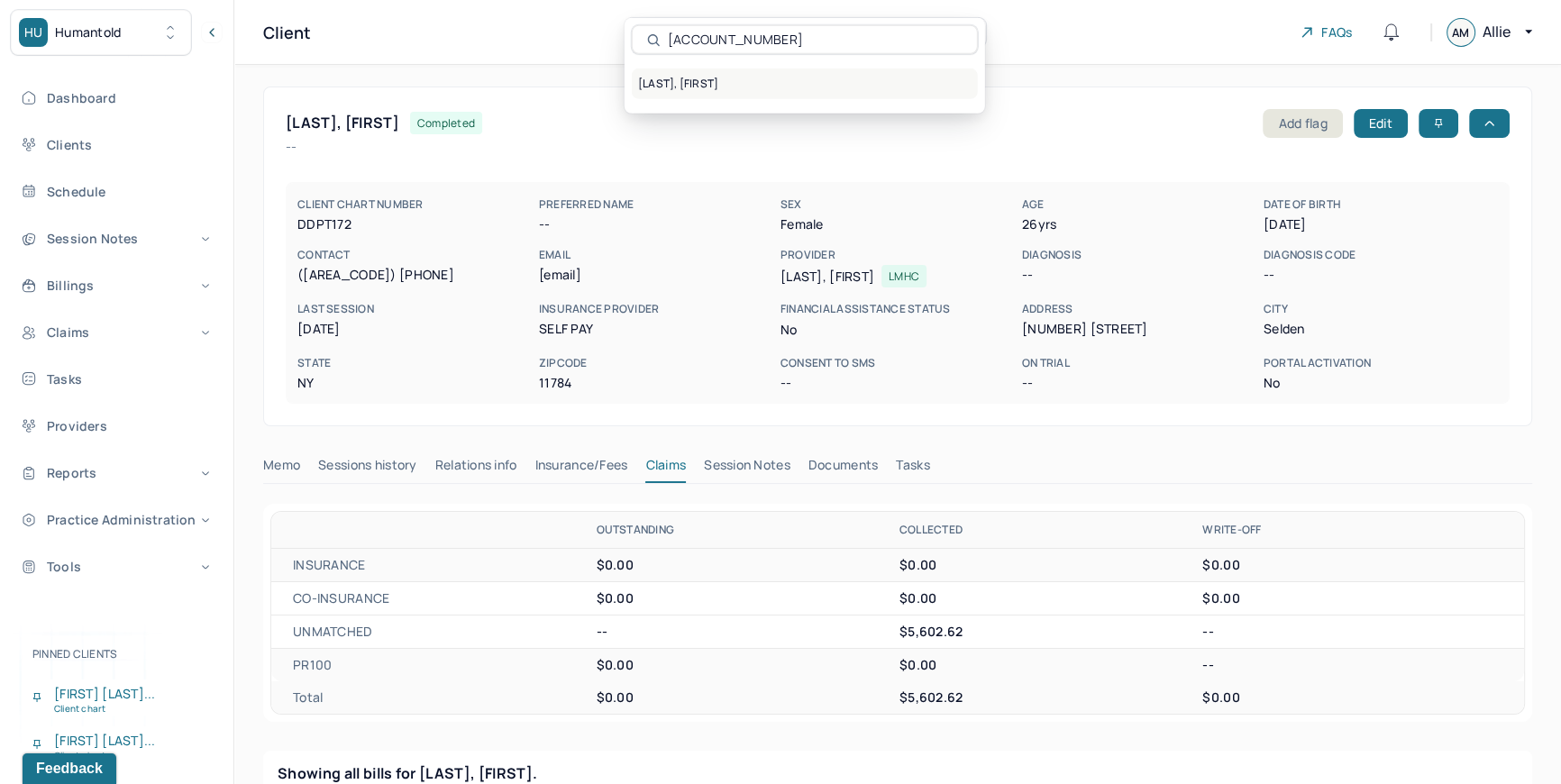 type on "8453007547" 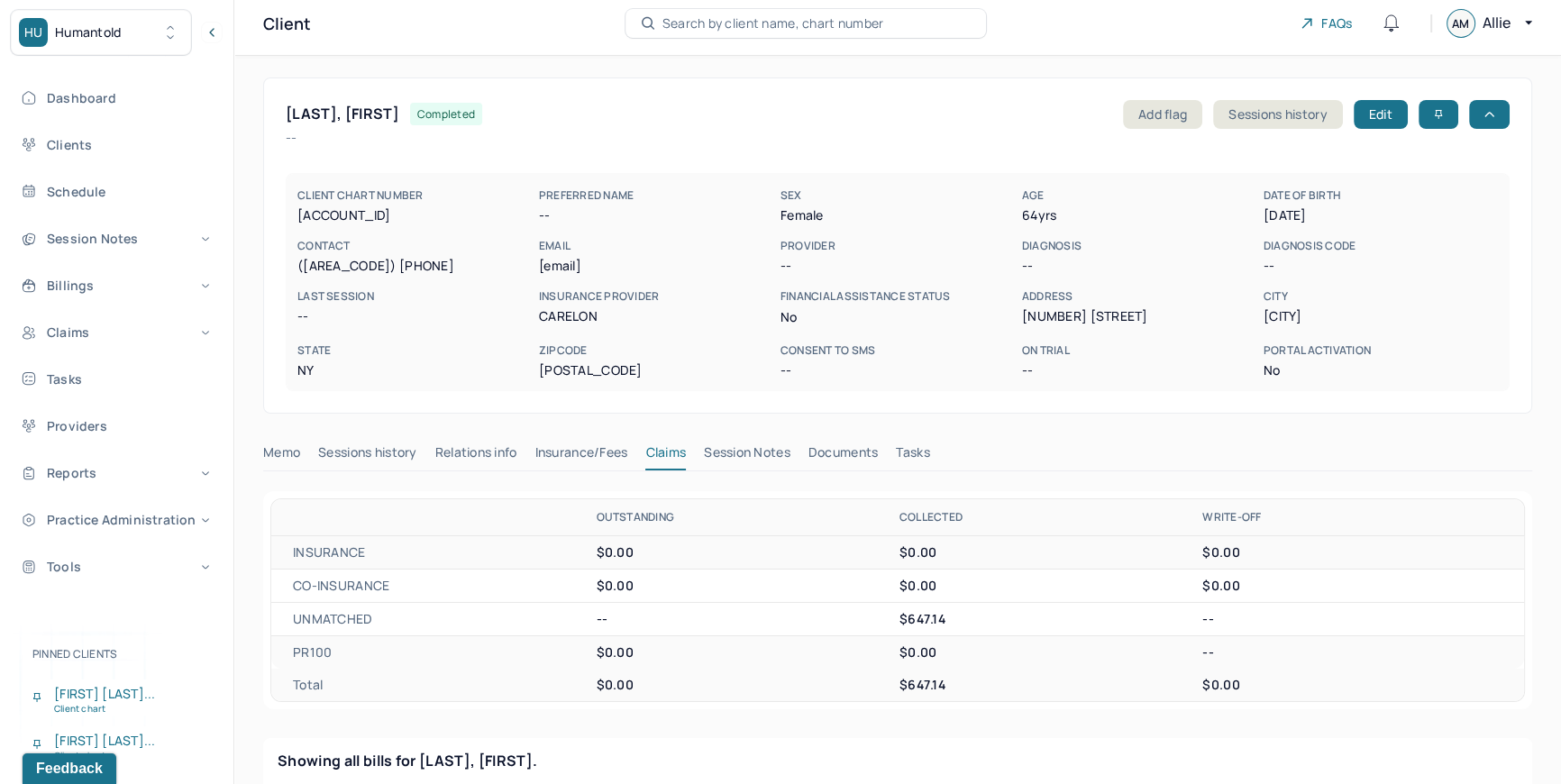 scroll, scrollTop: 0, scrollLeft: 0, axis: both 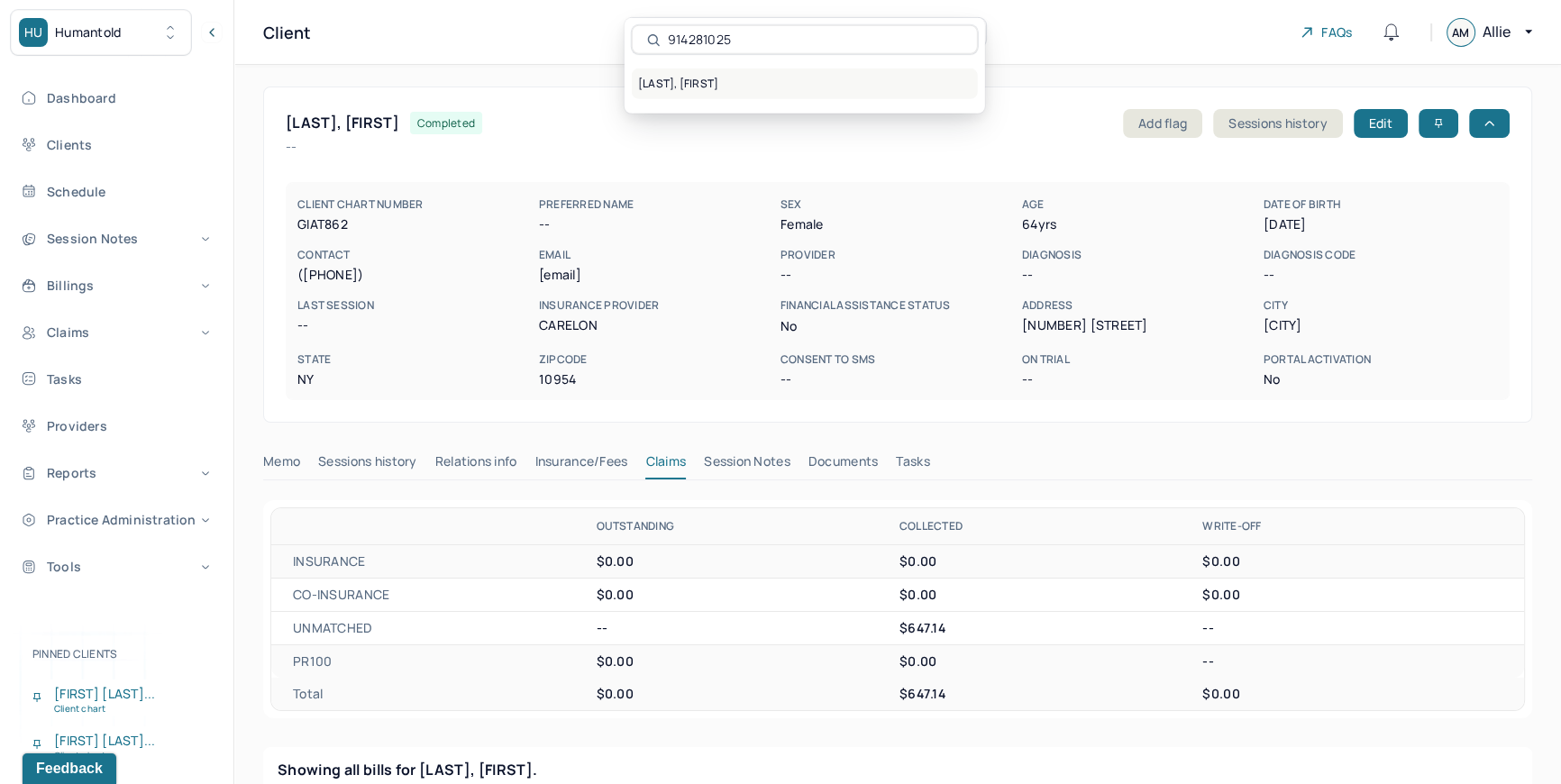type on "914281025" 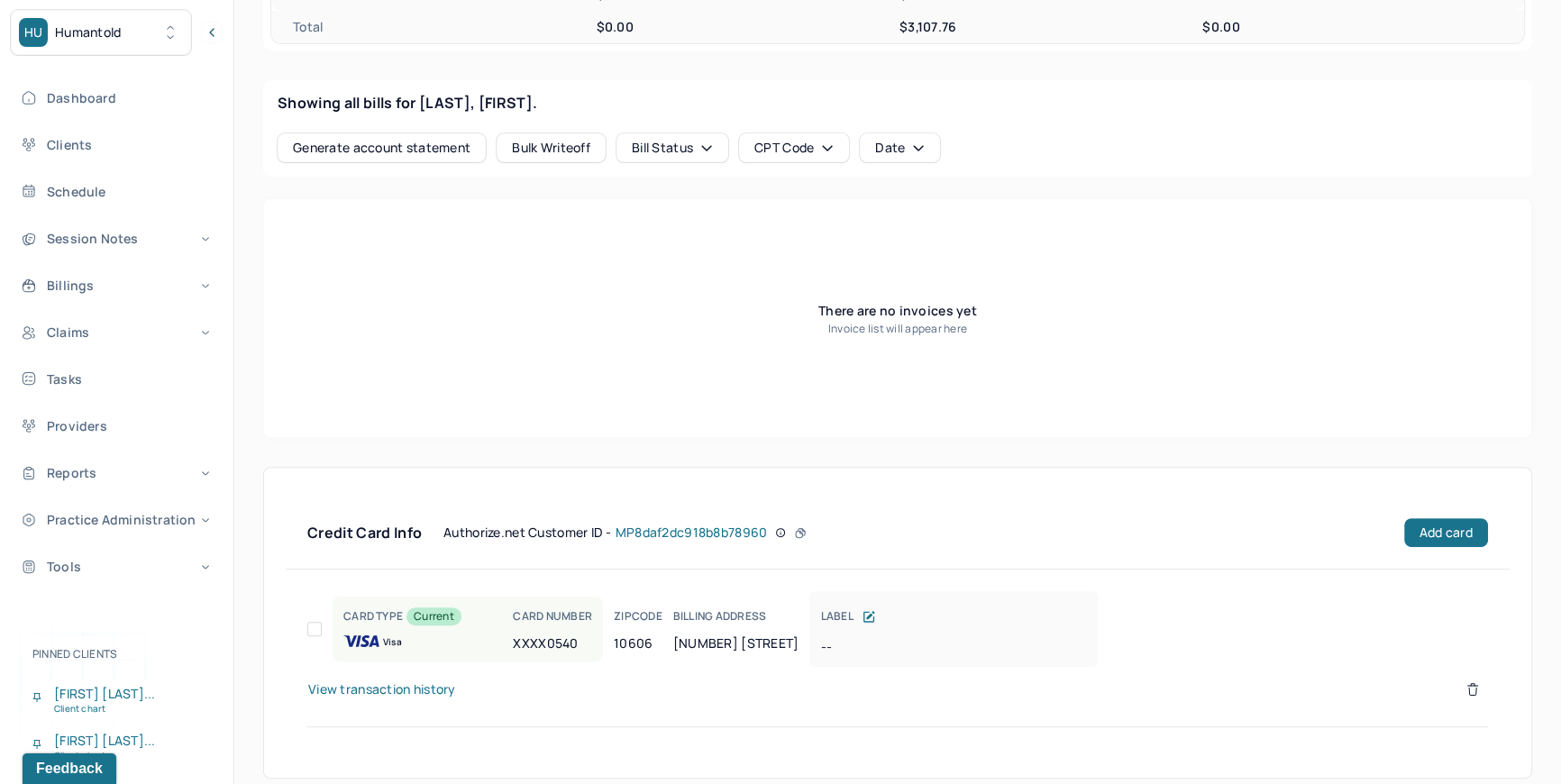 scroll, scrollTop: 685, scrollLeft: 0, axis: vertical 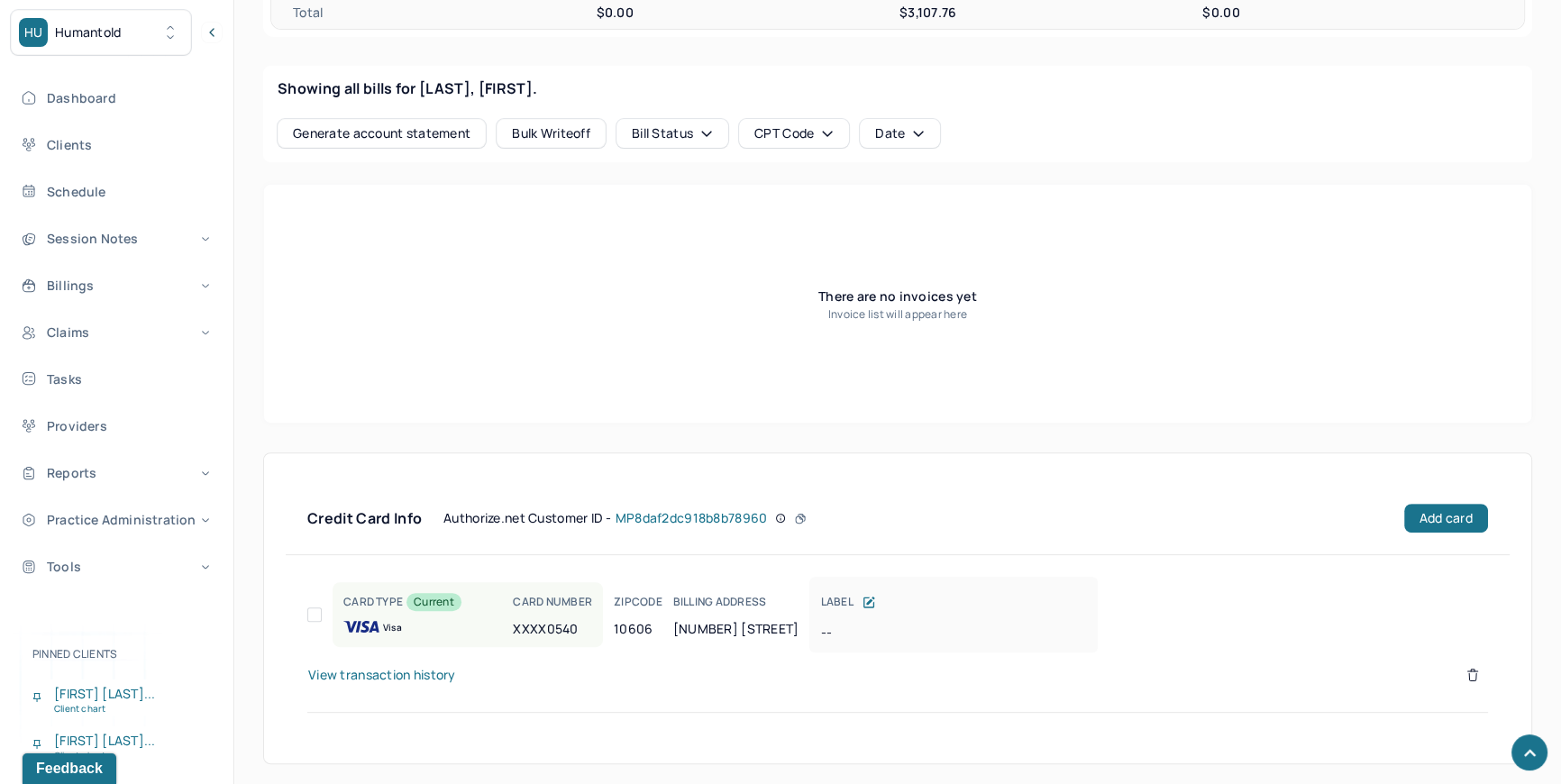click on "View transaction history" at bounding box center [382, 675] 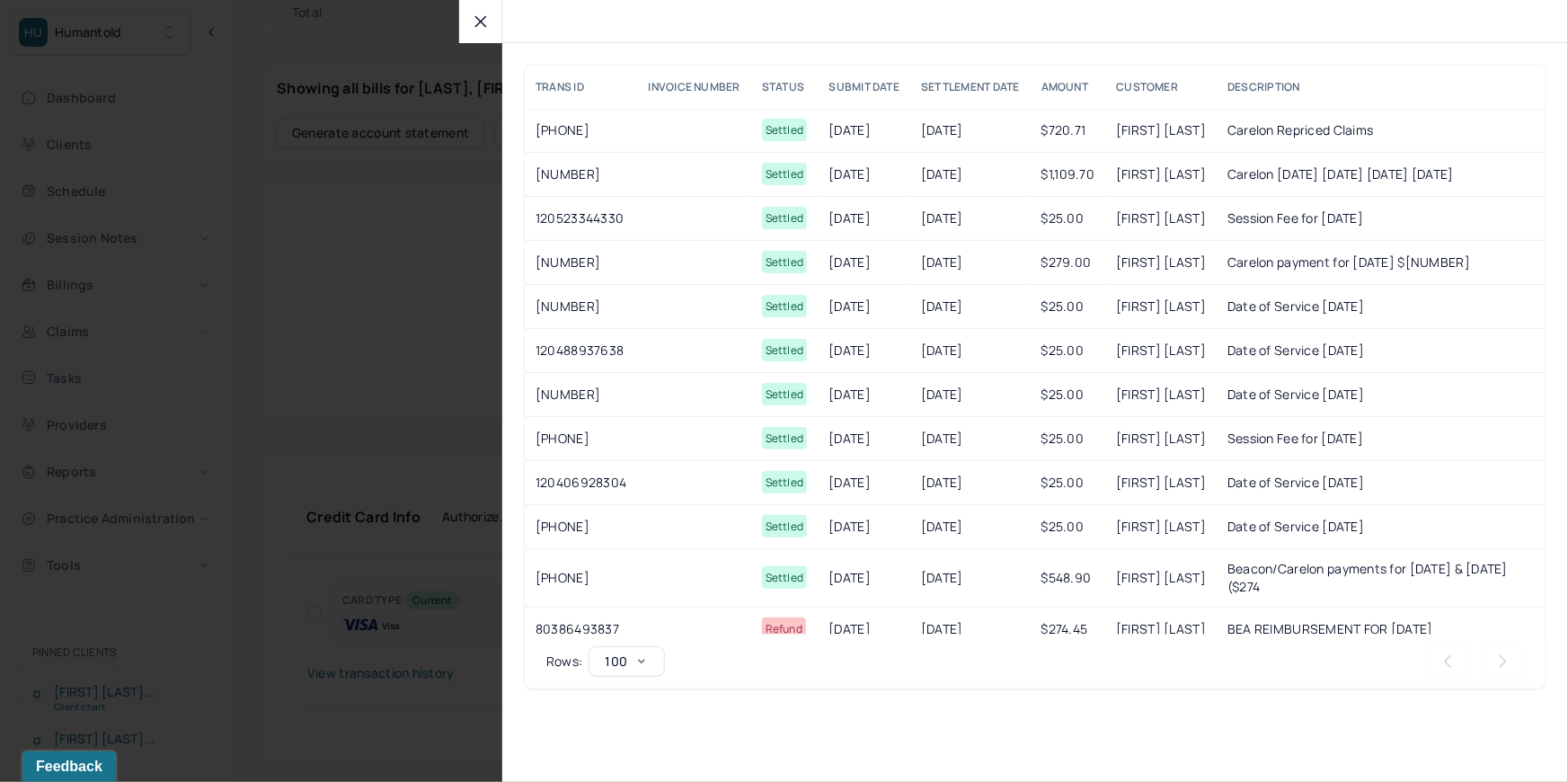 click 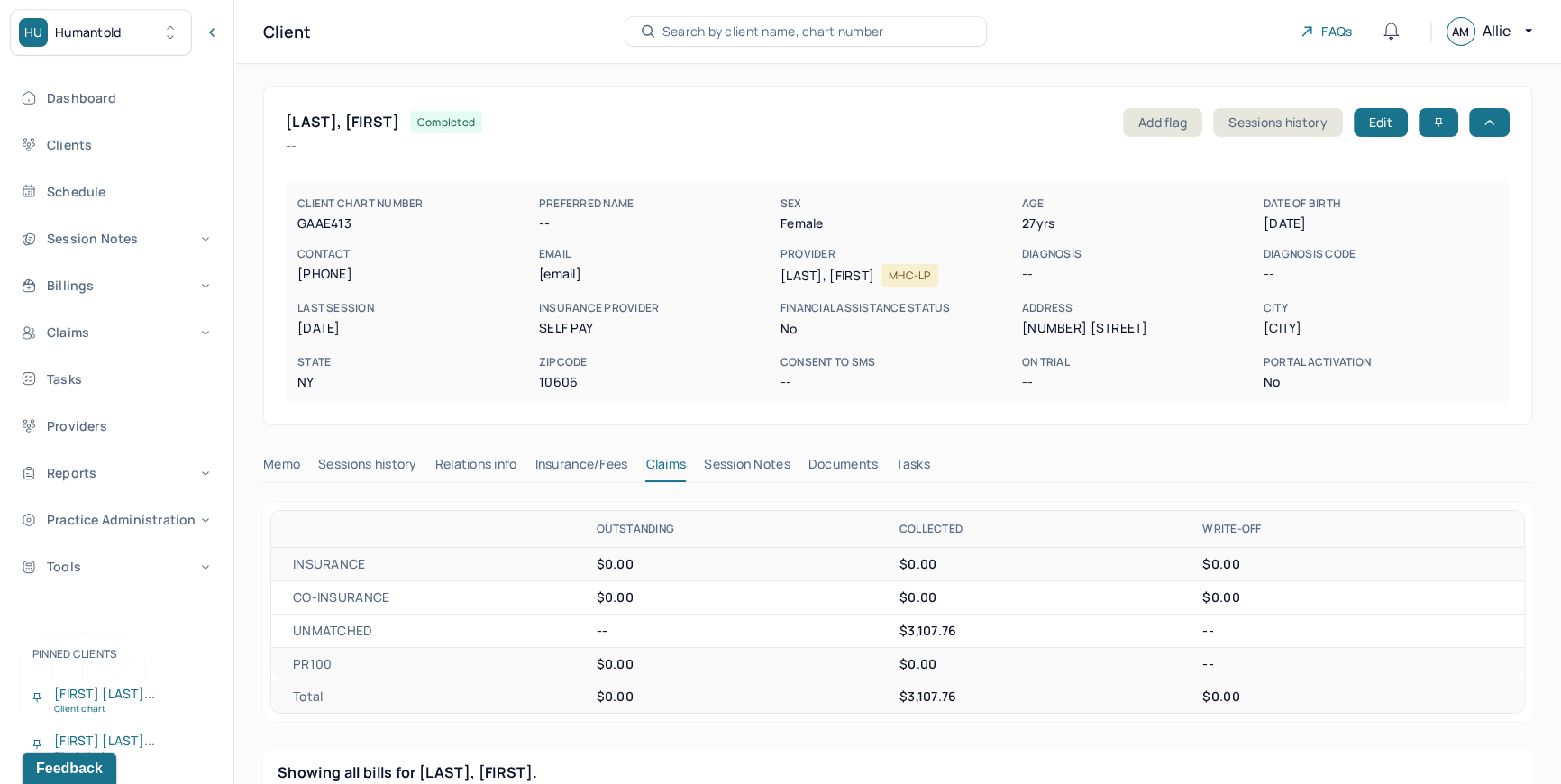 scroll, scrollTop: 0, scrollLeft: 0, axis: both 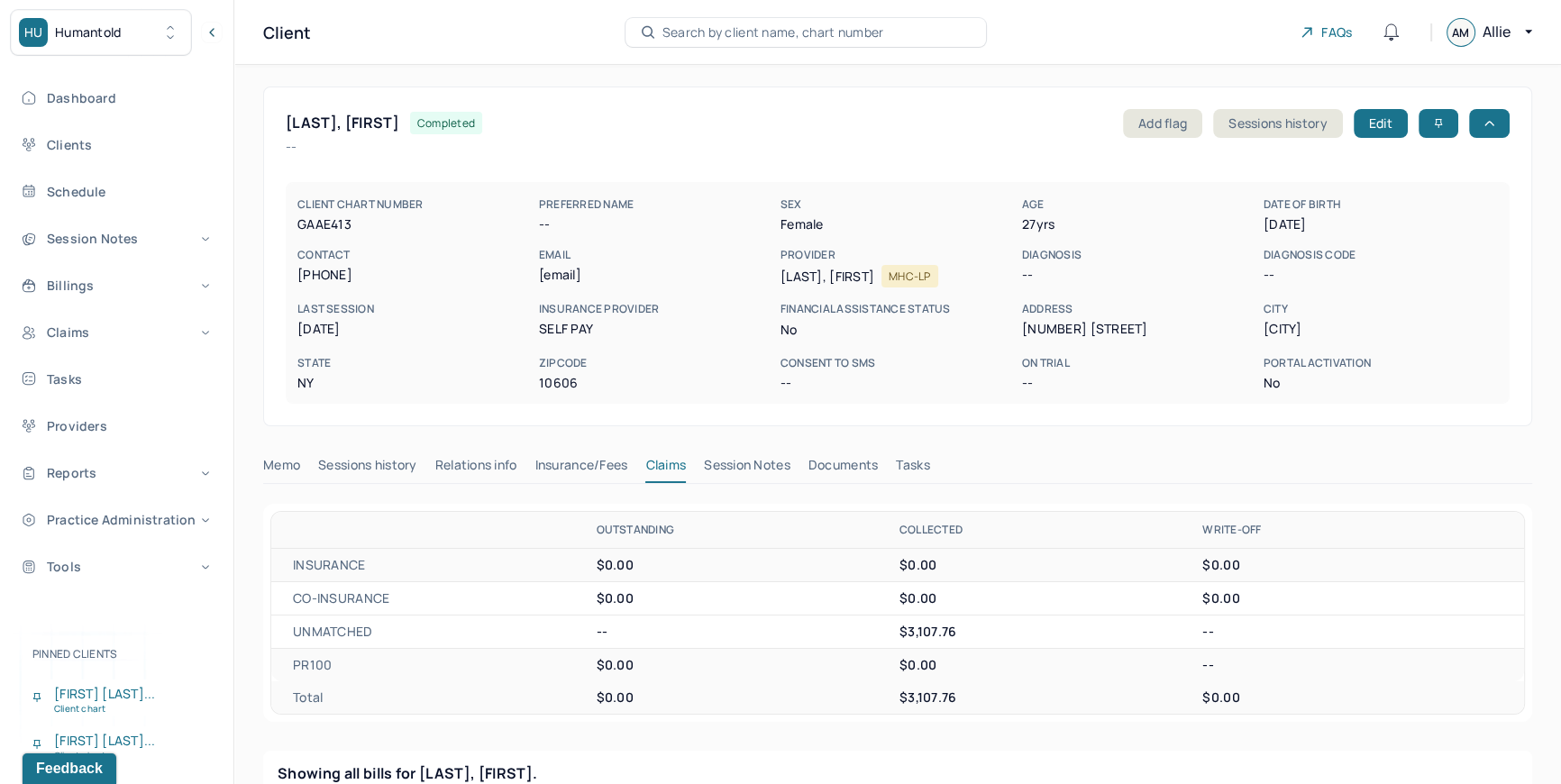 drag, startPoint x: 539, startPoint y: 275, endPoint x: 672, endPoint y: 270, distance: 133.09395 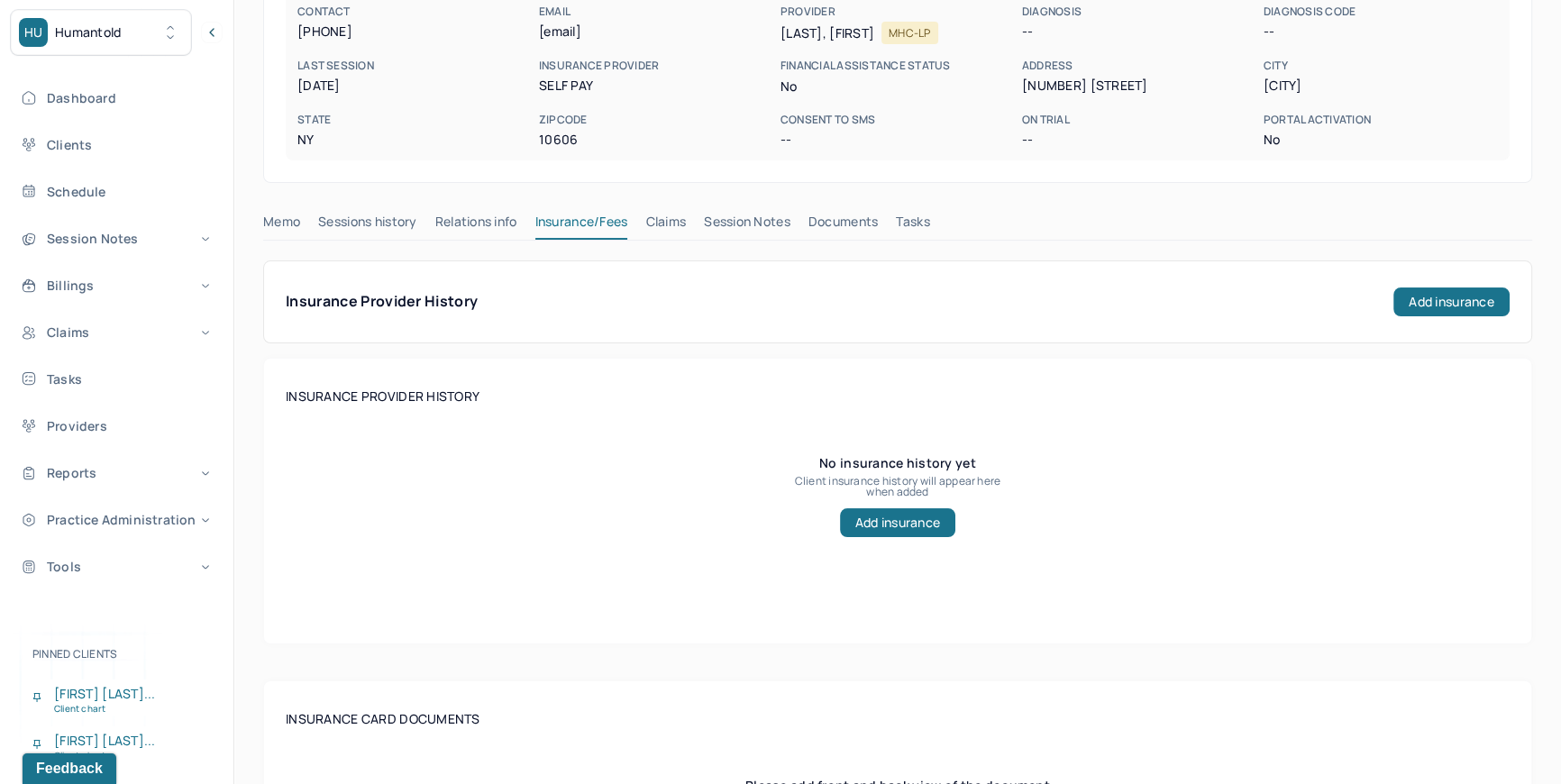 scroll, scrollTop: 0, scrollLeft: 0, axis: both 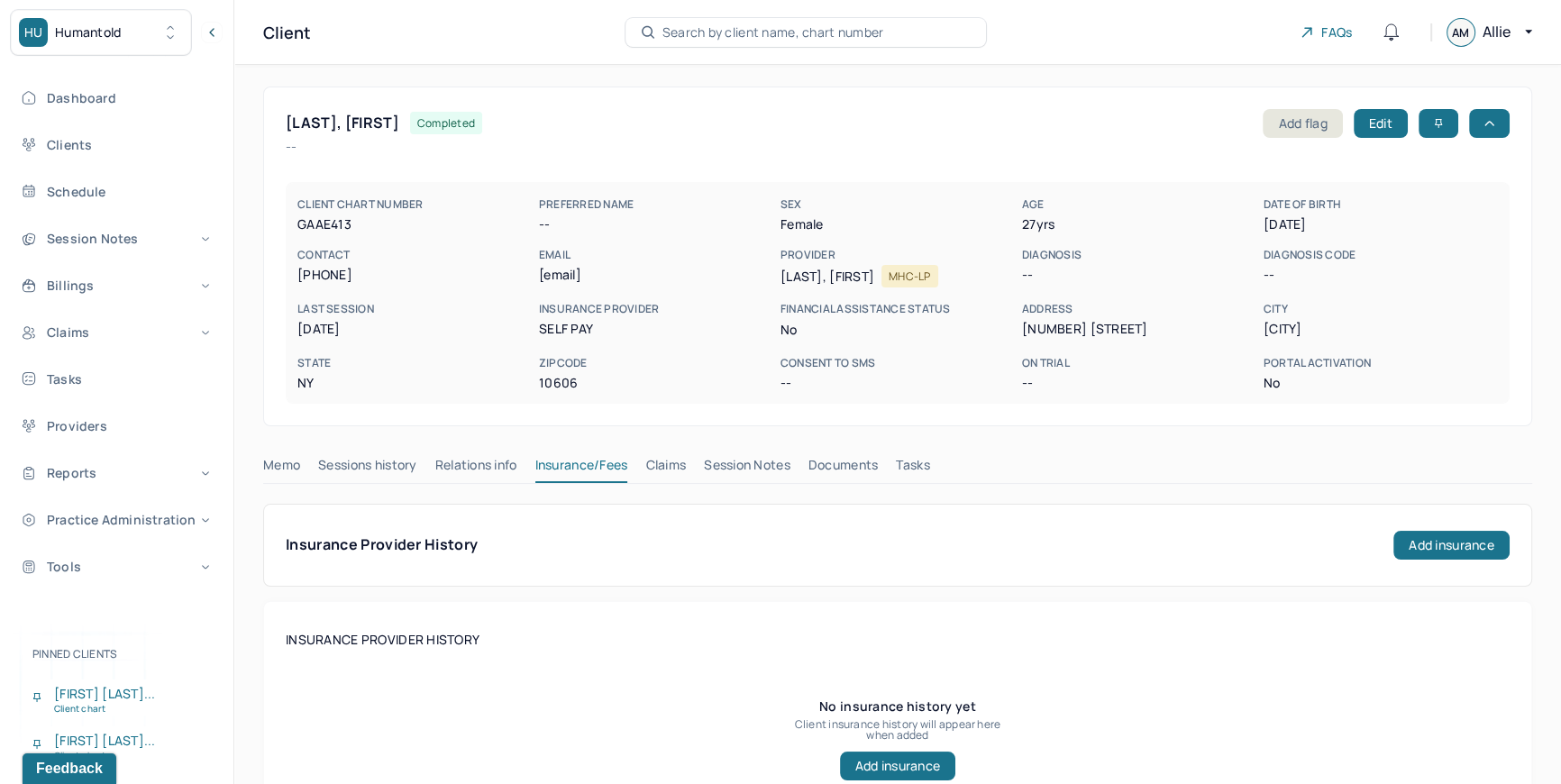 drag, startPoint x: 297, startPoint y: 271, endPoint x: 405, endPoint y: 269, distance: 108.01852 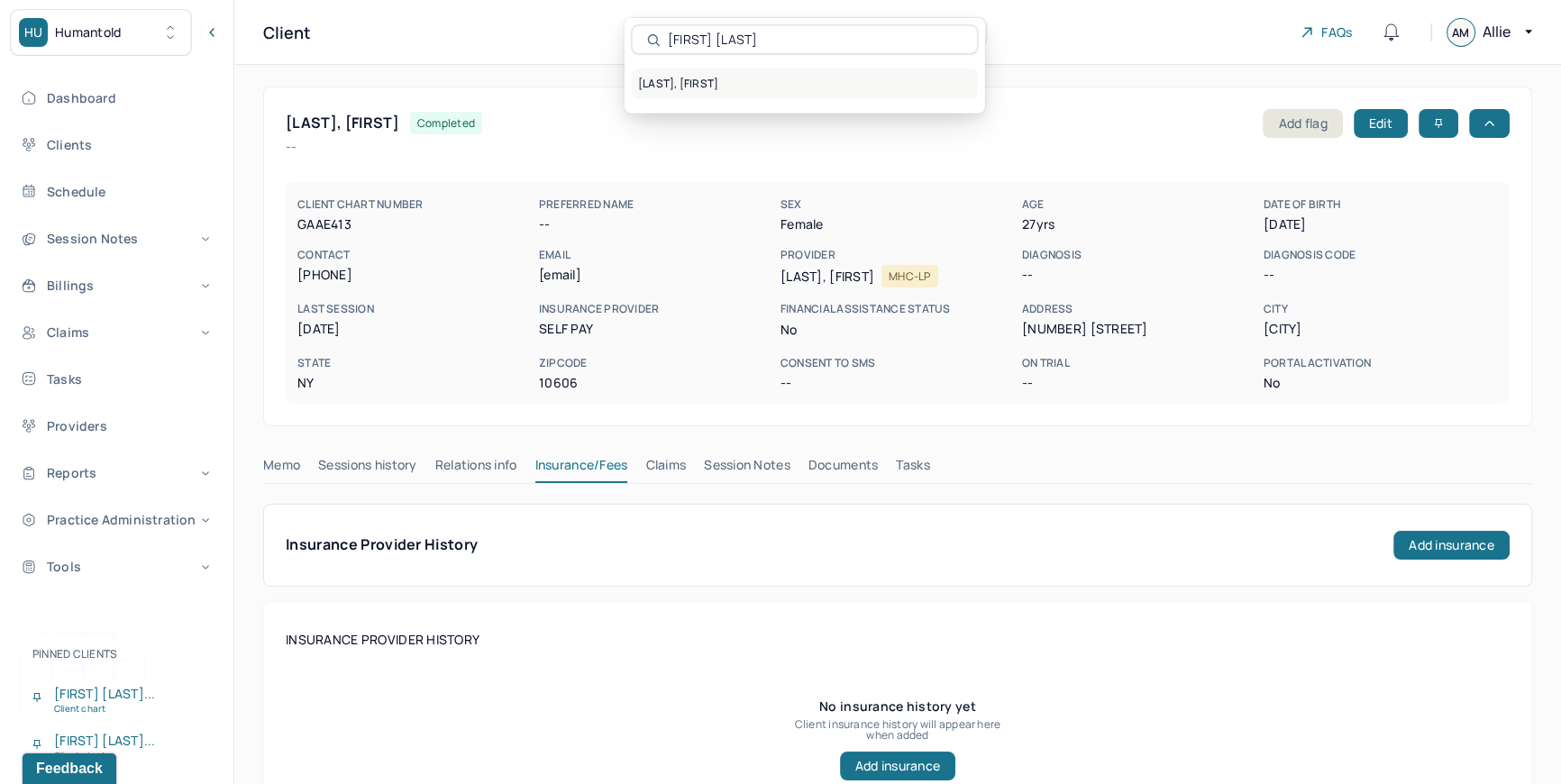 type on "[FIRST] [LAST]" 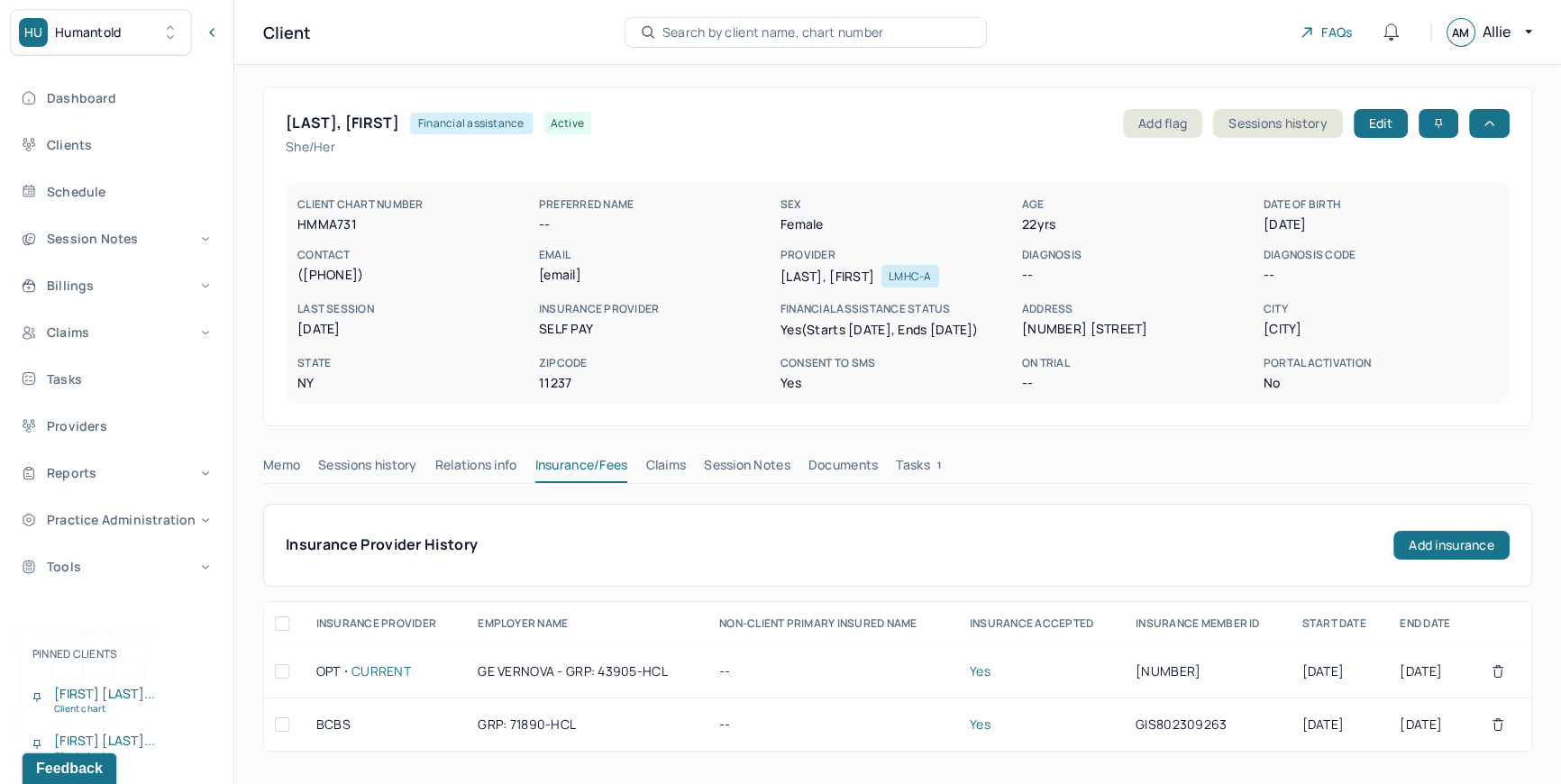 click on "Claims" at bounding box center [665, 469] 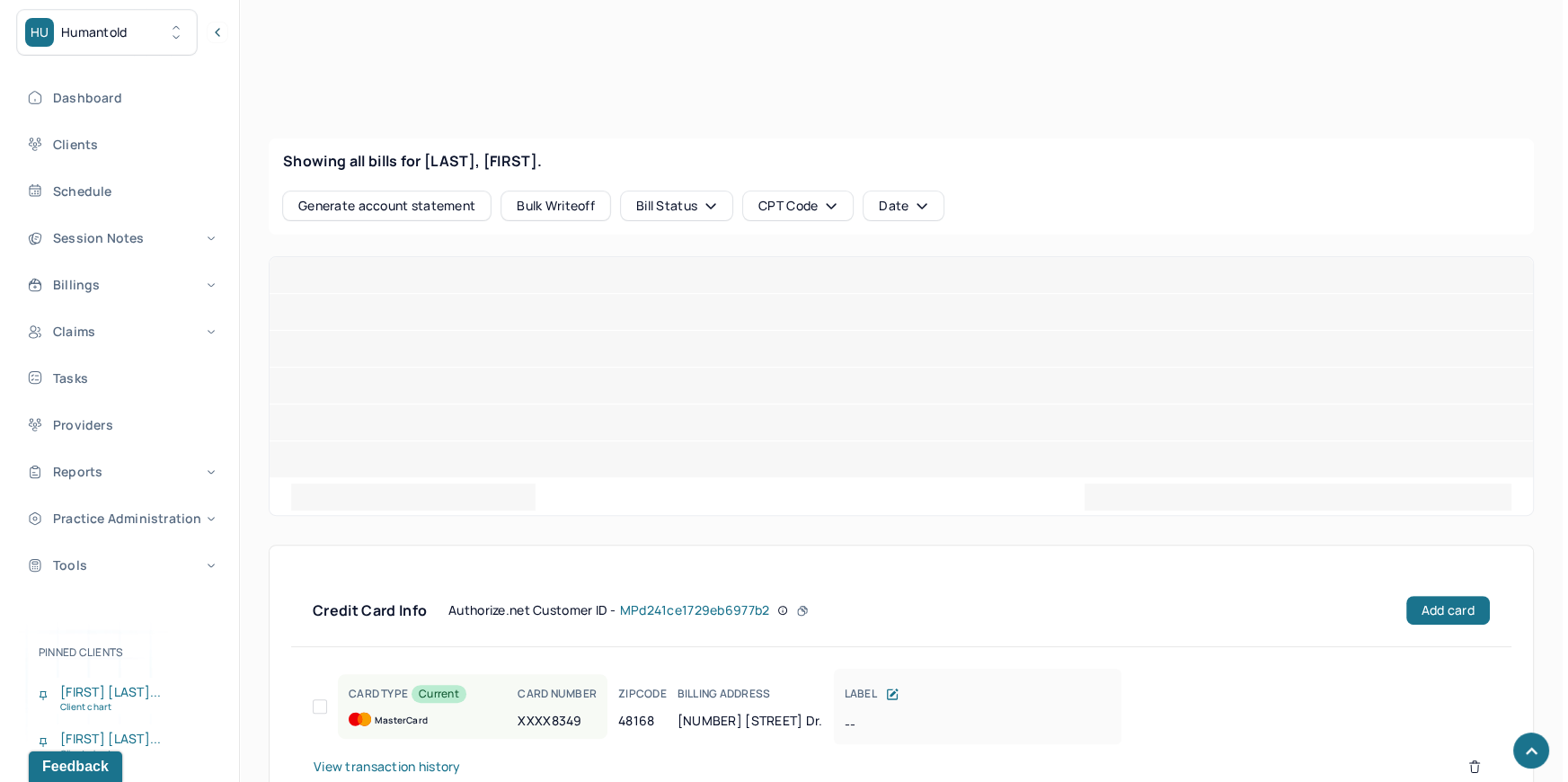 scroll, scrollTop: 687, scrollLeft: 0, axis: vertical 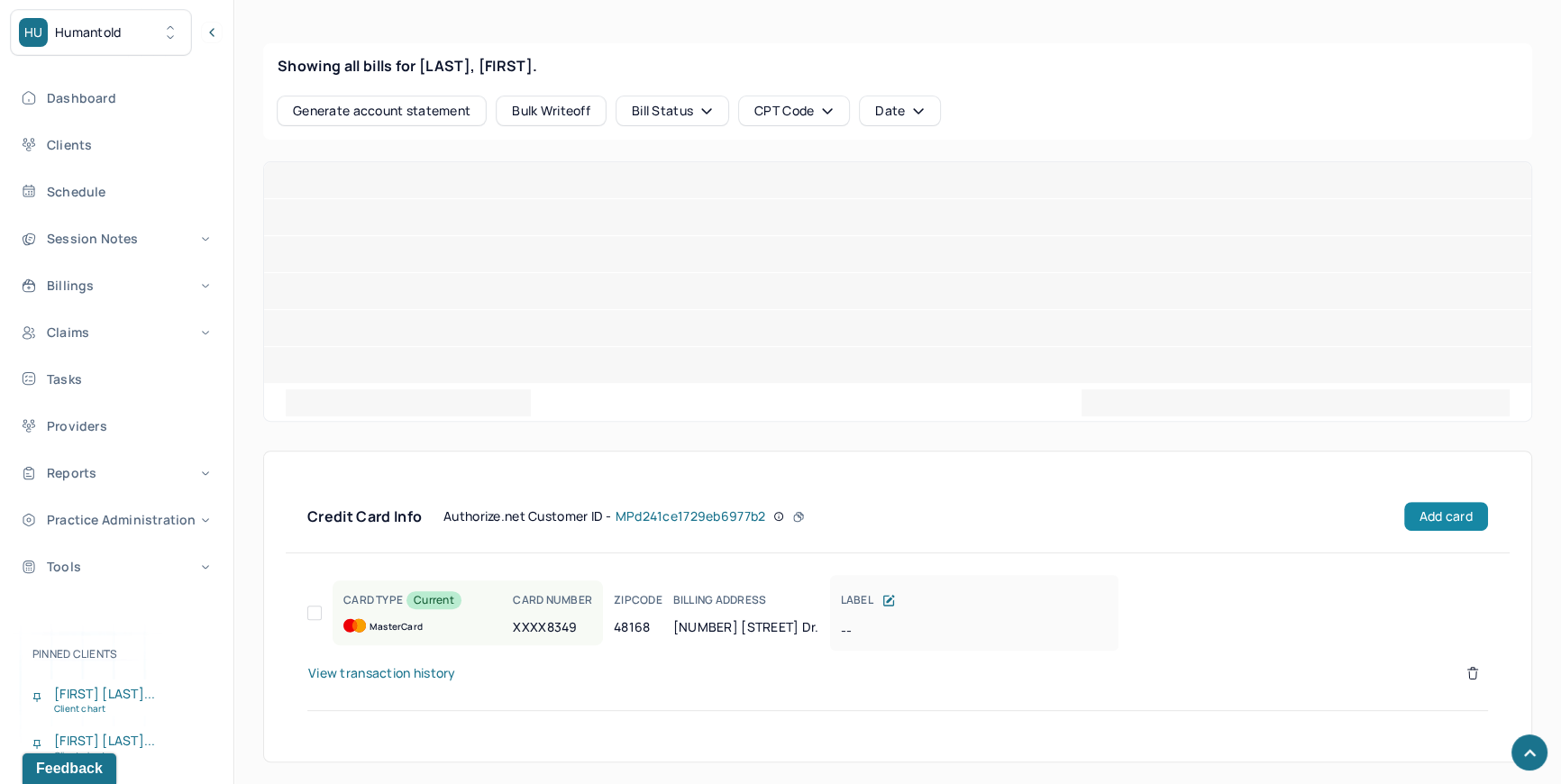 click on "Add card" at bounding box center [1446, 516] 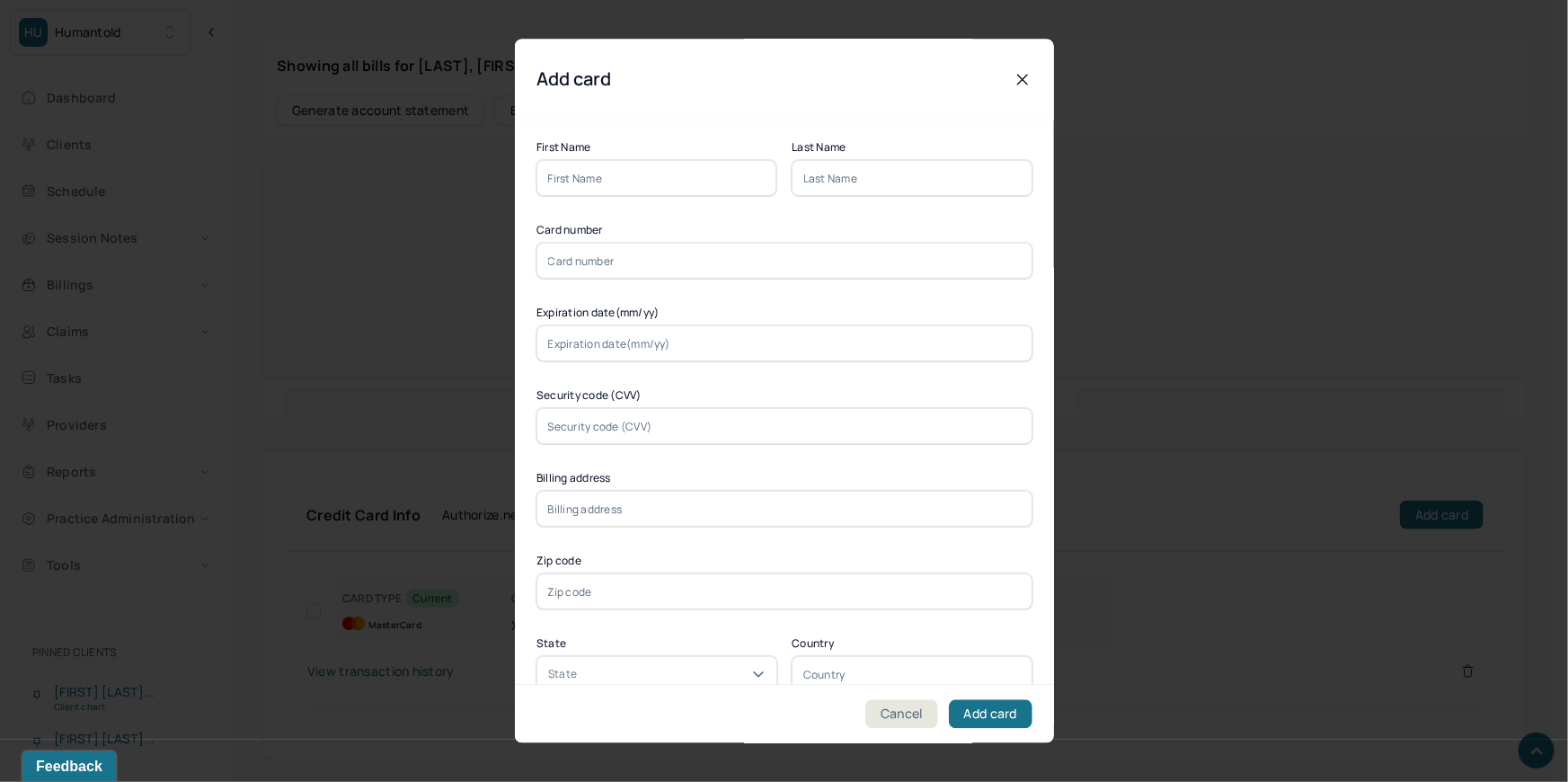 click at bounding box center (657, 179) 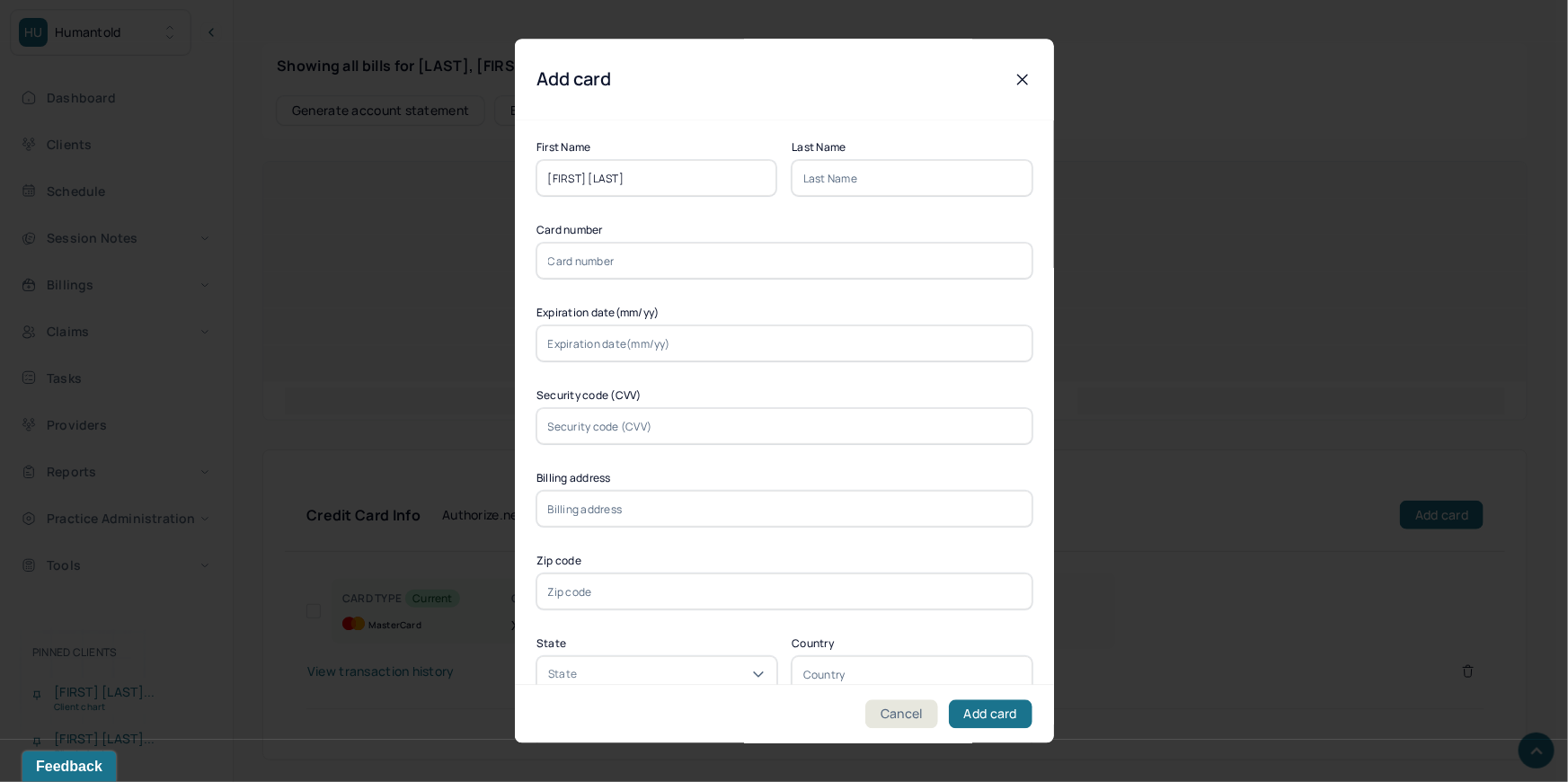 scroll, scrollTop: 725, scrollLeft: 0, axis: vertical 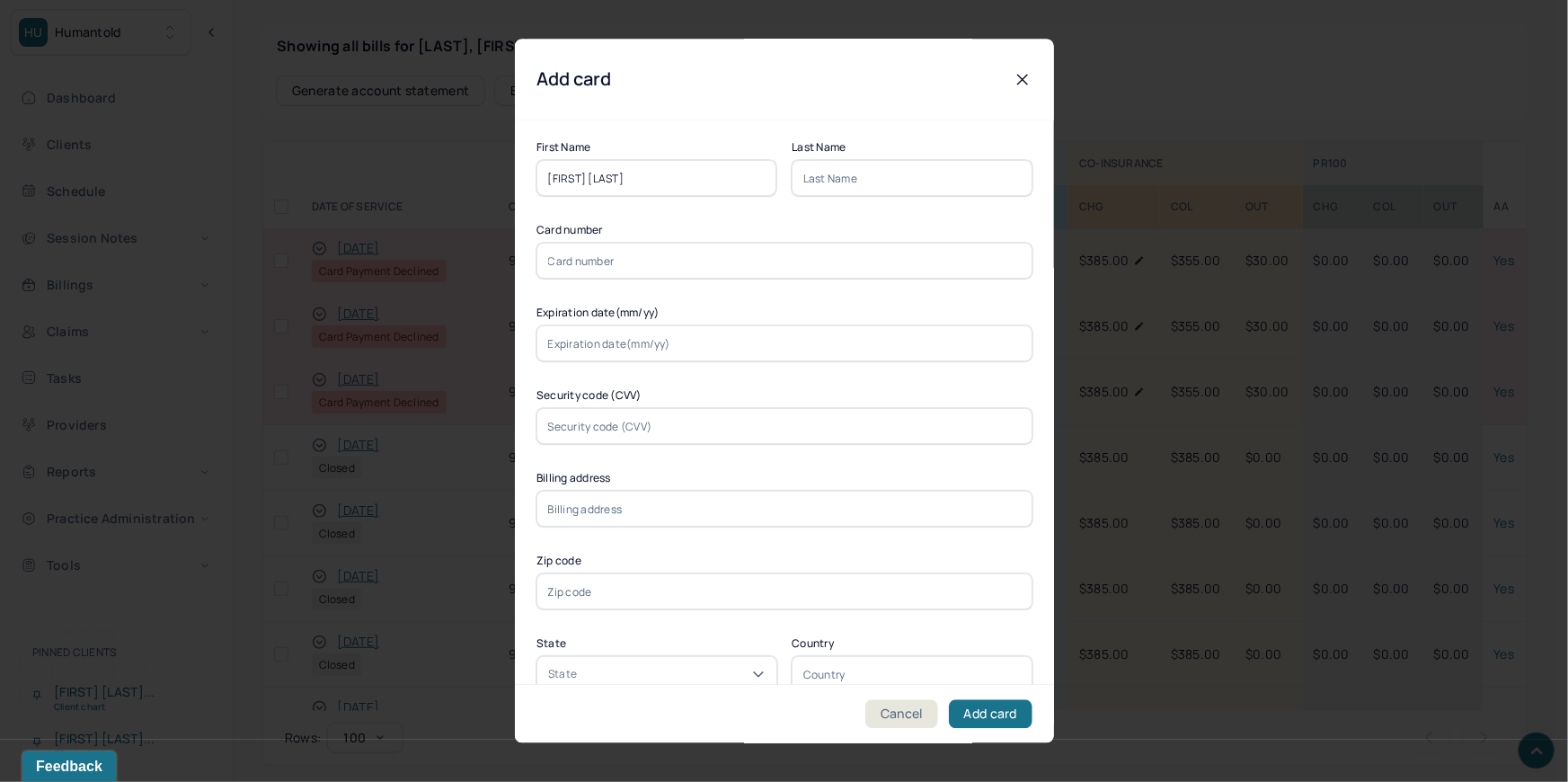 drag, startPoint x: 612, startPoint y: 183, endPoint x: 581, endPoint y: 184, distance: 31.0161 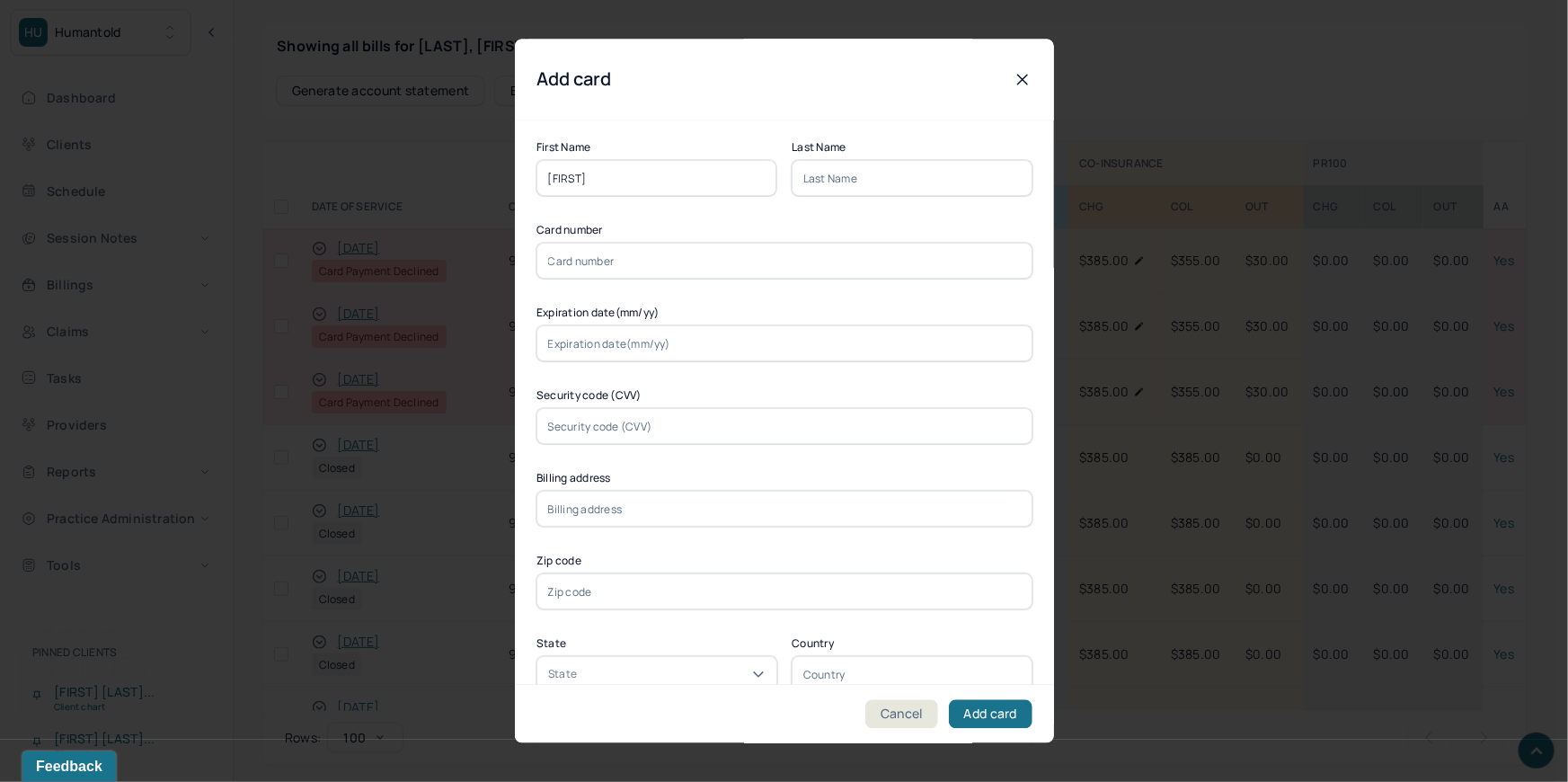 type on "[FIRST]" 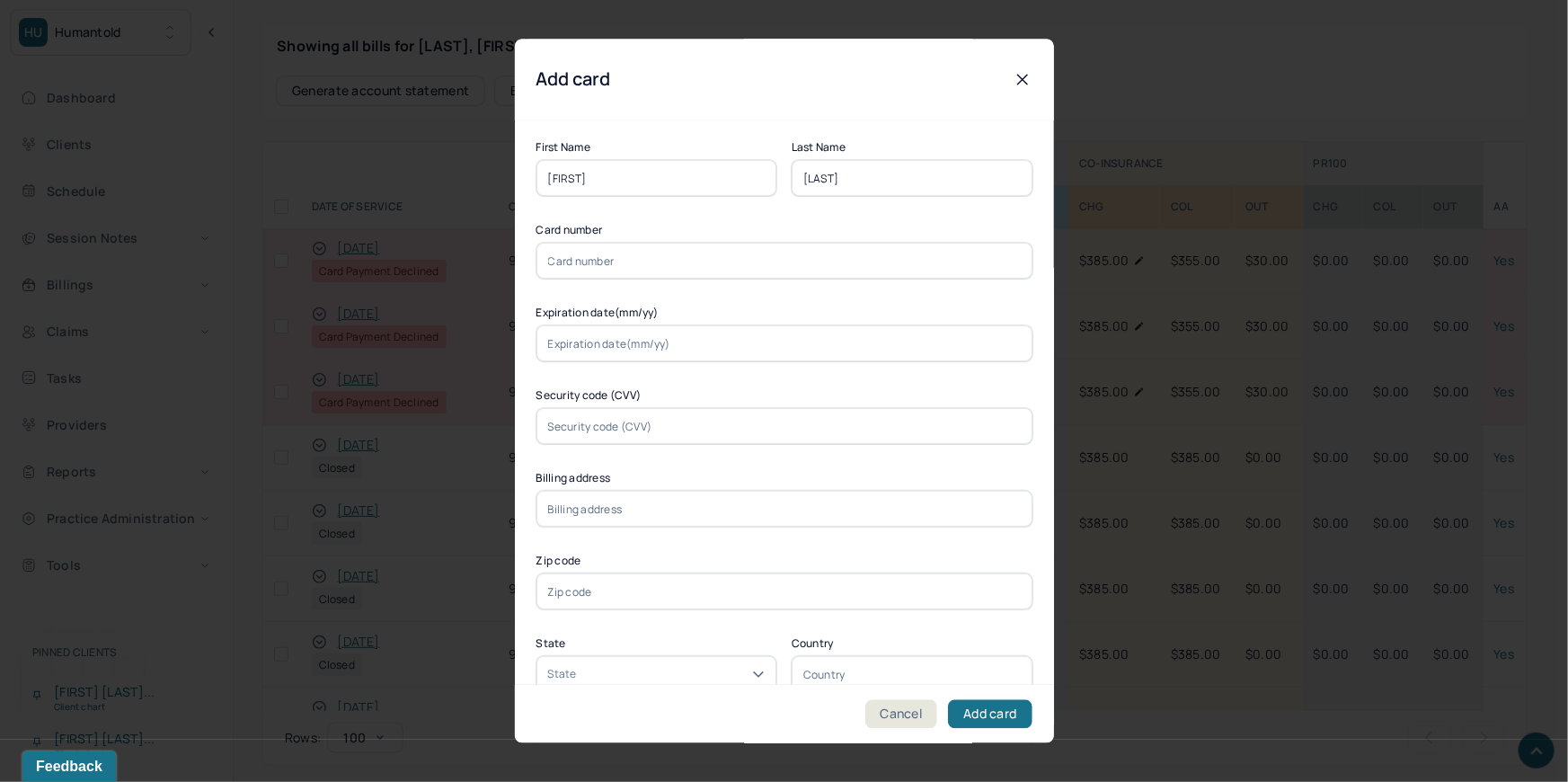type on "[LAST]" 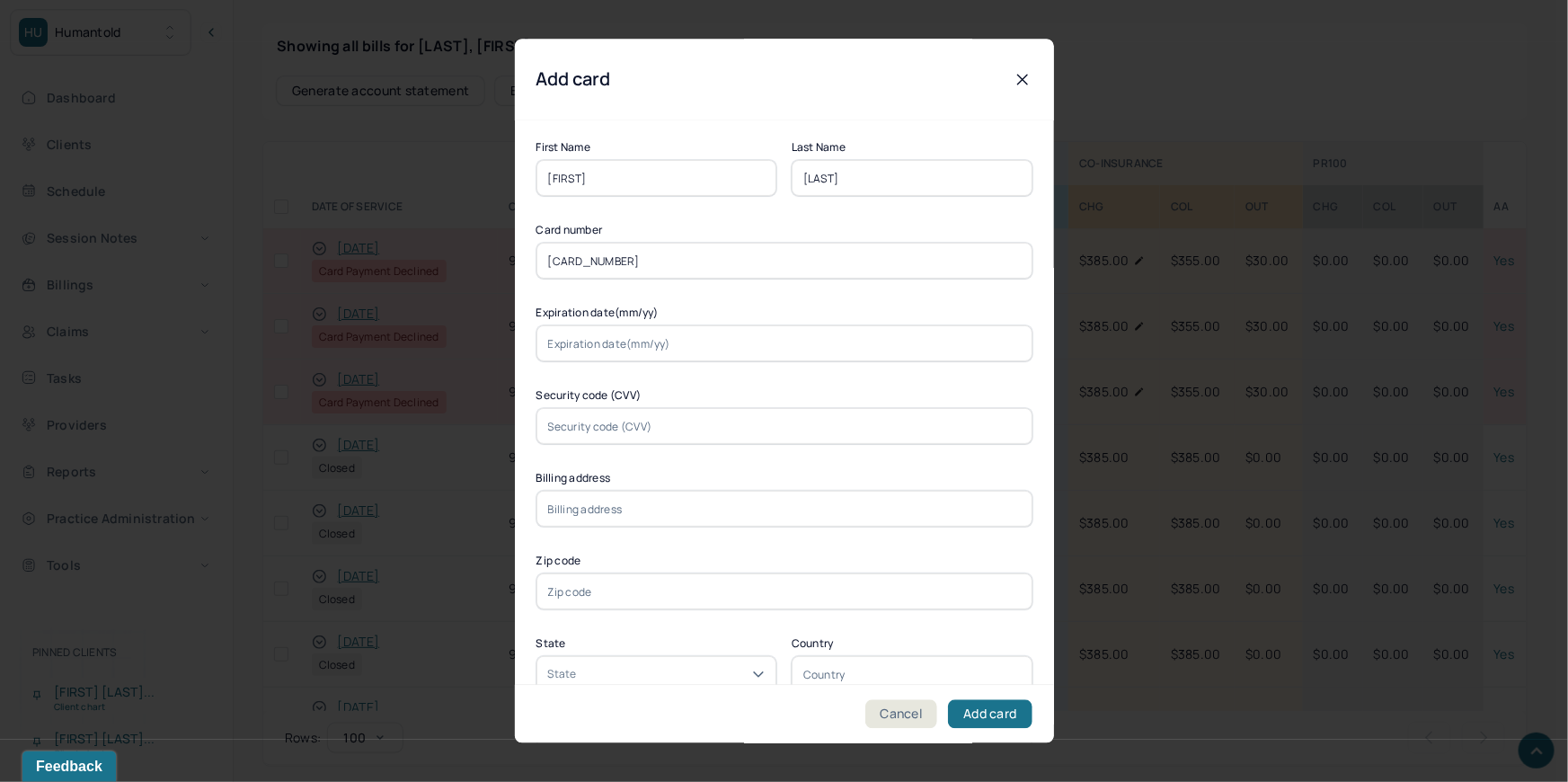 type on "[CARD_NUMBER]" 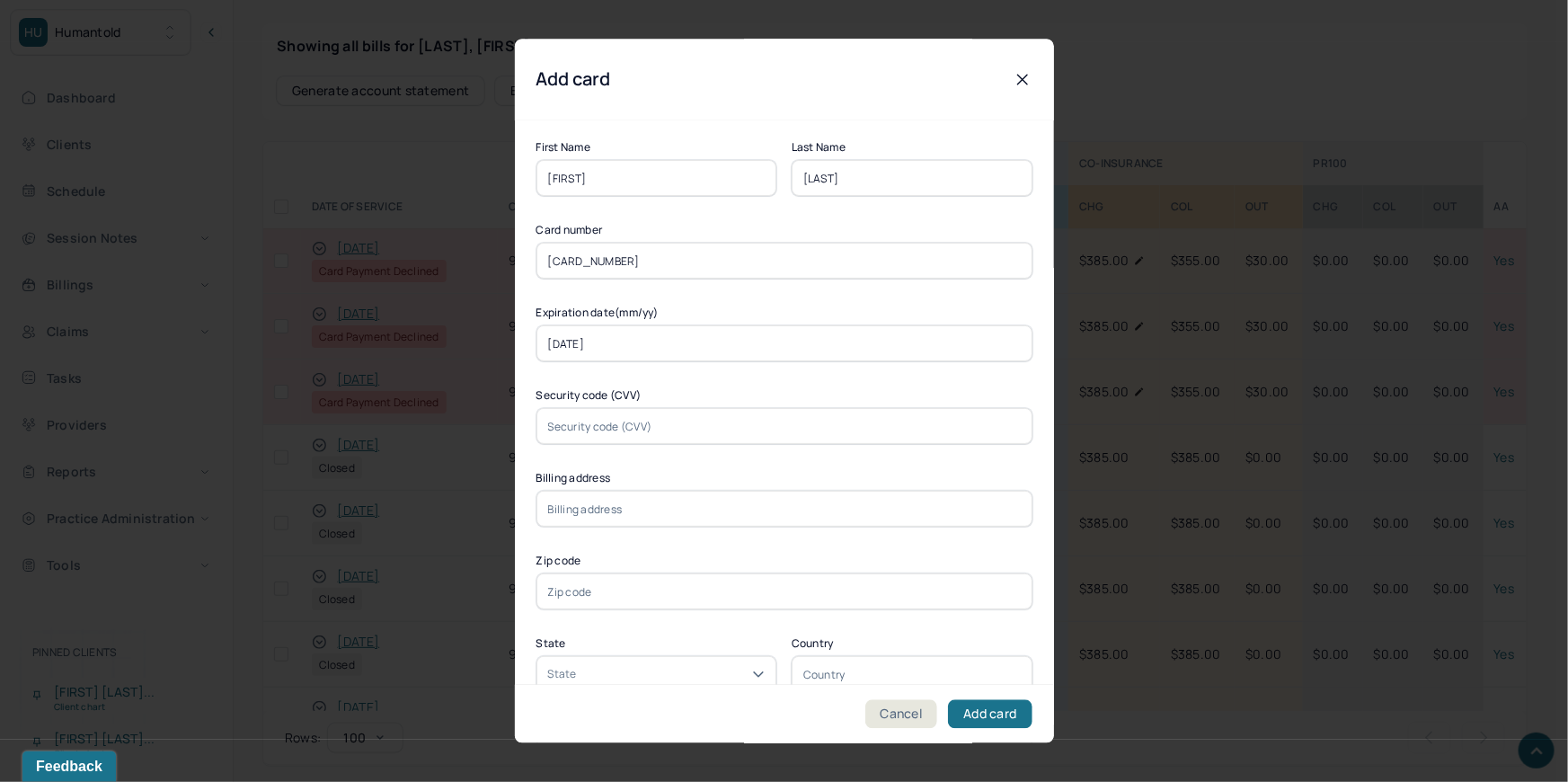 type on "[DATE]" 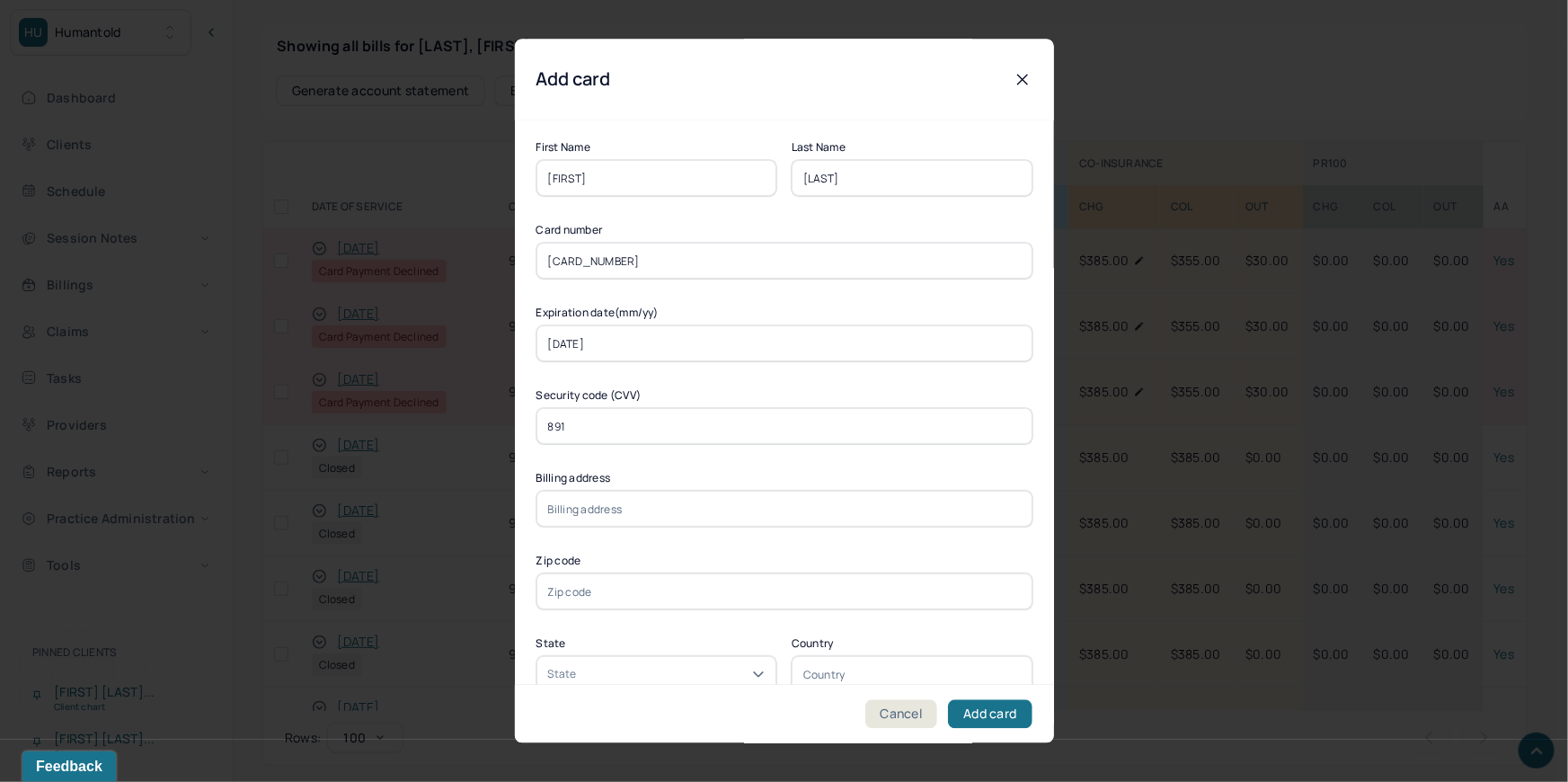 type on "891" 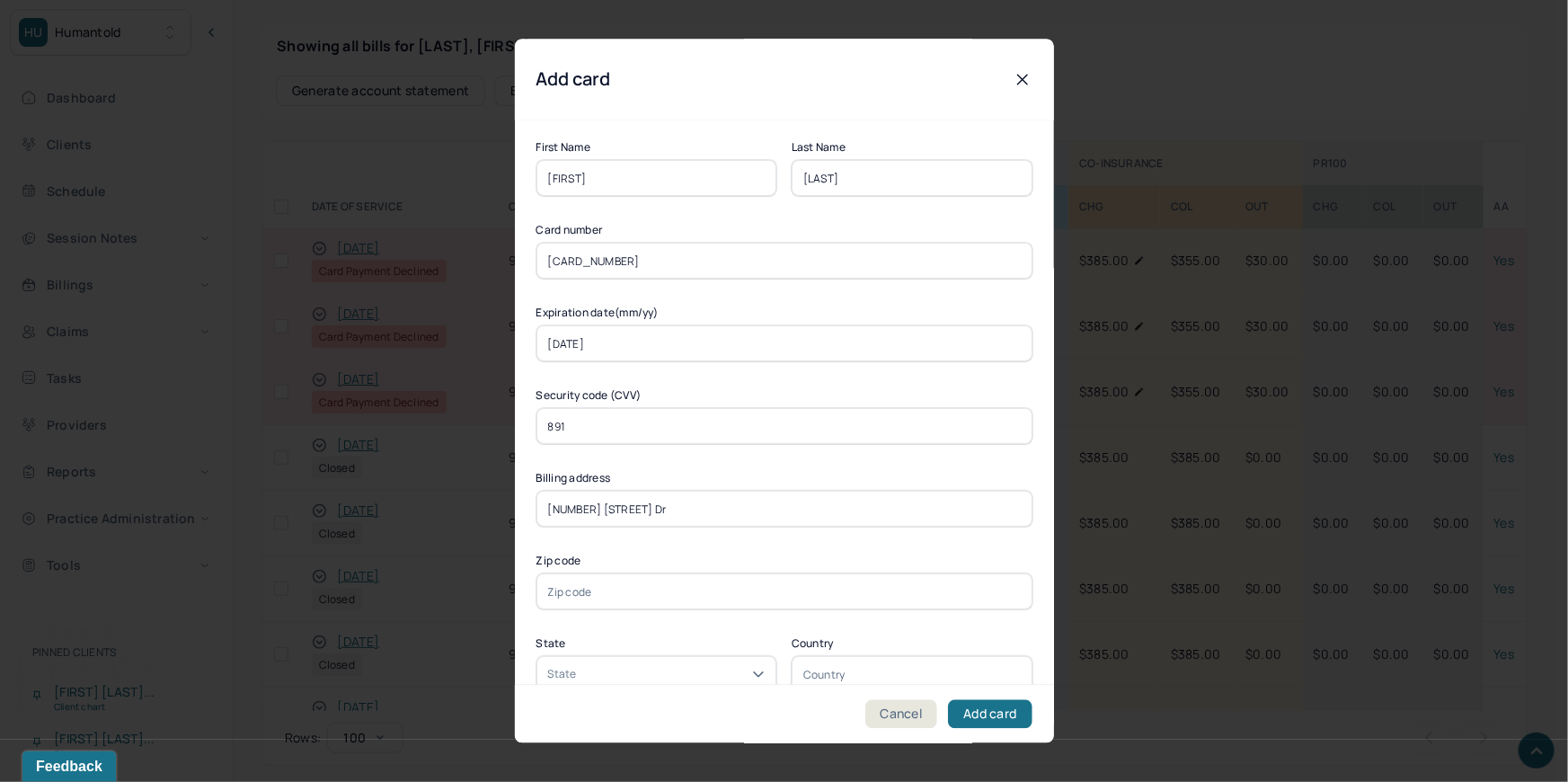 type on "[NUMBER] [STREET] Dr" 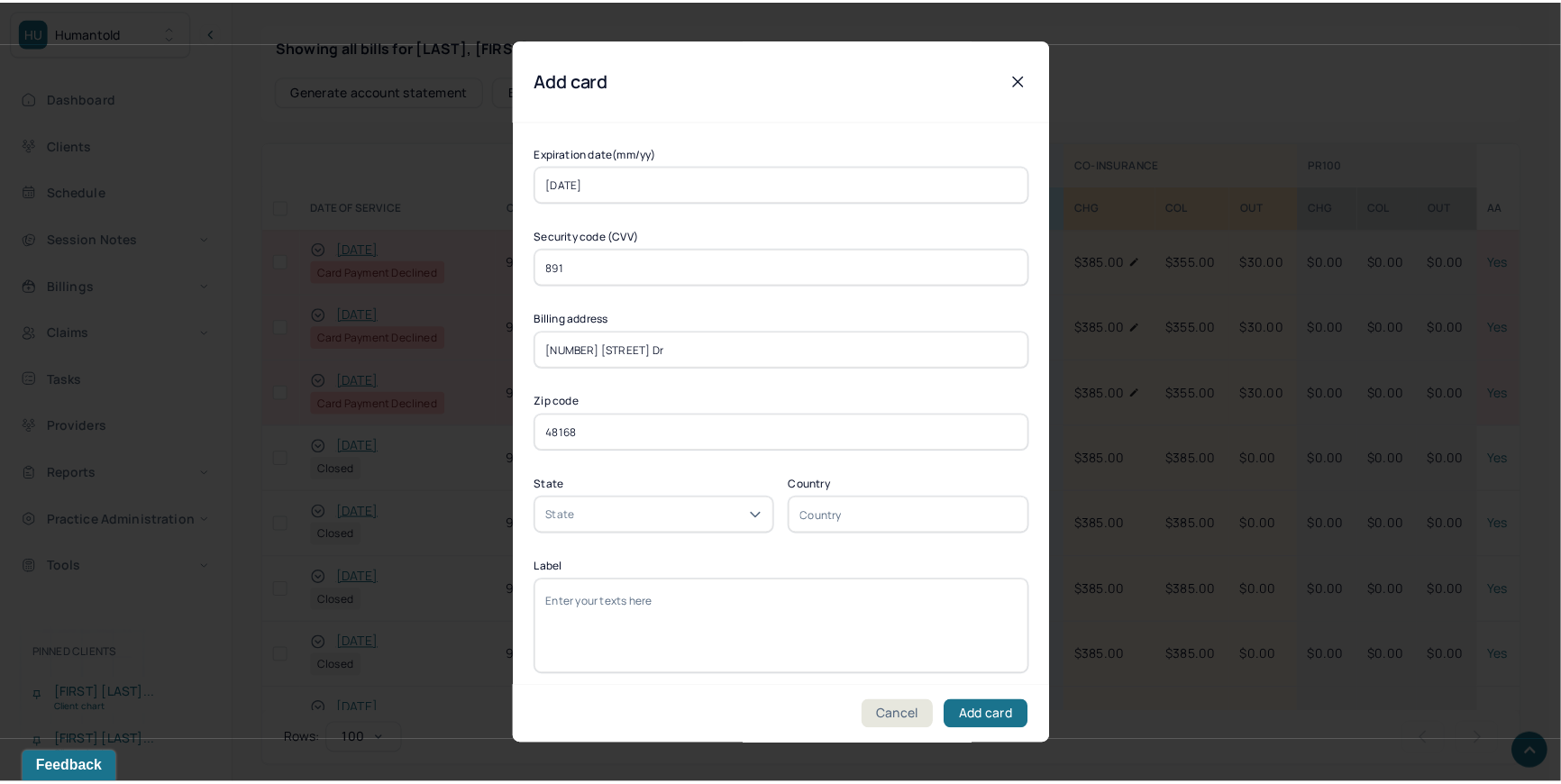 scroll, scrollTop: 170, scrollLeft: 0, axis: vertical 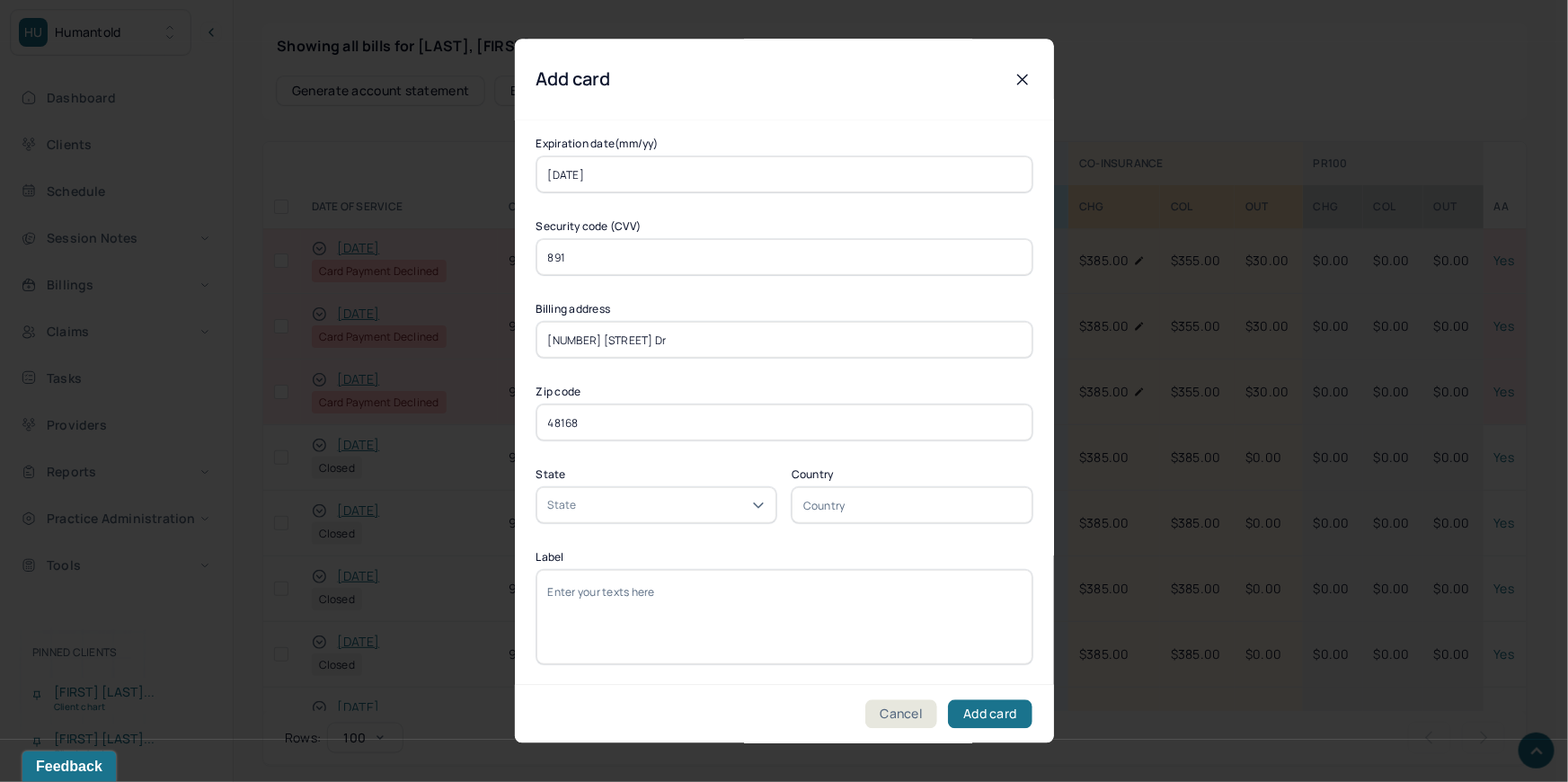 type on "48168" 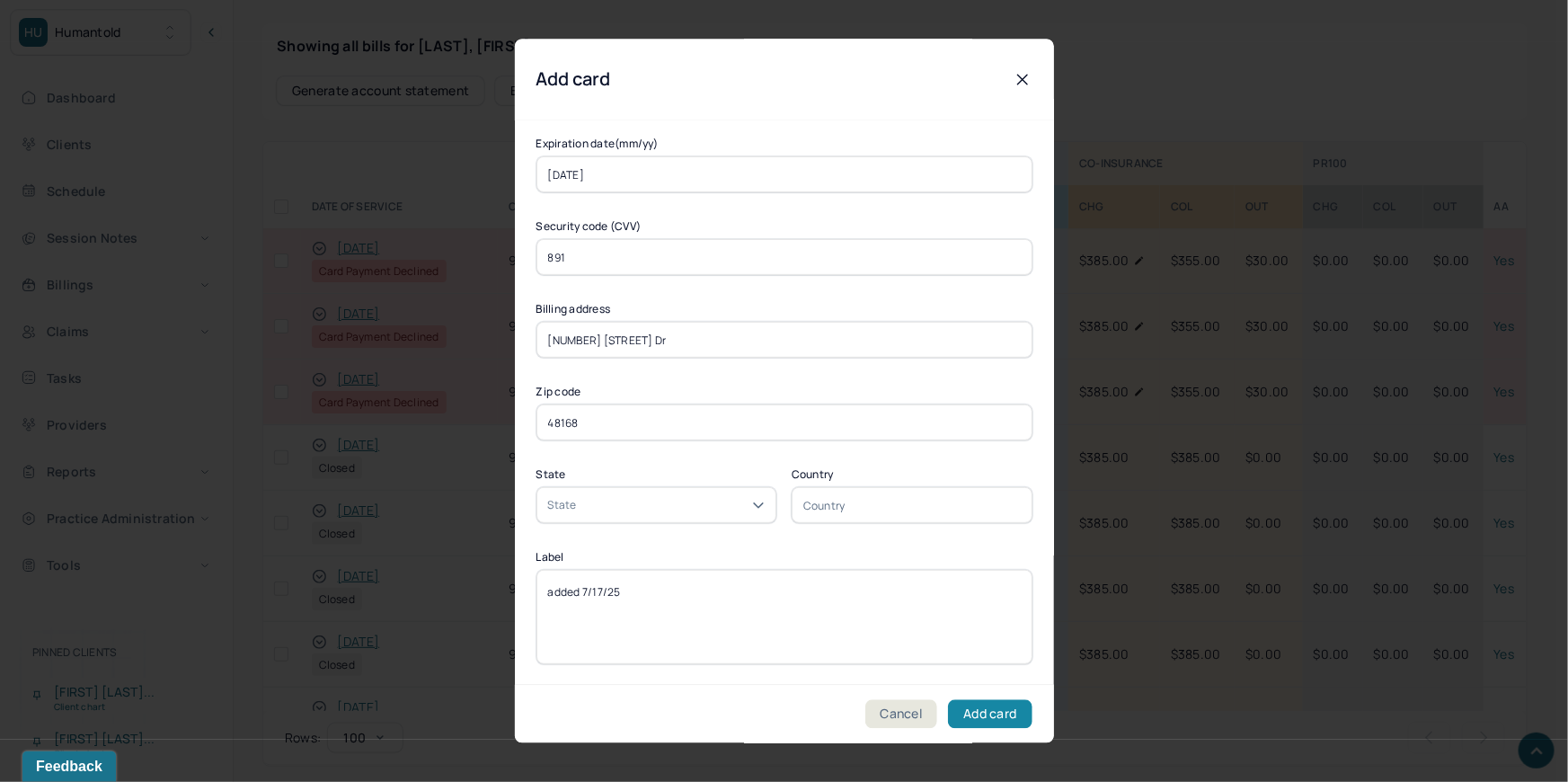 type on "added 7/17/25" 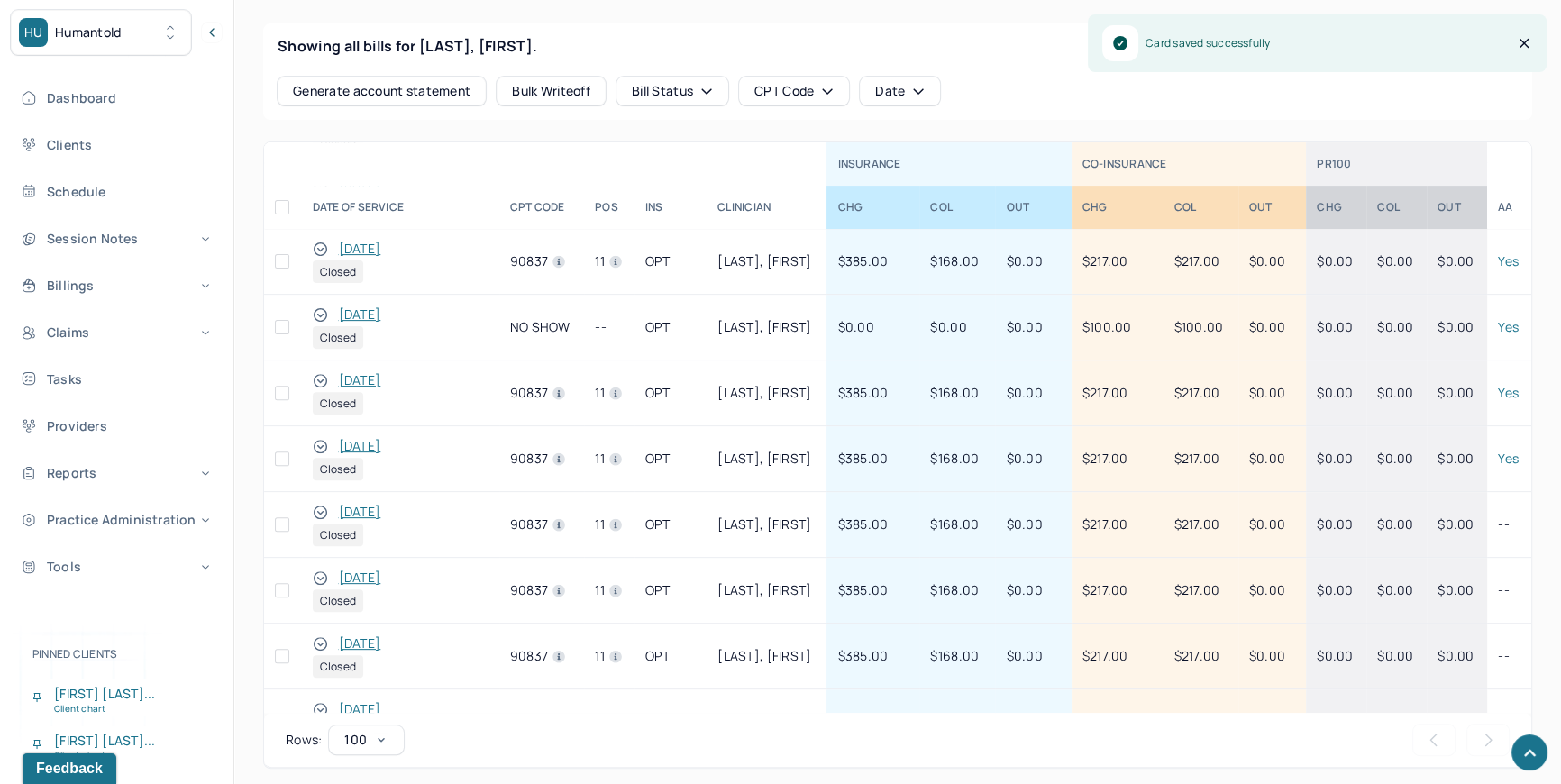 scroll, scrollTop: 1026, scrollLeft: 0, axis: vertical 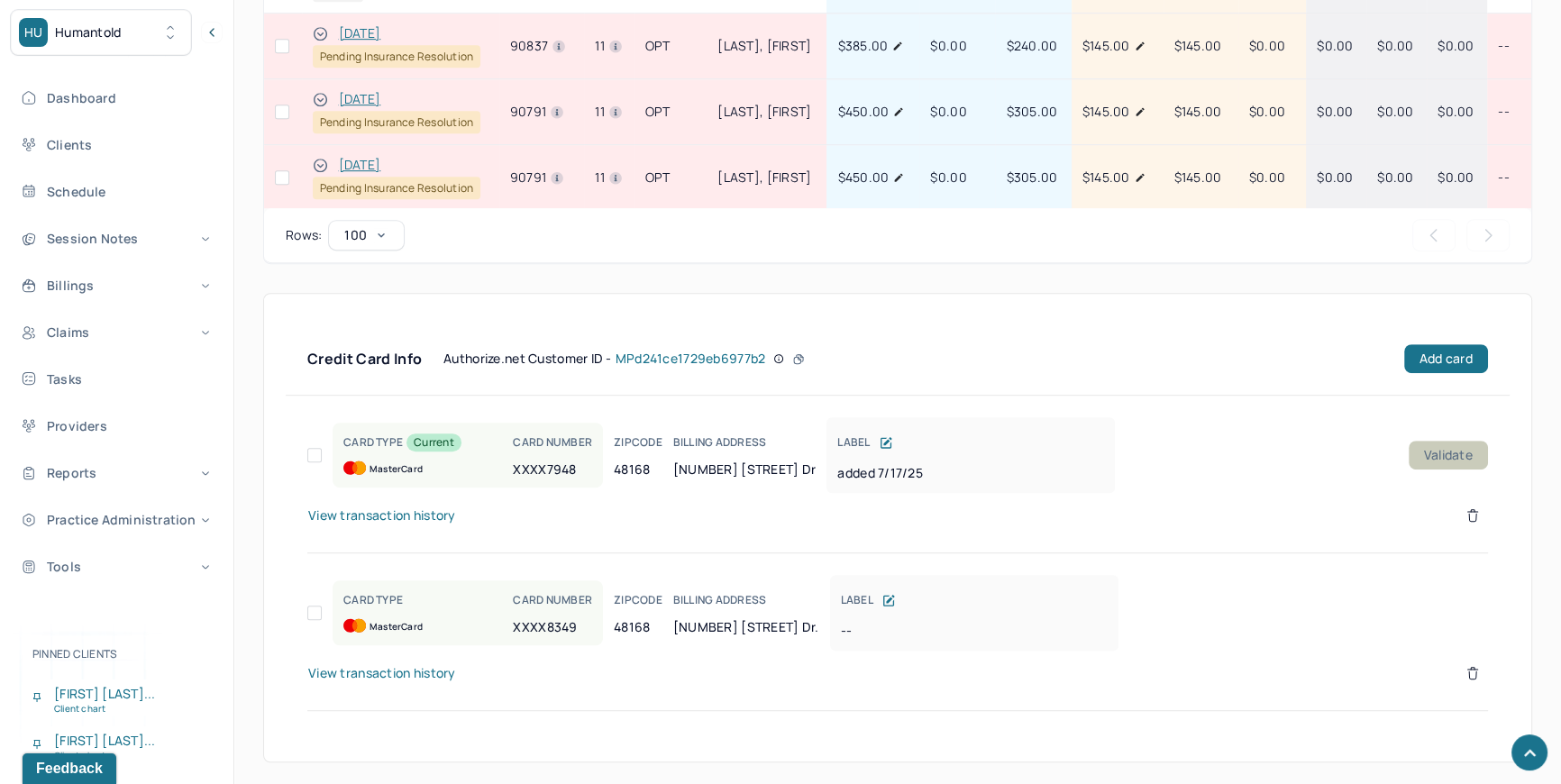 click on "Validate" at bounding box center [1448, 455] 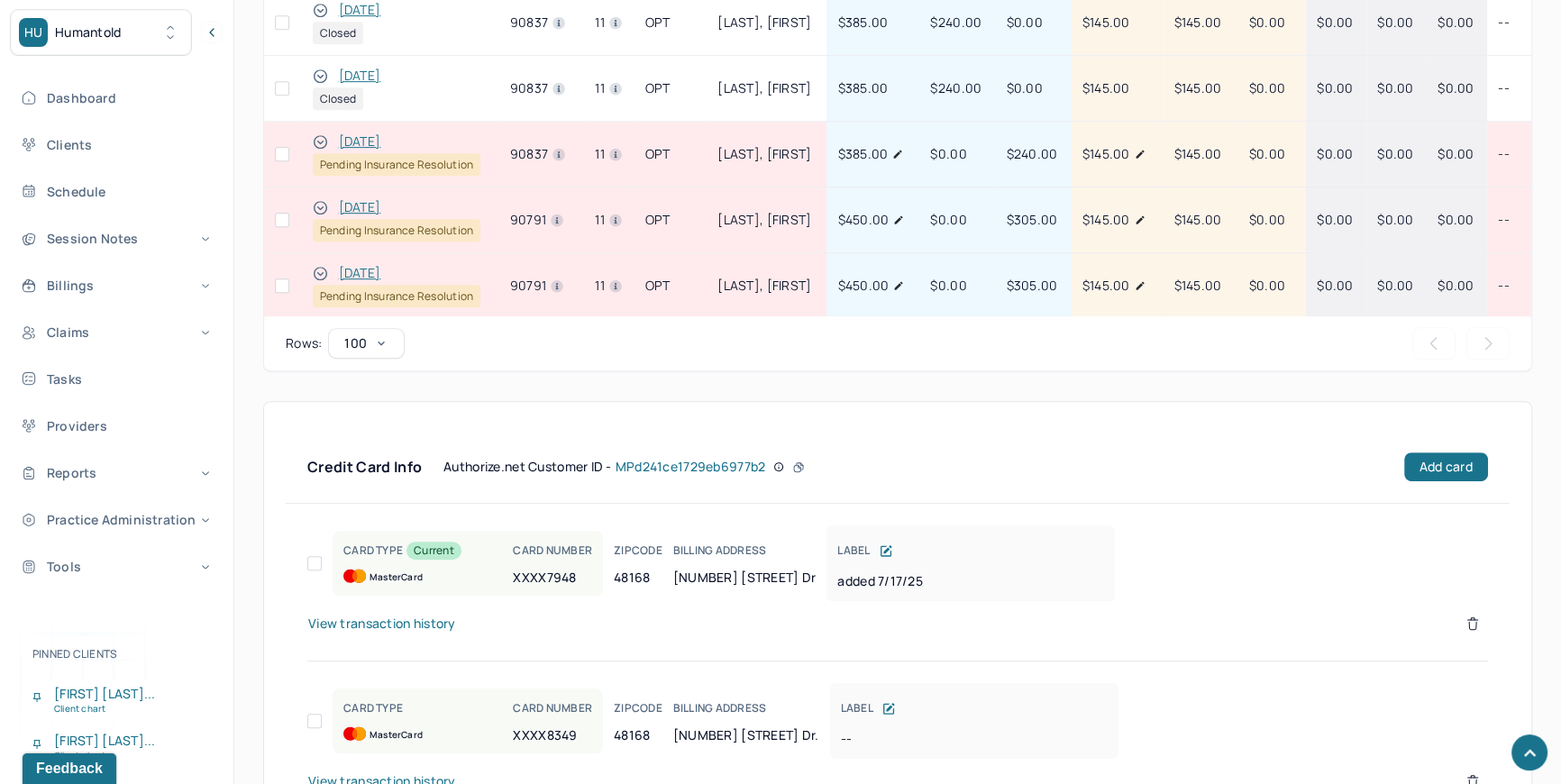 scroll, scrollTop: 760, scrollLeft: 0, axis: vertical 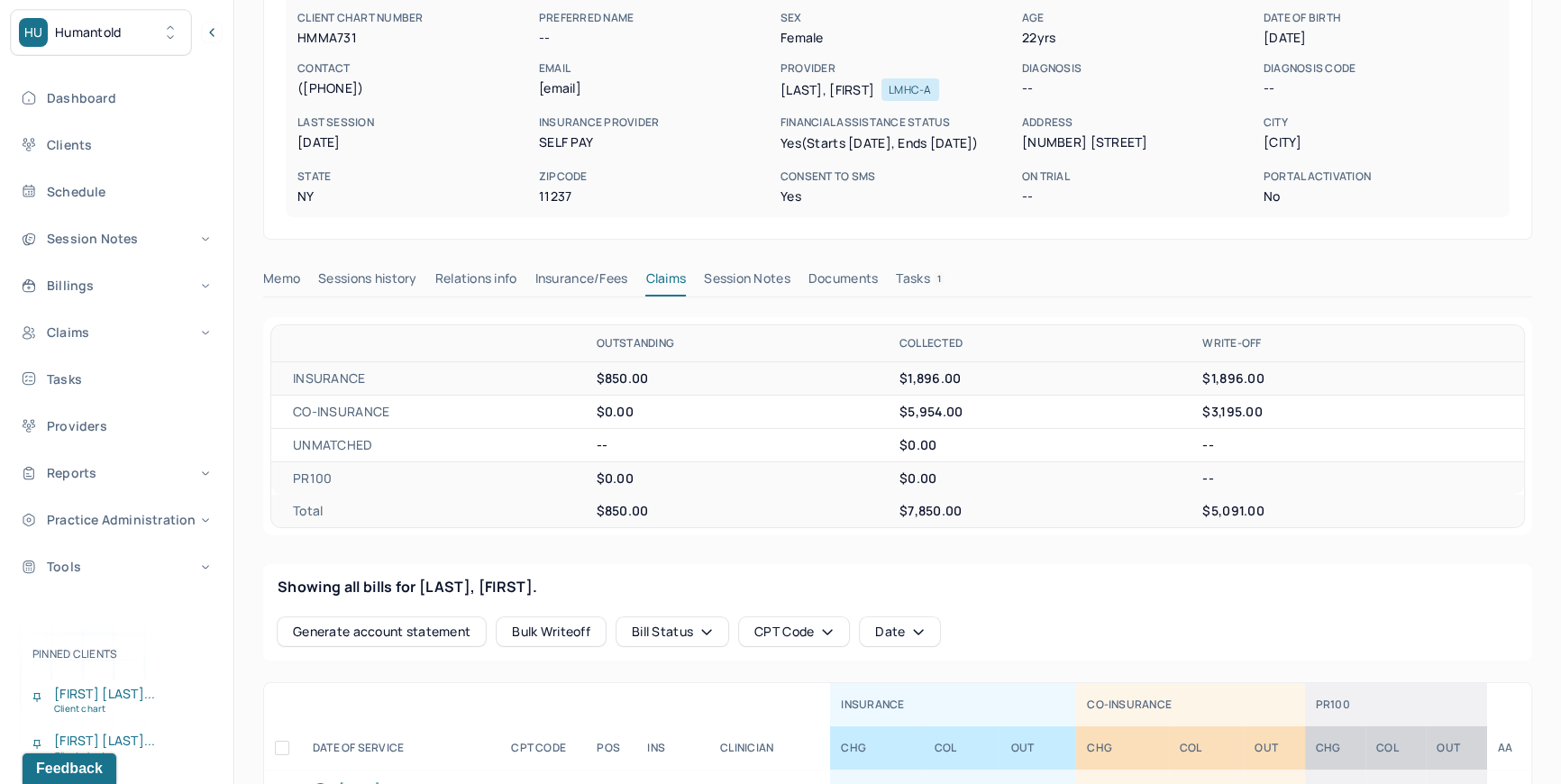 click on "Tasks 1" at bounding box center [920, 282] 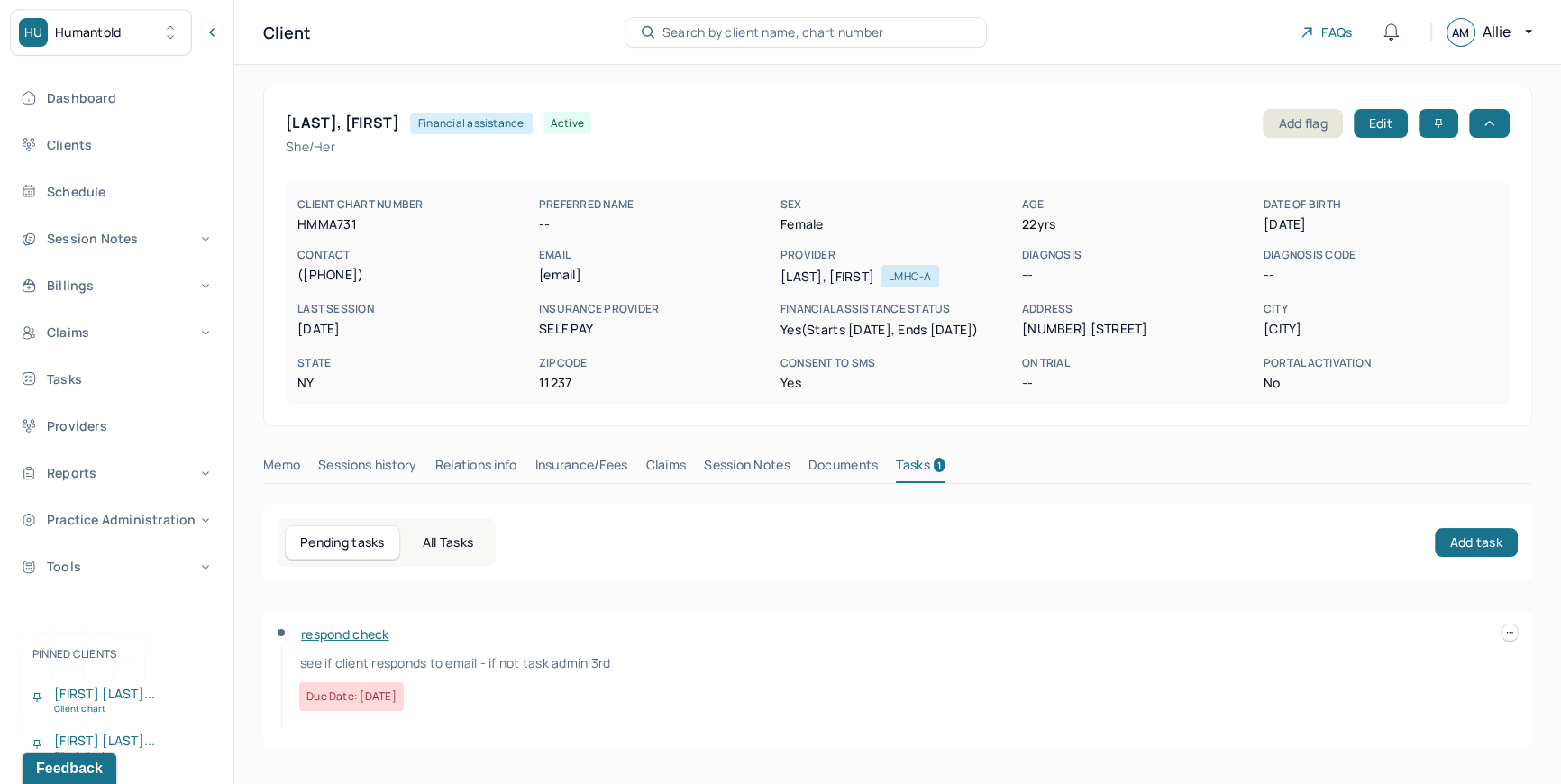 scroll, scrollTop: 5, scrollLeft: 0, axis: vertical 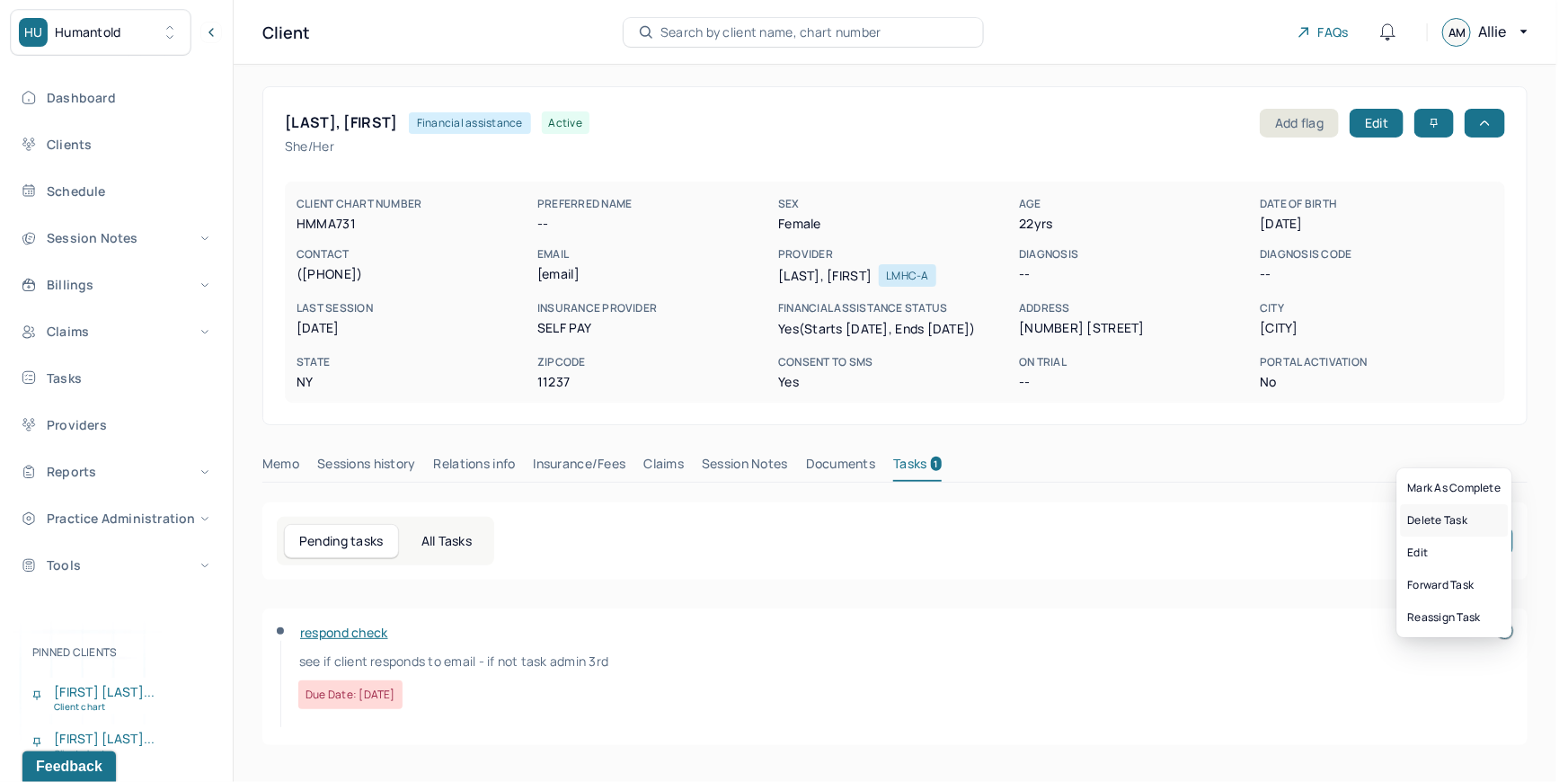 click on "Delete Task" at bounding box center (1455, 520) 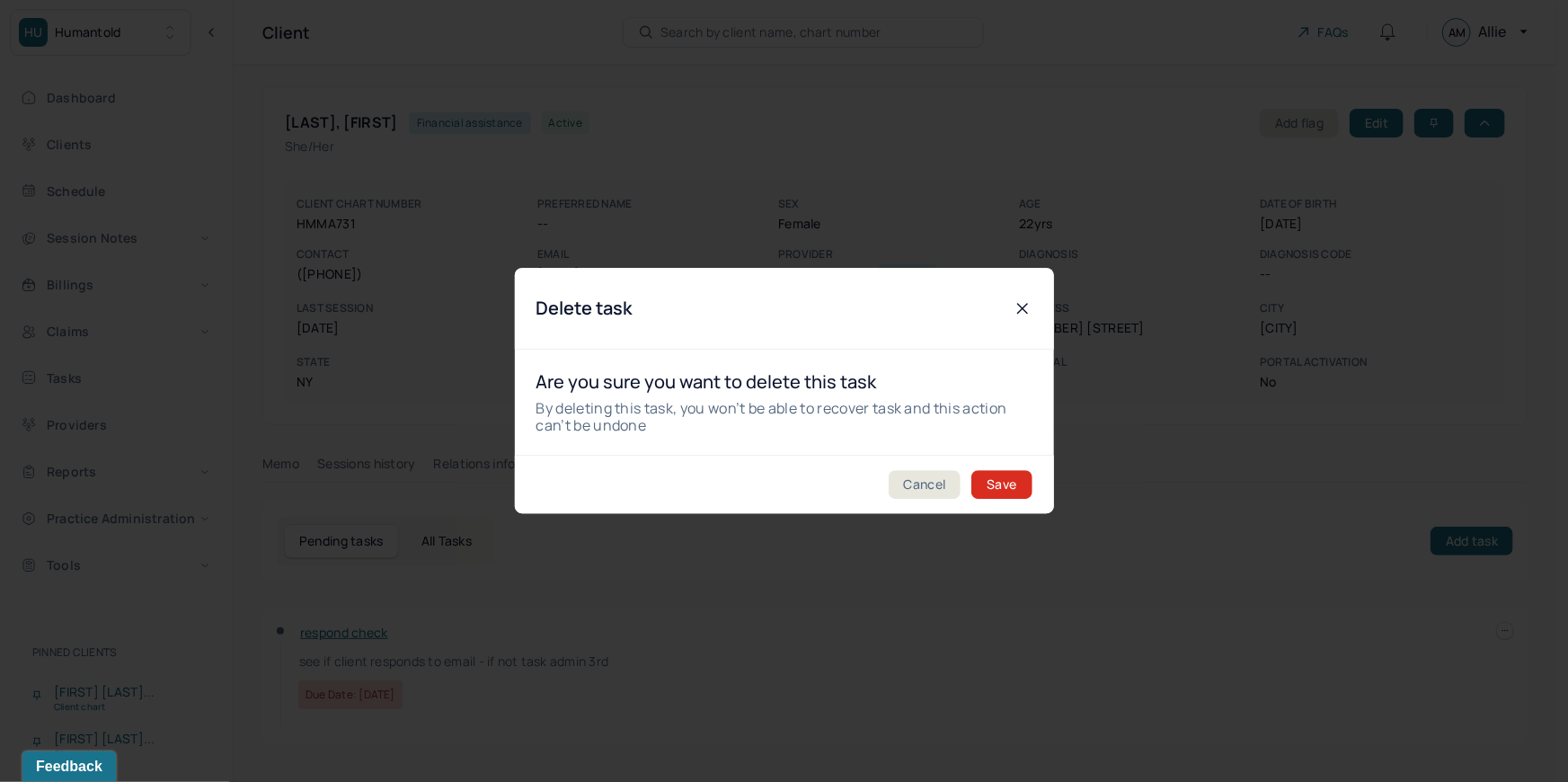click on "Cancel     Save" at bounding box center [784, 484] 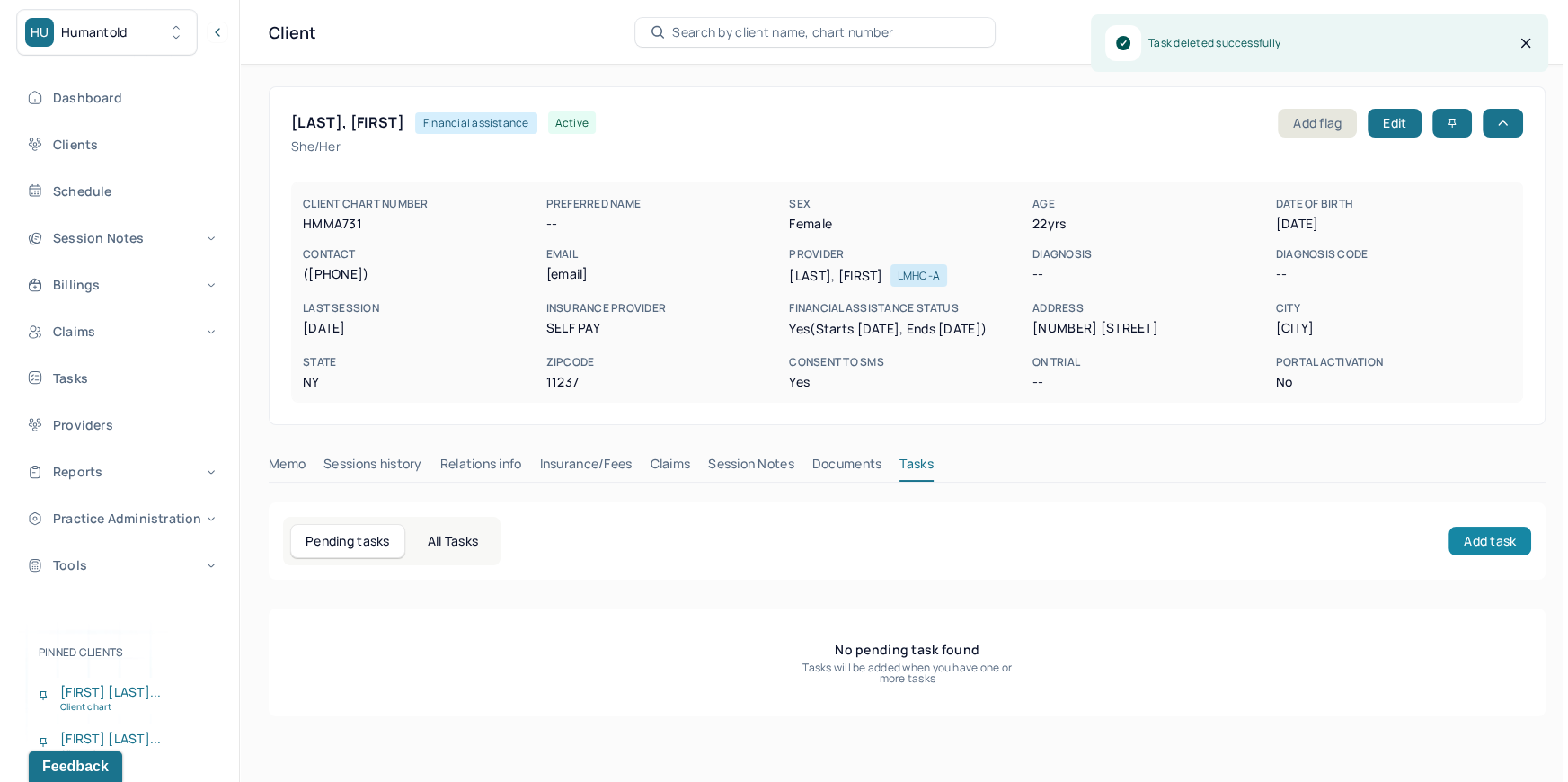scroll, scrollTop: 0, scrollLeft: 0, axis: both 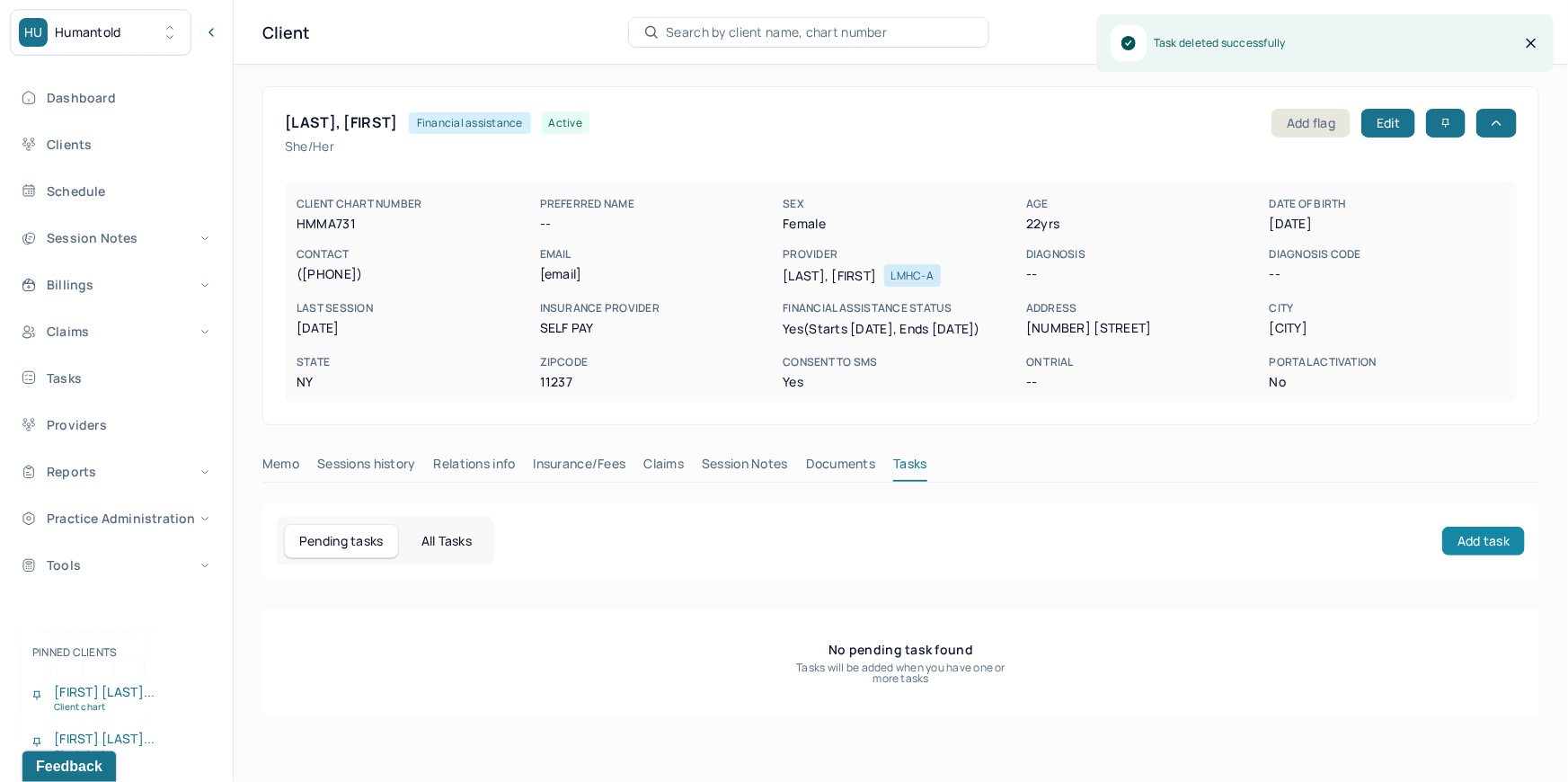 click on "Add task" at bounding box center (1484, 541) 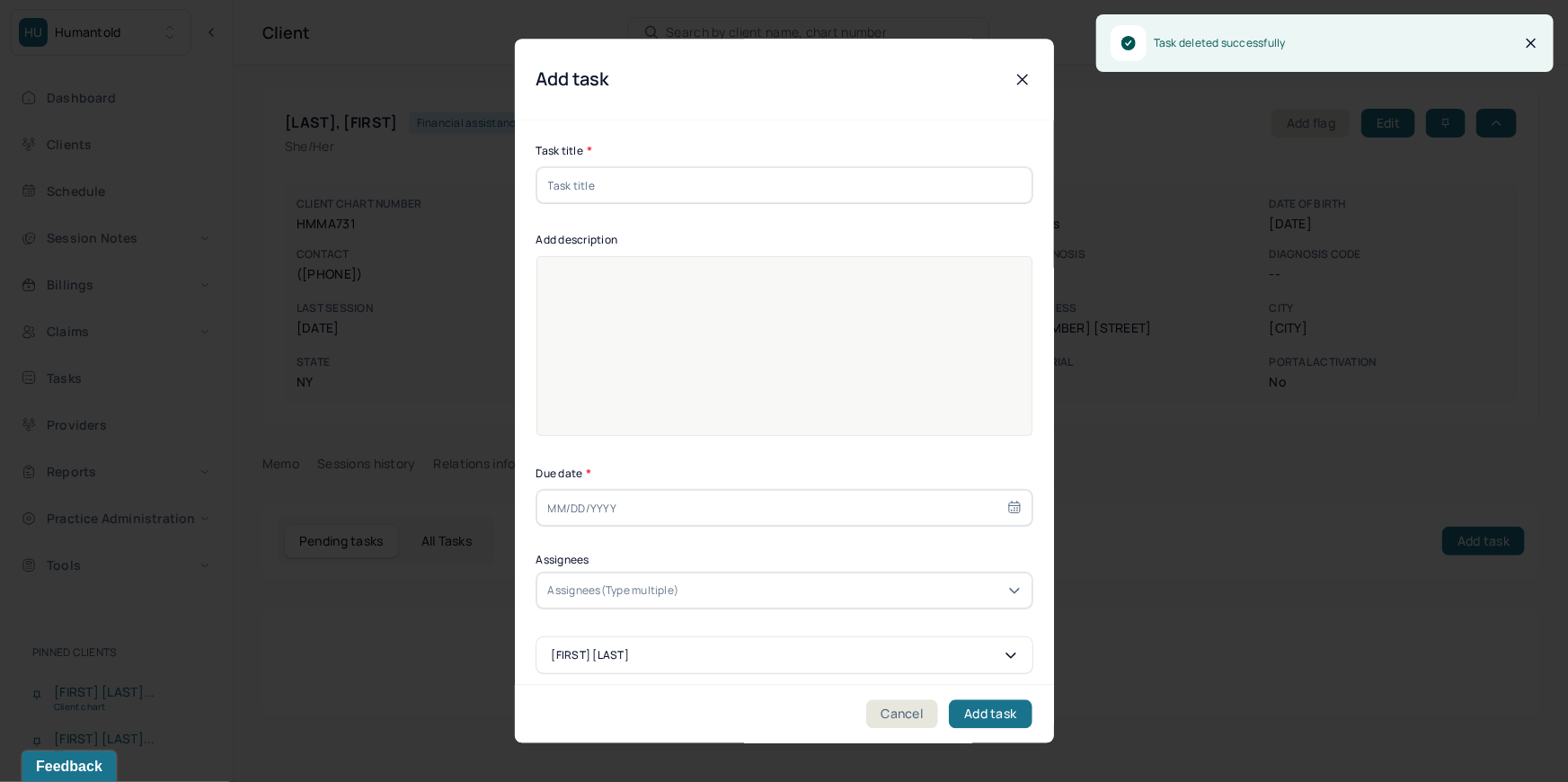 click at bounding box center (784, 186) 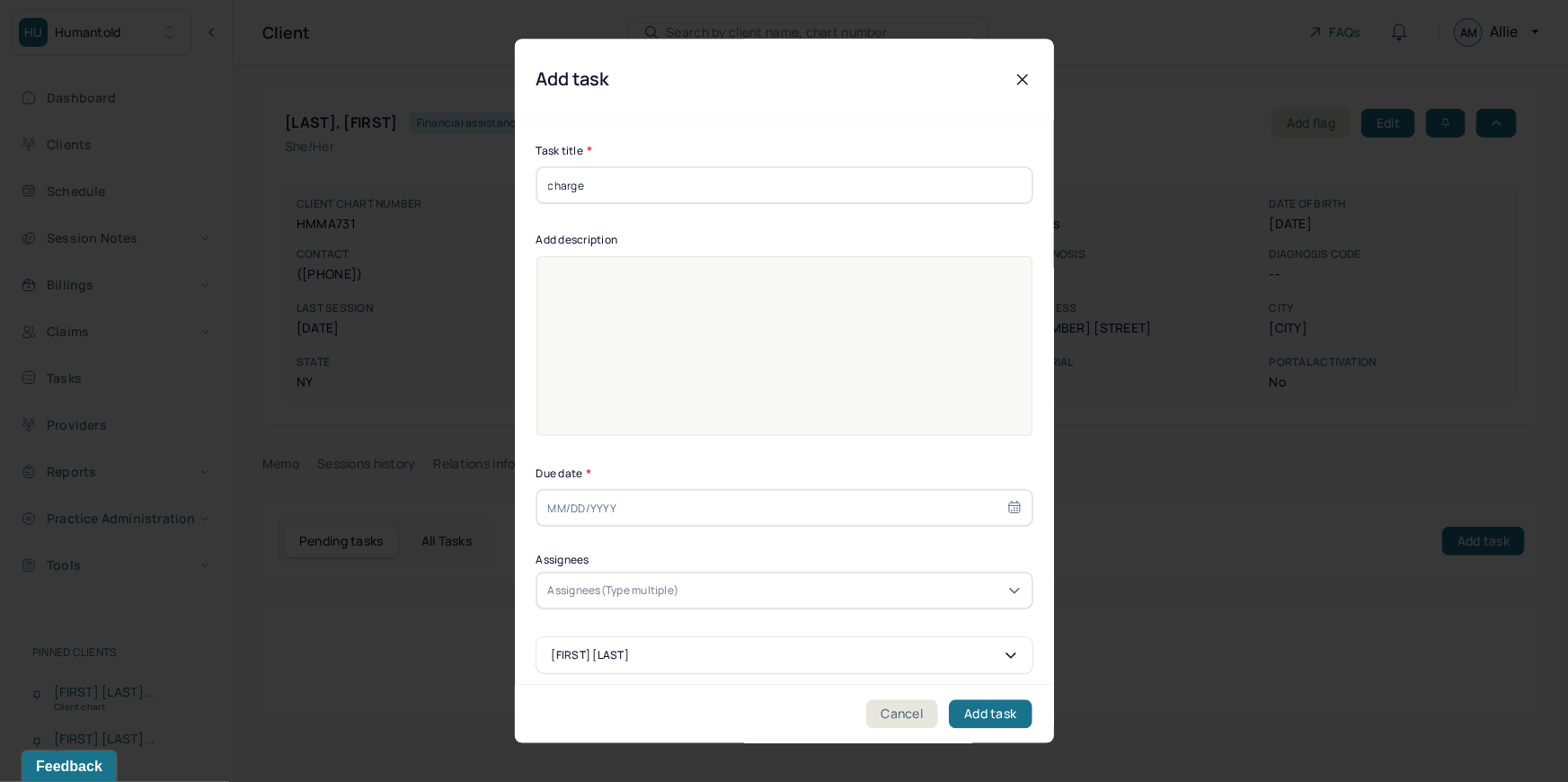 type on "Charge declined session fee" 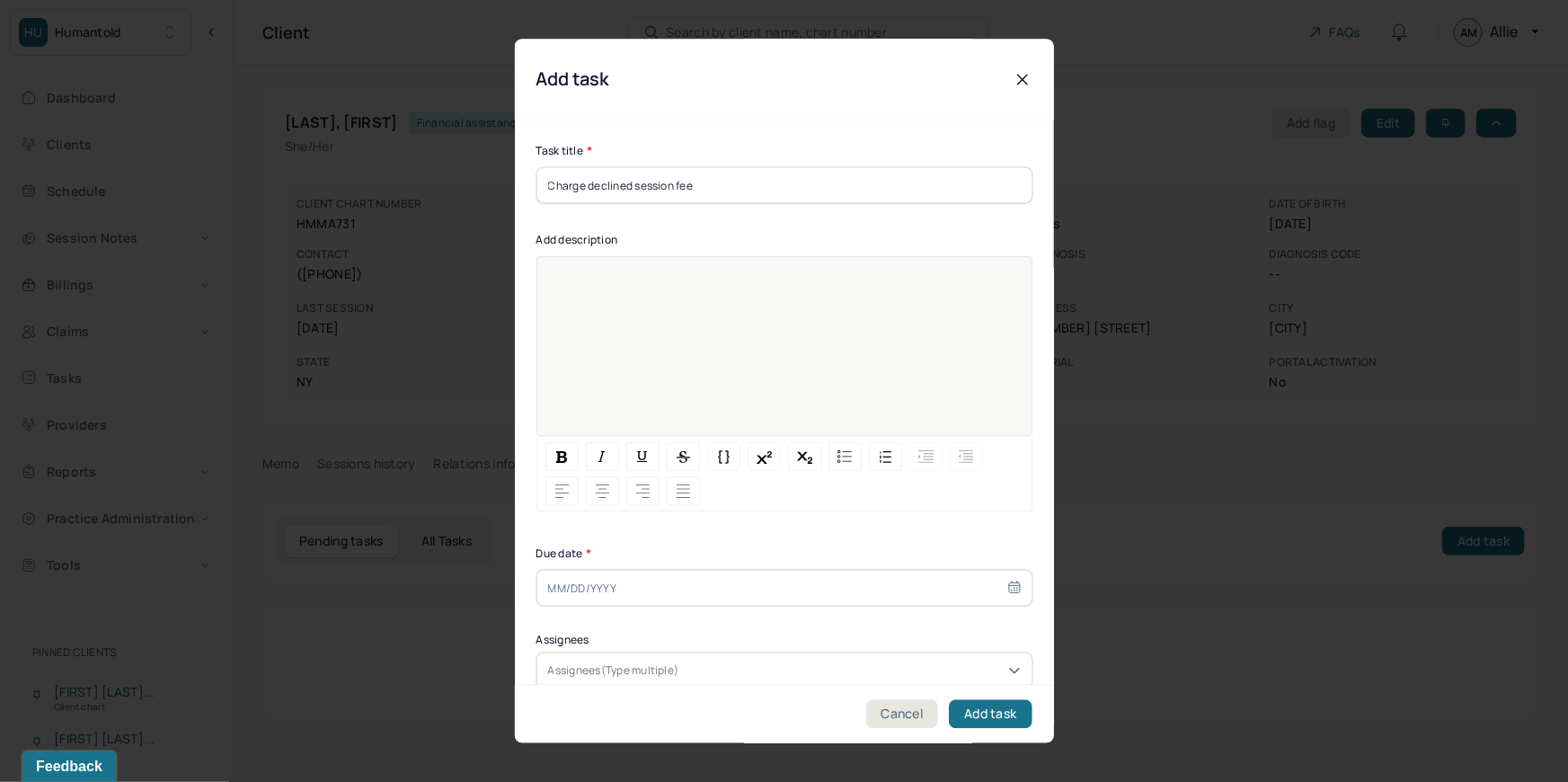 click at bounding box center (784, 359) 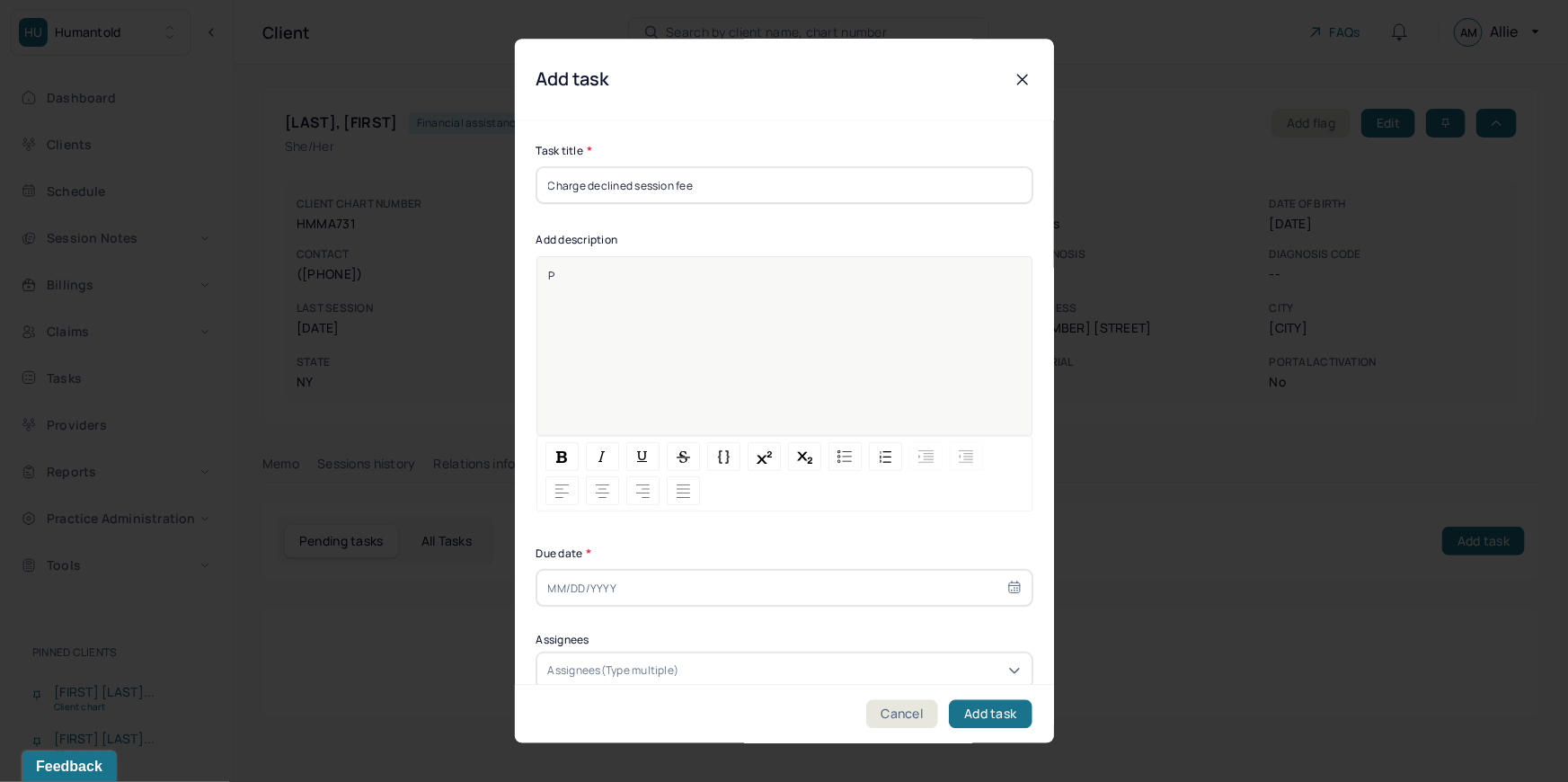 type 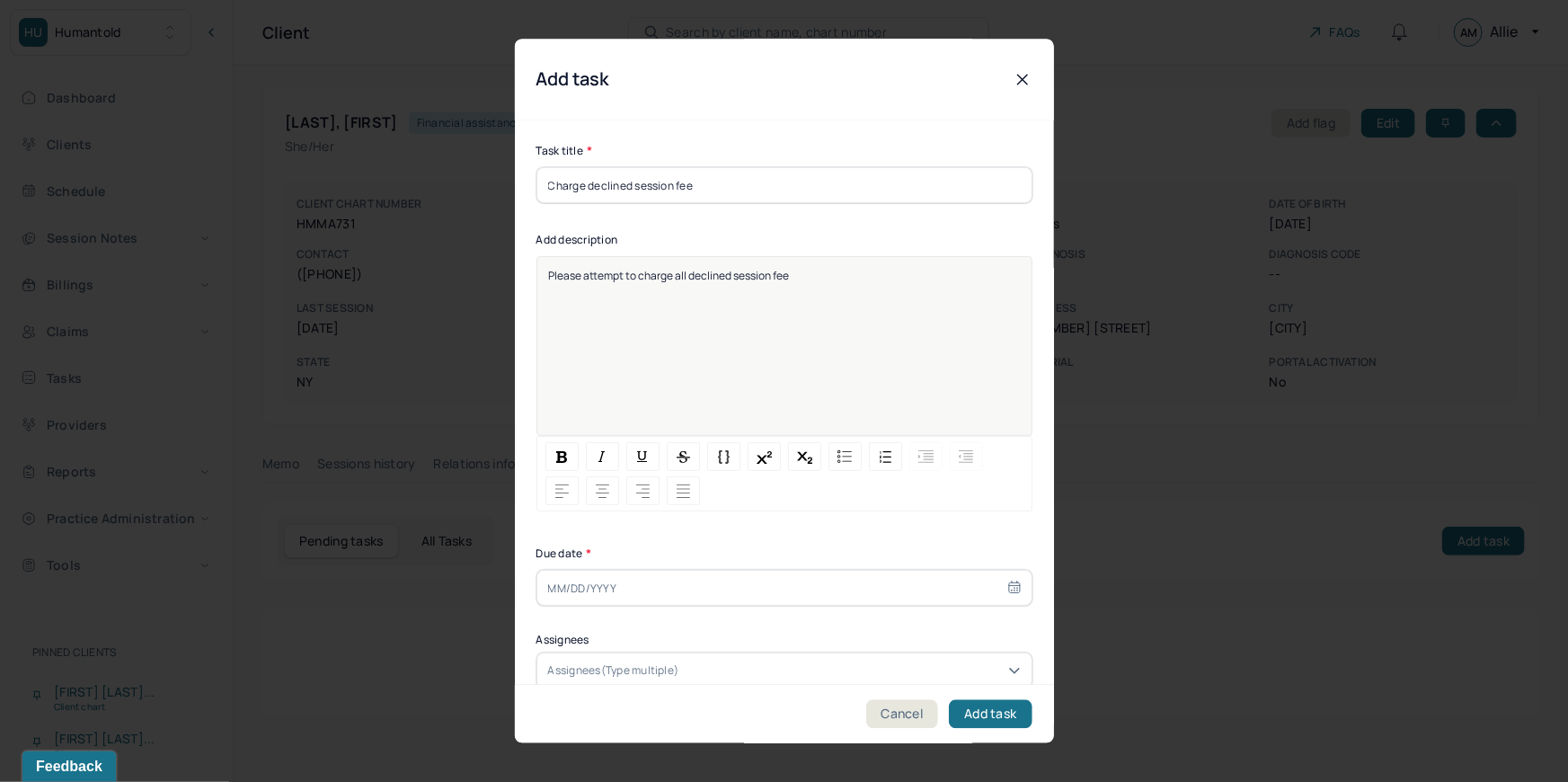 click at bounding box center (784, 589) 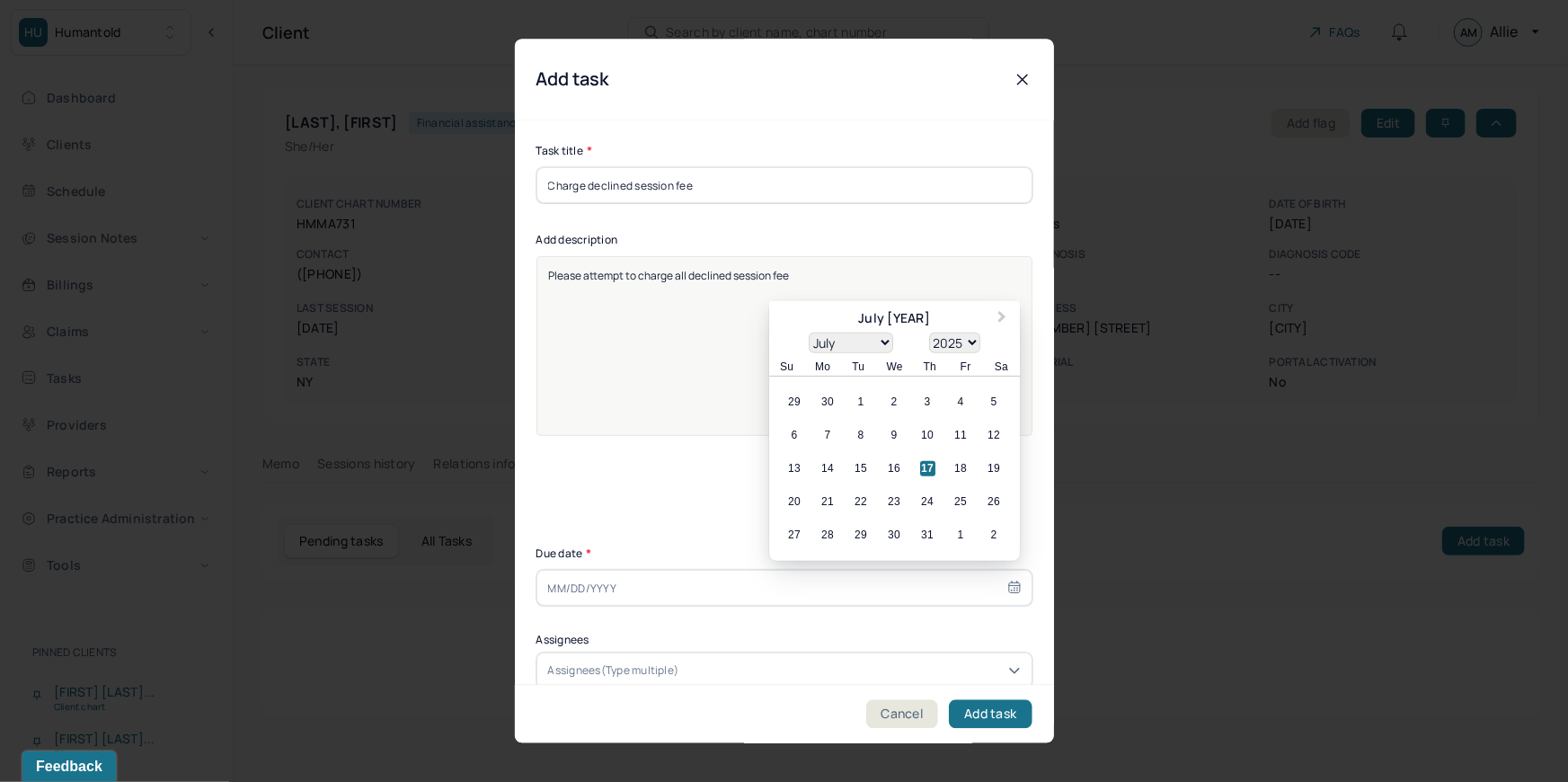 click on "17" at bounding box center [927, 469] 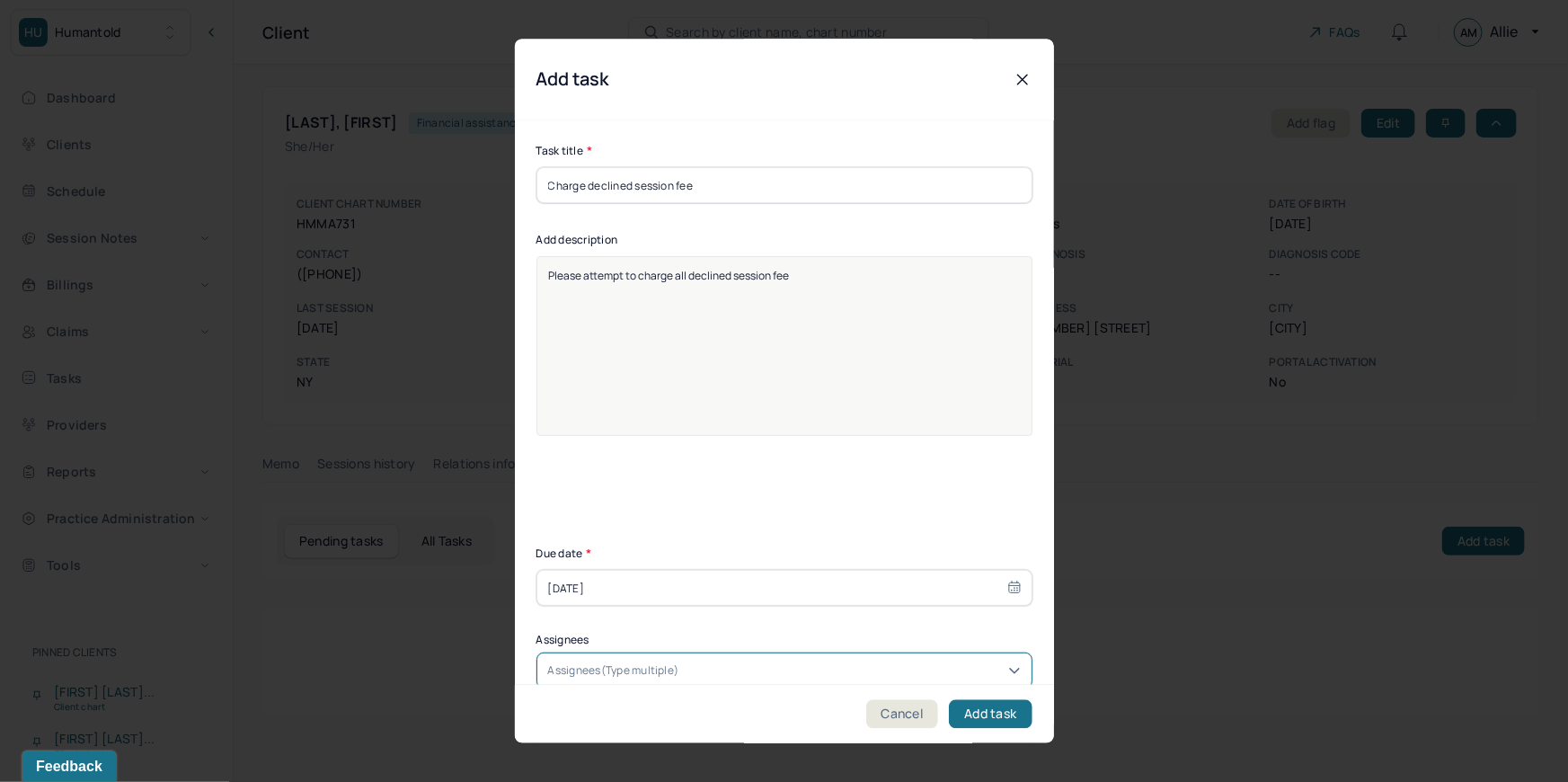 click at bounding box center [851, 671] 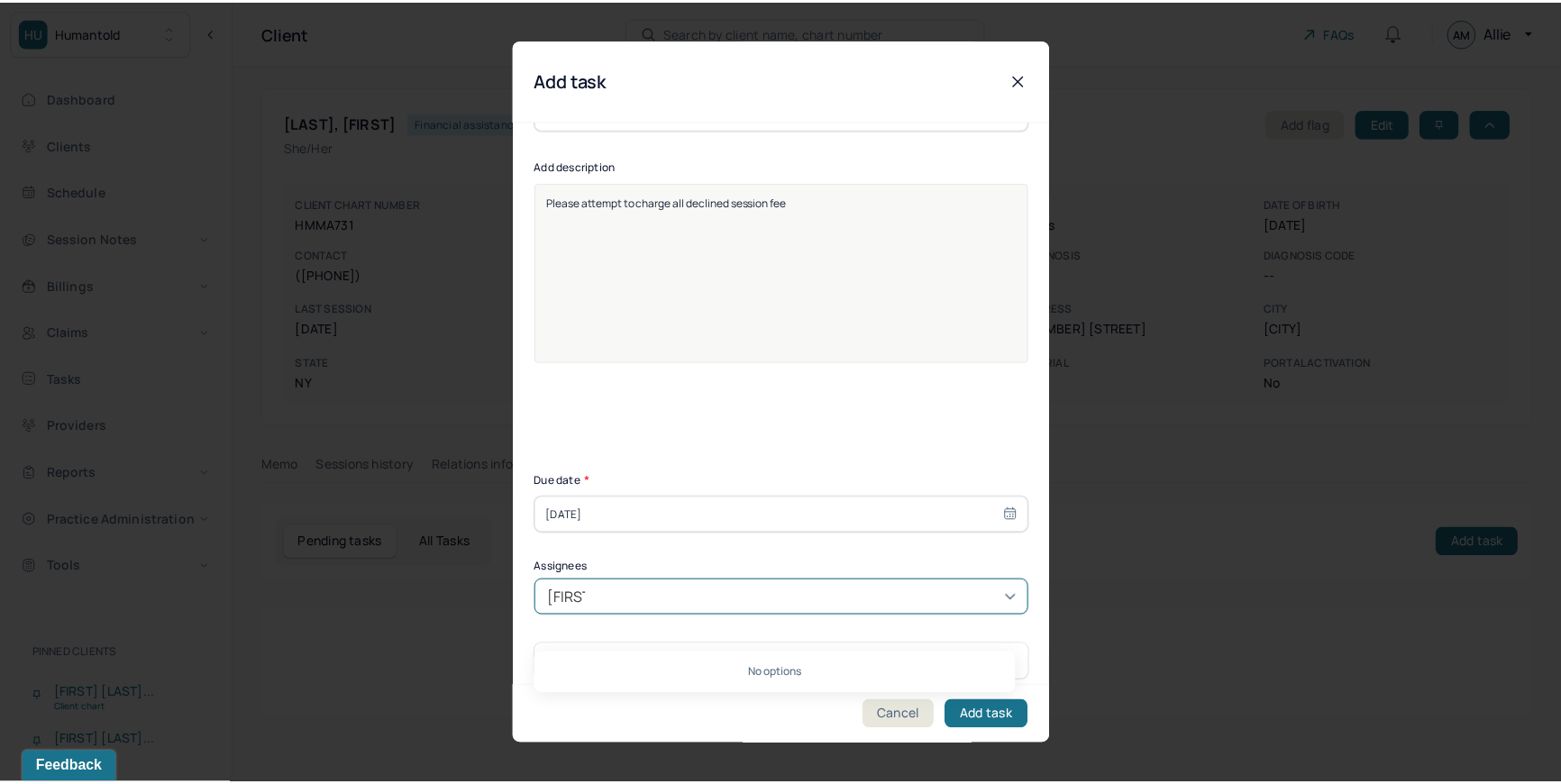 scroll, scrollTop: 88, scrollLeft: 0, axis: vertical 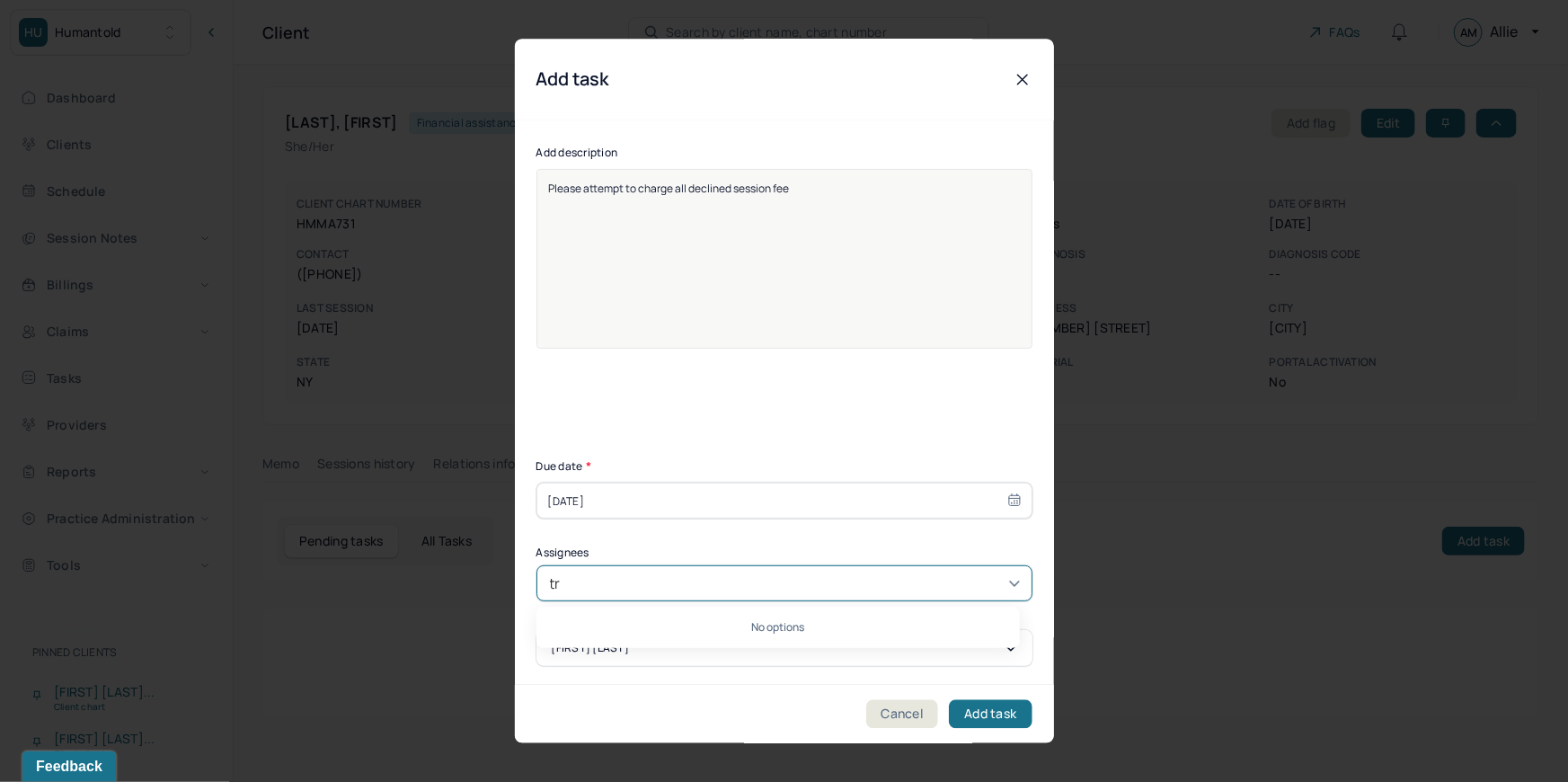 type on "t" 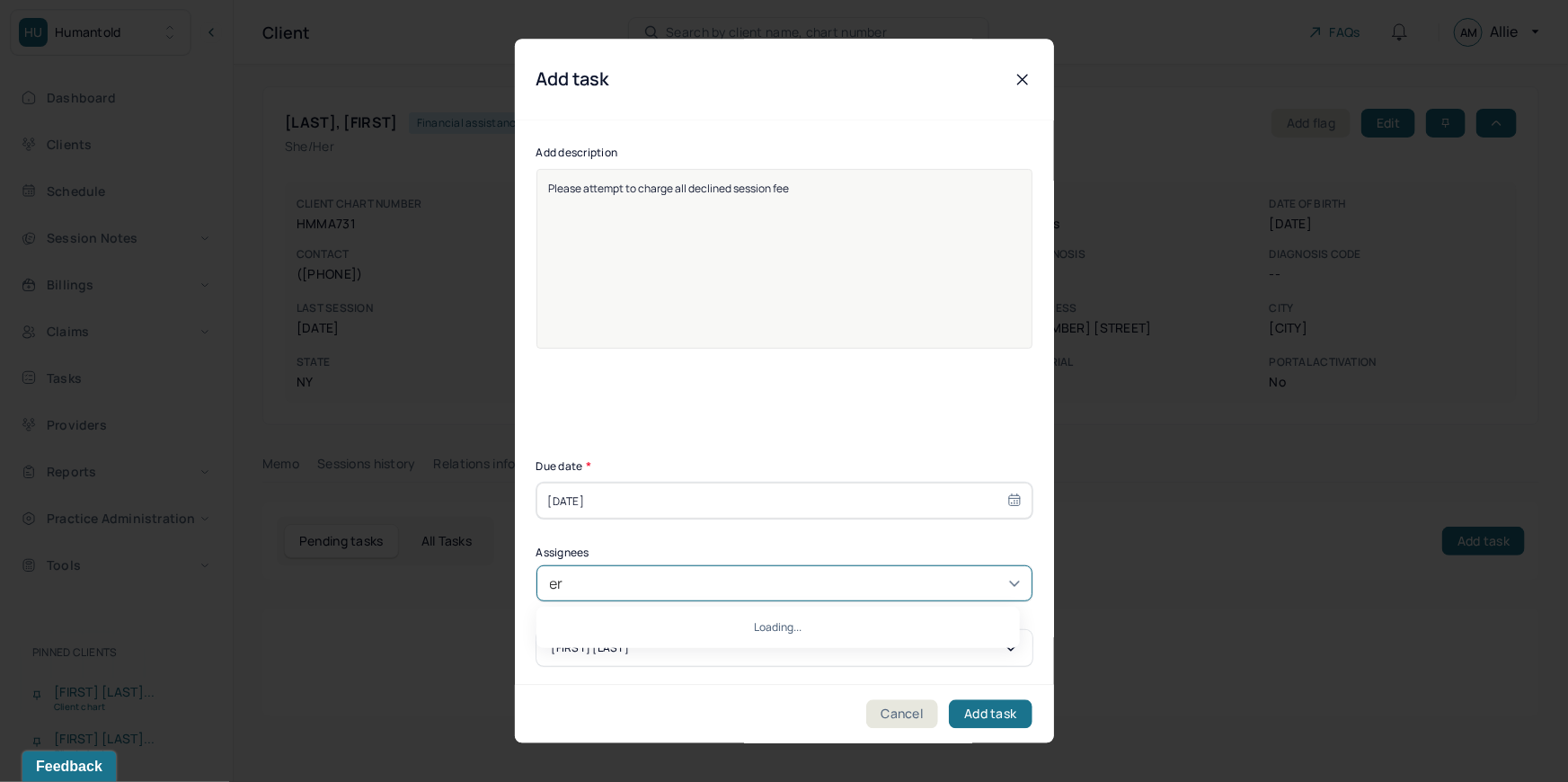 type on "e" 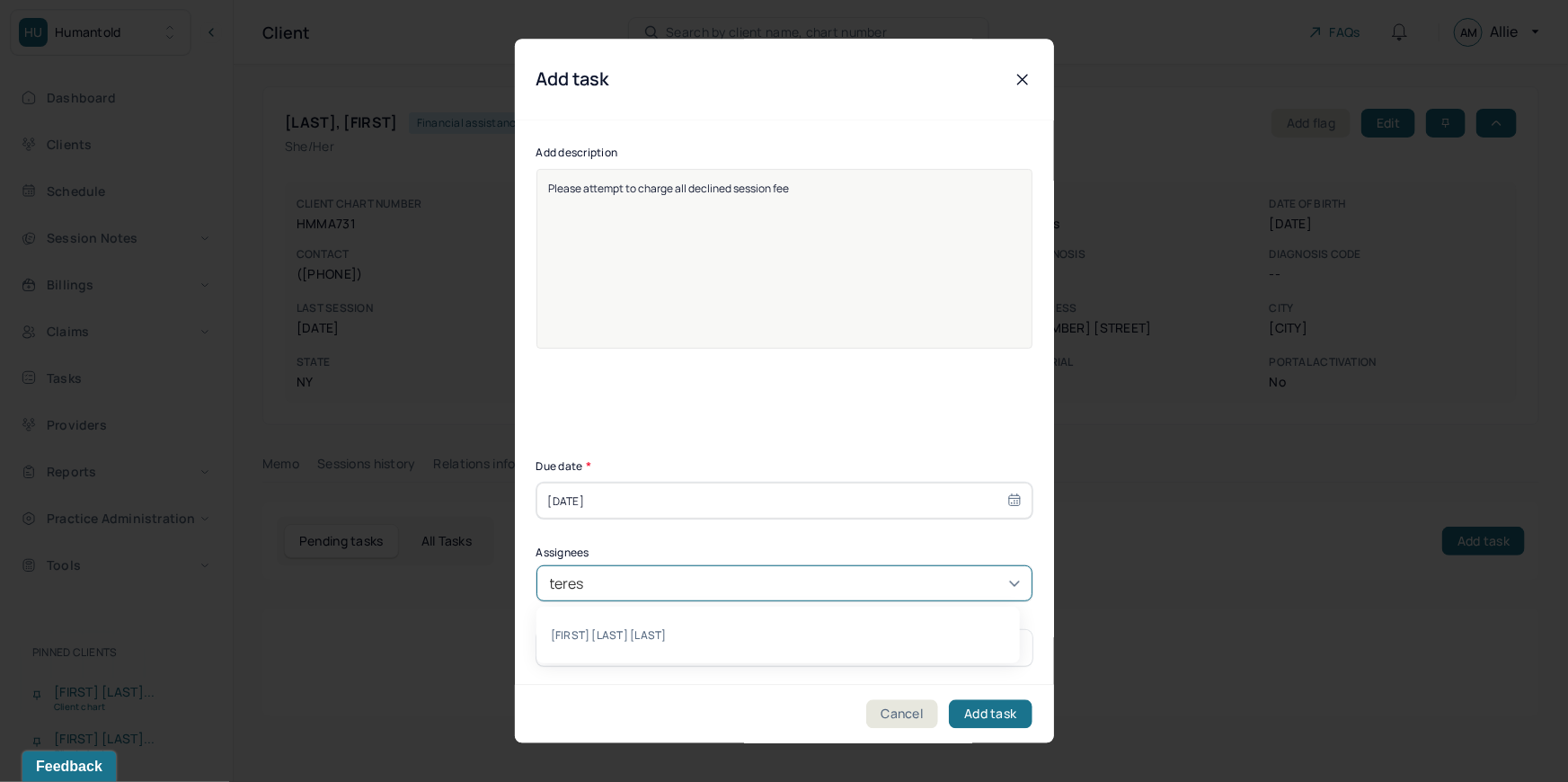 type on "[FIRST]" 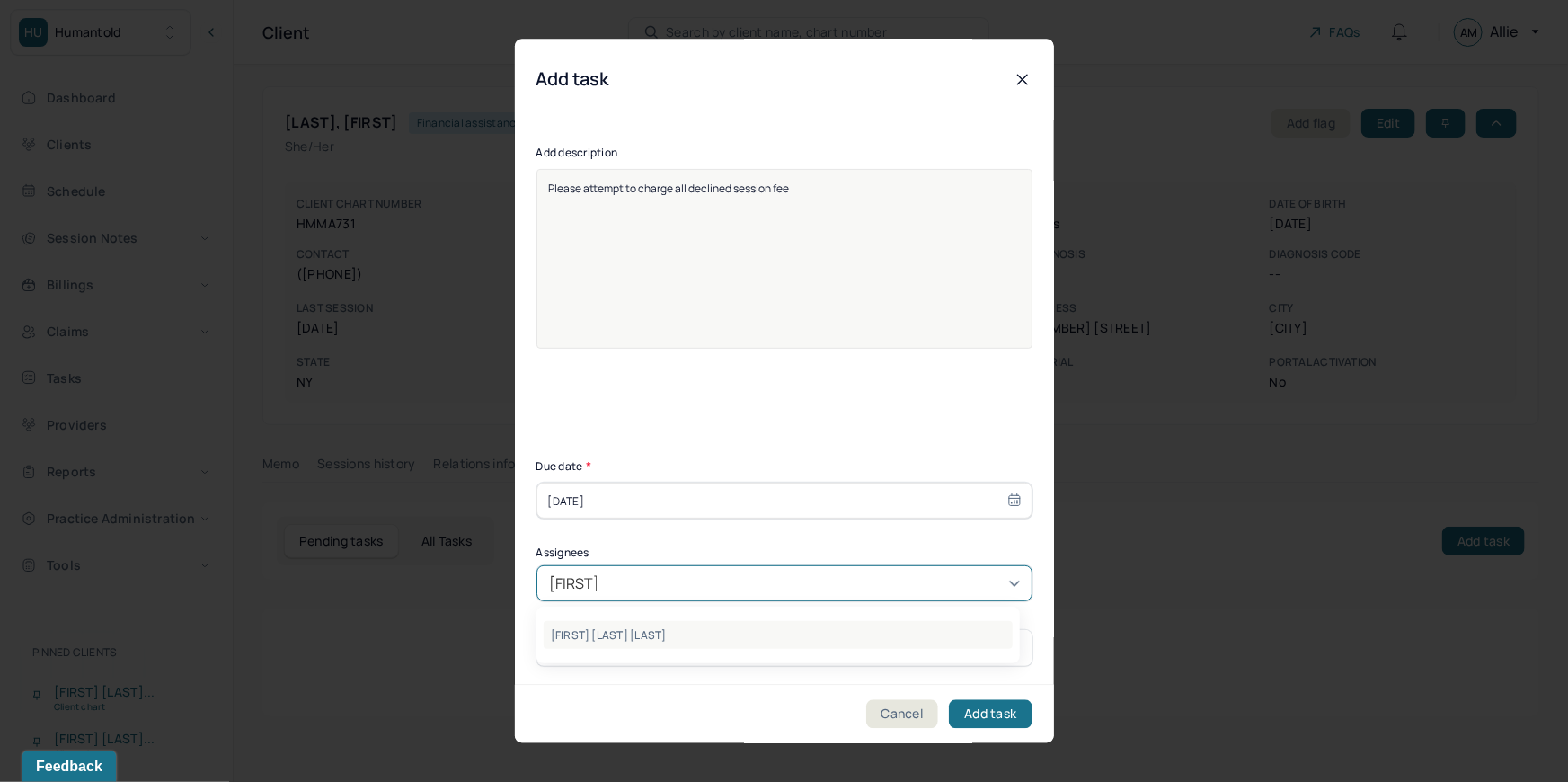 click on "[FIRST] [LAST] [LAST]" at bounding box center (778, 635) 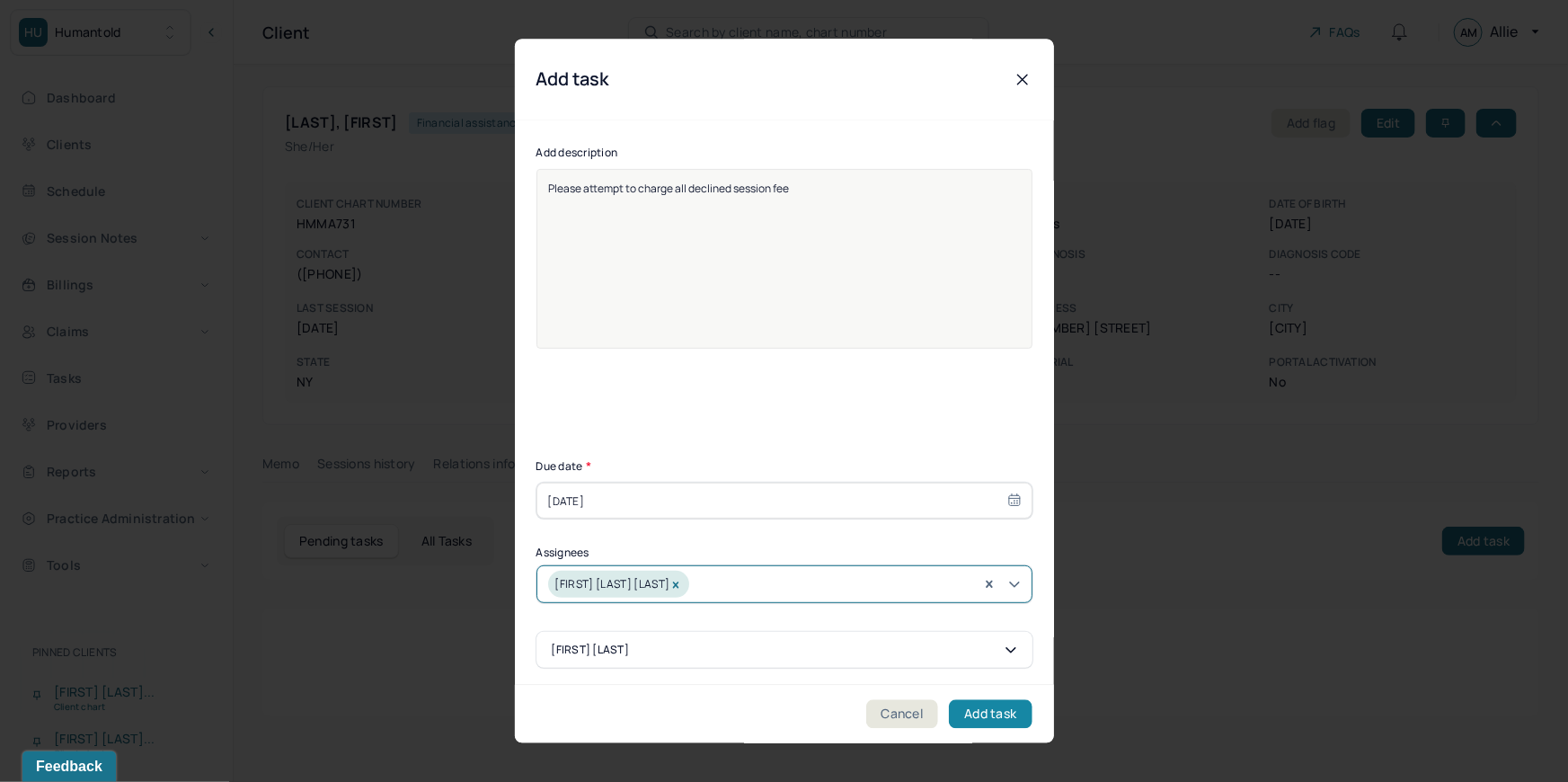 click on "Add task" at bounding box center [990, 715] 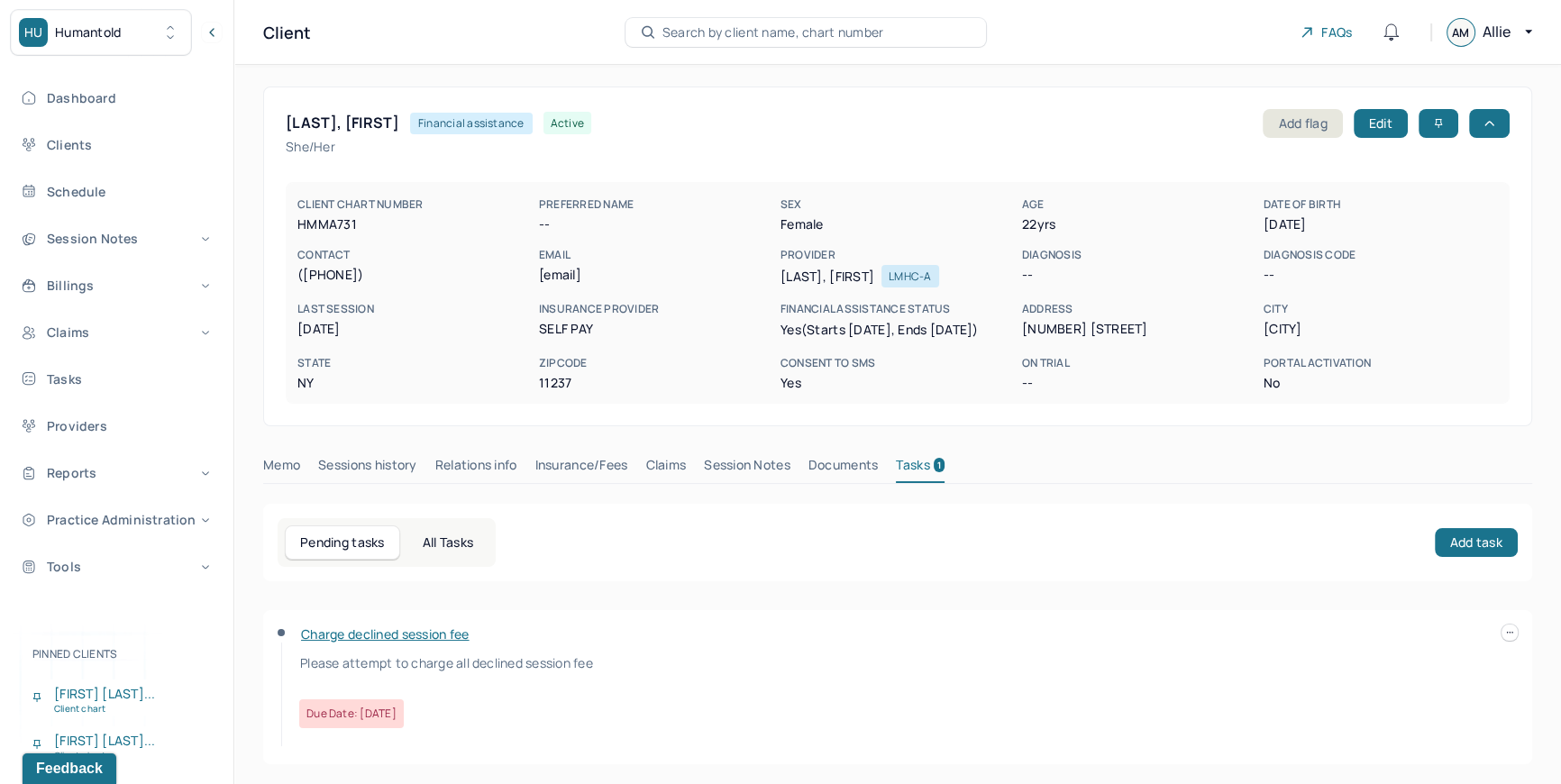 click at bounding box center [1510, 633] 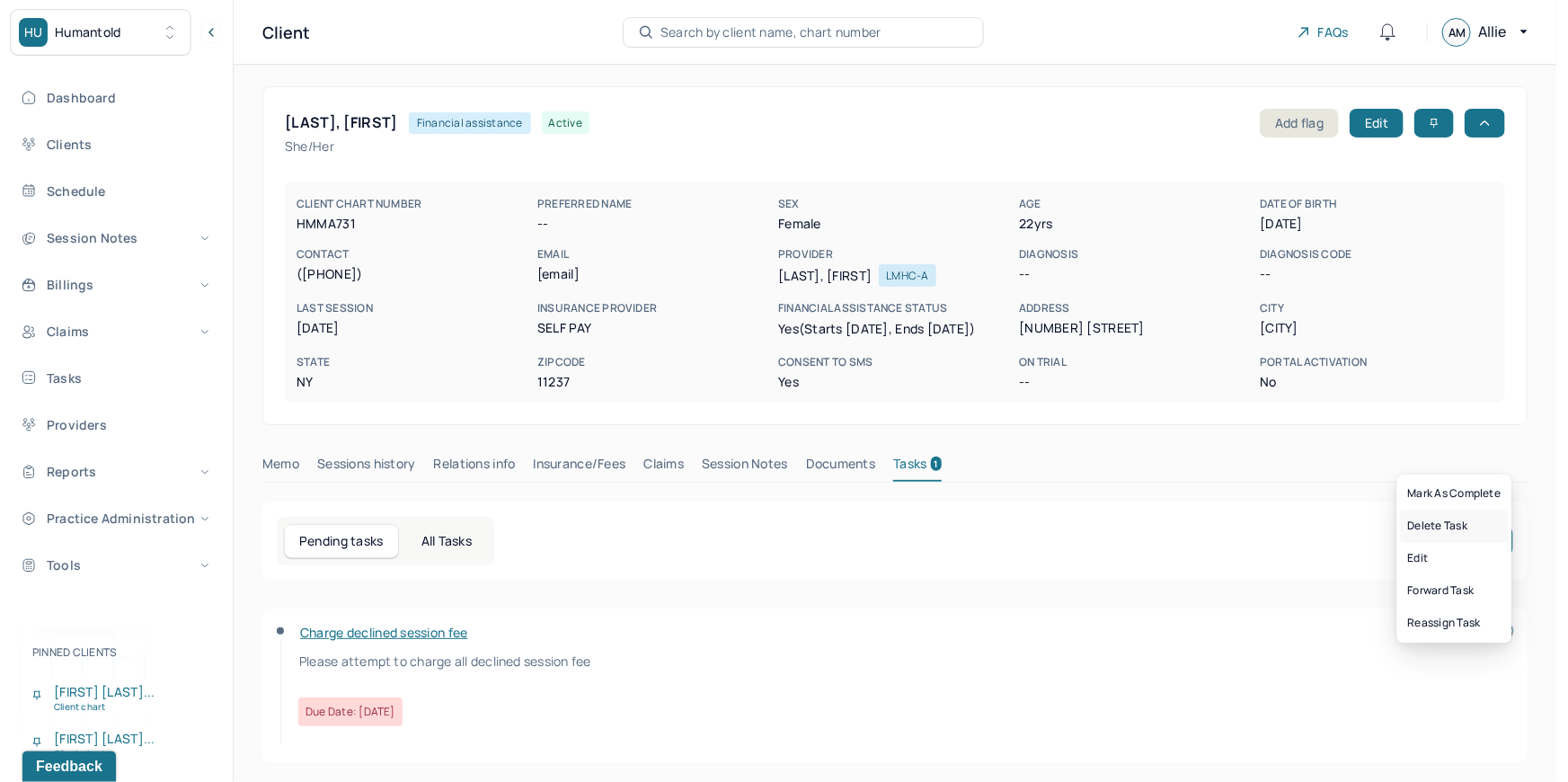 click on "Delete Task" at bounding box center (1455, 527) 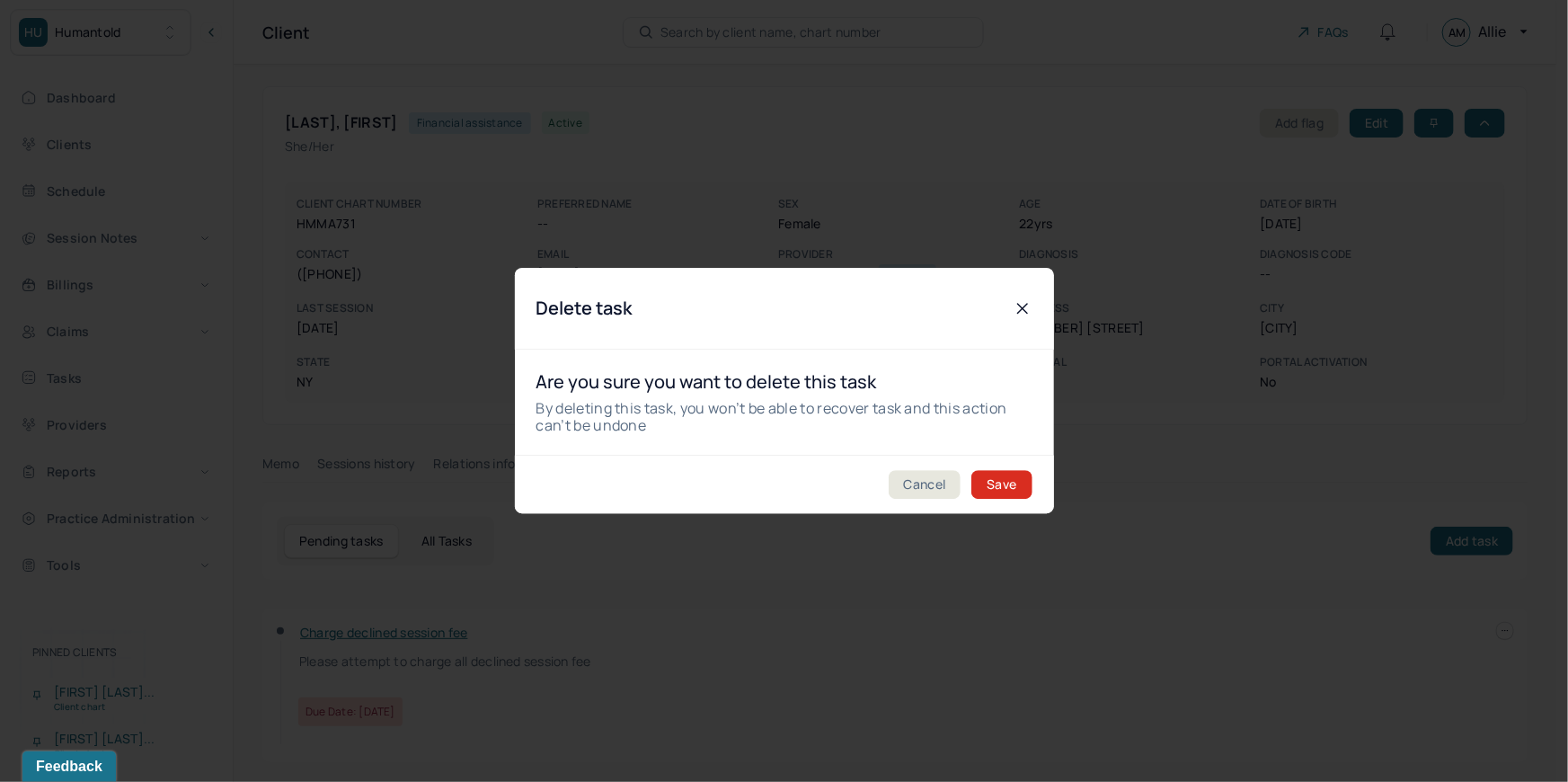 click on "Save" at bounding box center [1001, 485] 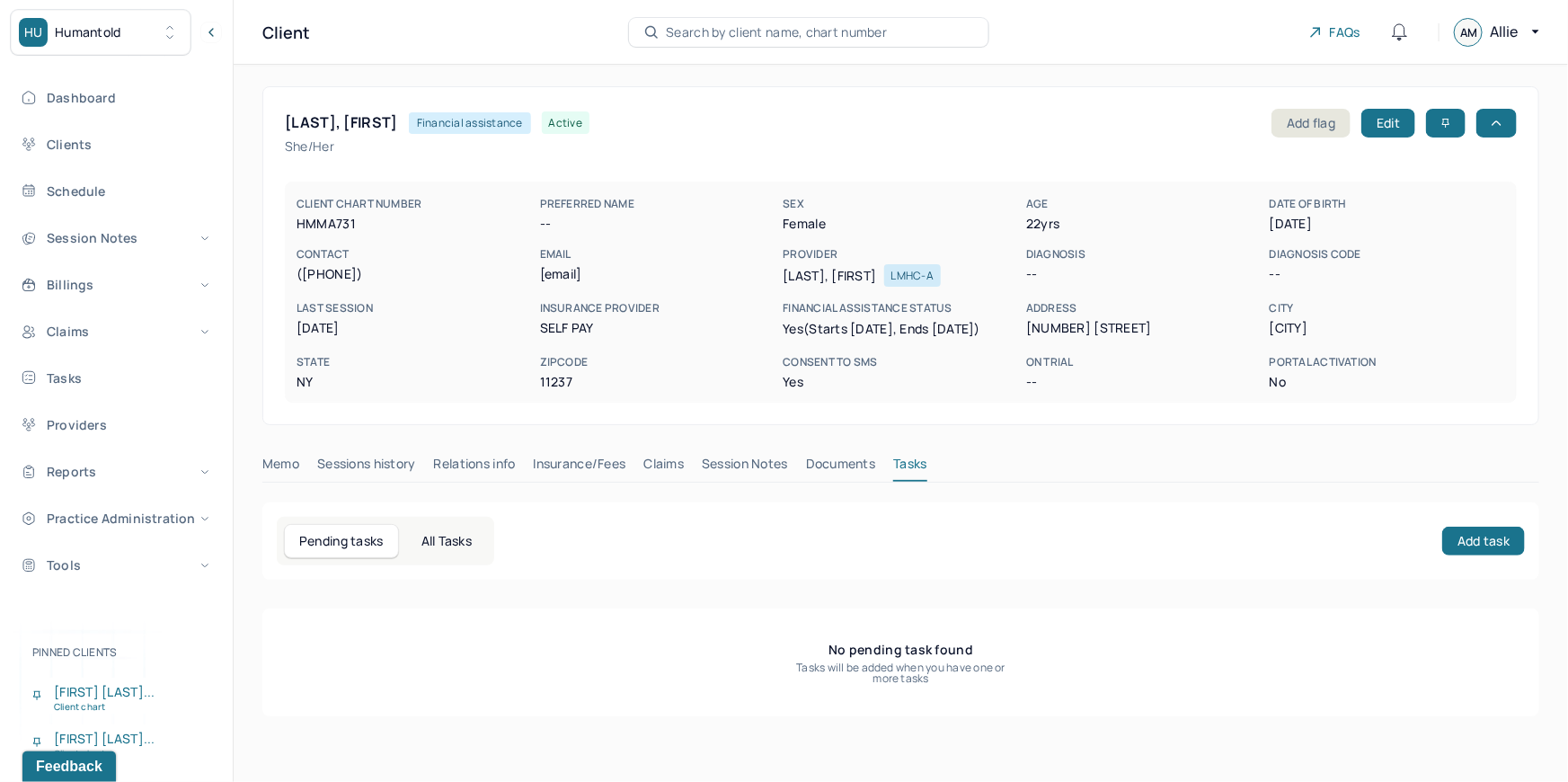 type 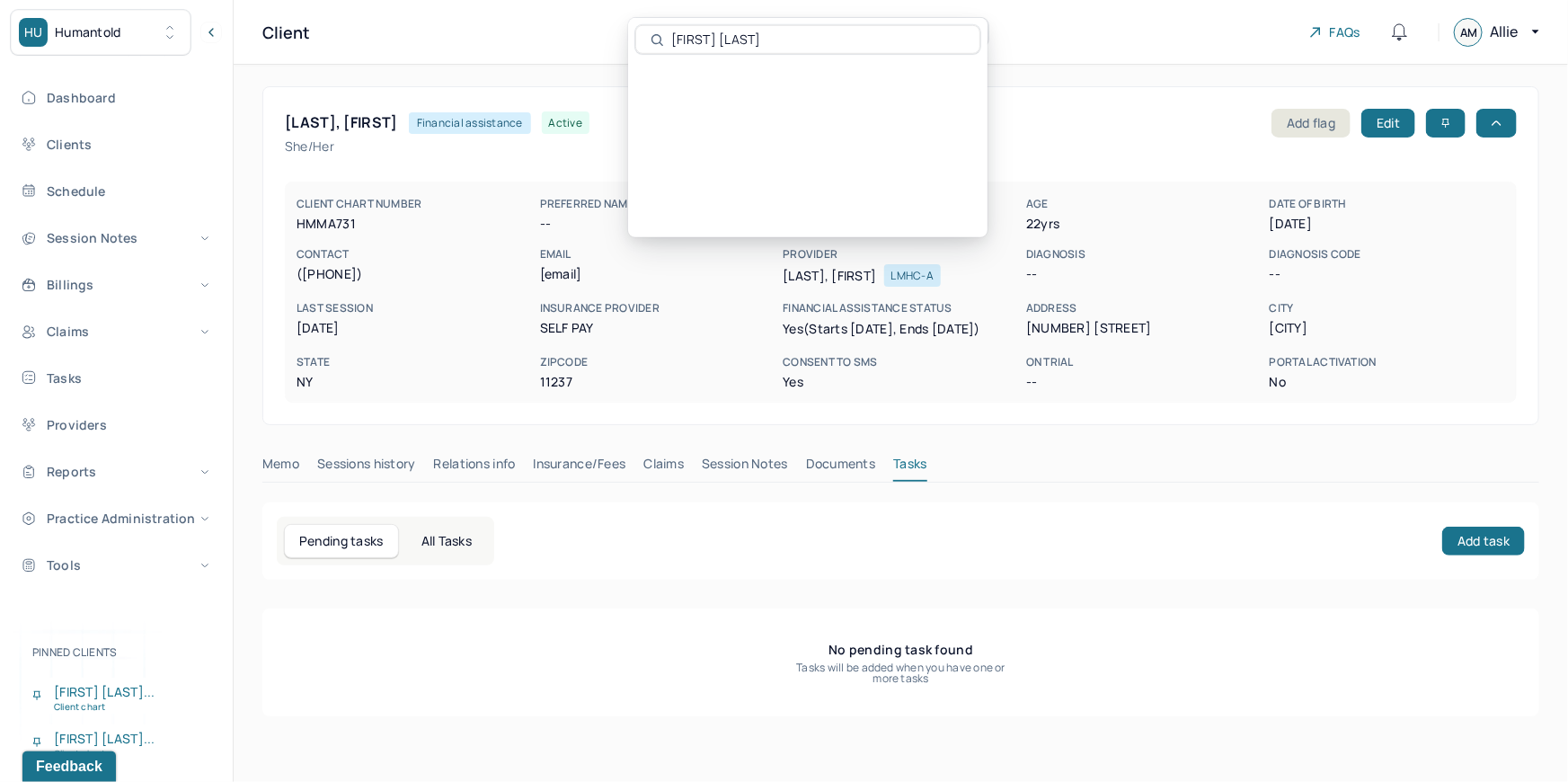 type on "[FIRST] [LAST]" 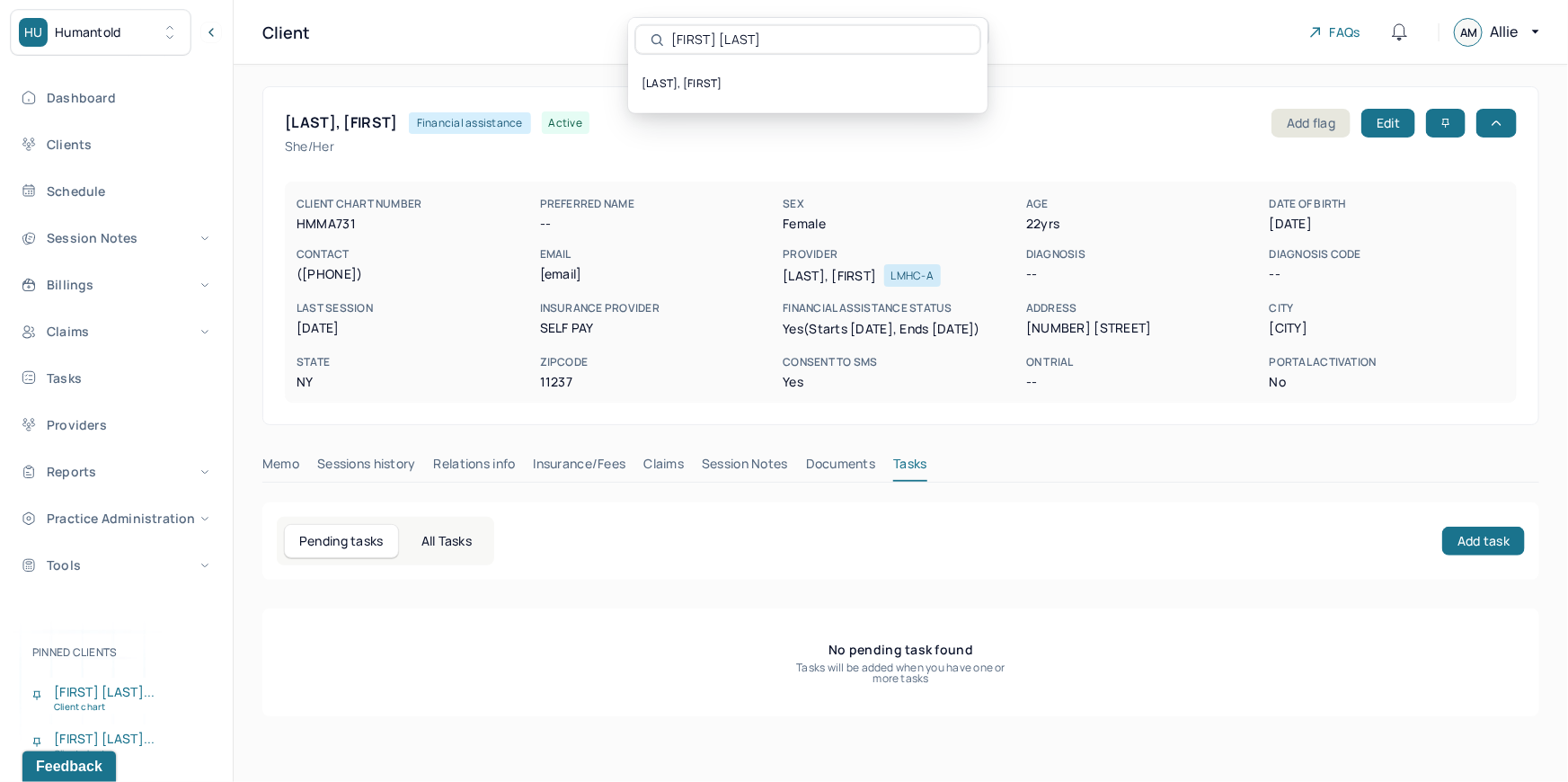 click on "[LAST], [FIRST]" at bounding box center [808, 84] 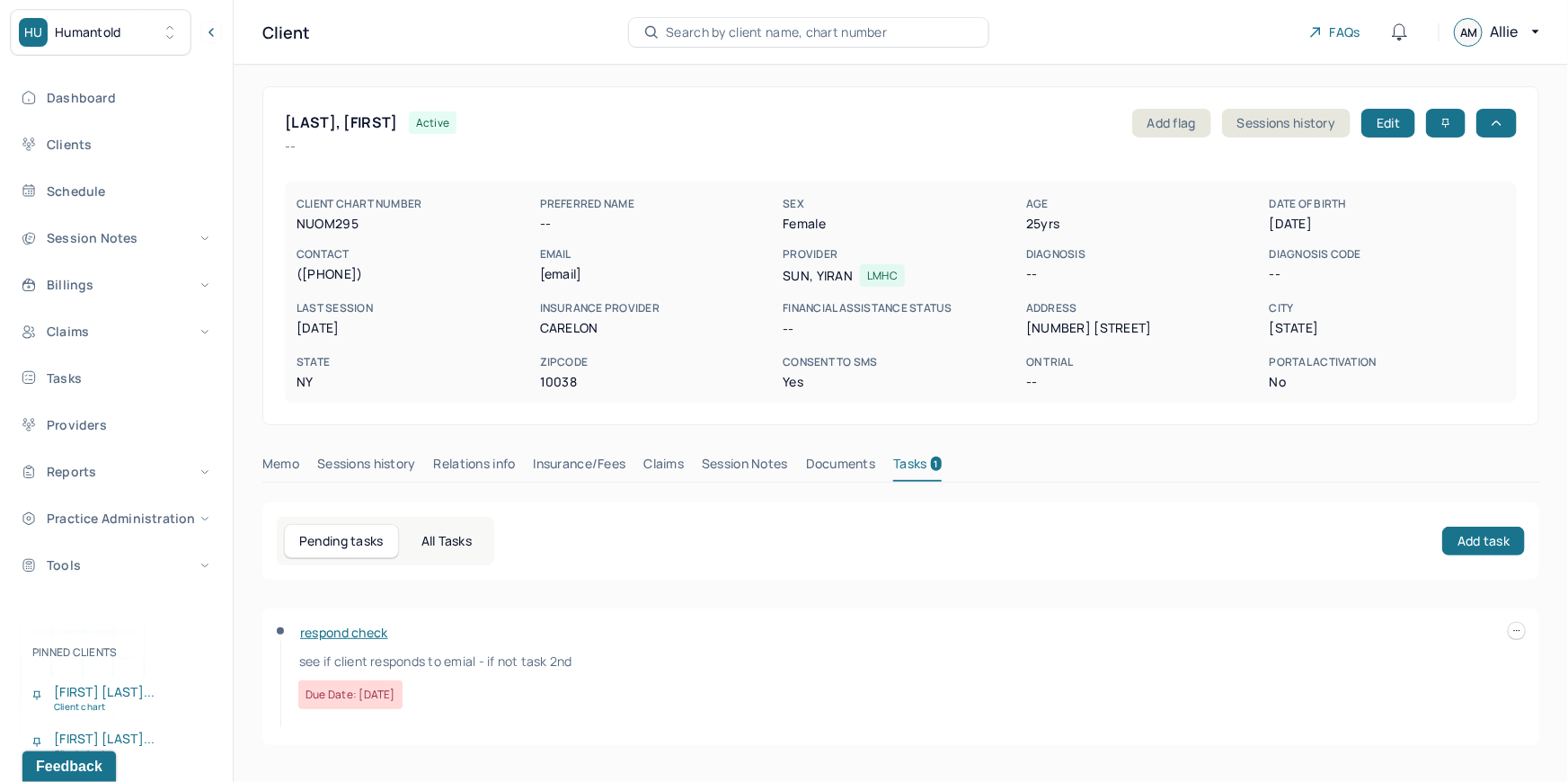 click on "Claims" at bounding box center (663, 467) 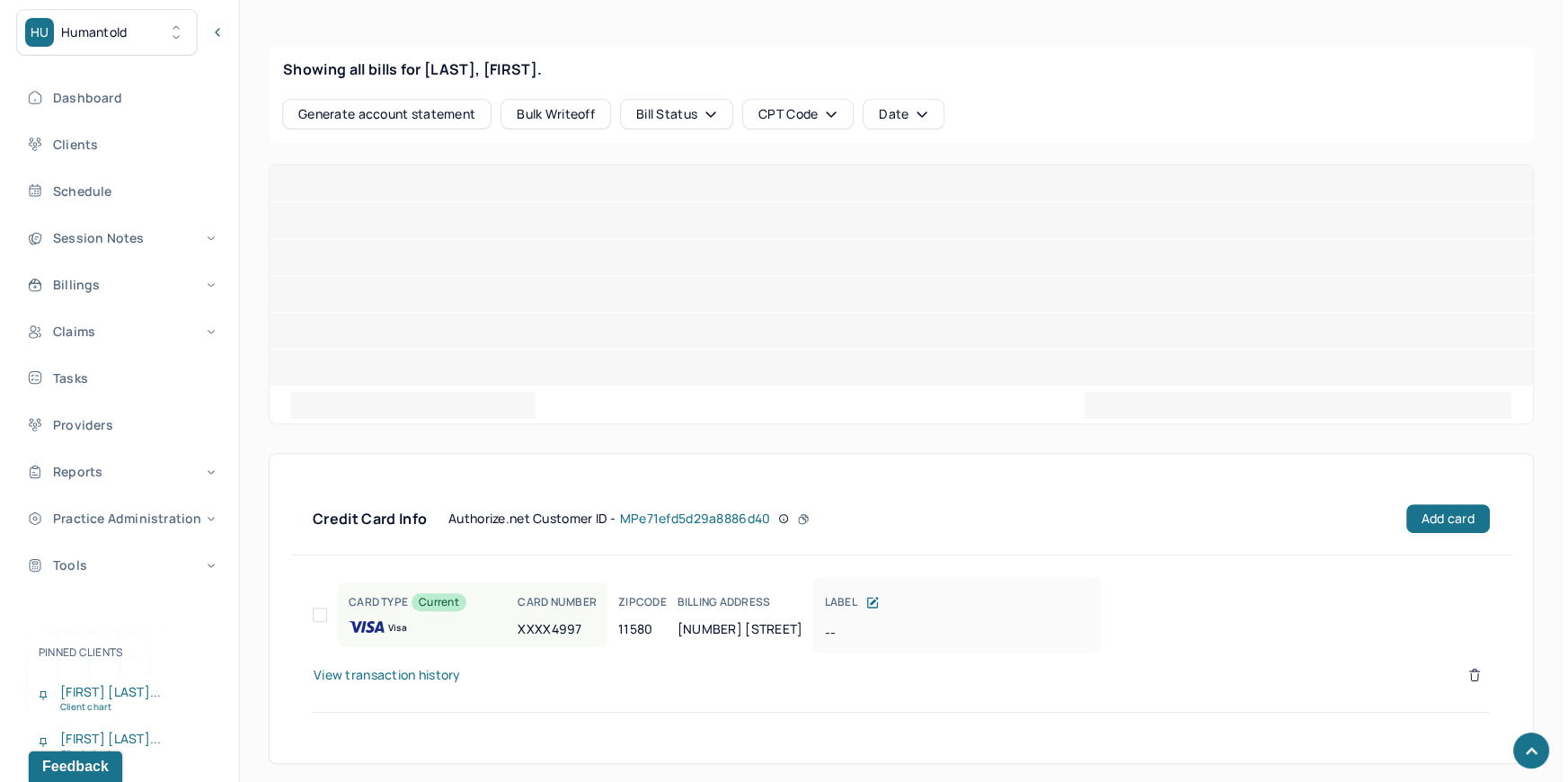 scroll, scrollTop: 665, scrollLeft: 0, axis: vertical 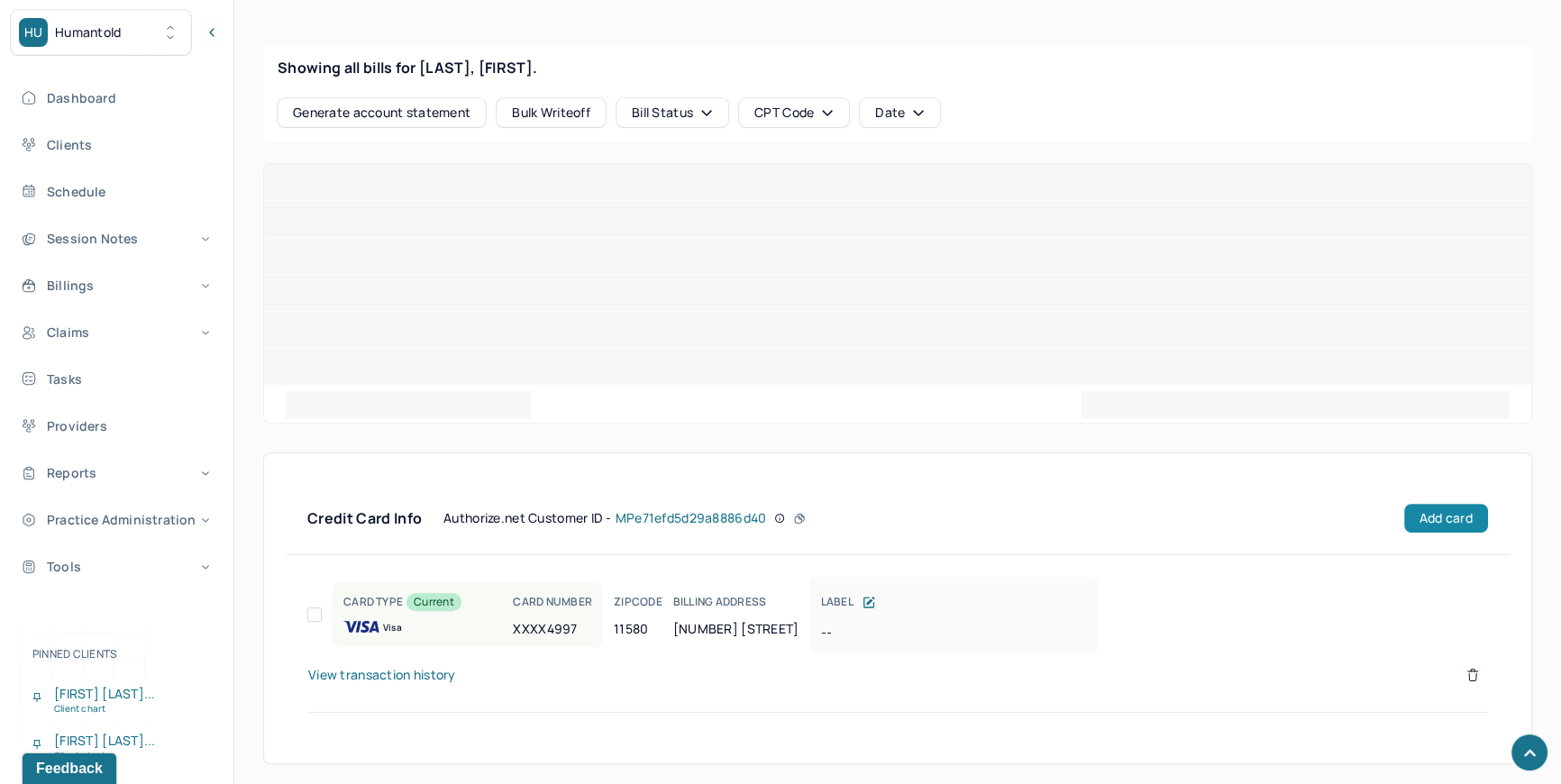 click on "Add card" at bounding box center [1446, 518] 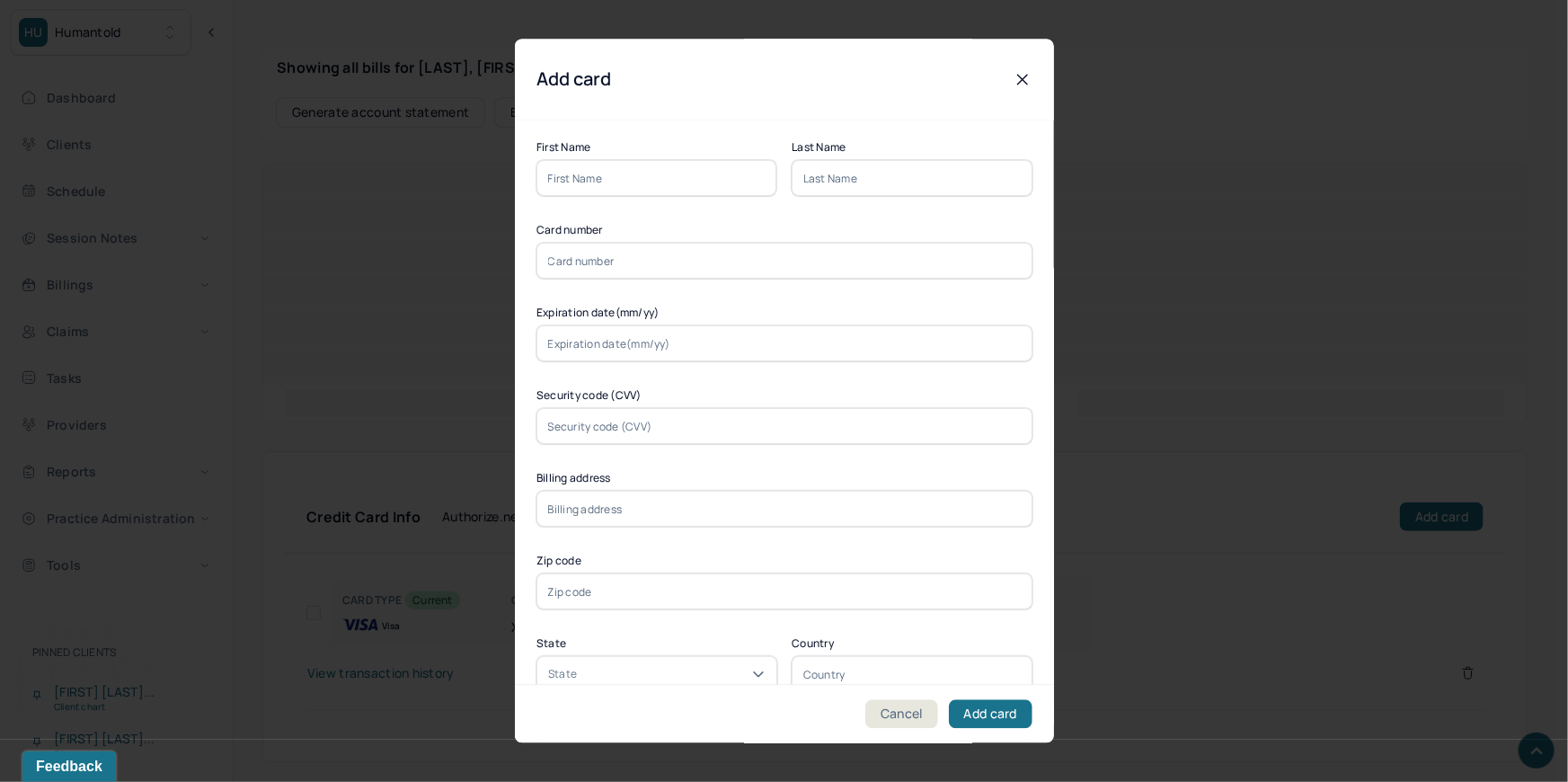 click at bounding box center [657, 179] 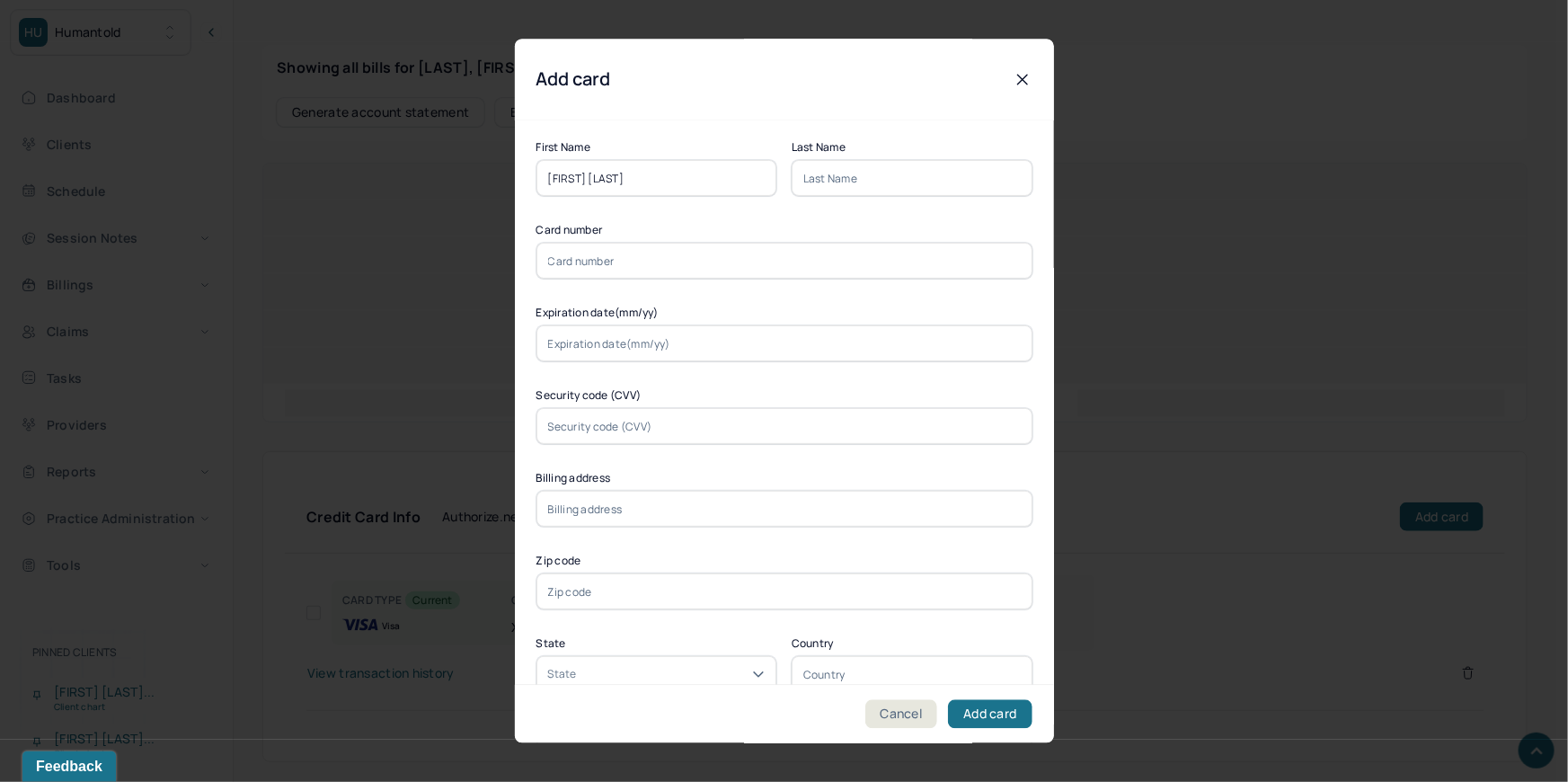 drag, startPoint x: 670, startPoint y: 182, endPoint x: 594, endPoint y: 184, distance: 76.026311 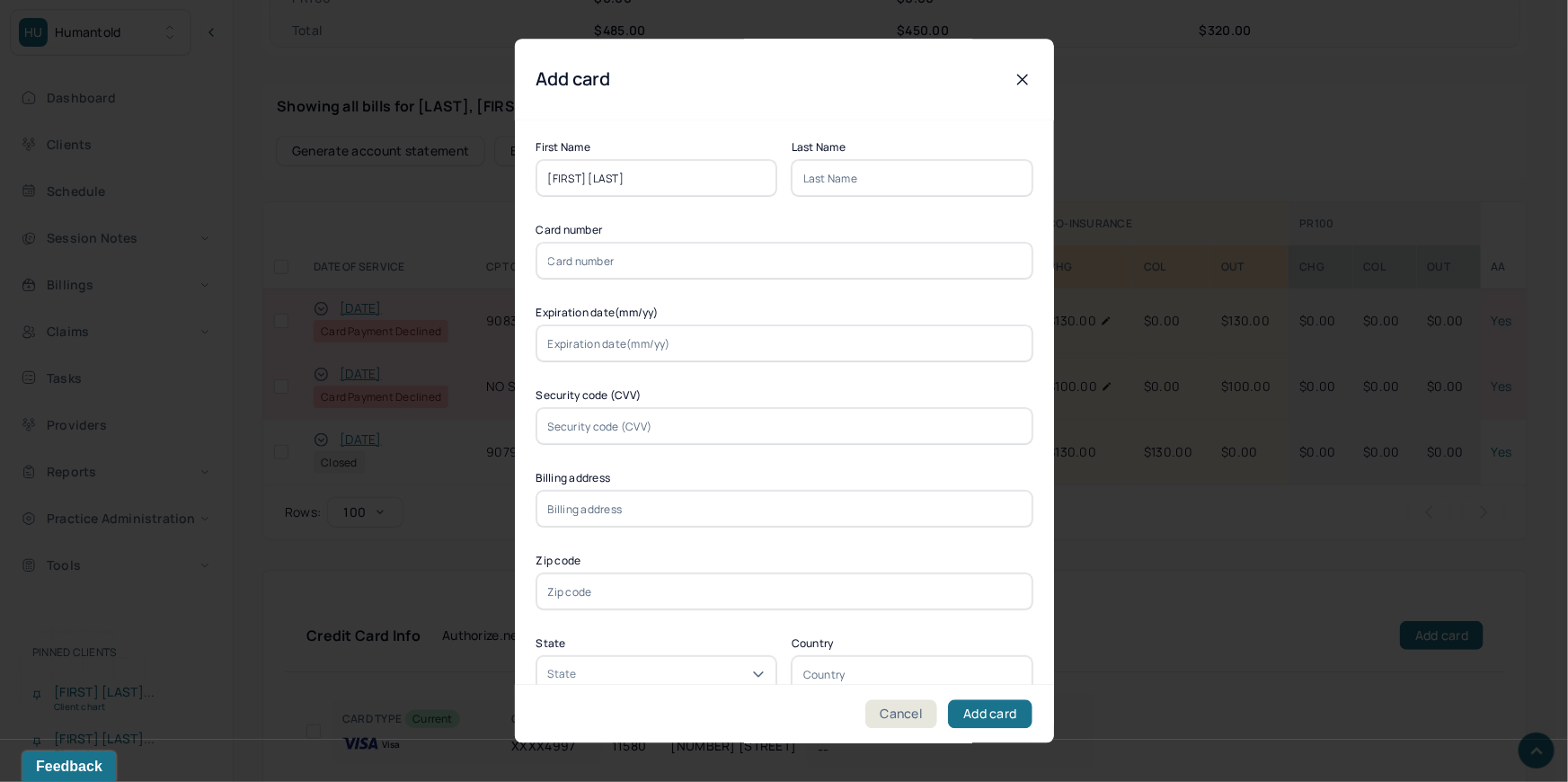 scroll, scrollTop: 703, scrollLeft: 0, axis: vertical 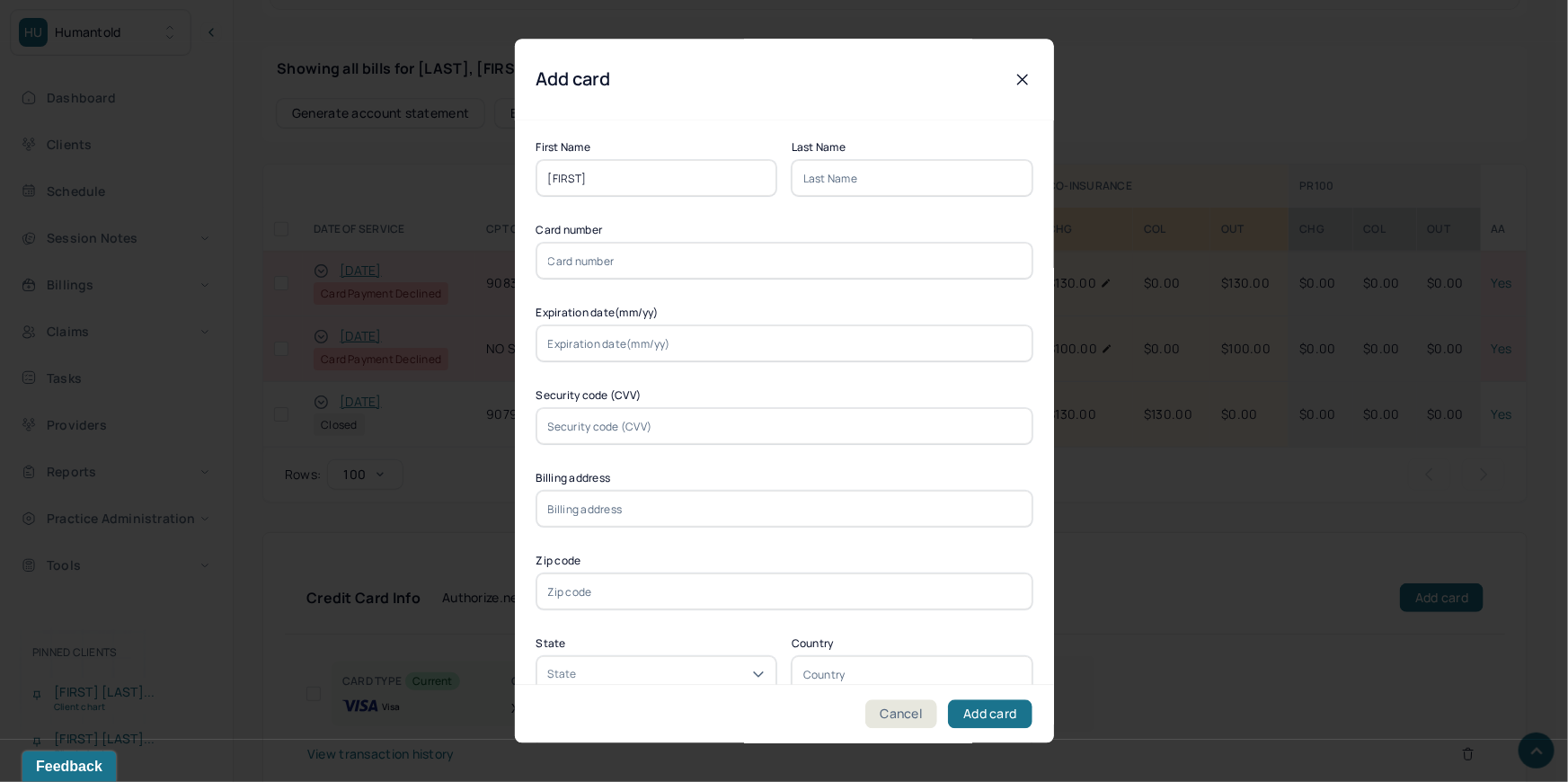 type on "[FIRST]" 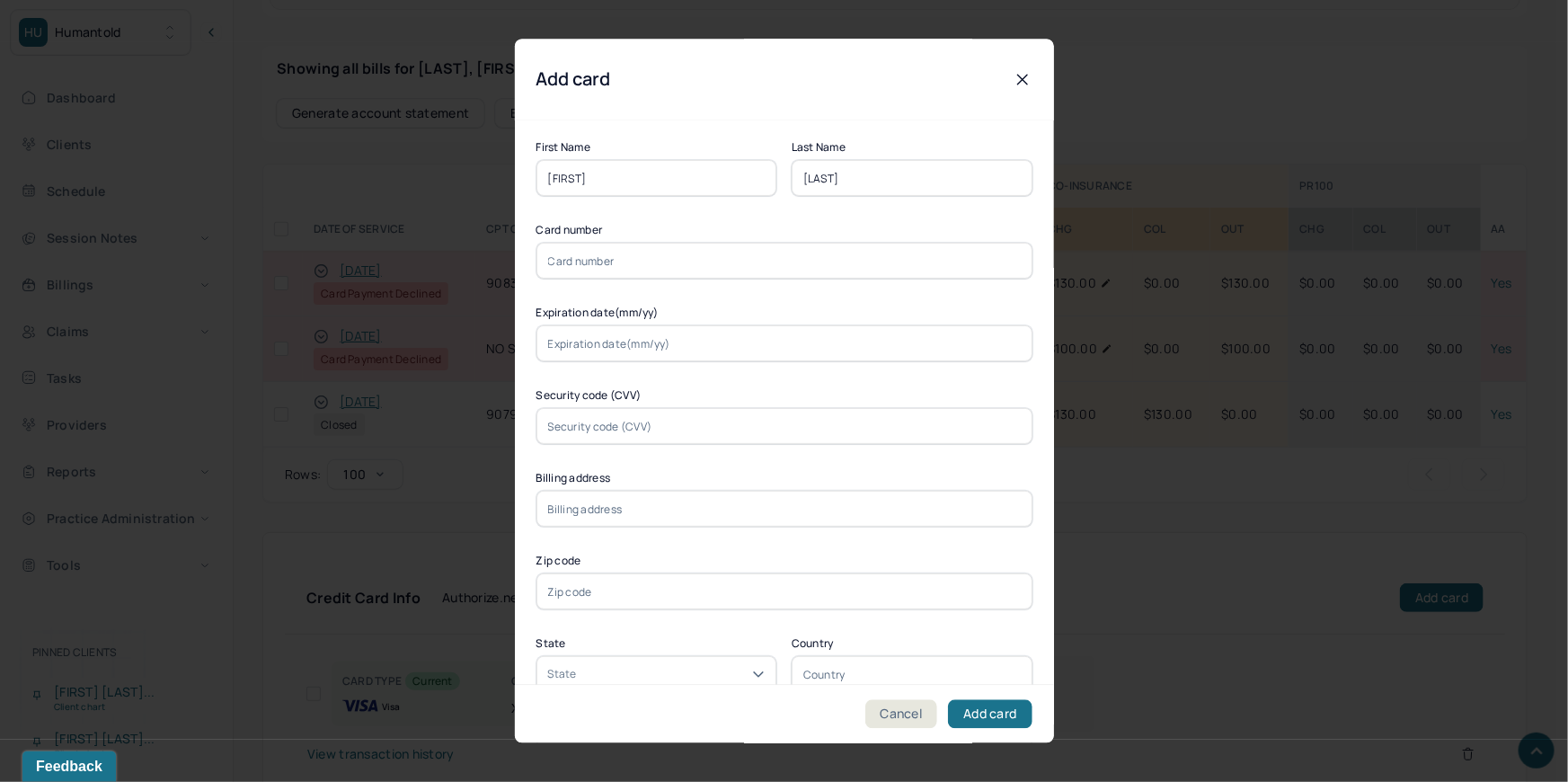 type on "[LAST]" 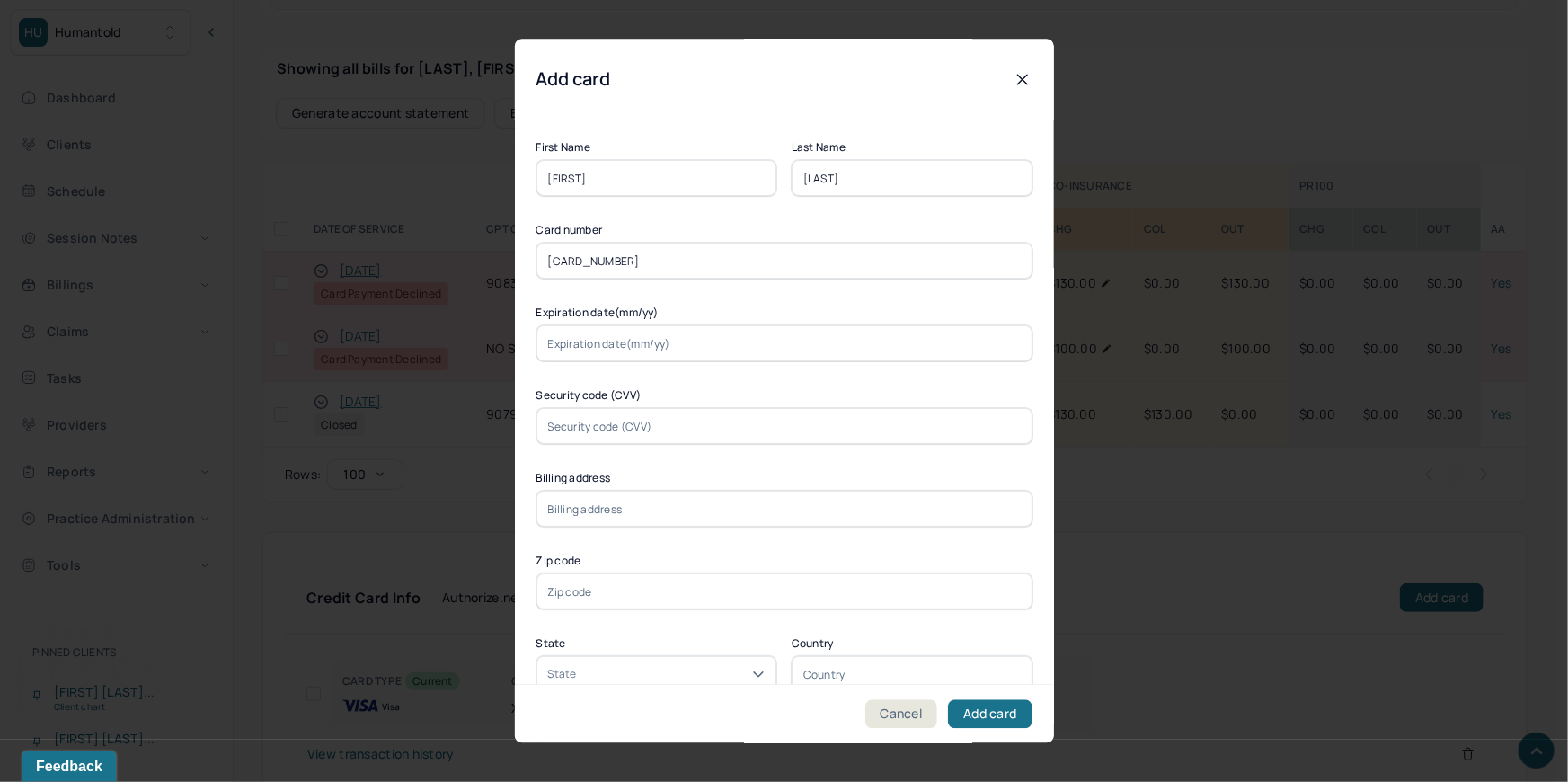 type on "[CARD_NUMBER]" 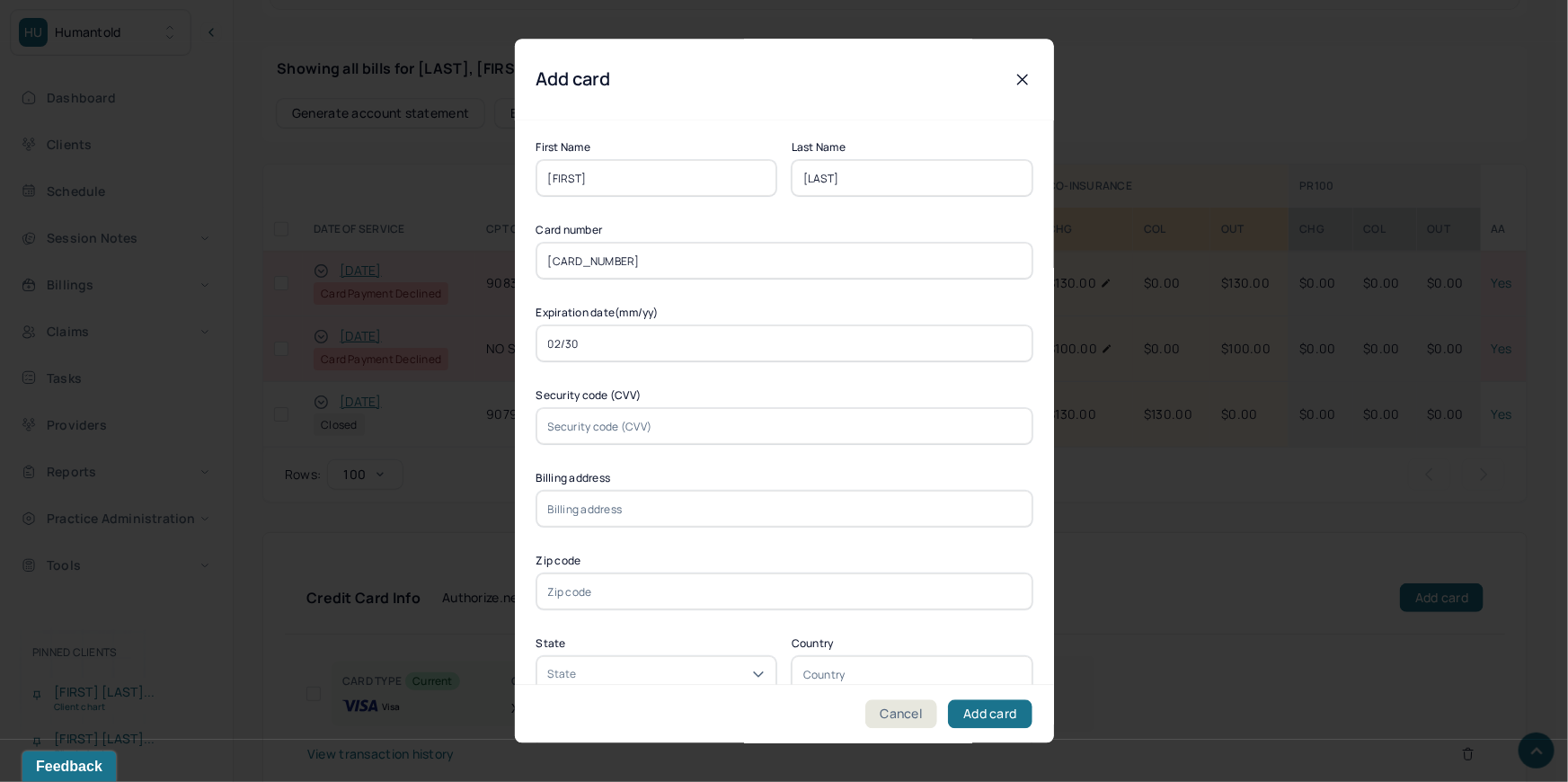 type on "02/30" 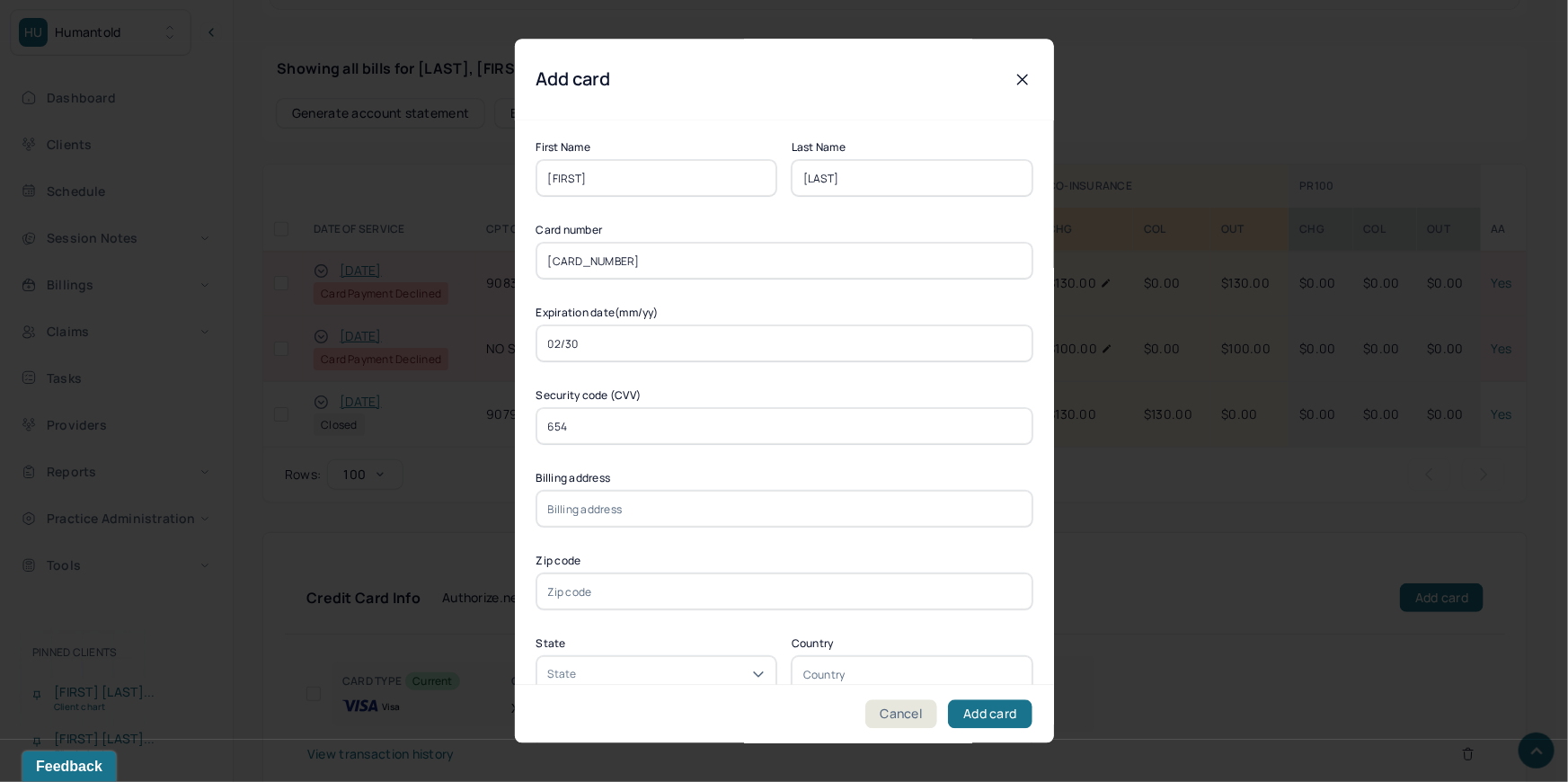 type on "654" 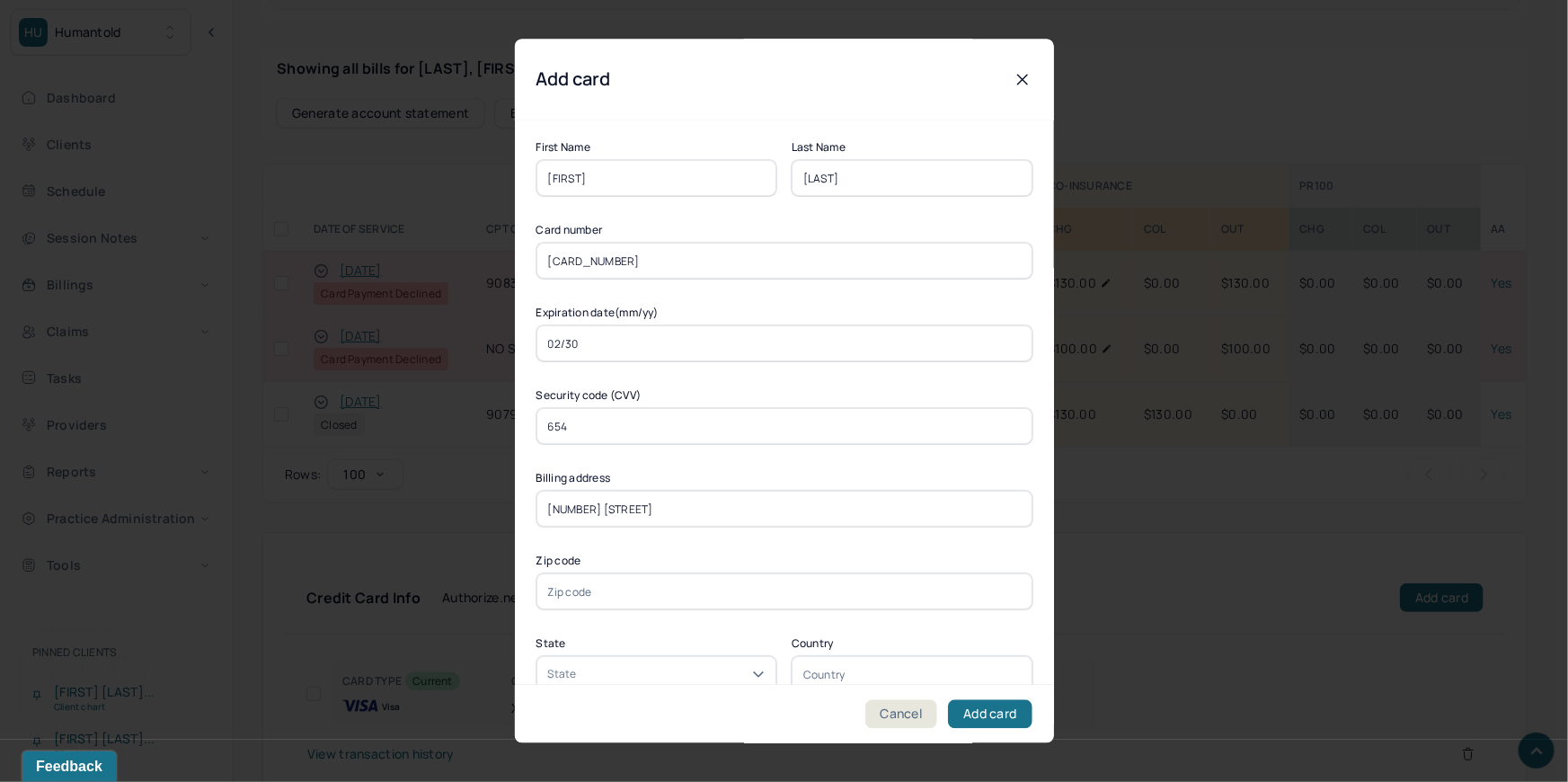 type on "[NUMBER] [STREET]" 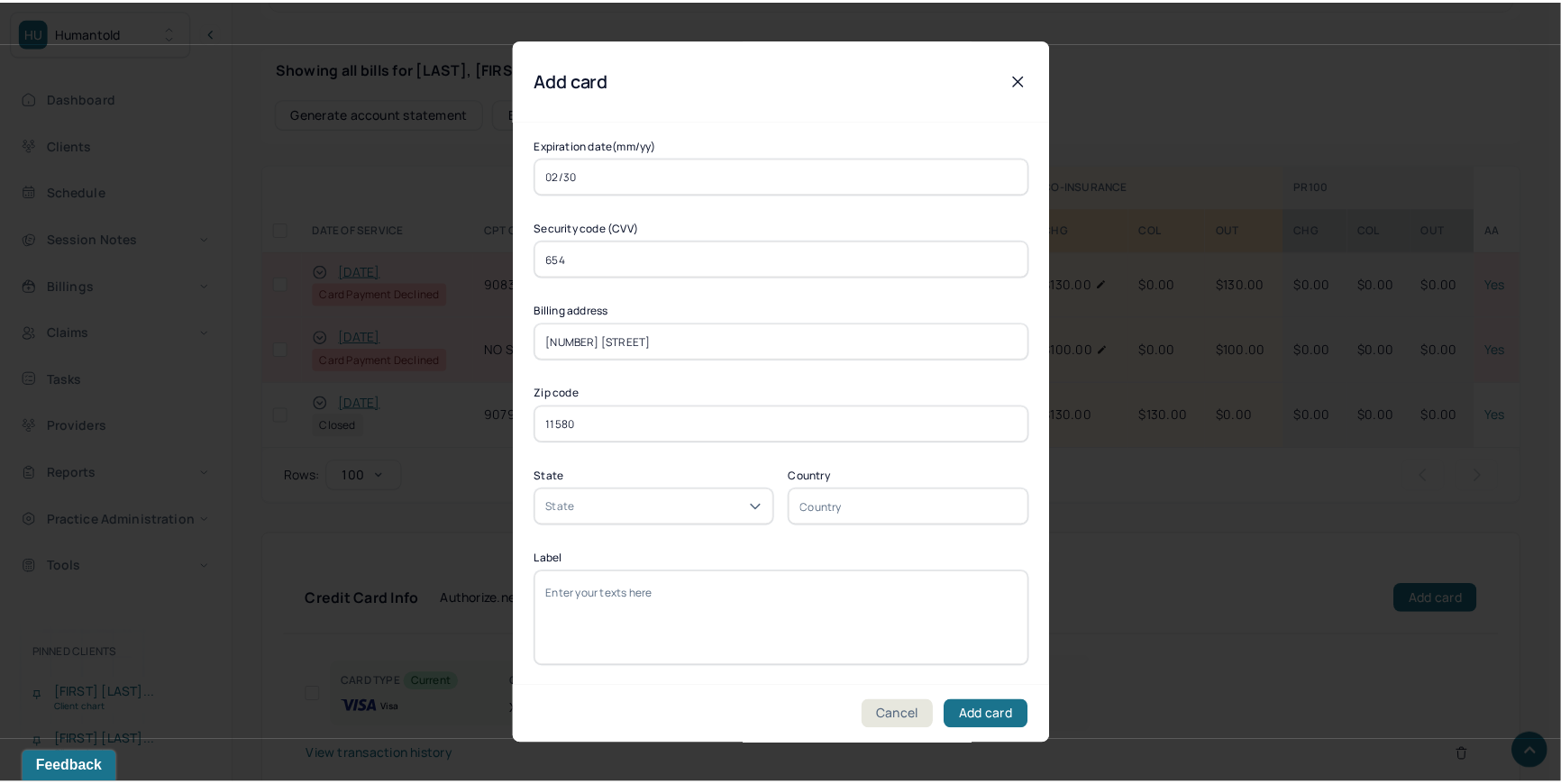 scroll, scrollTop: 170, scrollLeft: 0, axis: vertical 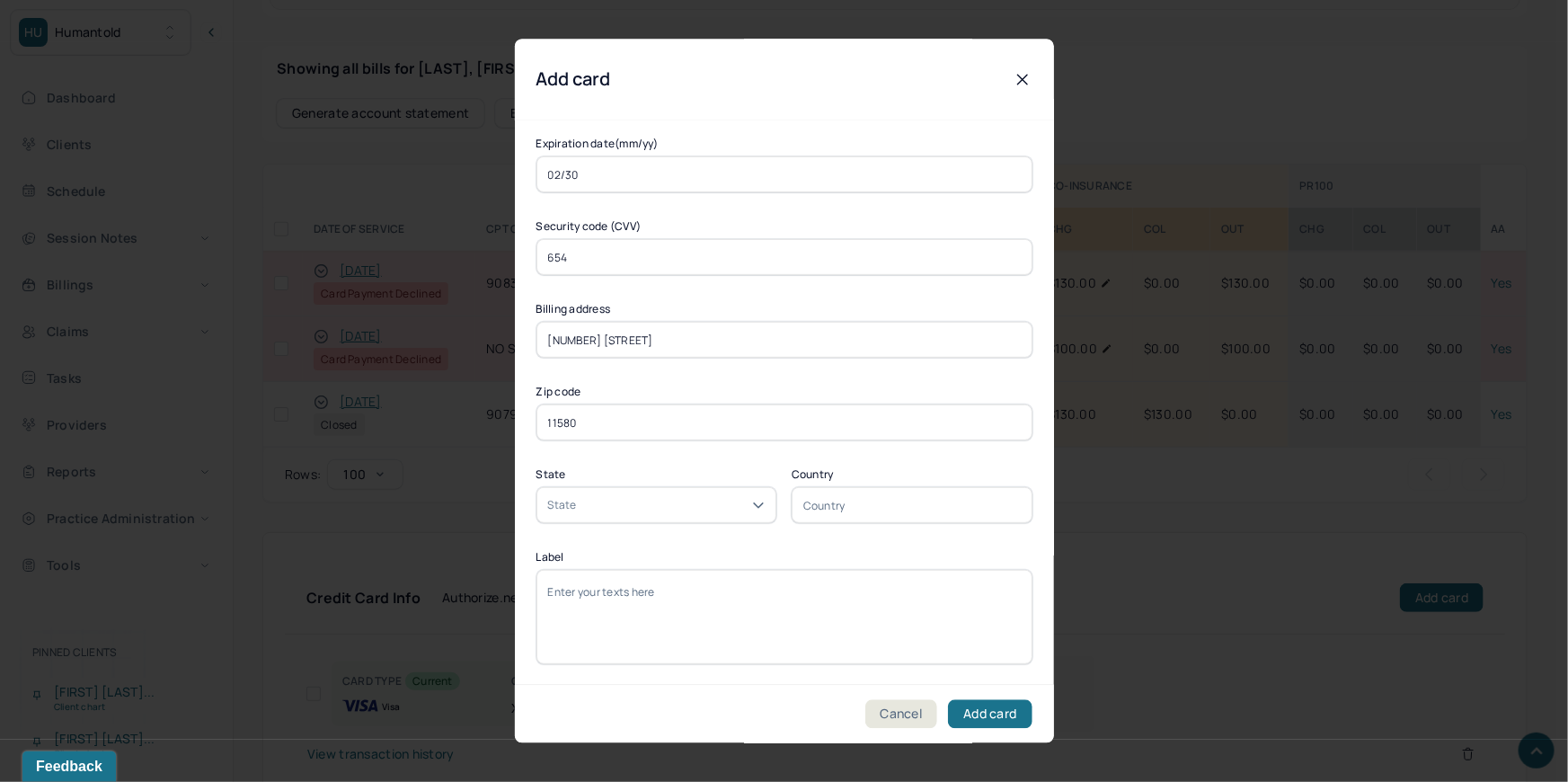 type on "11580" 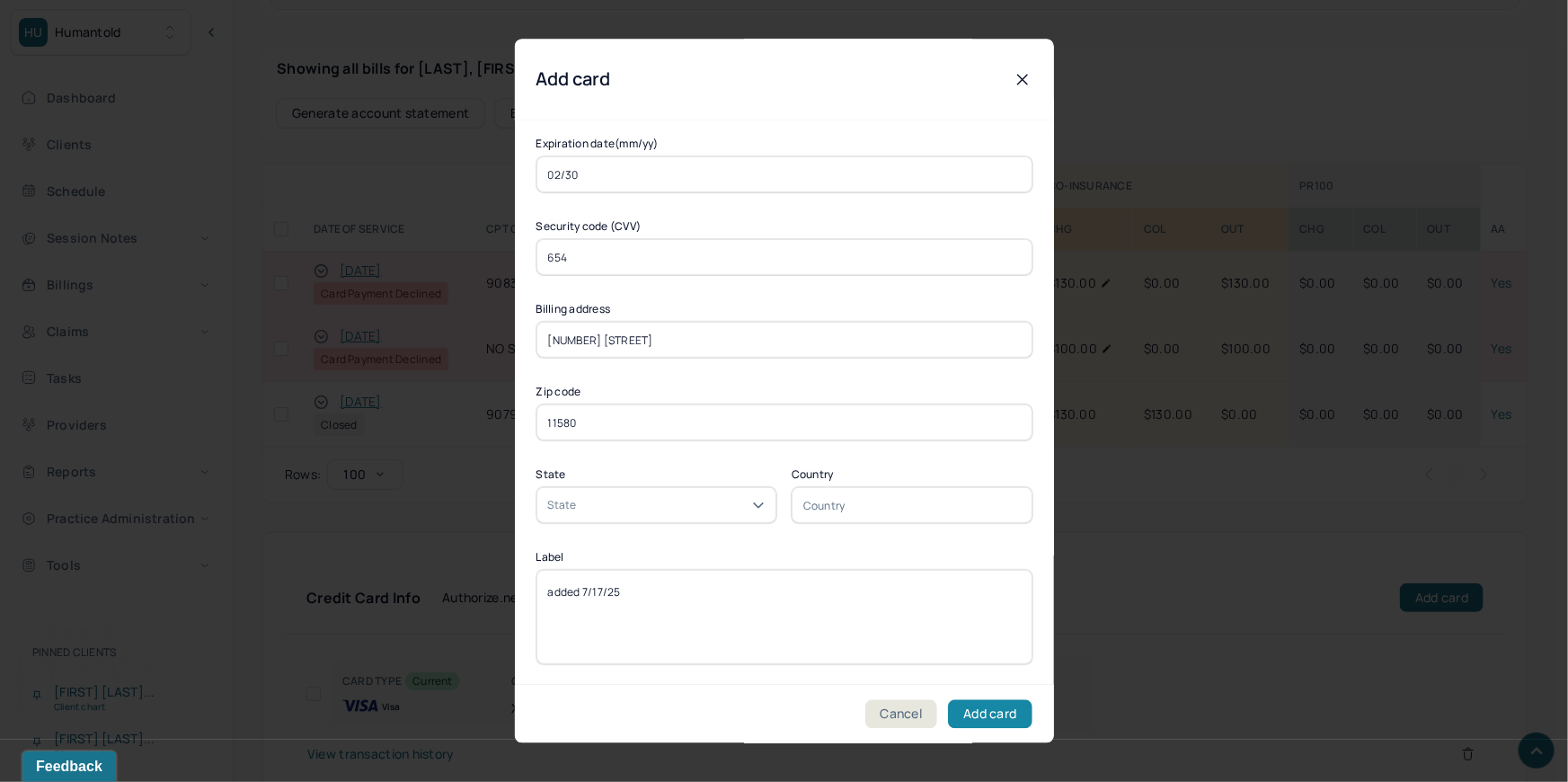 type on "added 7/17/25" 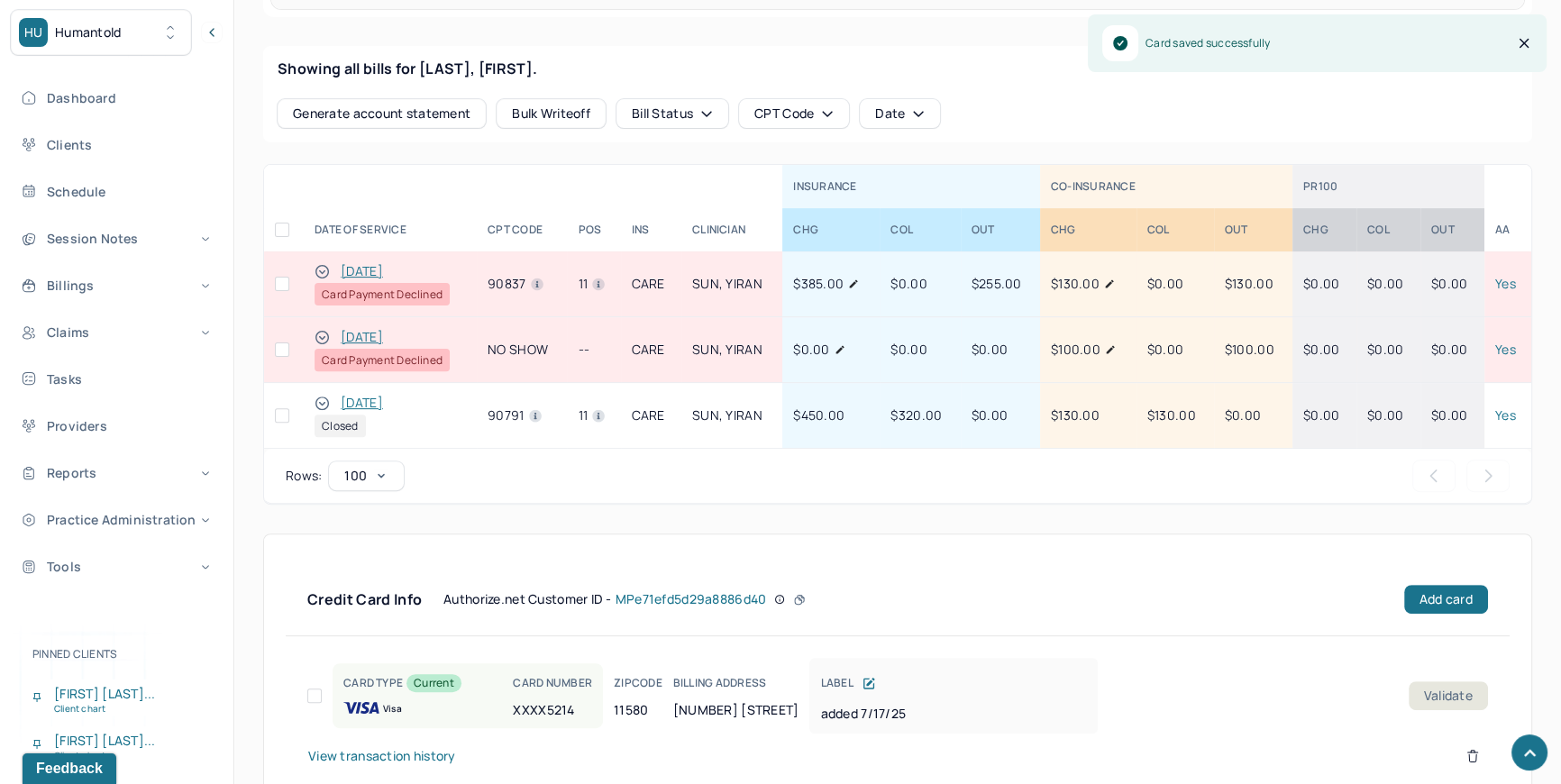 click on "Validate" at bounding box center [1448, 696] 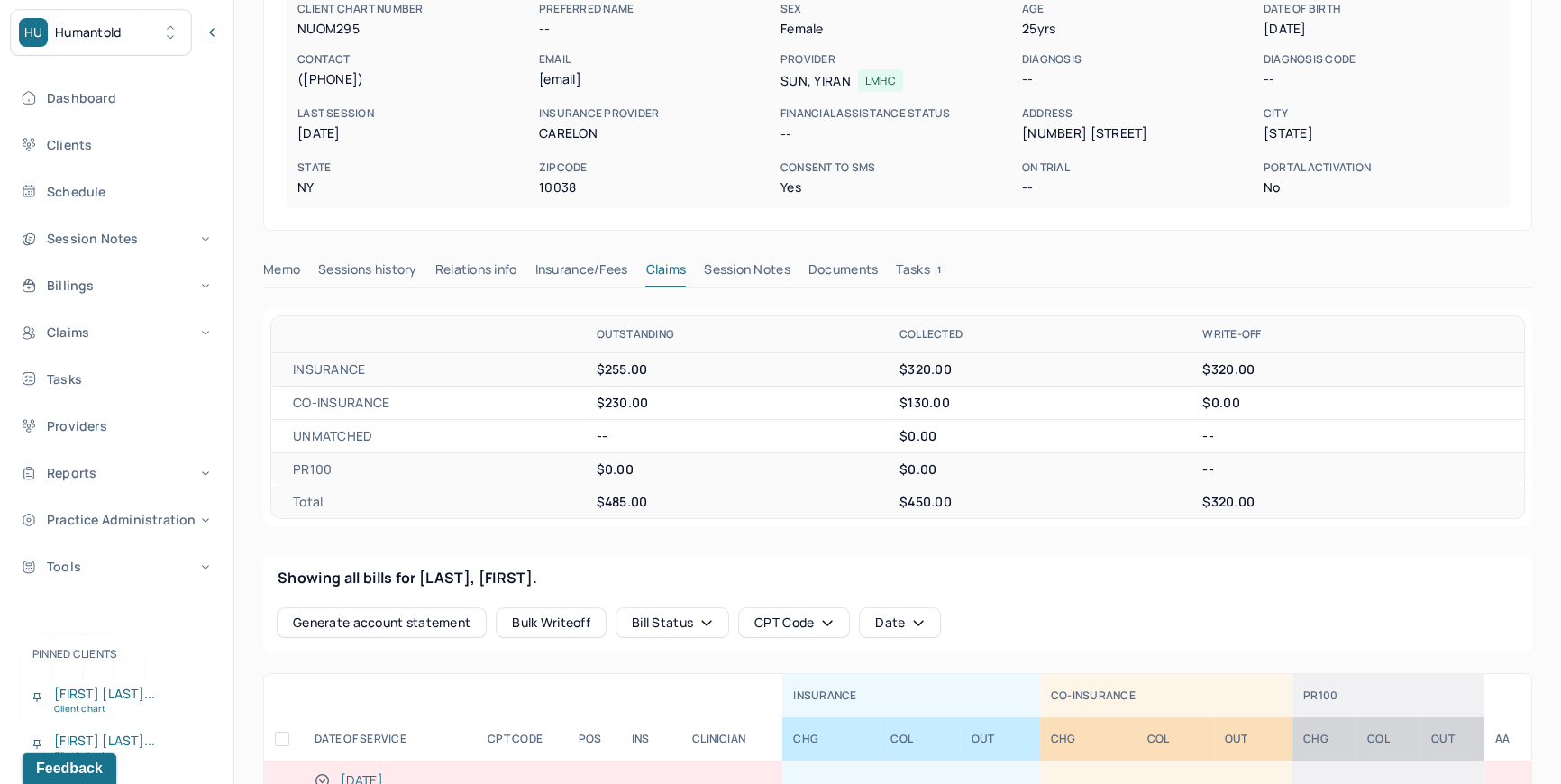 scroll, scrollTop: 0, scrollLeft: 0, axis: both 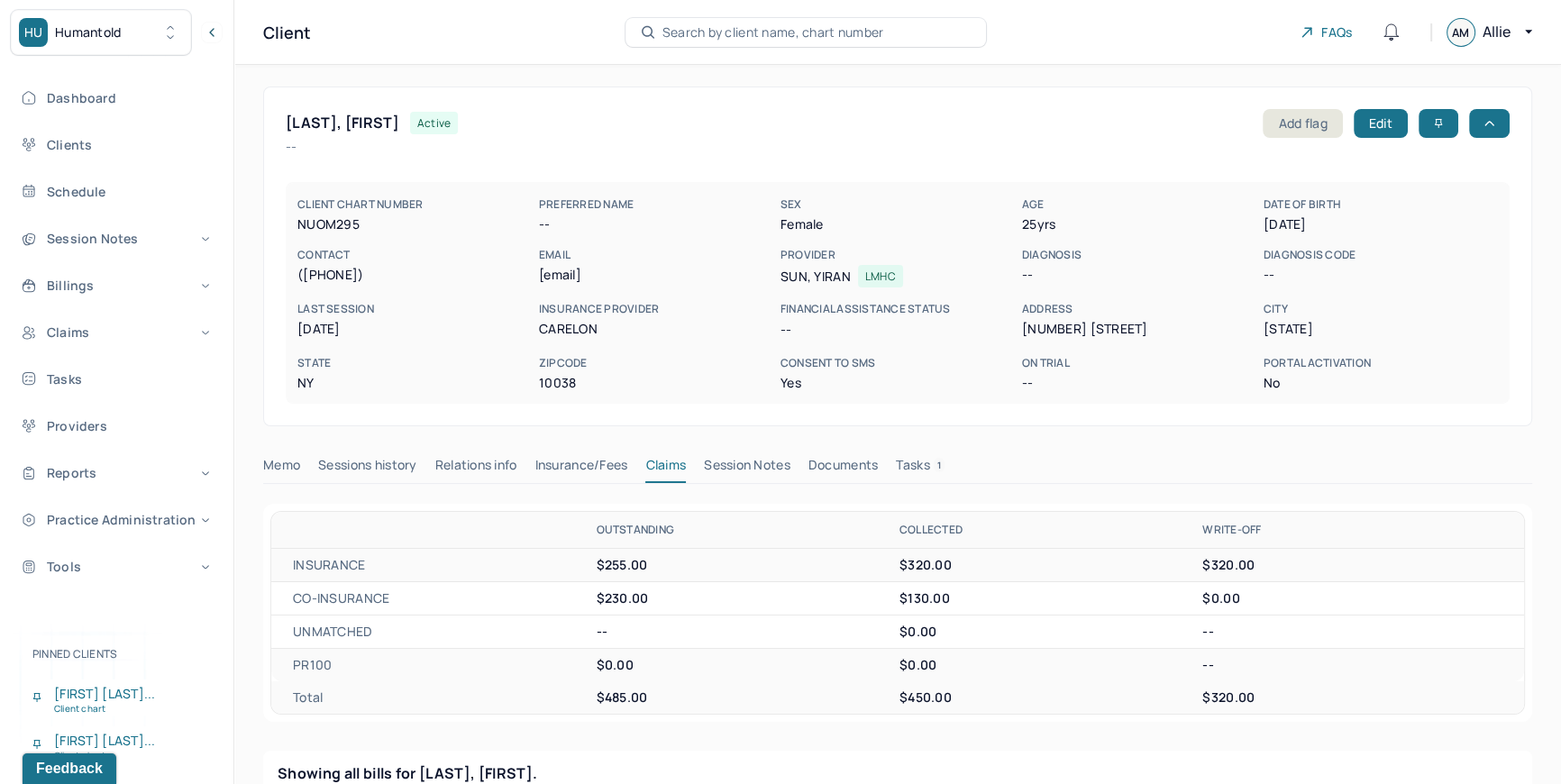 click on "Search by client name, chart number" at bounding box center [806, 32] 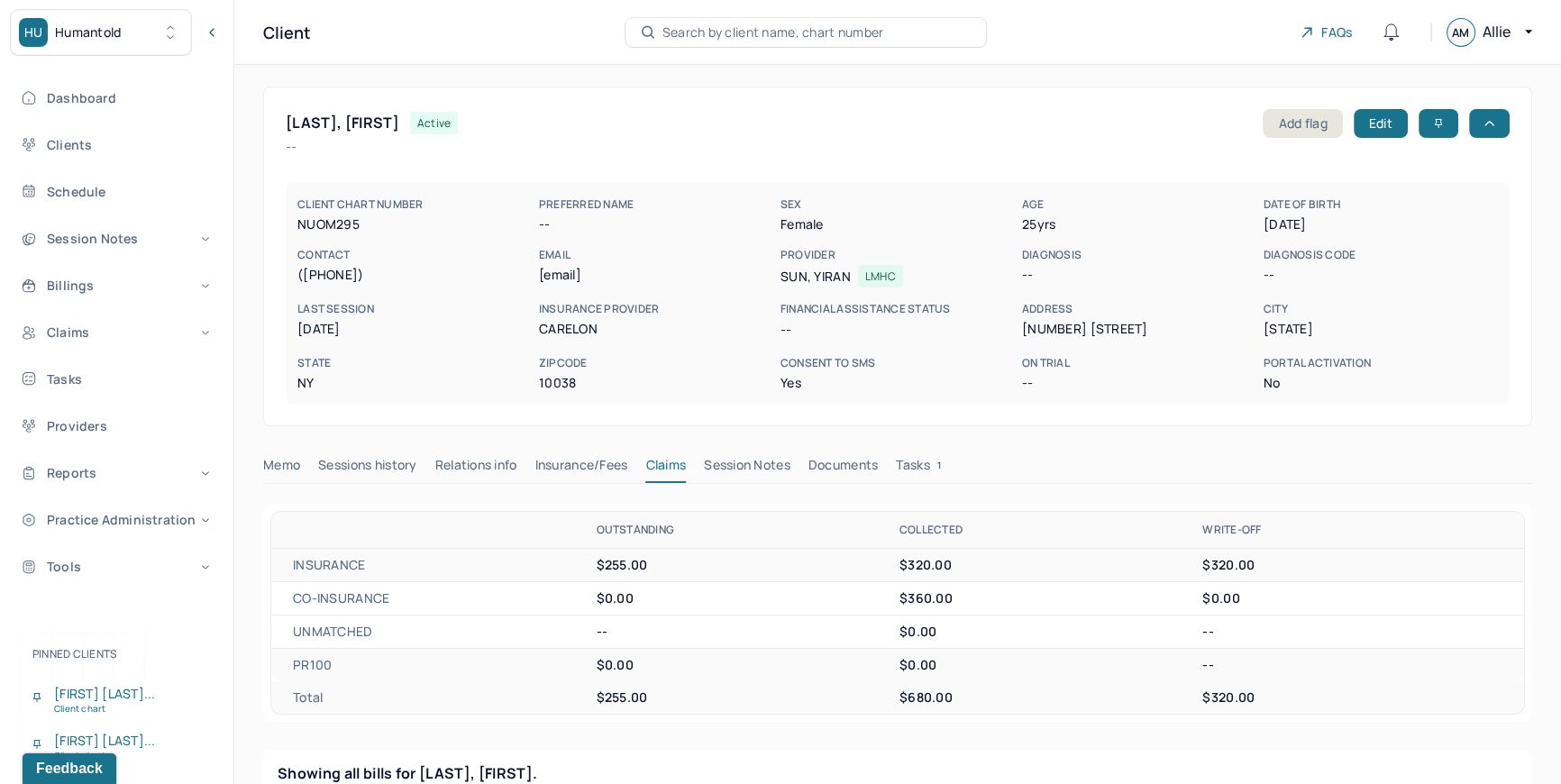 click on "[LAST], [FIRST] active   Add flag     Edit               -- CLIENT CHART NUMBER NUOM295 PREFERRED NAME -- SEX female AGE 25  yrs DATE OF BIRTH [DATE]  CONTACT [PHONE] EMAIL [EMAIL] PROVIDER SUN, YIRAN LMHC DIAGNOSIS -- DIAGNOSIS CODE -- LAST SESSION [DATE] insurance provider CARELON FINANCIAL ASSISTANCE STATUS -- Address [NUMBER] [STREET] Apt [NUMBER] City [CITY] State [STATE] Zipcode 10038 Consent to Sms Yes On Trial -- Portal Activation No" at bounding box center [898, 256] 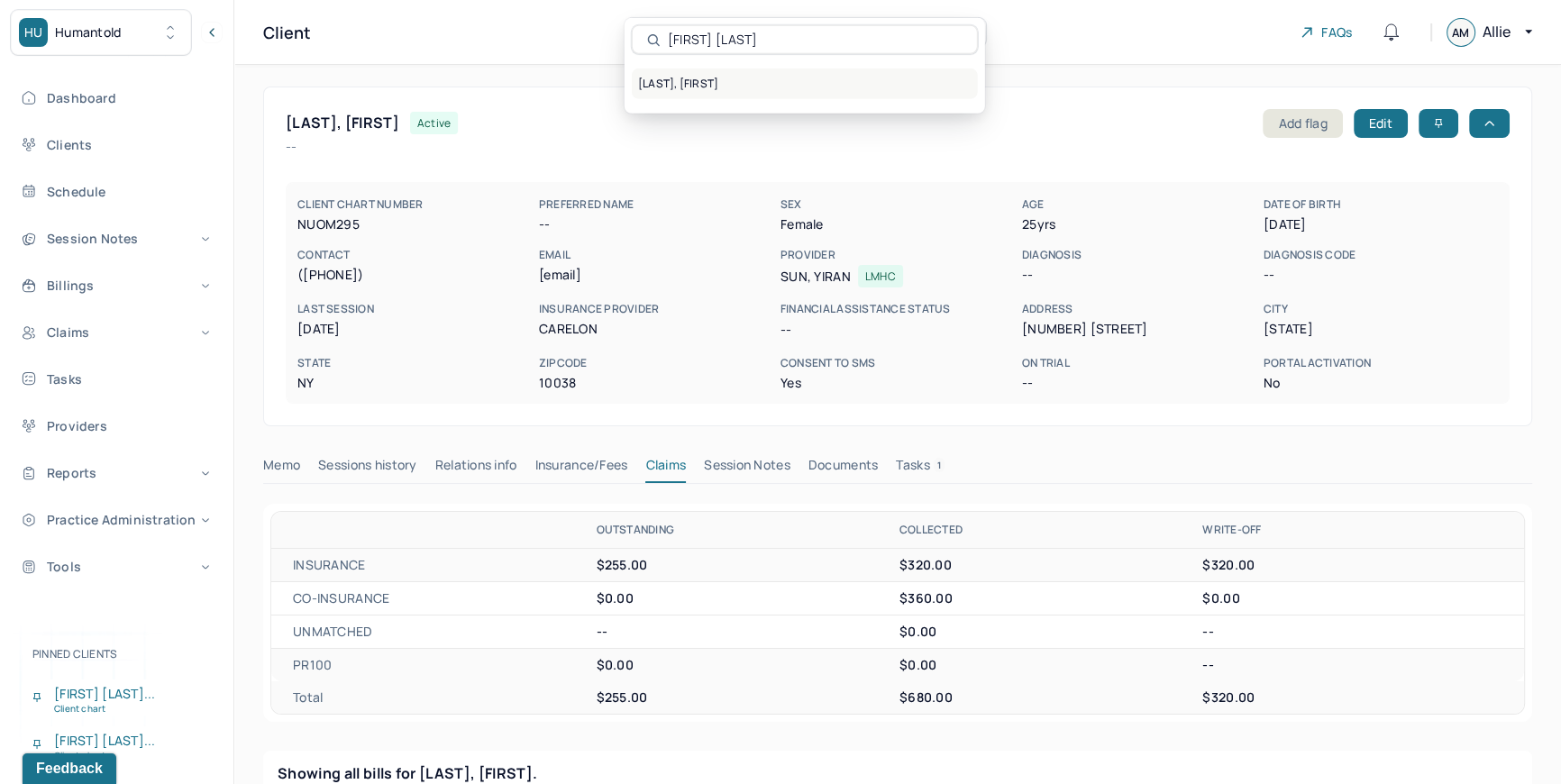 type on "[FIRST] [LAST]" 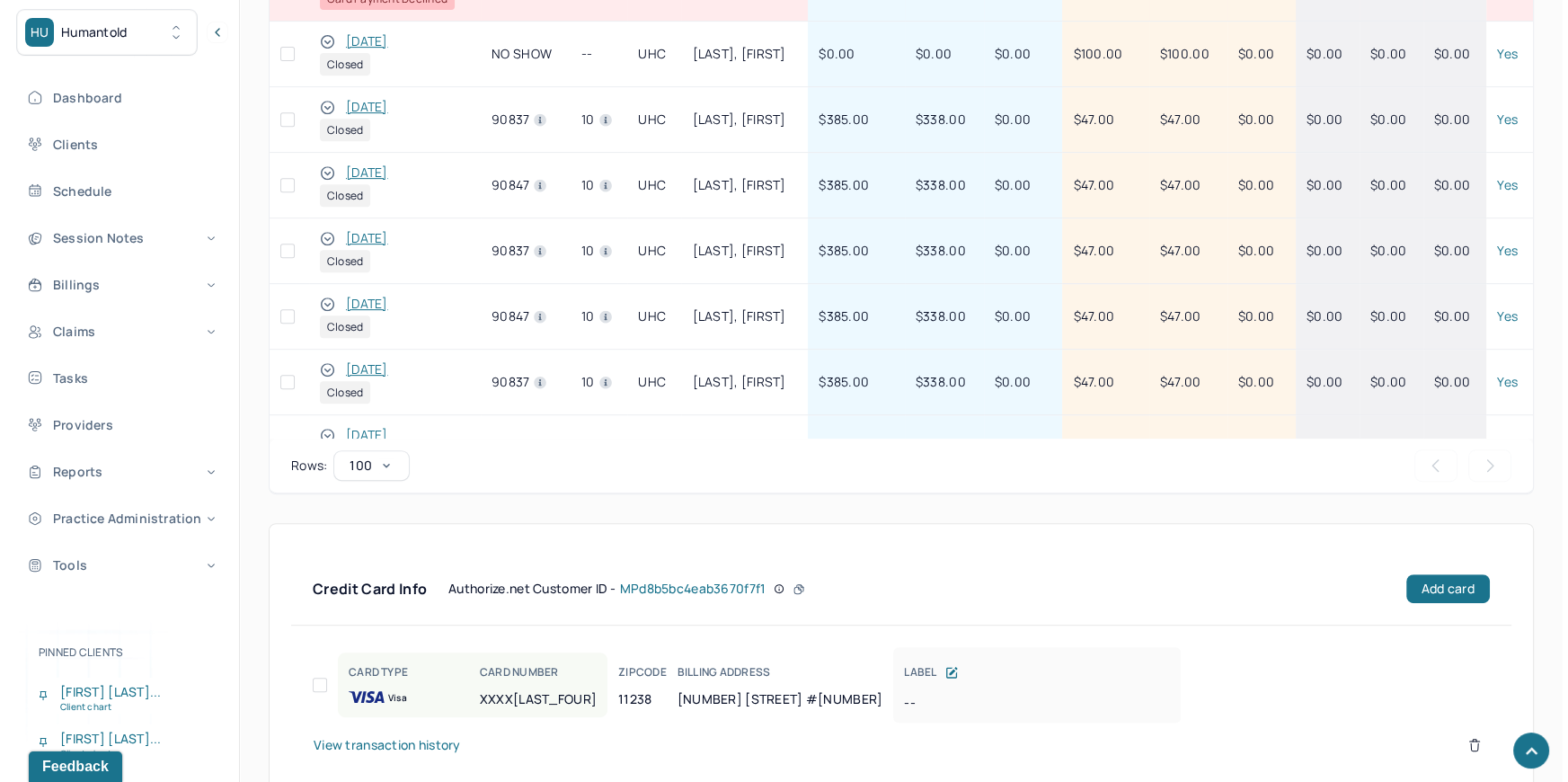 scroll, scrollTop: 1401, scrollLeft: 0, axis: vertical 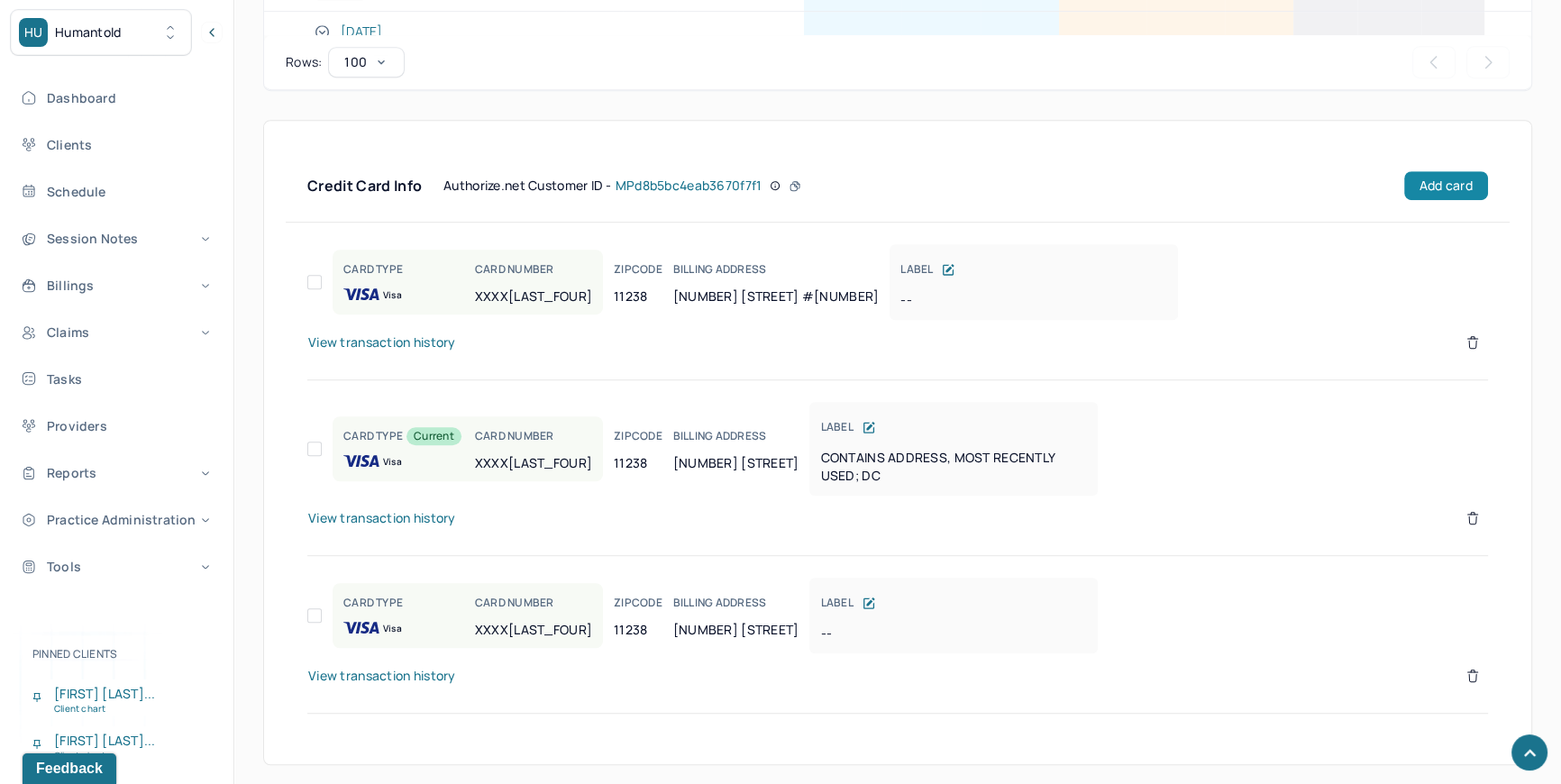 click on "Add card" at bounding box center [1446, 186] 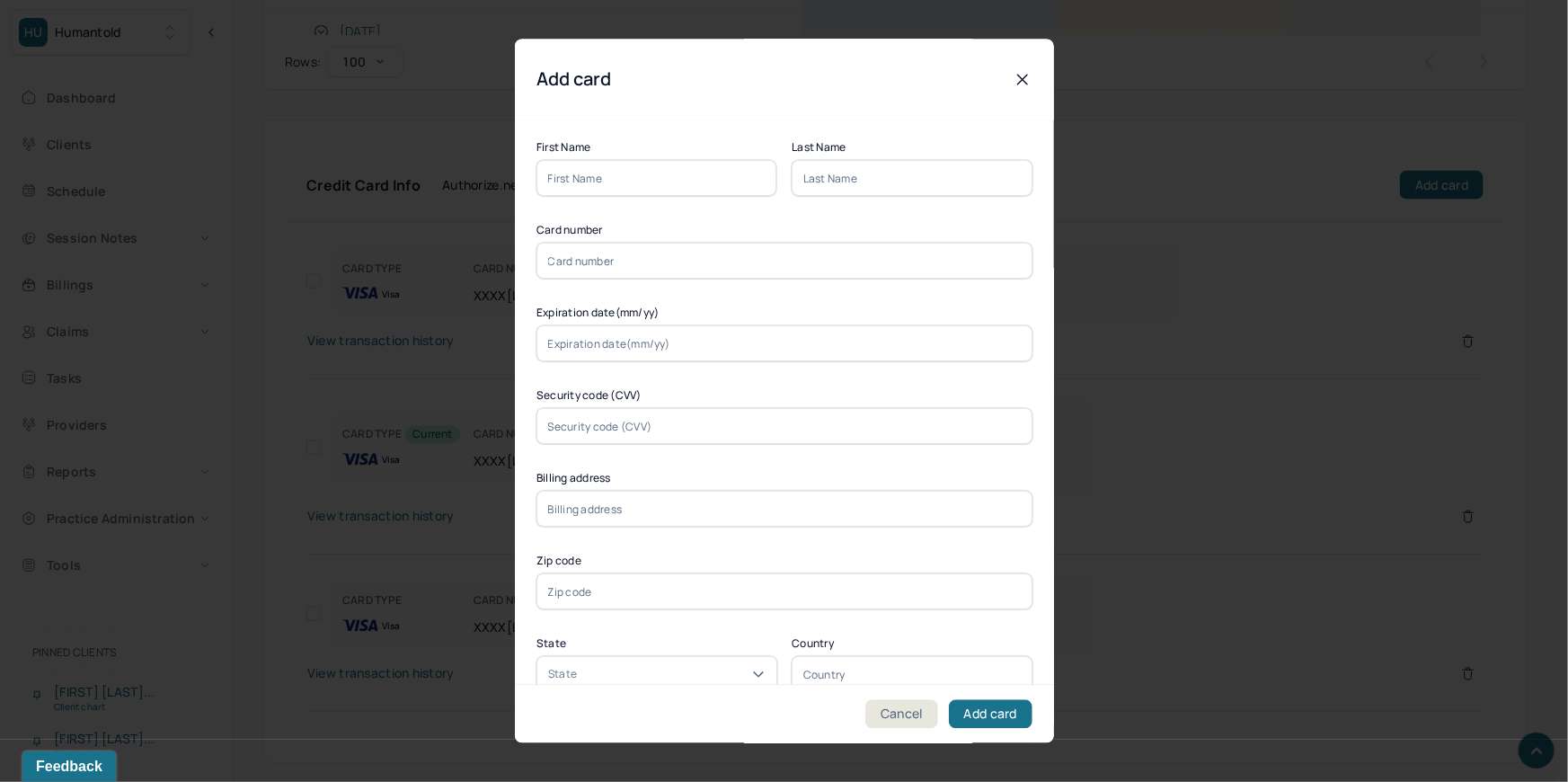 click at bounding box center [657, 179] 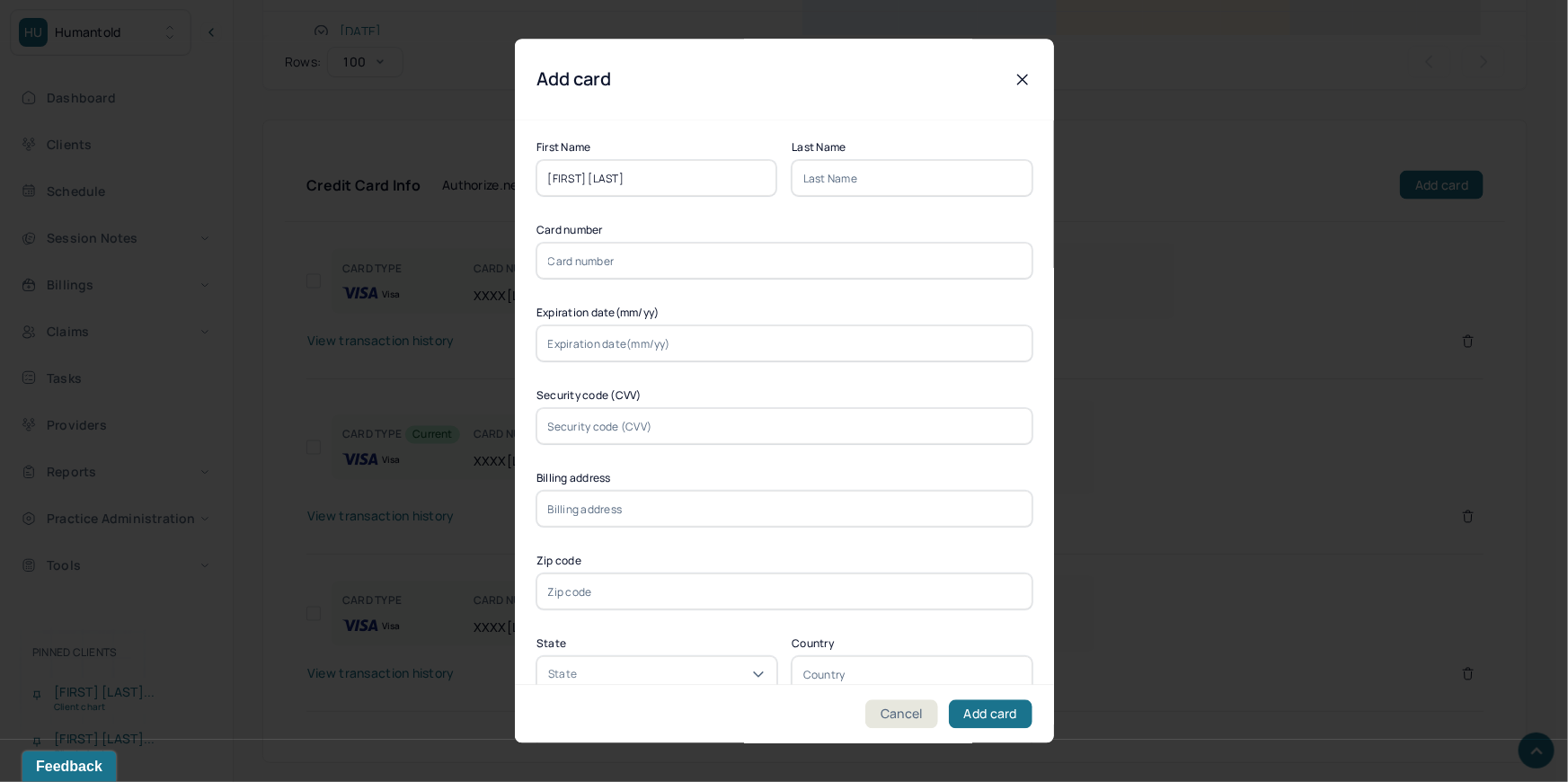 drag, startPoint x: 632, startPoint y: 179, endPoint x: 586, endPoint y: 180, distance: 46.010868 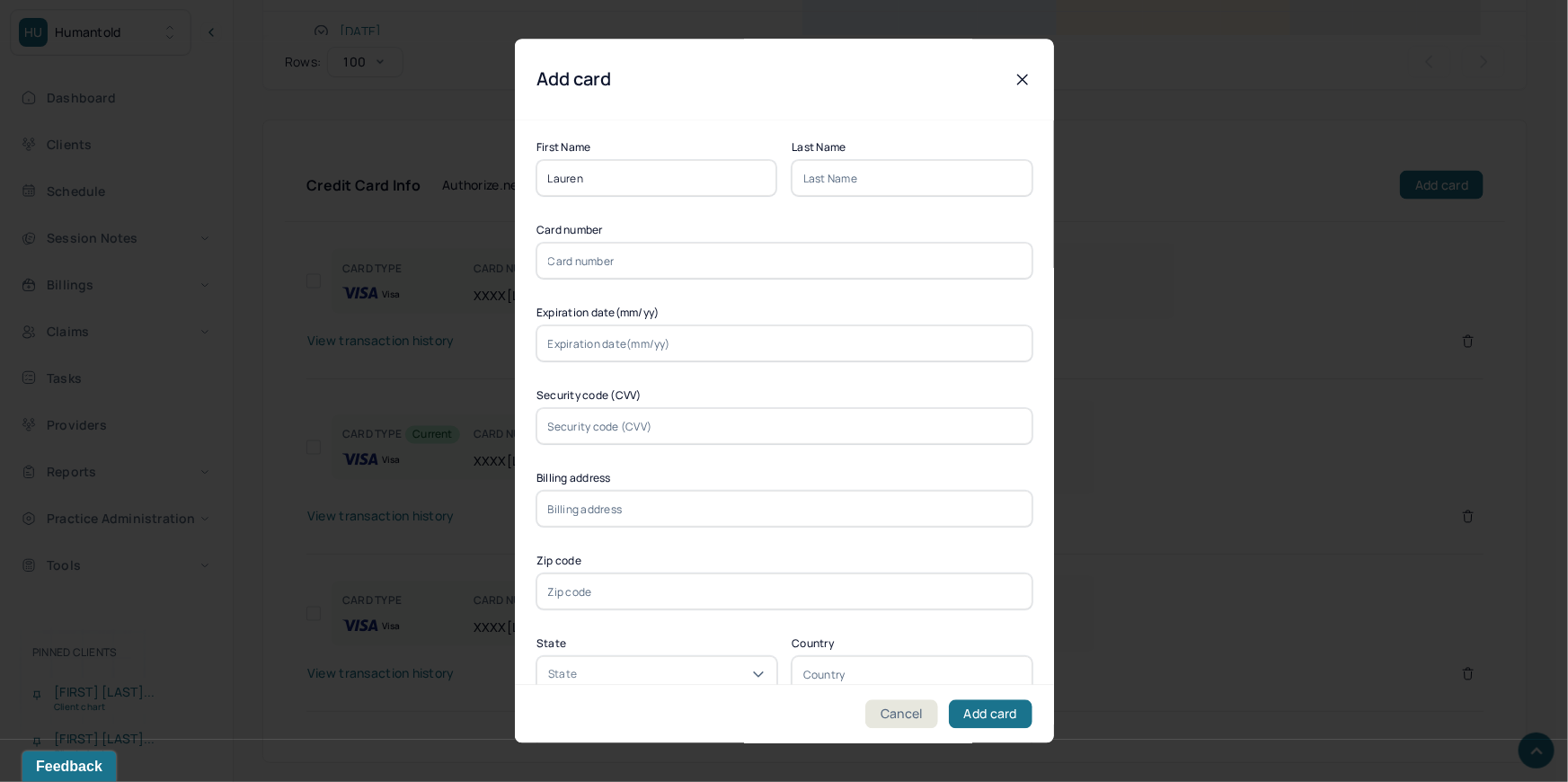 type on "Lauren" 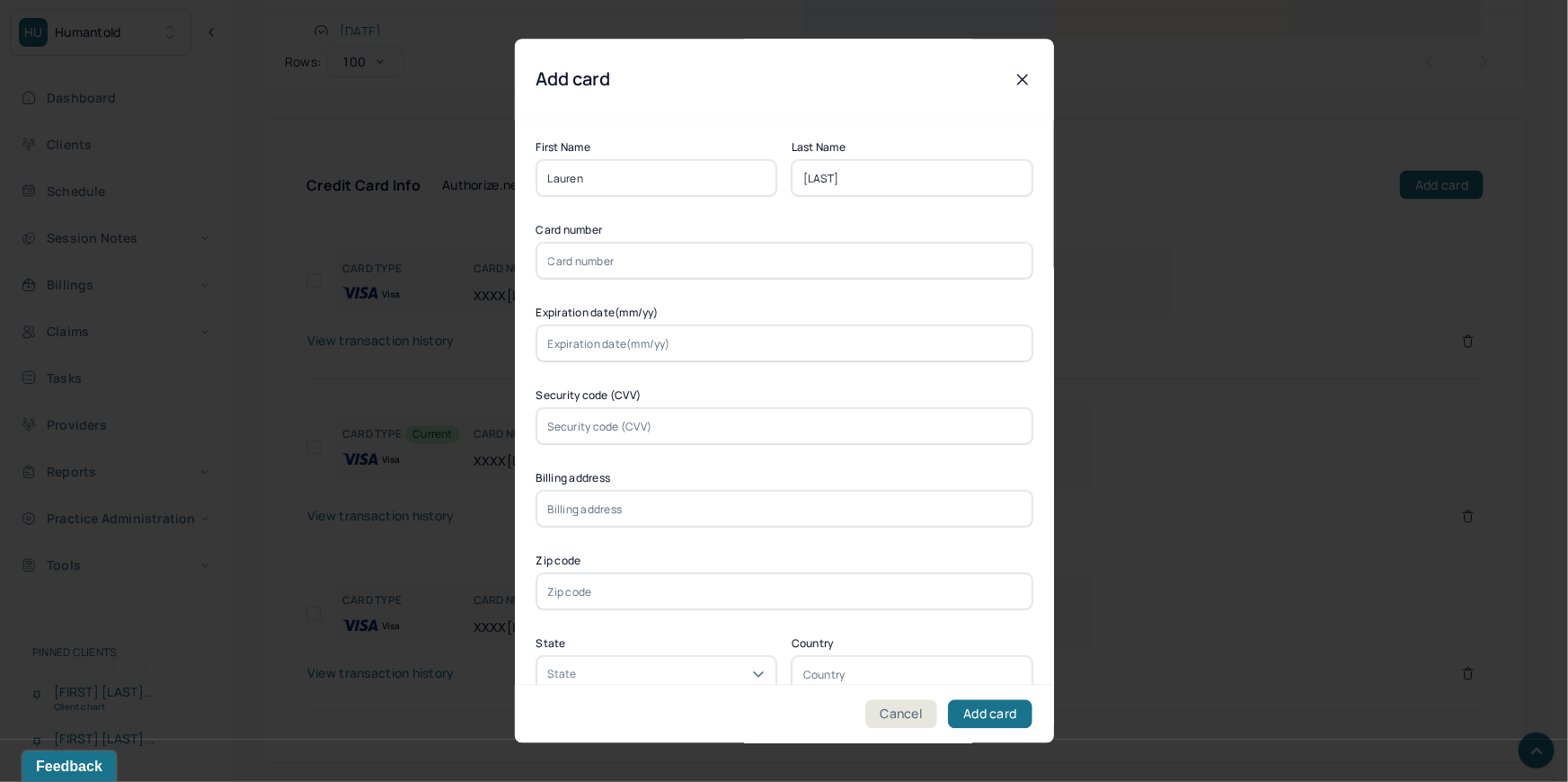 type on "[LAST]" 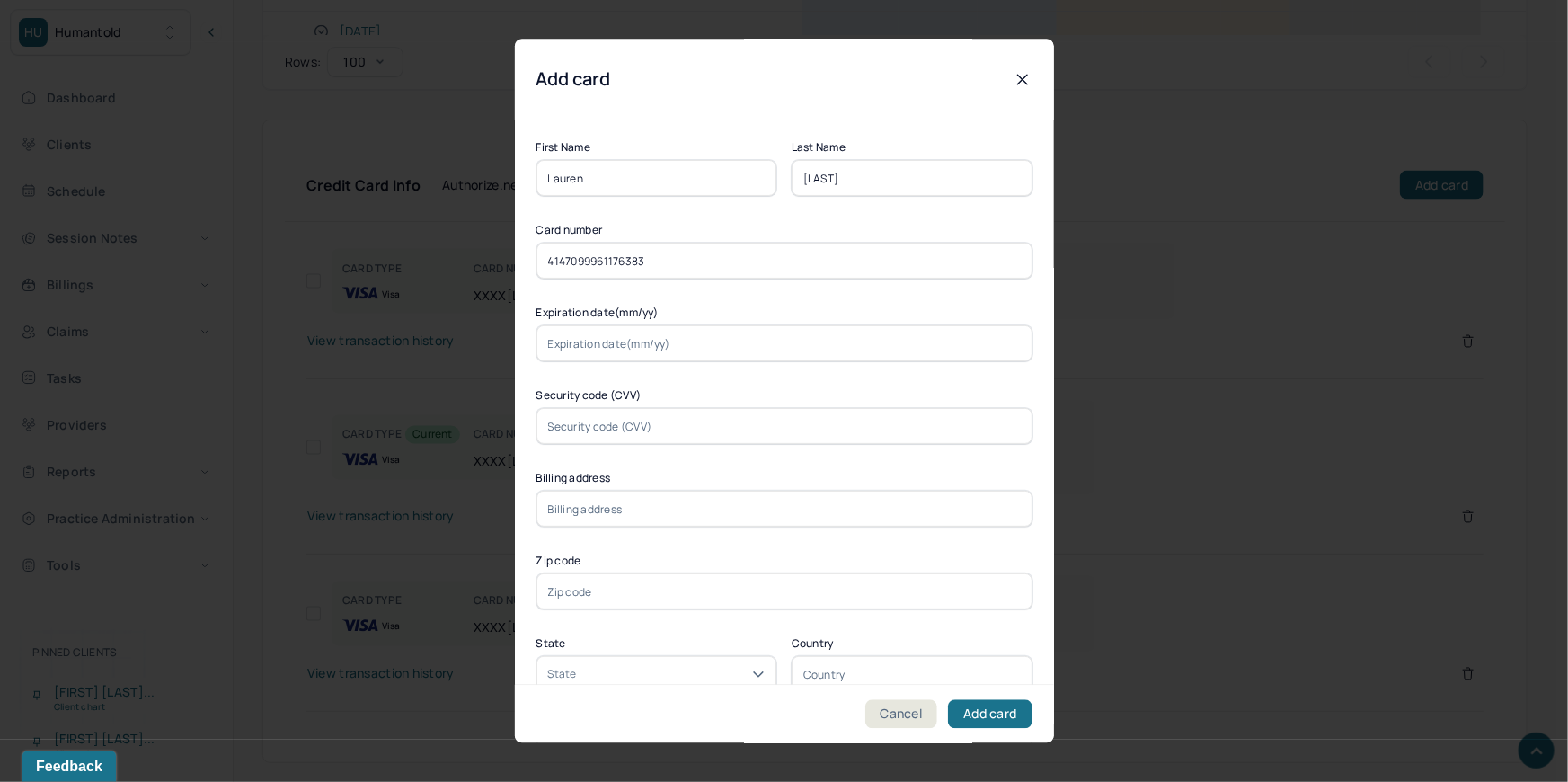 type on "4147099961176383" 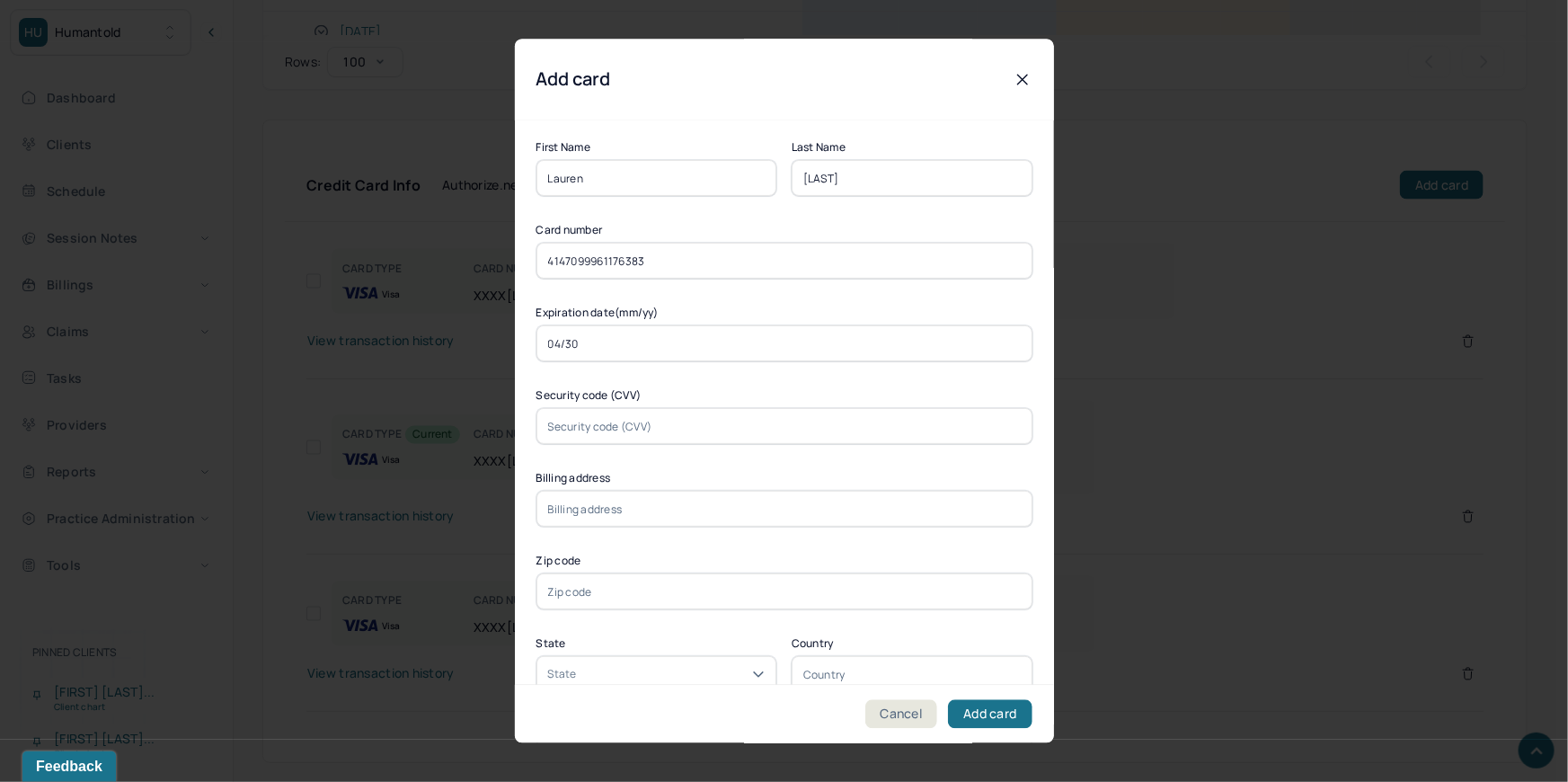 type on "04/30" 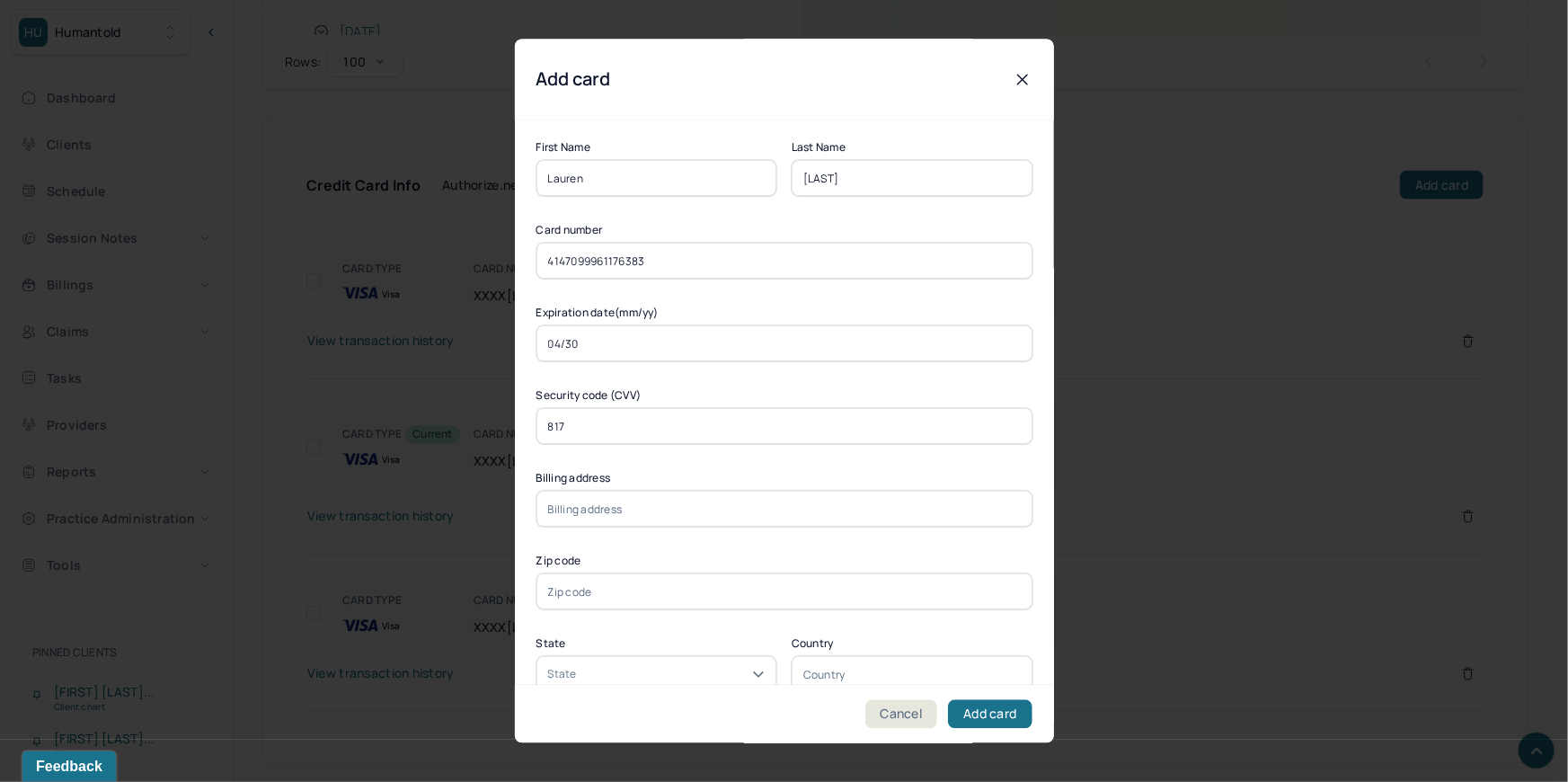 type on "817" 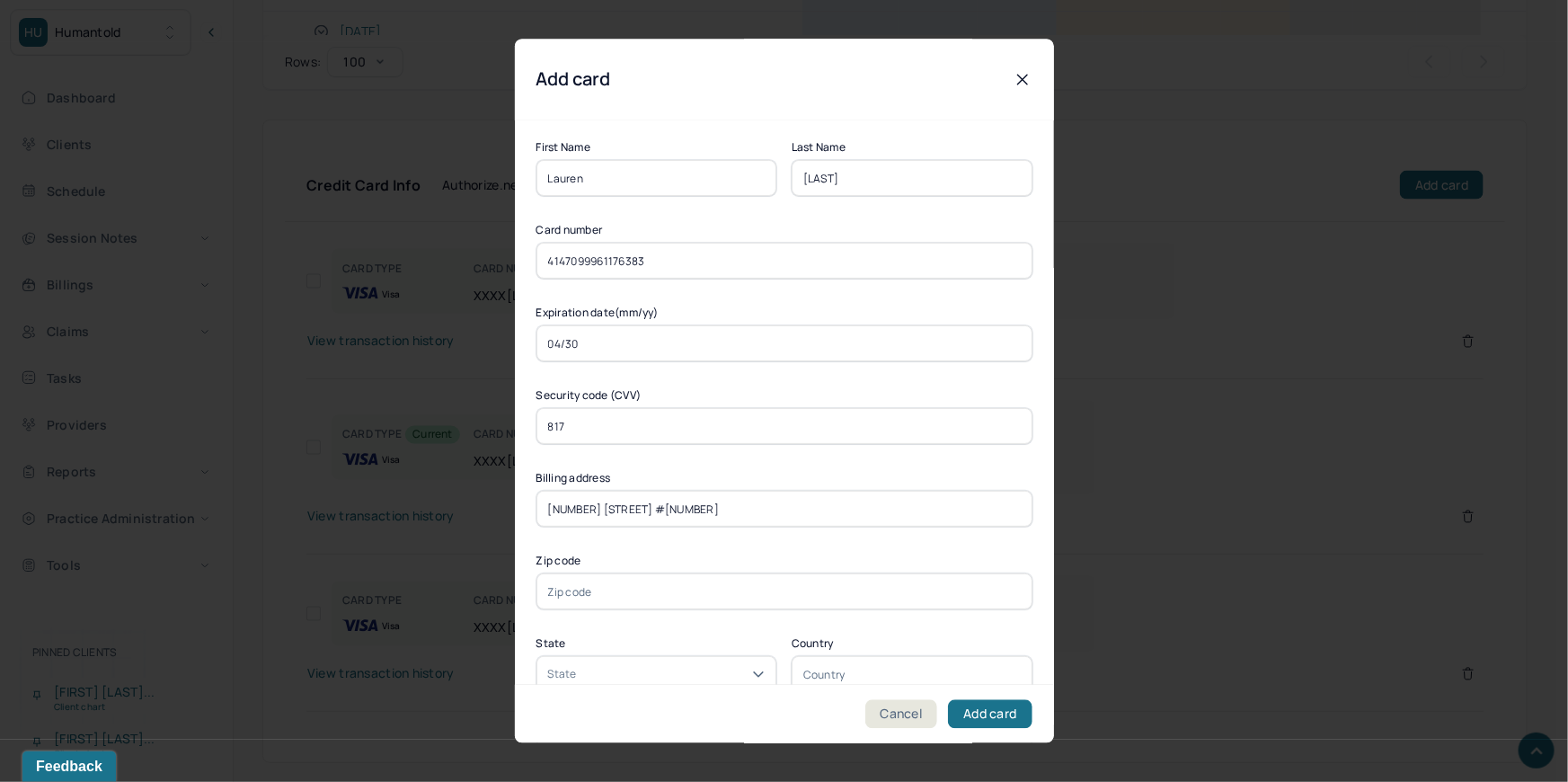 type on "[NUMBER] [STREET] #[NUMBER]" 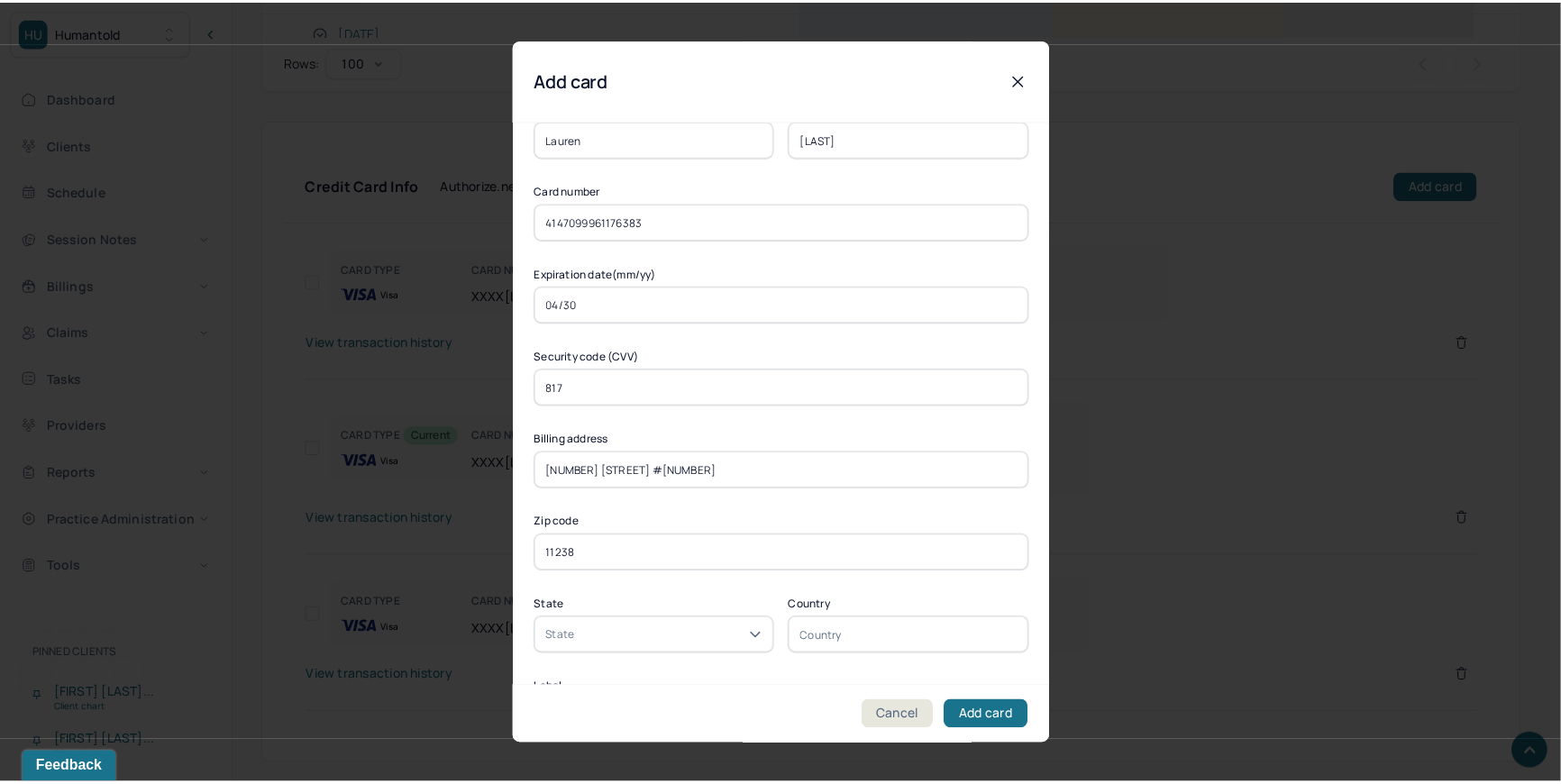 scroll, scrollTop: 170, scrollLeft: 0, axis: vertical 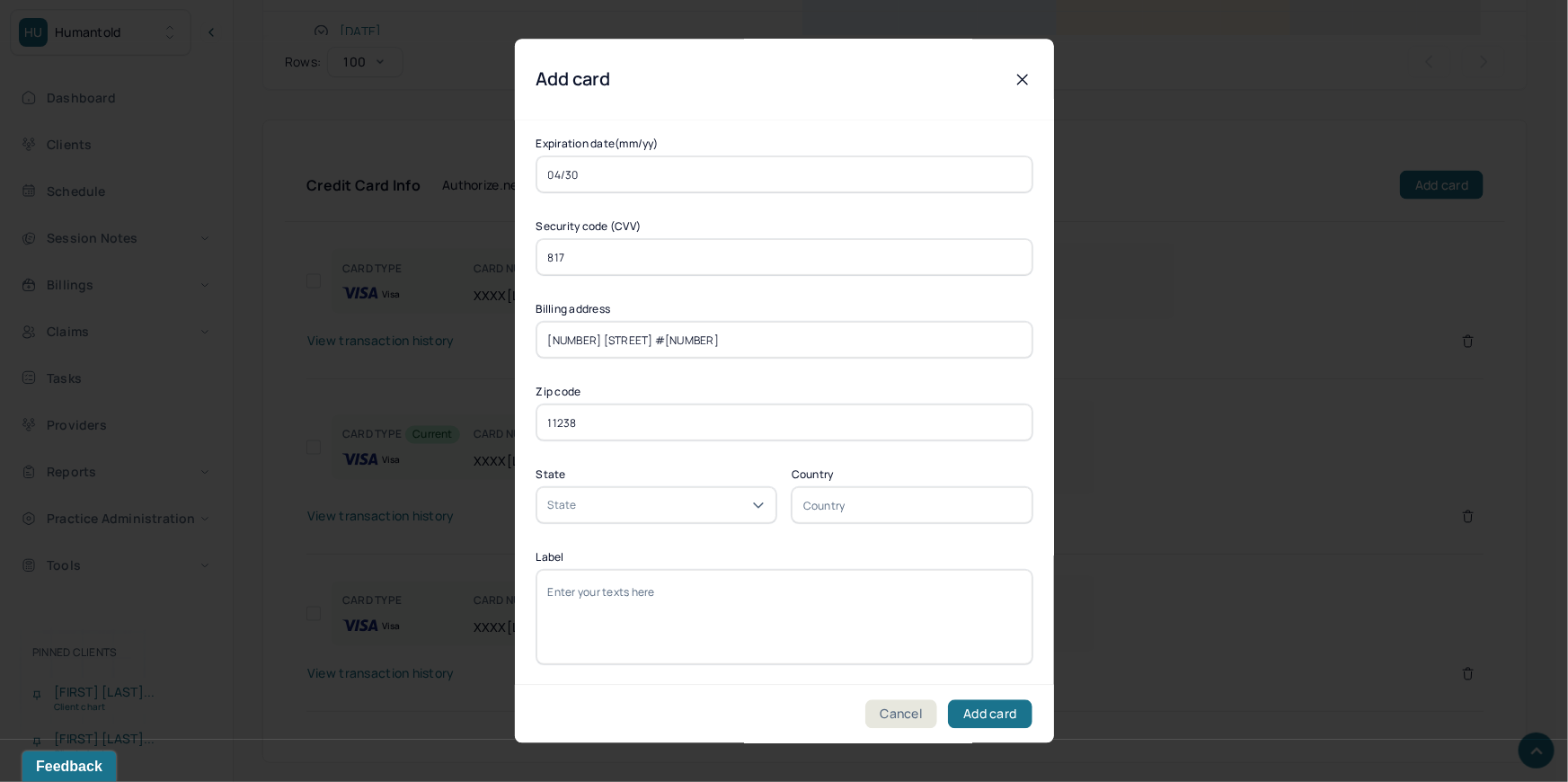type on "11238" 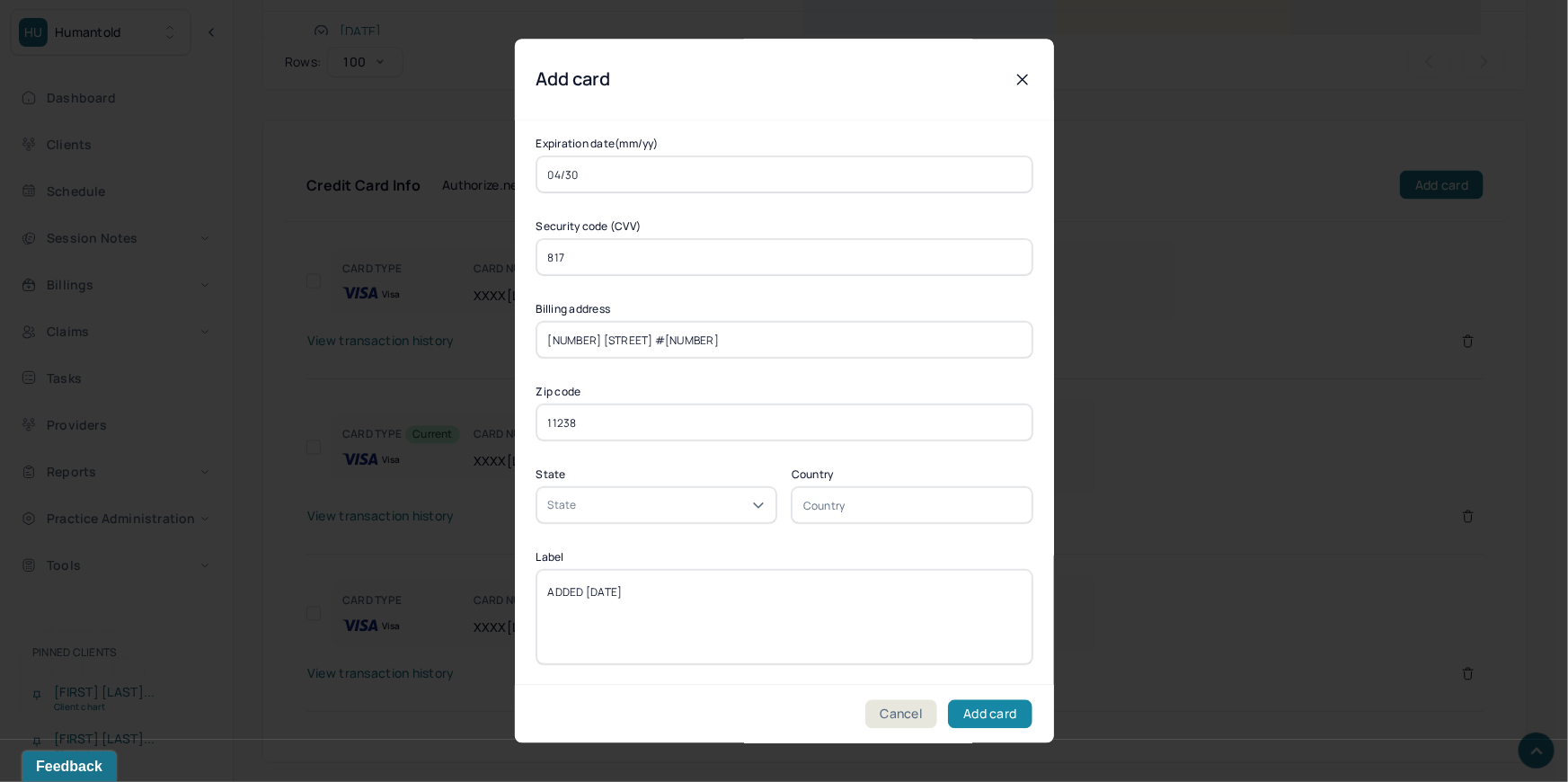 type on "ADDED [DATE]" 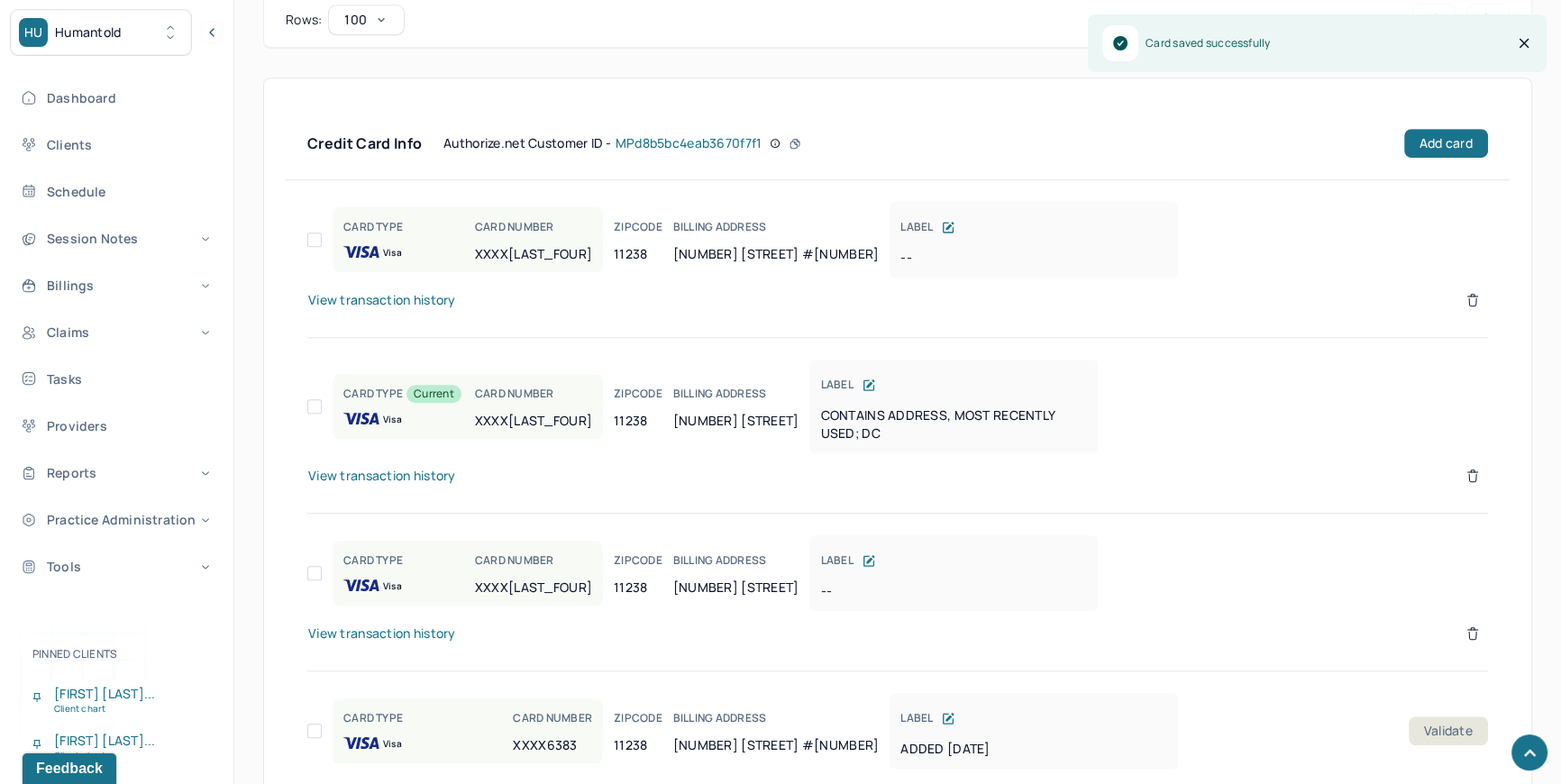 scroll, scrollTop: 1562, scrollLeft: 0, axis: vertical 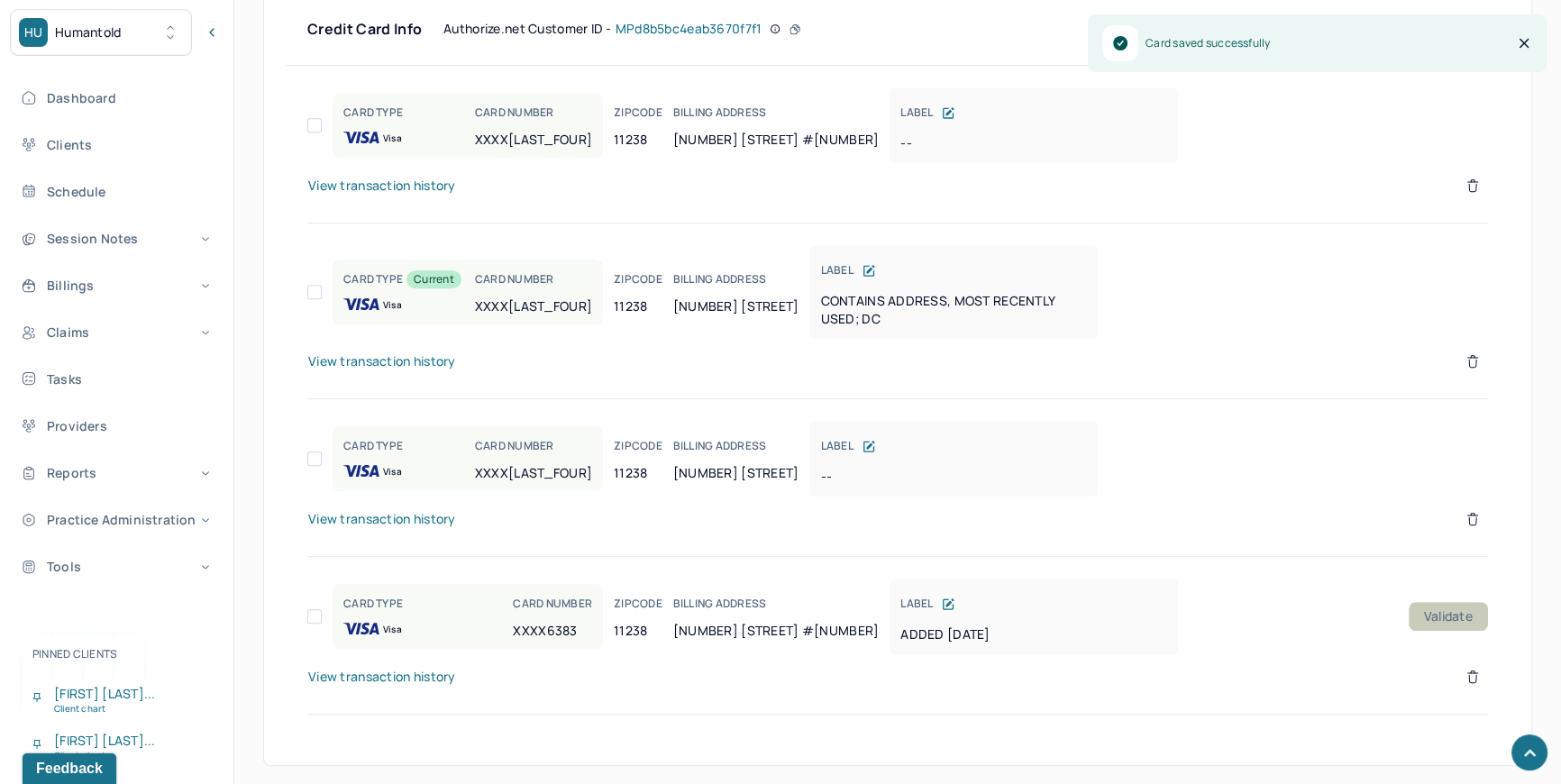 click on "Validate" at bounding box center [1448, 616] 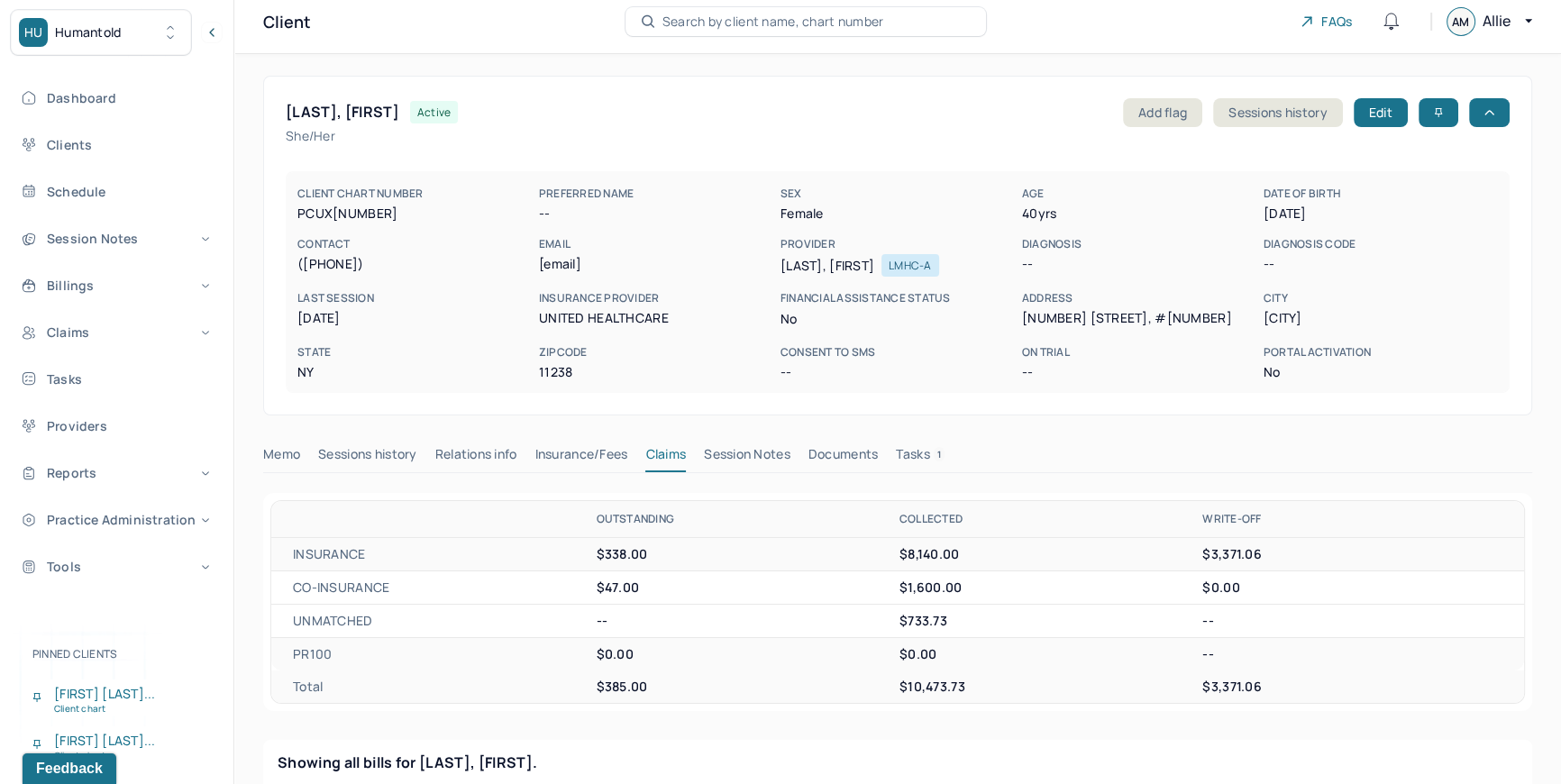 scroll, scrollTop: 0, scrollLeft: 0, axis: both 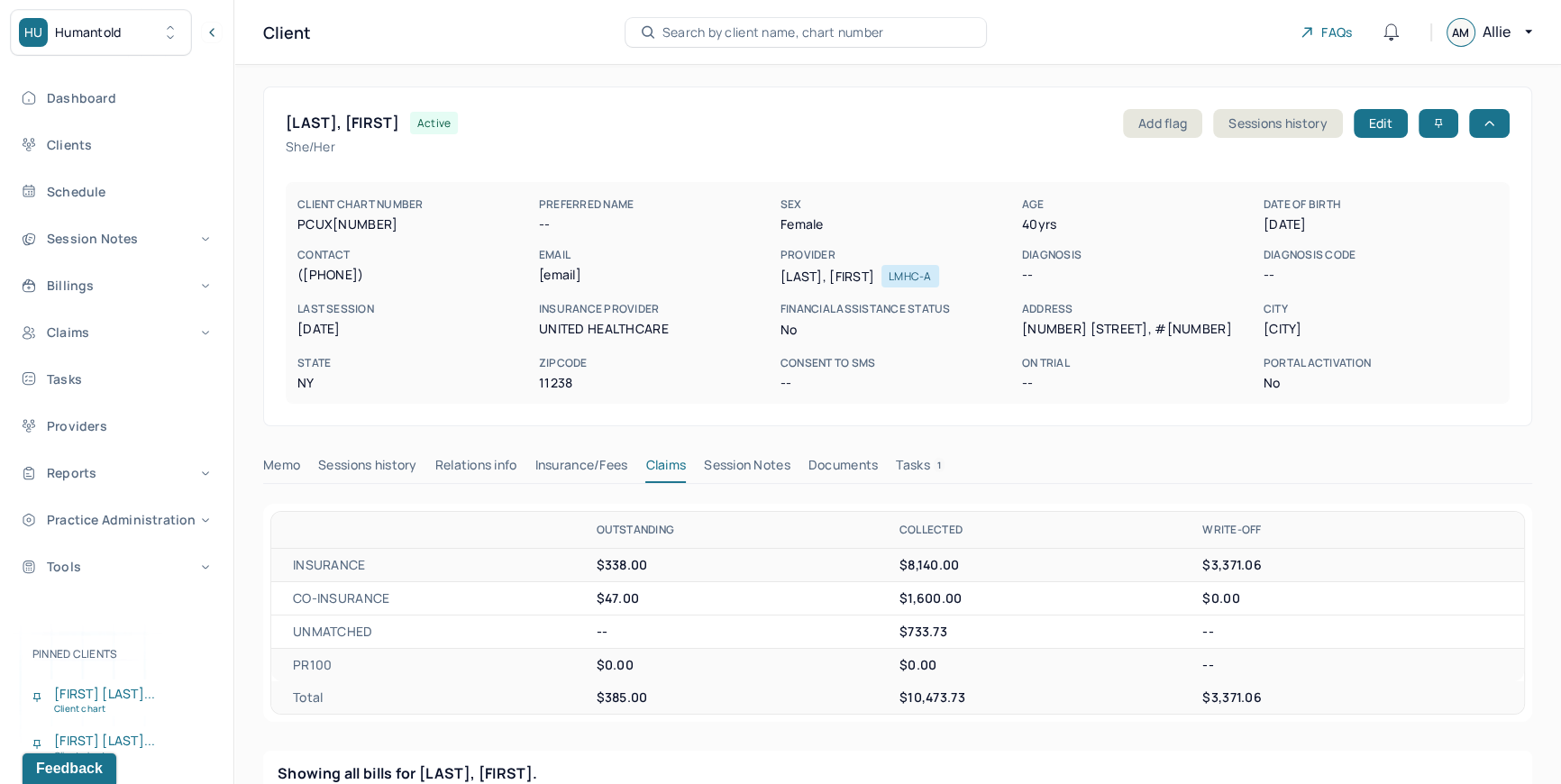 click on "Search by client name, chart number" at bounding box center (773, 32) 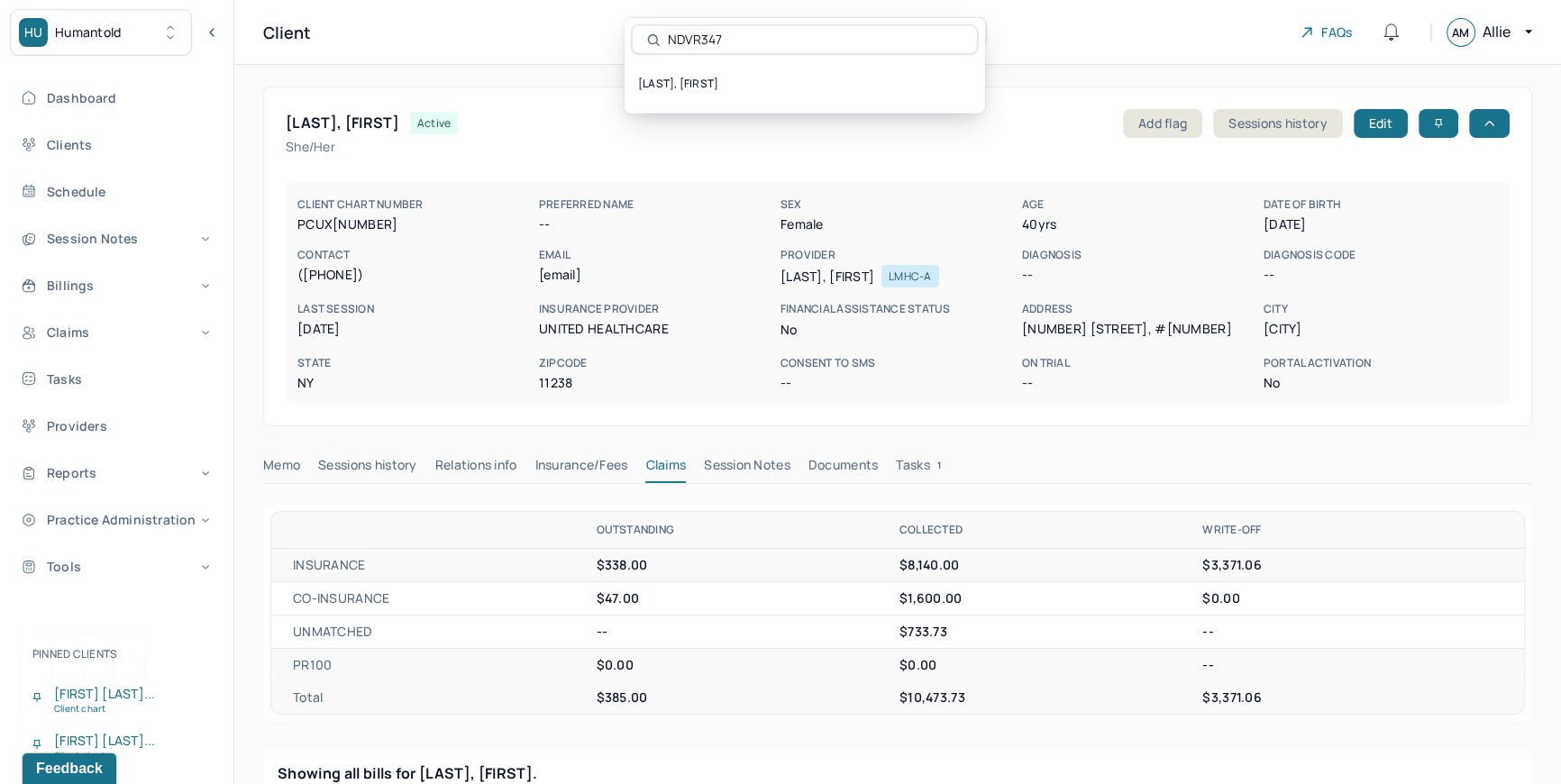 type on "NDVR347" 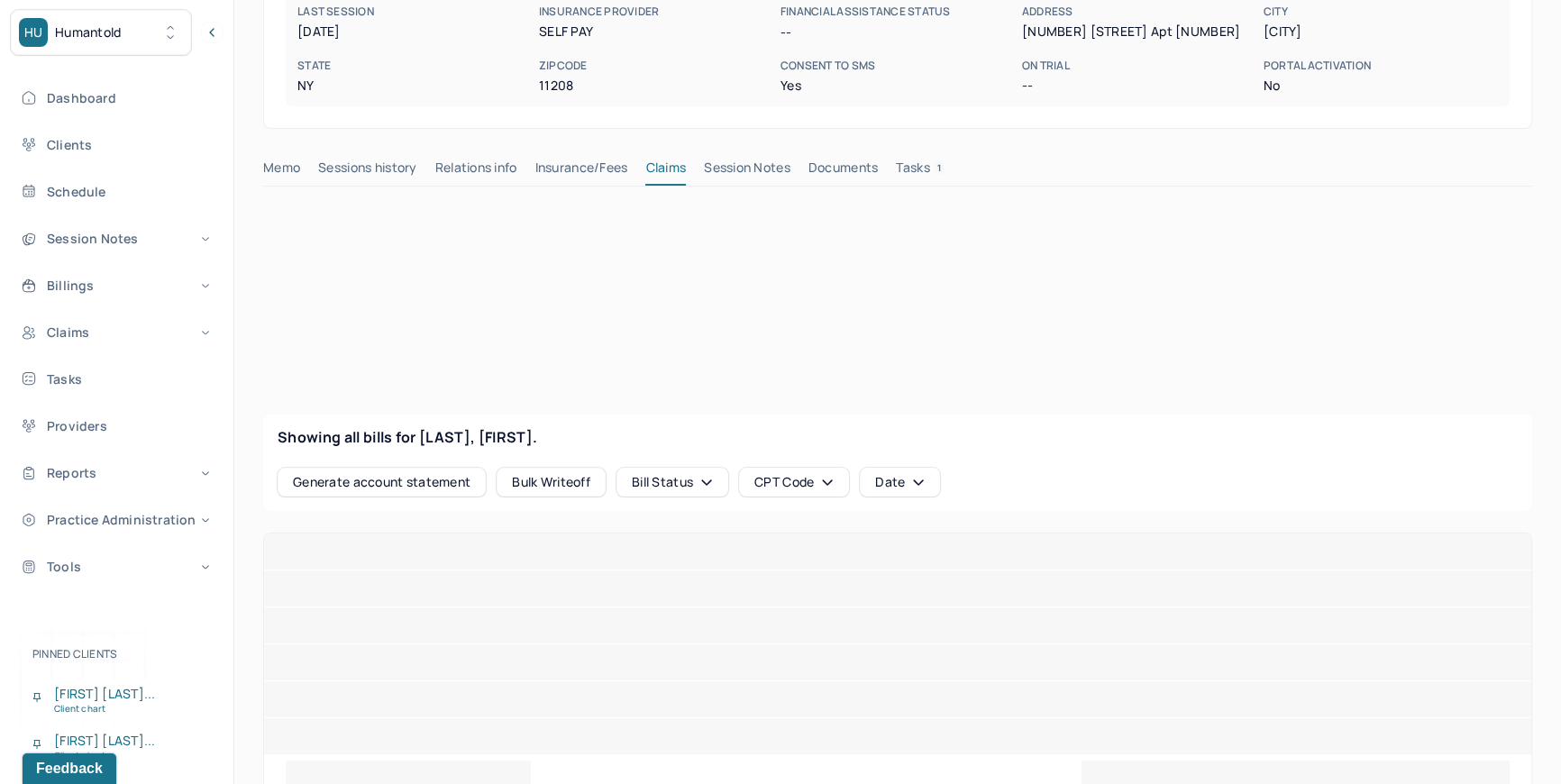 scroll, scrollTop: 327, scrollLeft: 0, axis: vertical 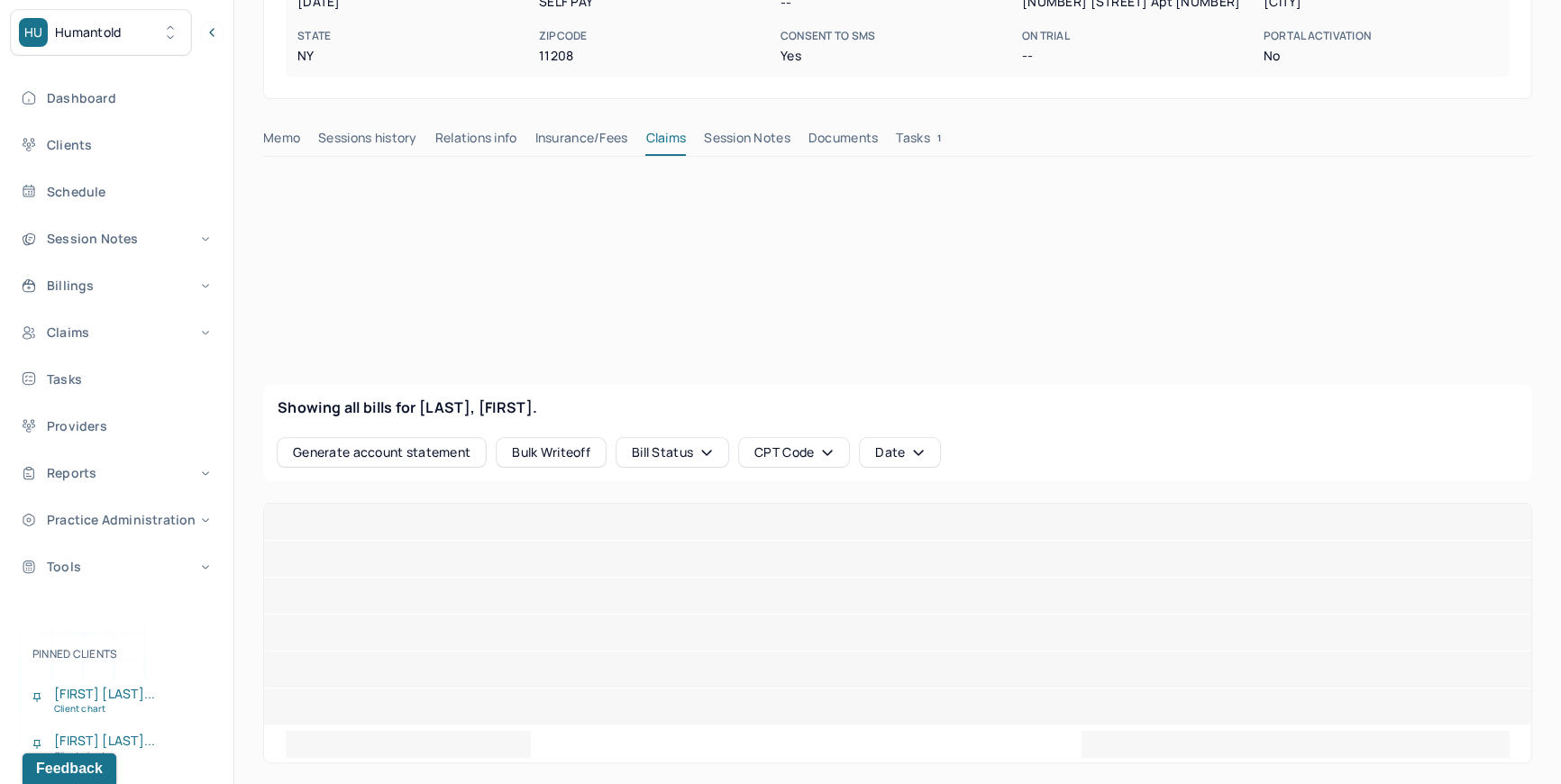 click on "Tasks 1" at bounding box center (920, 141) 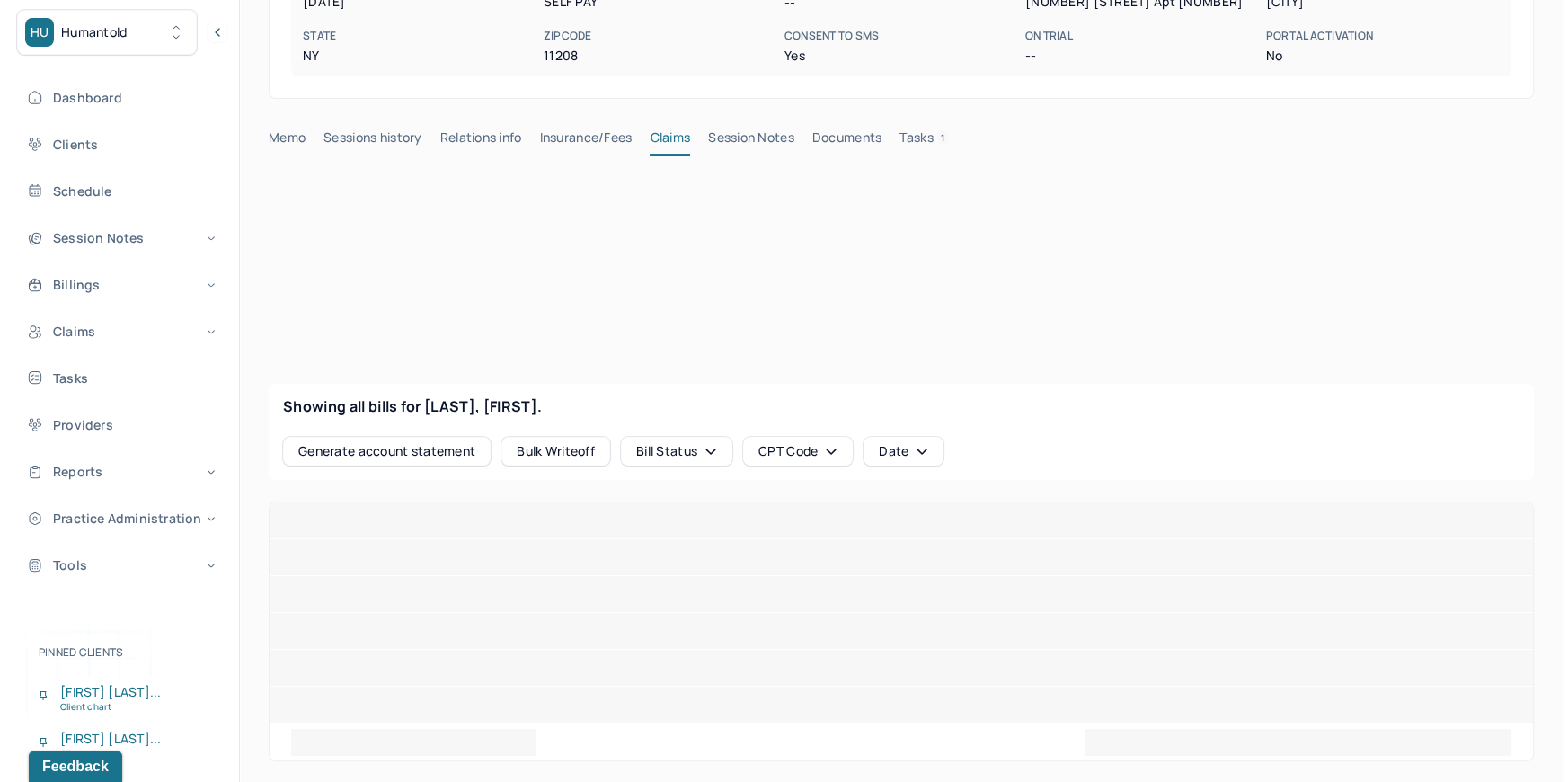 scroll, scrollTop: 0, scrollLeft: 0, axis: both 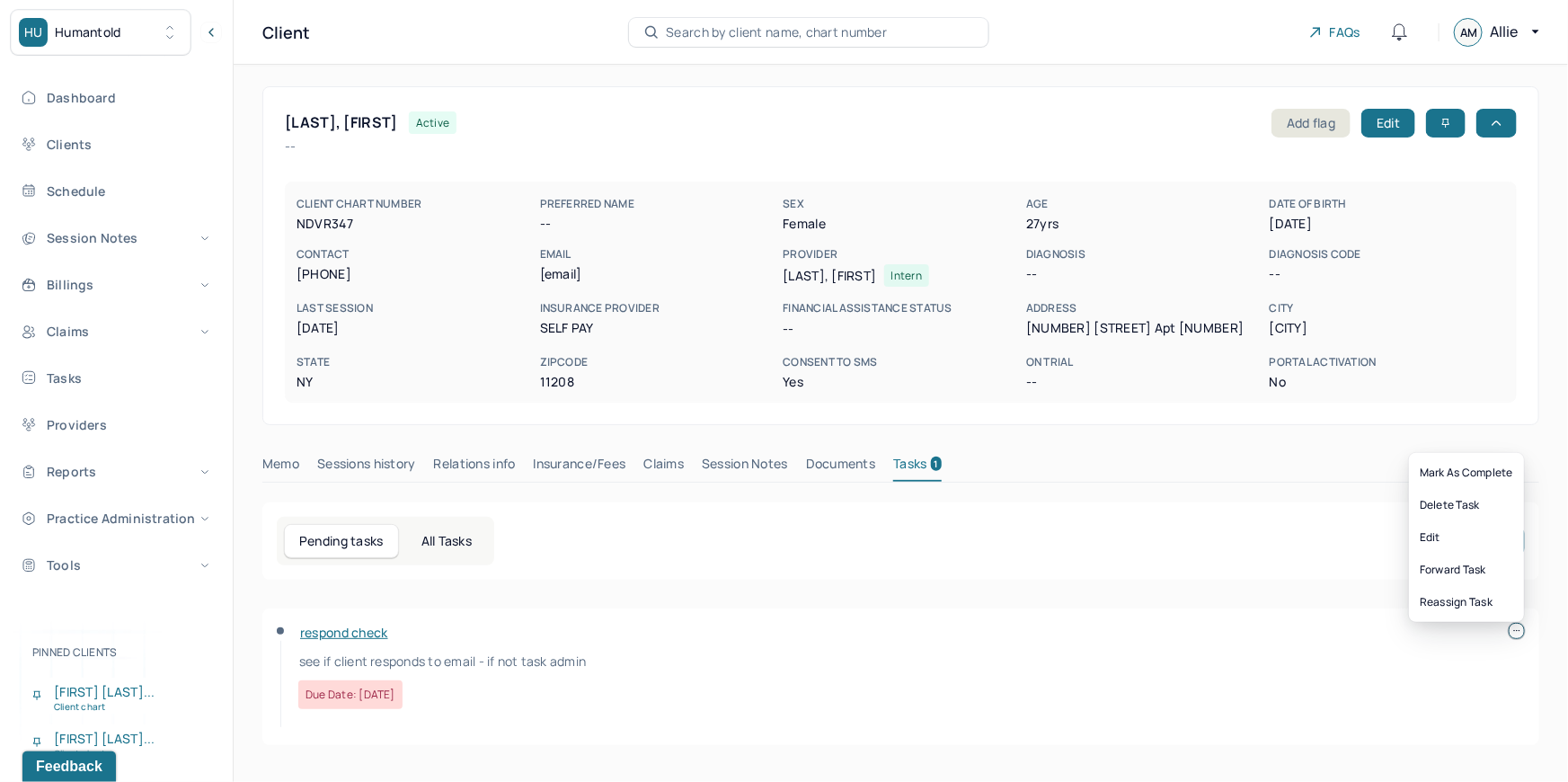 click at bounding box center (1517, 631) 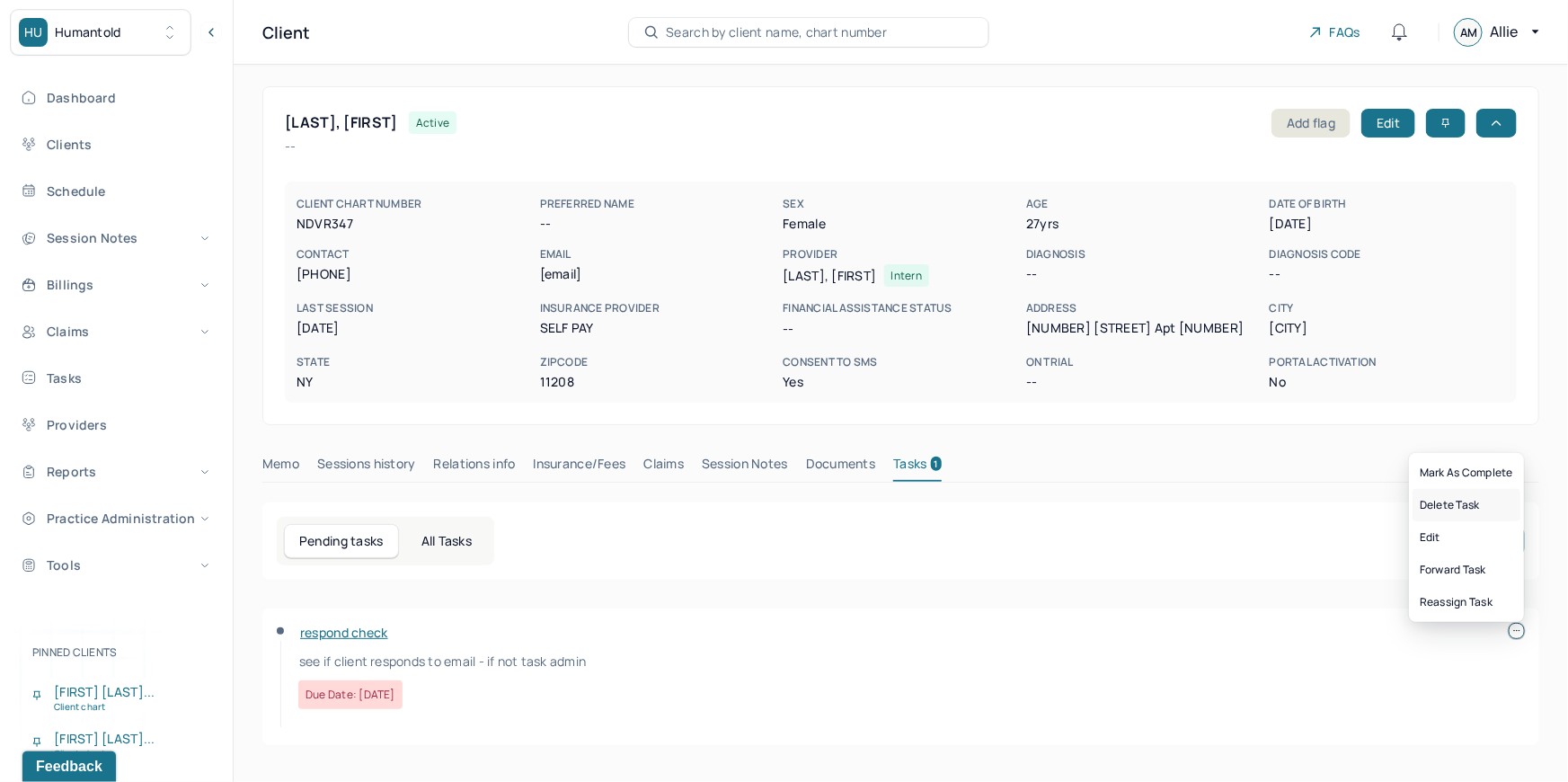 click on "Delete Task" at bounding box center [1466, 505] 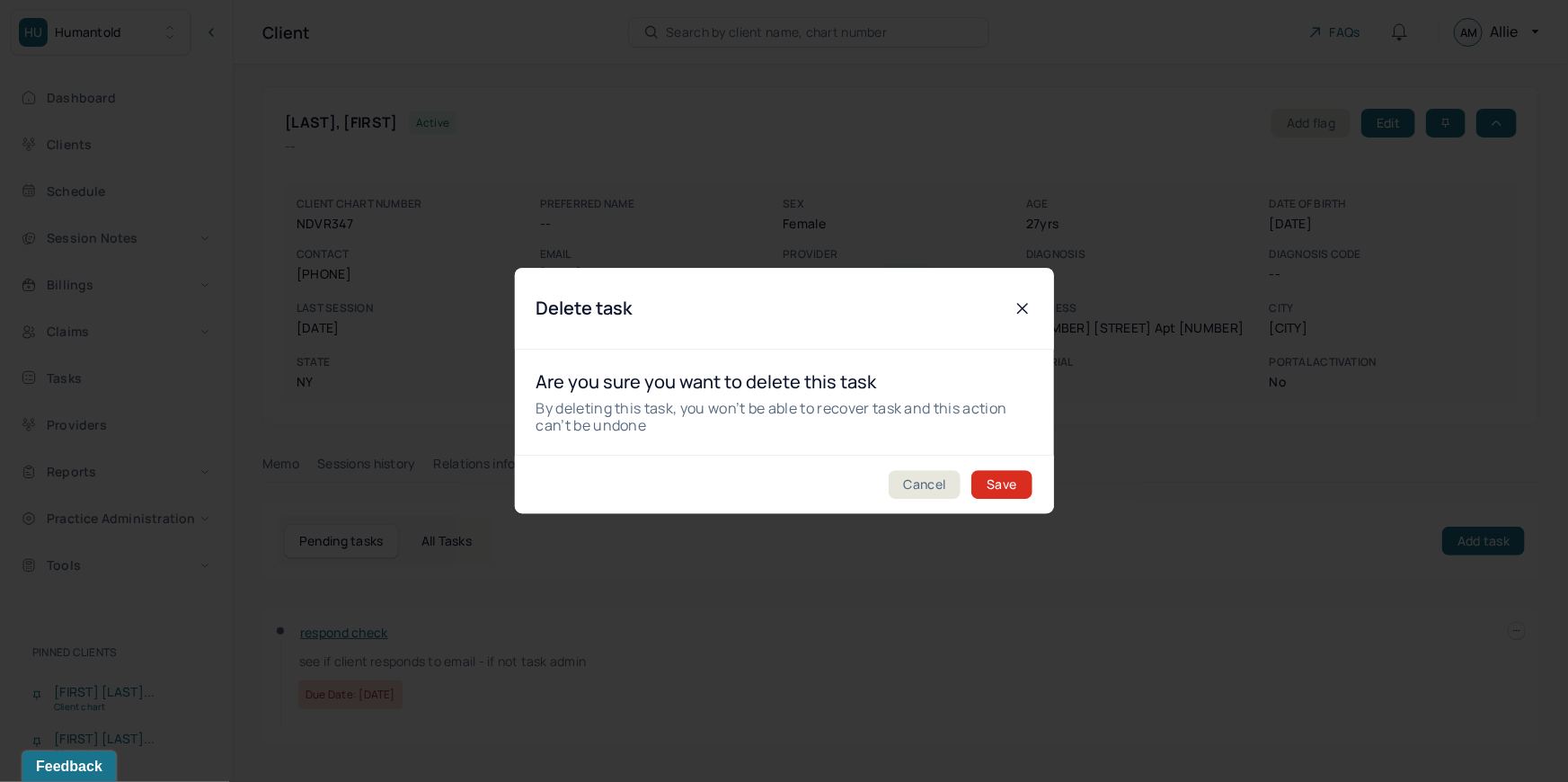 click on "Save" at bounding box center [1001, 485] 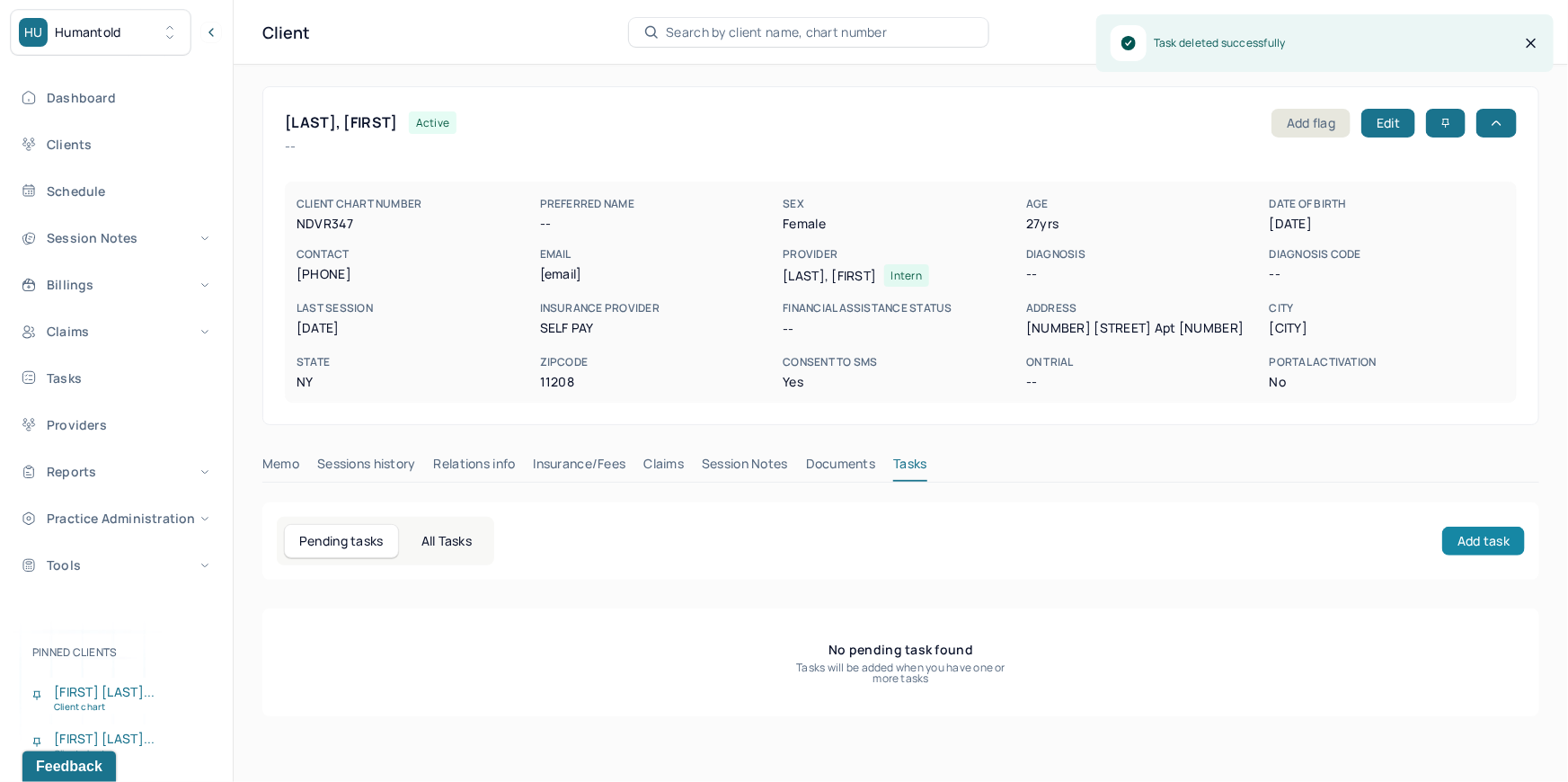 click on "Add task" at bounding box center (1484, 541) 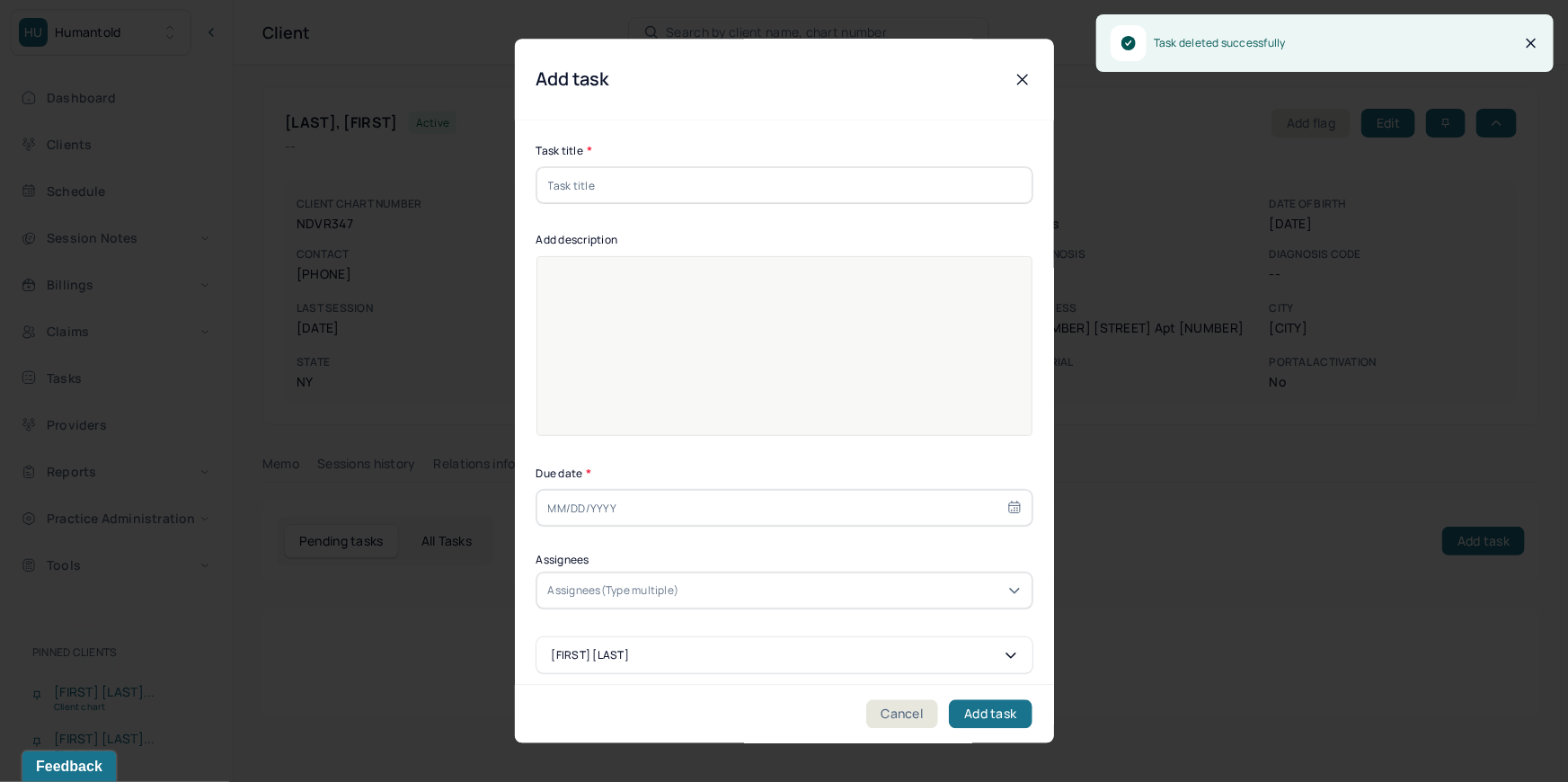 click at bounding box center (784, 186) 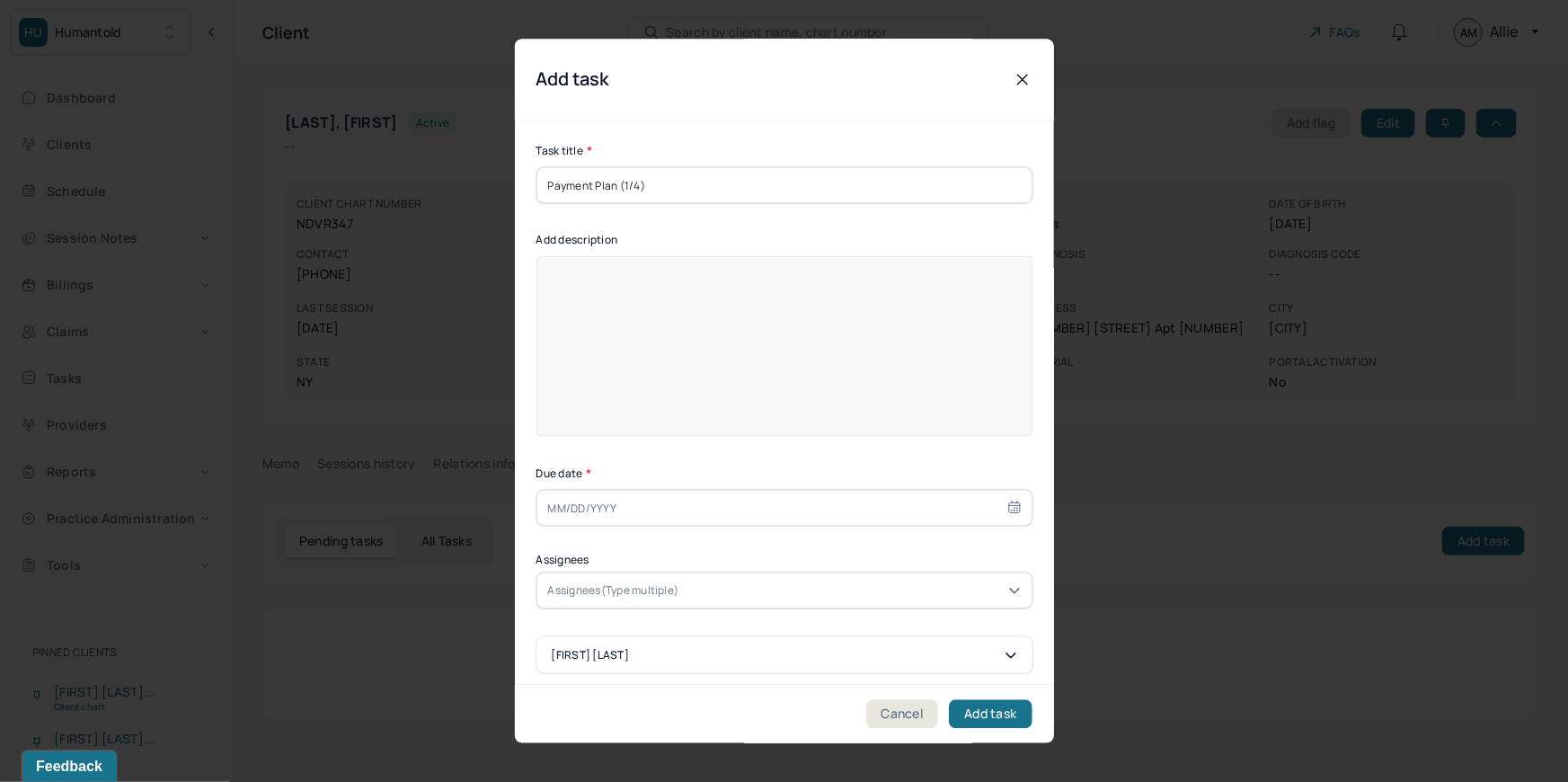 type on "Payment Plan (1/4)" 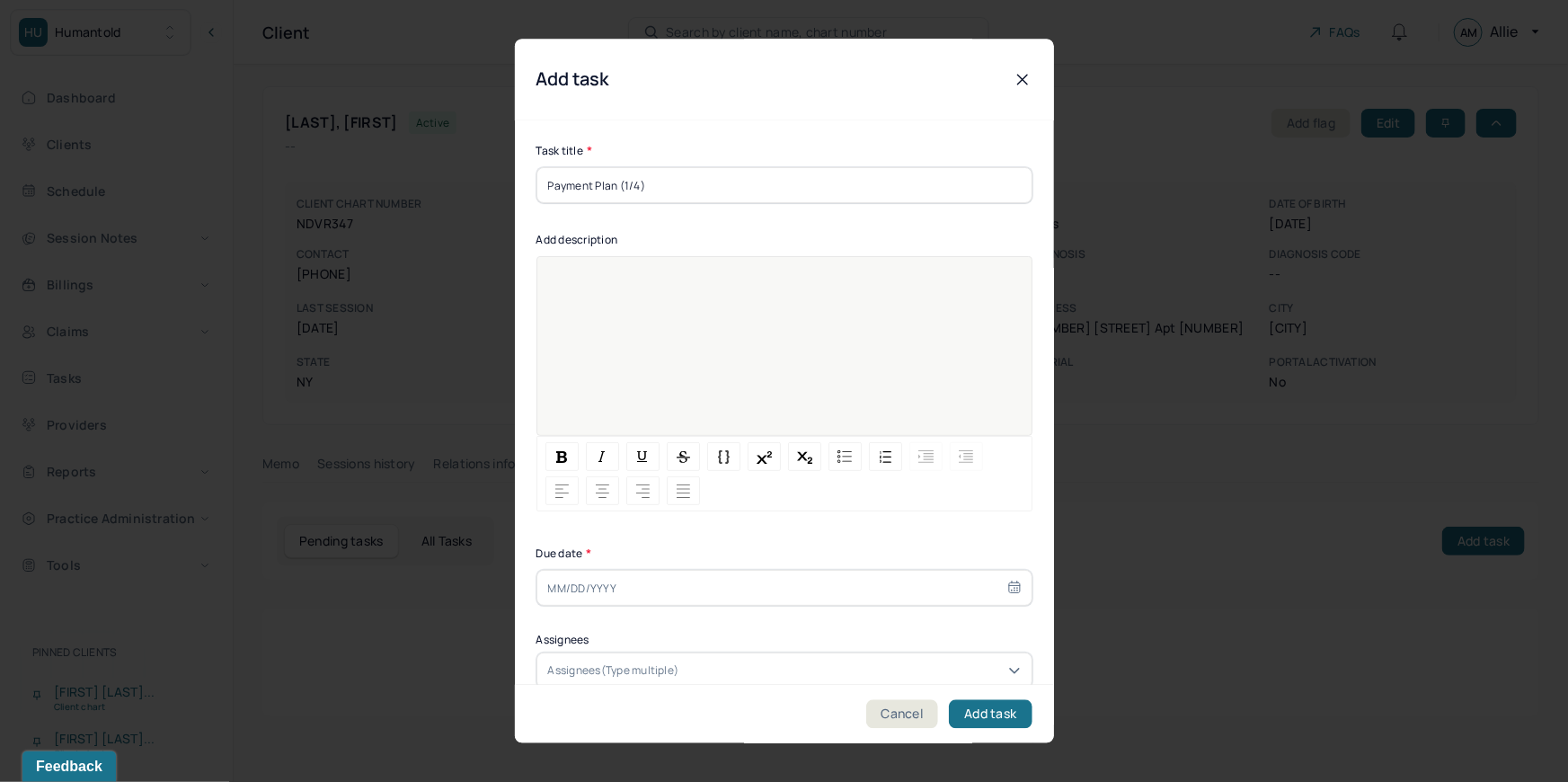 type 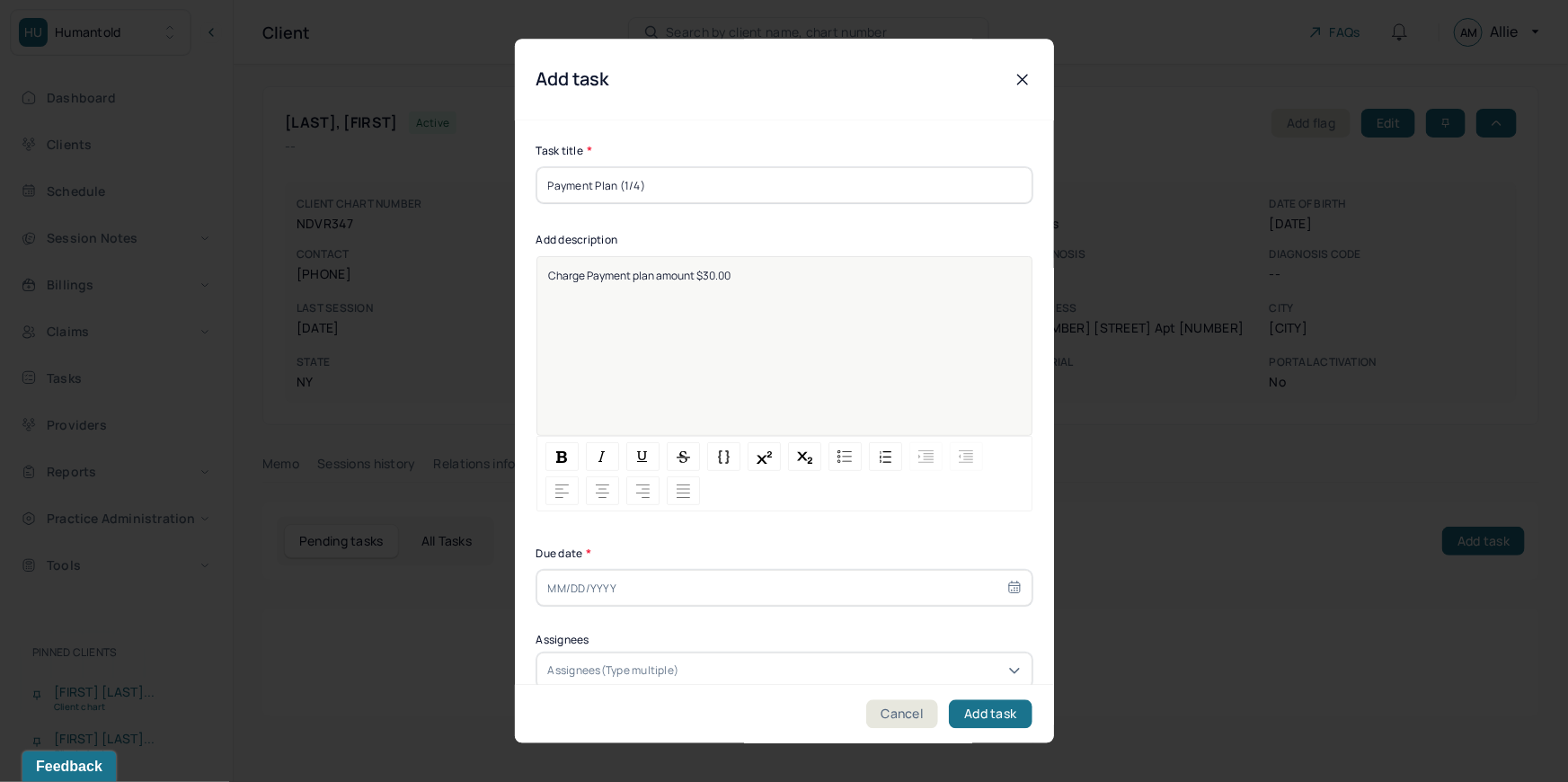 click on "Charge Payment plan amount $30.00" at bounding box center (640, 276) 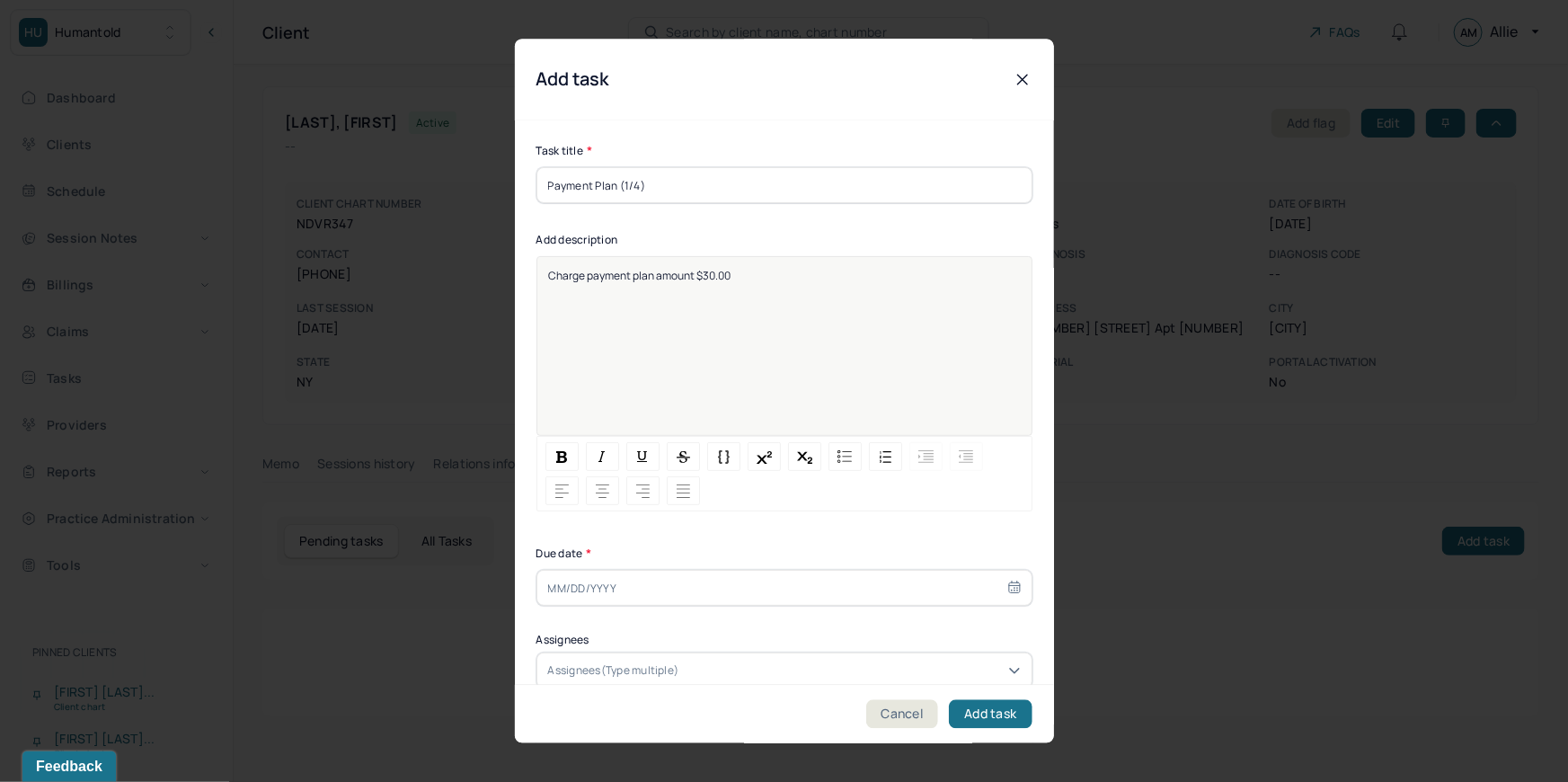 click on "Charge payment plan amount $30.00" at bounding box center (784, 276) 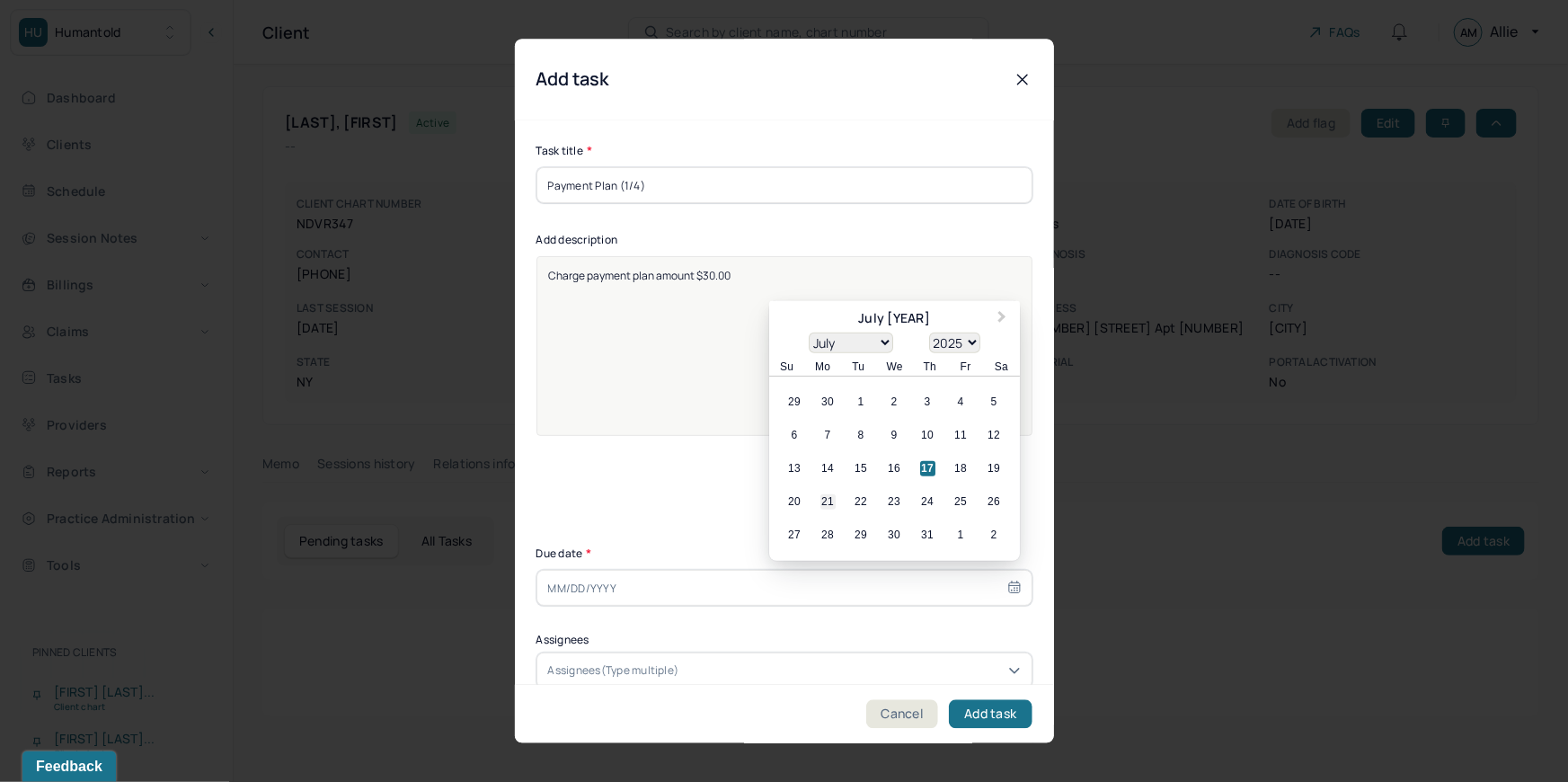 click on "21" at bounding box center (828, 502) 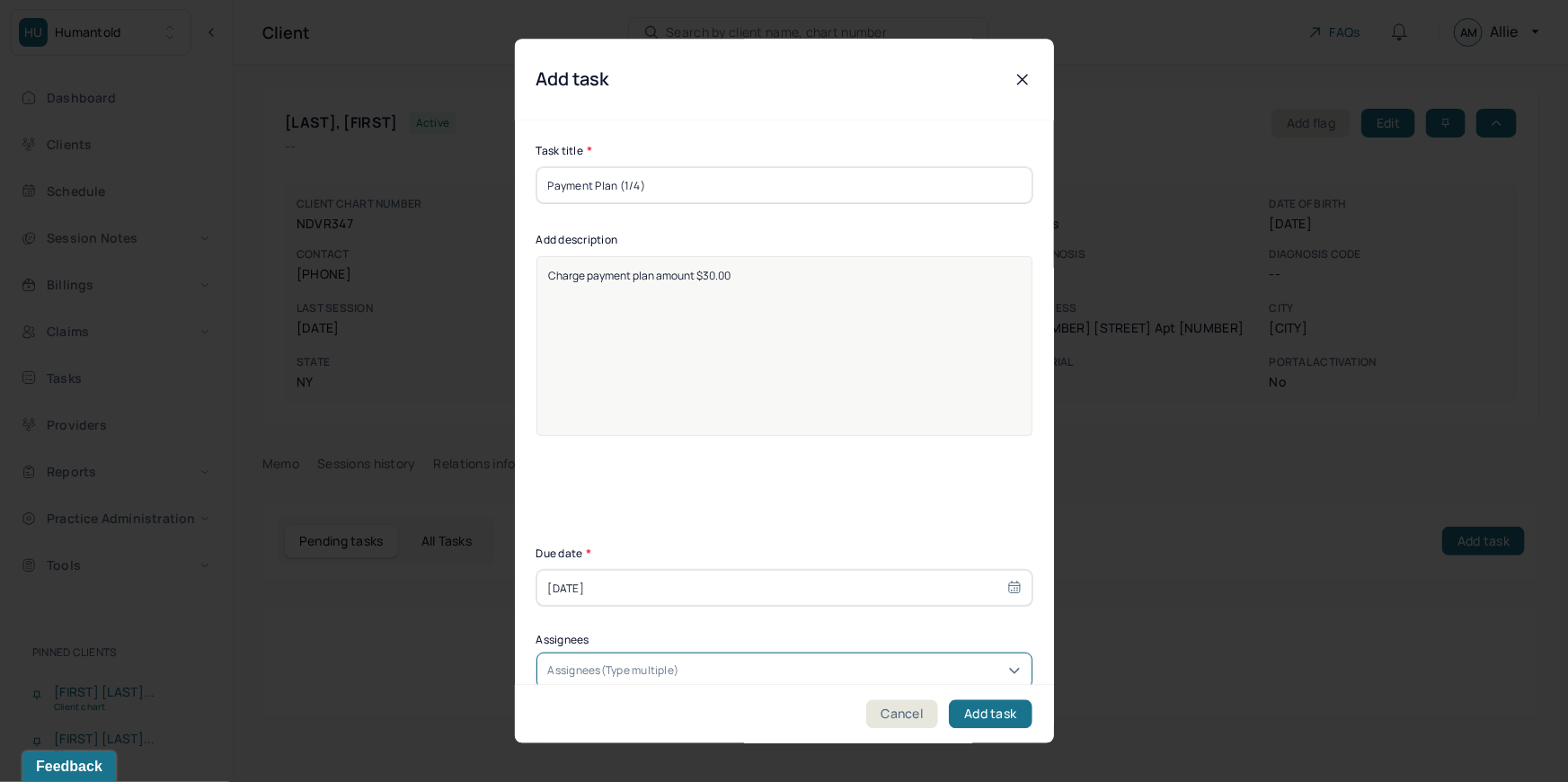 click at bounding box center [851, 671] 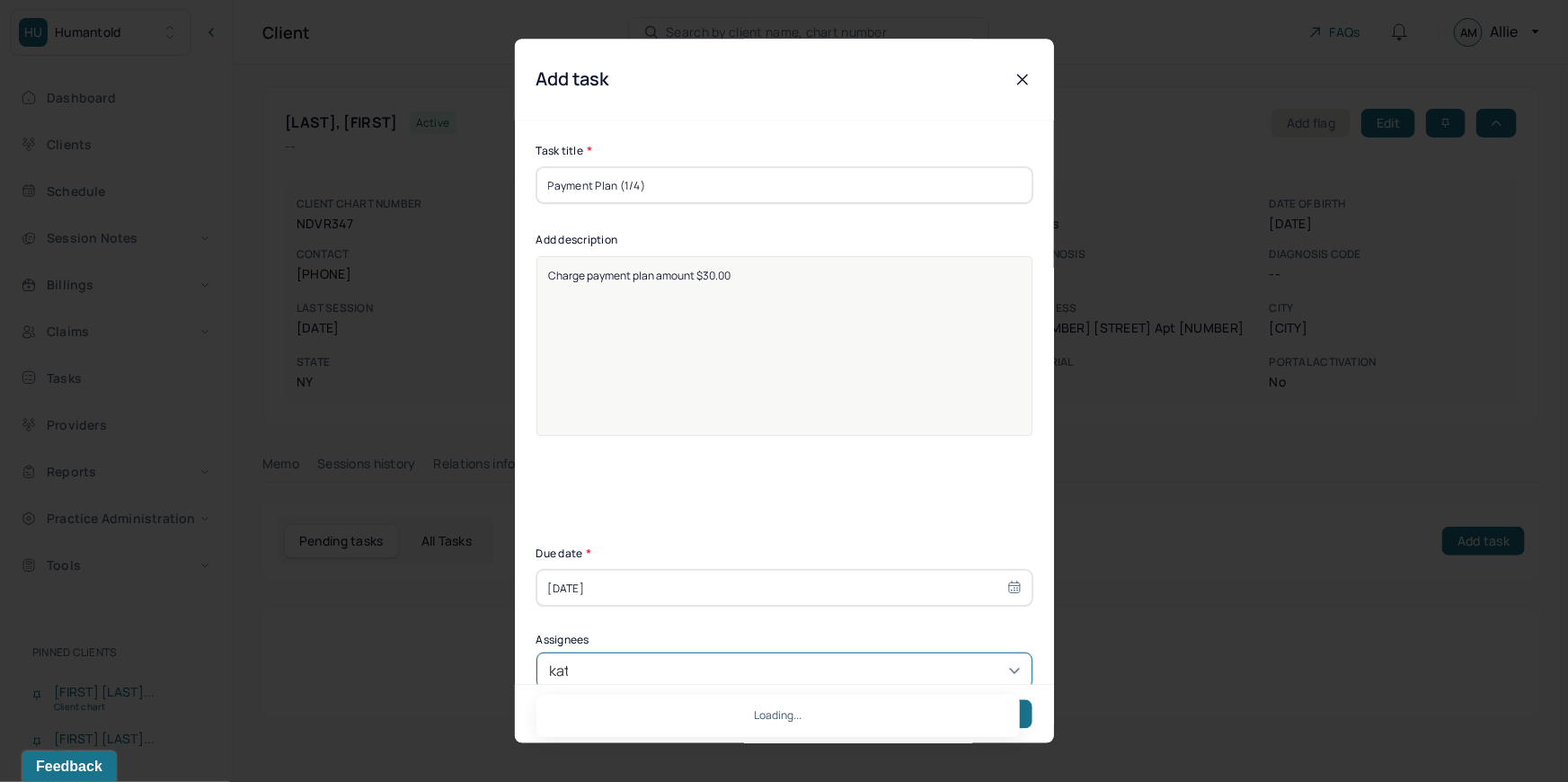 type on "kath" 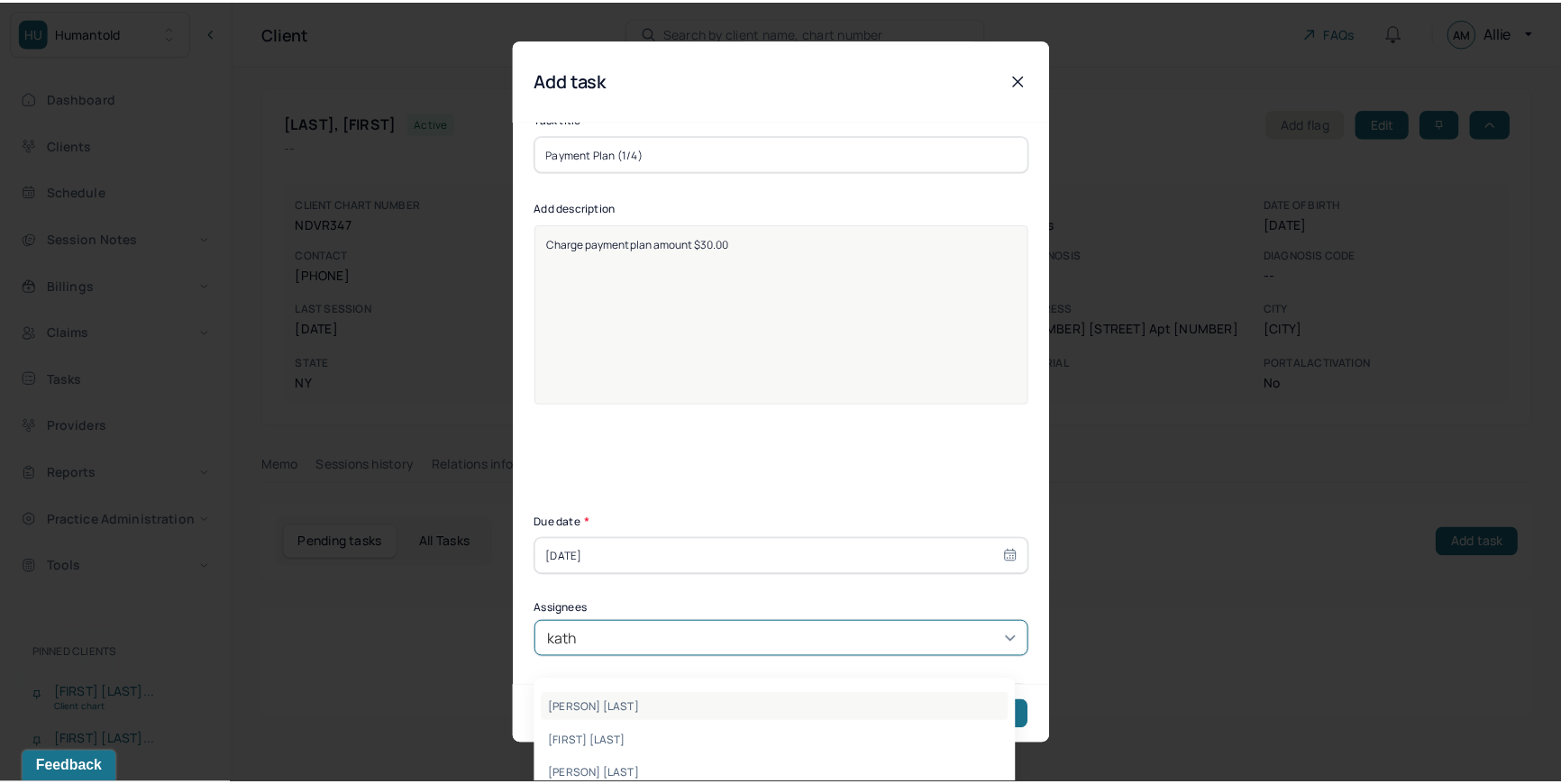scroll, scrollTop: 81, scrollLeft: 0, axis: vertical 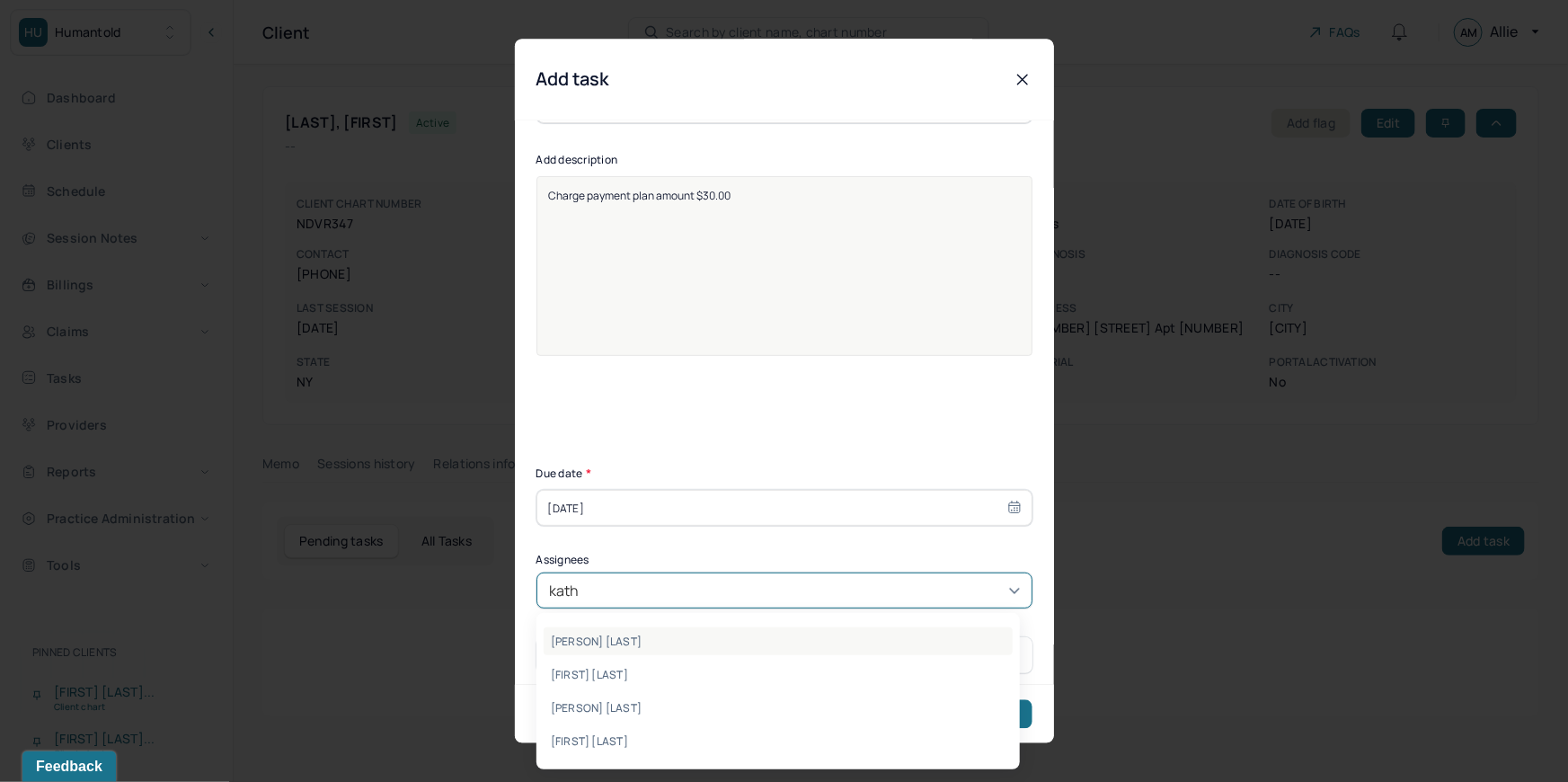 click on "[PERSON] [LAST]" at bounding box center [778, 641] 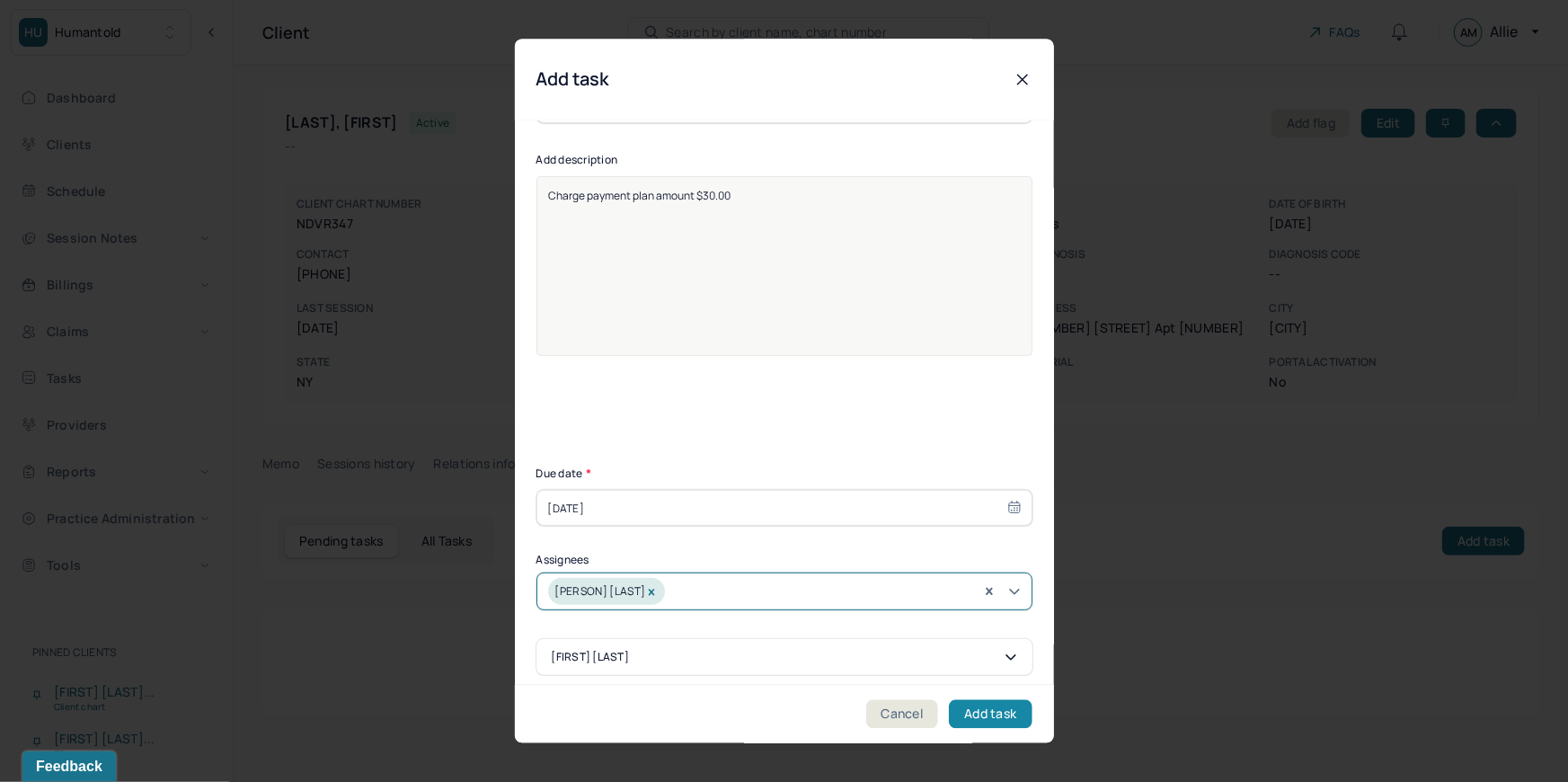 click on "Add task" at bounding box center [990, 715] 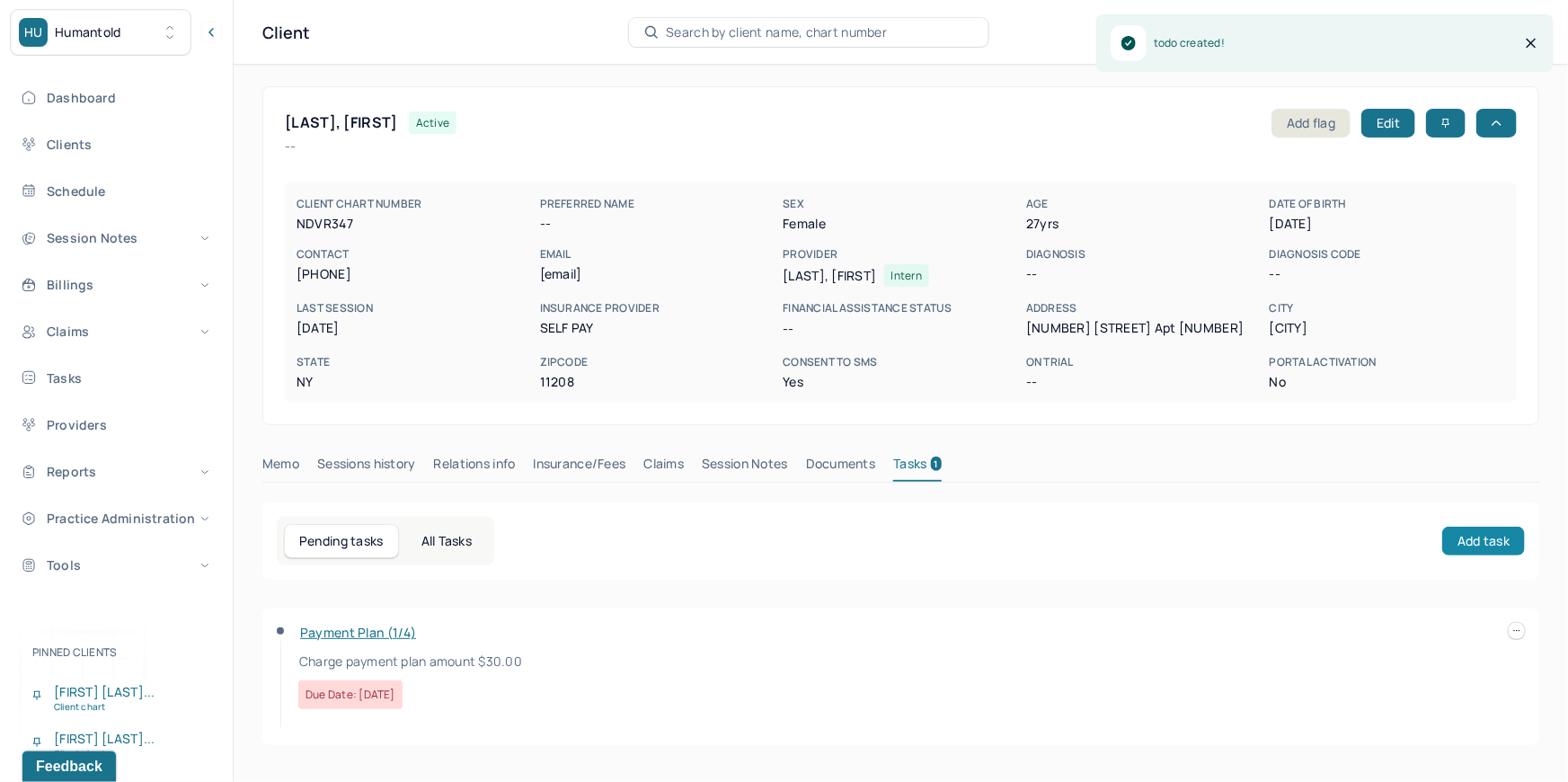 click on "Add task" at bounding box center (1484, 541) 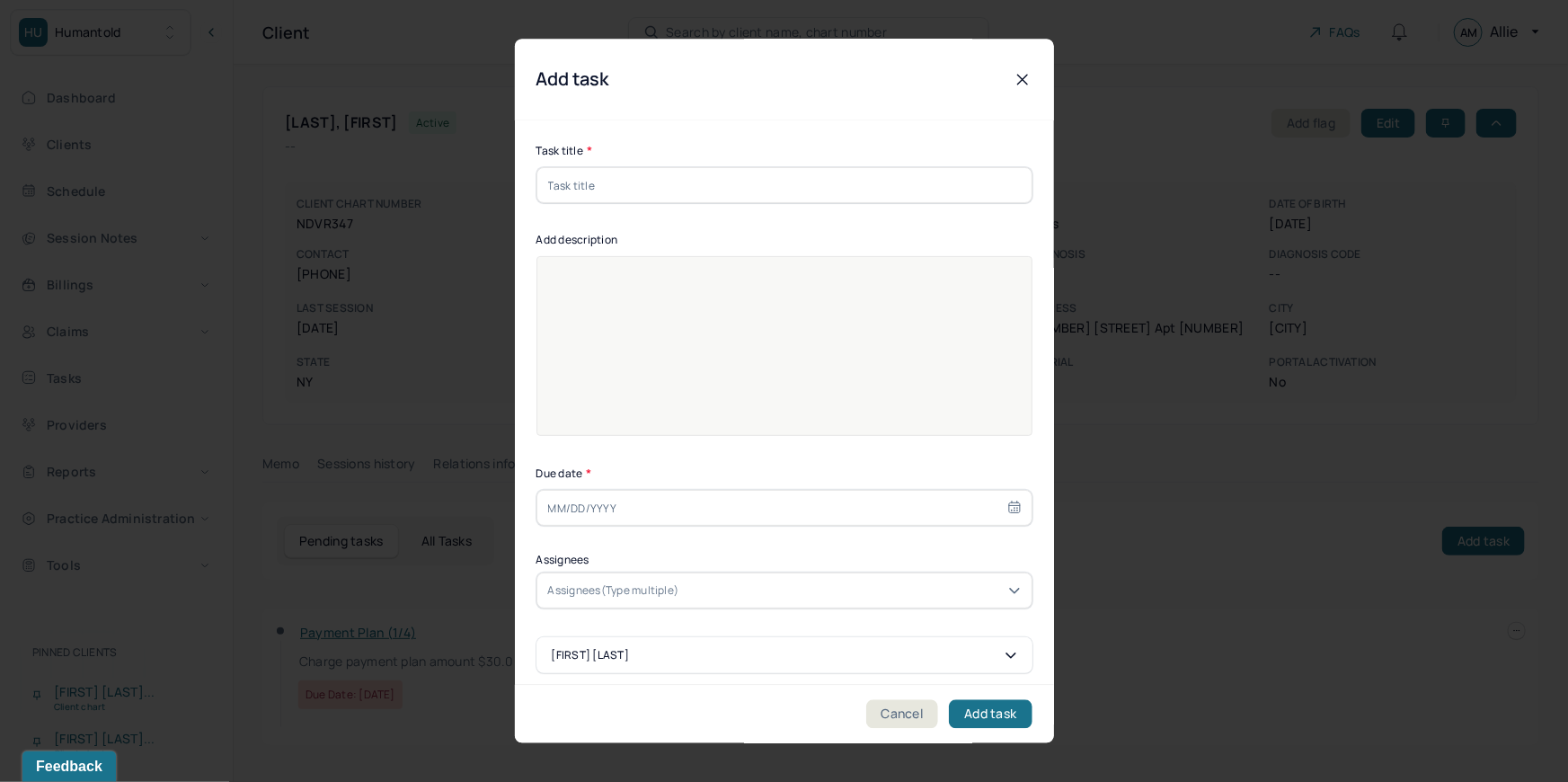 click at bounding box center [784, 186] 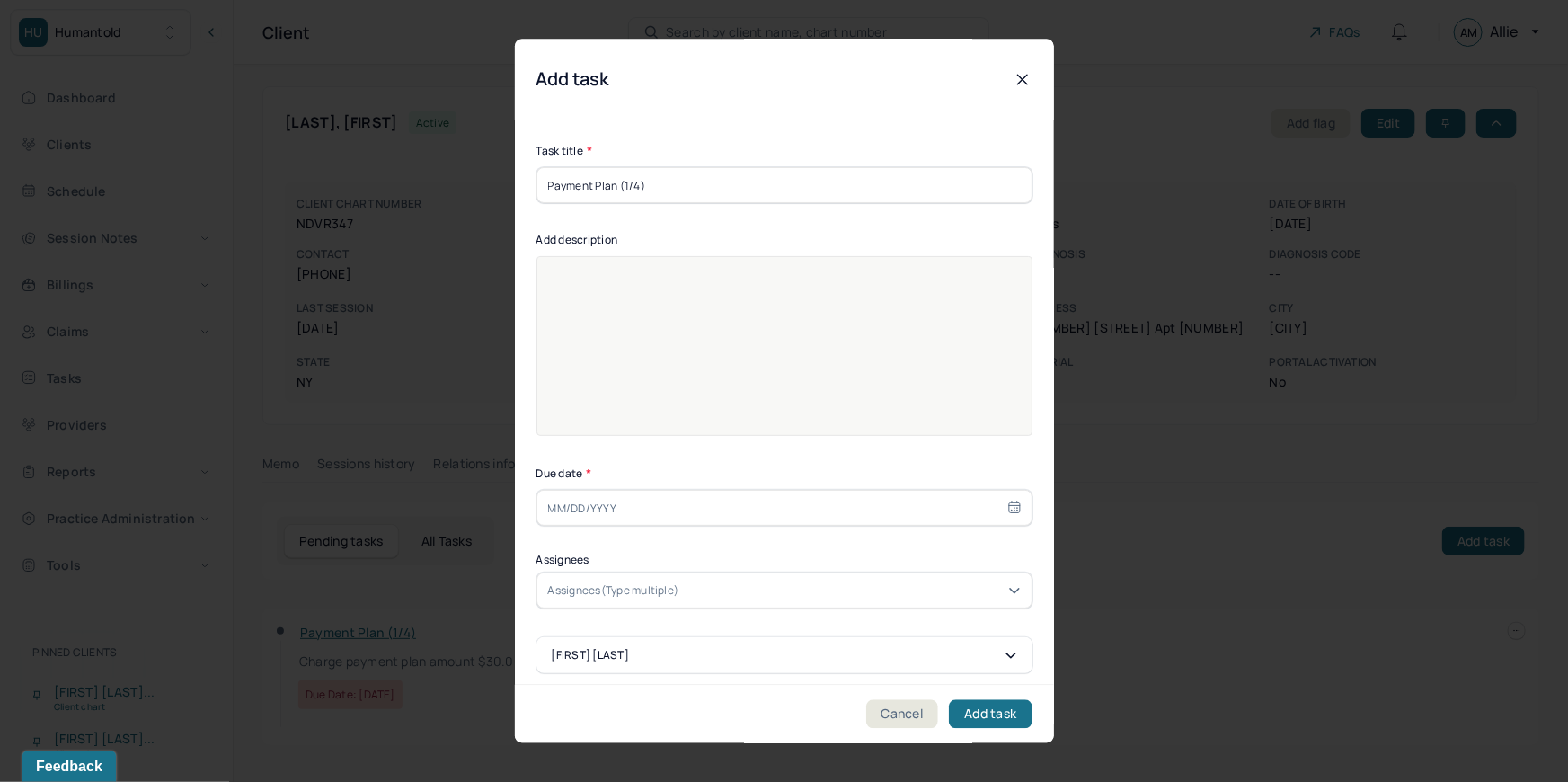 type on "[DATE]" 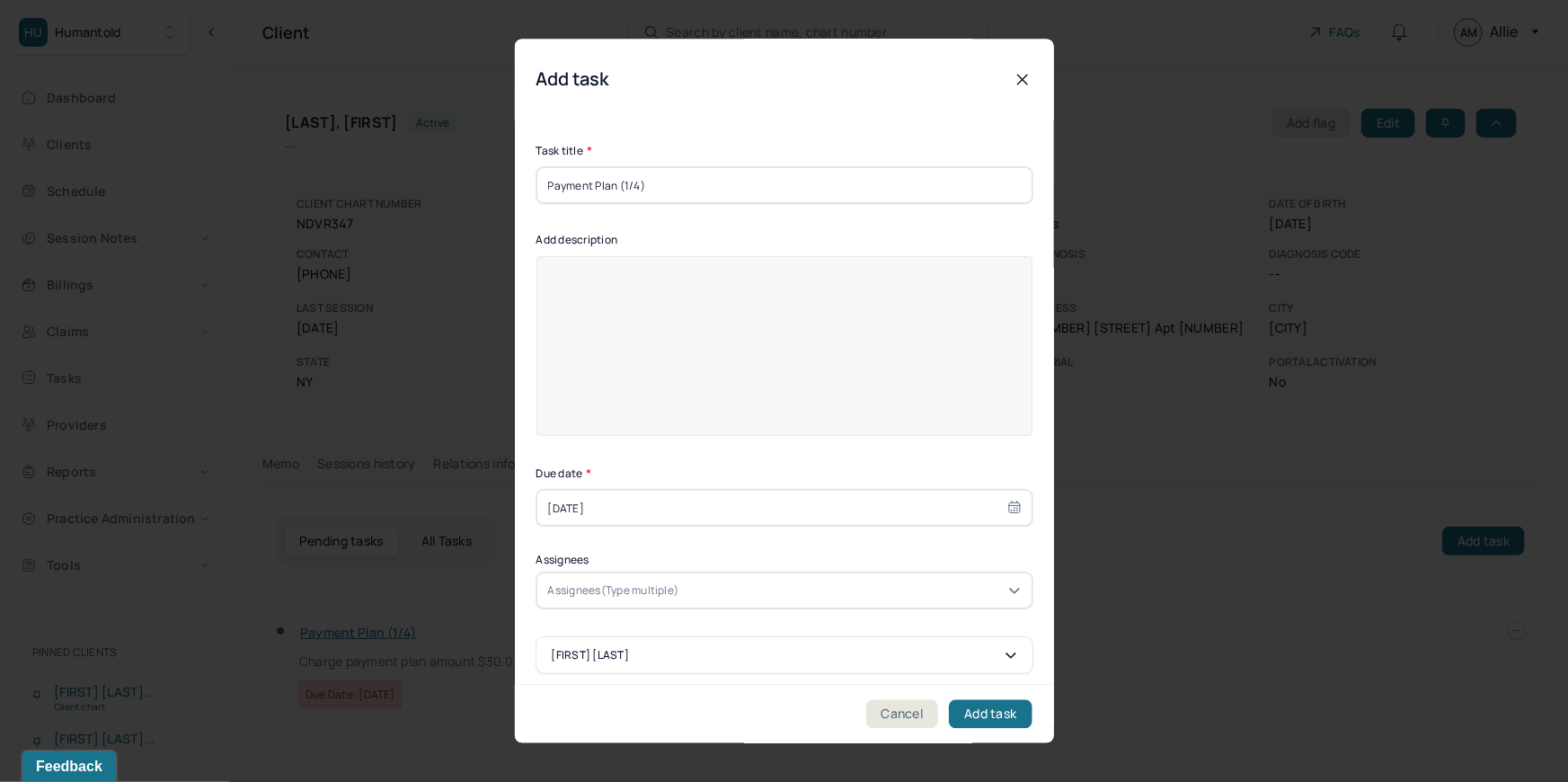 click on "Payment Plan (1/4)" at bounding box center [784, 186] 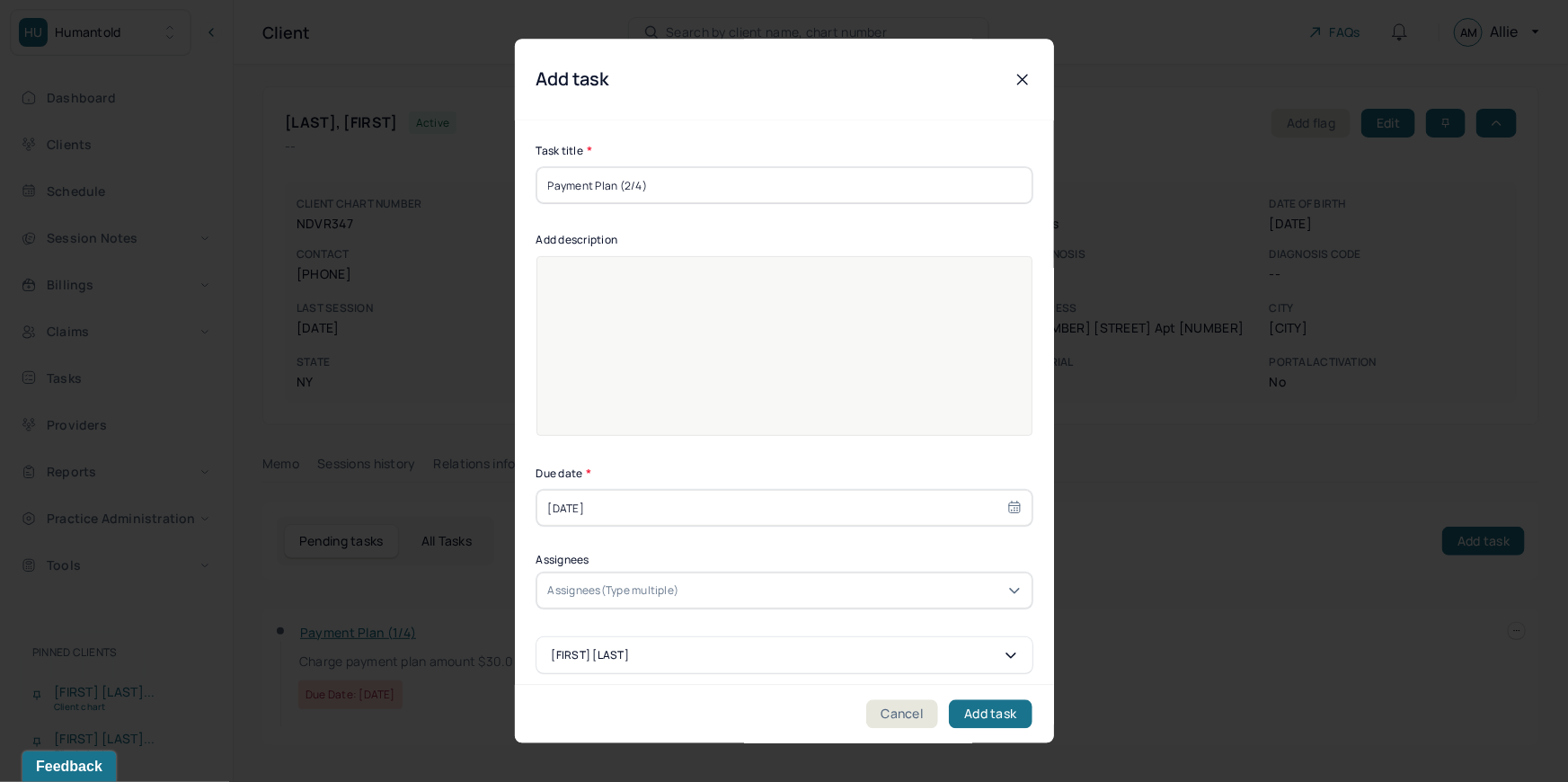 type on "Payment Plan (2/4)" 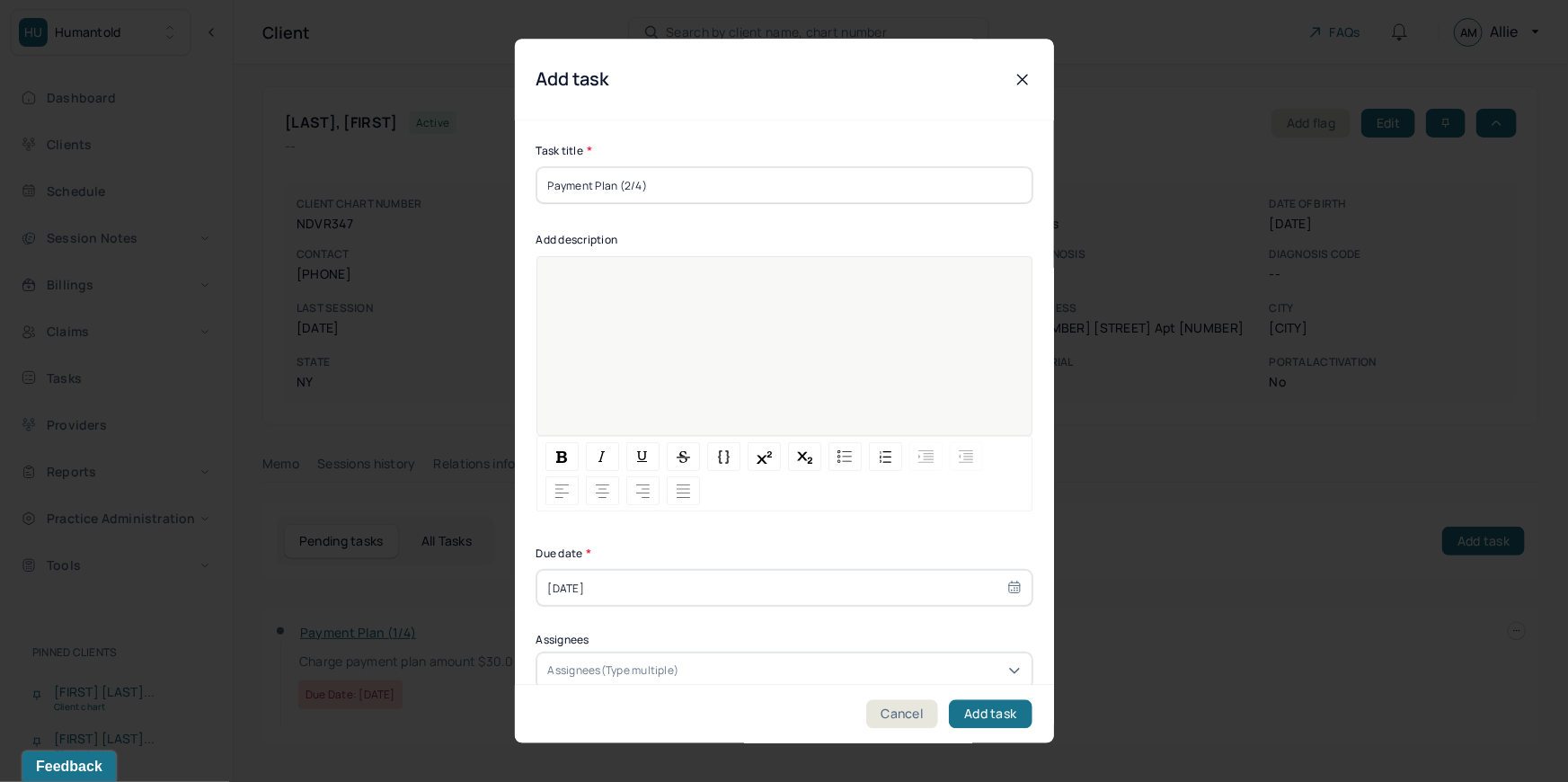 click at bounding box center (784, 359) 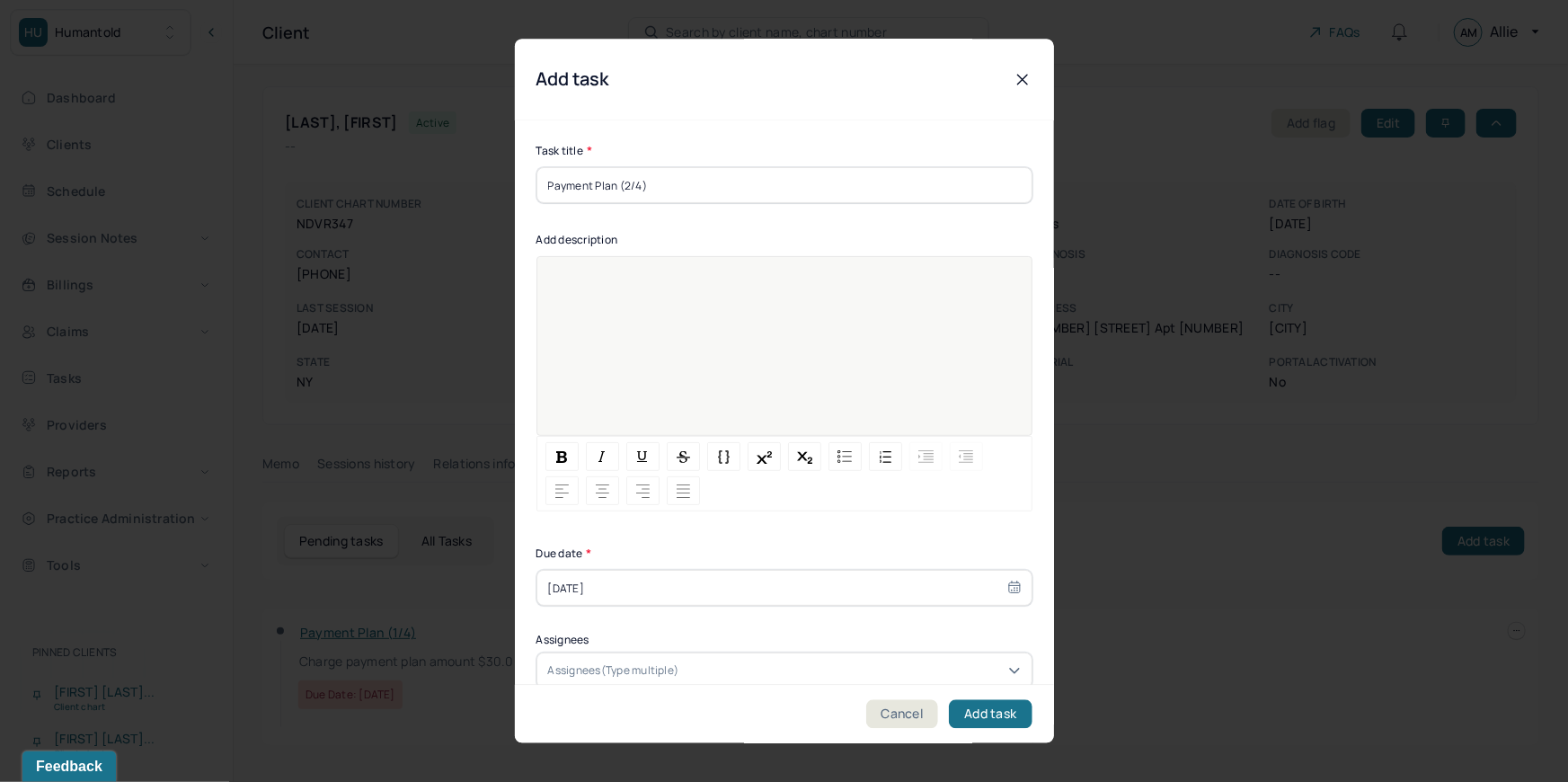 type 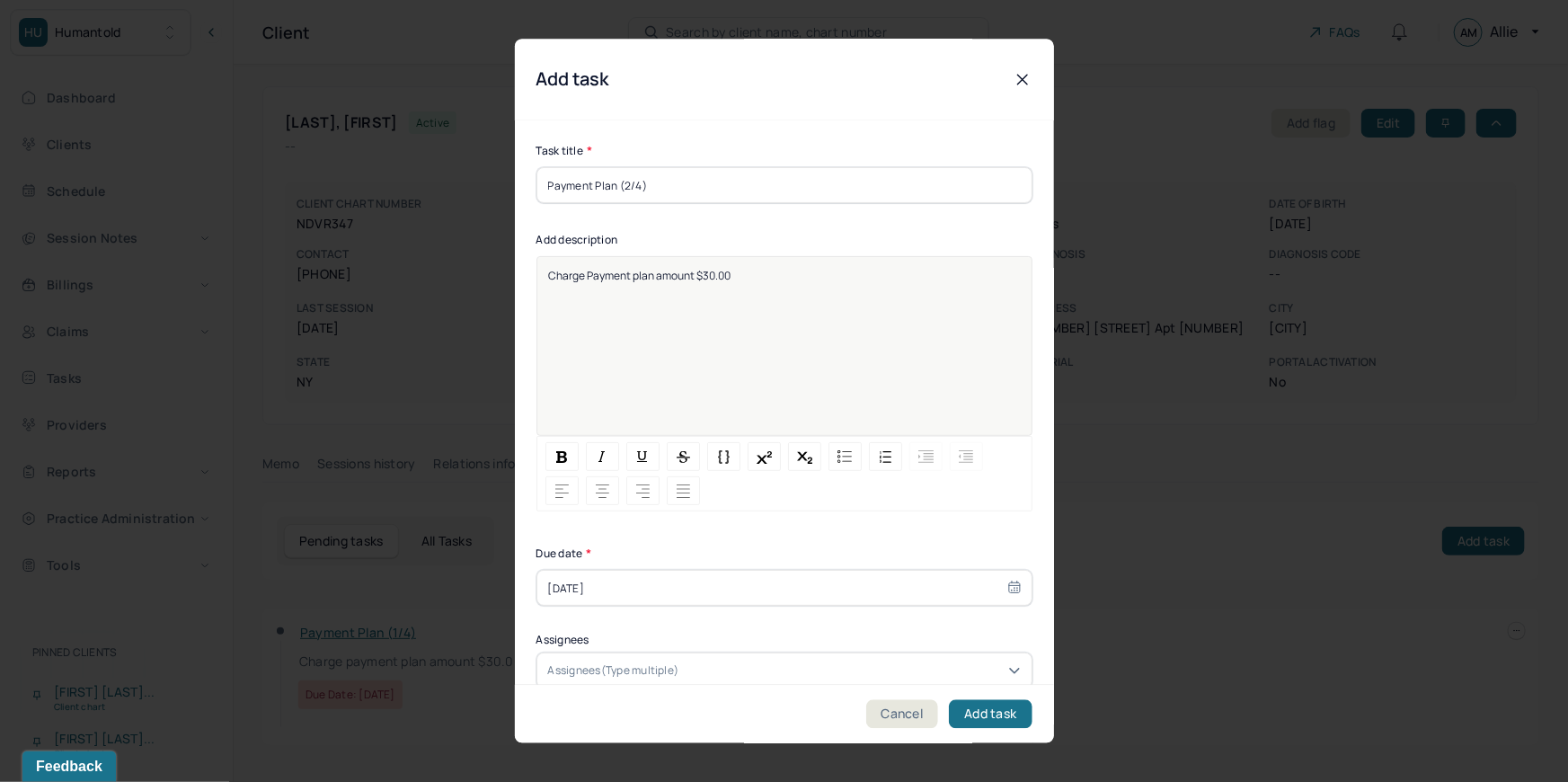 drag, startPoint x: 639, startPoint y: 600, endPoint x: 651, endPoint y: 592, distance: 14.422205 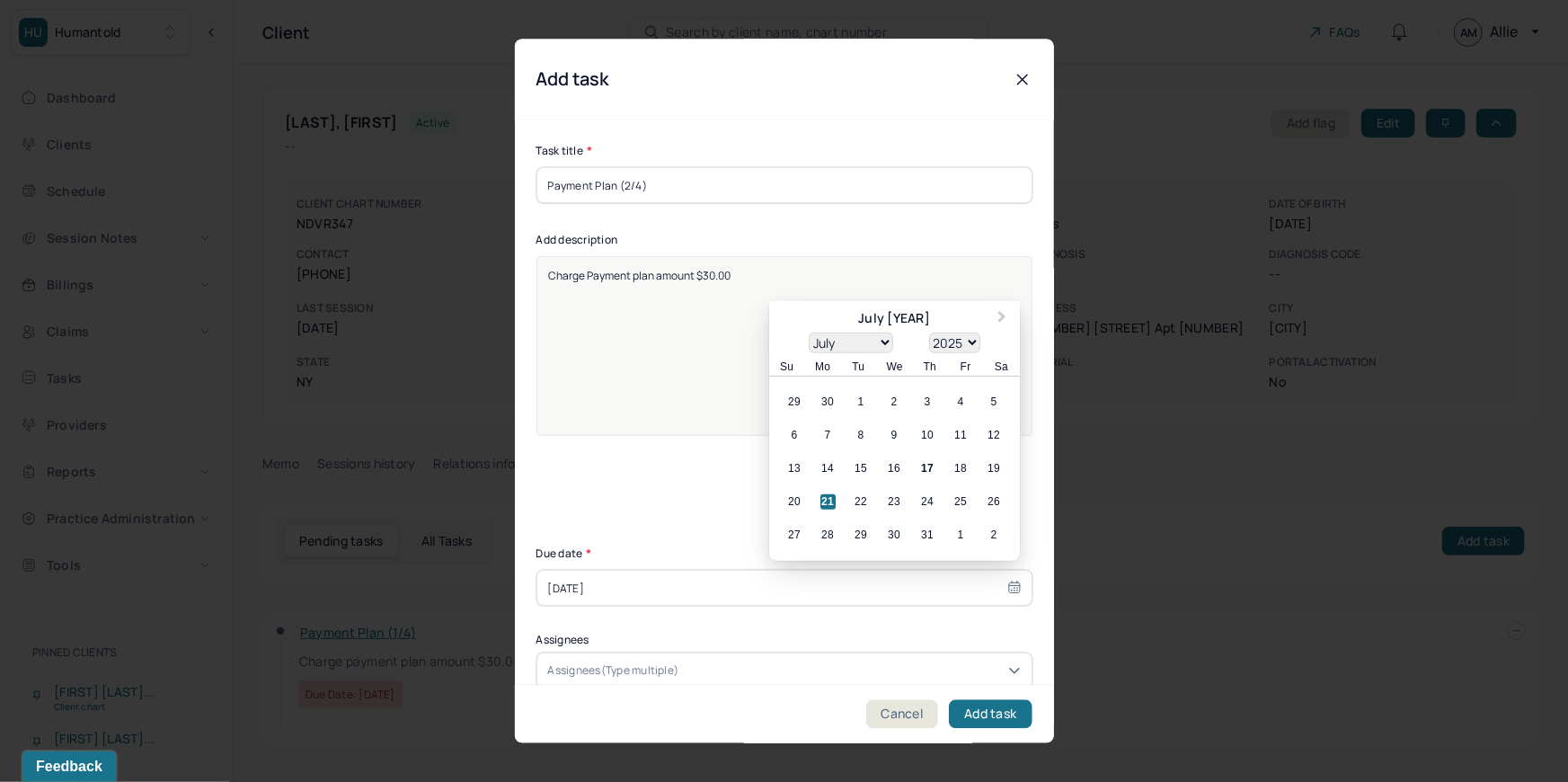 click on "January February March April May June July August September October November December" at bounding box center [851, 342] 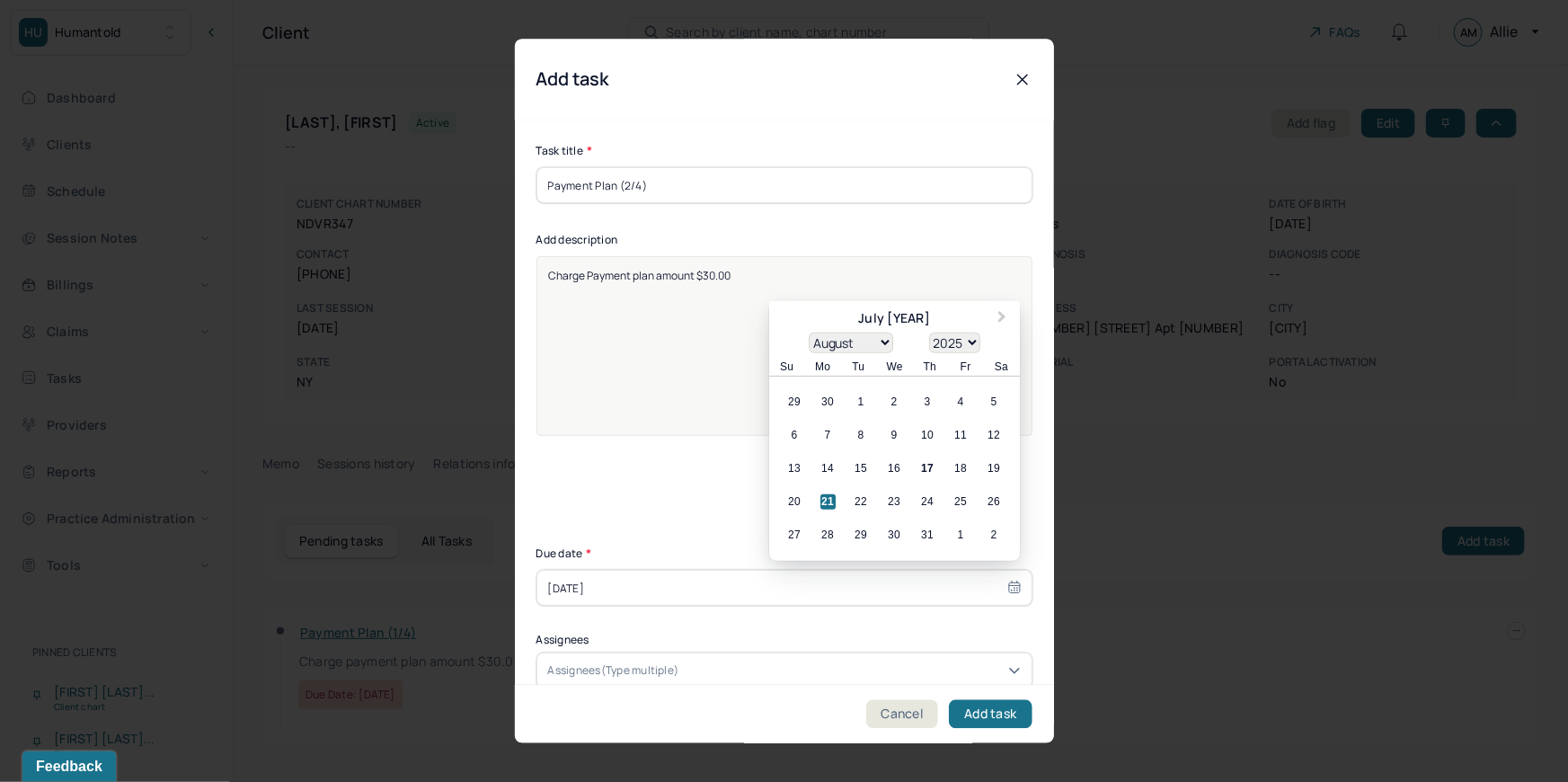 click on "January February March April May June July August September October November December" at bounding box center (851, 342) 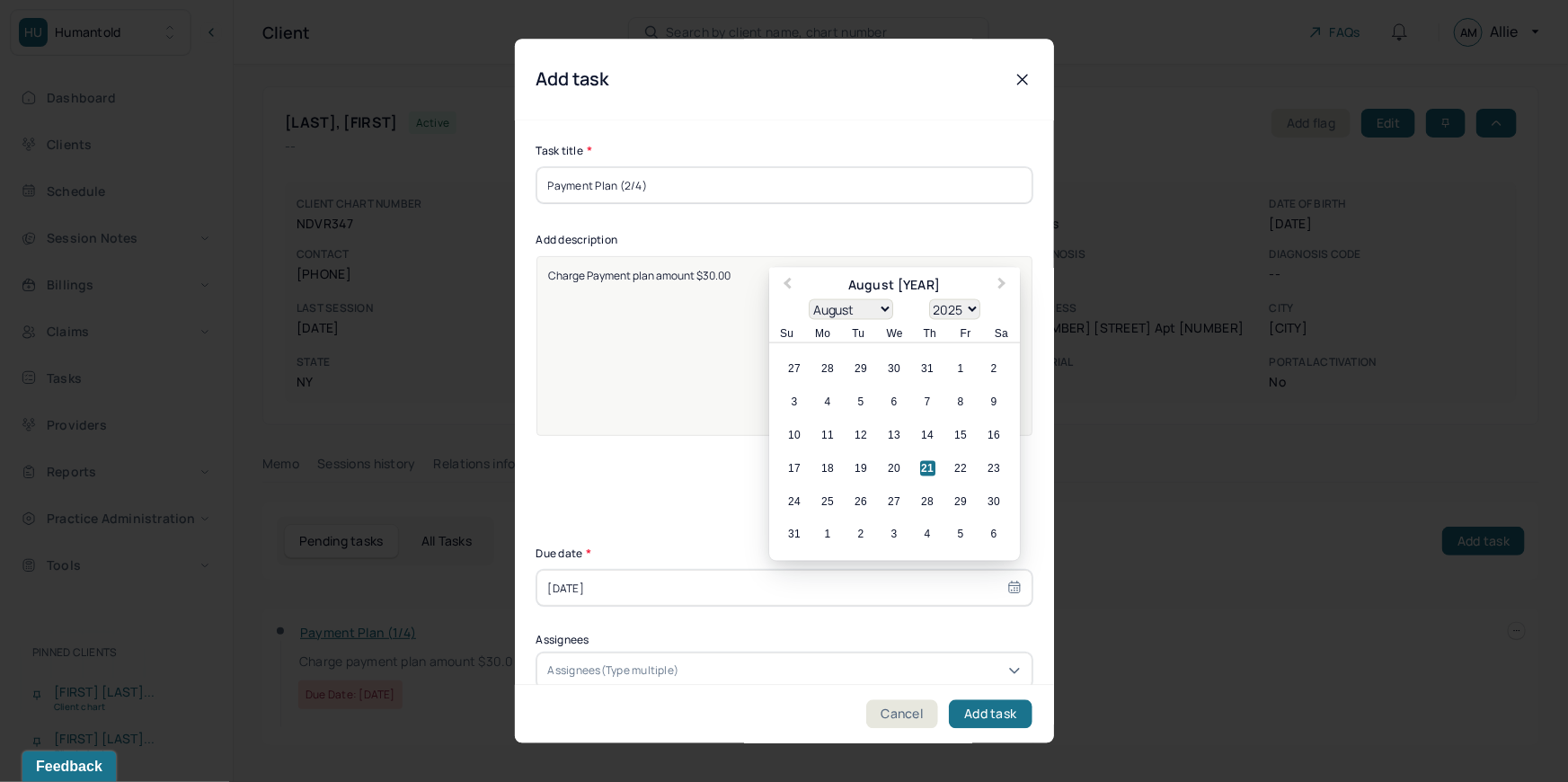click on "21" at bounding box center (927, 468) 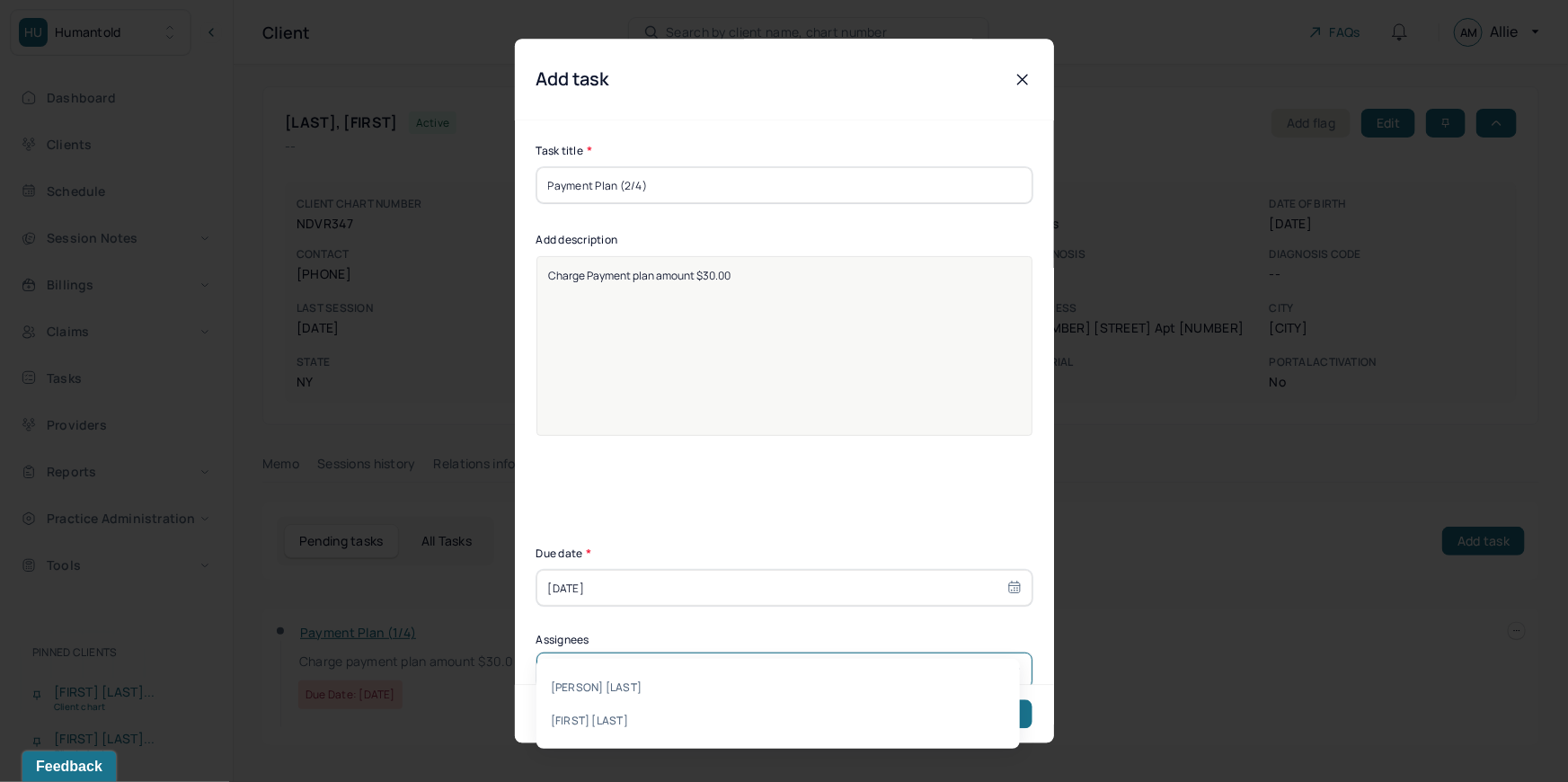 type on "kath" 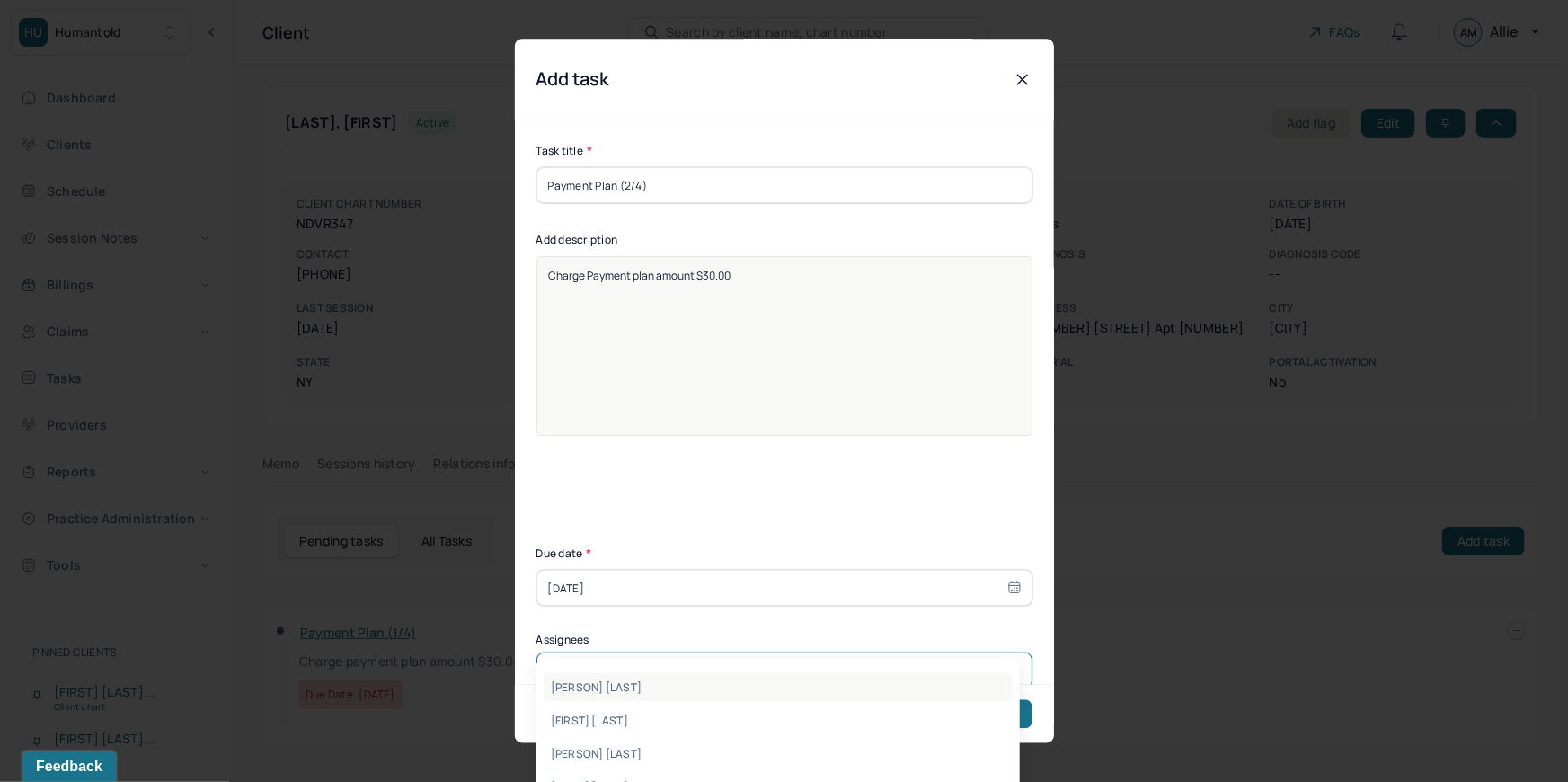 click on "[PERSON] [LAST]" at bounding box center (778, 687) 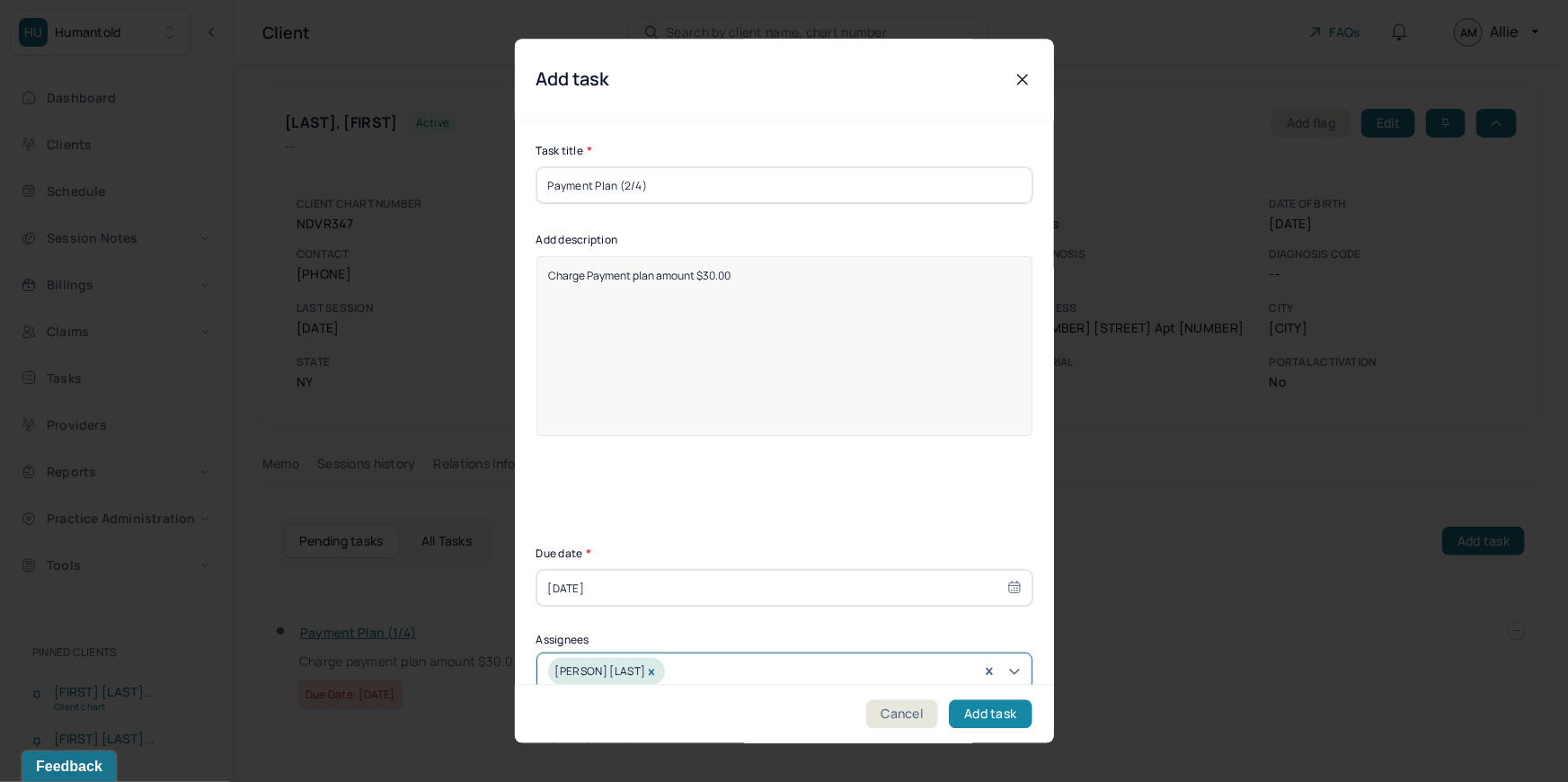 click on "Add task" at bounding box center (990, 715) 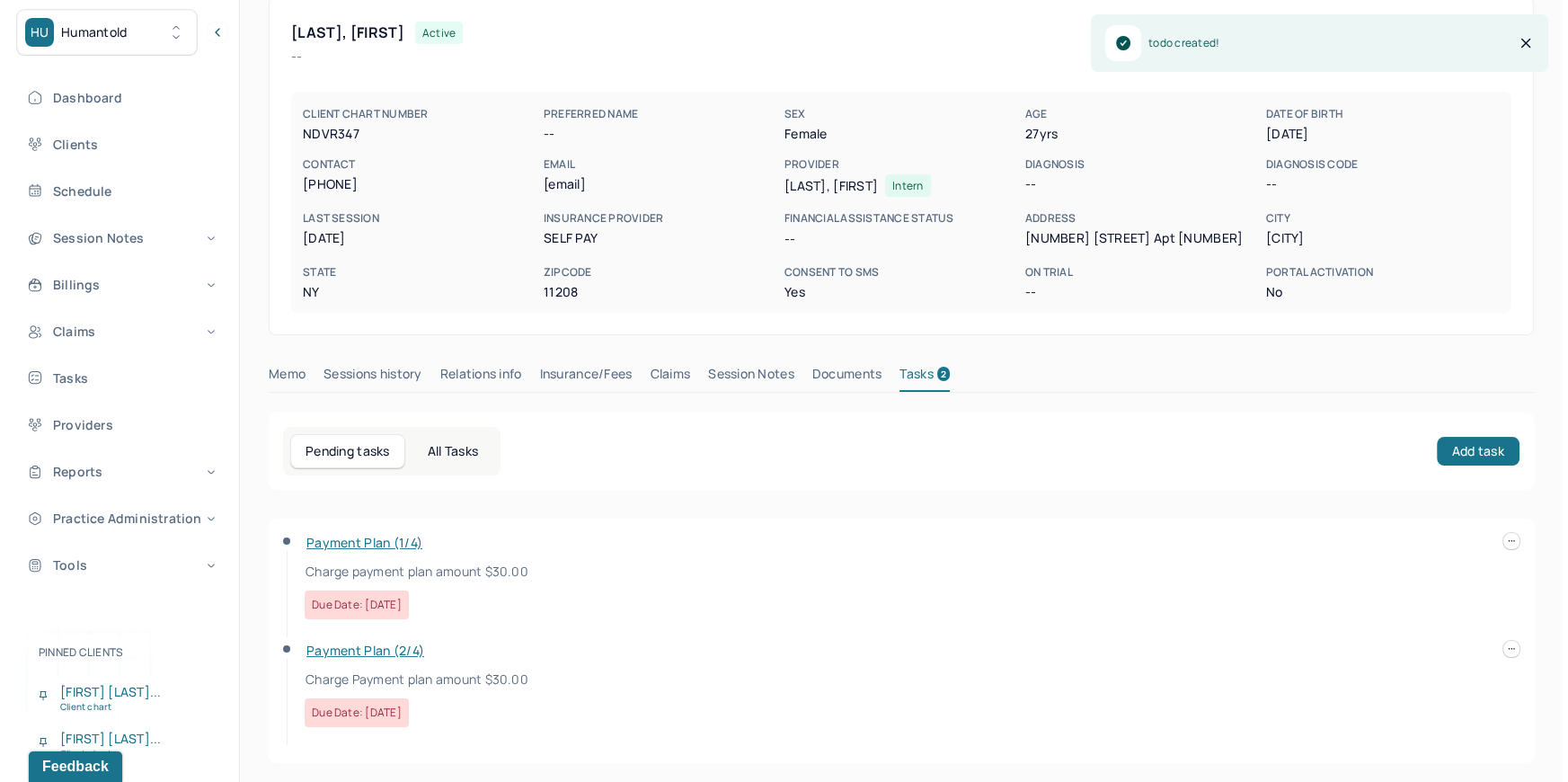 scroll, scrollTop: 91, scrollLeft: 0, axis: vertical 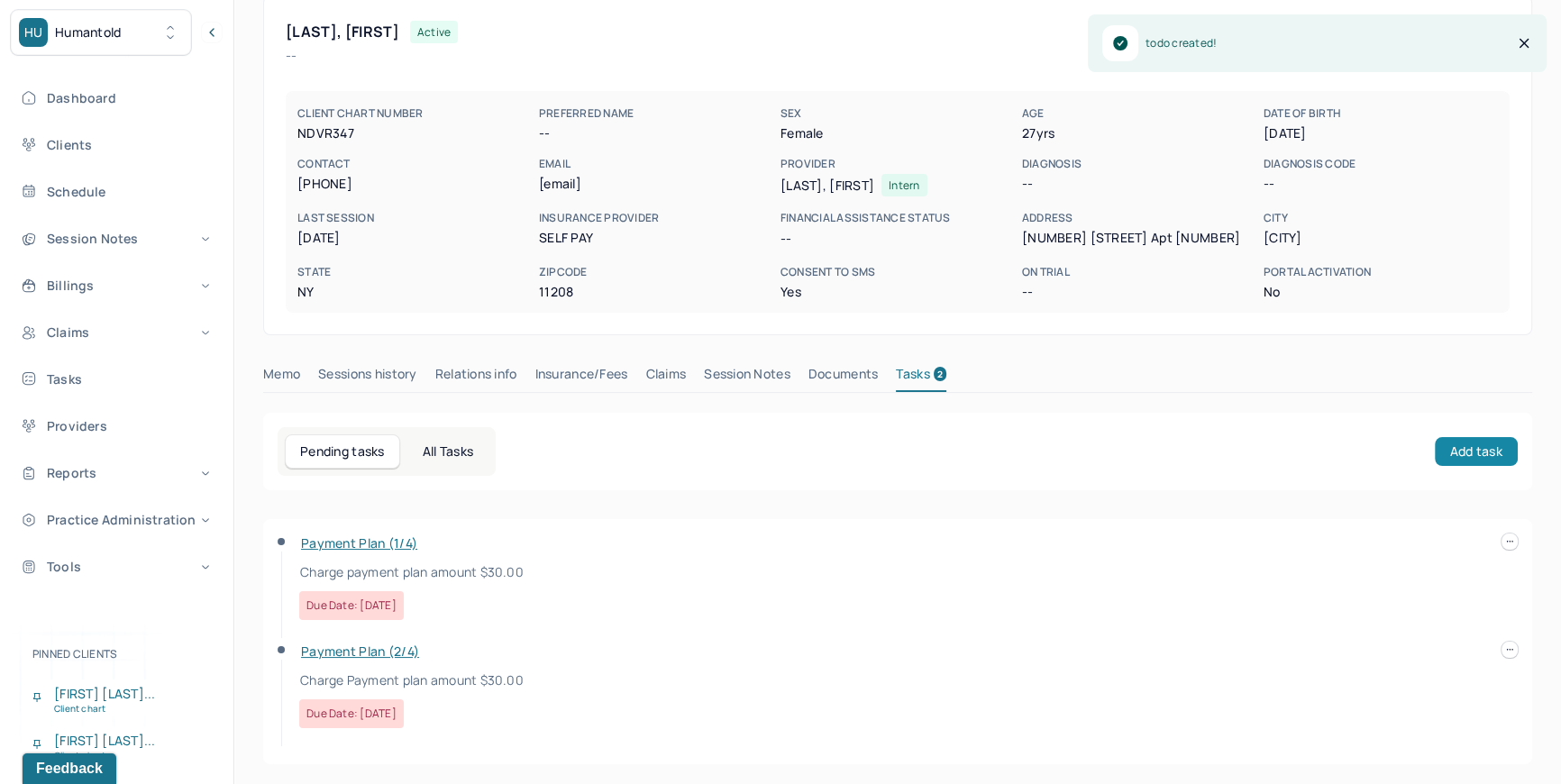 click on "Add task" at bounding box center [1476, 451] 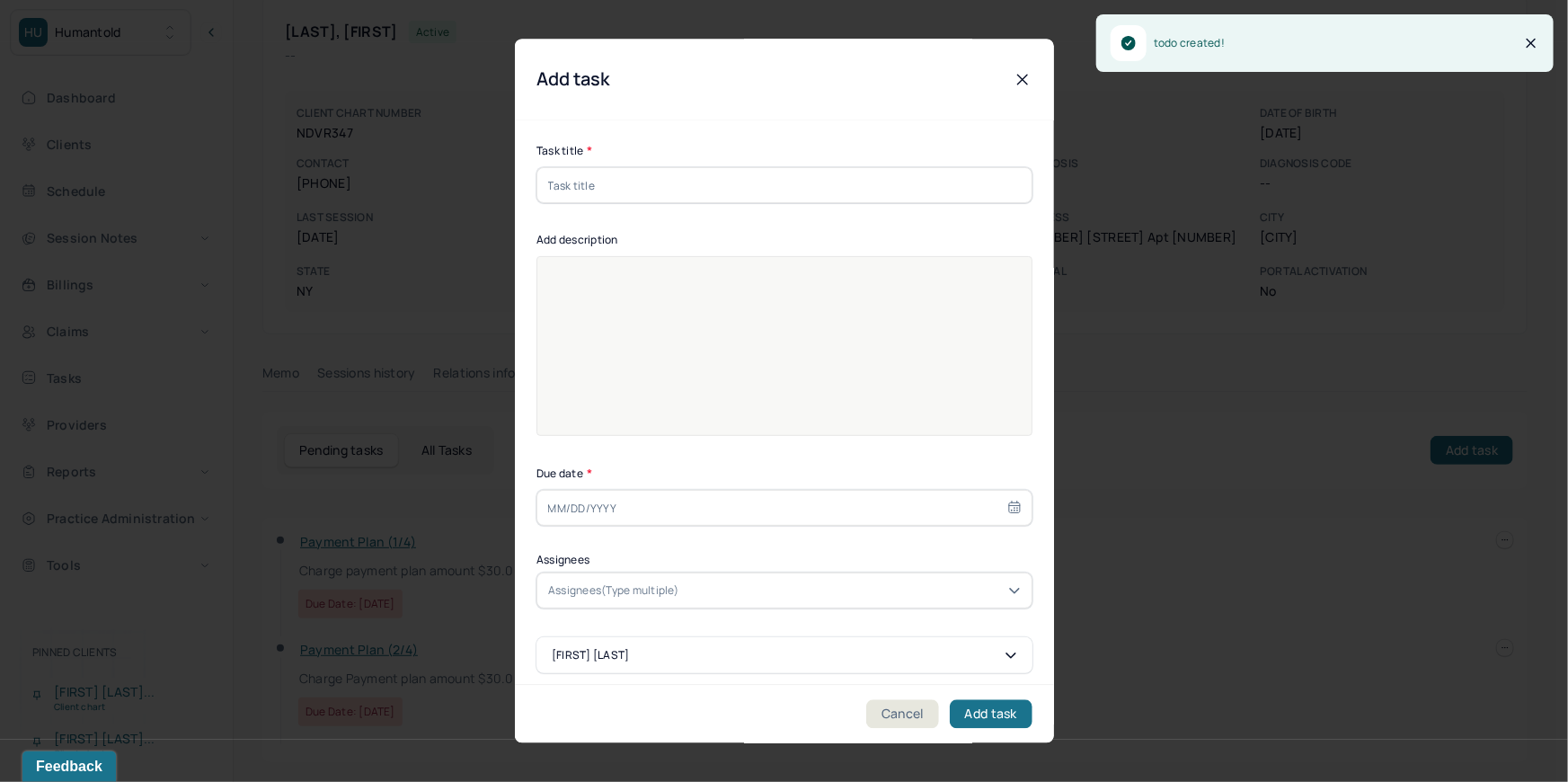 click on "Task title *" at bounding box center [784, 173] 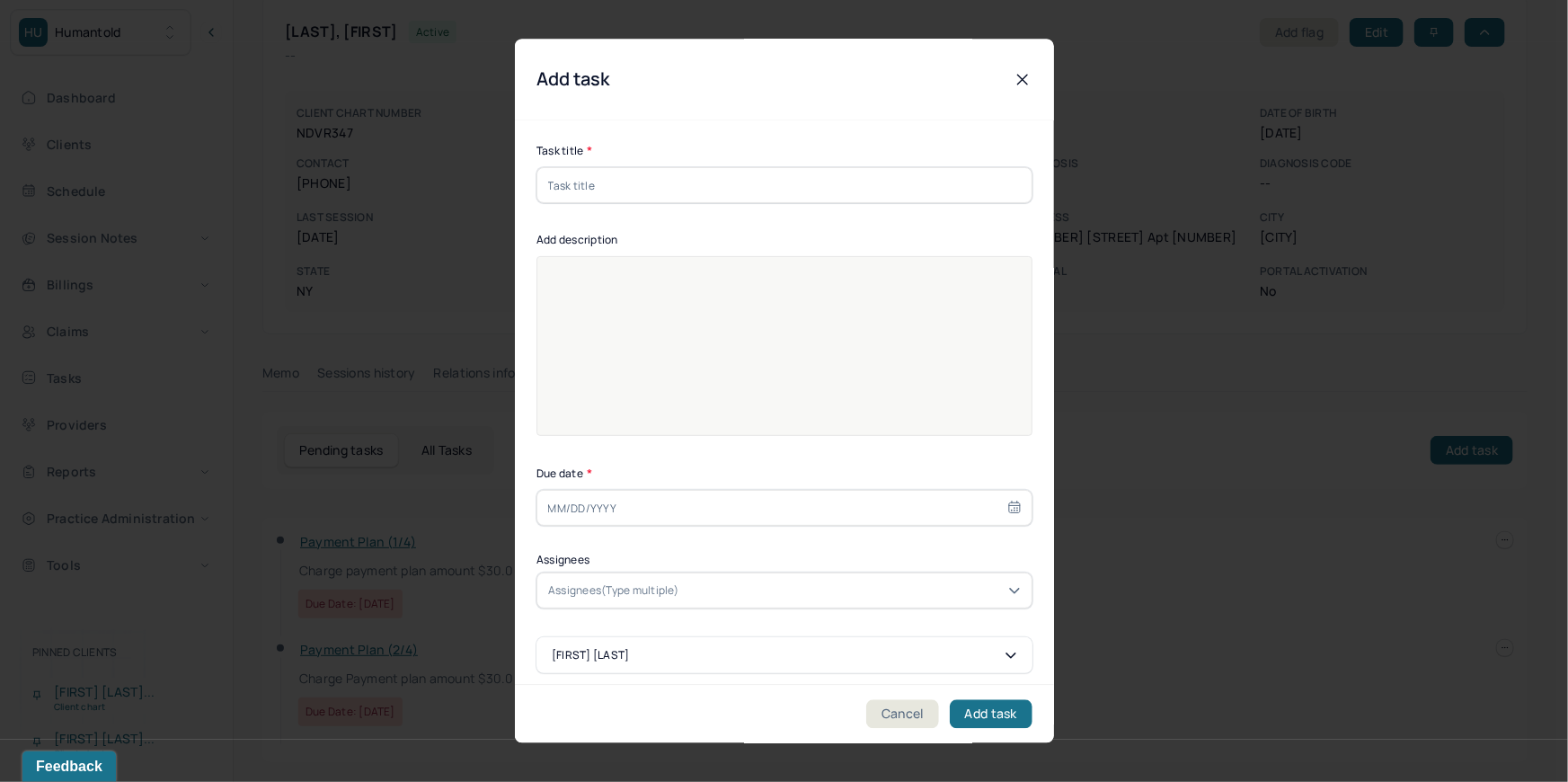 click at bounding box center [784, 186] 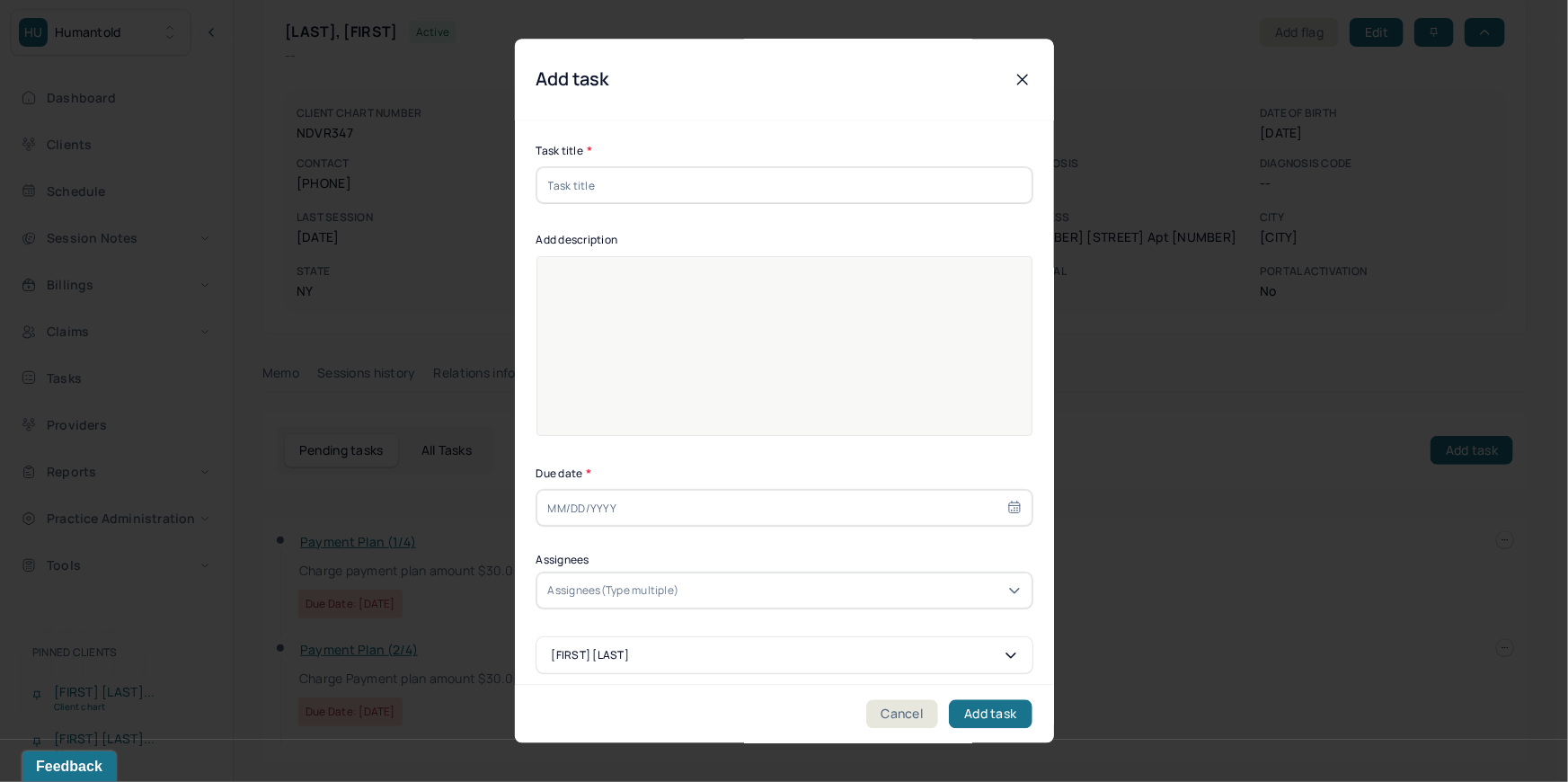 type on "Payment Plan (2/4)" 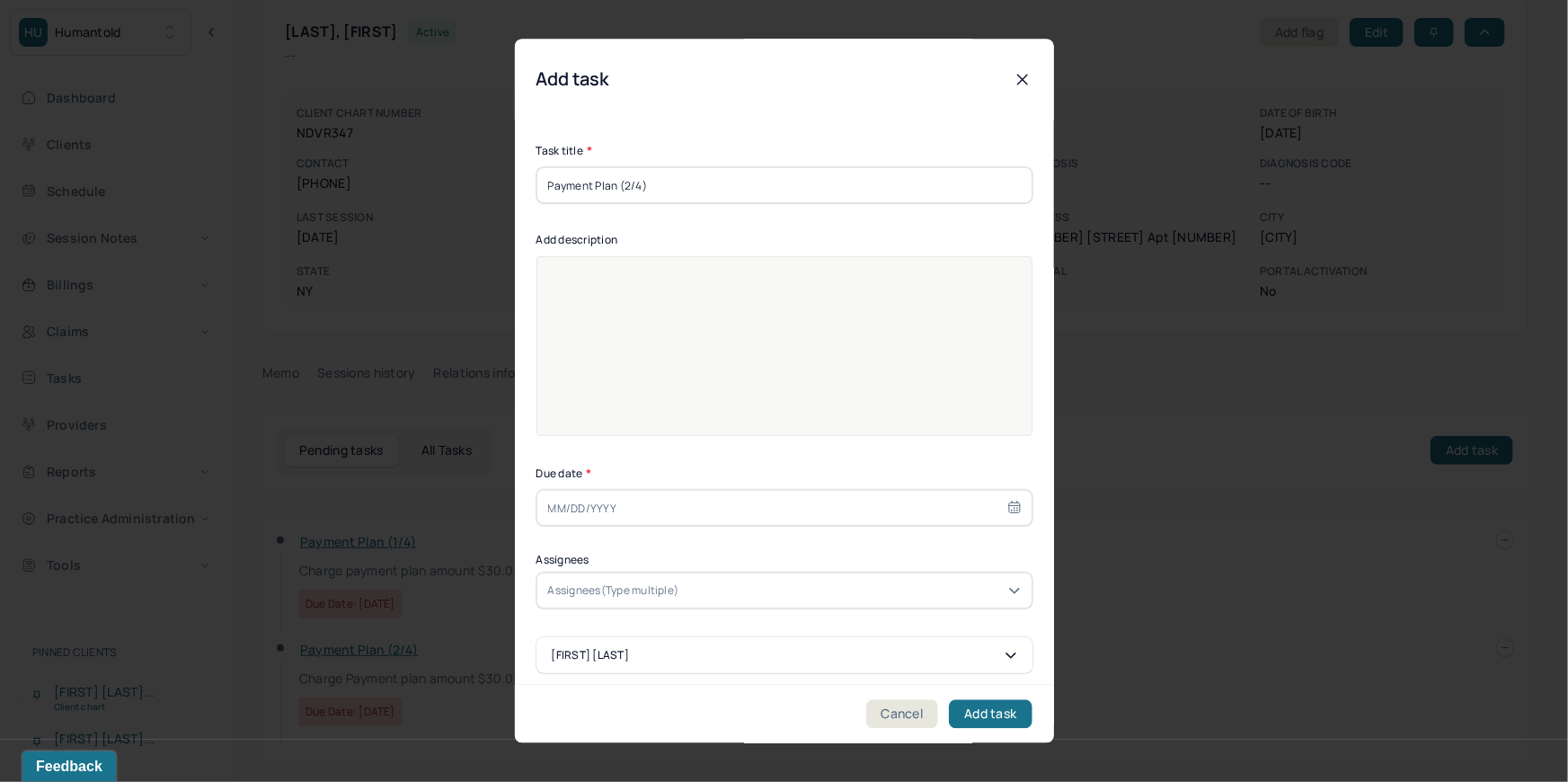 type on "[DATE]" 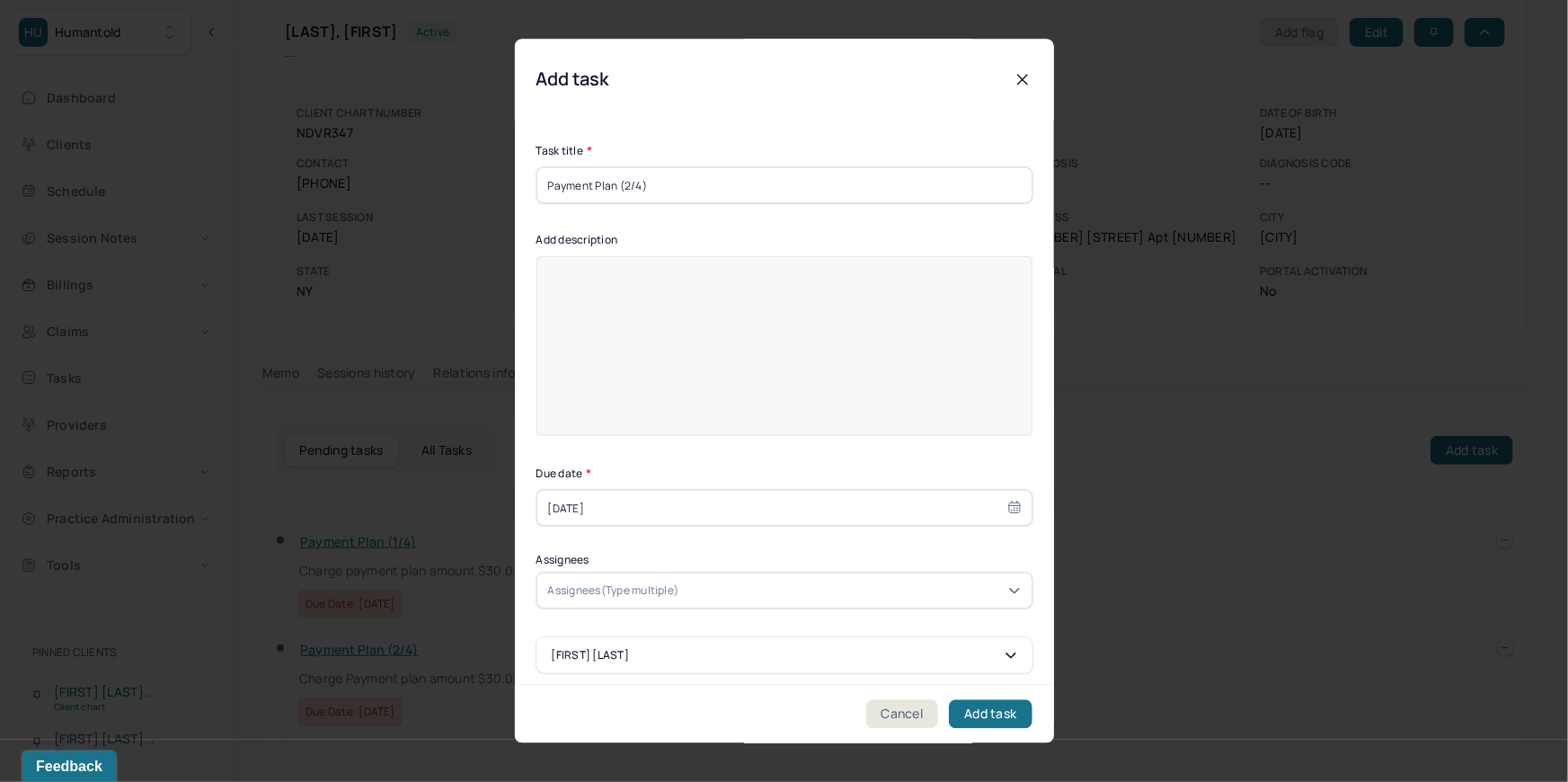 click on "Payment Plan (2/4)" at bounding box center (784, 186) 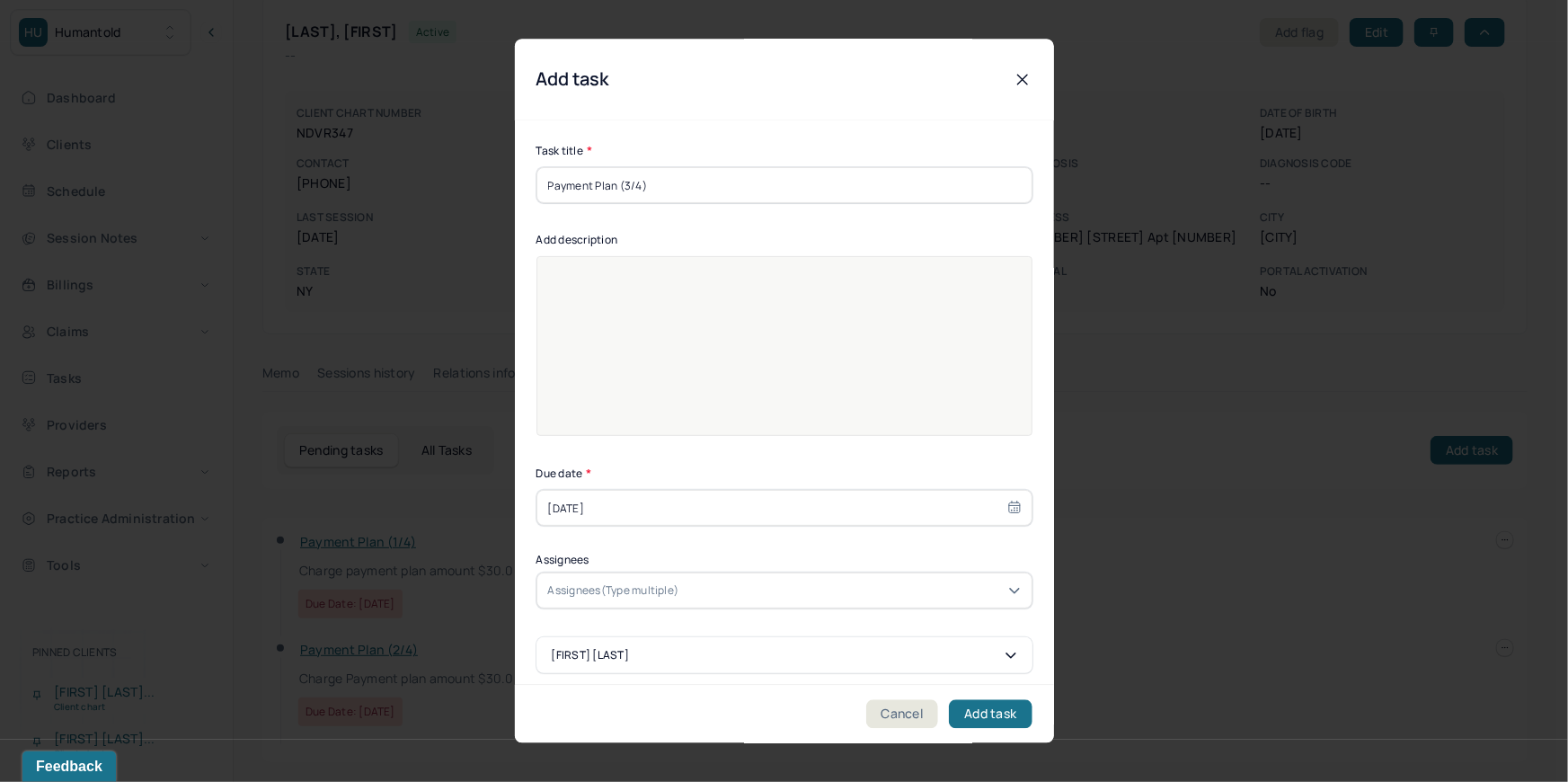 type on "Payment Plan (3/4)" 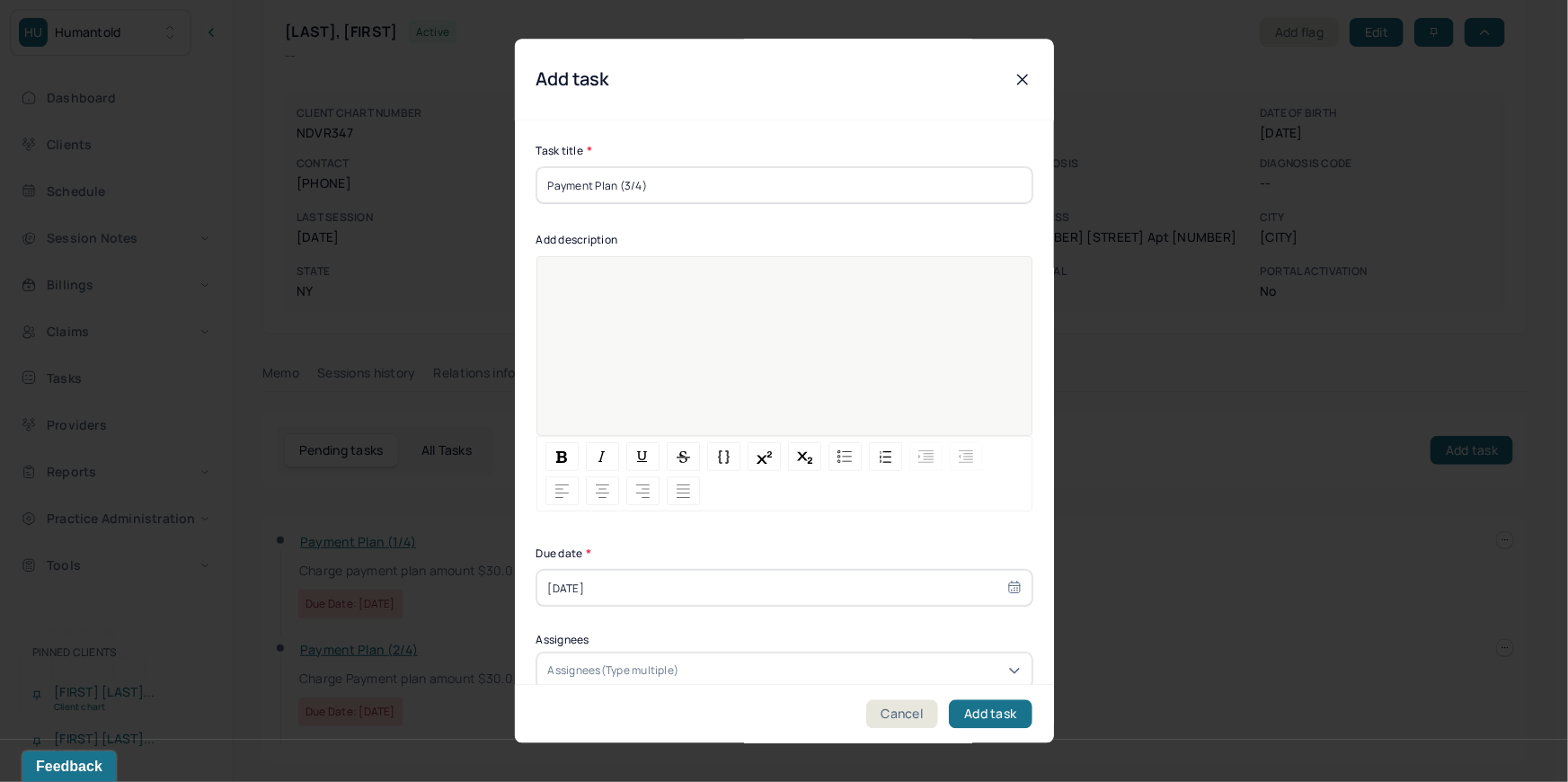 type 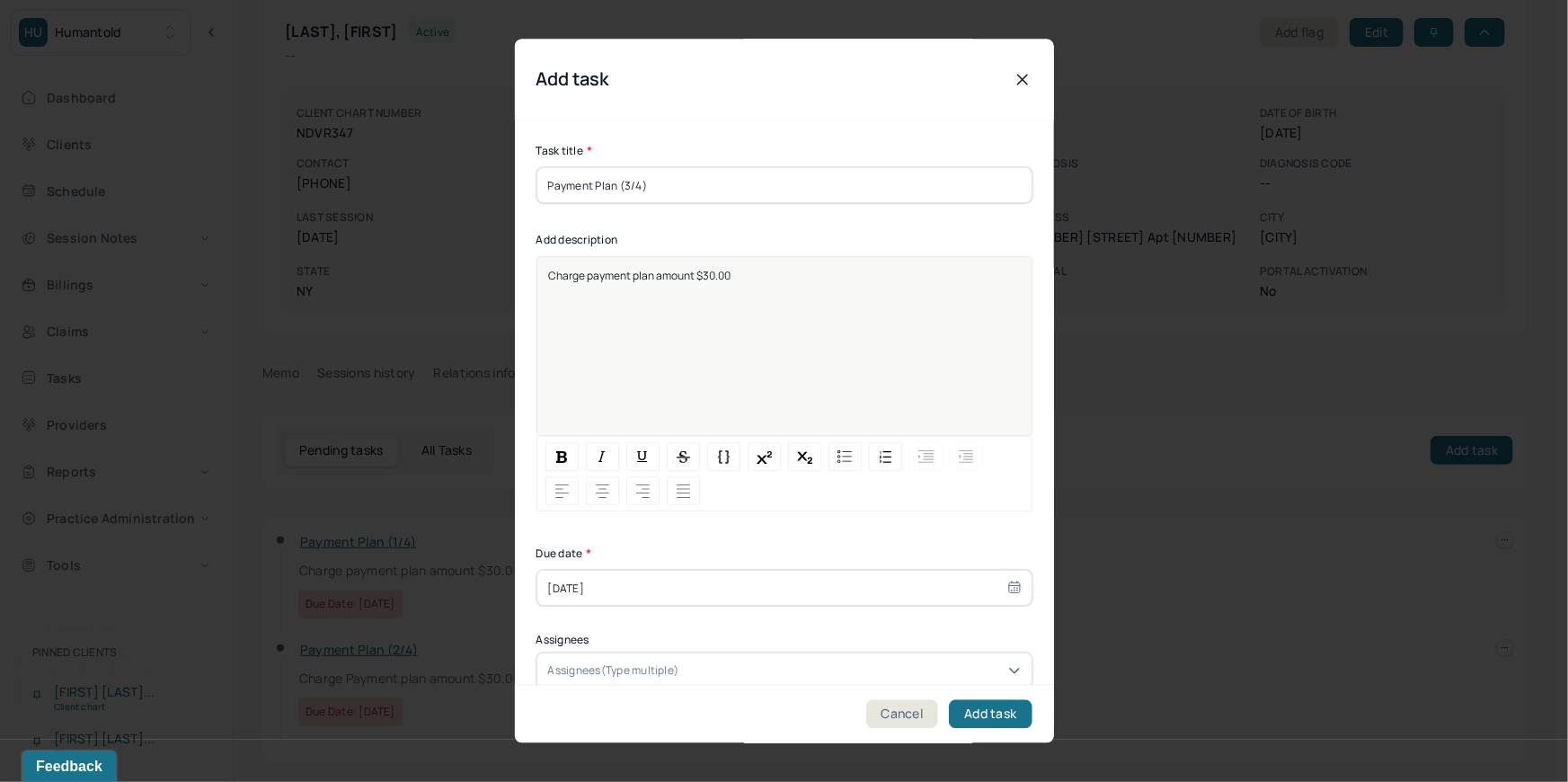 click on "[DATE]" at bounding box center [784, 589] 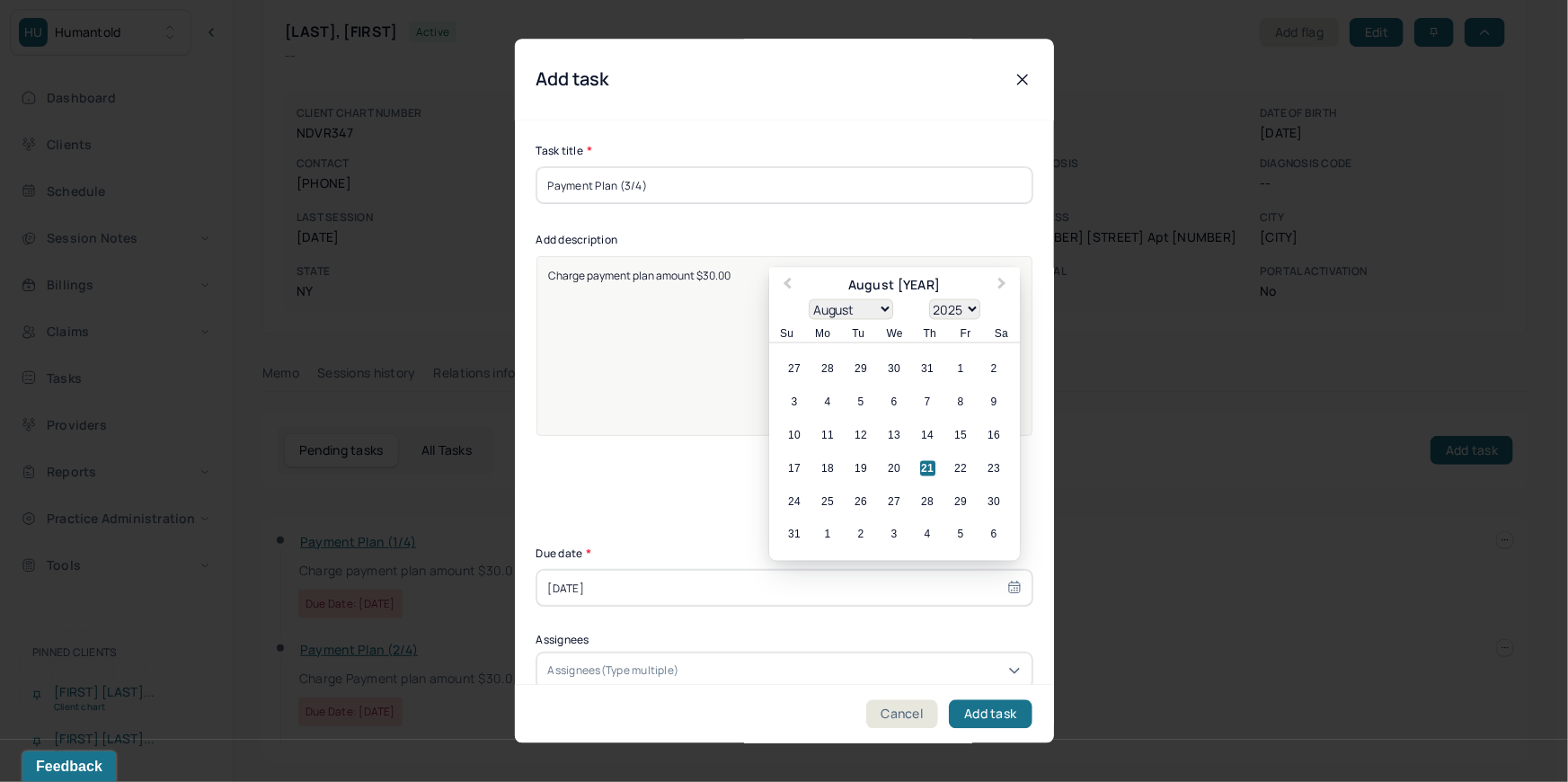 click on "January February March April May June July August September October November December" at bounding box center [851, 309] 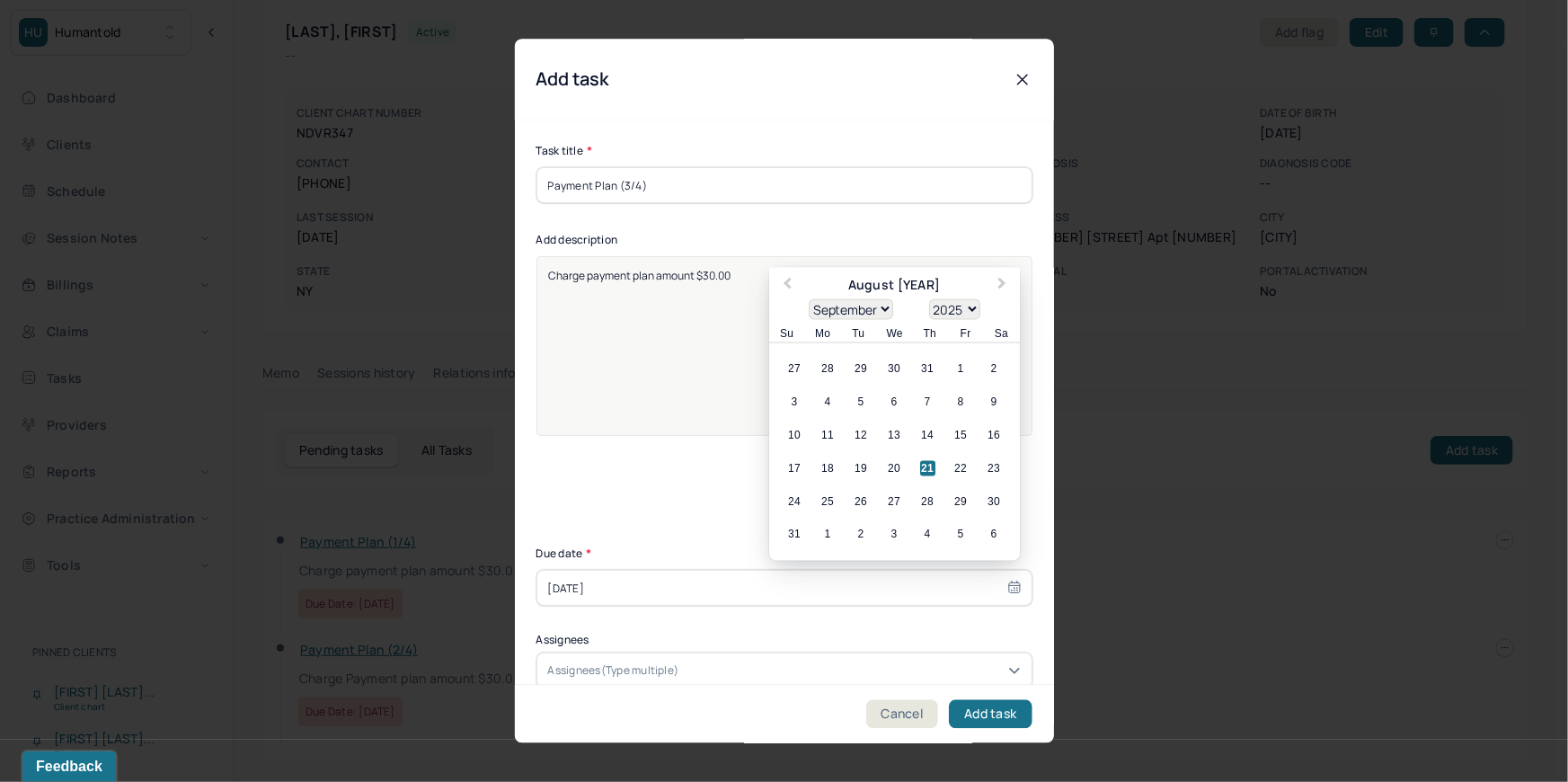 click on "January February March April May June July August September October November December" at bounding box center [851, 309] 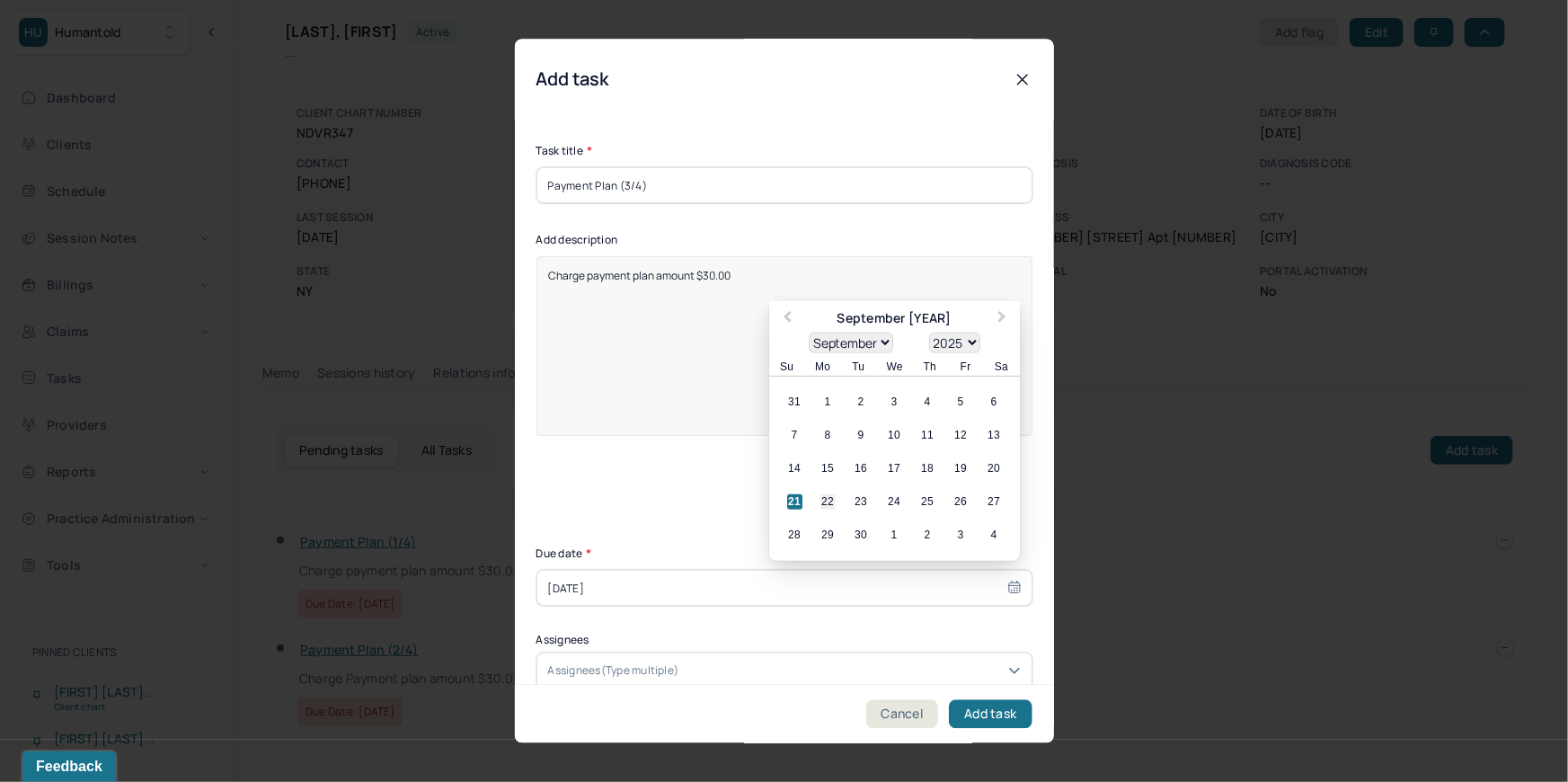 click on "22" at bounding box center [828, 502] 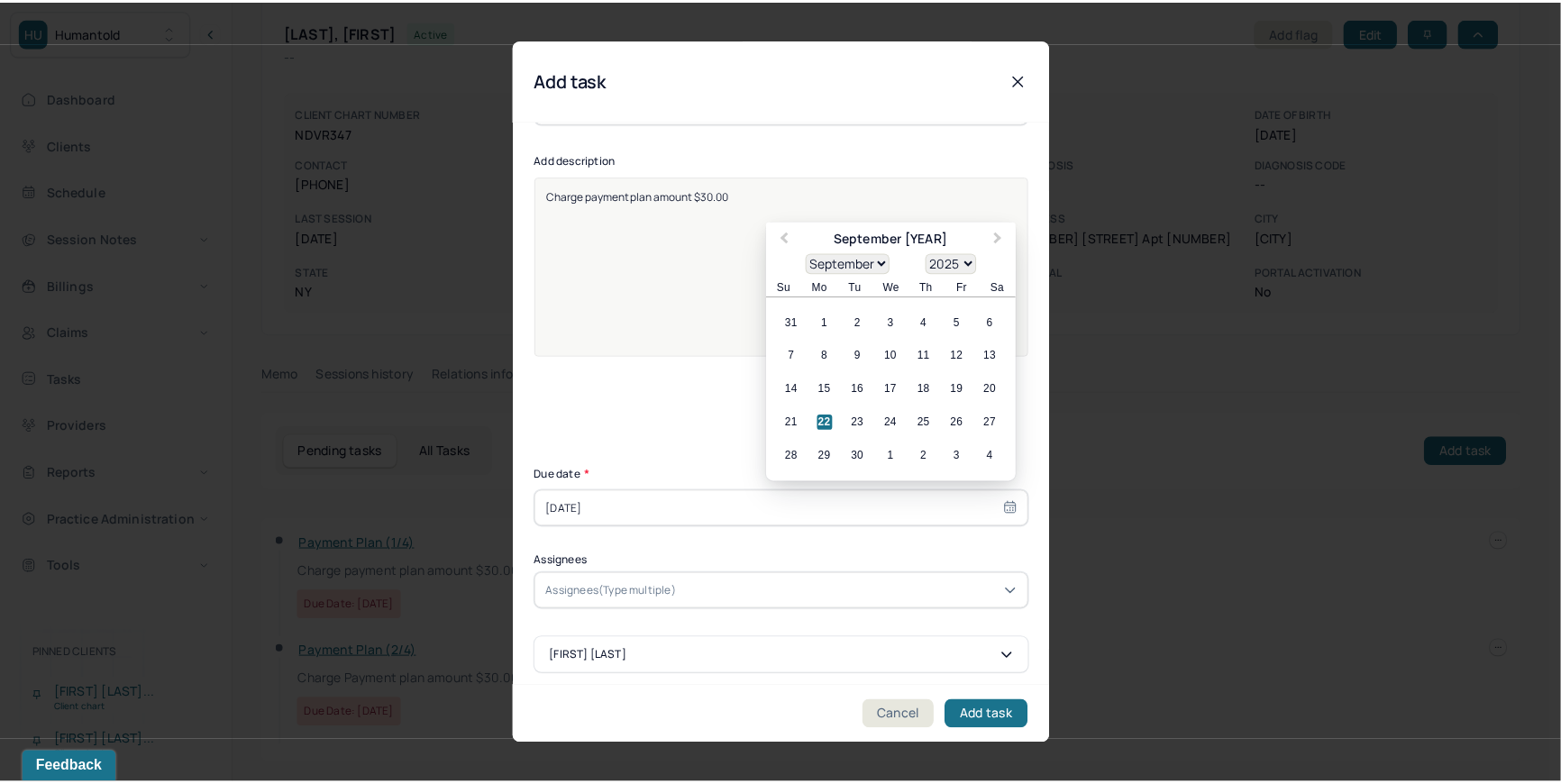 scroll, scrollTop: 81, scrollLeft: 0, axis: vertical 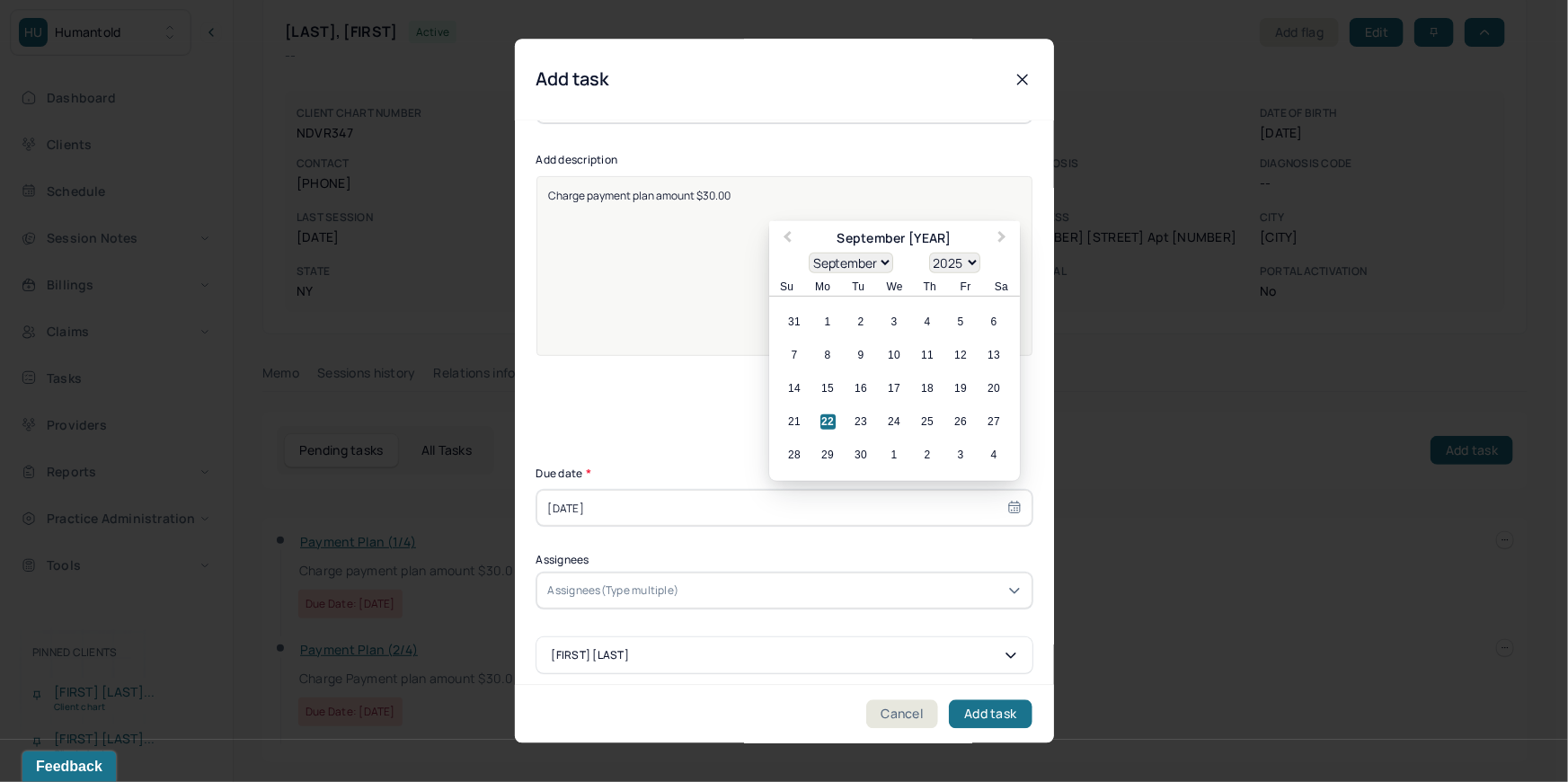 click on "Assignees(Type multiple)" at bounding box center [614, 591] 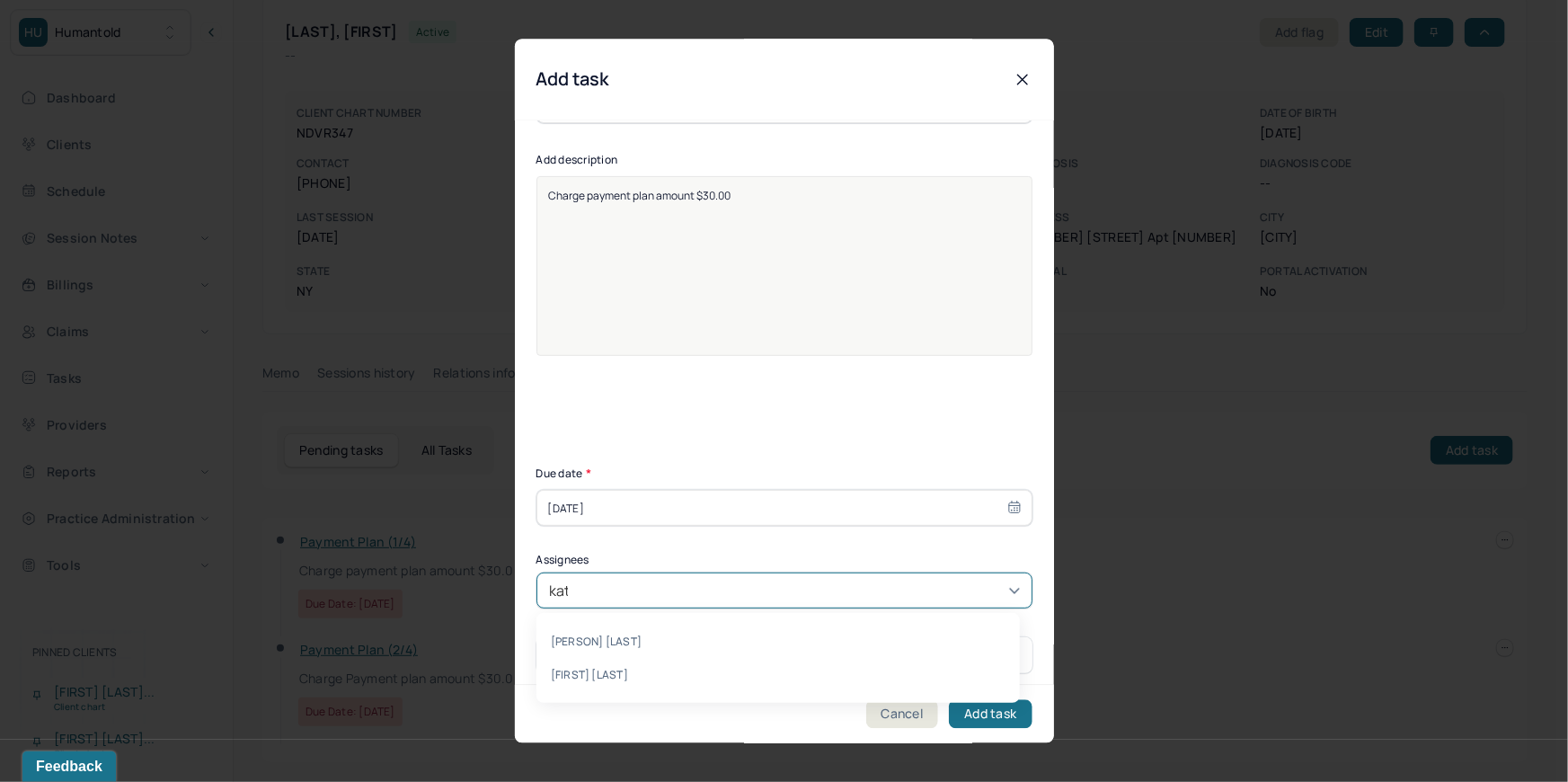type on "kath" 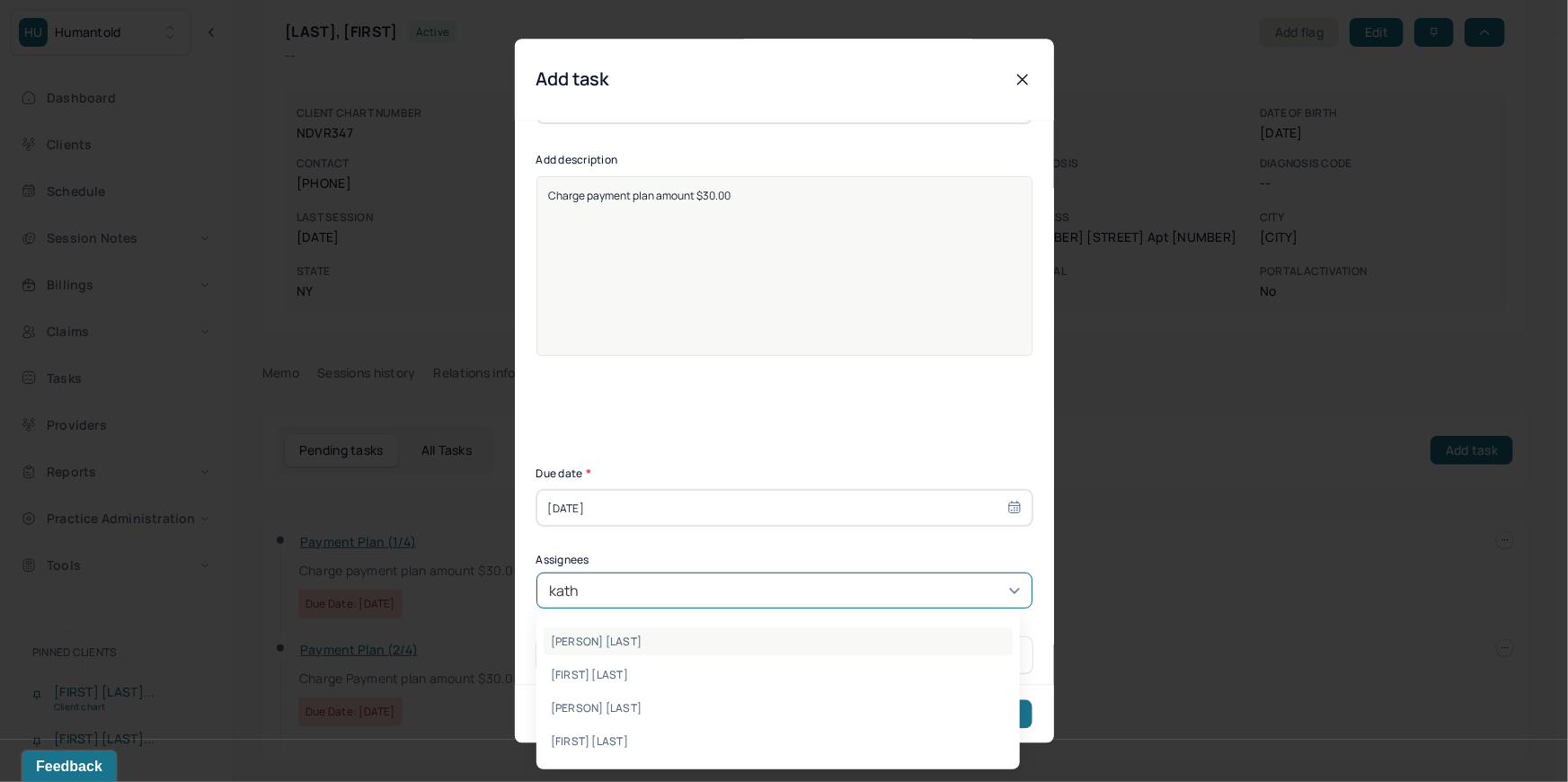 click on "[PERSON] [LAST]" at bounding box center (778, 641) 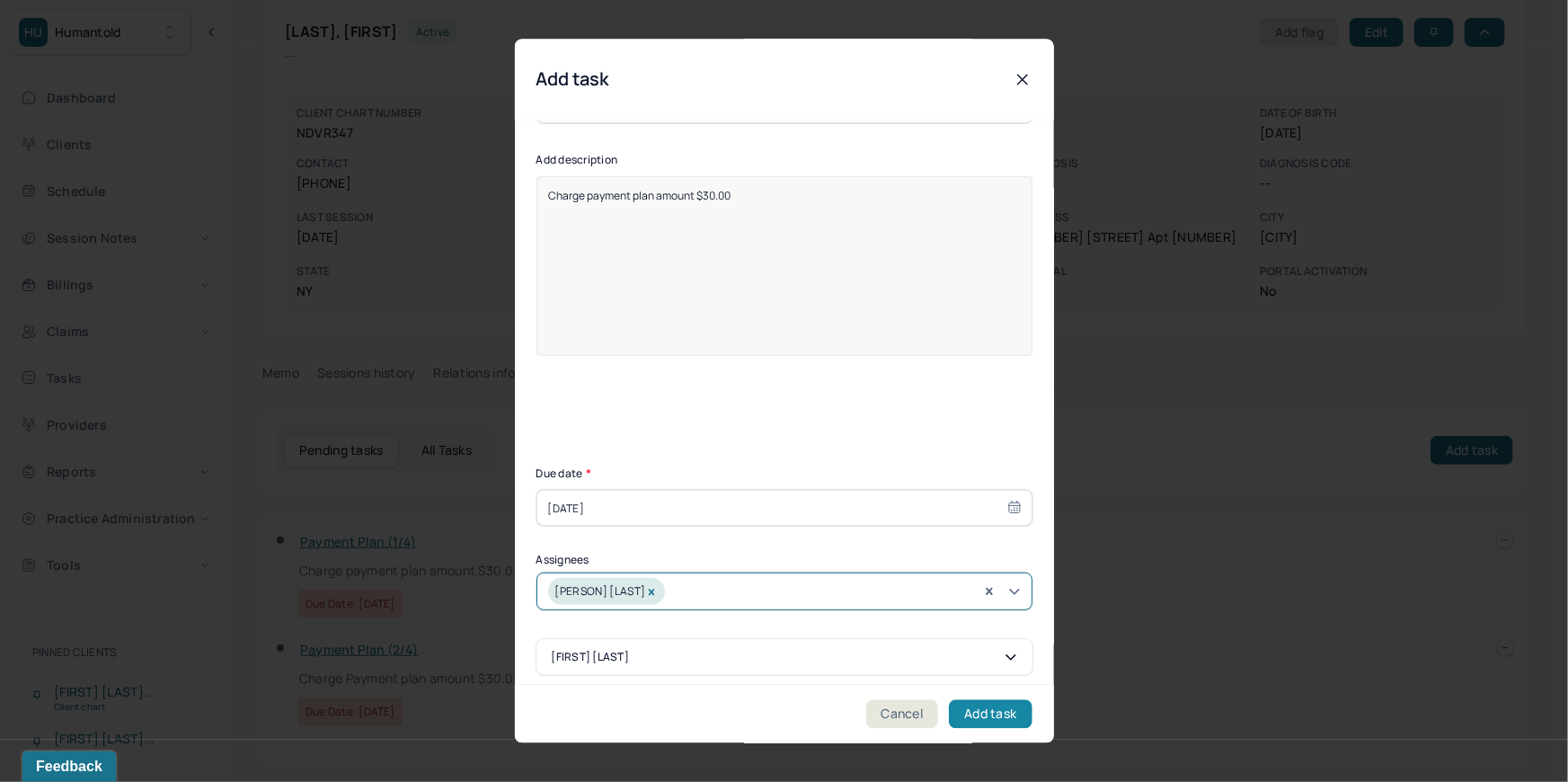 click on "Add task" at bounding box center [990, 715] 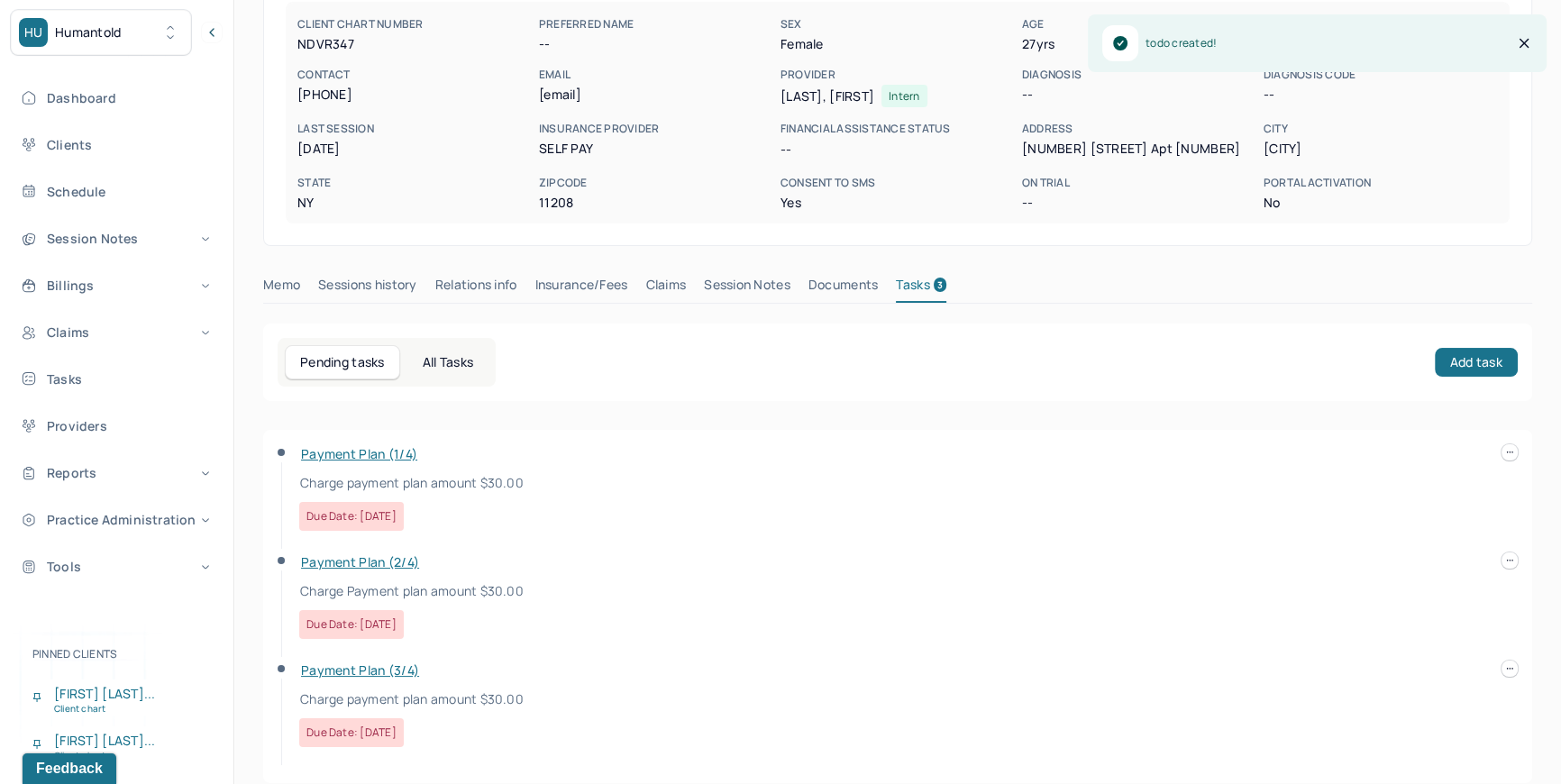 scroll, scrollTop: 199, scrollLeft: 0, axis: vertical 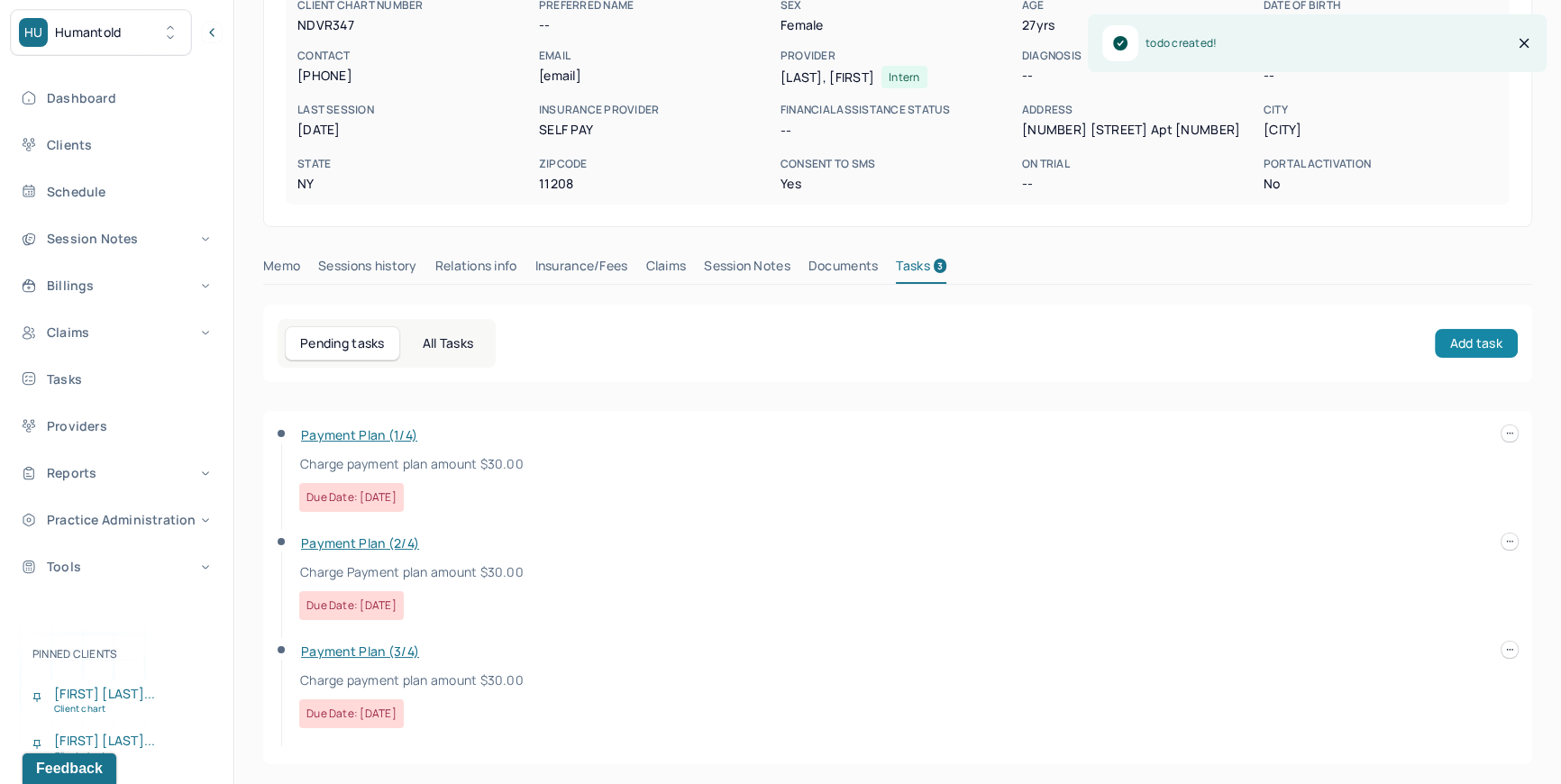 click on "Add task" at bounding box center [1476, 343] 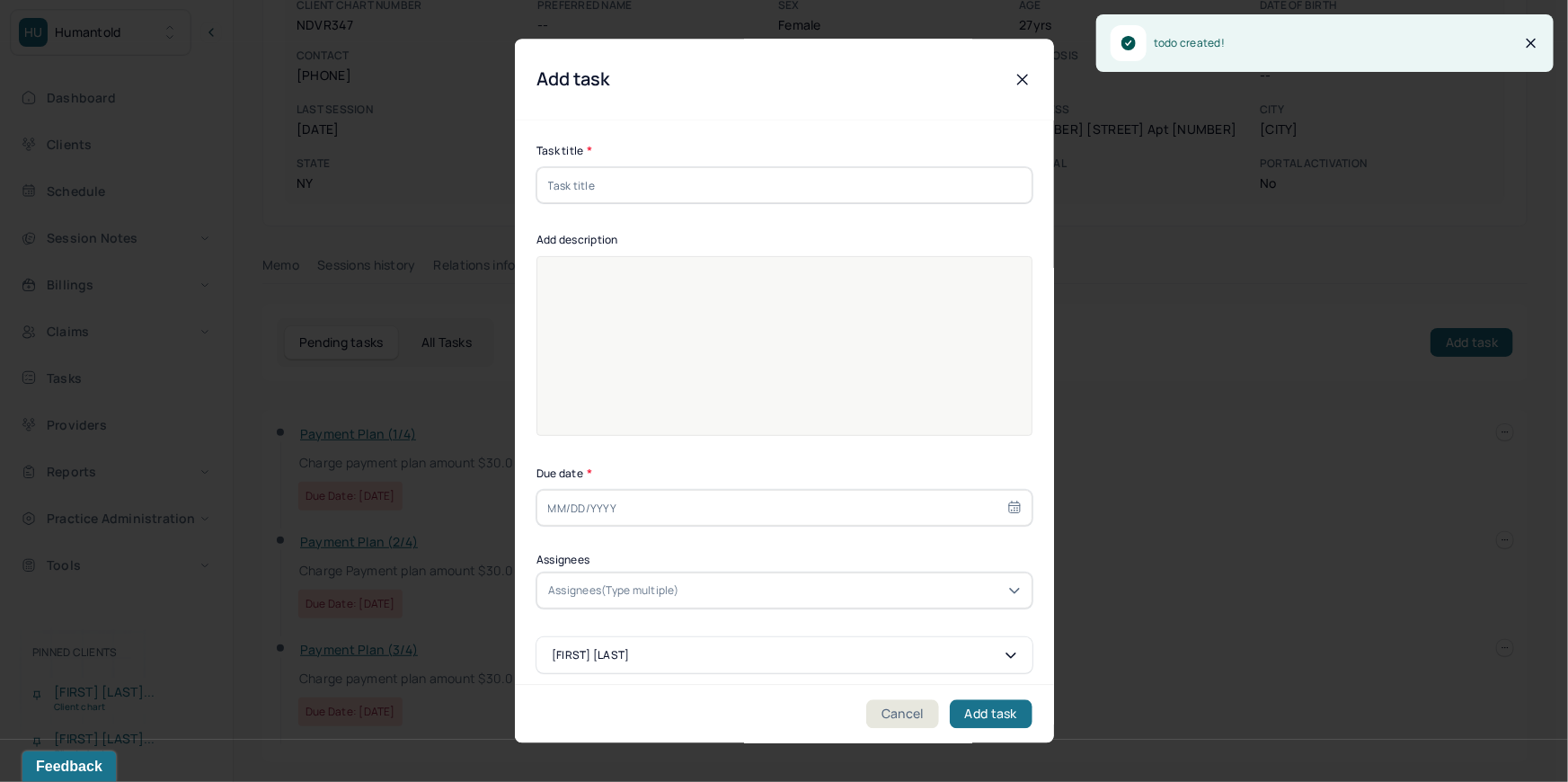 click at bounding box center [784, 186] 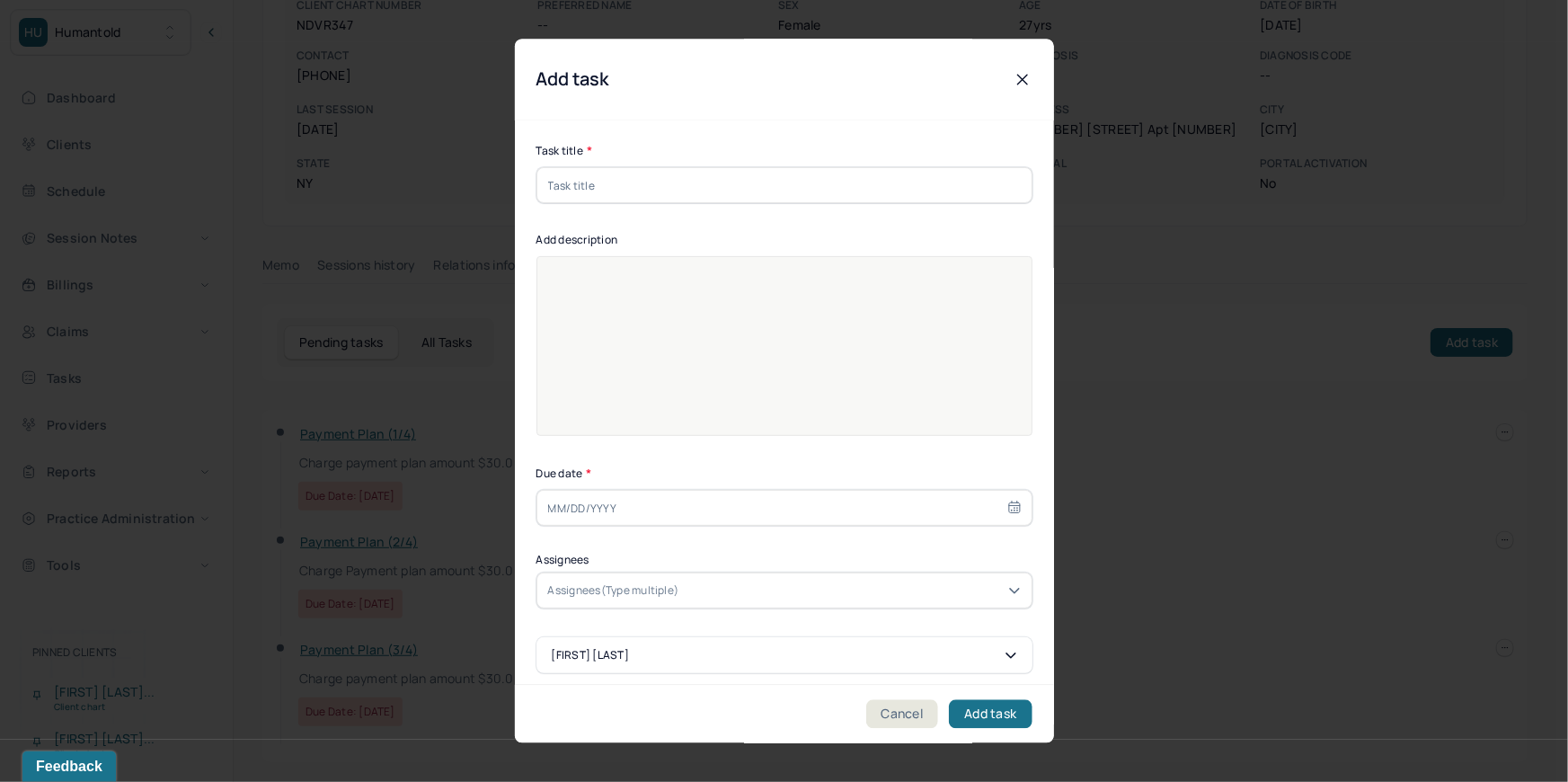 type on "Payment Plan (3/4)" 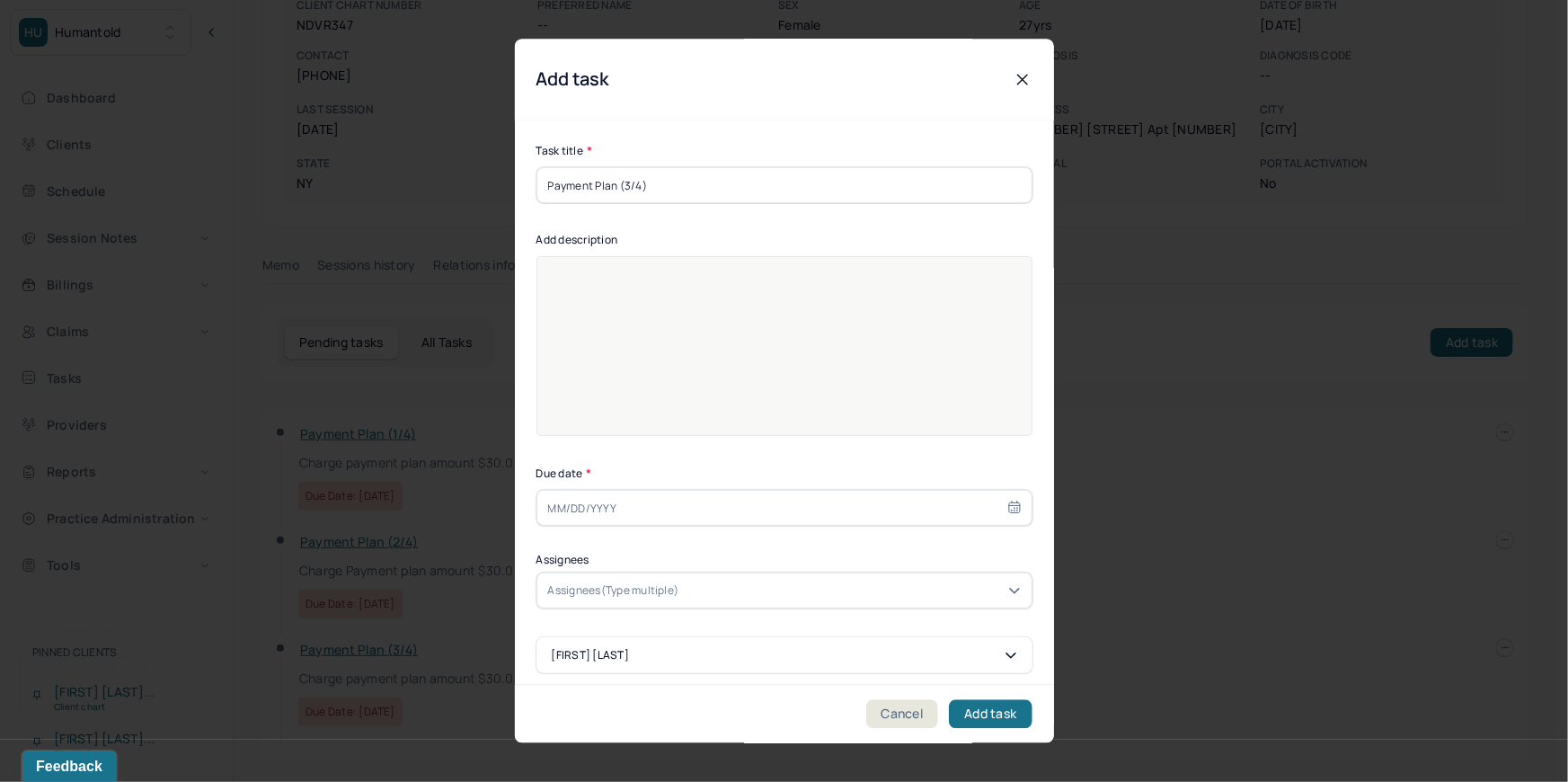 type on "[DATE]" 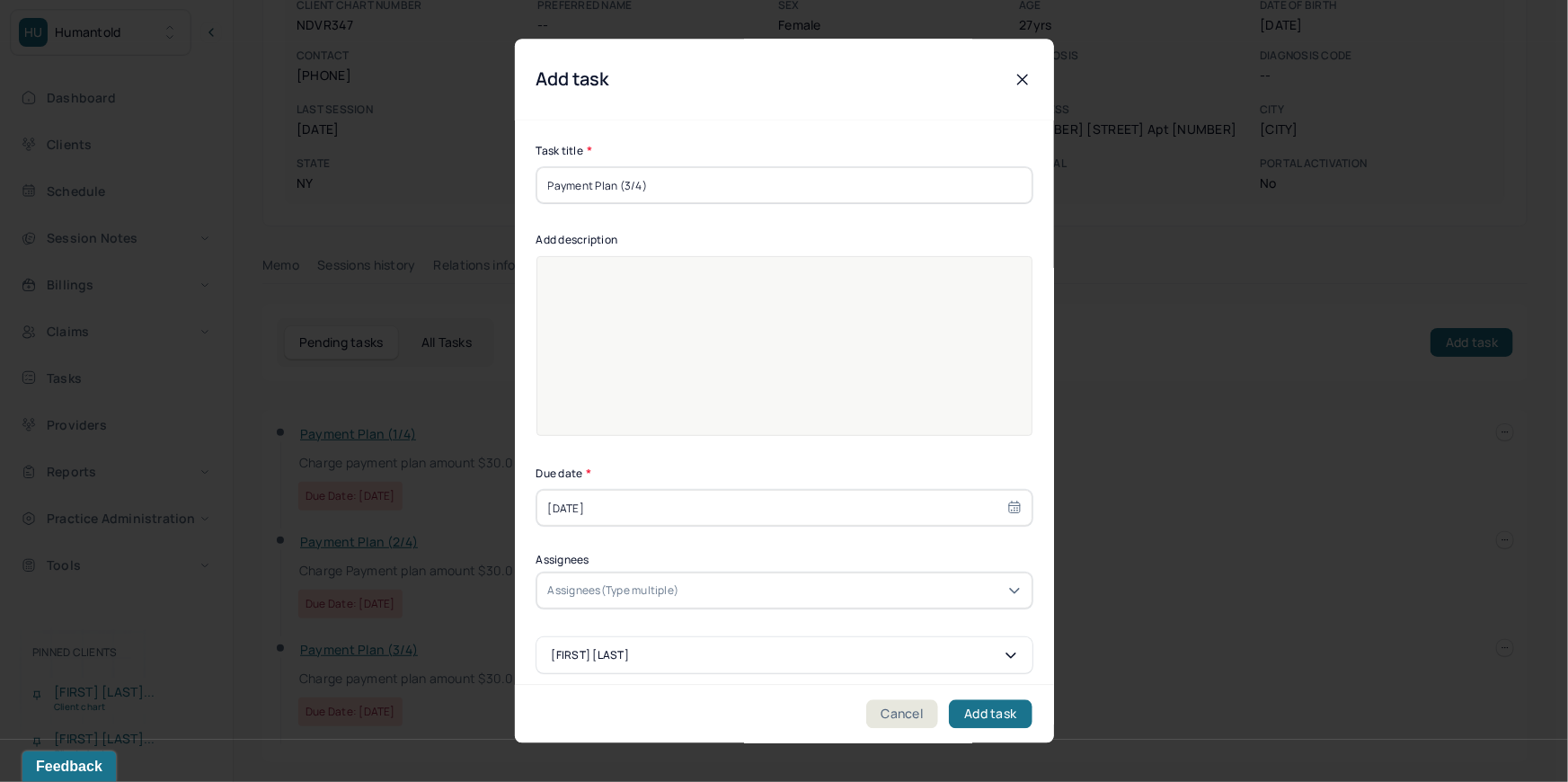 click on "Payment Plan (3/4)" at bounding box center [784, 186] 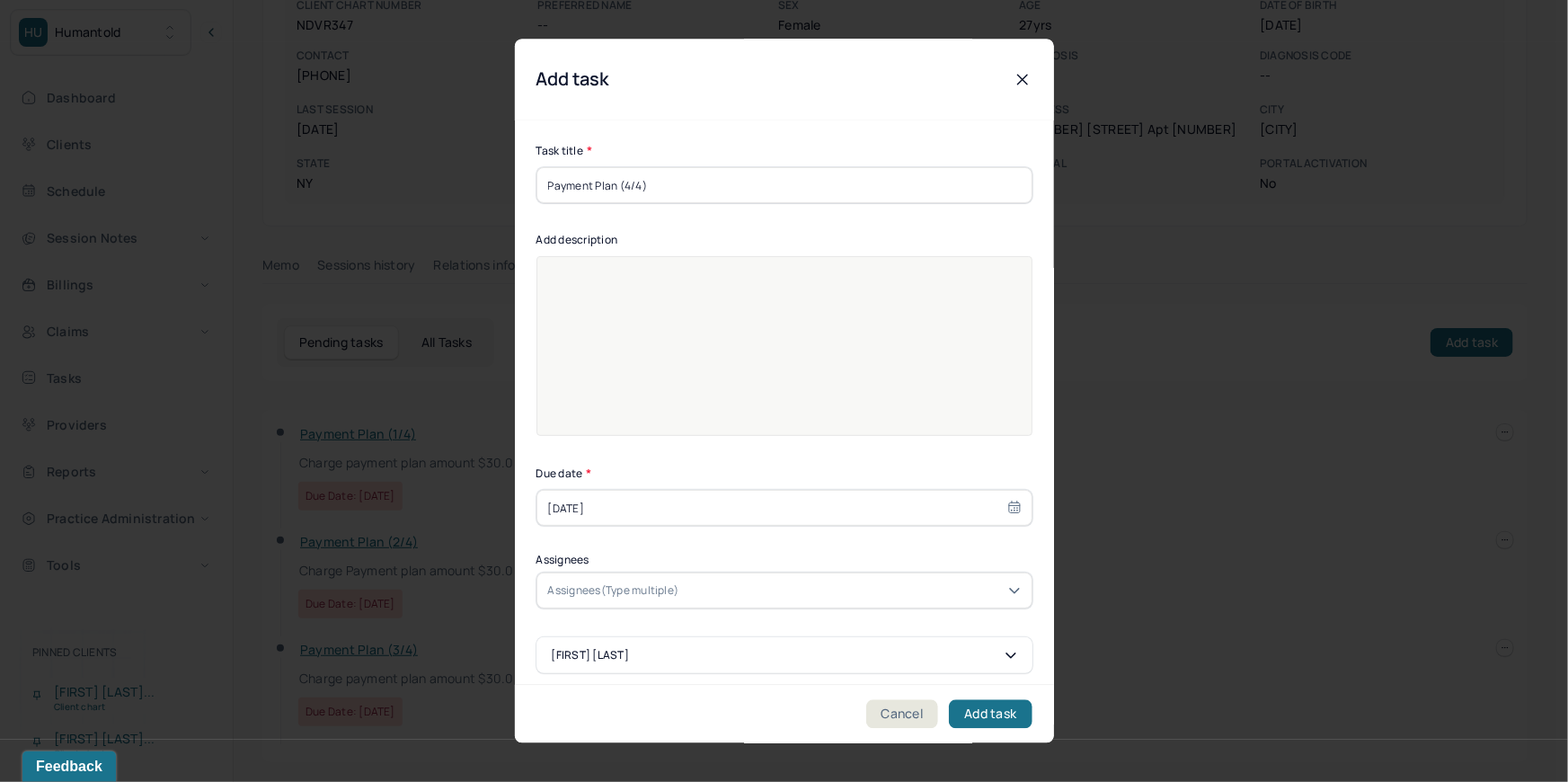 type on "Payment Plan (4/4)" 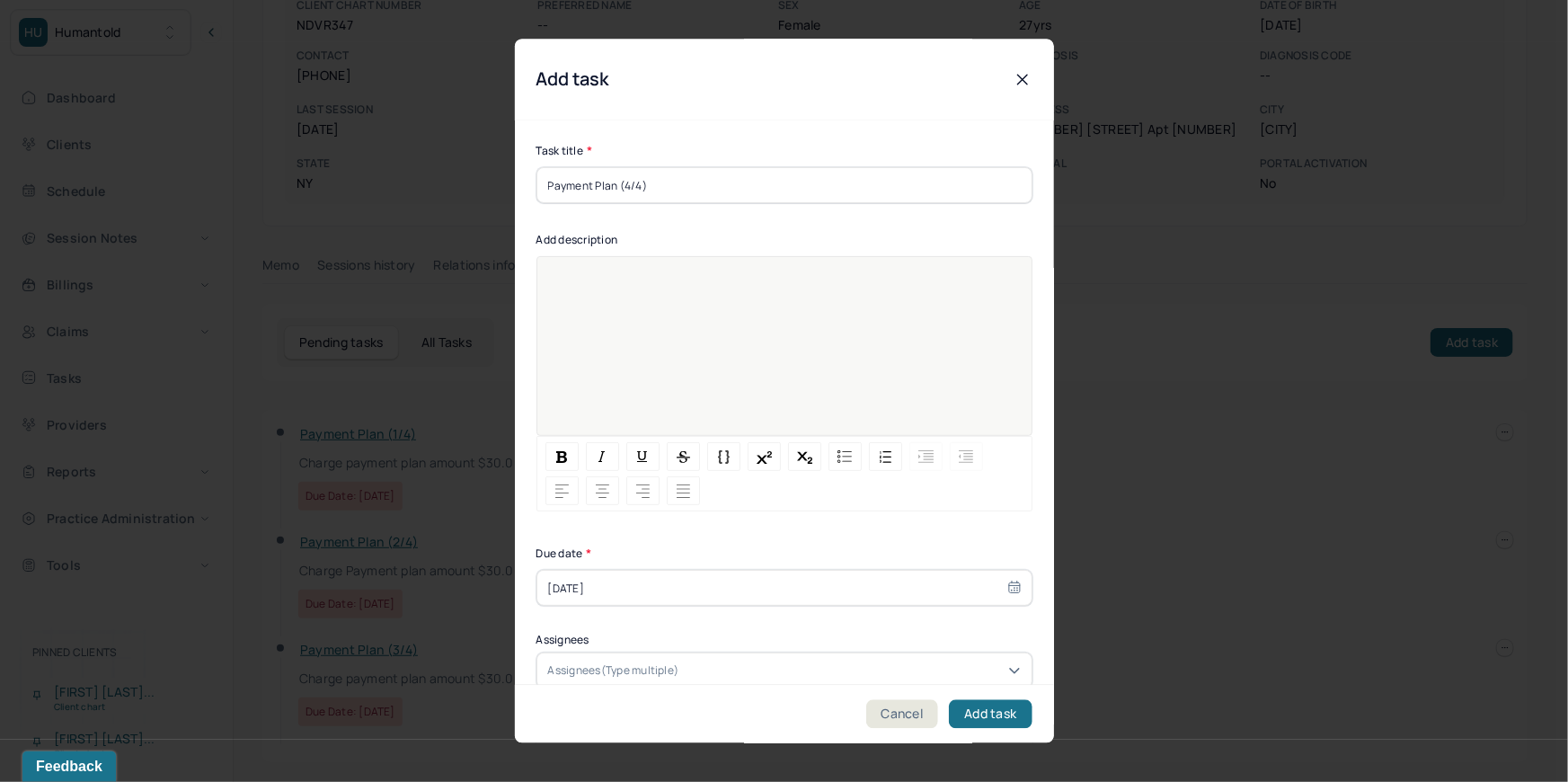 click at bounding box center [784, 359] 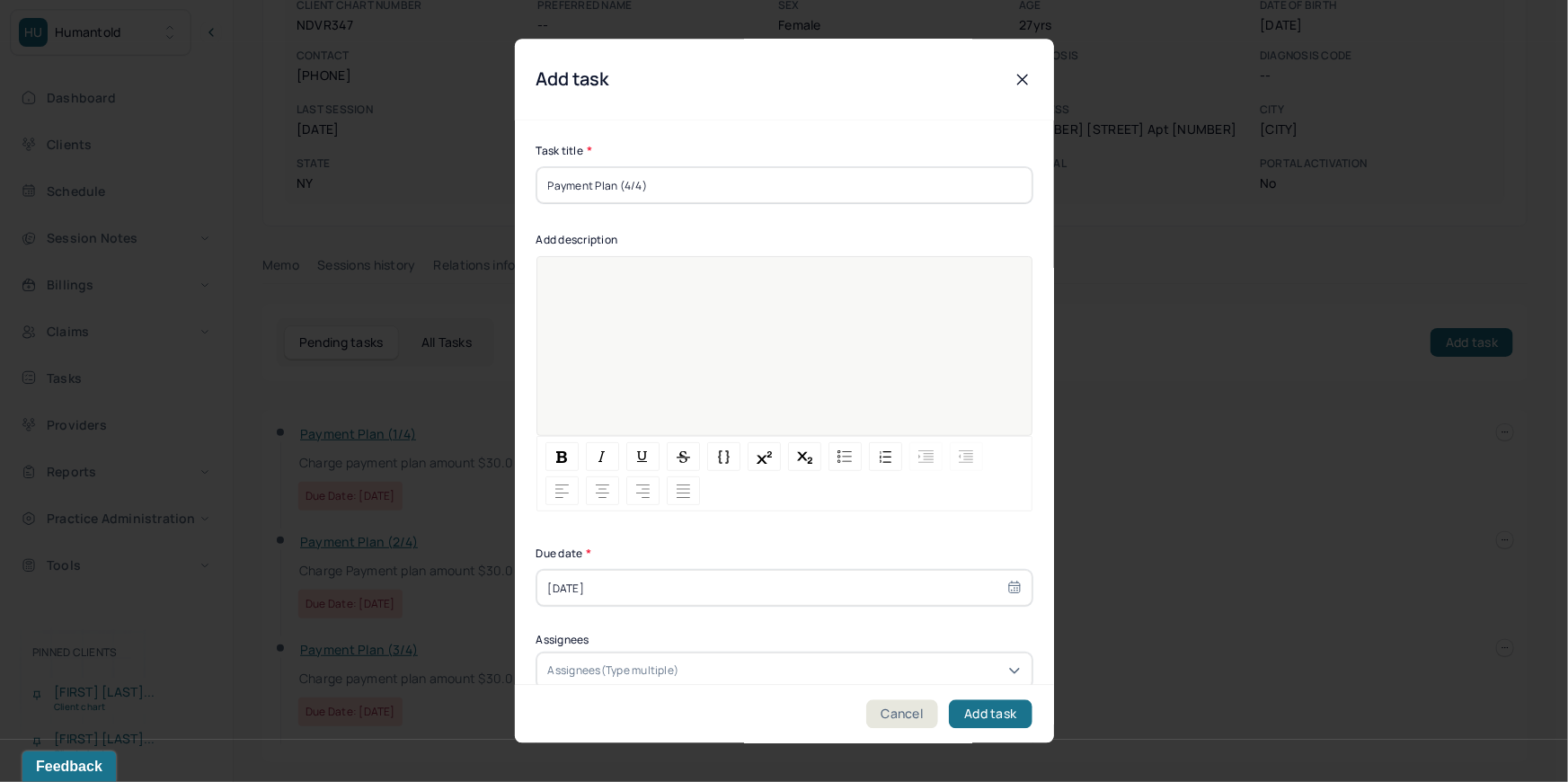type 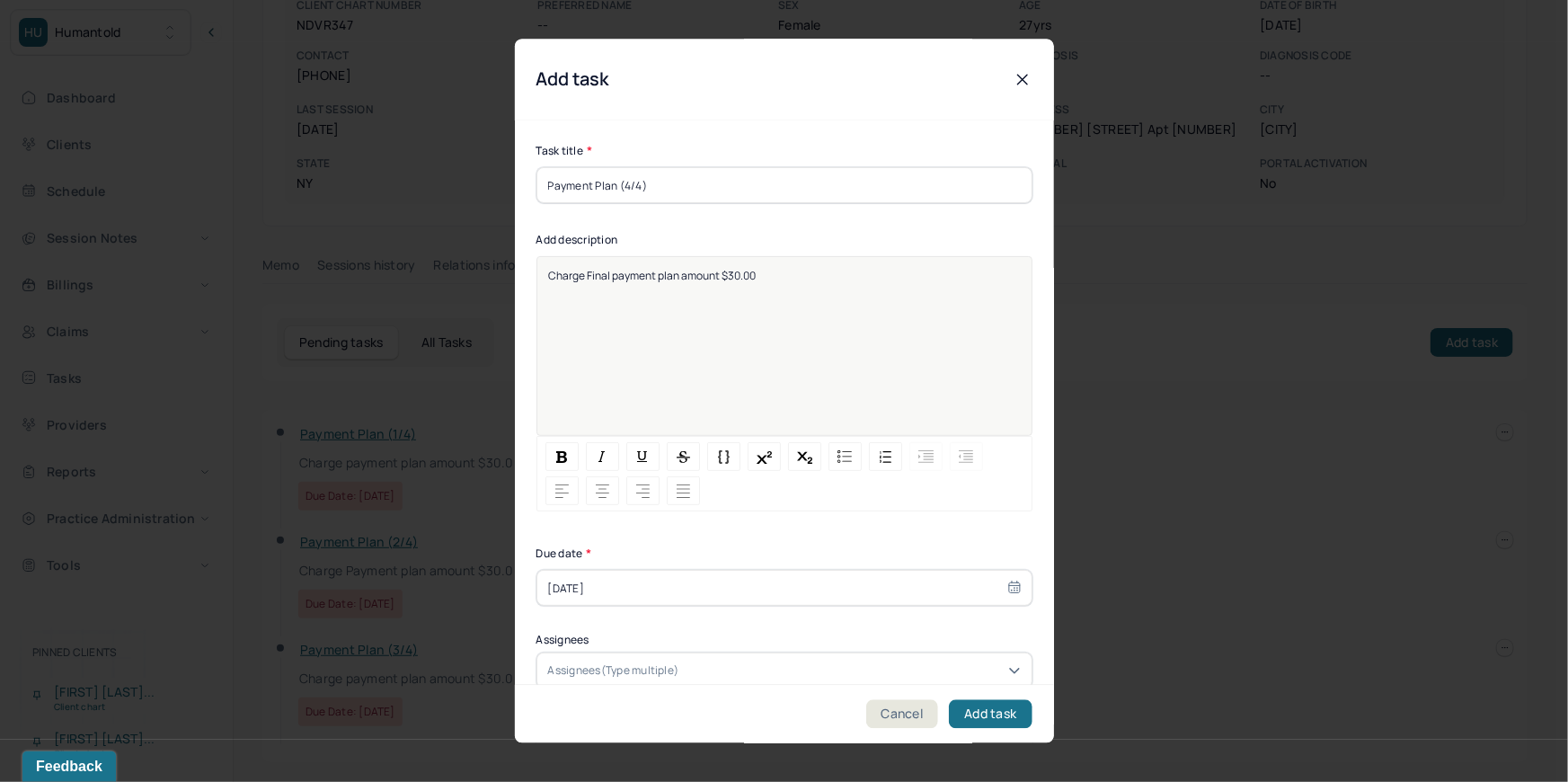 click on "[DATE]" at bounding box center (784, 589) 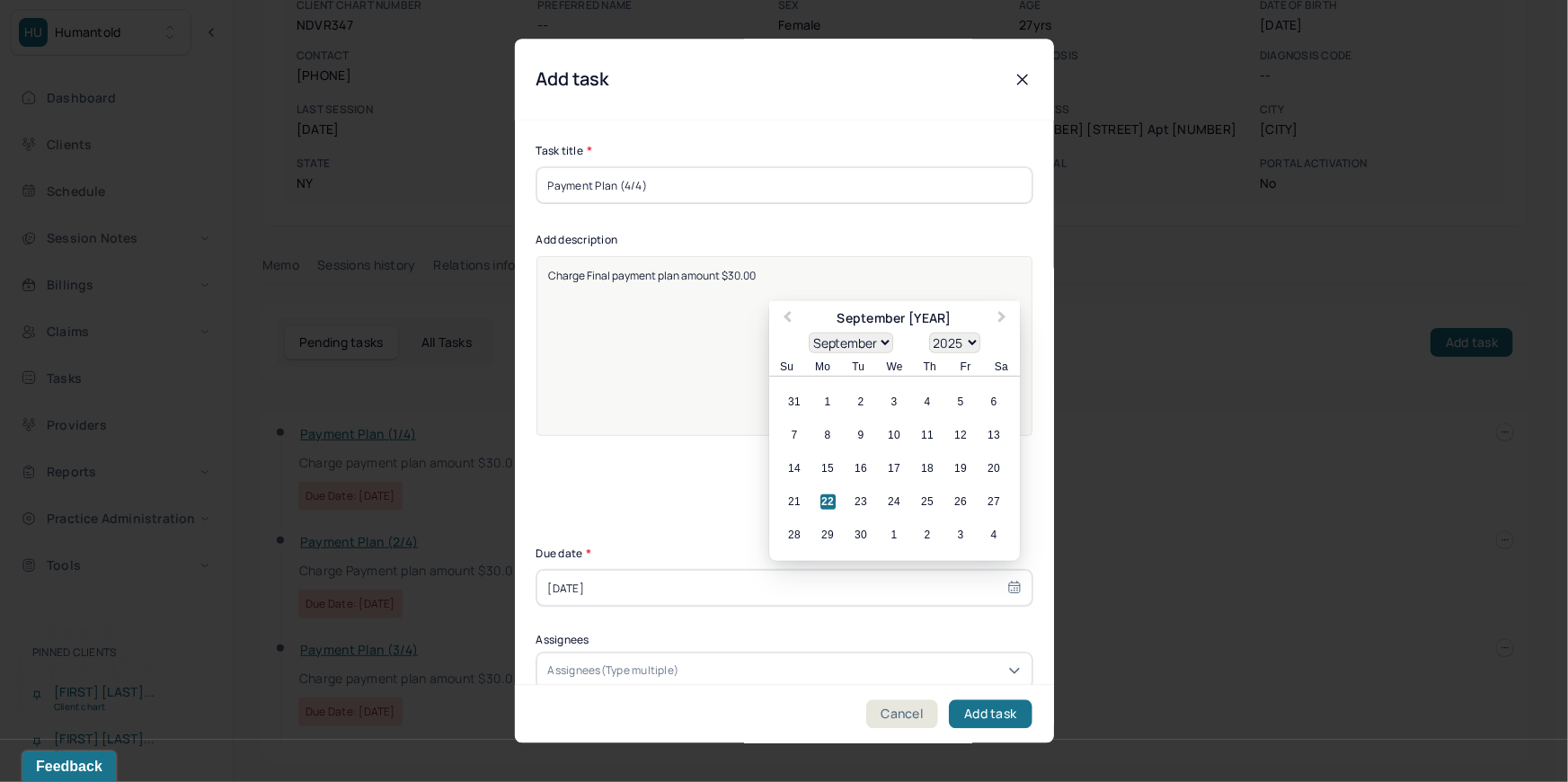 drag, startPoint x: 878, startPoint y: 335, endPoint x: 873, endPoint y: 345, distance: 11.18034 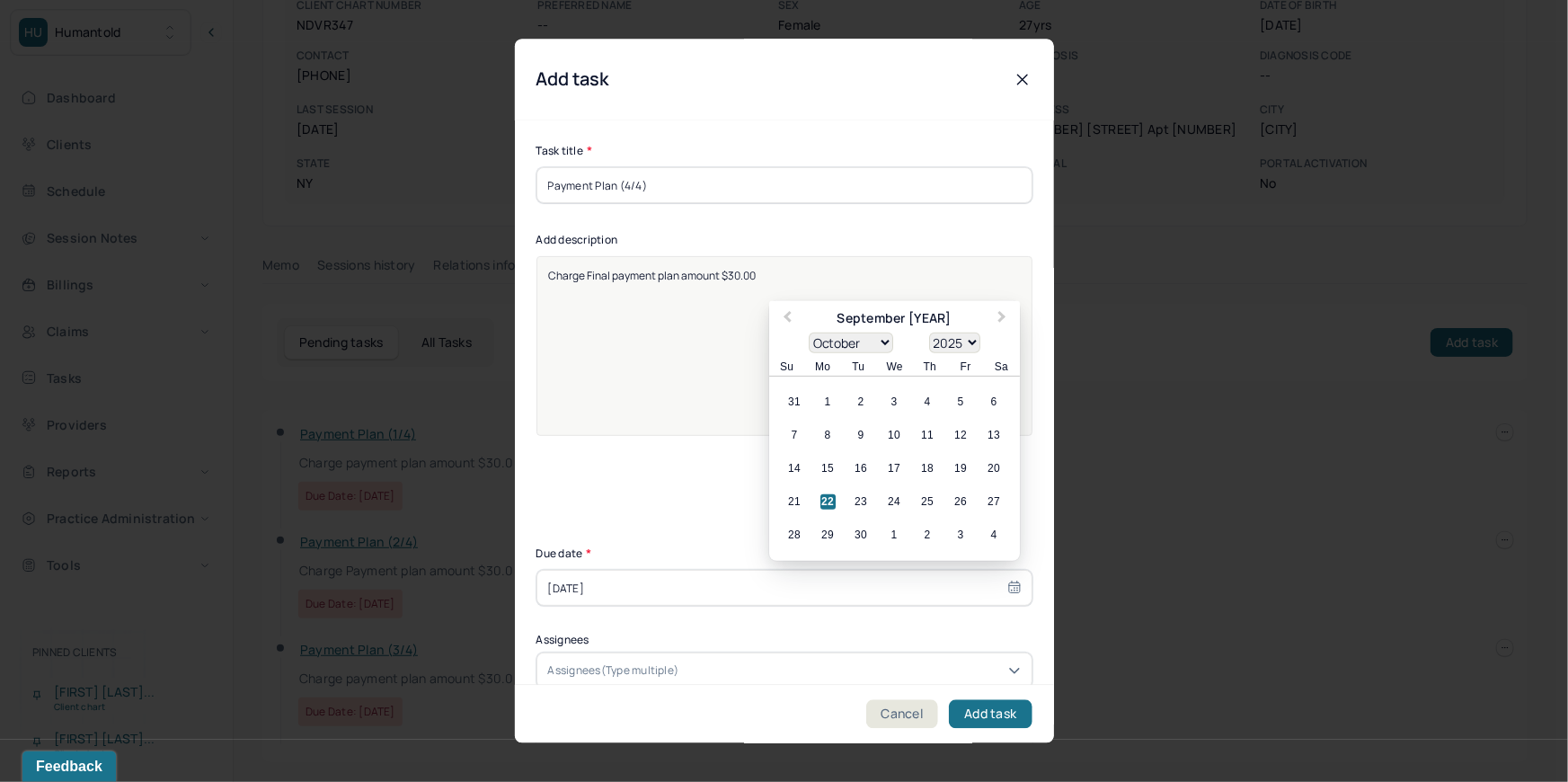 click on "January February March April May June July August September October November December" at bounding box center [851, 342] 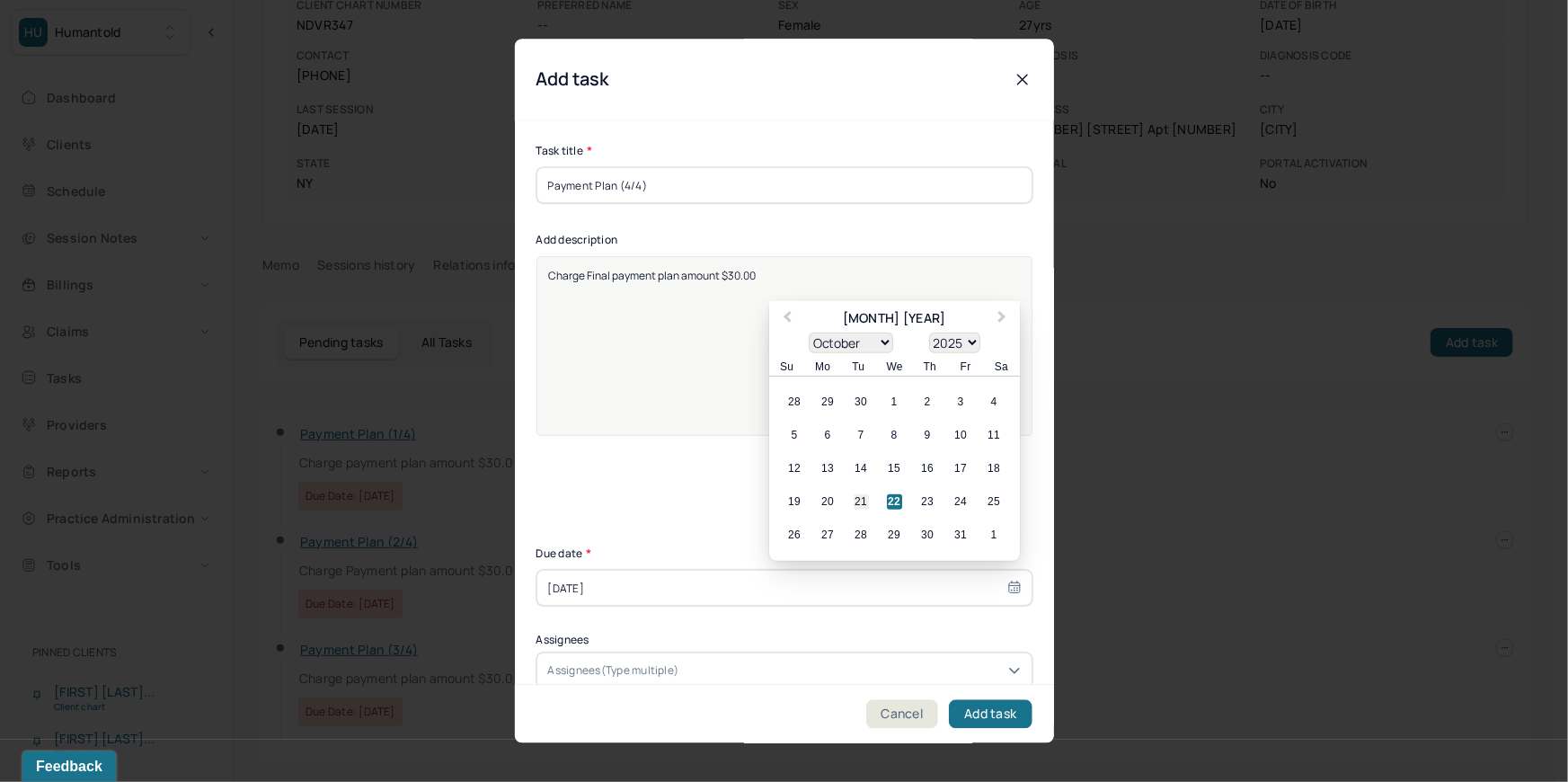 click on "21" at bounding box center [861, 502] 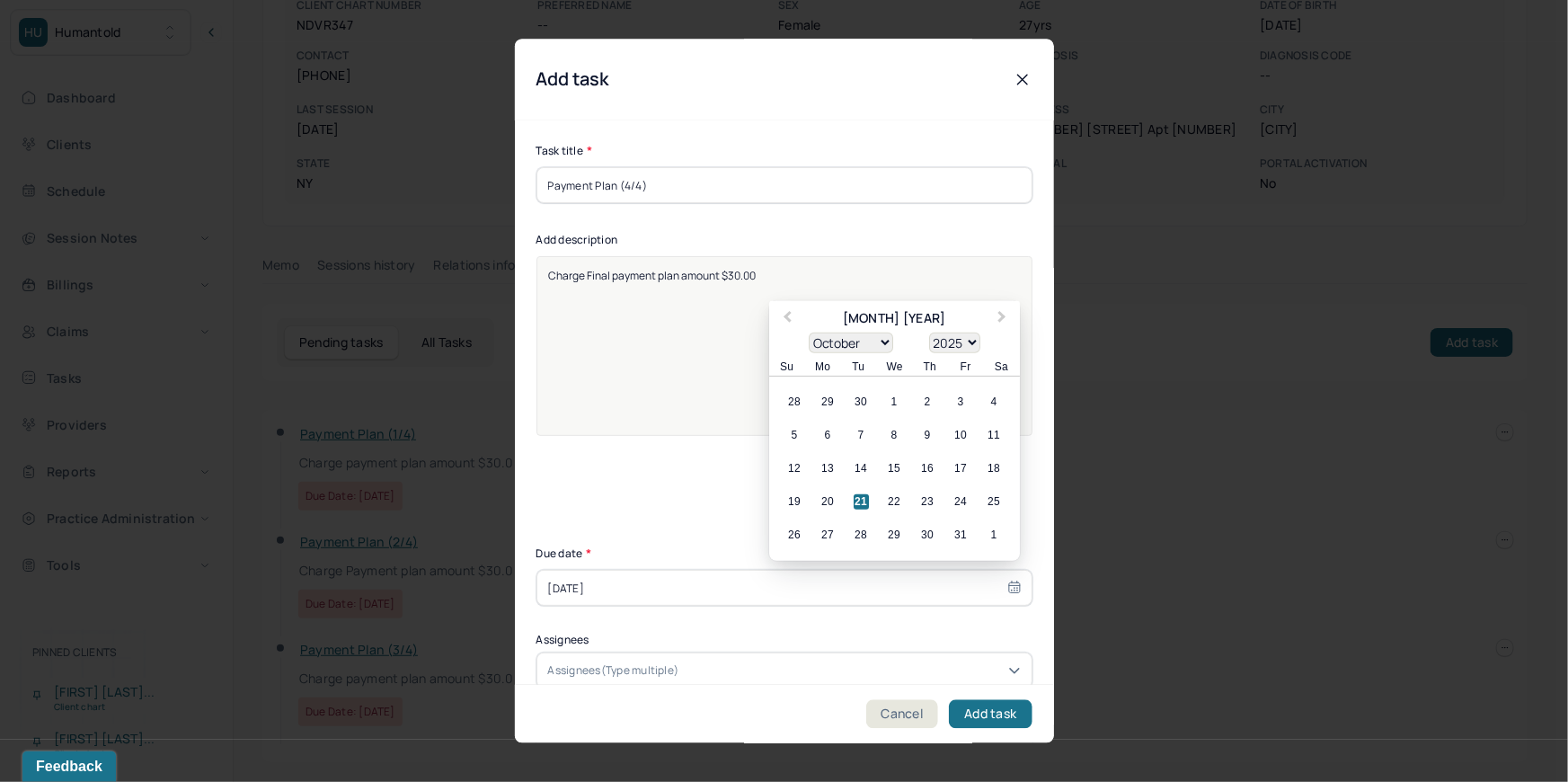 click at bounding box center (851, 671) 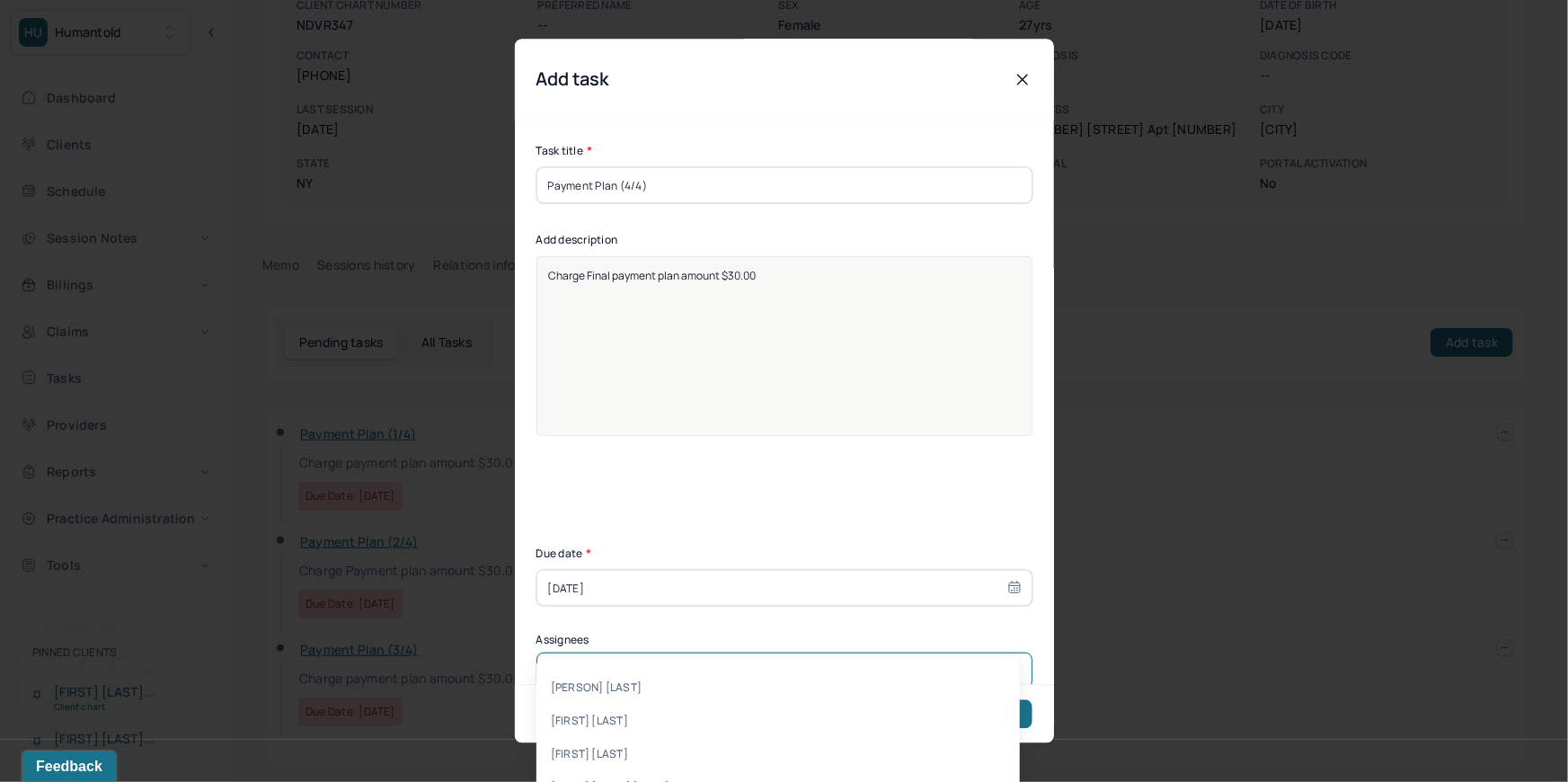 type on "kath" 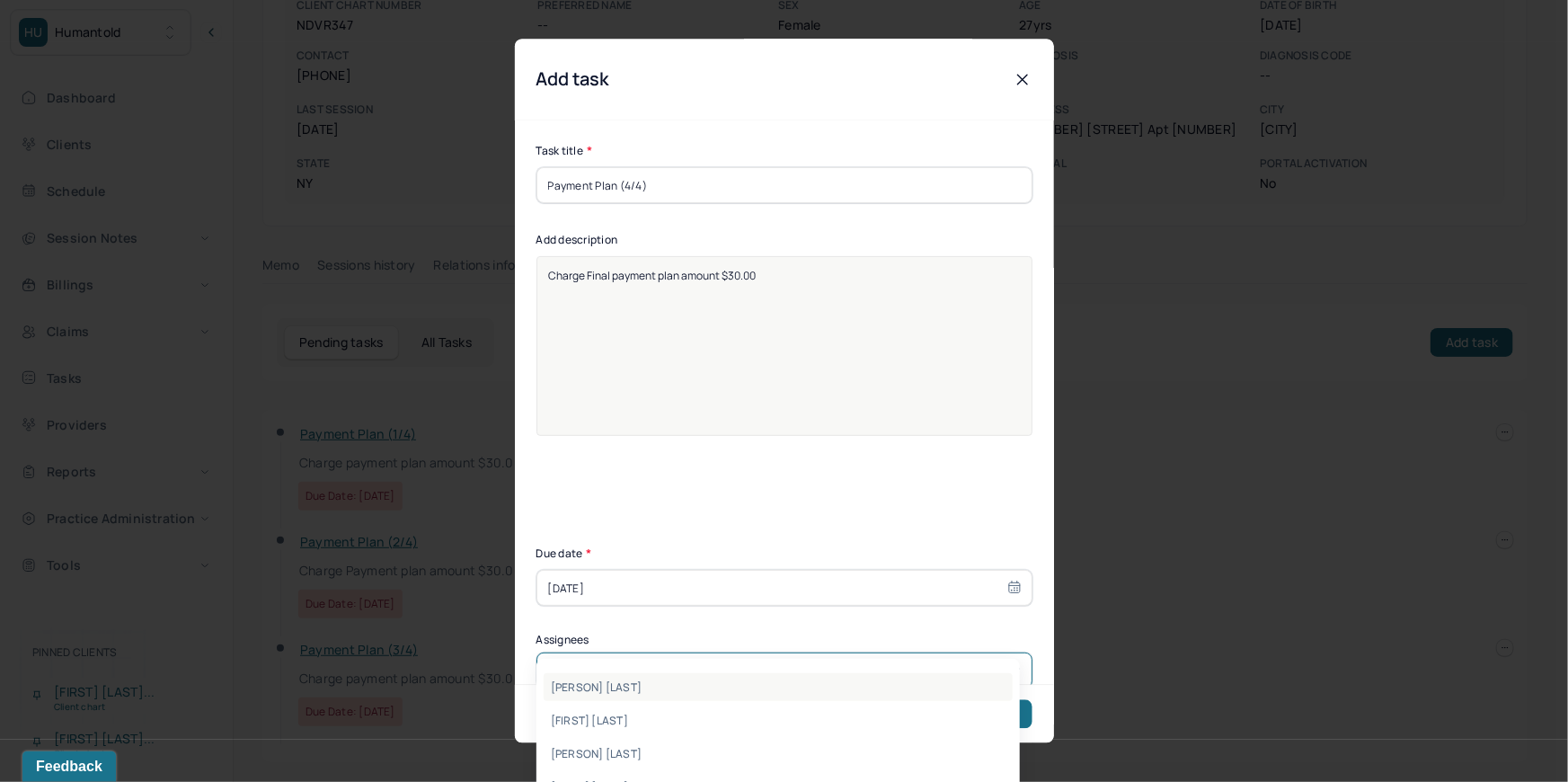 click on "[PERSON] [LAST]" at bounding box center (778, 687) 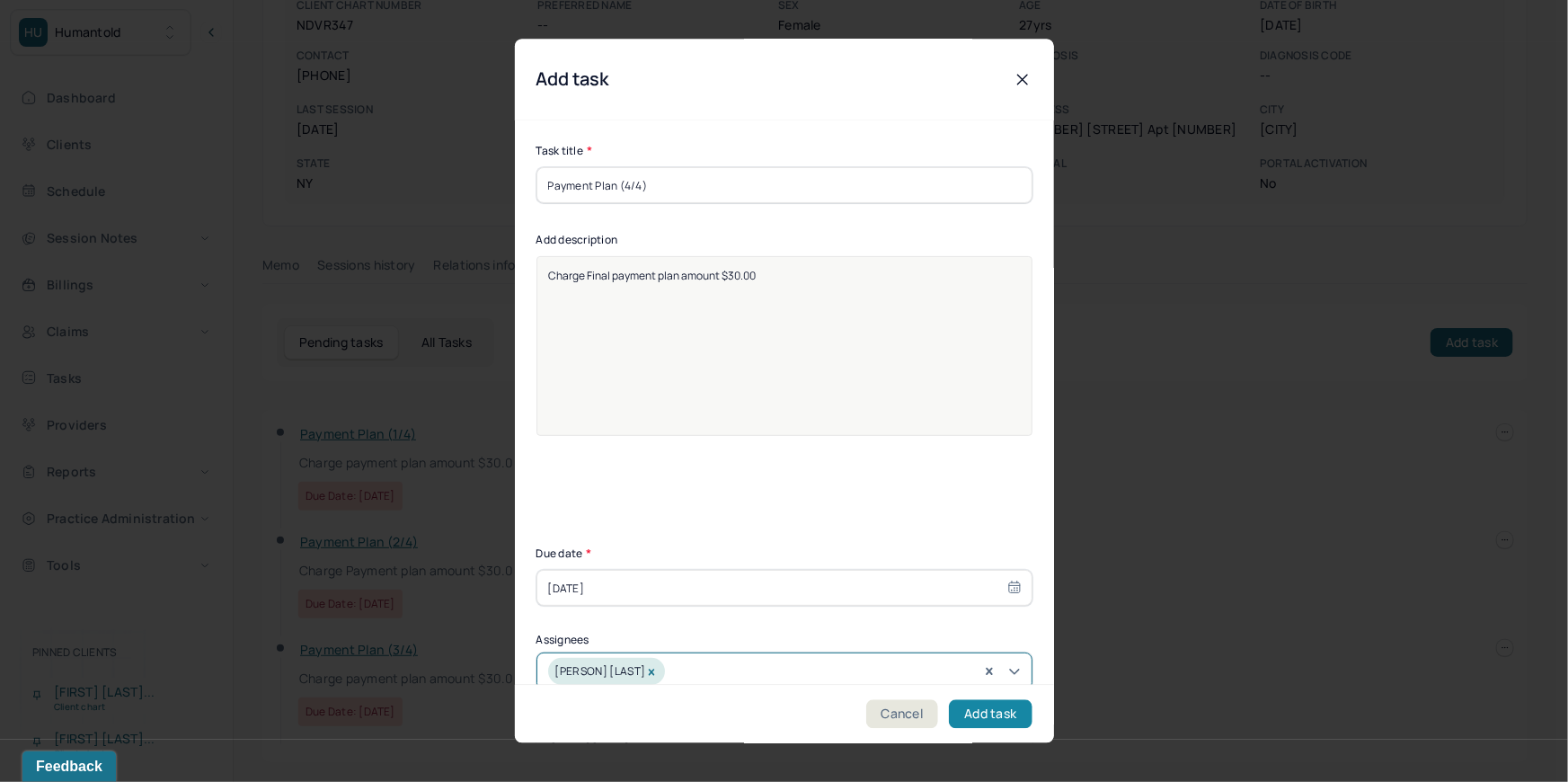 click on "Add task" at bounding box center (990, 715) 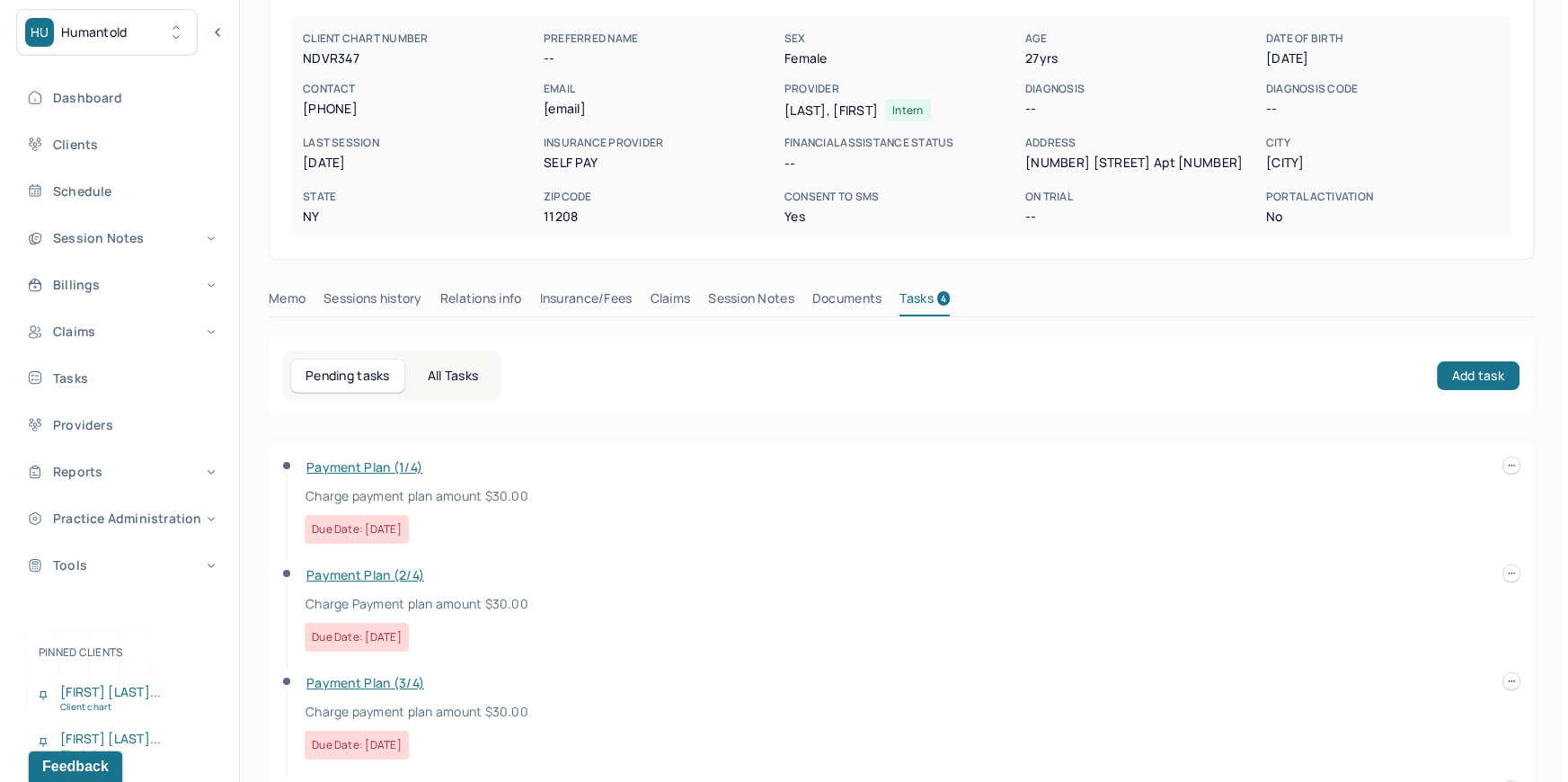 scroll, scrollTop: 0, scrollLeft: 0, axis: both 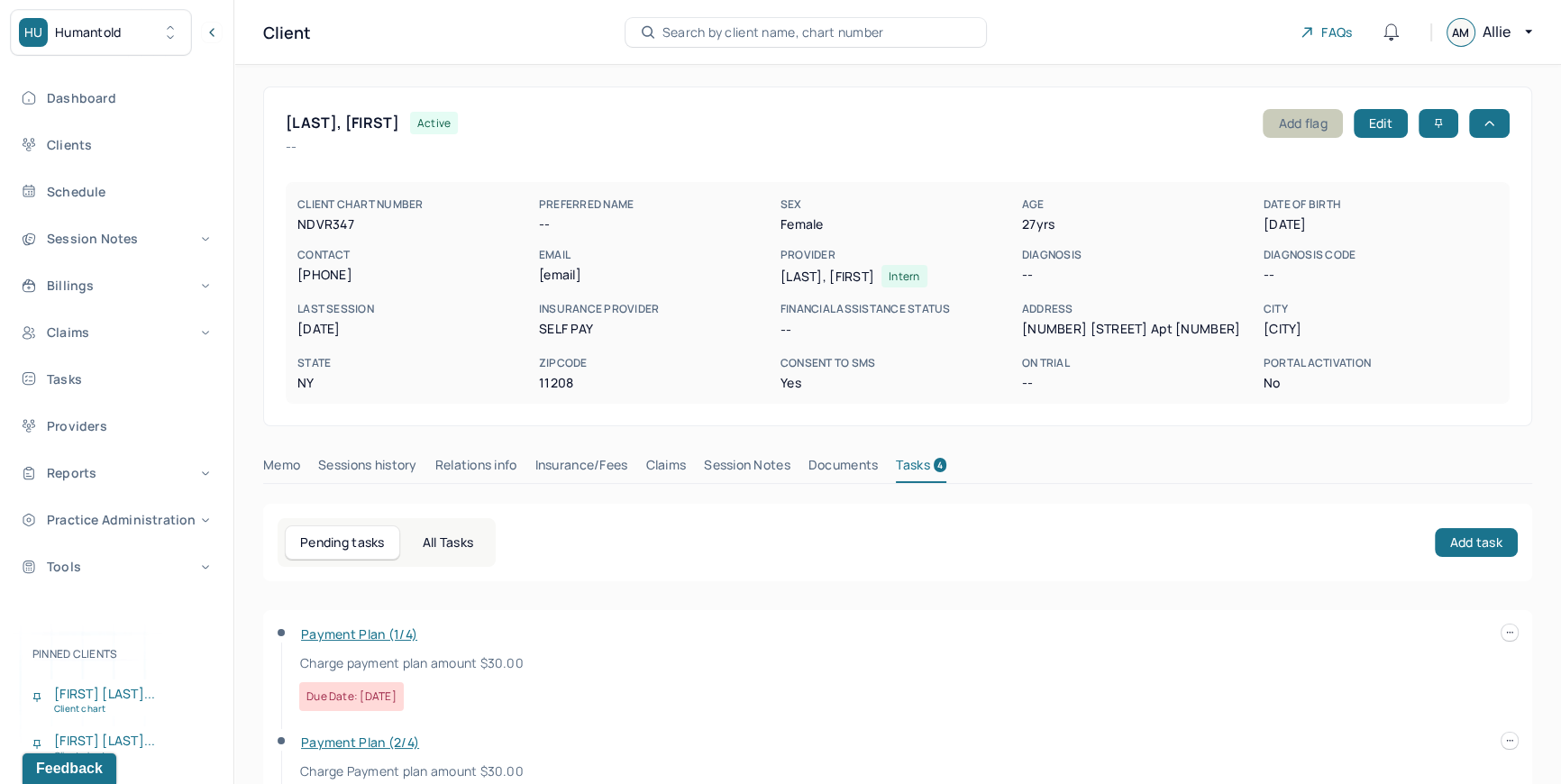 click on "Add flag" at bounding box center (1302, 123) 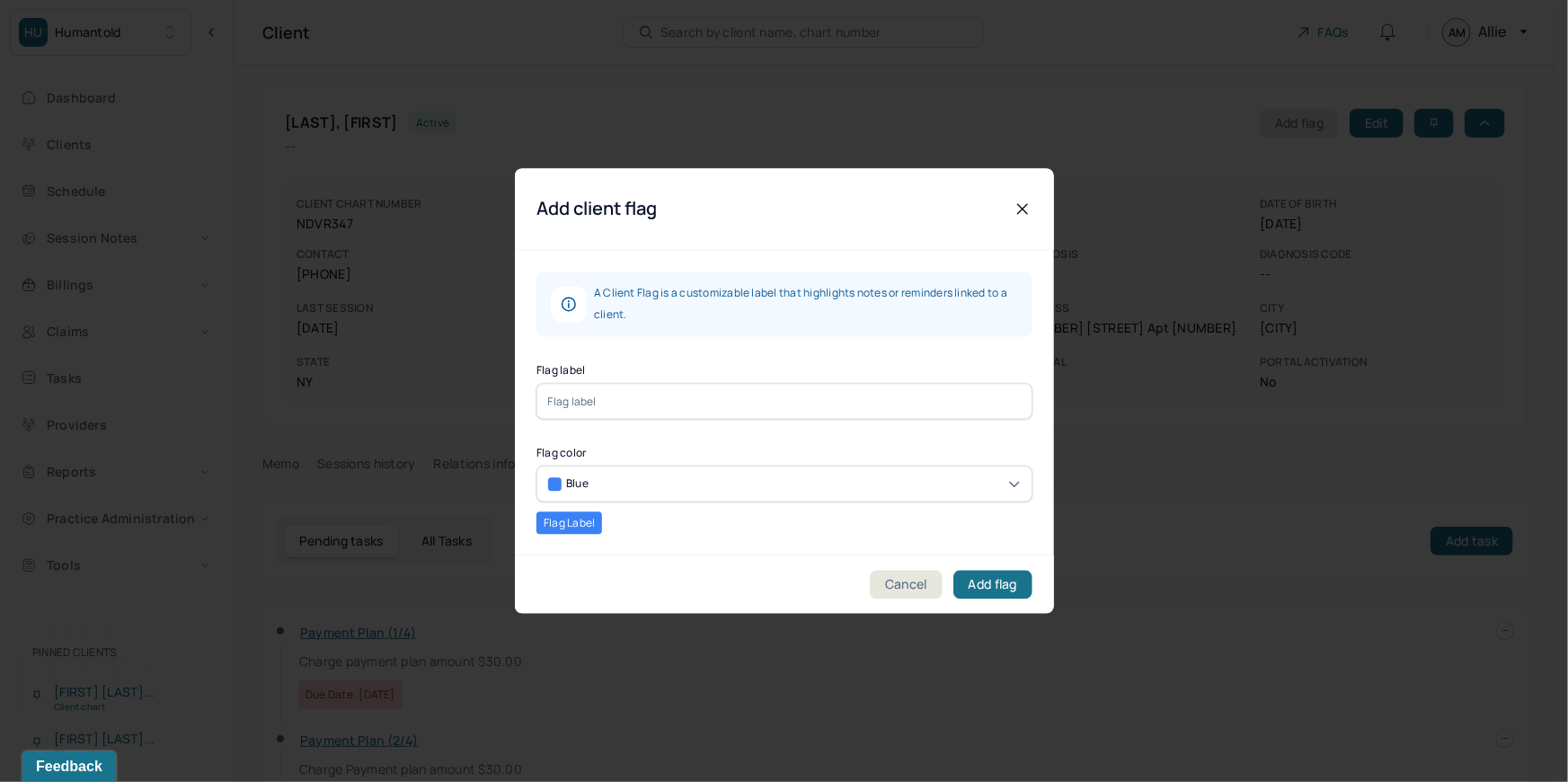 click at bounding box center [784, 402] 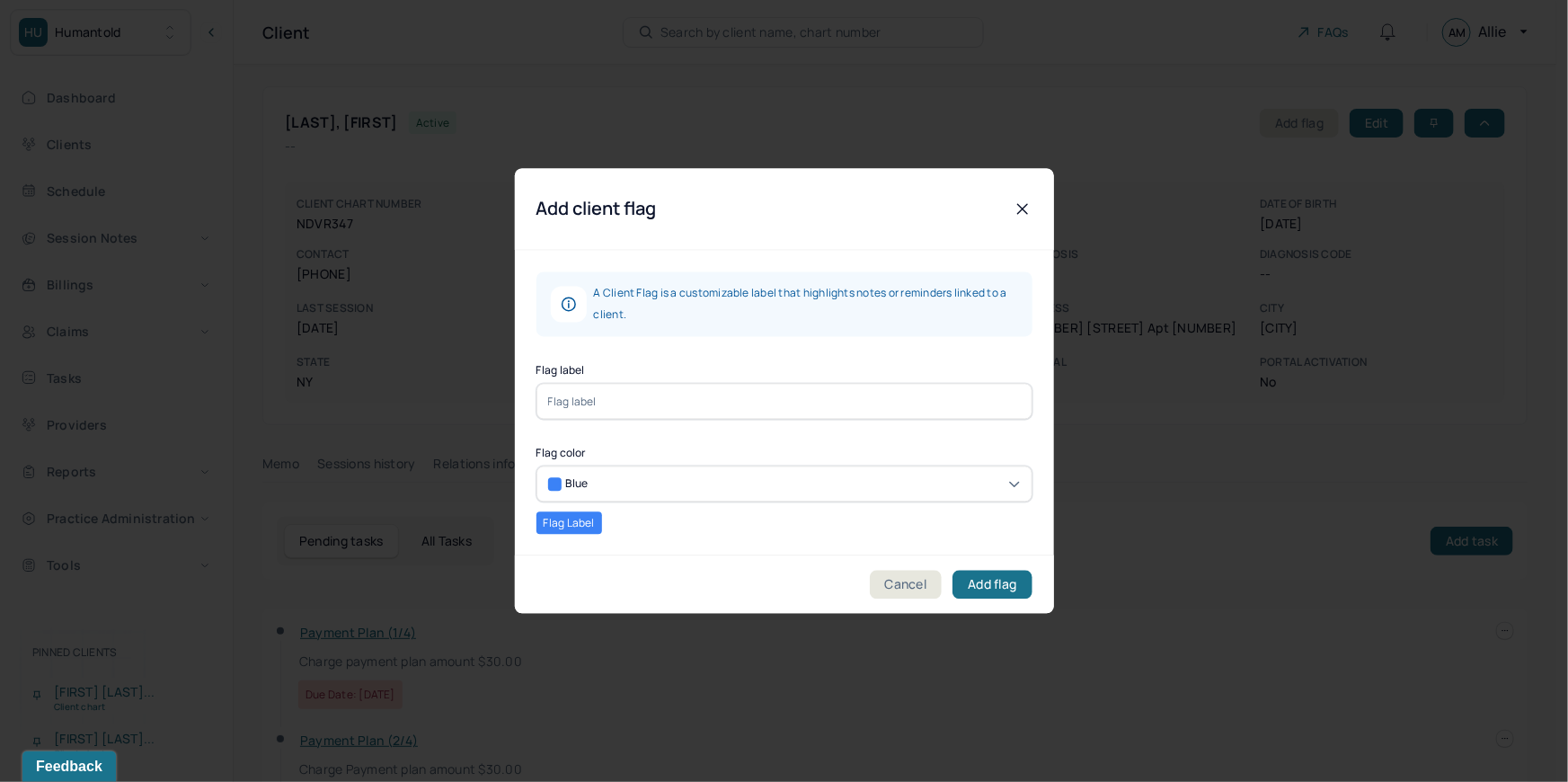 type on "Payment Plan" 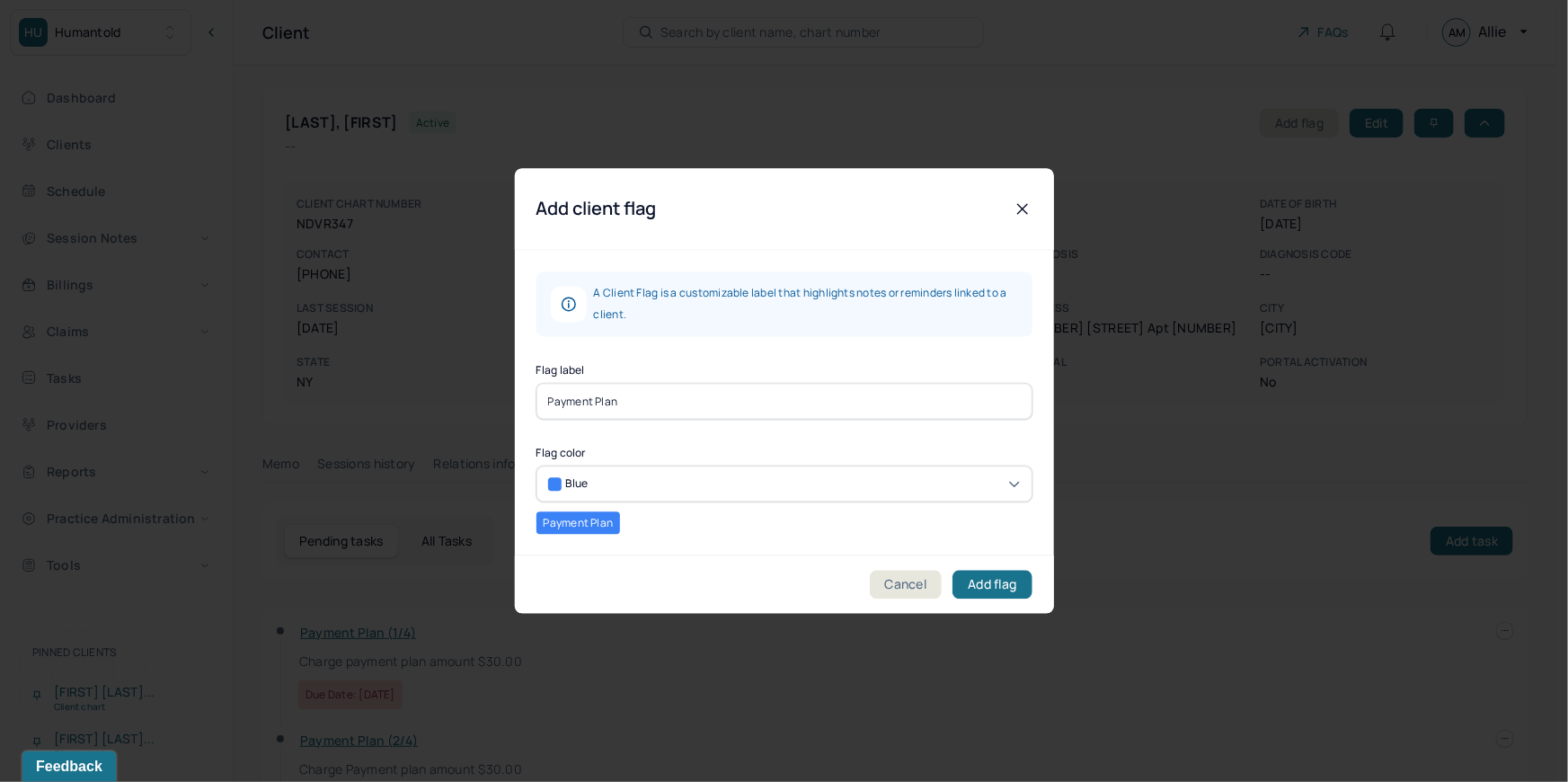 click on "Blue" at bounding box center [784, 484] 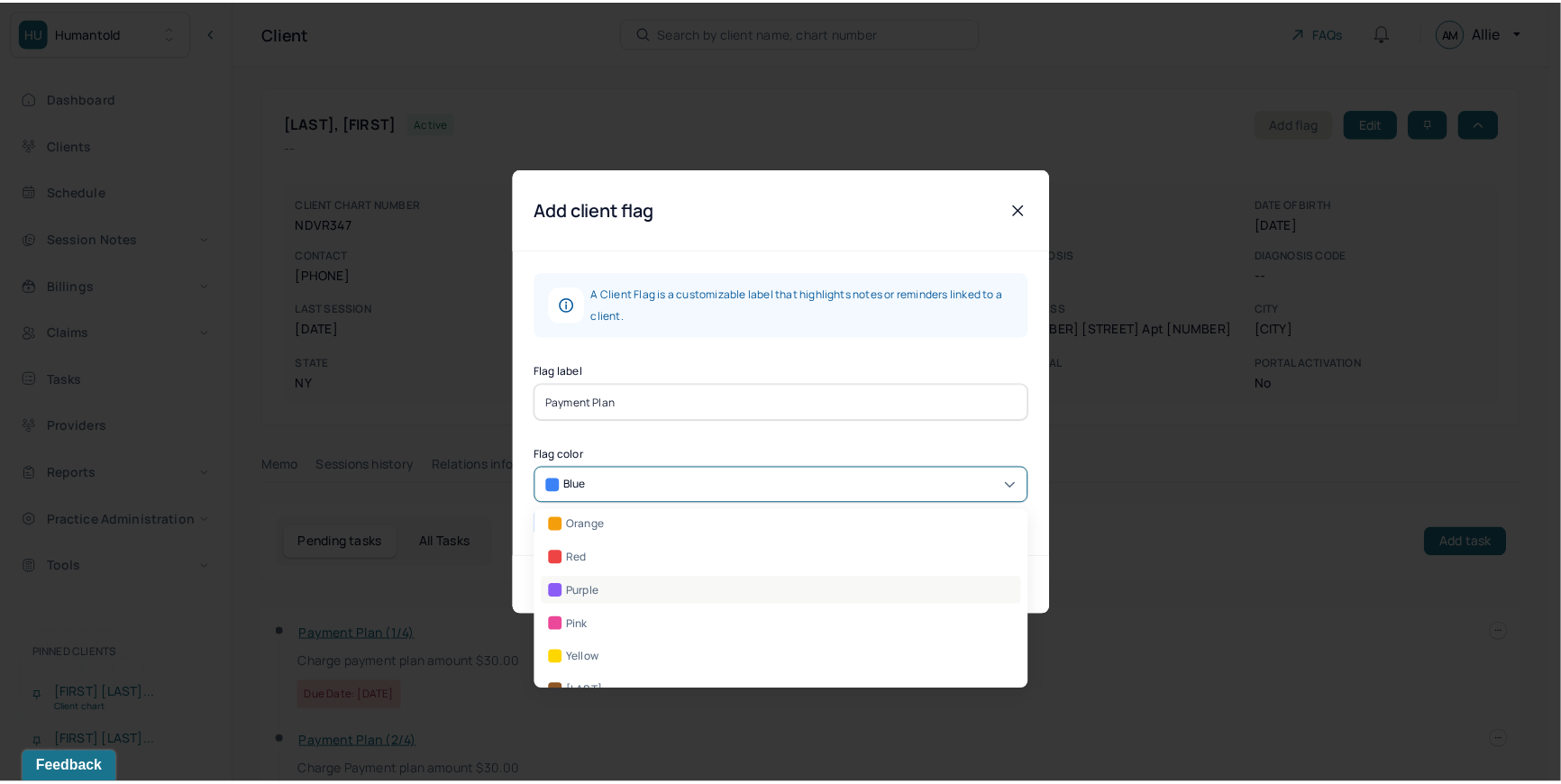 scroll, scrollTop: 79, scrollLeft: 0, axis: vertical 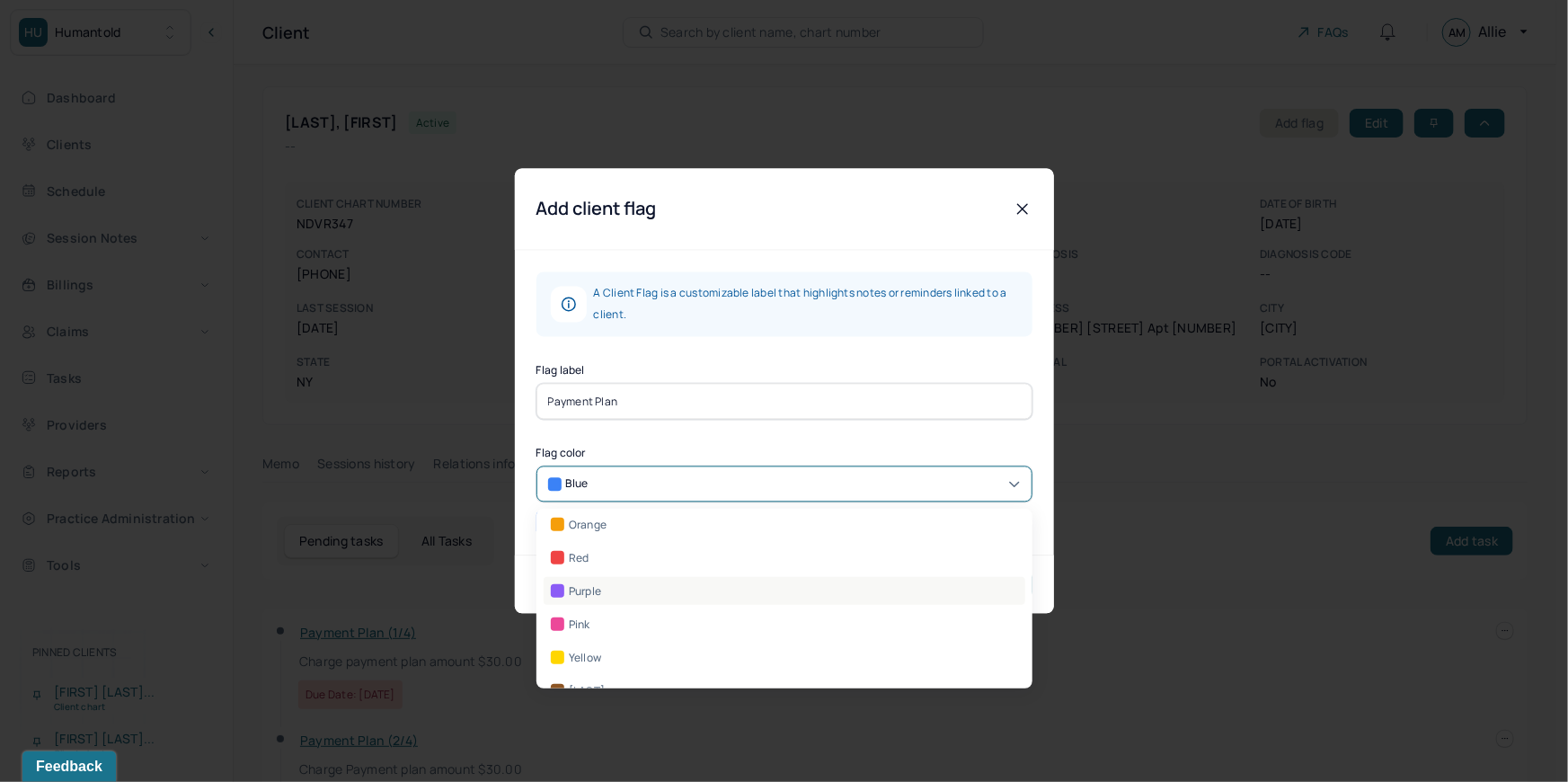 click on "Purple" at bounding box center [784, 591] 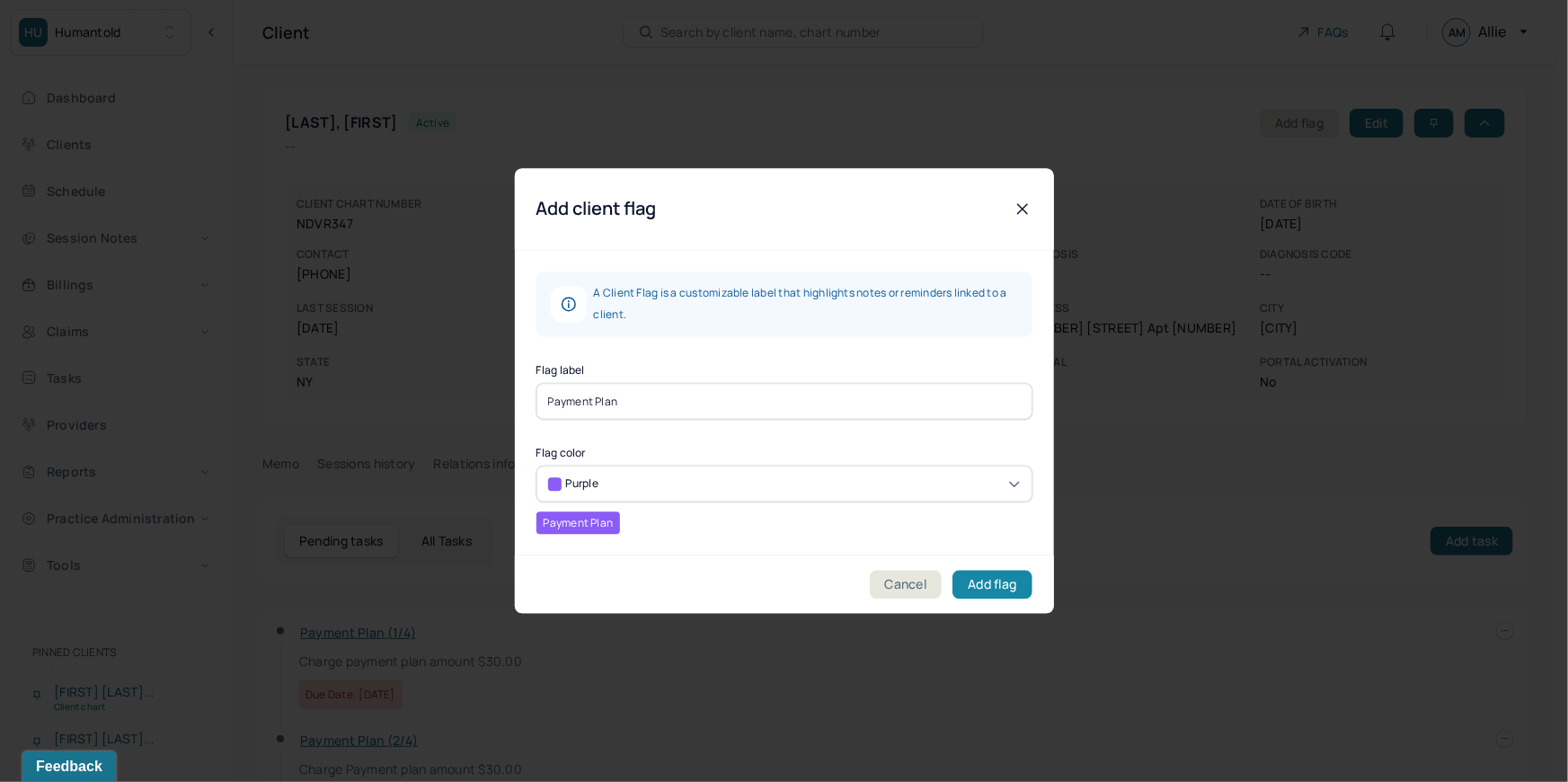 click on "Add flag" at bounding box center (992, 585) 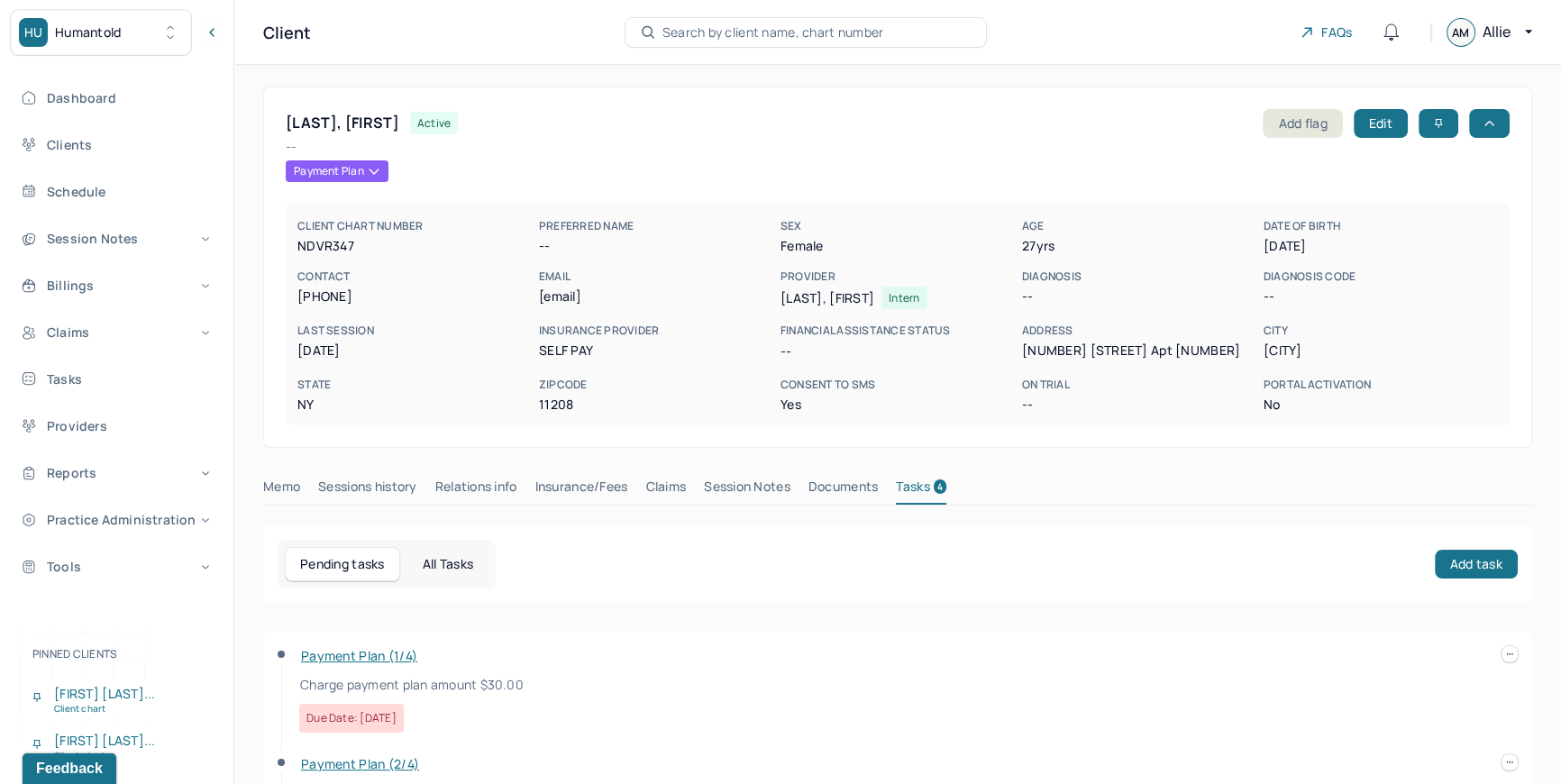 click on "Search by client name, chart number" at bounding box center (773, 32) 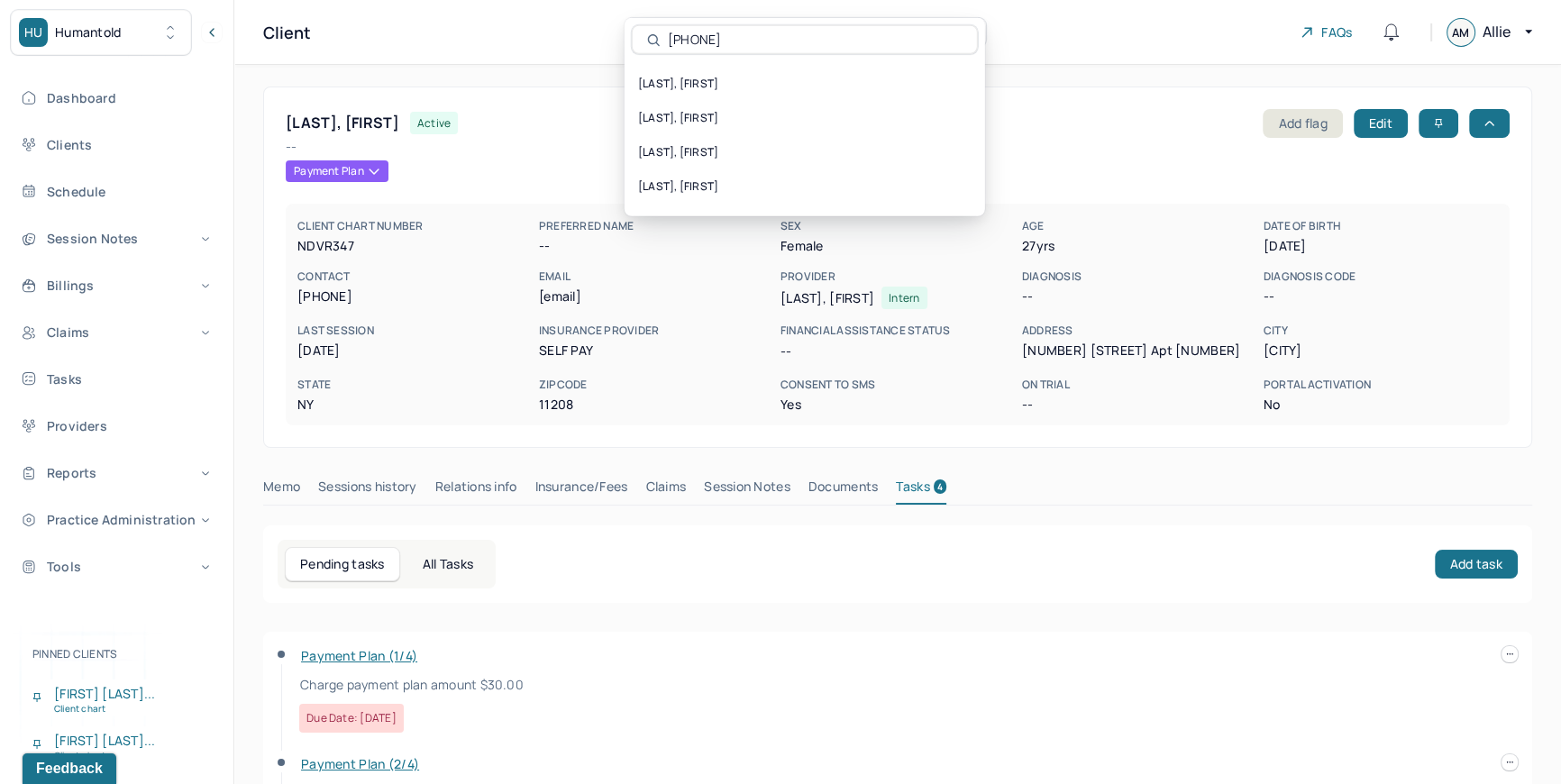 type on "7188014110" 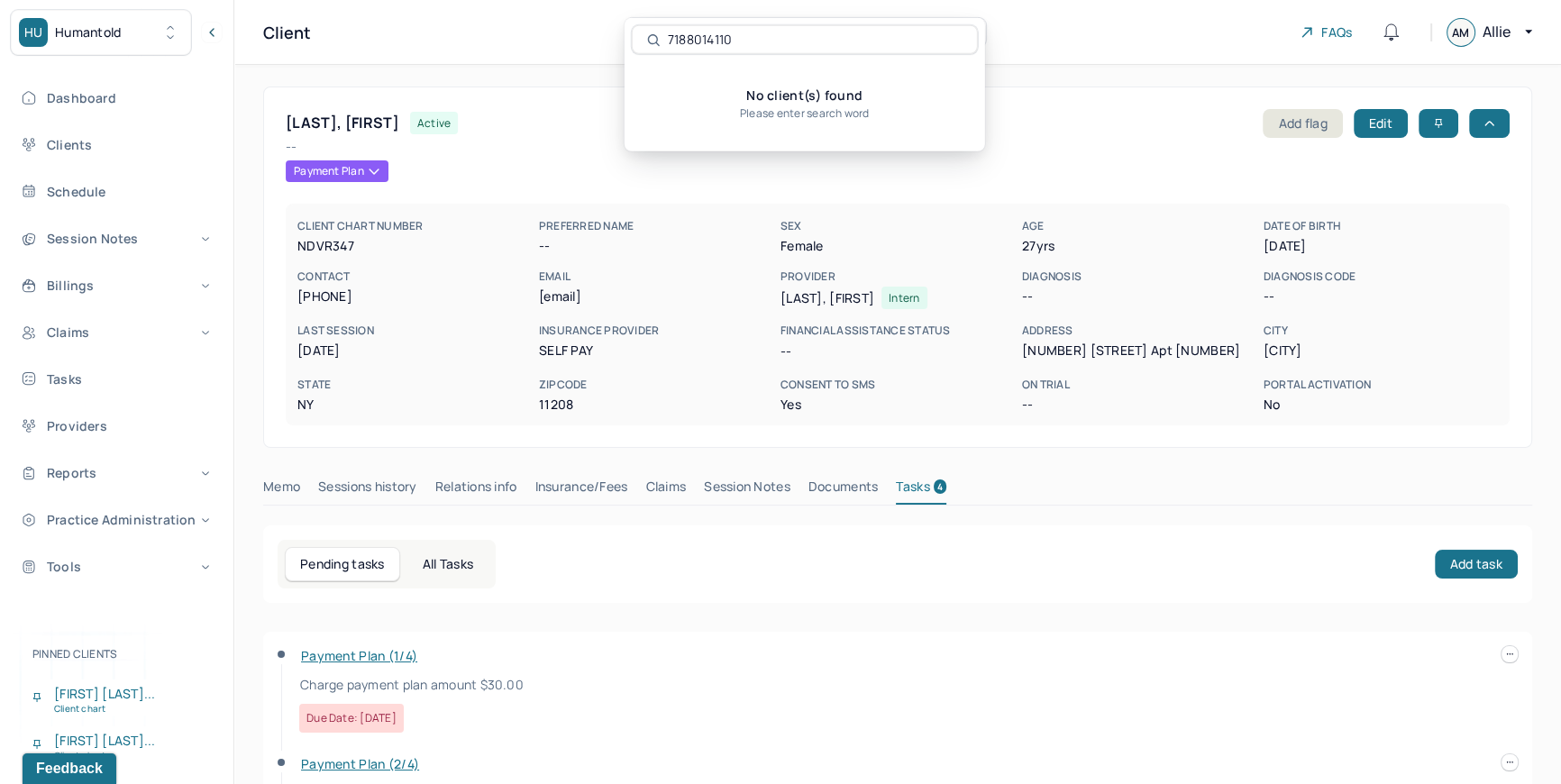 drag, startPoint x: 742, startPoint y: 37, endPoint x: 668, endPoint y: 45, distance: 74.431176 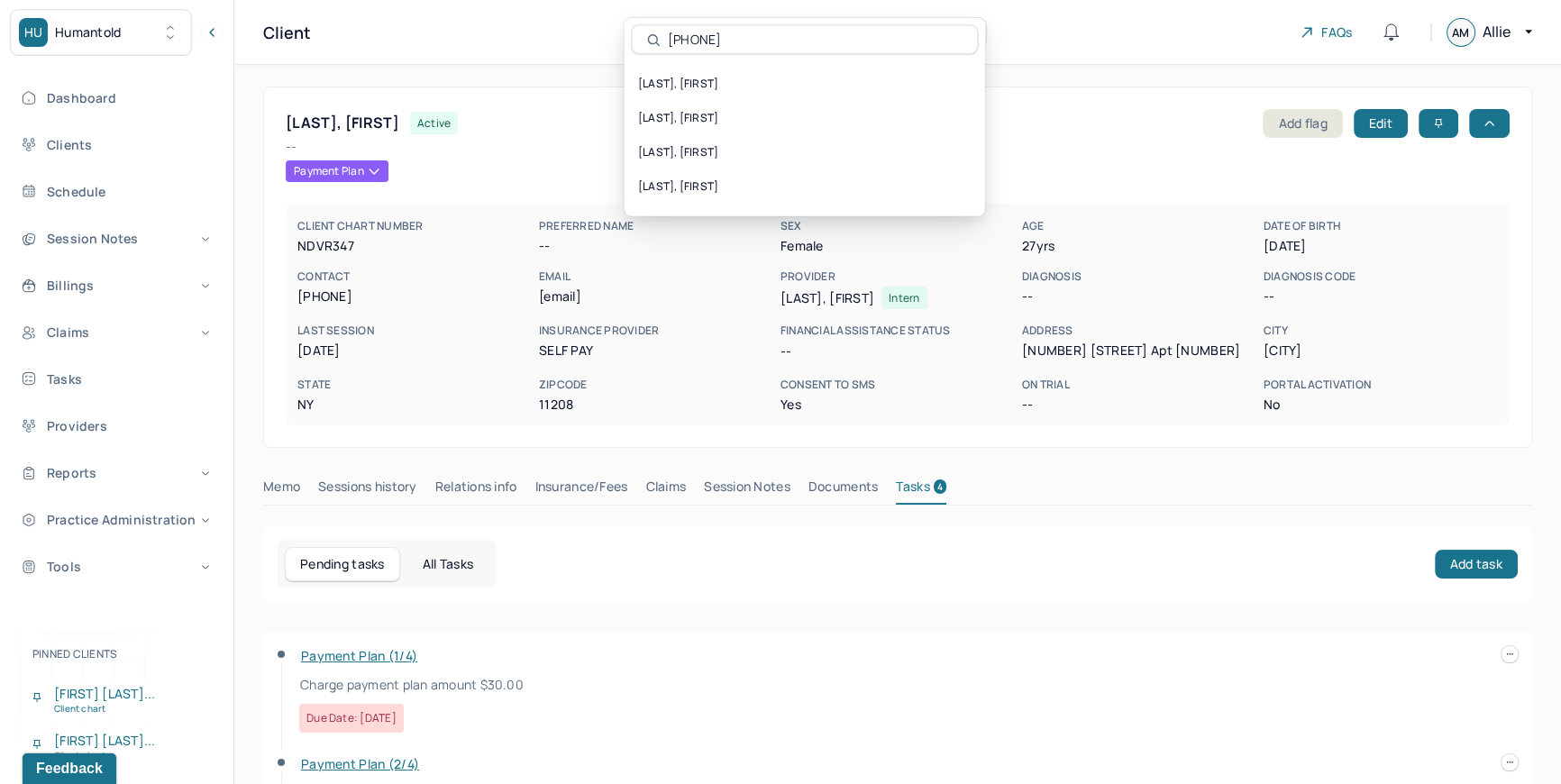 type on "7188014110" 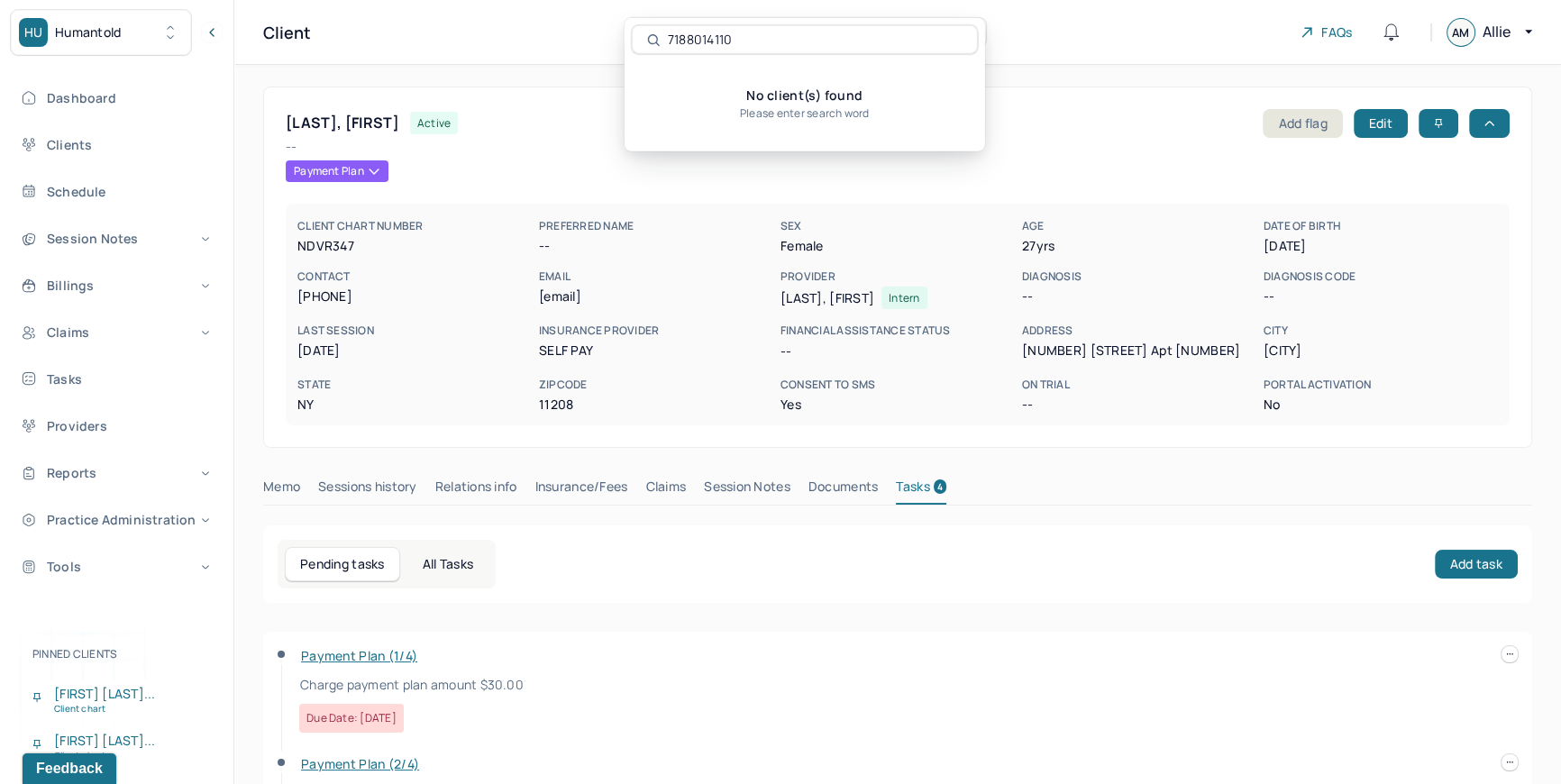 drag, startPoint x: 739, startPoint y: 40, endPoint x: 667, endPoint y: 45, distance: 72.173402 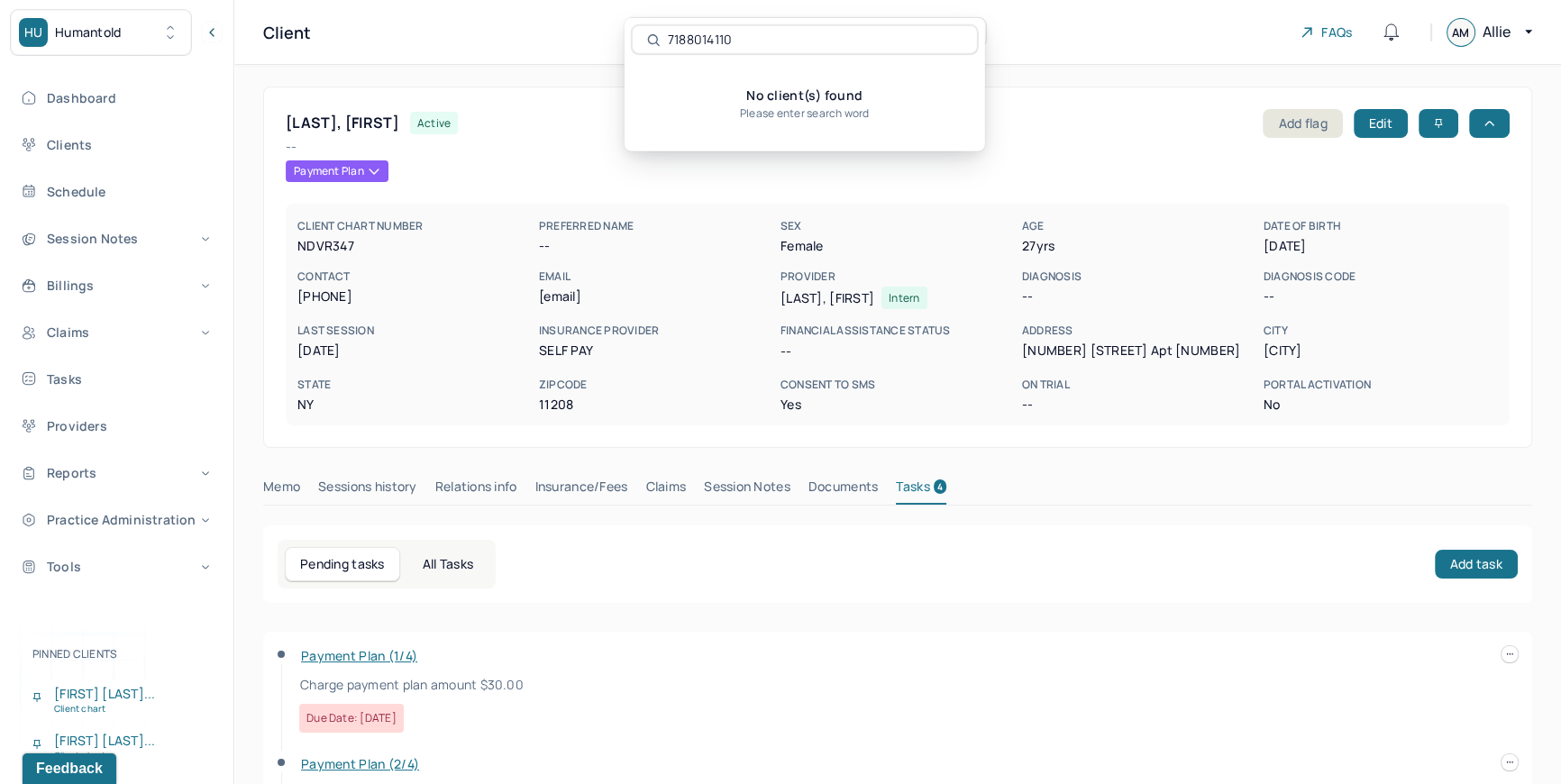 click on "7188014110" at bounding box center [815, 40] 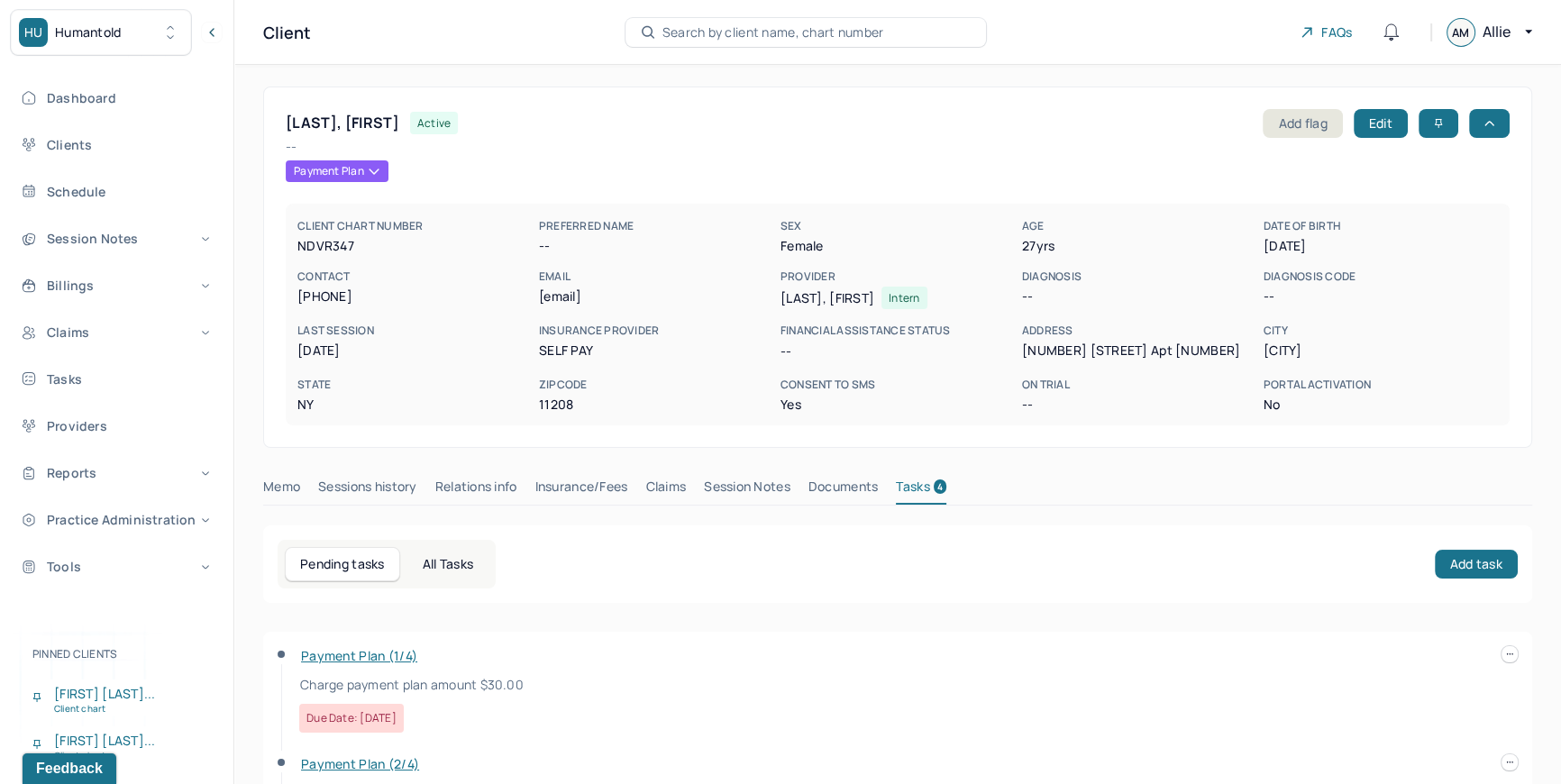 click on "[LAST], [FIRST] active   Add flag     Edit               --   Payment Plan   CLIENT CHART NUMBER NDVR347 PREFERRED NAME -- SEX female AGE 27  yrs DATE OF BIRTH [DATE]  CONTACT [PHONE] EMAIL [EMAIL] PROVIDER YIN, VERNA Intern DIAGNOSIS -- DIAGNOSIS CODE -- LAST SESSION [DATE] insurance provider Self Pay FINANCIAL ASSISTANCE STATUS -- Address [NUMBER] [STREET] Apt [NUMBER] City [CITY] State [STATE] Zipcode 11208 Consent to Sms Yes On Trial -- Portal Activation No" at bounding box center (898, 267) 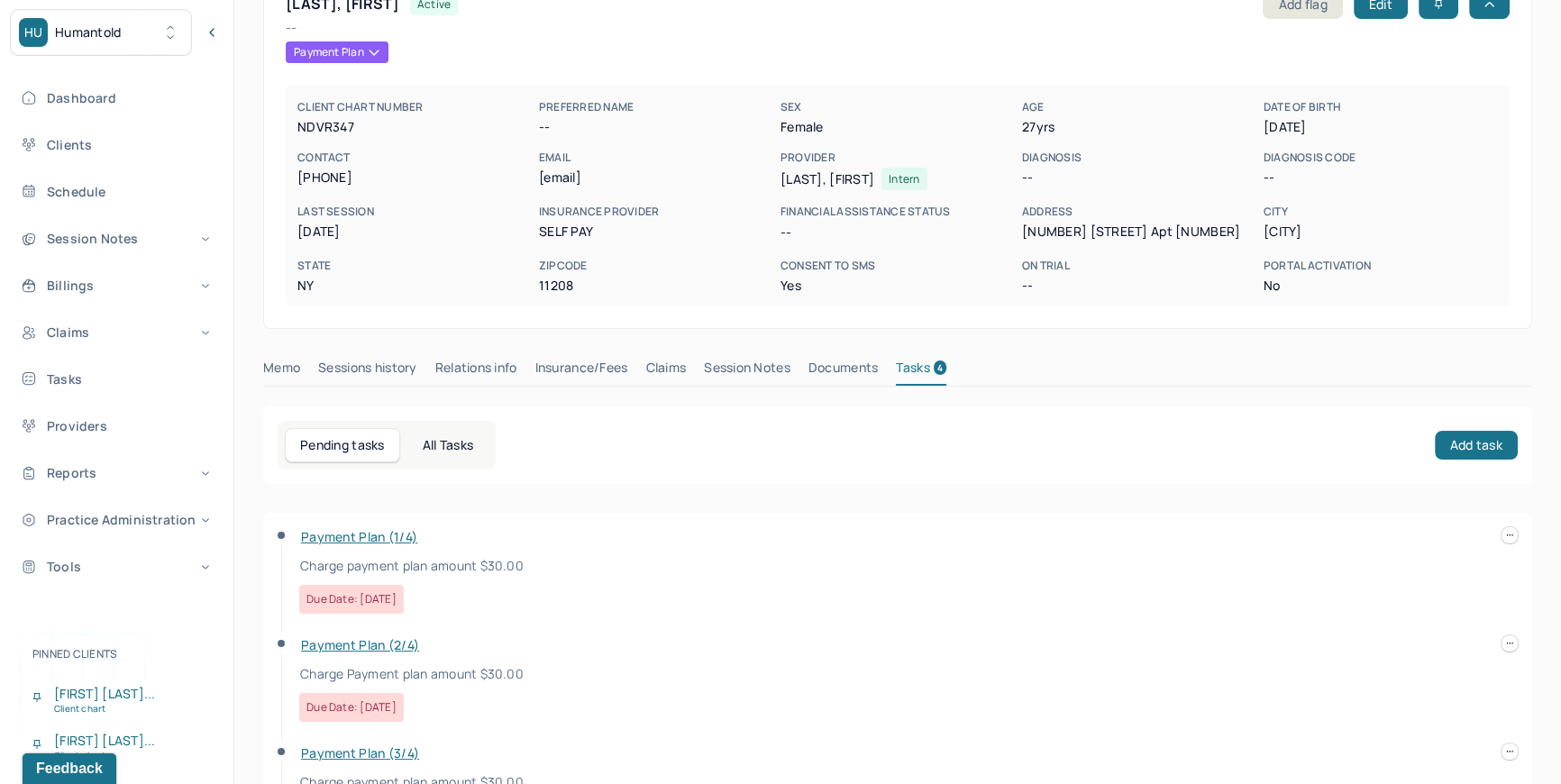 scroll, scrollTop: 329, scrollLeft: 0, axis: vertical 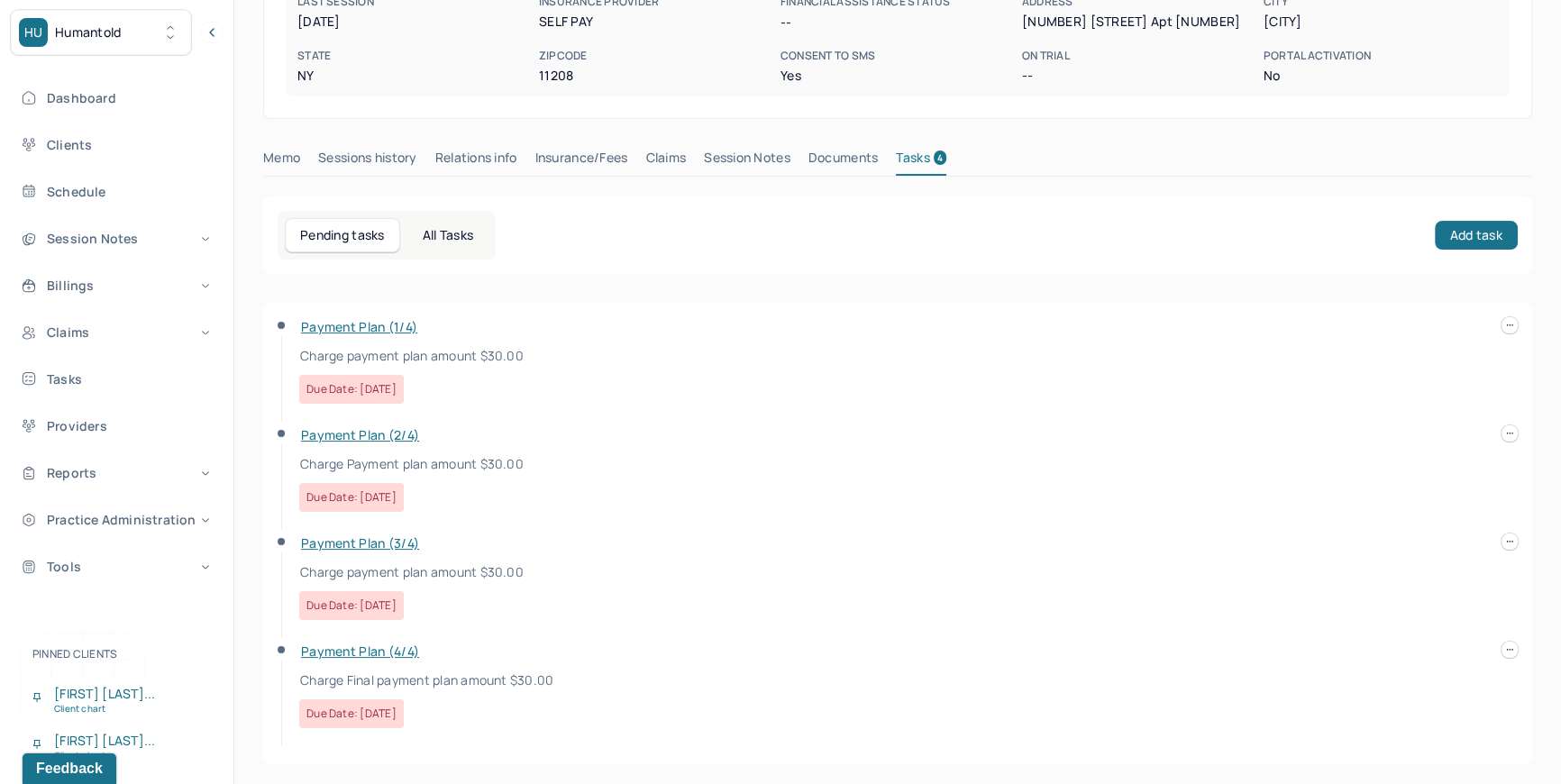 click on "Claims" at bounding box center [665, 161] 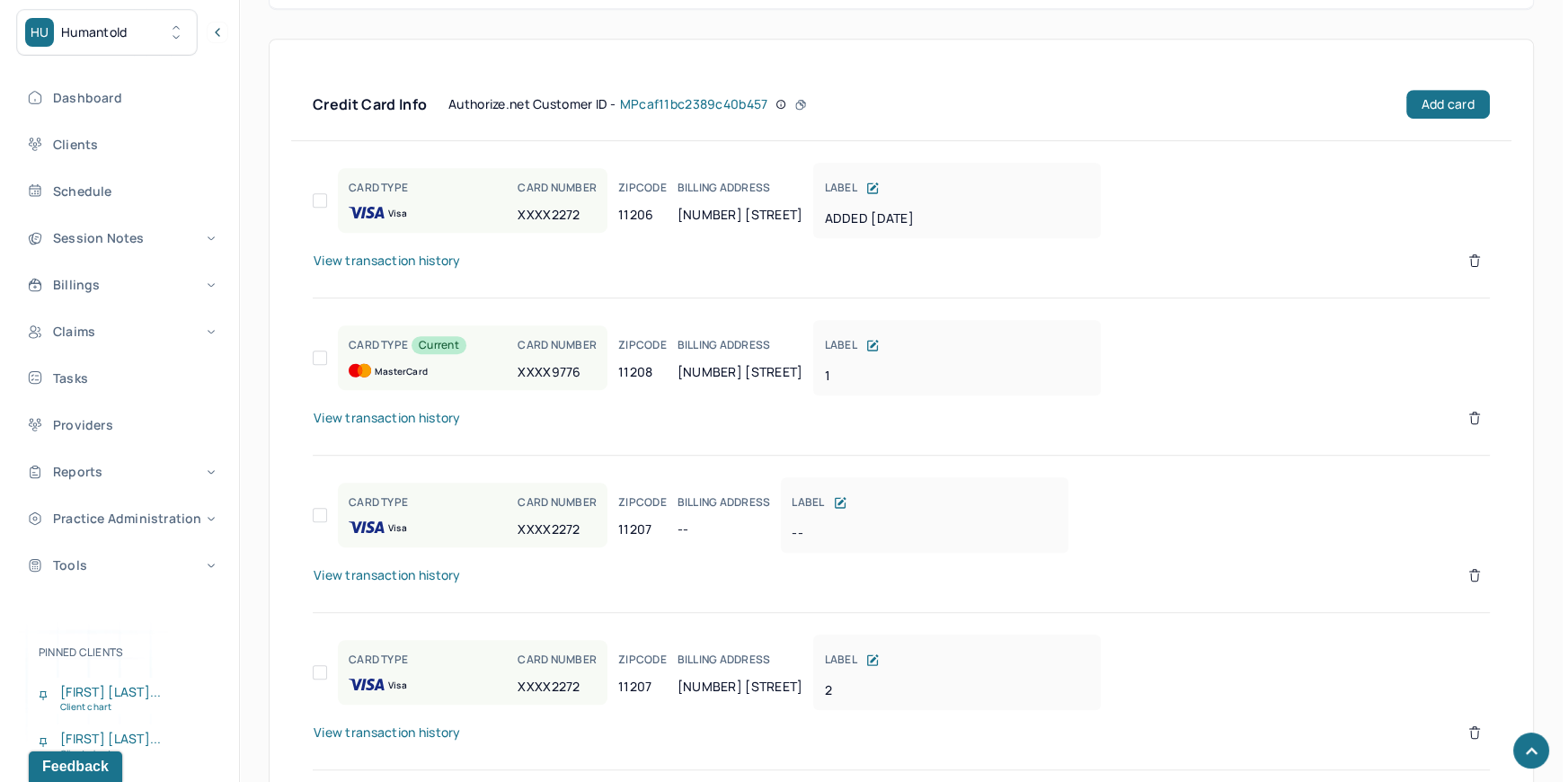 scroll, scrollTop: 1275, scrollLeft: 0, axis: vertical 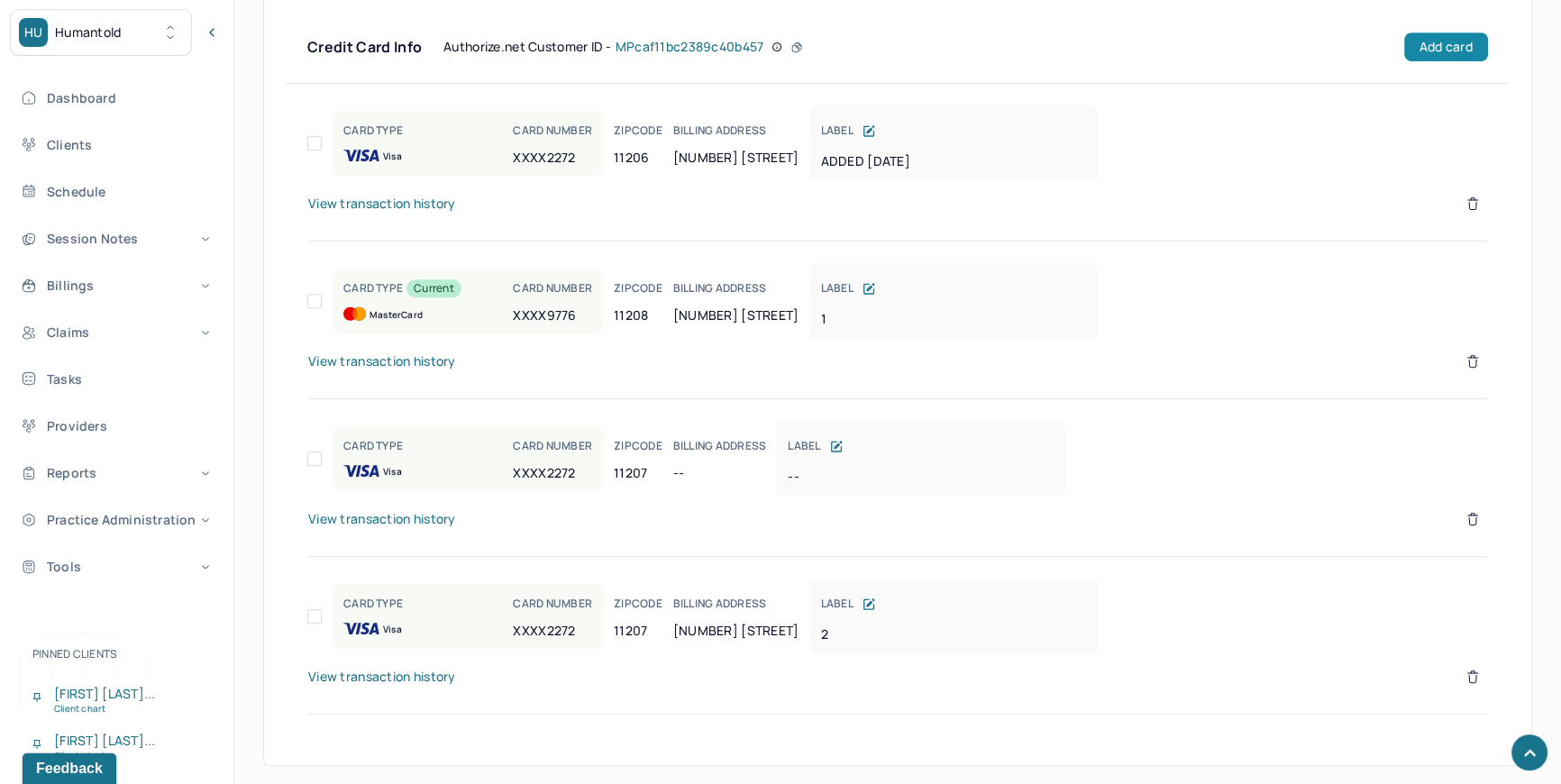 click on "Add card" at bounding box center [1446, 47] 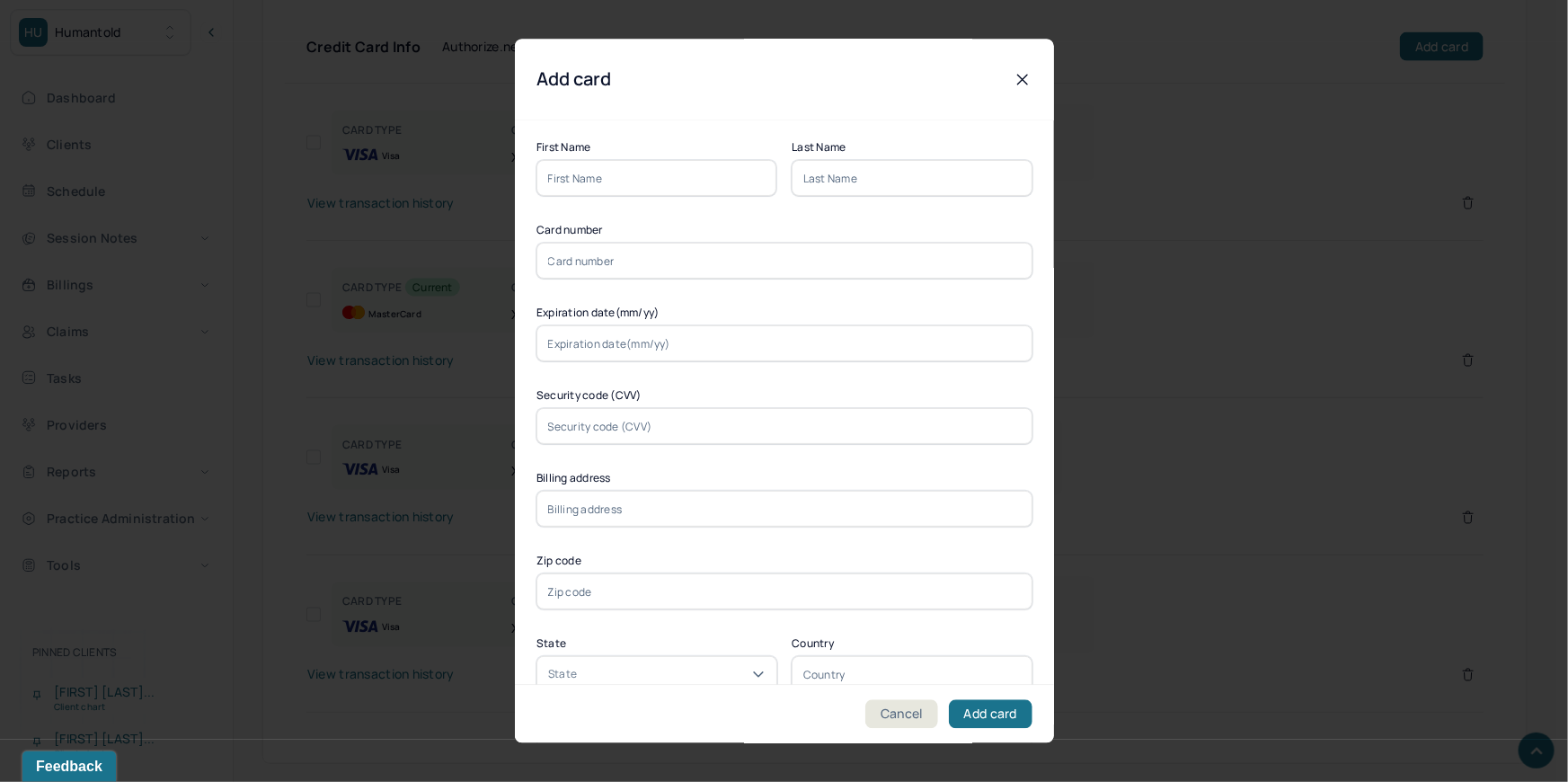 click at bounding box center [657, 179] 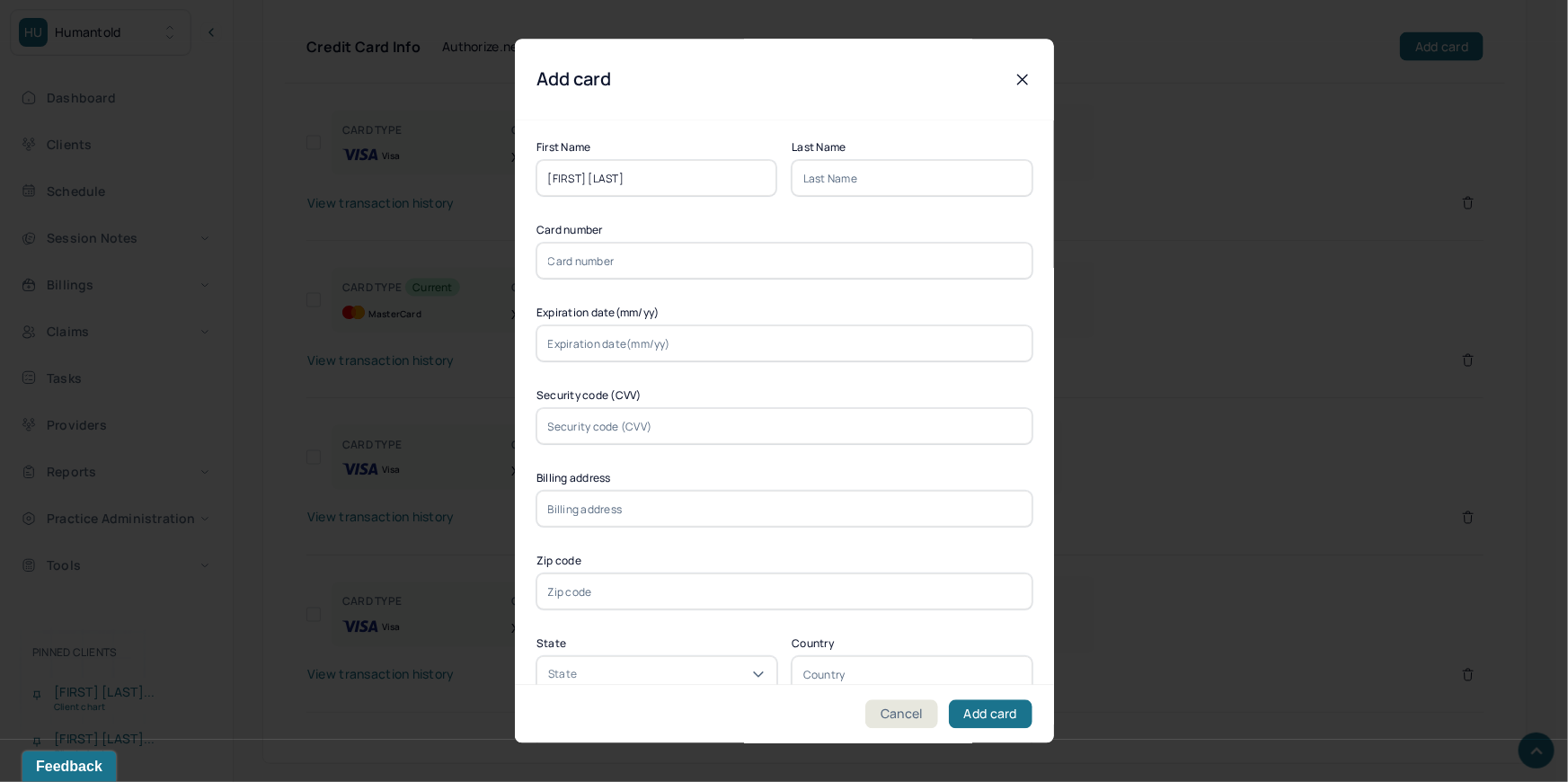drag, startPoint x: 656, startPoint y: 179, endPoint x: 584, endPoint y: 185, distance: 72.249567 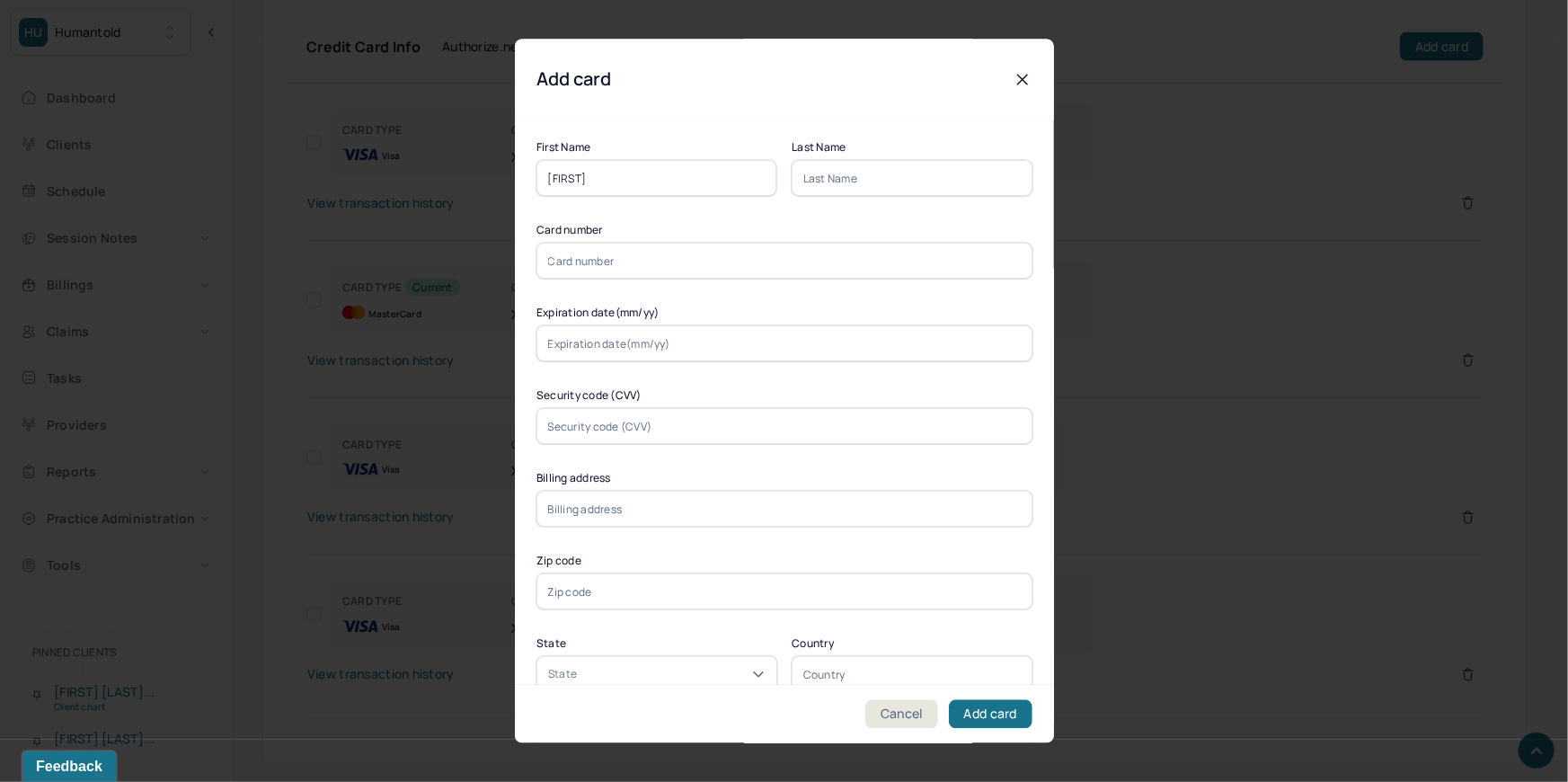 type on "[FIRST]" 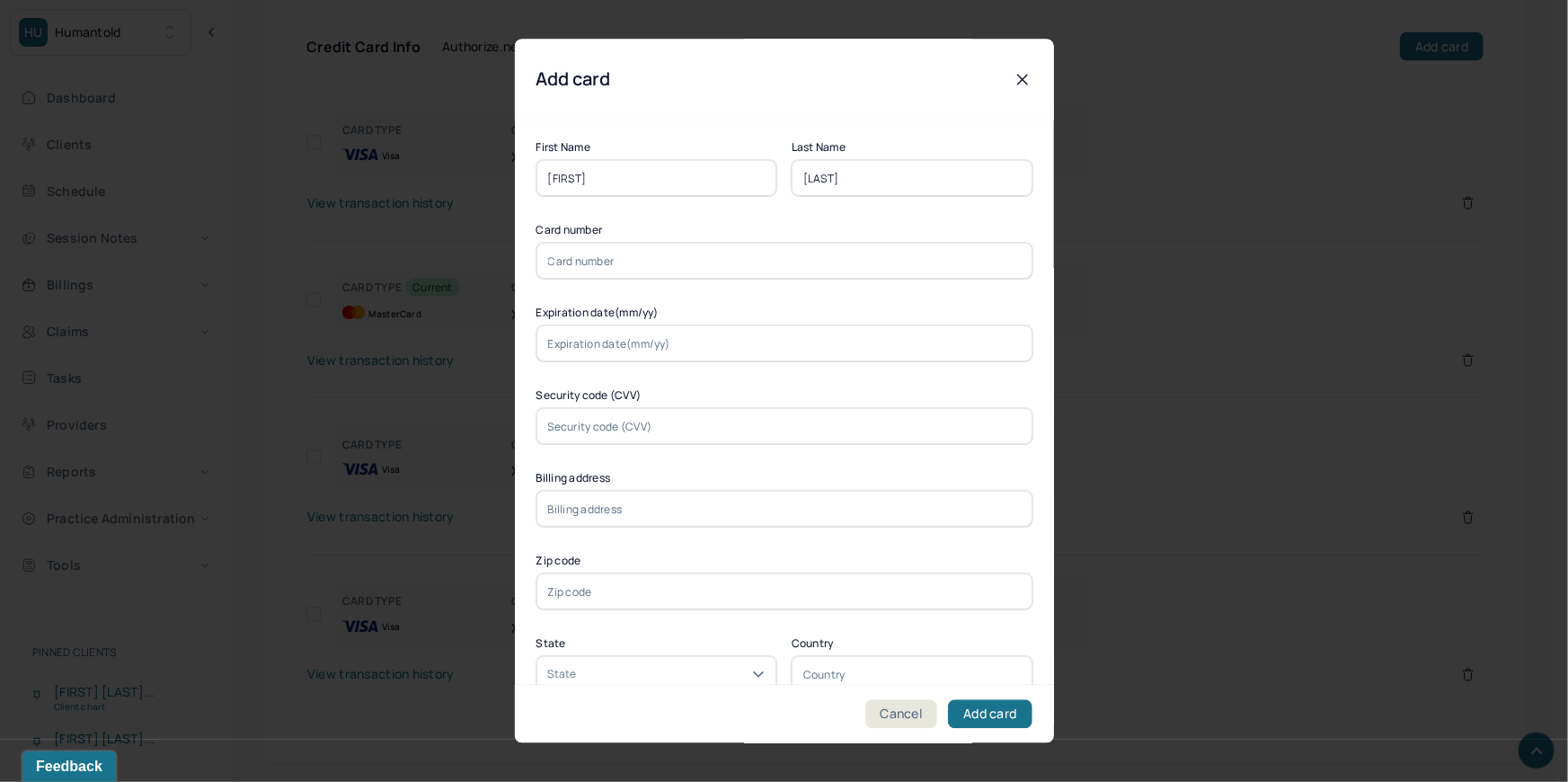 type on "[LAST]" 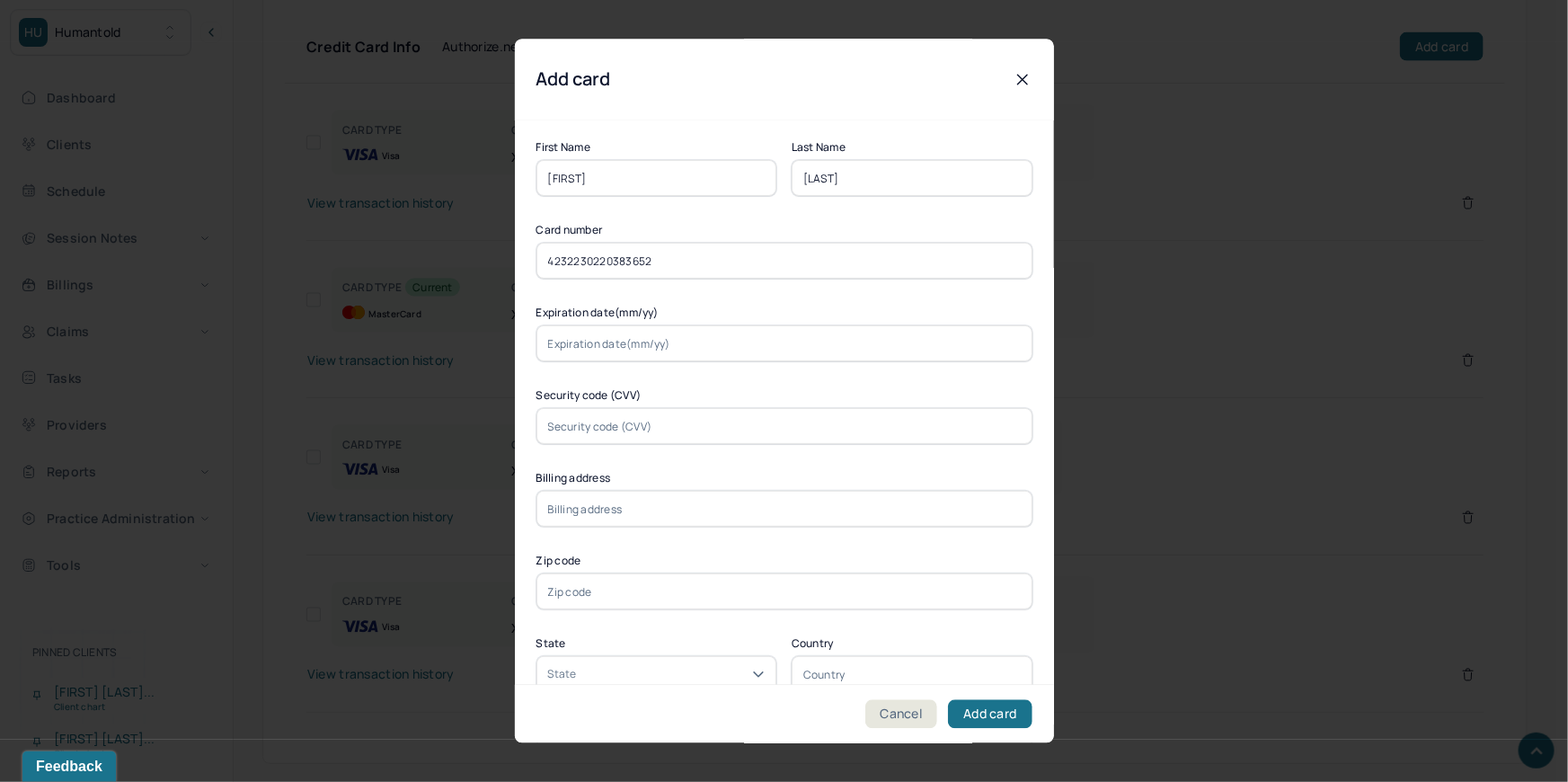type on "4232230220383652" 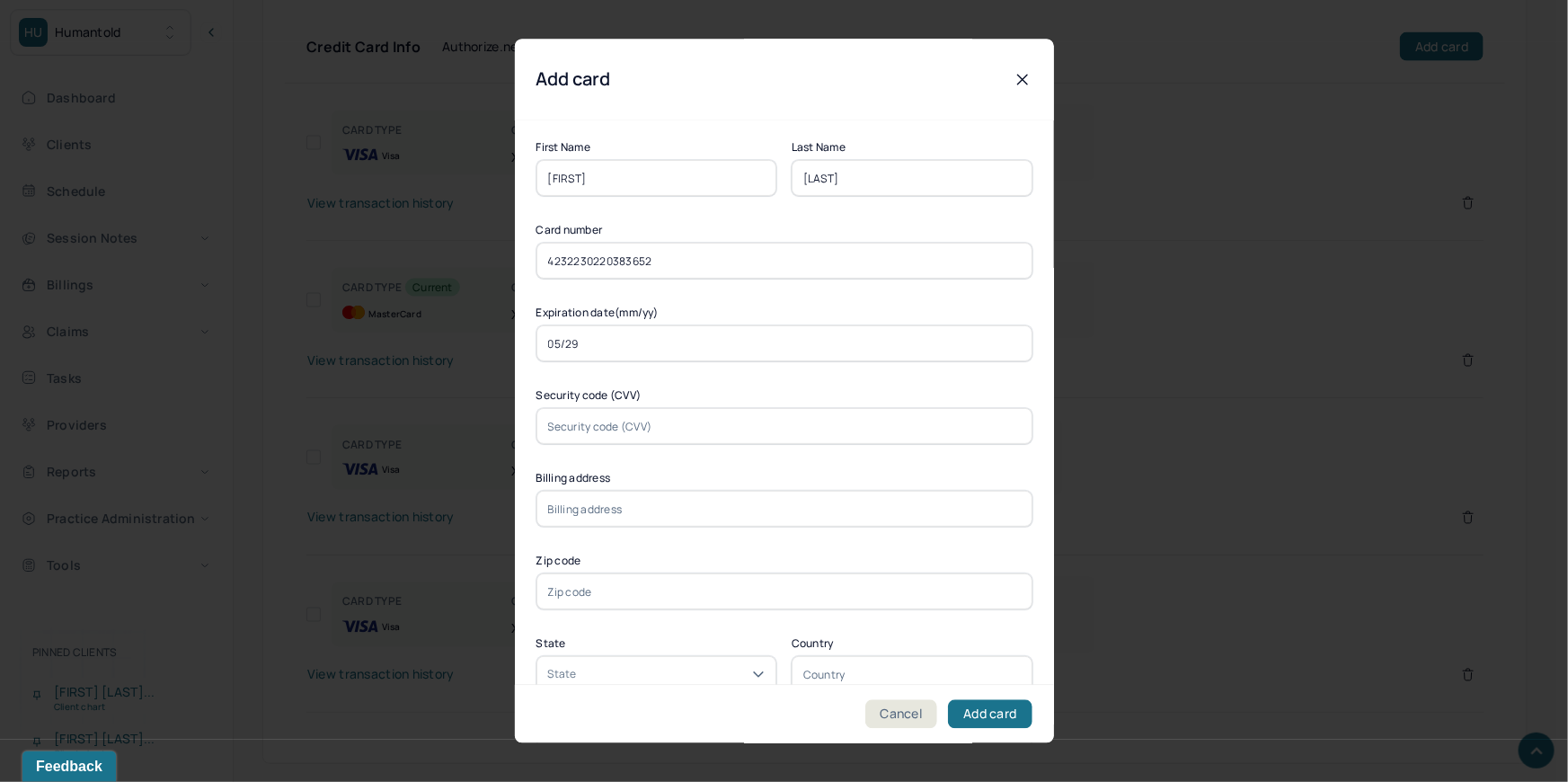 type on "05/29" 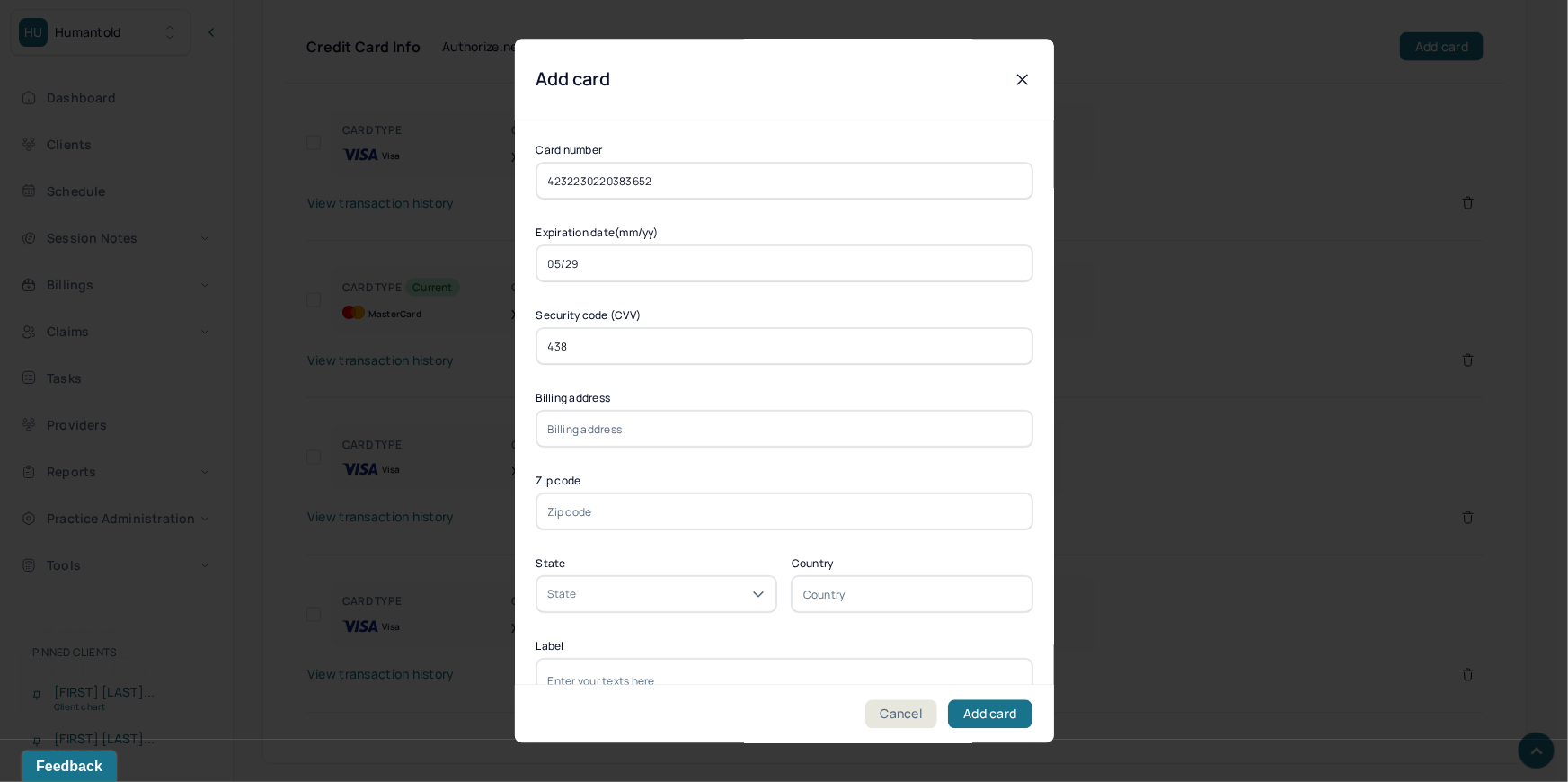 scroll, scrollTop: 81, scrollLeft: 0, axis: vertical 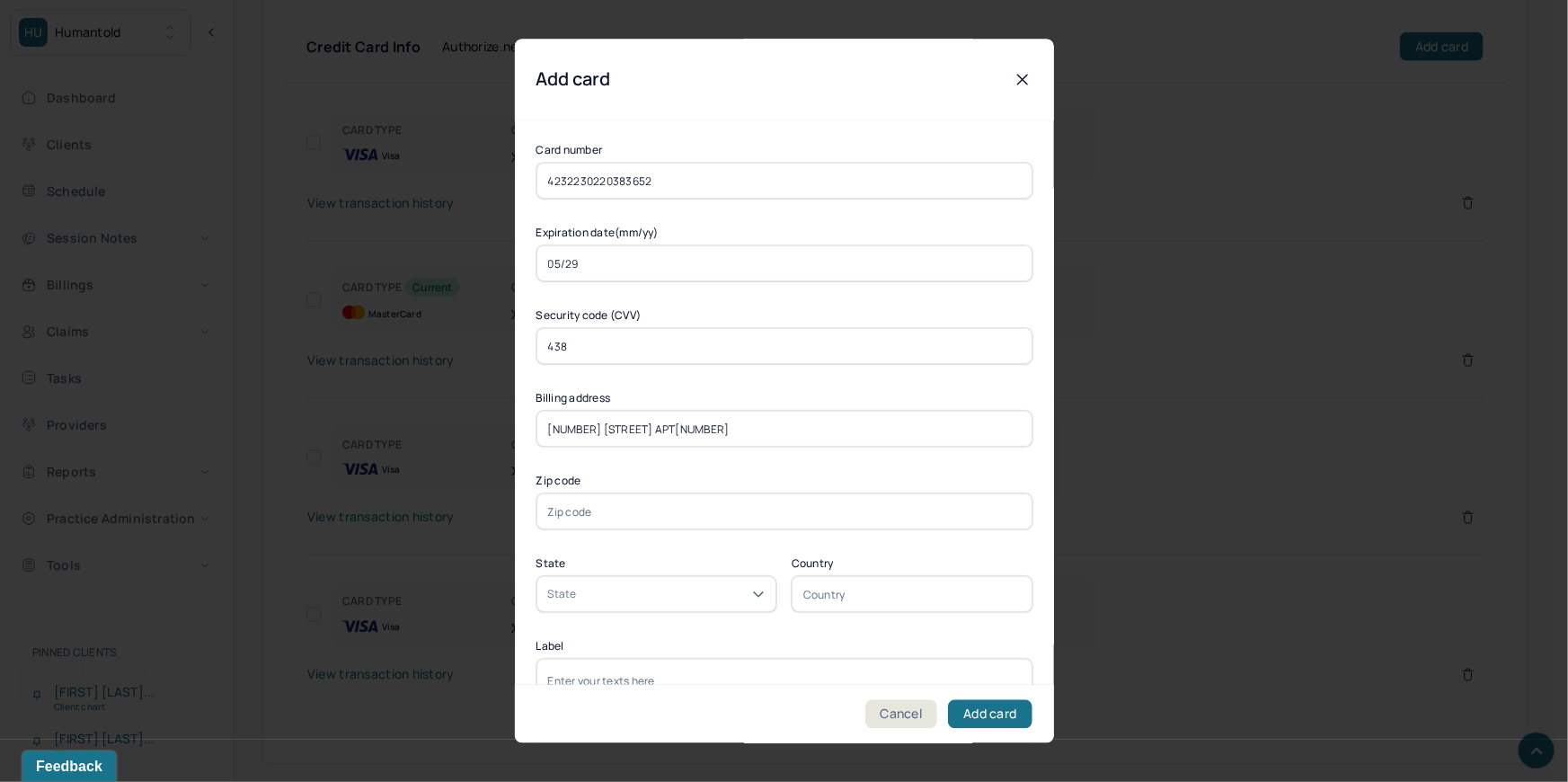 type on "[NUMBER] [STREET] APT[NUMBER]" 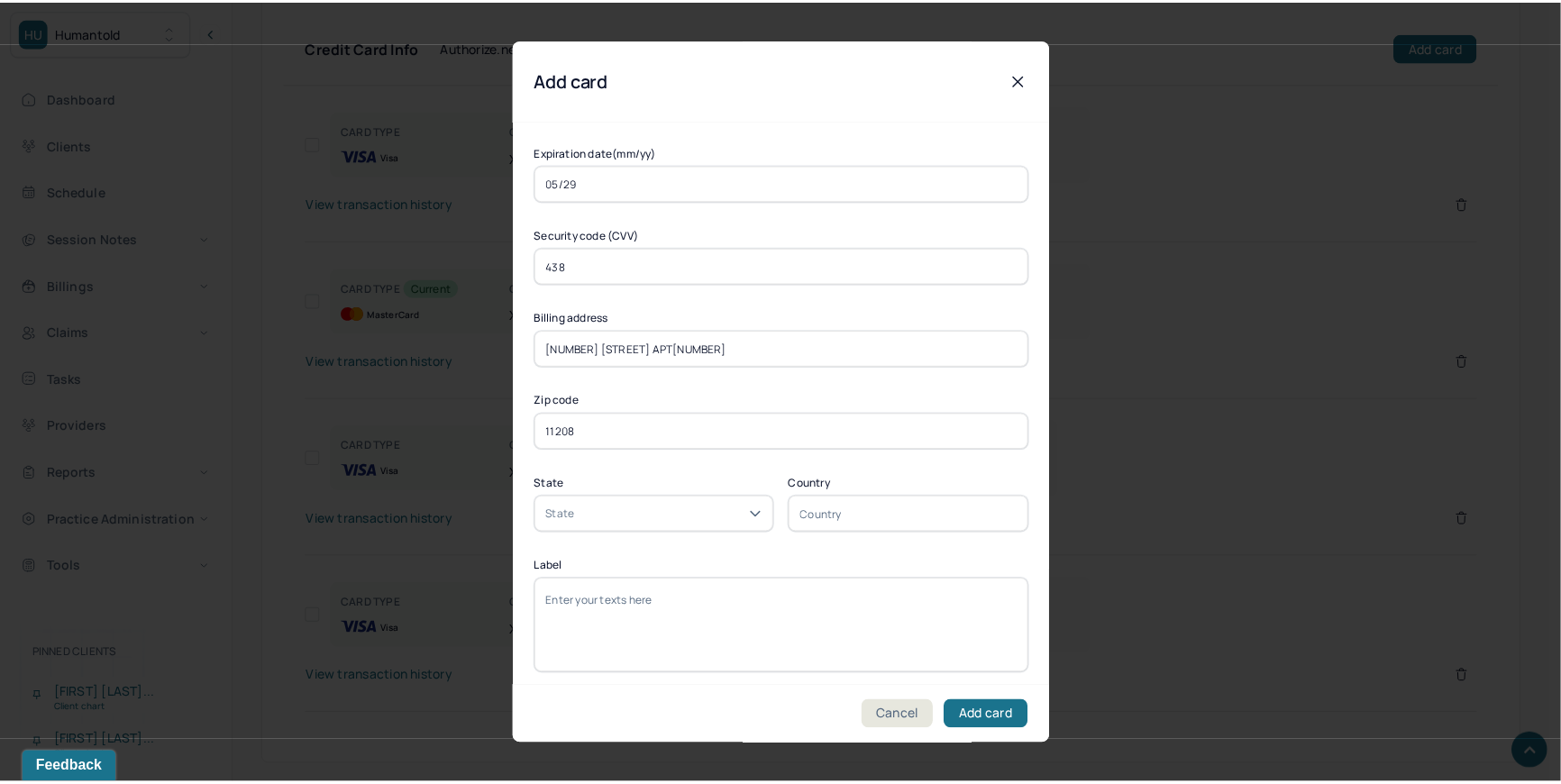 scroll, scrollTop: 170, scrollLeft: 0, axis: vertical 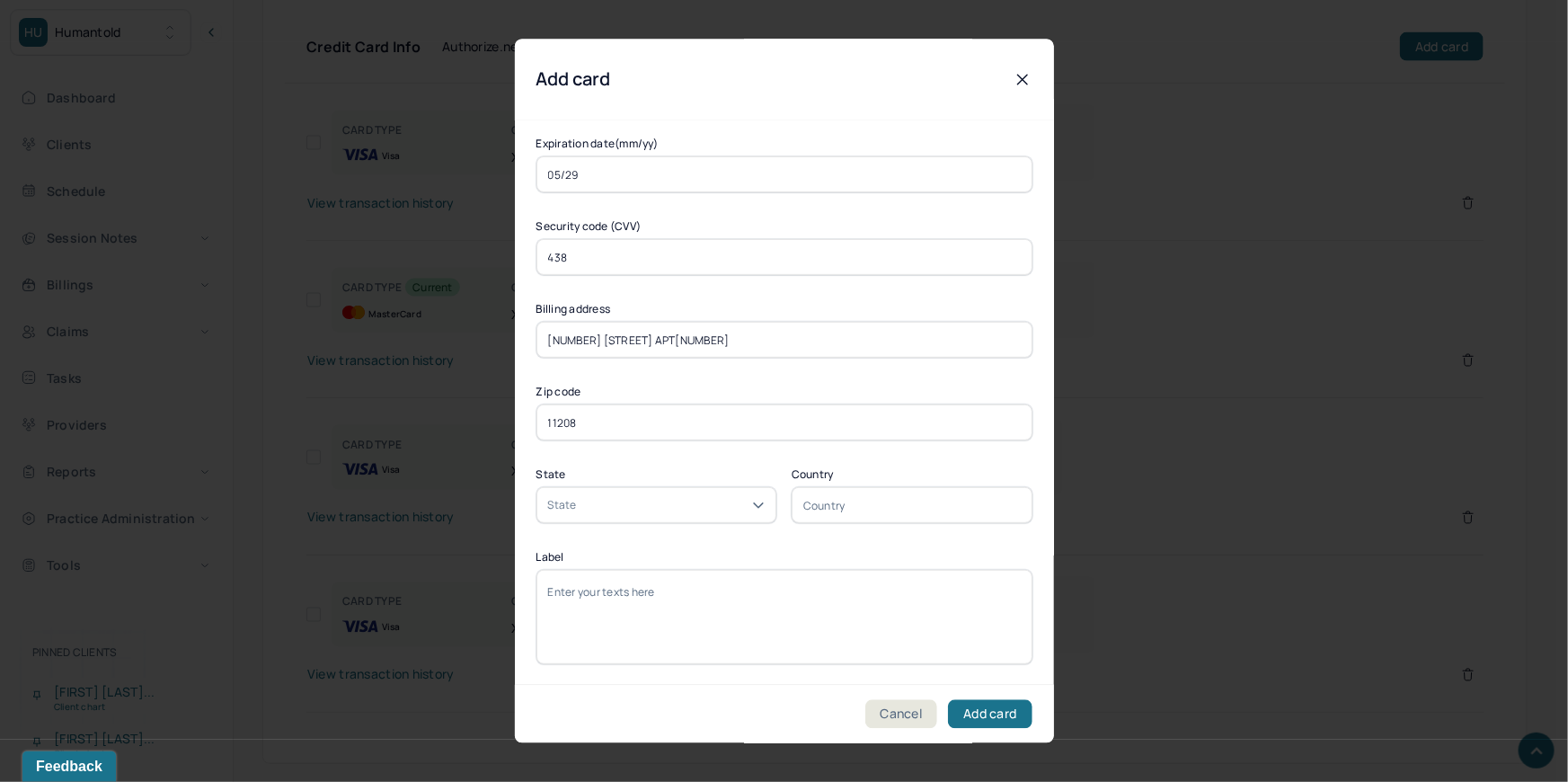 type on "11208" 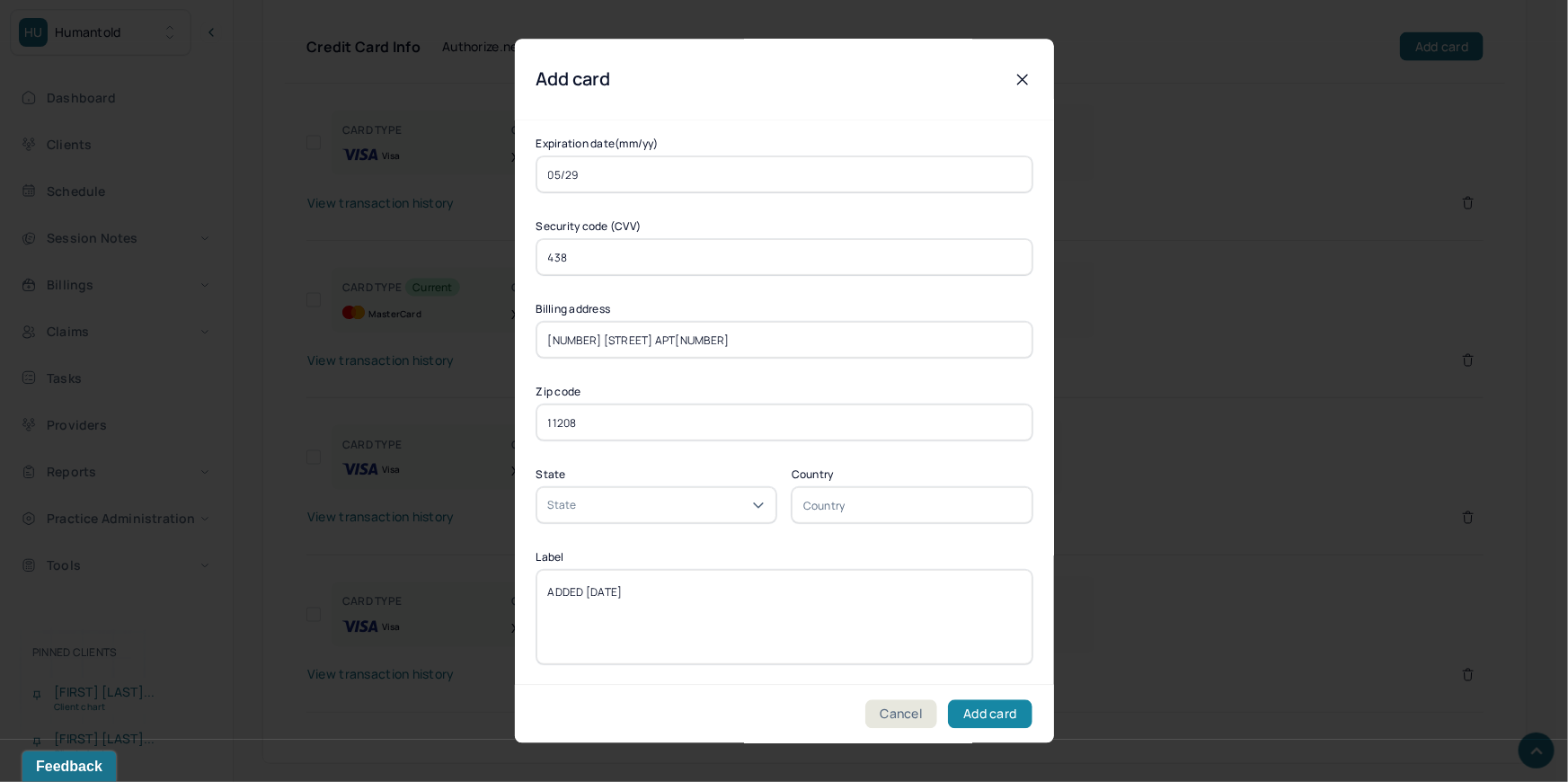 type on "ADDED [DATE]" 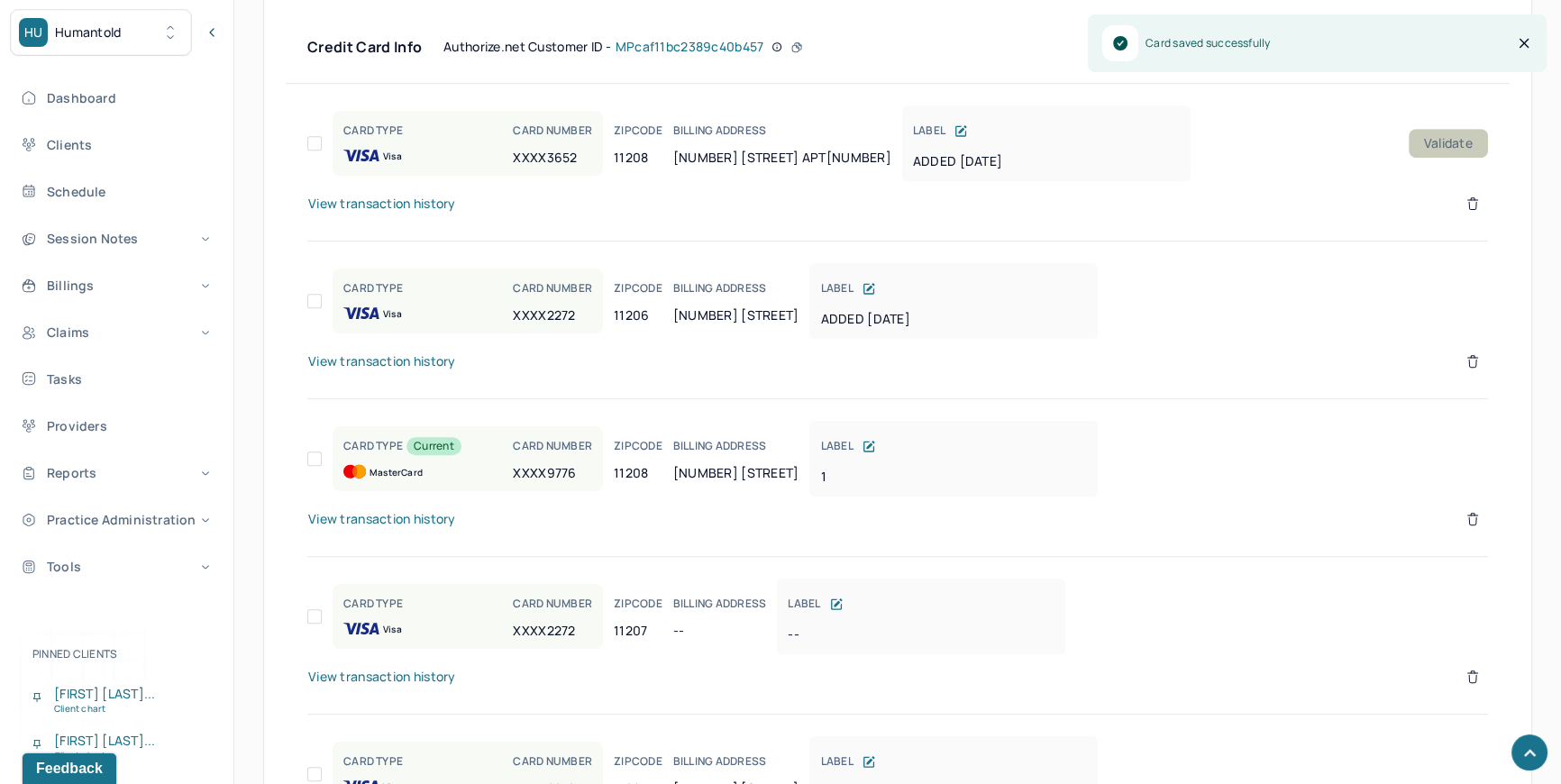 click on "Validate" at bounding box center (1448, 143) 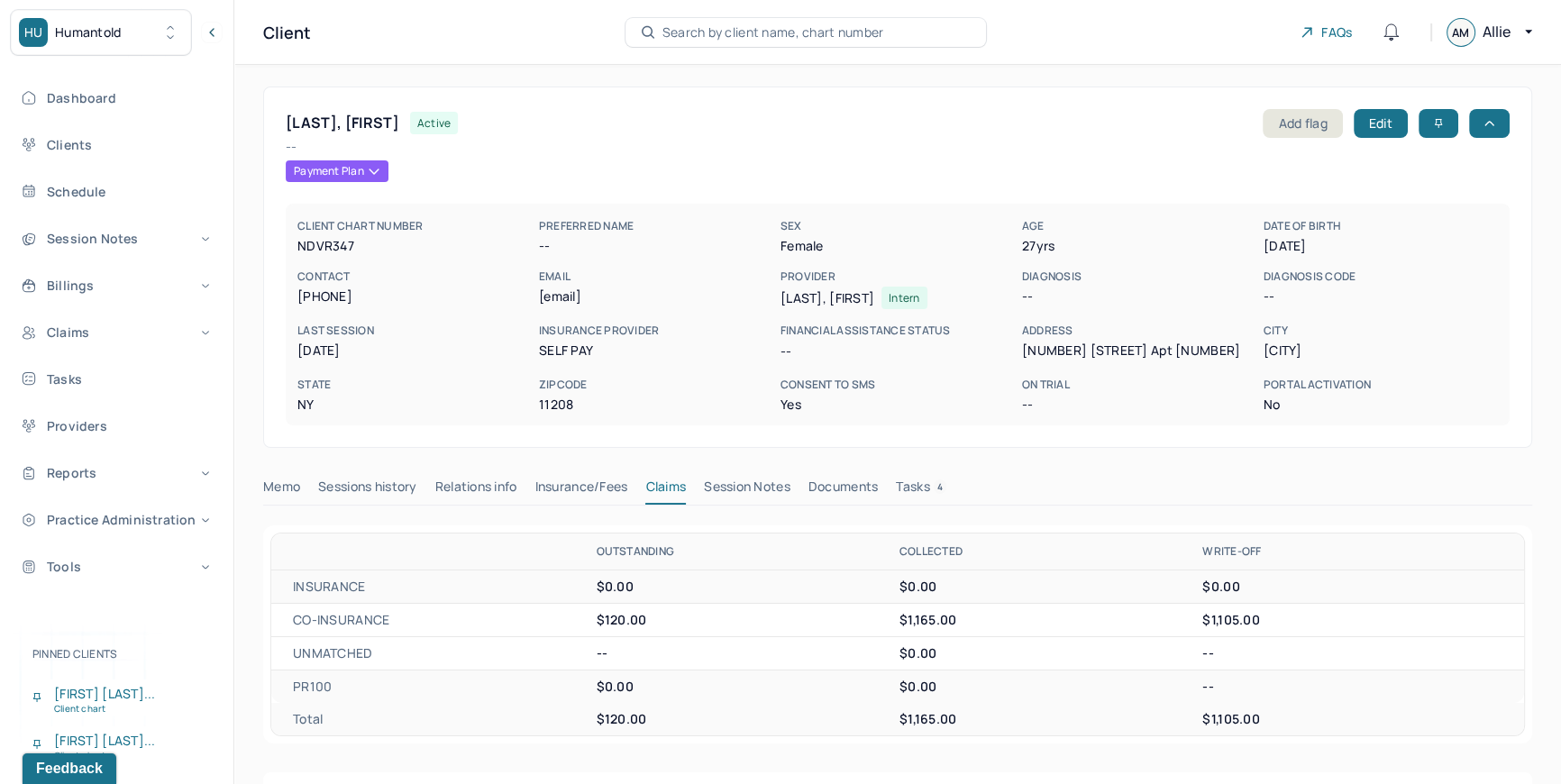 scroll, scrollTop: 0, scrollLeft: 0, axis: both 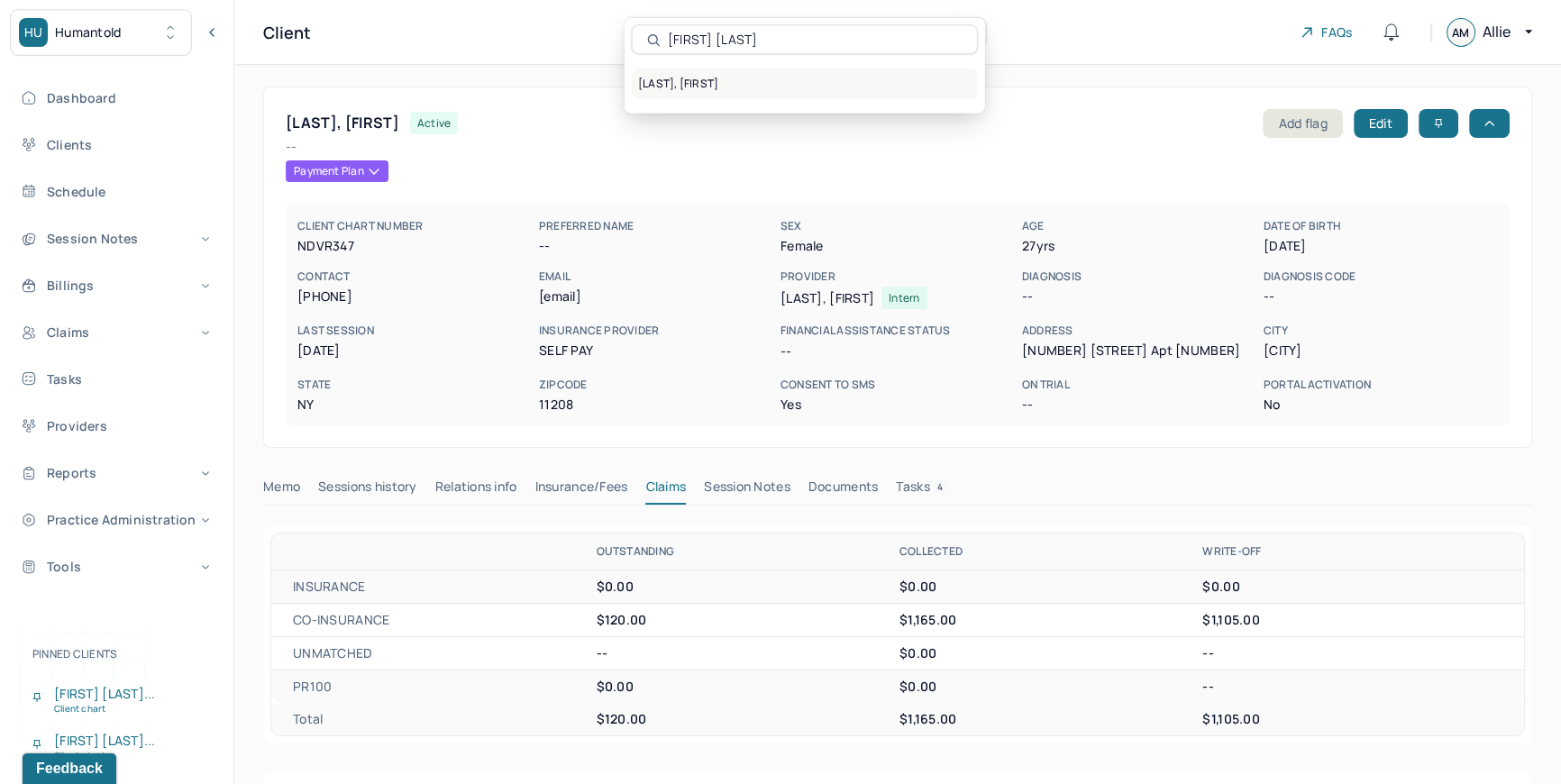 type on "[FIRST] [LAST]" 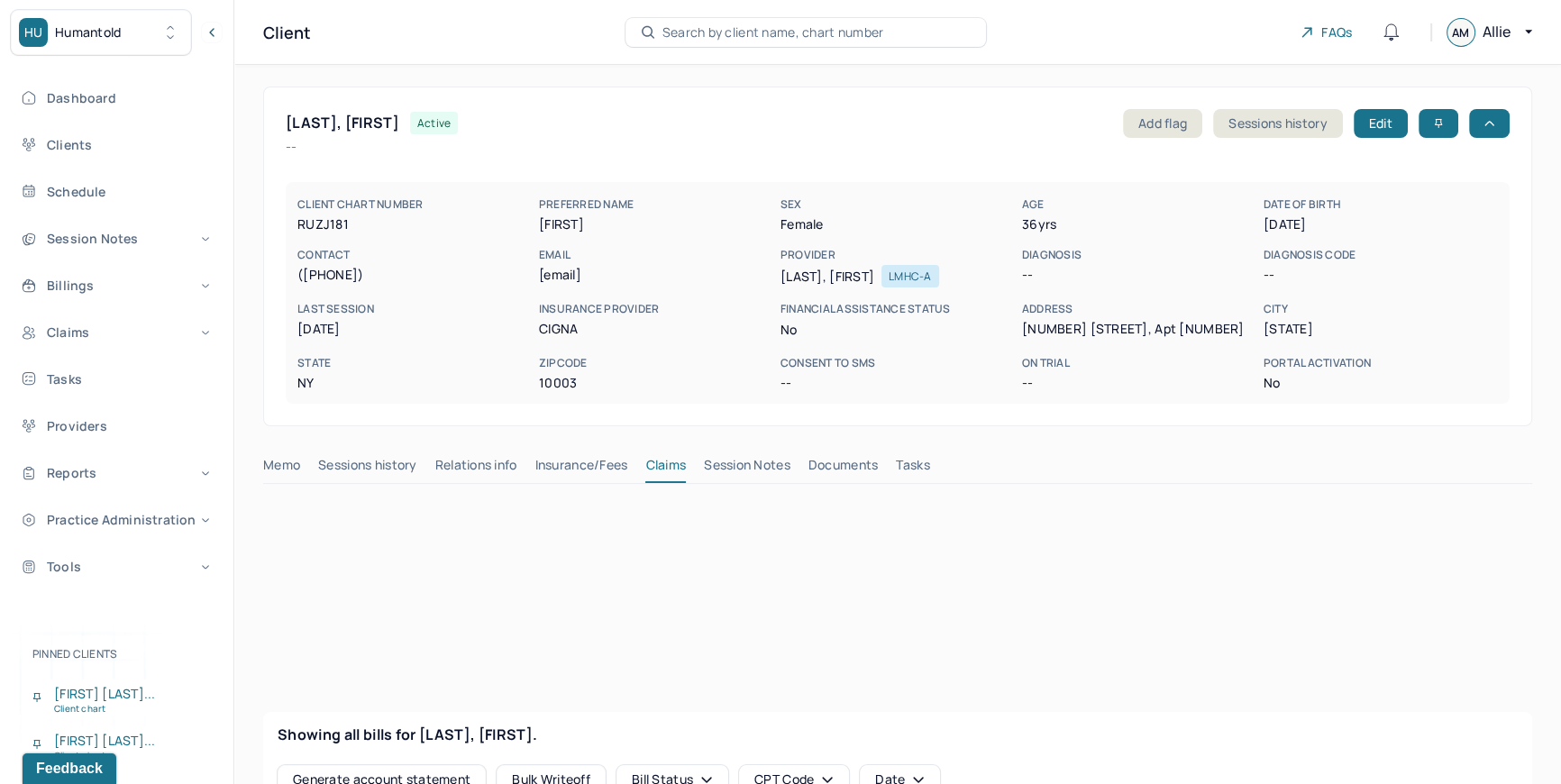 click on "Documents" at bounding box center [844, 469] 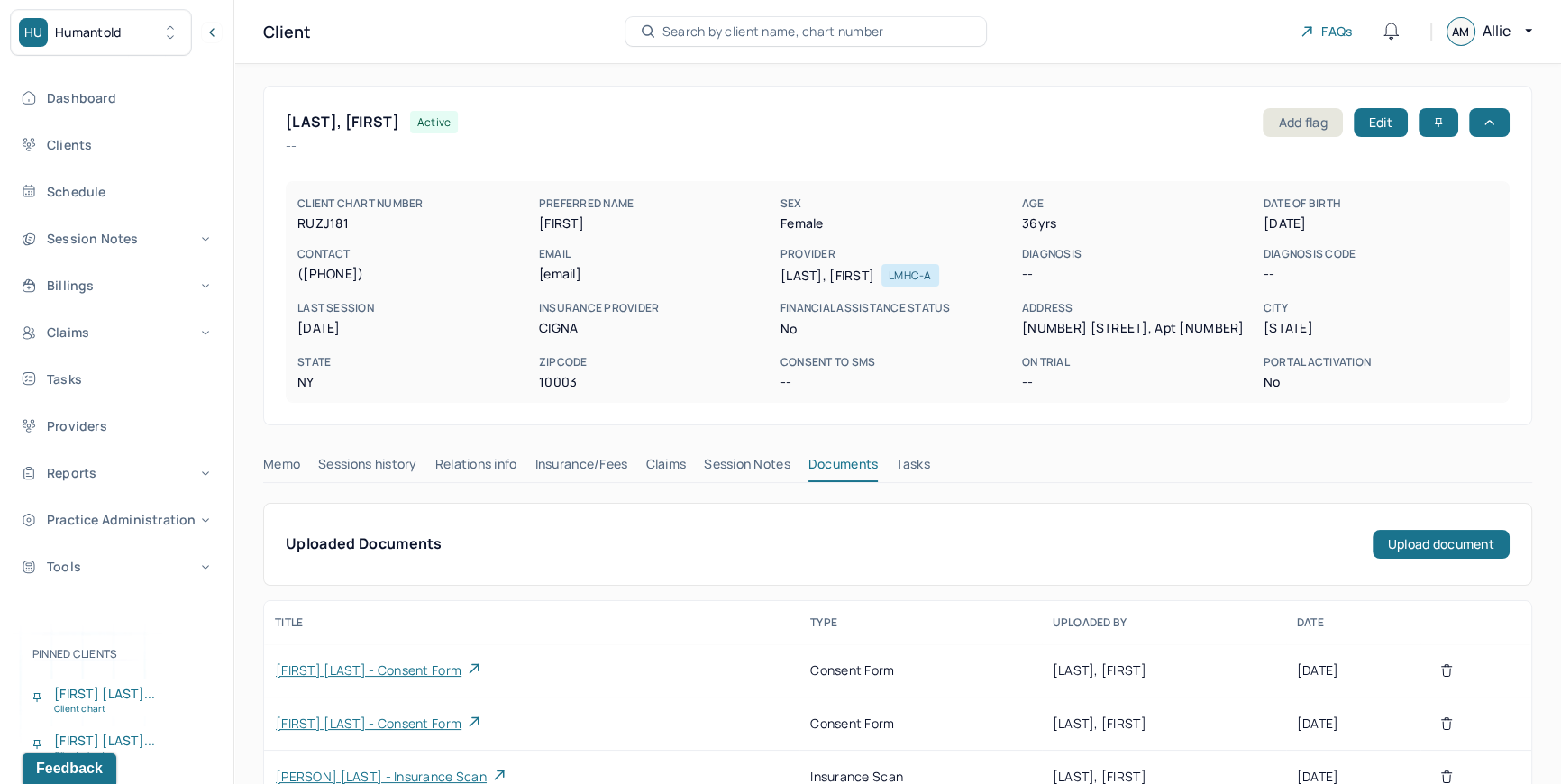 scroll, scrollTop: 0, scrollLeft: 0, axis: both 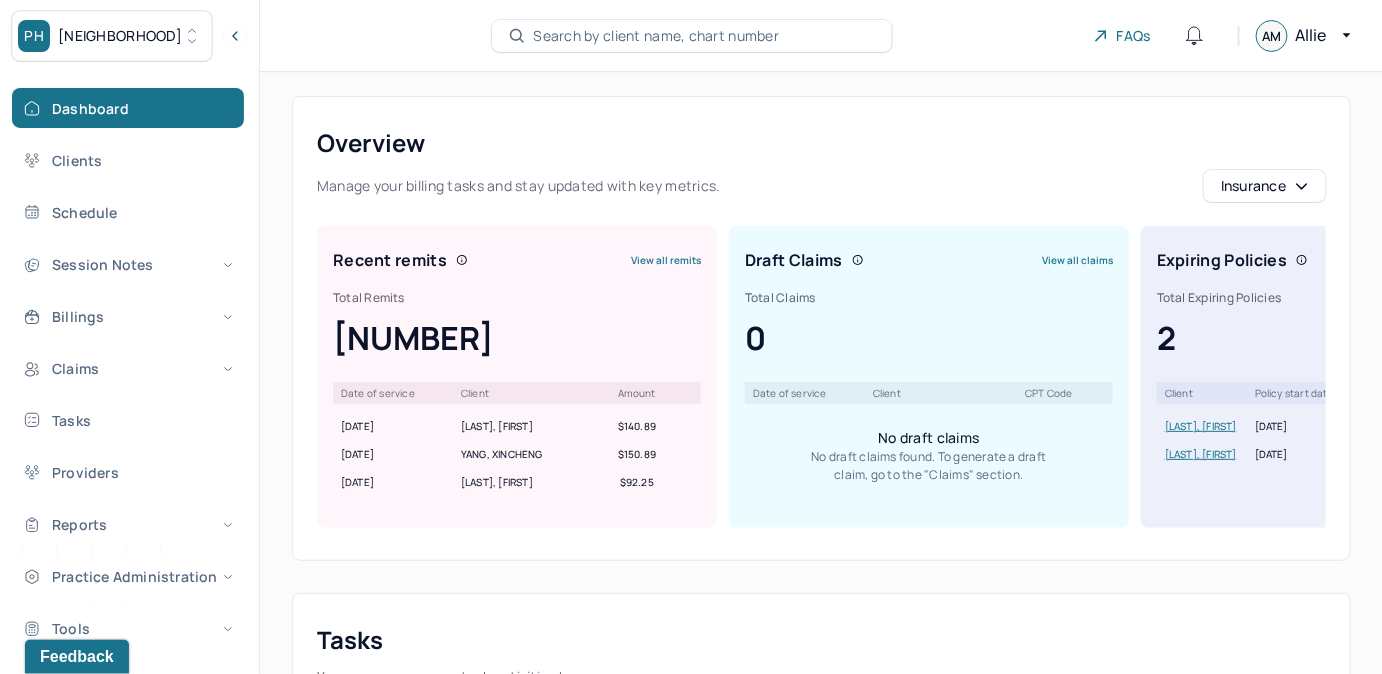 click on "Search by client name, chart number" at bounding box center [656, 36] 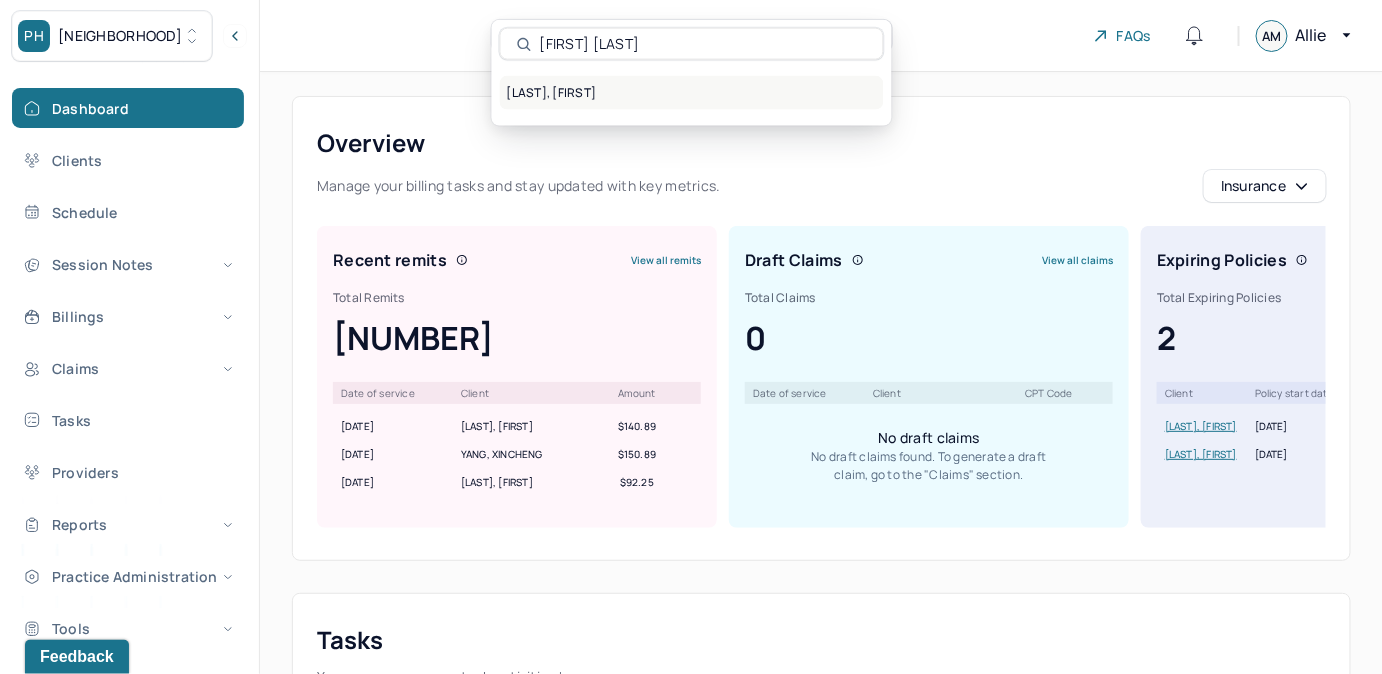 type on "[FIRST] [LAST]" 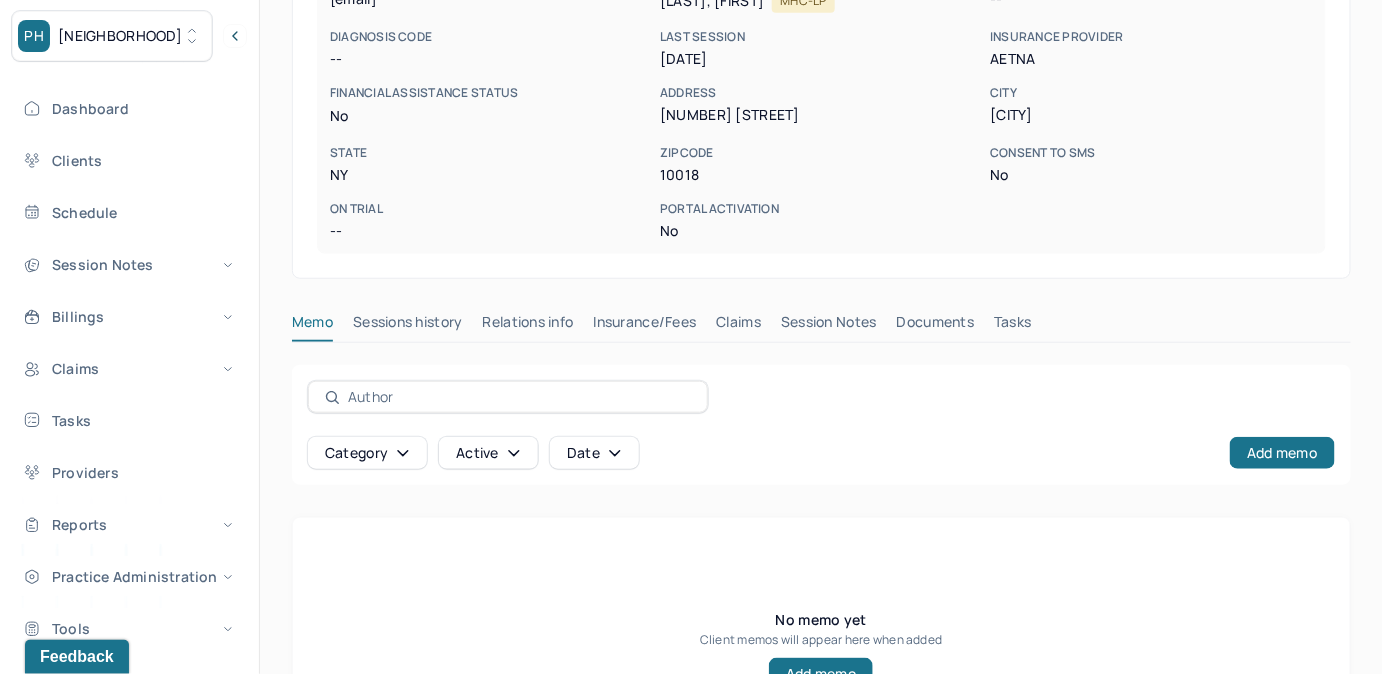 scroll, scrollTop: 363, scrollLeft: 0, axis: vertical 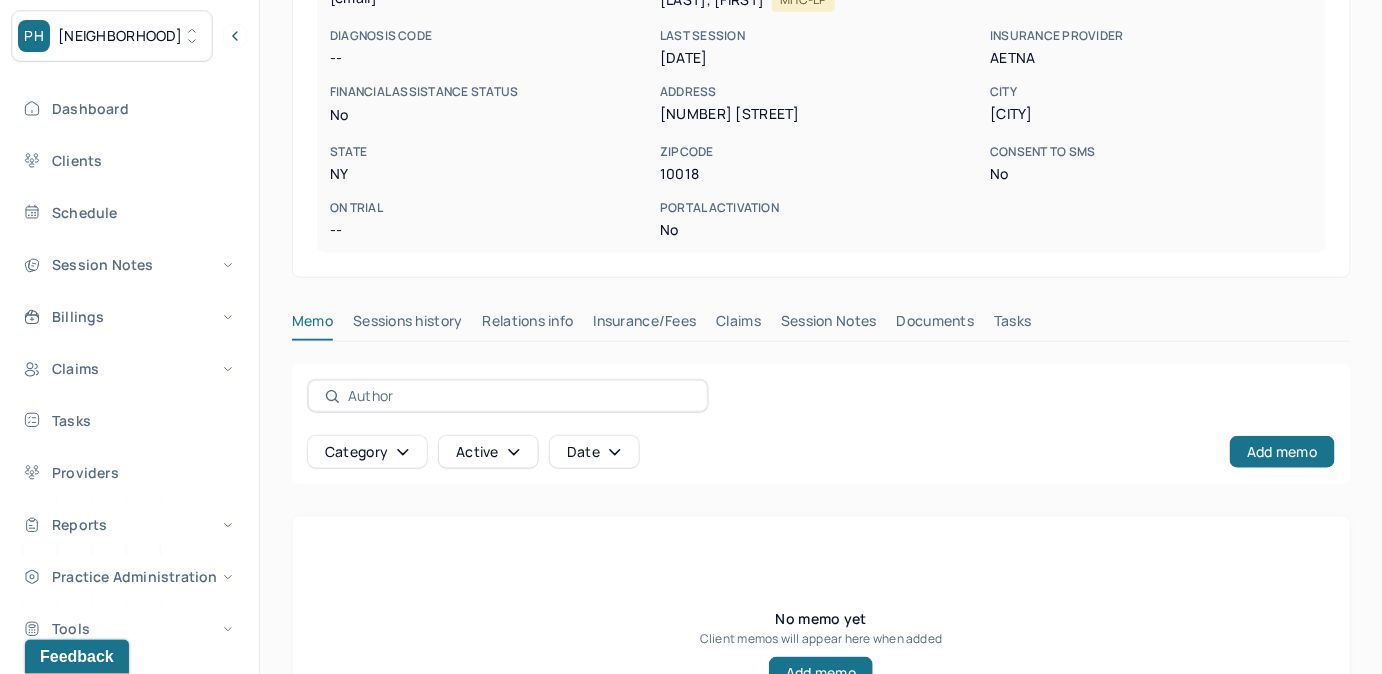 click on "Claims" at bounding box center (738, 325) 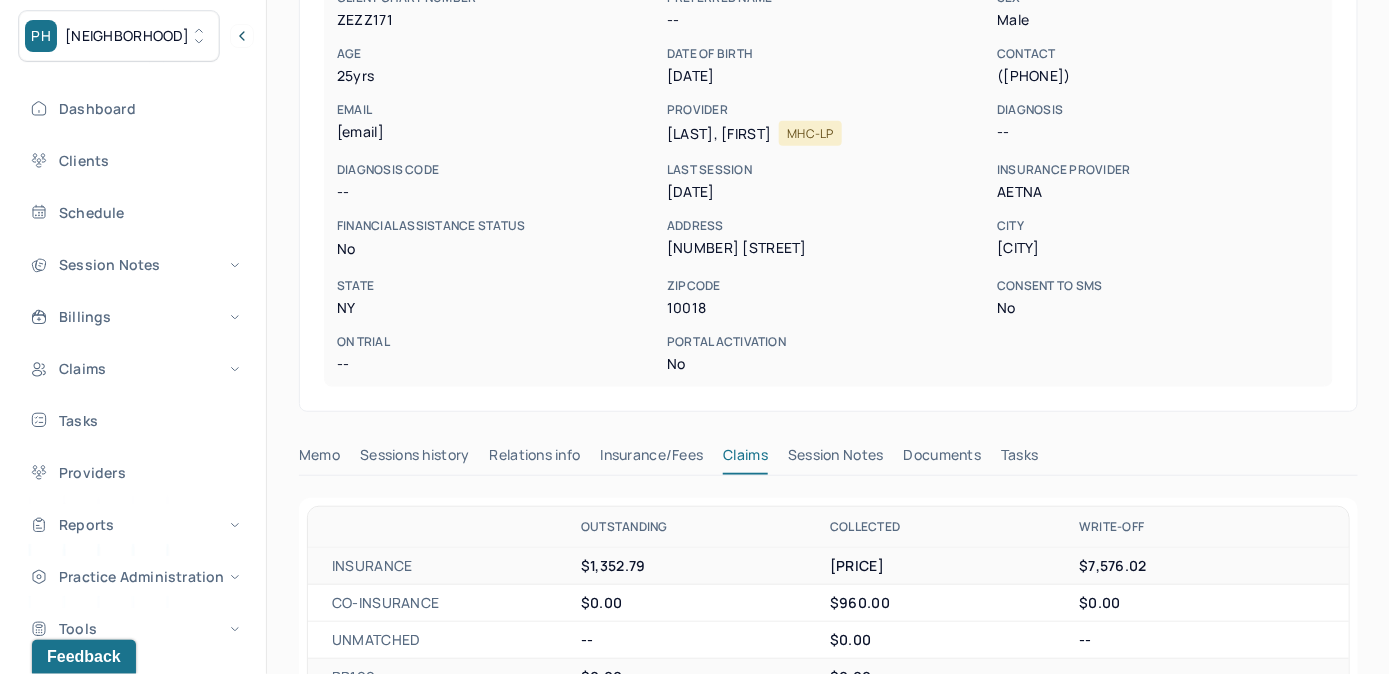 scroll, scrollTop: 0, scrollLeft: 0, axis: both 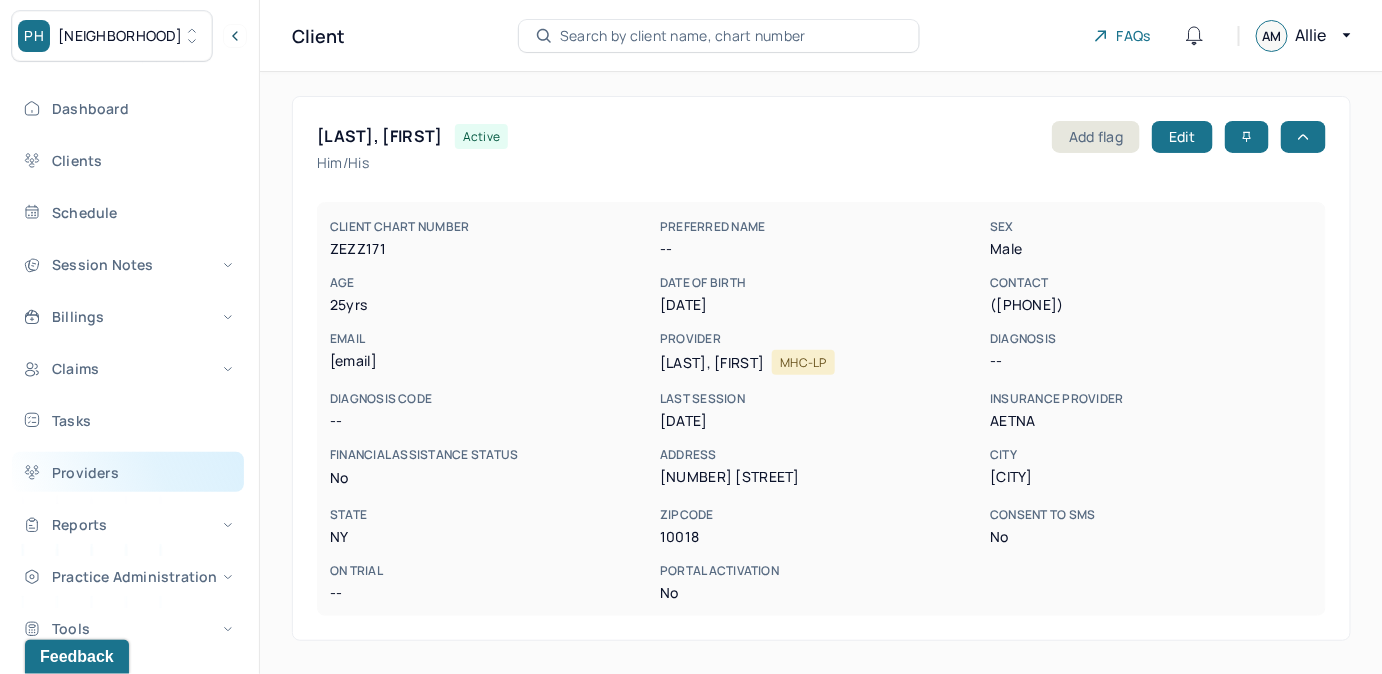 click on "Providers" at bounding box center [128, 472] 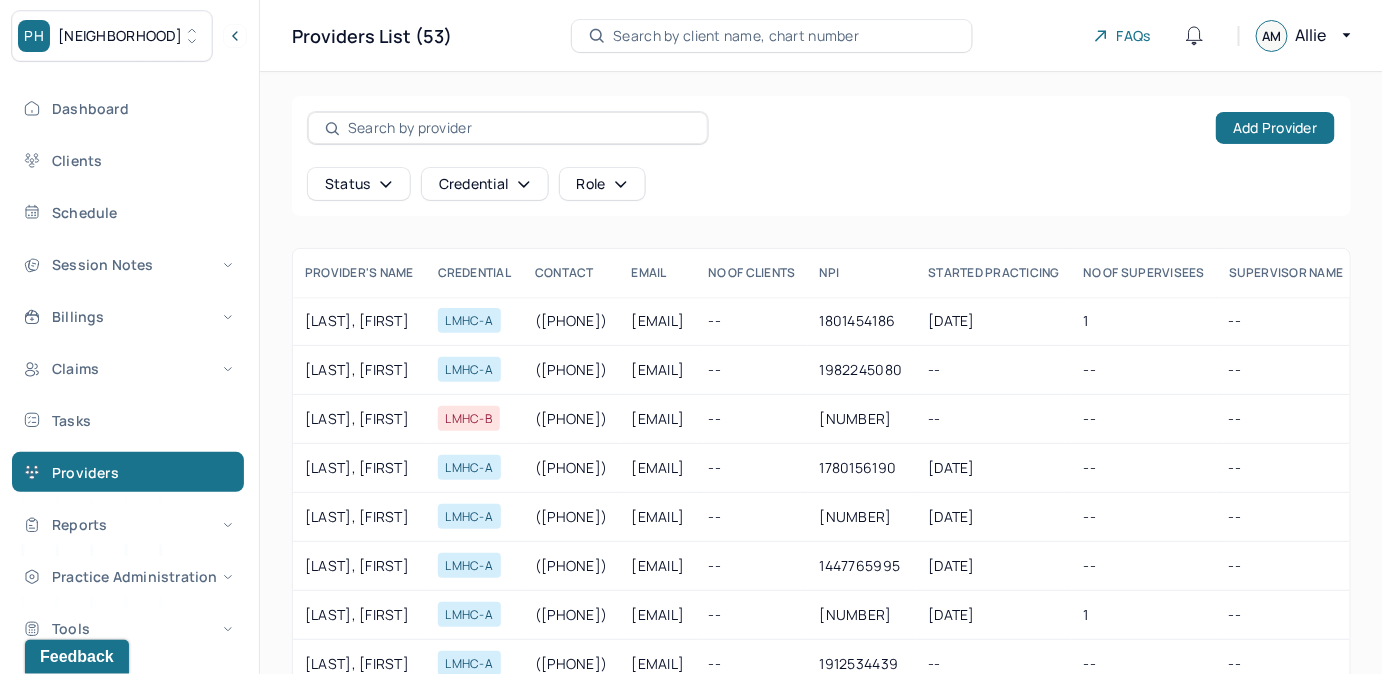 click at bounding box center [508, 128] 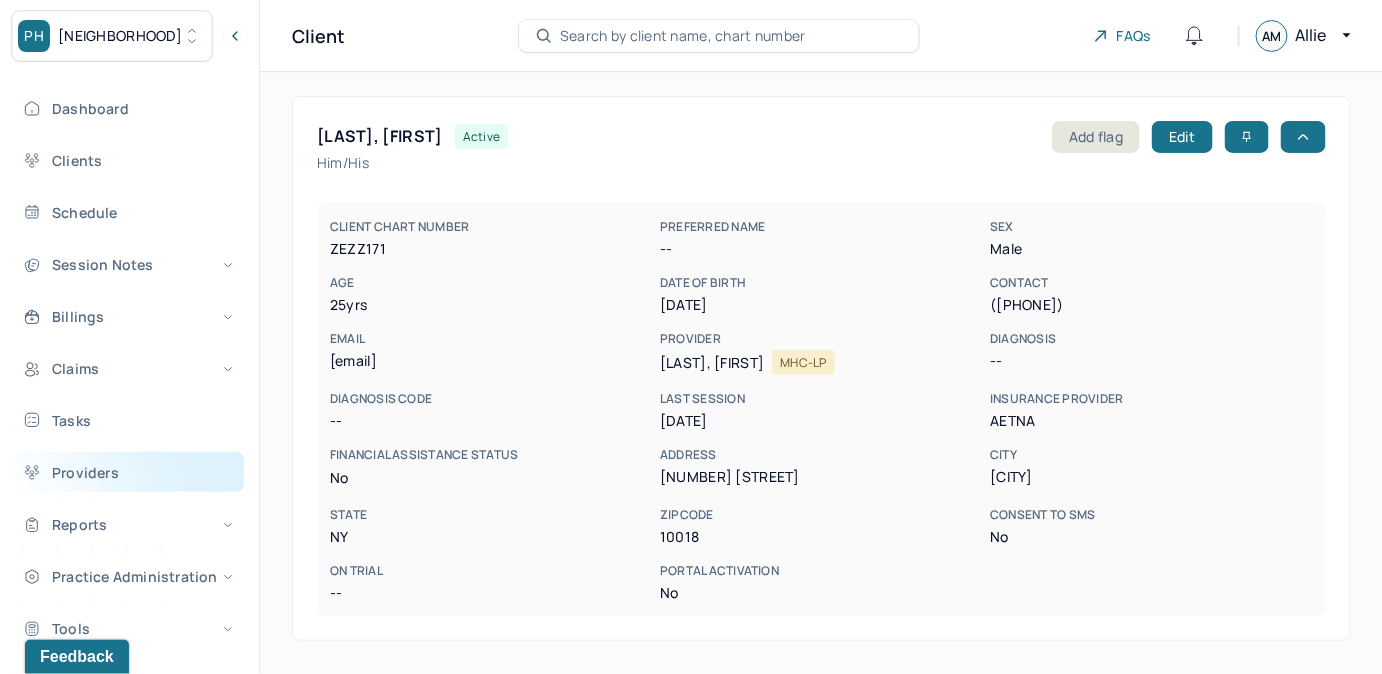 click on "Providers" at bounding box center (128, 472) 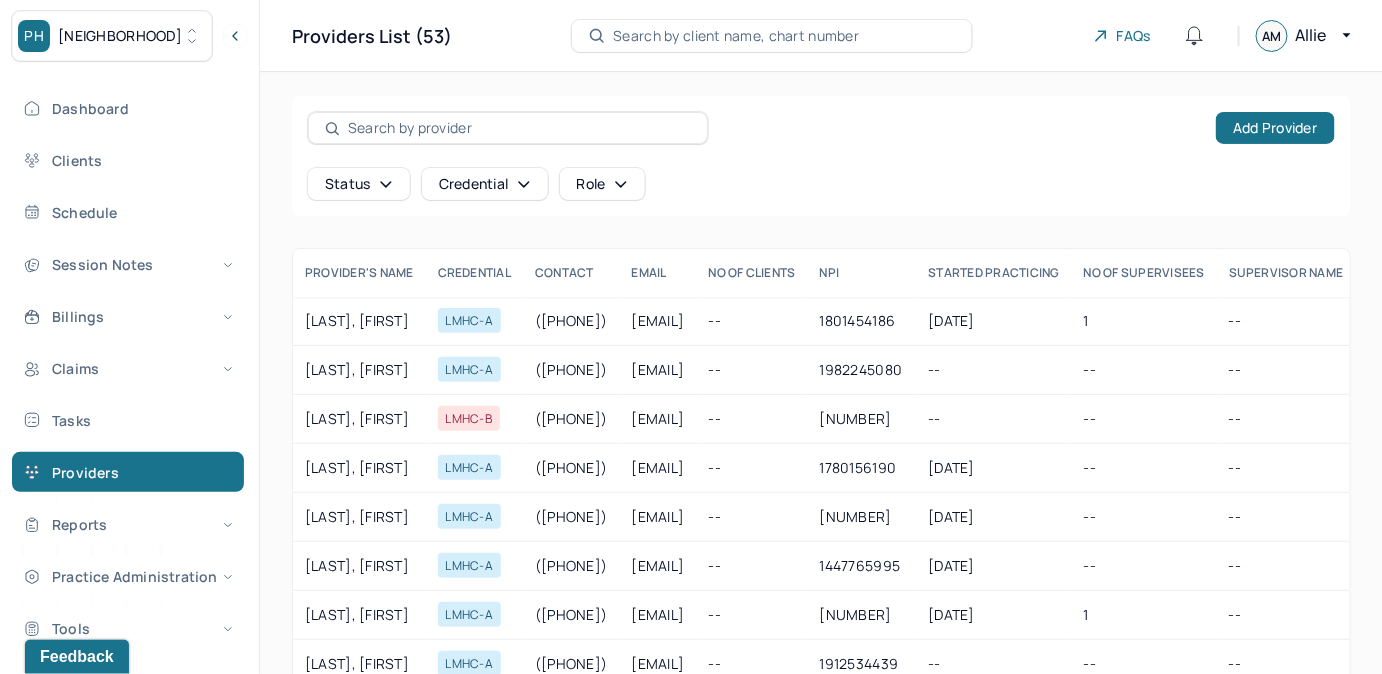 click at bounding box center (519, 128) 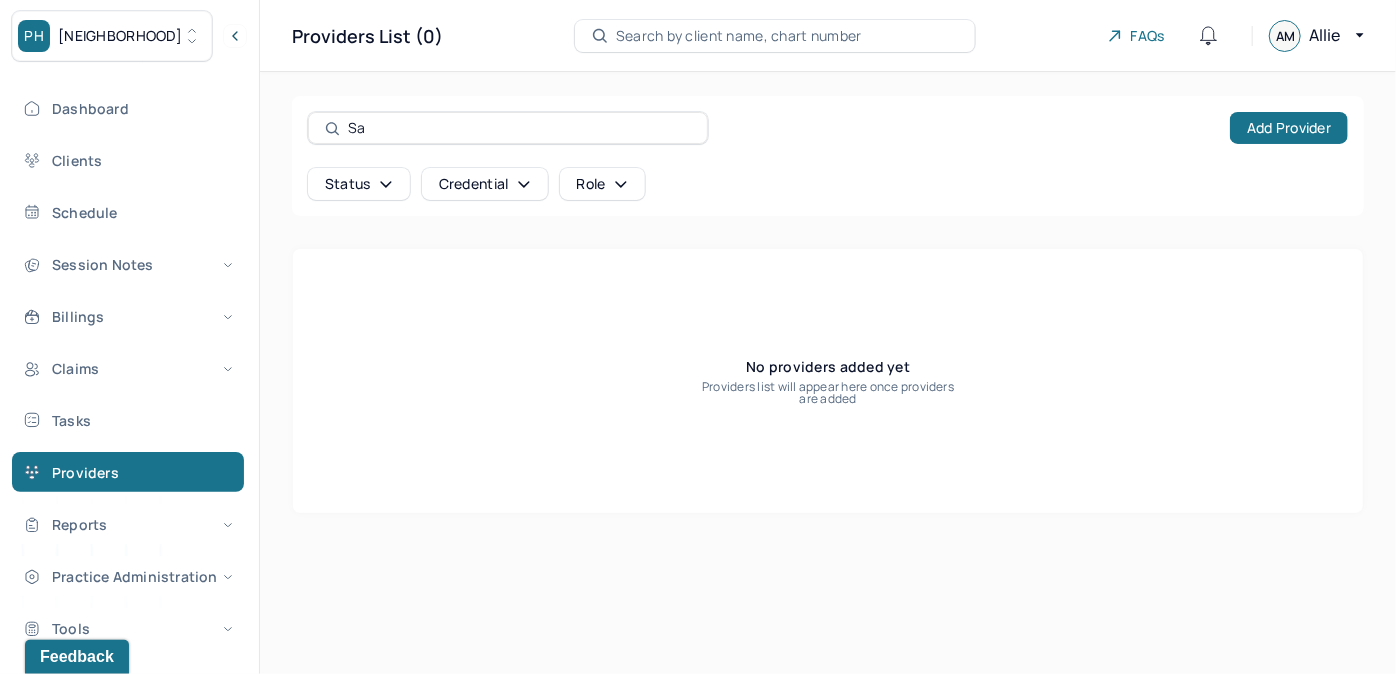 type on "S" 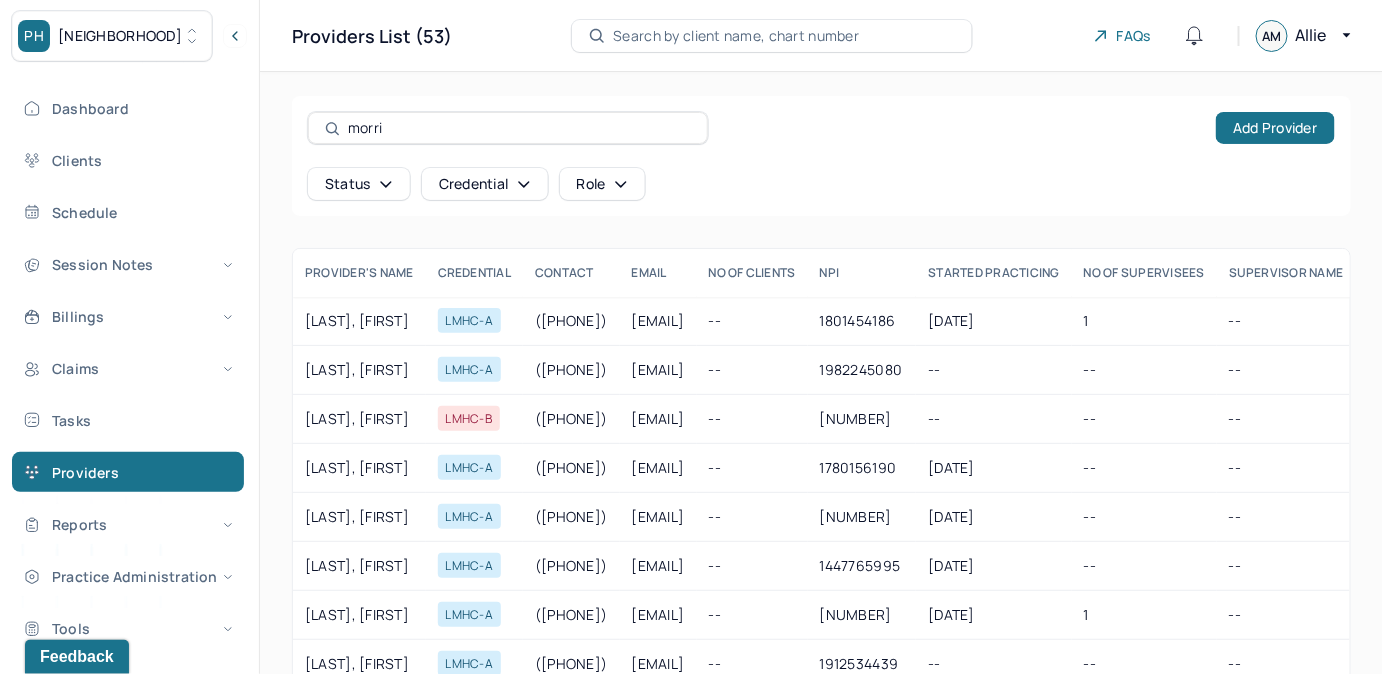 type on "morris" 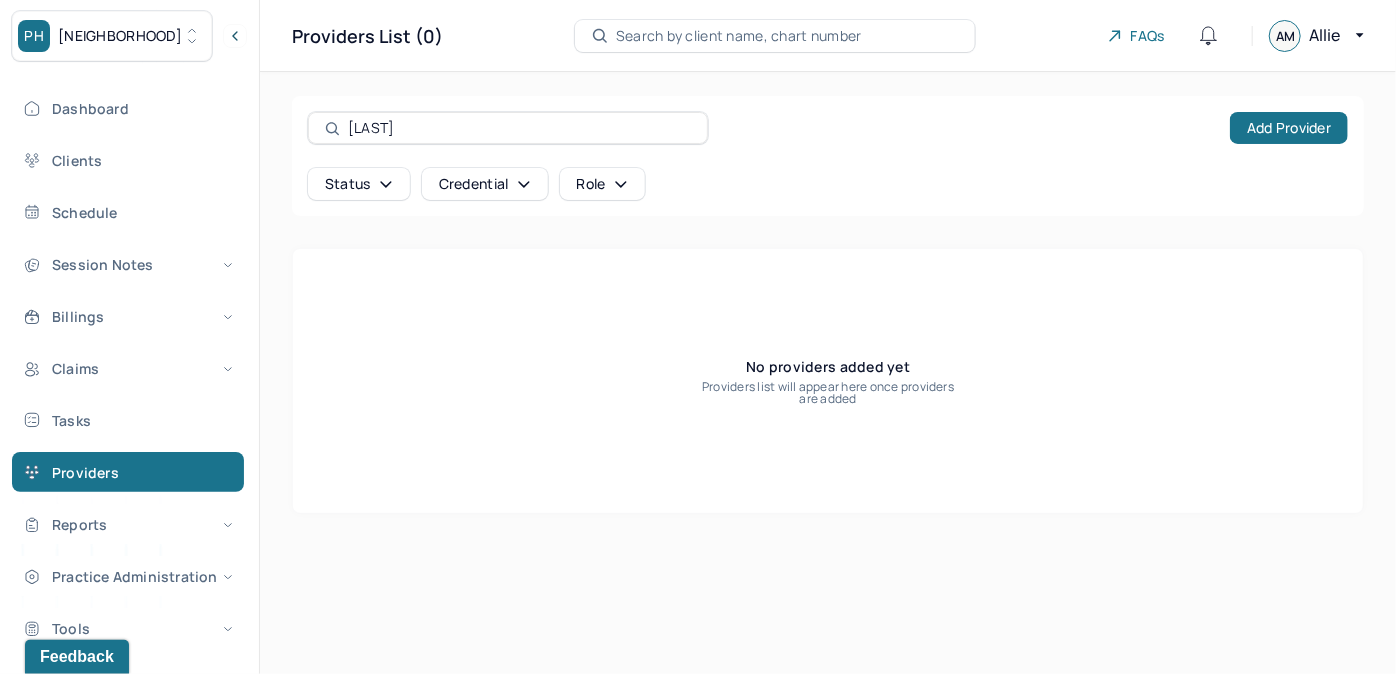 drag, startPoint x: 421, startPoint y: 129, endPoint x: 327, endPoint y: 139, distance: 94.53042 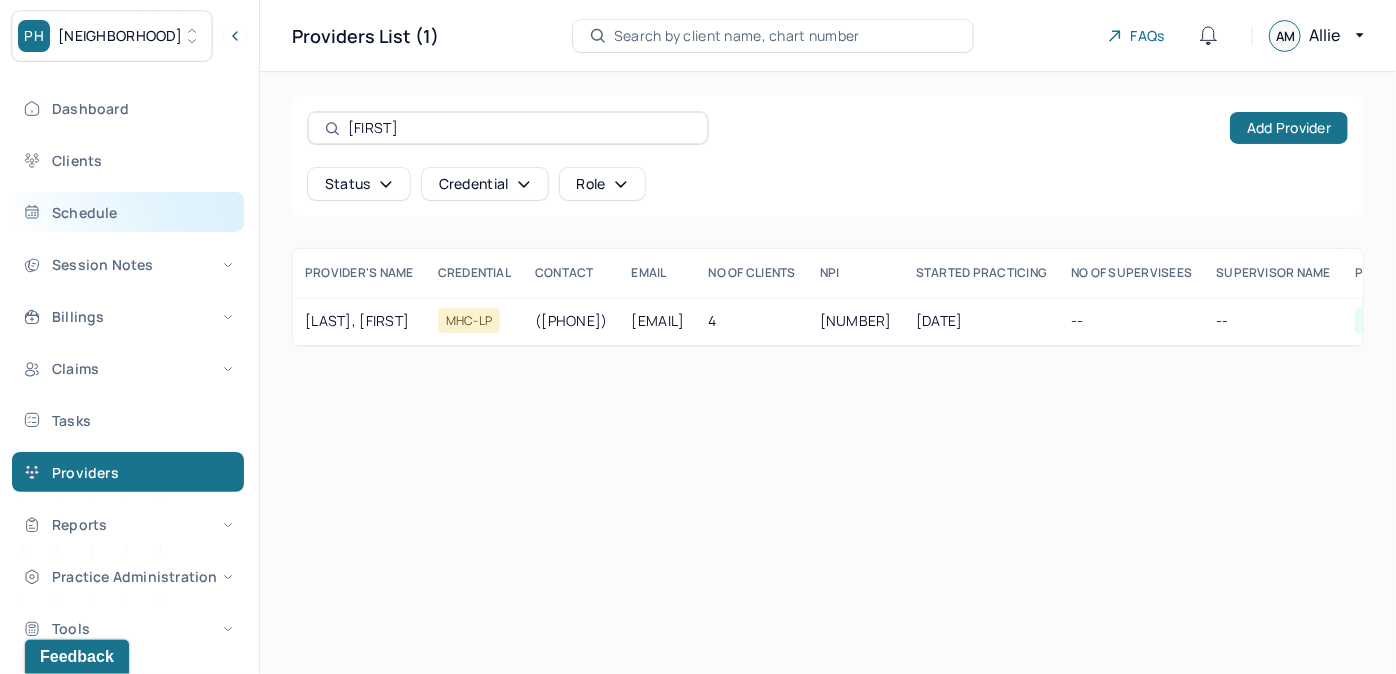 type on "sara" 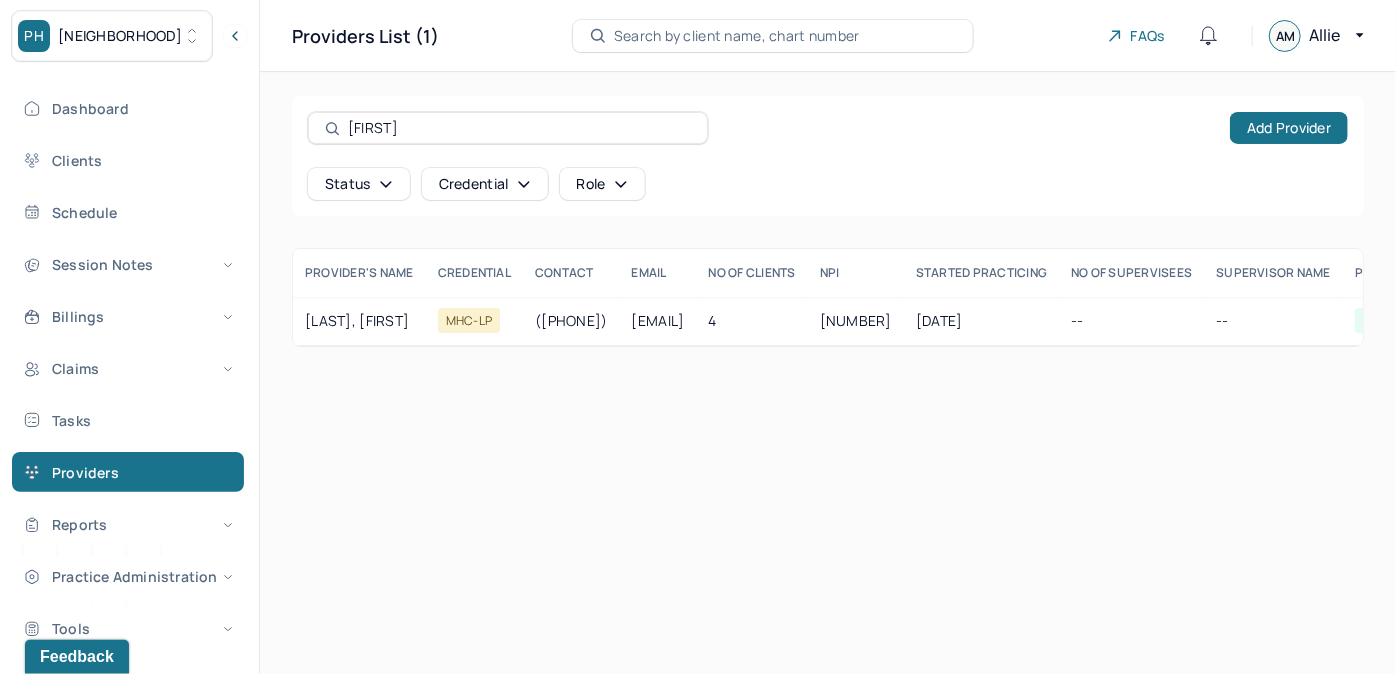 click on "sara   Add Provider     Status     Credential     Role   PROVIDER'S NAME CREDENTIAL CONTACT EMAIL NO OF CLIENTS NPI STARTED PRACTICING NO OF SUPERVISEES SUPERVISOR NAME PROVIDER STATUS KINANE, SARAH MHC-LP (209) 405-0906 s.kinane@humantold.com 4 1912687013 11/30/2019 -- -- Active KINANE, SARAH MHC-LP Contact: (209) 405-0906 Email: s.kinane@humantold.com No of clients: 4 Provider status: Active NPI: 1912687013" at bounding box center (828, 221) 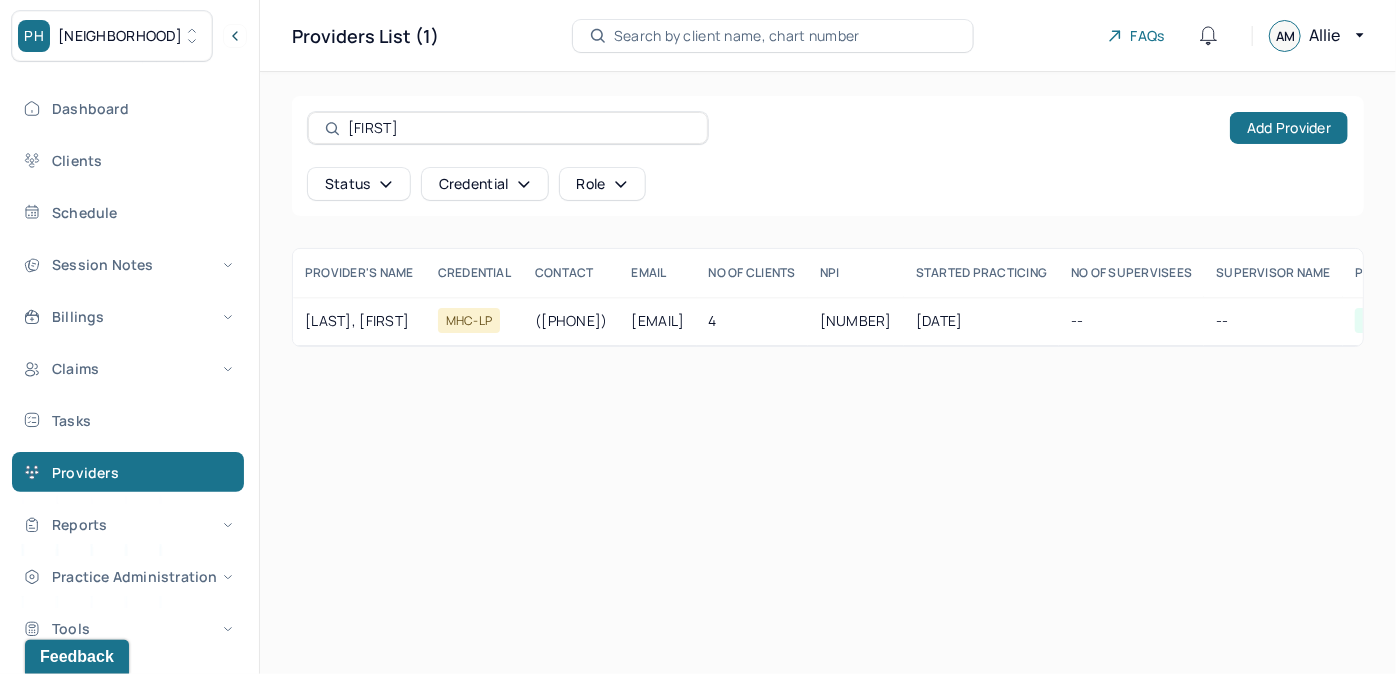 click on "Search by client name, chart number" at bounding box center [737, 36] 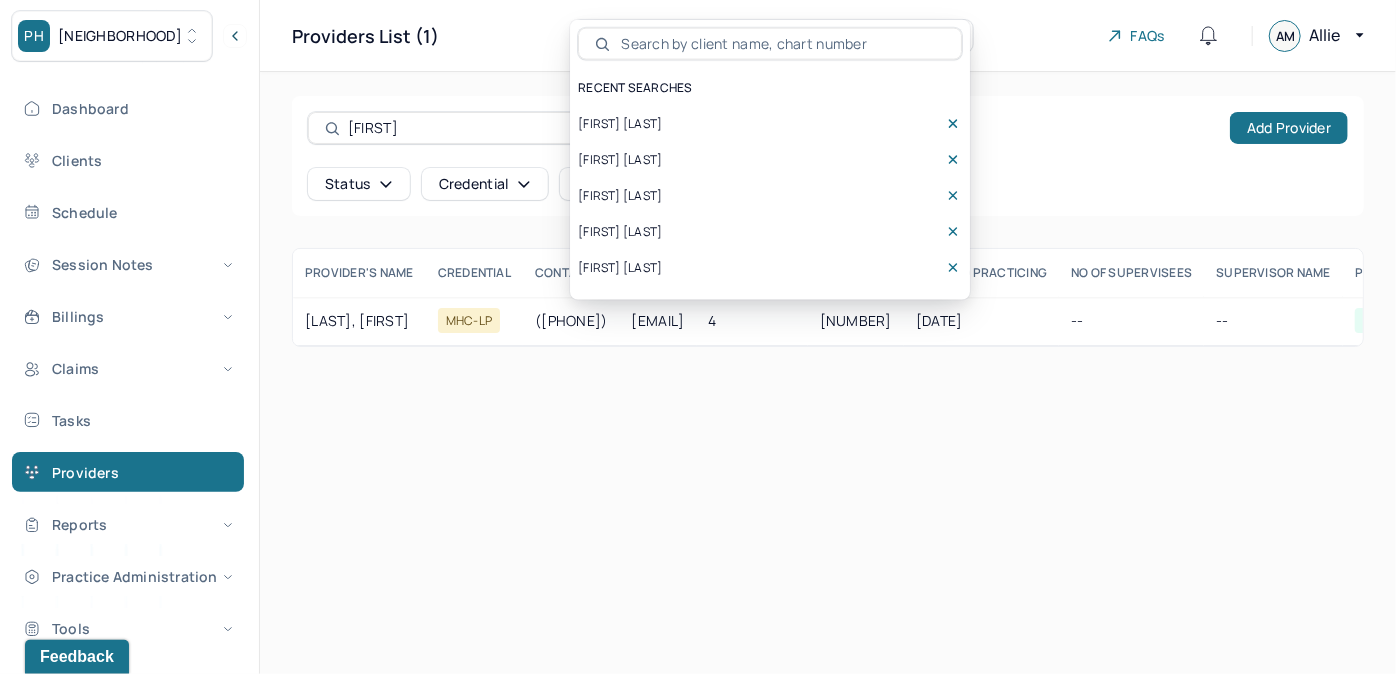 click at bounding box center (781, 44) 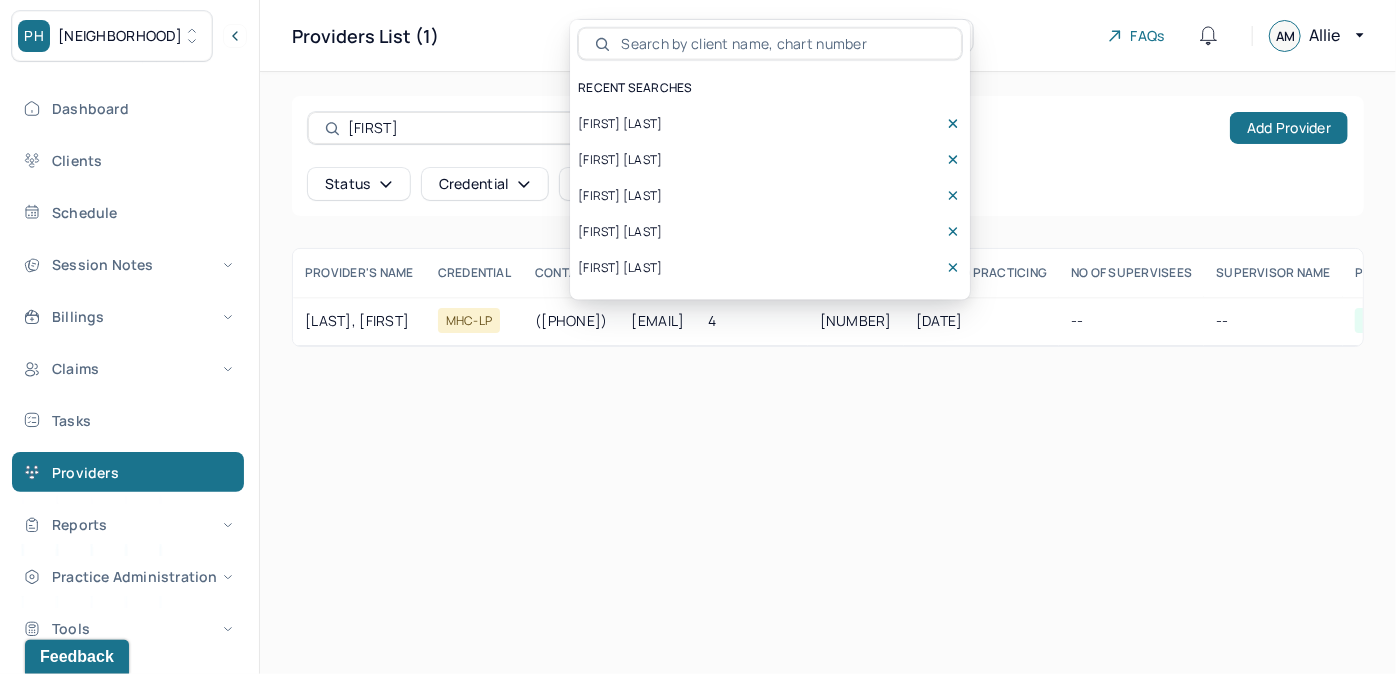 click on "Park Hill" at bounding box center [120, 36] 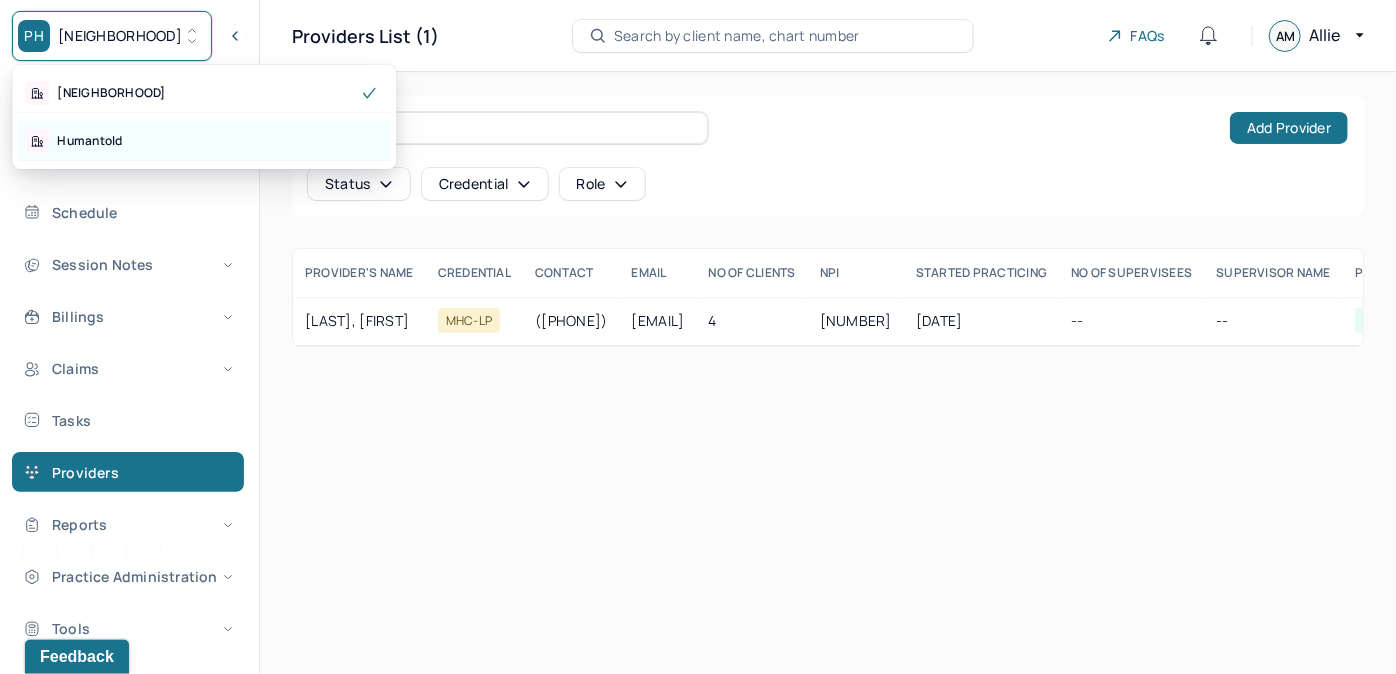 click on "Humantold" at bounding box center (89, 141) 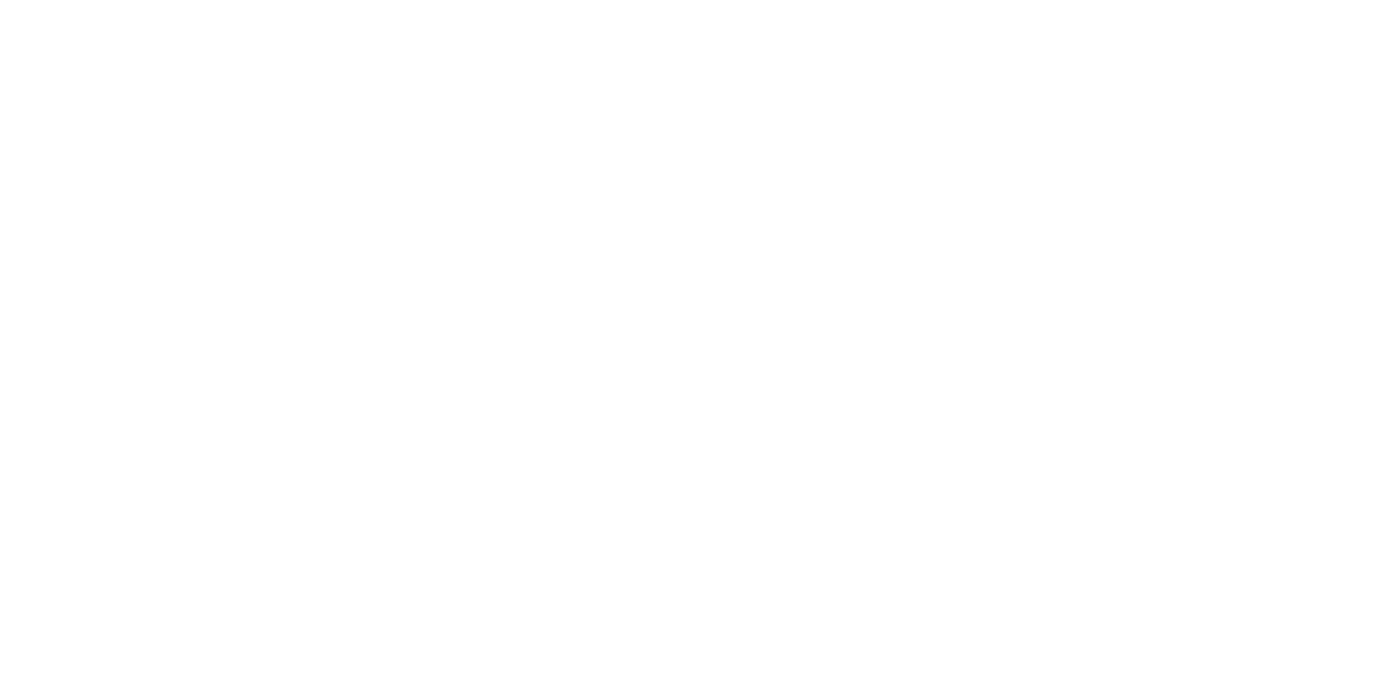 scroll, scrollTop: 0, scrollLeft: 0, axis: both 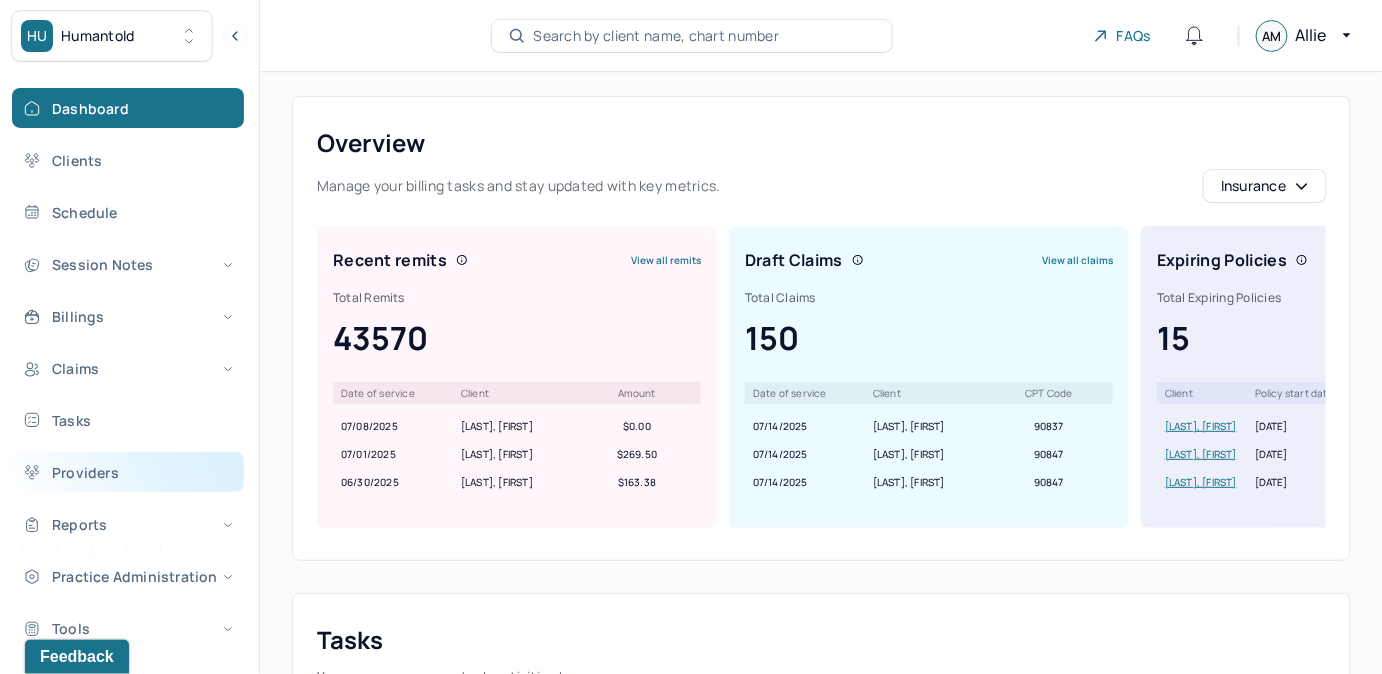 click on "Providers" at bounding box center [128, 472] 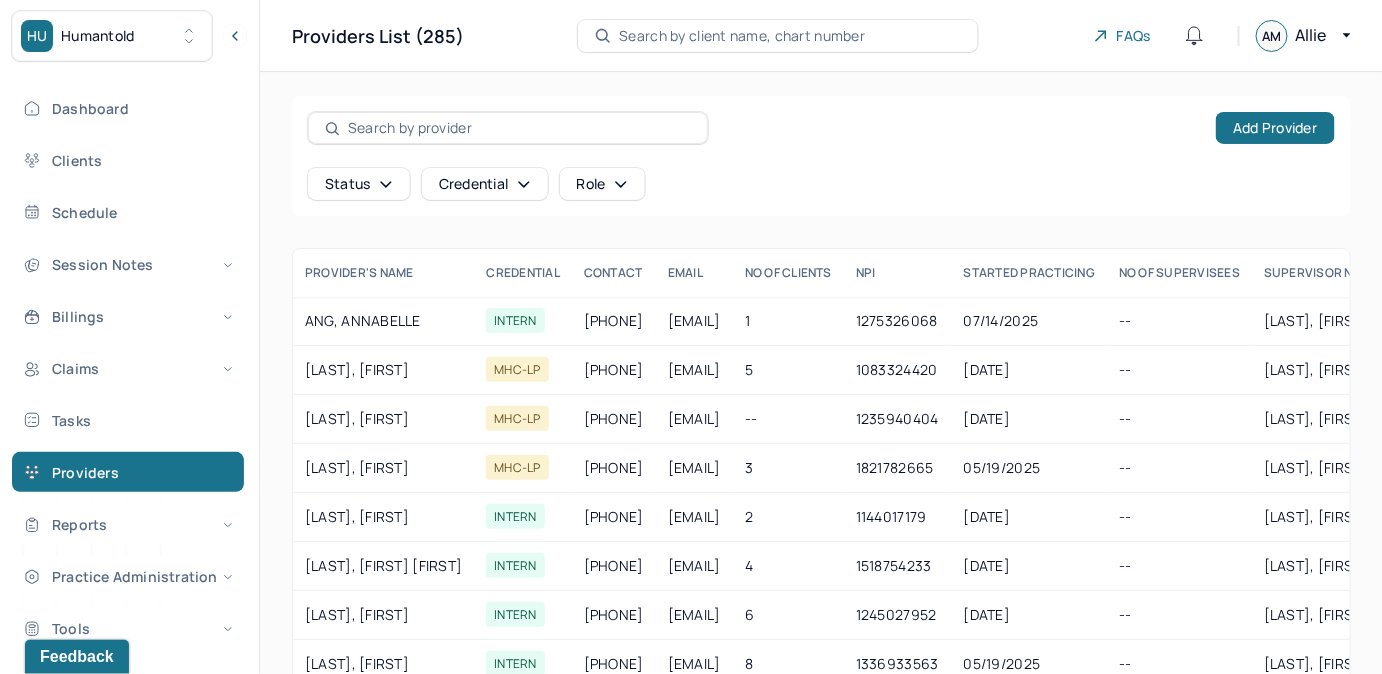 click at bounding box center (519, 128) 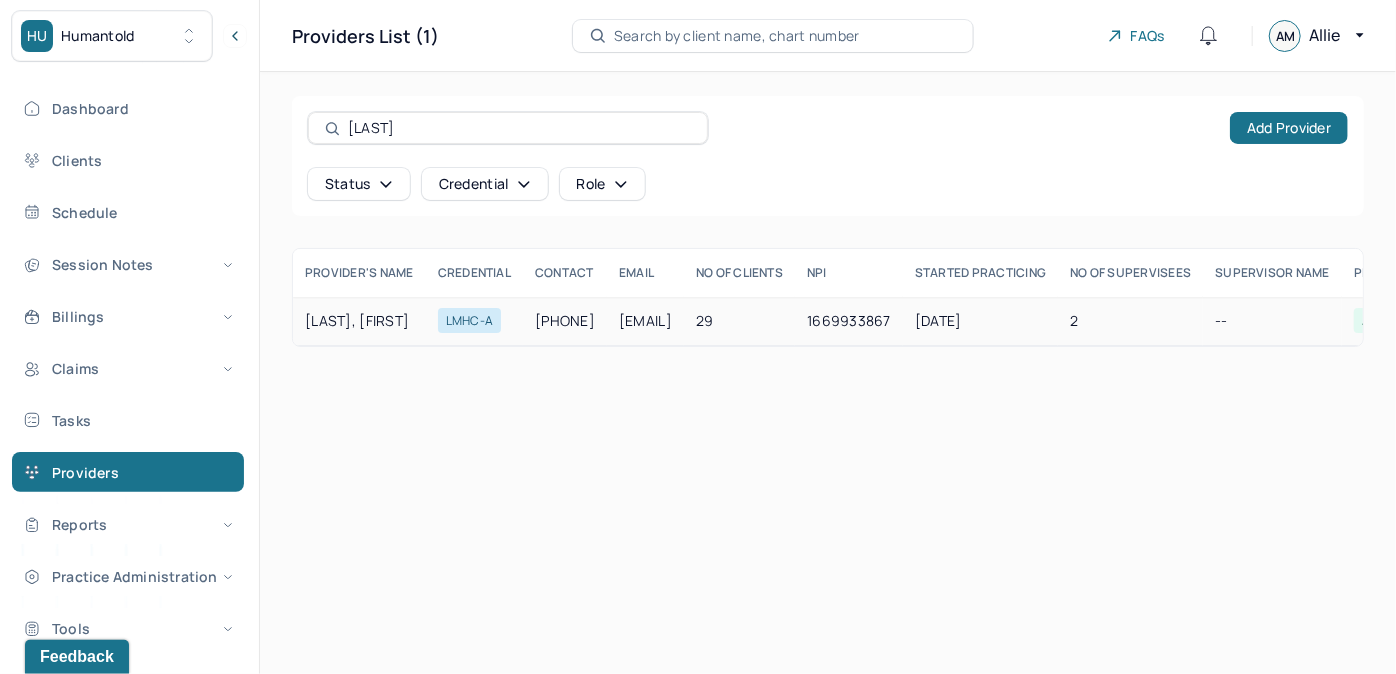 type on "morris" 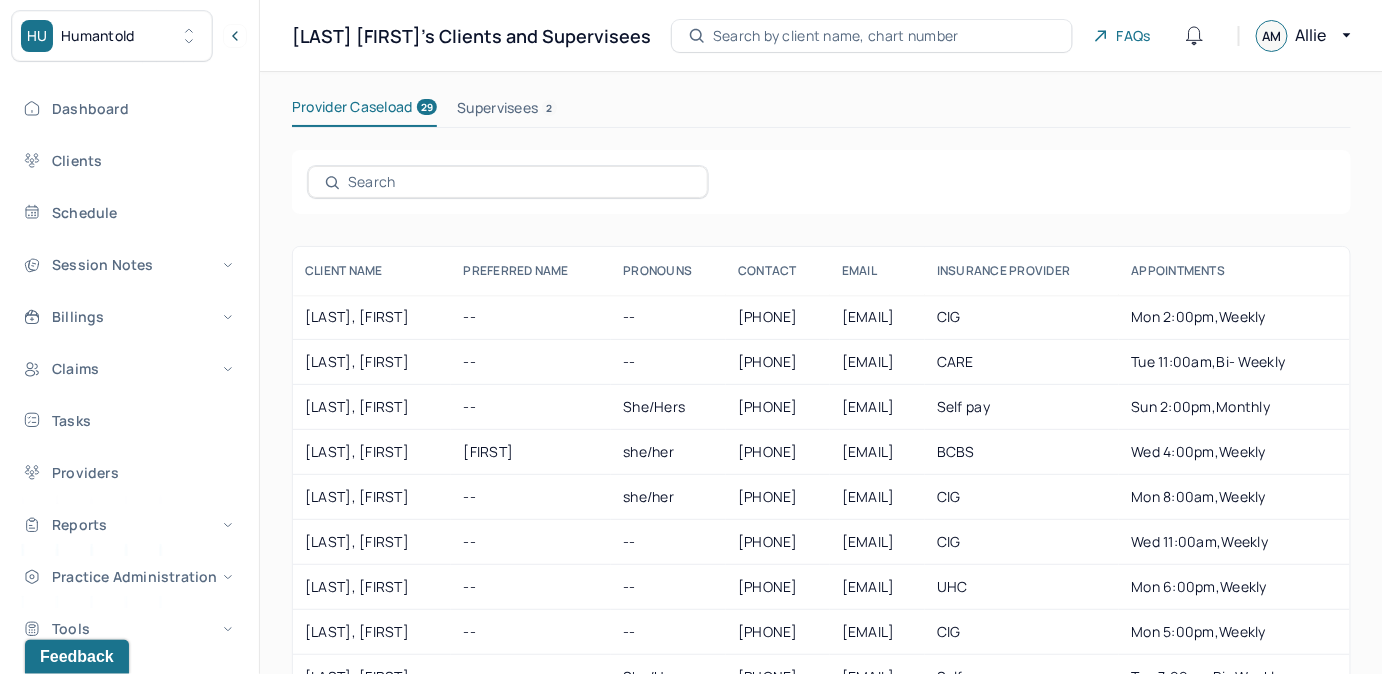 click at bounding box center (519, 182) 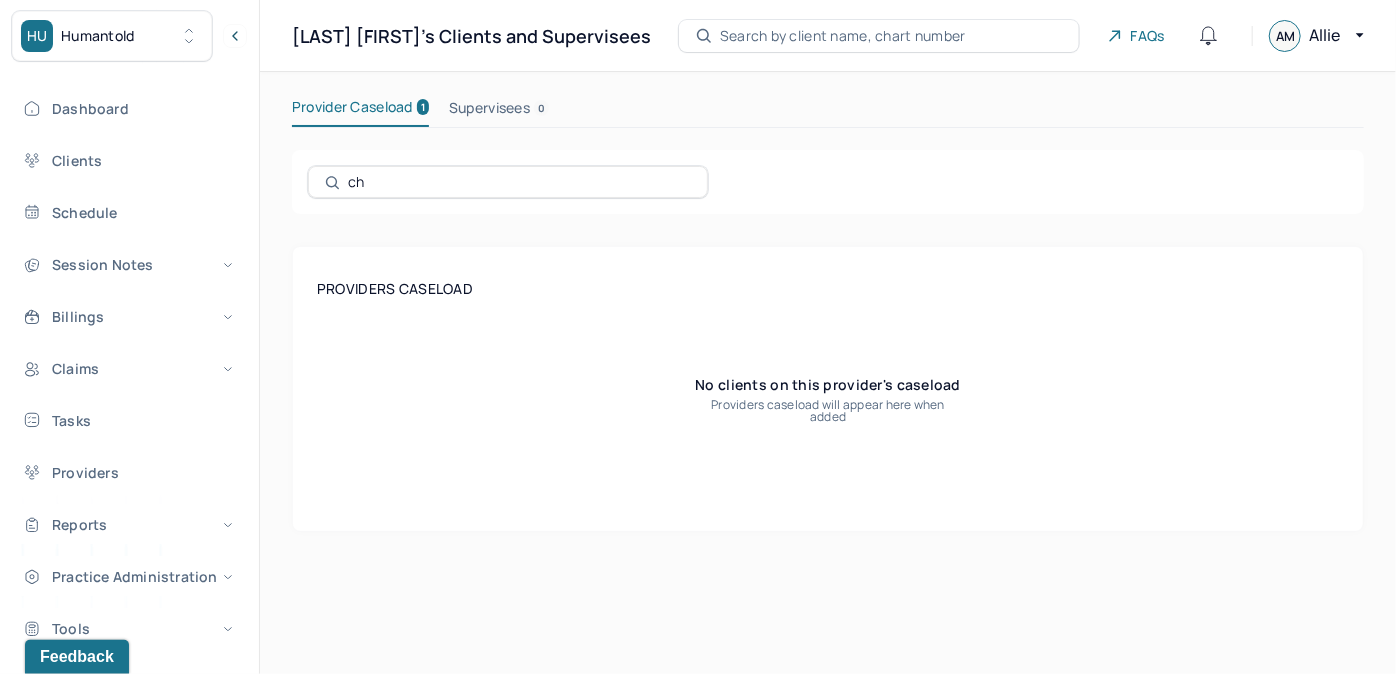 type on "c" 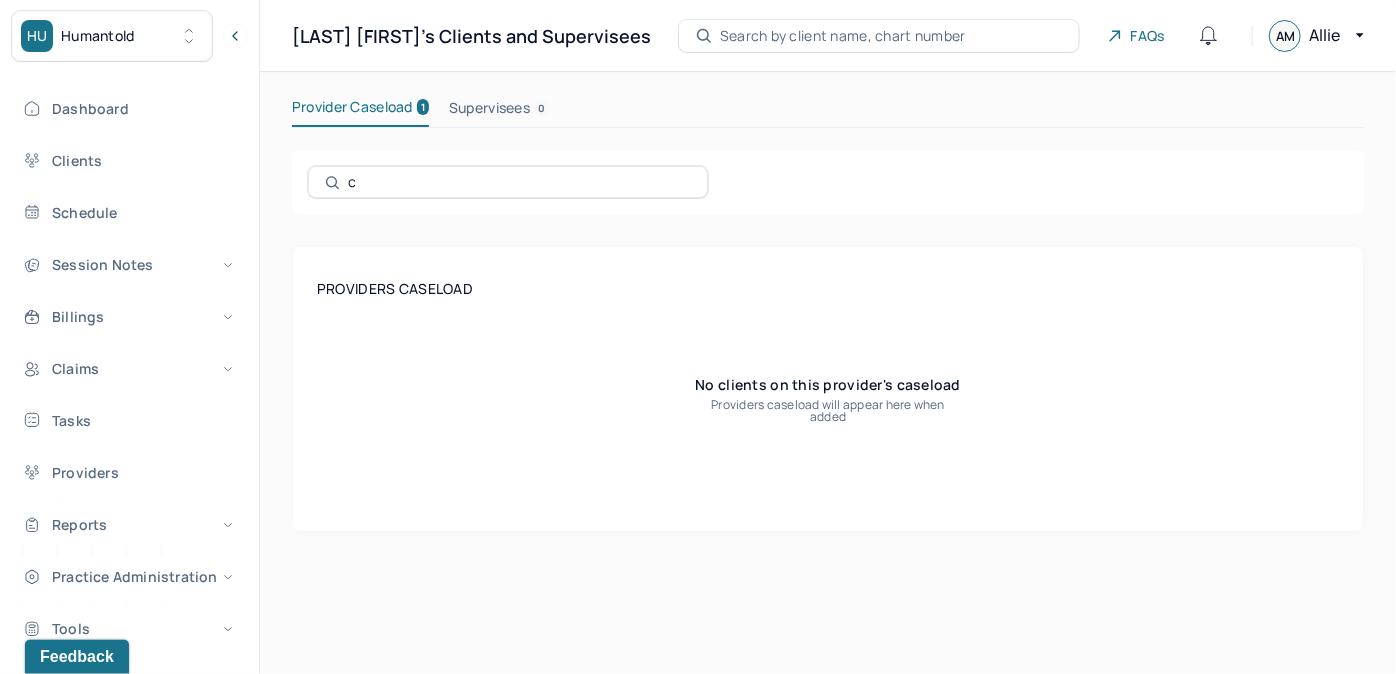 type 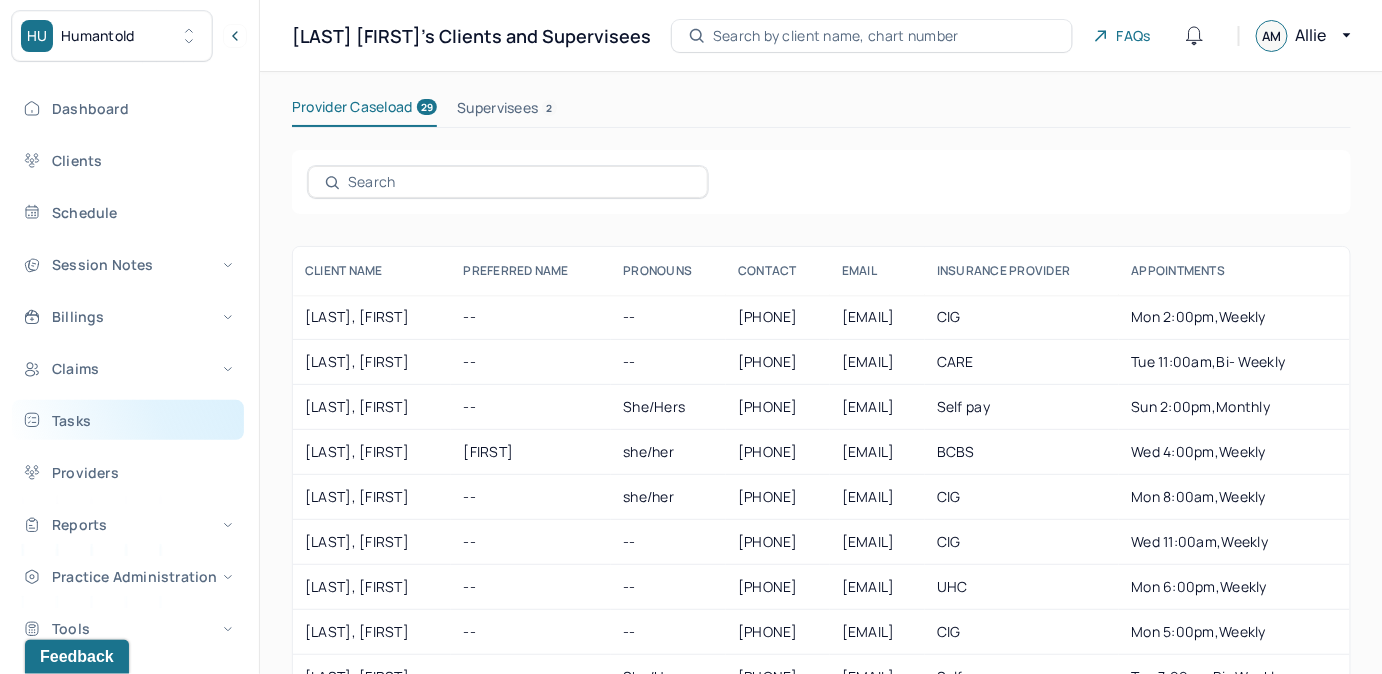 drag, startPoint x: 182, startPoint y: 422, endPoint x: 164, endPoint y: 419, distance: 18.248287 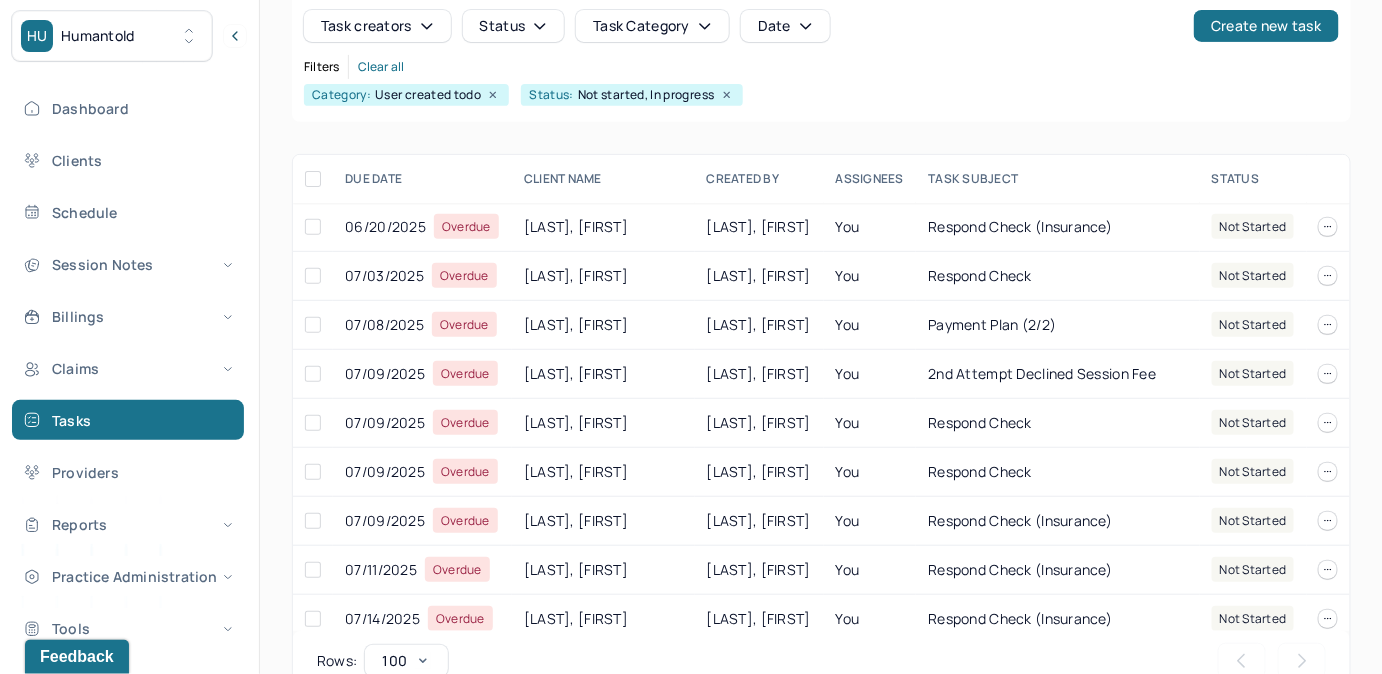 scroll, scrollTop: 256, scrollLeft: 0, axis: vertical 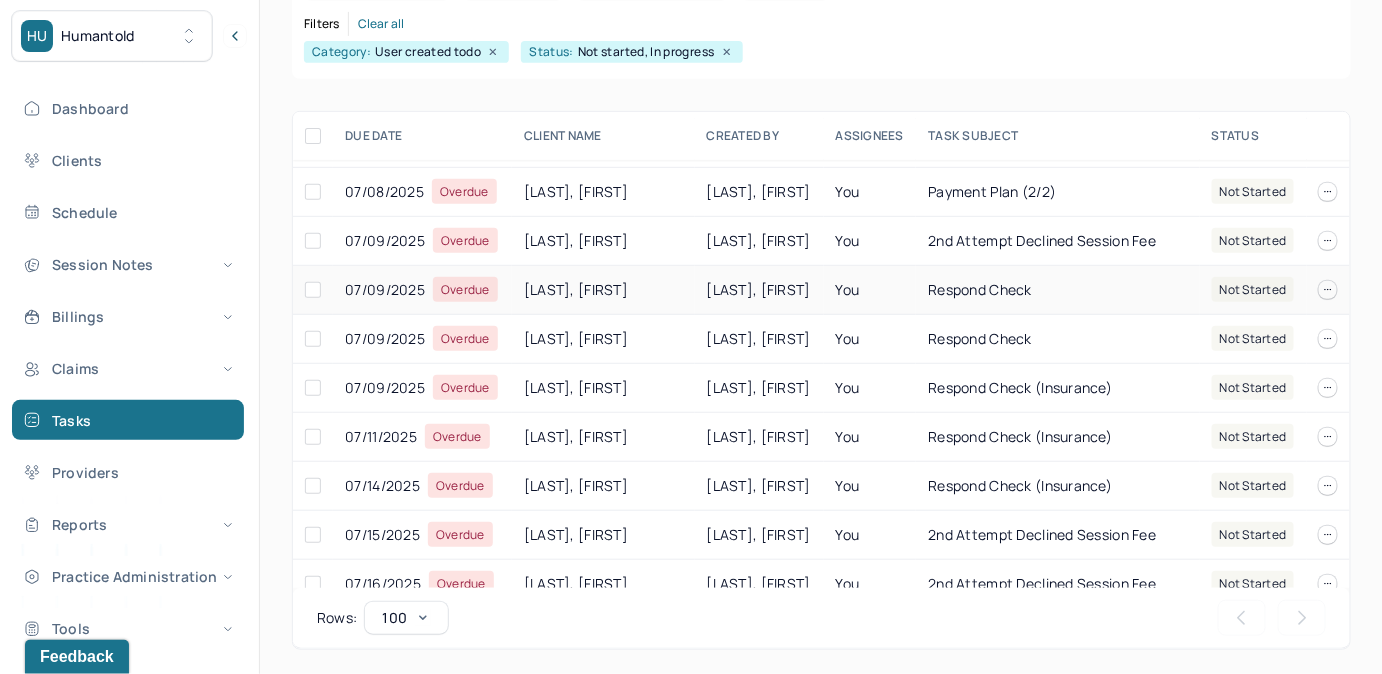 click on "You" at bounding box center (870, 290) 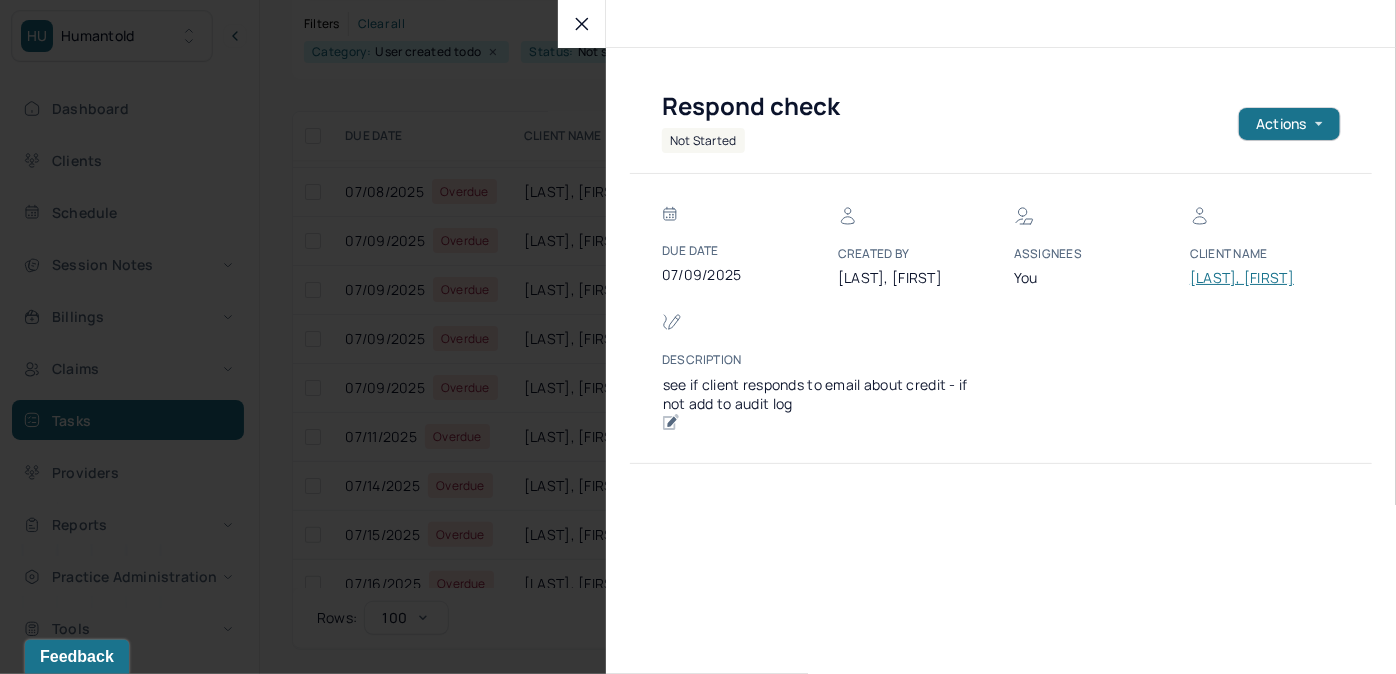 click 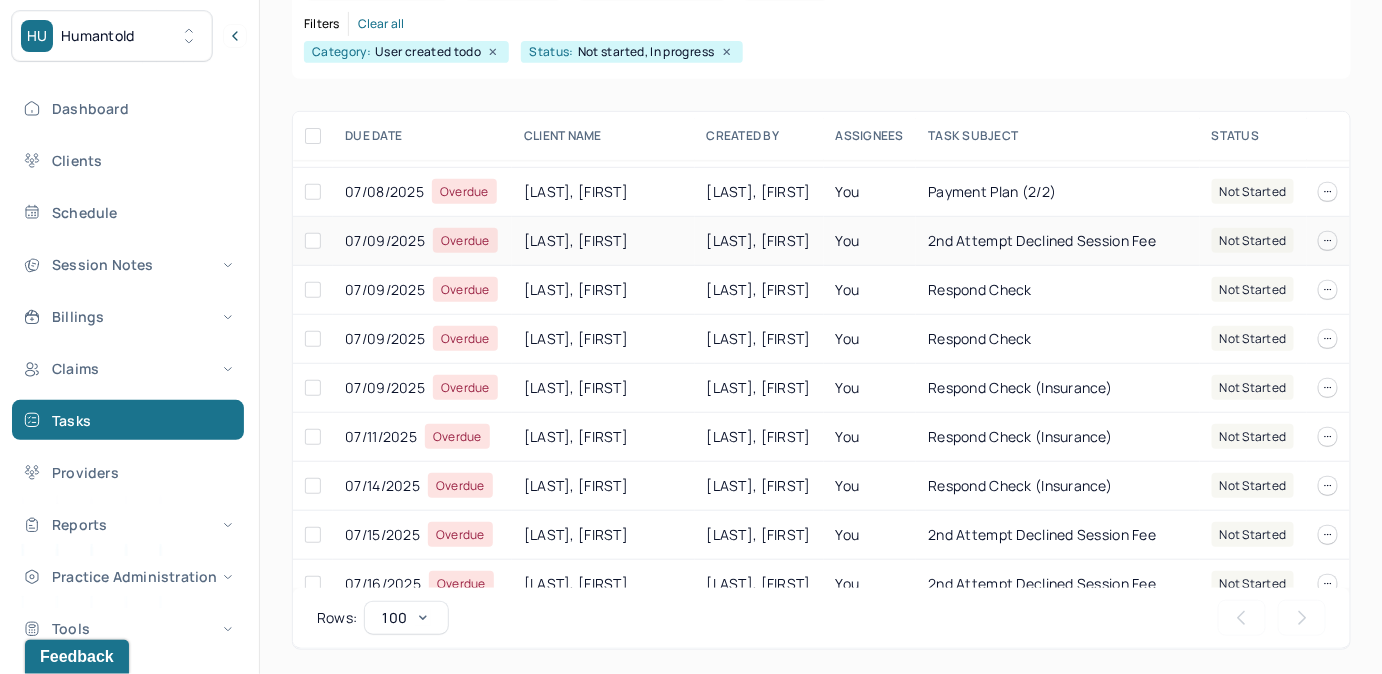 click on "[LAST], [FIRST]" at bounding box center (759, 241) 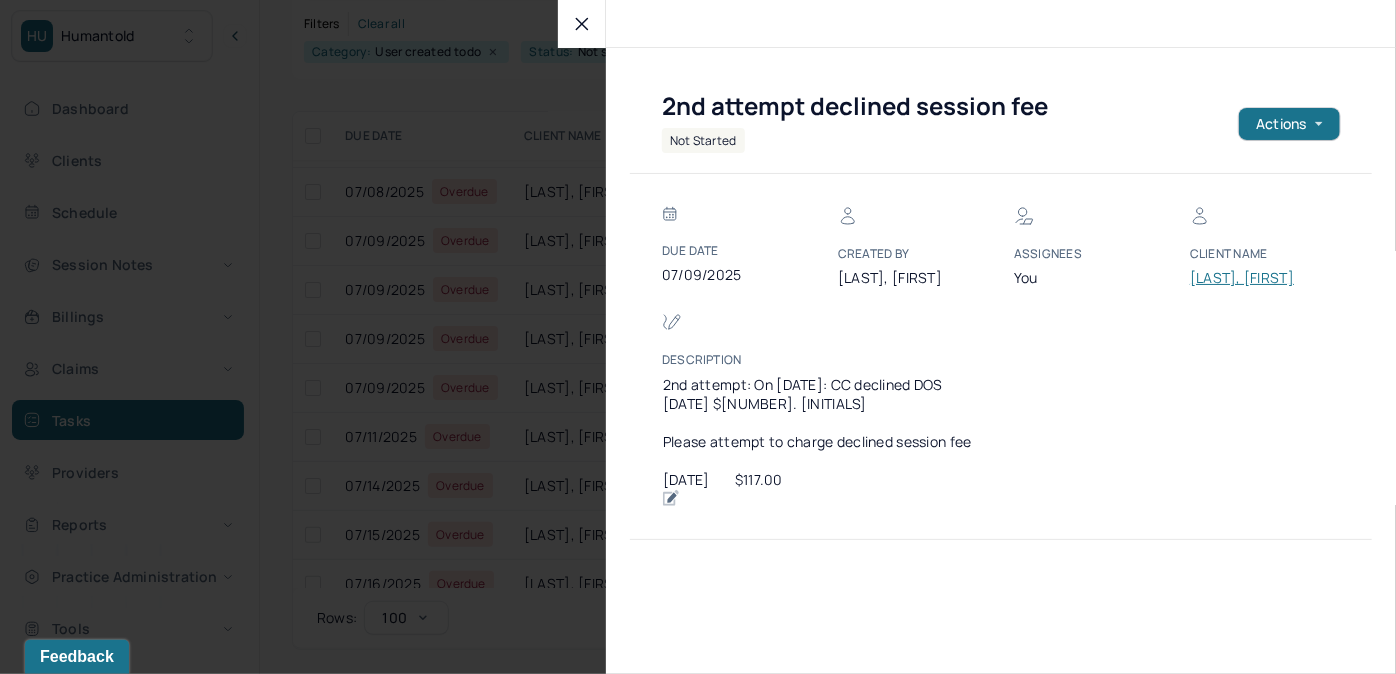 click on "[LAST], [FIRST]" at bounding box center [1250, 278] 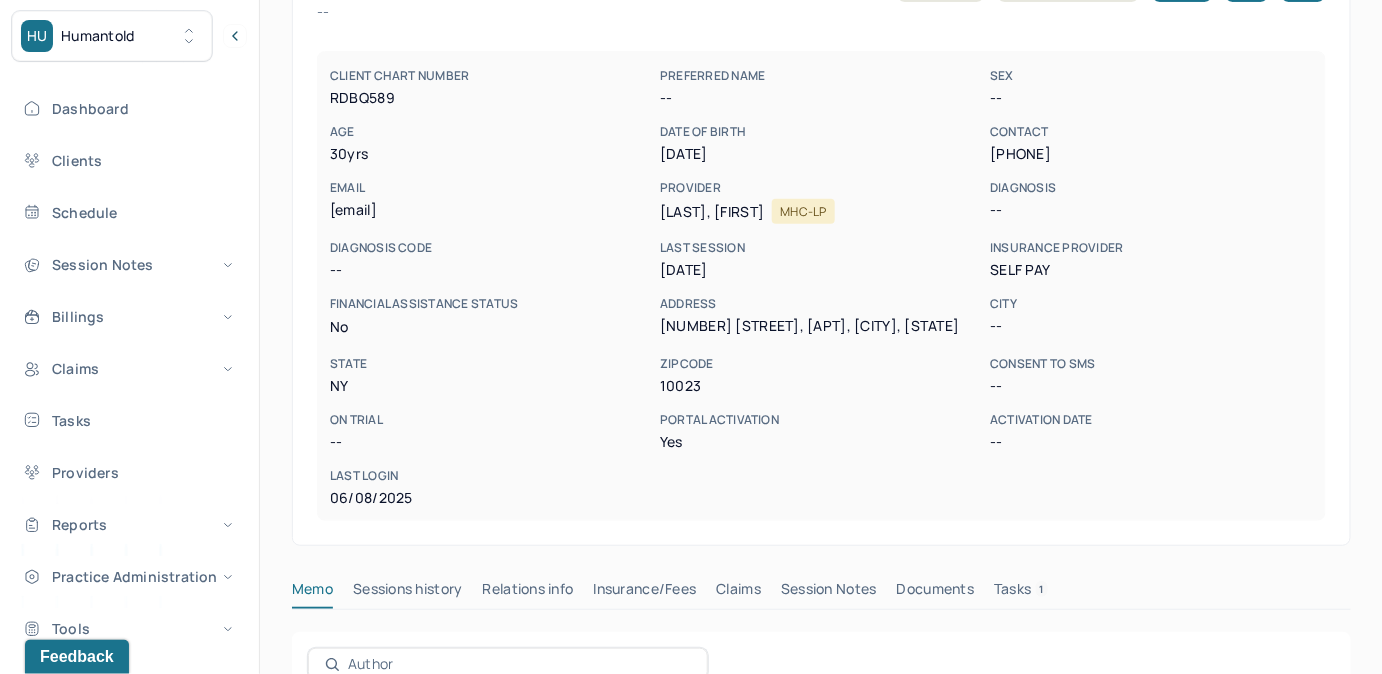 scroll, scrollTop: 160, scrollLeft: 0, axis: vertical 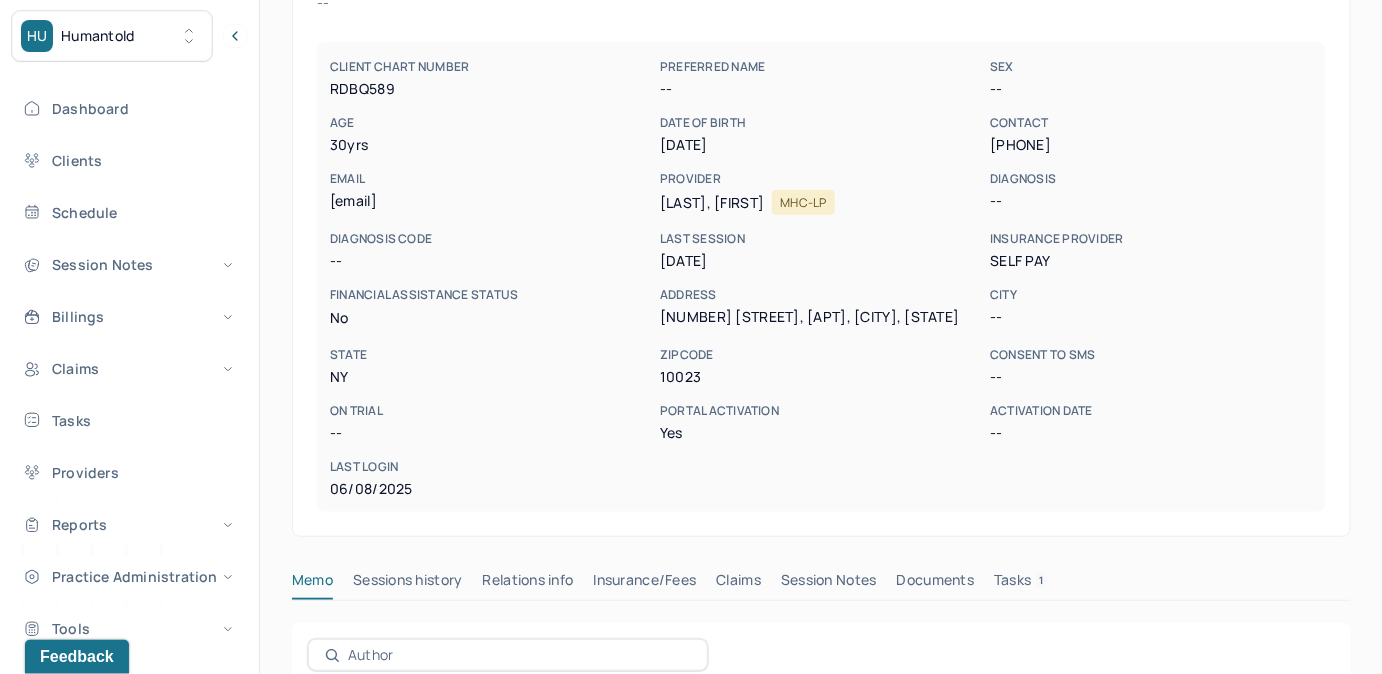 click on "ROJAS, MORGAN Portal active   Add flag     Sessions history     Edit               -- CLIENT CHART NUMBER RDBQ589 PREFERRED NAME -- SEX -- AGE 30  yrs DATE OF BIRTH 09/12/1994  CONTACT (631) 880-2949 EMAIL morganrojas12@gmail.com PROVIDER RAMOS, CARMEN MHC-LP DIAGNOSIS -- DIAGNOSIS CODE -- LAST SESSION 07/06/2025 insurance provider Self Pay FINANCIAL ASSISTANCE STATUS no Address 228 W 71st St, APT 3E, New York, NY City -- State NY Zipcode 10023 Consent to Sms -- On Trial -- Portal Activation Yes Activation Date -- Last Login 06/08/2025   Memo     Sessions history     Relations info     Insurance/Fees     Claims     Session Notes     Documents     Tasks 1     Category     active     Date     Add memo   client services billing notes intake reports phone notes Date created Type Status Author Description 06/04/2025 user active MORALES, ALLIE Patient portal sent 6/4/25         08/27/2024 user active JOHNSON, LANELL 2025 Self Pay Masters Fee $117 EFF 1/13/2025 LJ         06/04/2025 type User Author MORALES, ALLIE" at bounding box center [821, 462] 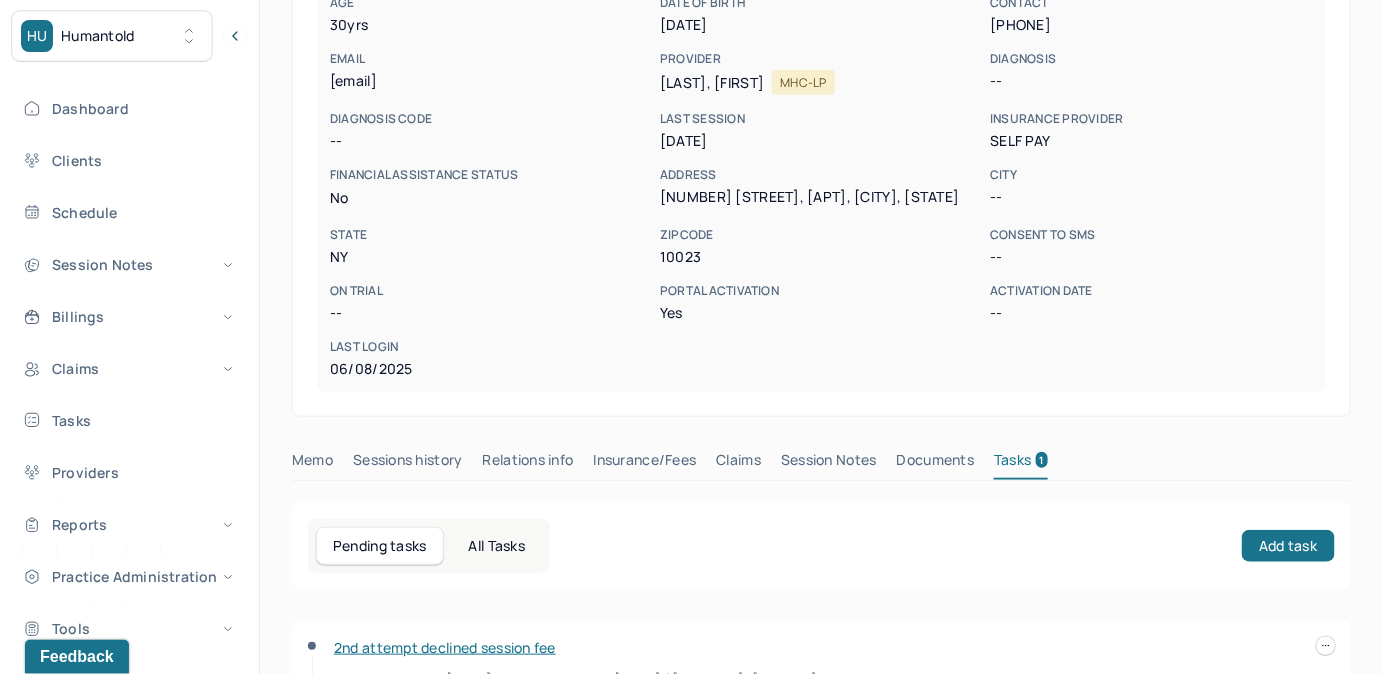 scroll, scrollTop: 482, scrollLeft: 0, axis: vertical 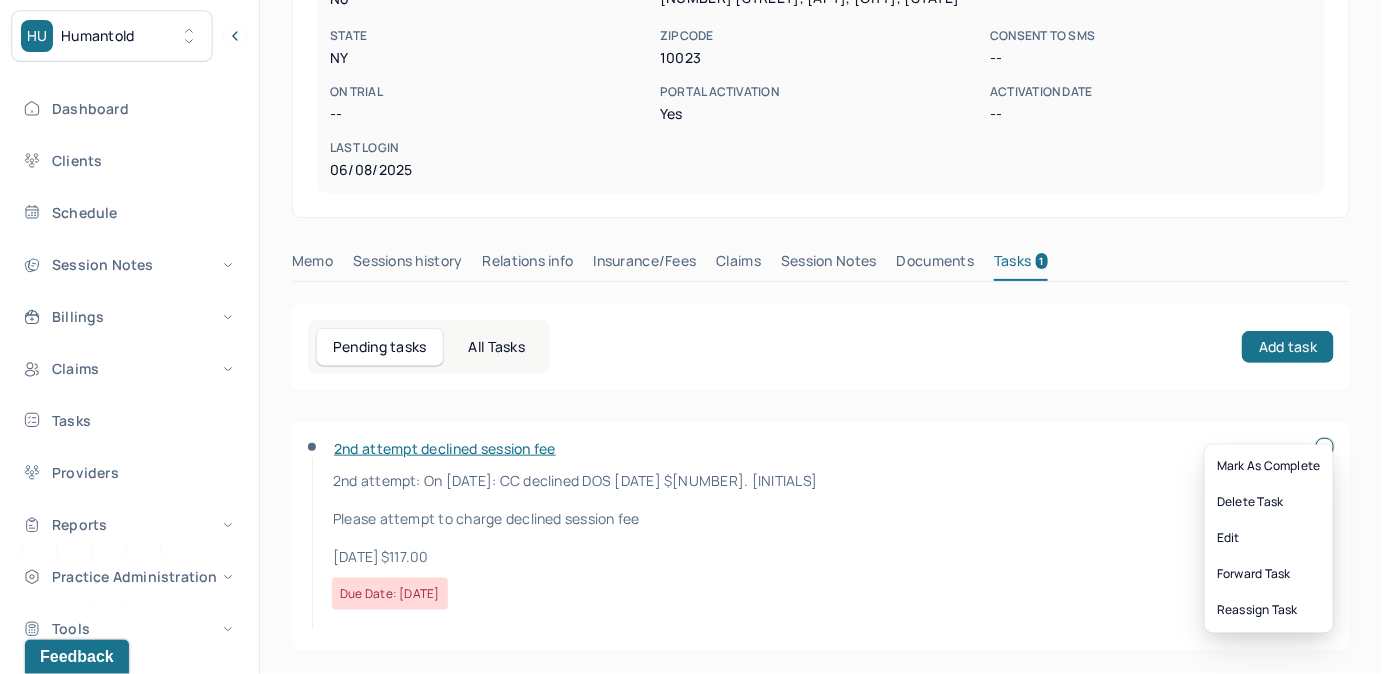 click on "HU Humantold       Dashboard Clients Schedule Session Notes Billings Claims Tasks Providers Reports Practice Administration Tools Pinned clients Amannie Reyes-Ro... Client chart     Judith Athelstan... Client chart     Jacqueline Taver... Client chart     AM Allie   Morales clientsupport,biller   Logout Client   Search by client name, chart number     FAQs     AM Allie ROJAS, MORGAN Portal active   Add flag     Edit               -- CLIENT CHART NUMBER RDBQ589 PREFERRED NAME -- SEX -- AGE 30  yrs DATE OF BIRTH 09/12/1994  CONTACT (631) 880-2949 EMAIL morganrojas12@gmail.com PROVIDER RAMOS, CARMEN MHC-LP DIAGNOSIS -- DIAGNOSIS CODE -- LAST SESSION 07/06/2025 insurance provider Self Pay FINANCIAL ASSISTANCE STATUS no Address 228 W 71st St, APT 3E, New York, NY City -- State NY Zipcode 10023 Consent to Sms -- On Trial -- Portal Activation Yes Activation Date -- Last Login 06/08/2025   Memo     Sessions history     Relations info     Insurance/Fees     Claims     Session Notes     Documents" at bounding box center (691, 97) 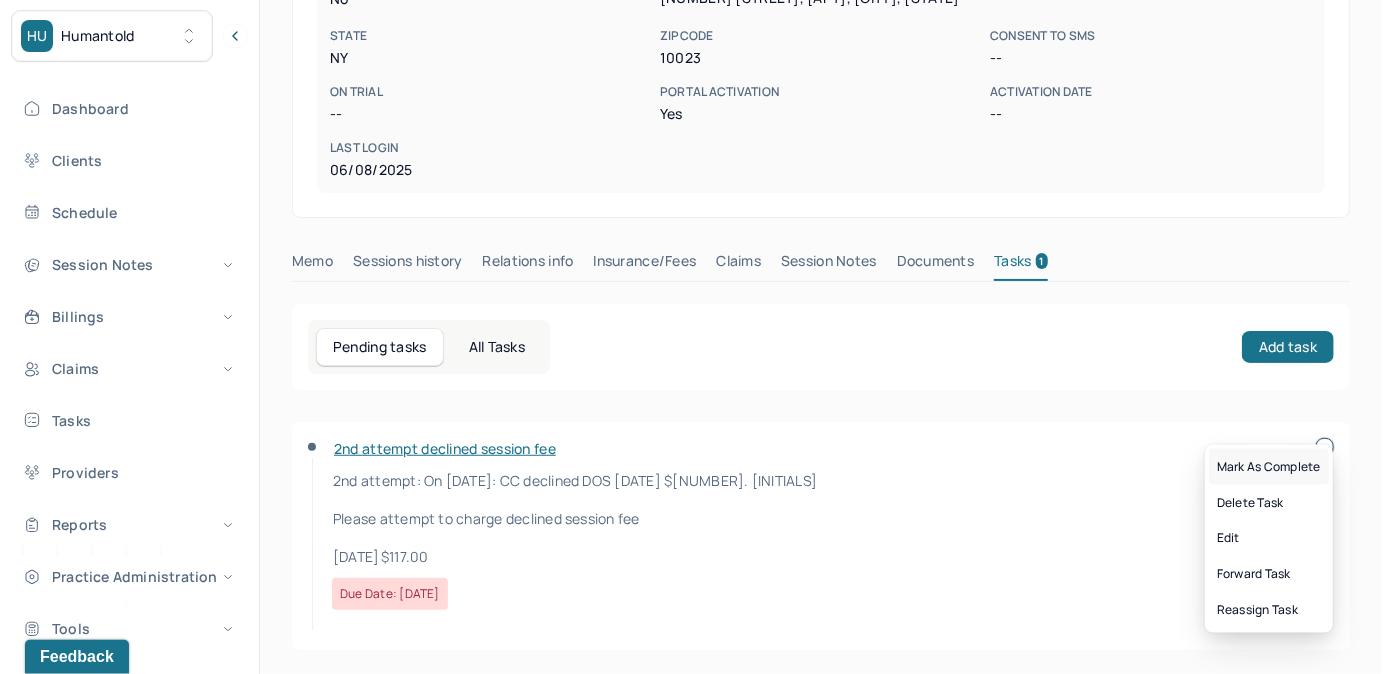 click on "Mark as complete" at bounding box center (1269, 467) 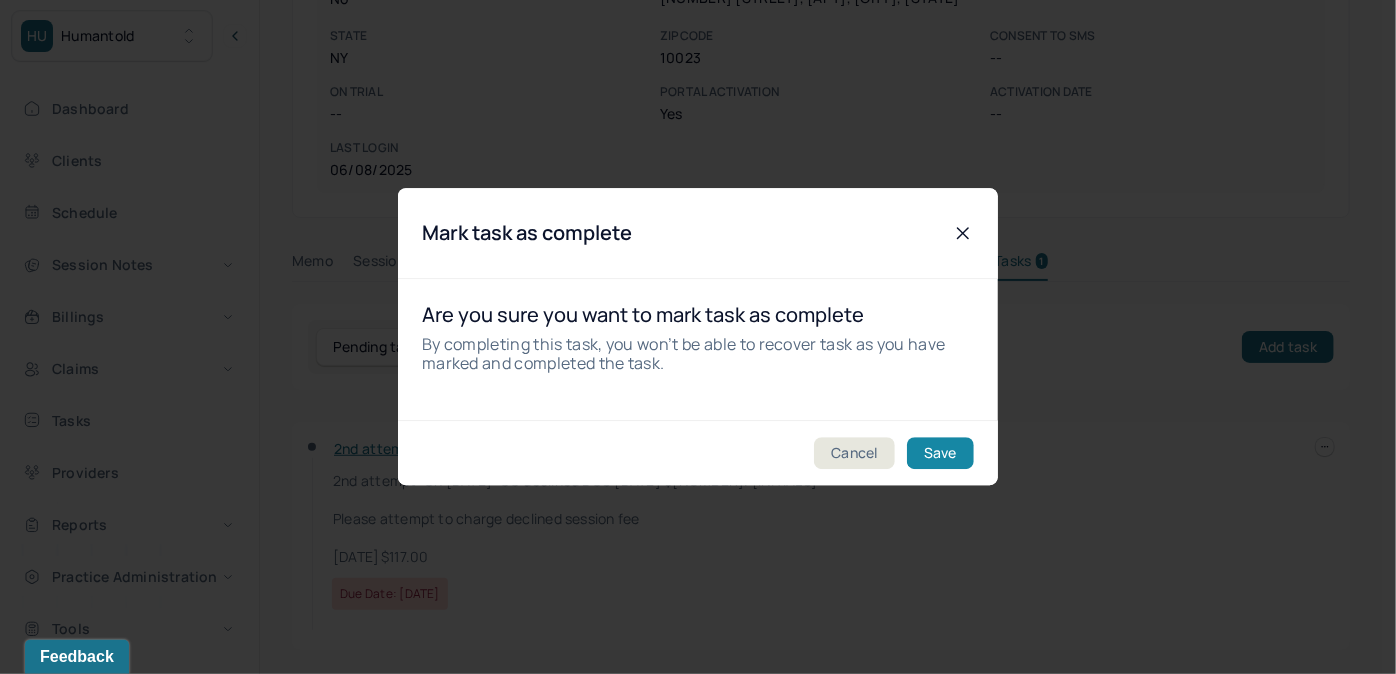 click on "Save" at bounding box center [940, 454] 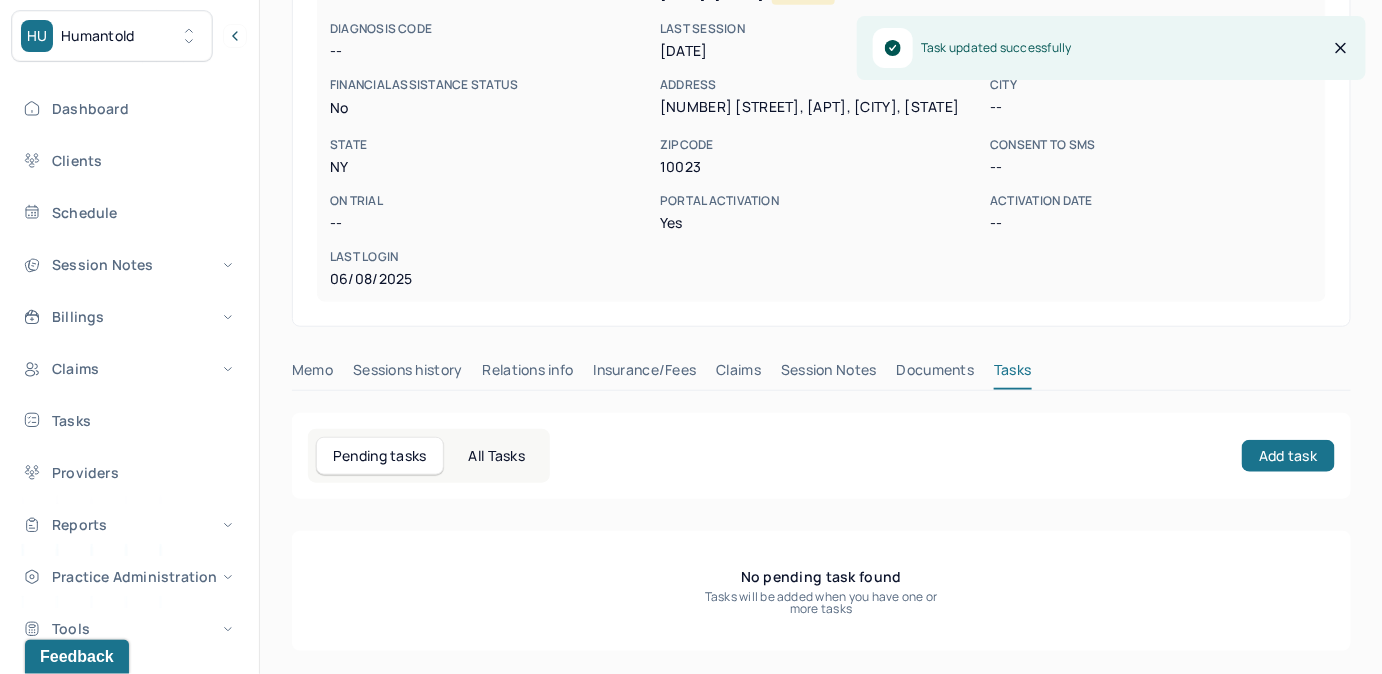 click on "Claims" at bounding box center [738, 374] 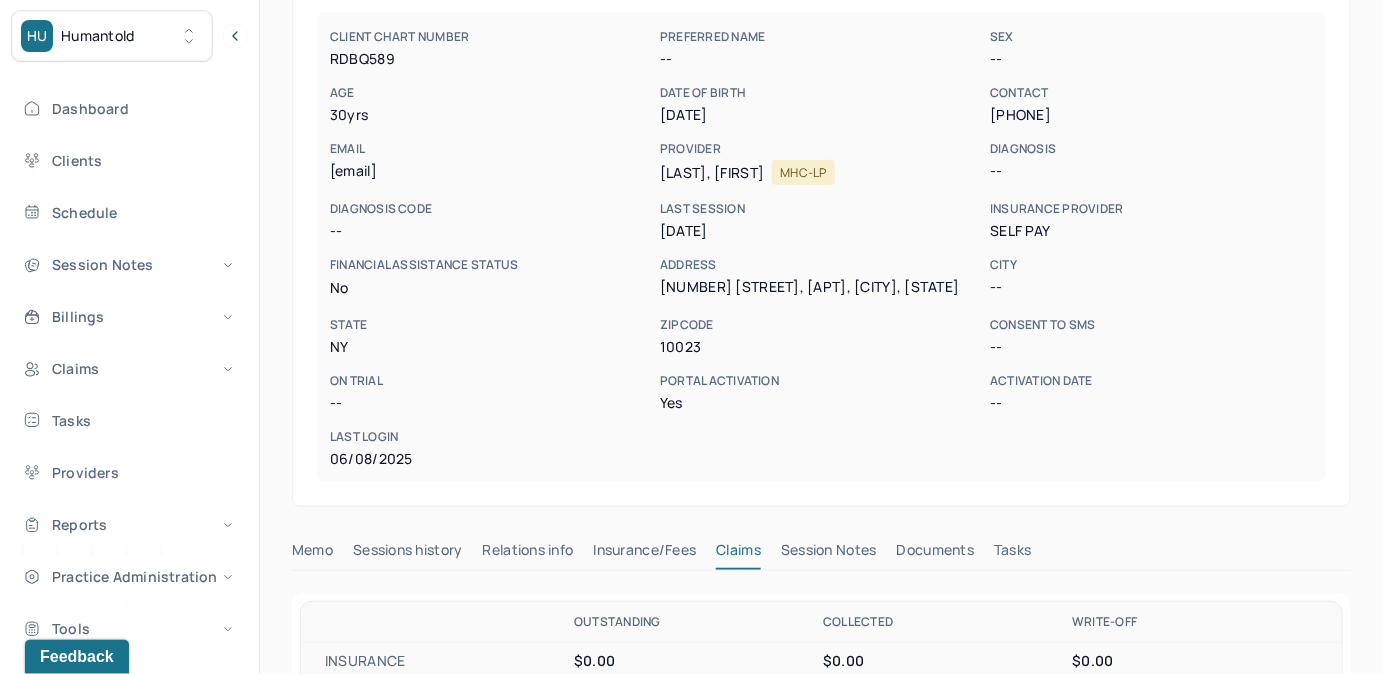 scroll, scrollTop: 188, scrollLeft: 0, axis: vertical 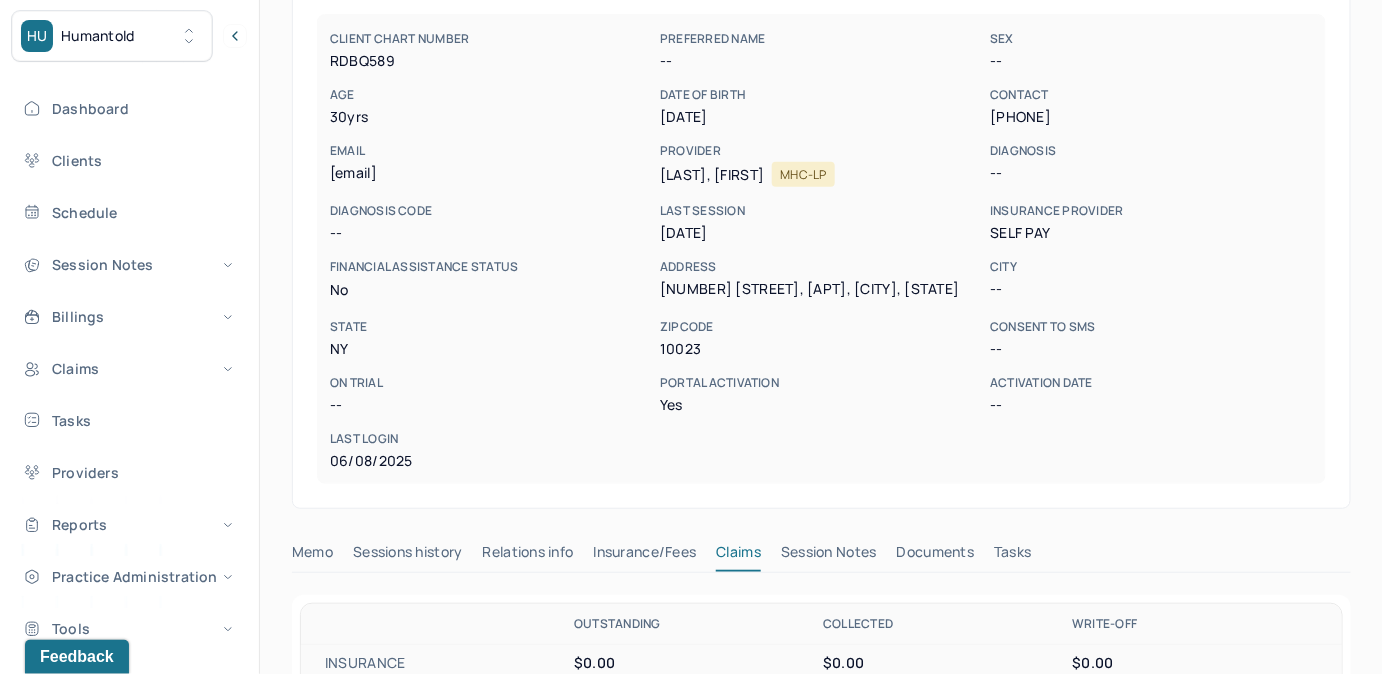drag, startPoint x: 990, startPoint y: 123, endPoint x: 1118, endPoint y: 111, distance: 128.56126 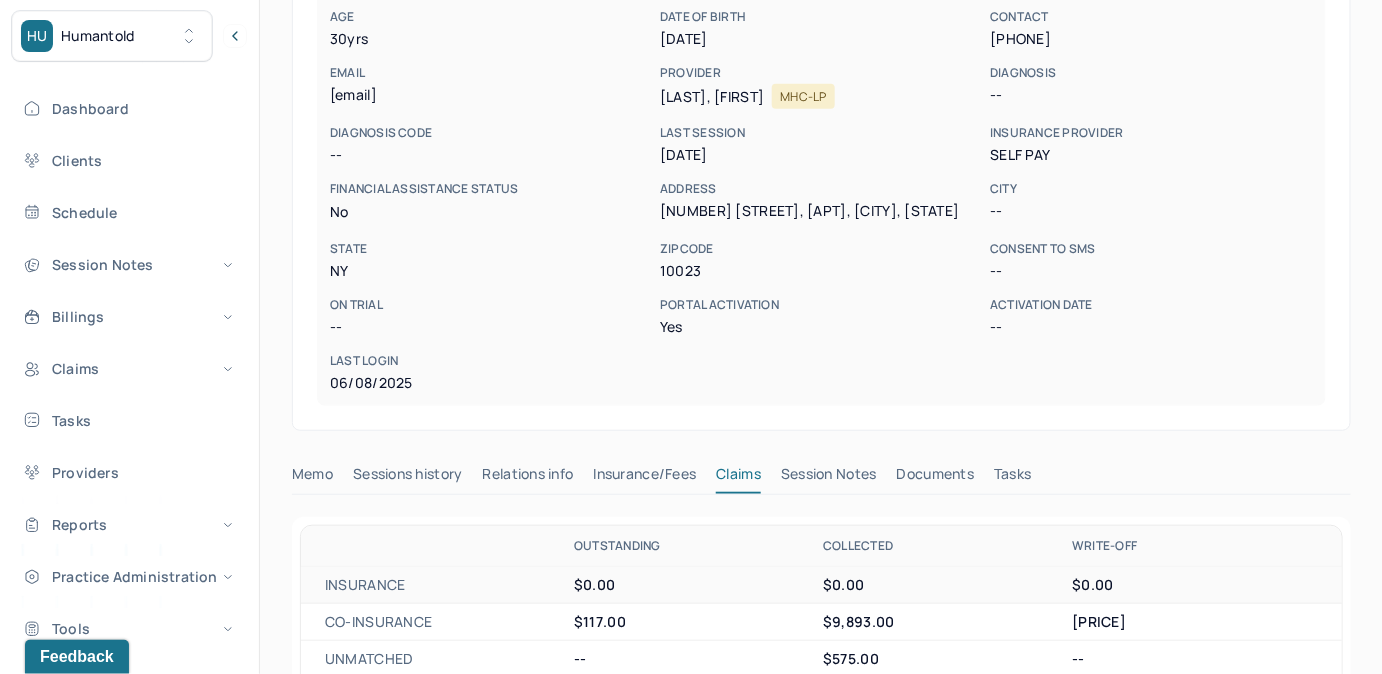 scroll, scrollTop: 824, scrollLeft: 0, axis: vertical 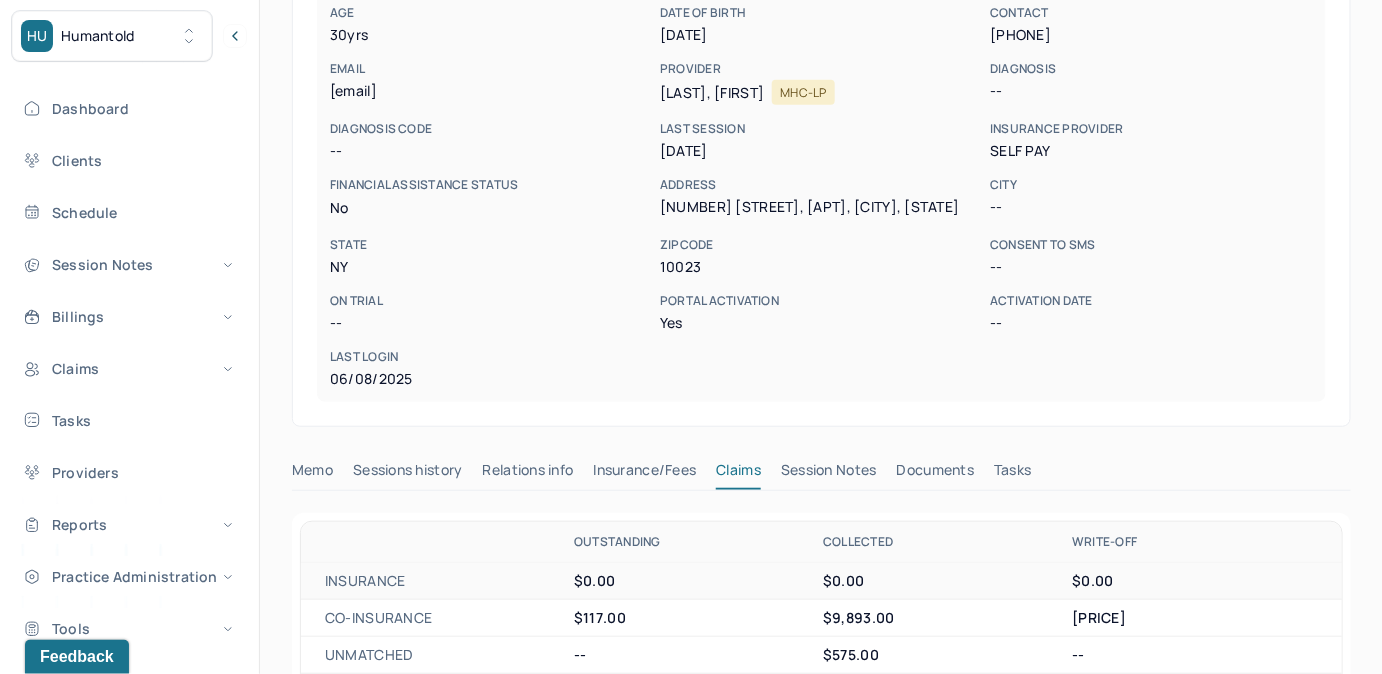 click on "Tasks" at bounding box center (1012, 474) 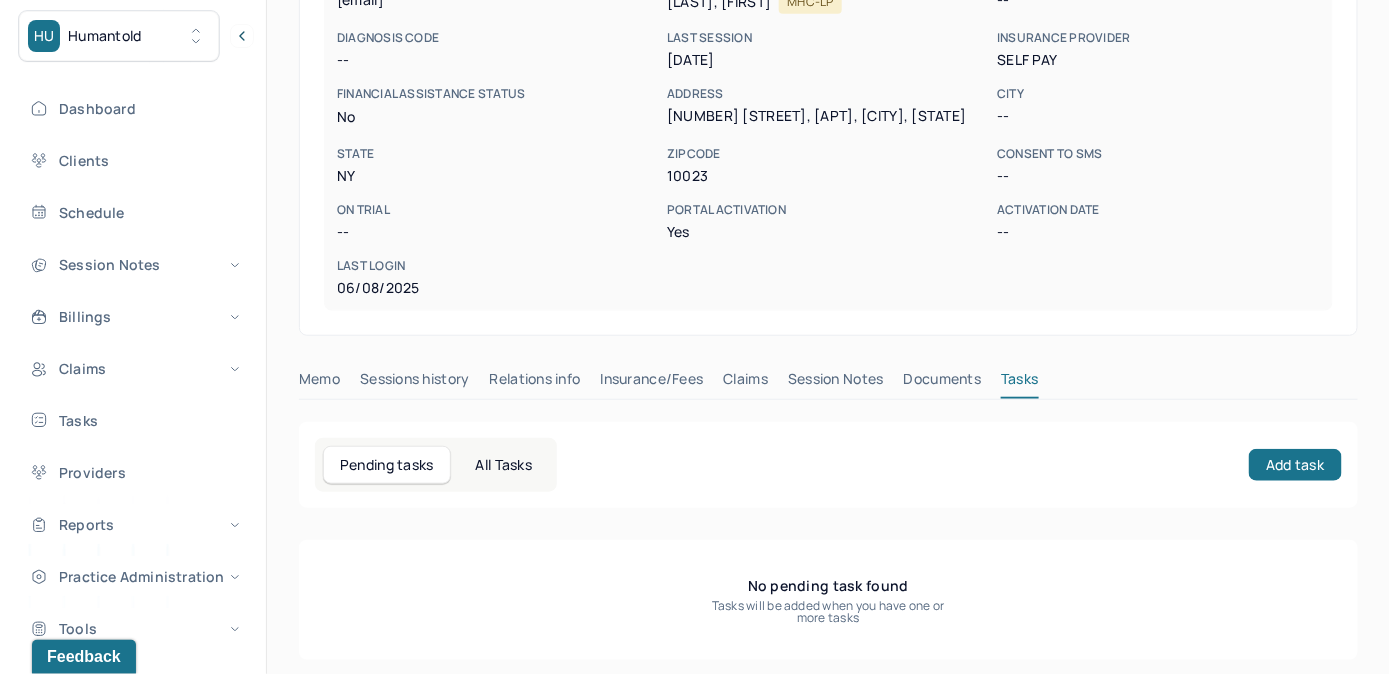 scroll, scrollTop: 370, scrollLeft: 0, axis: vertical 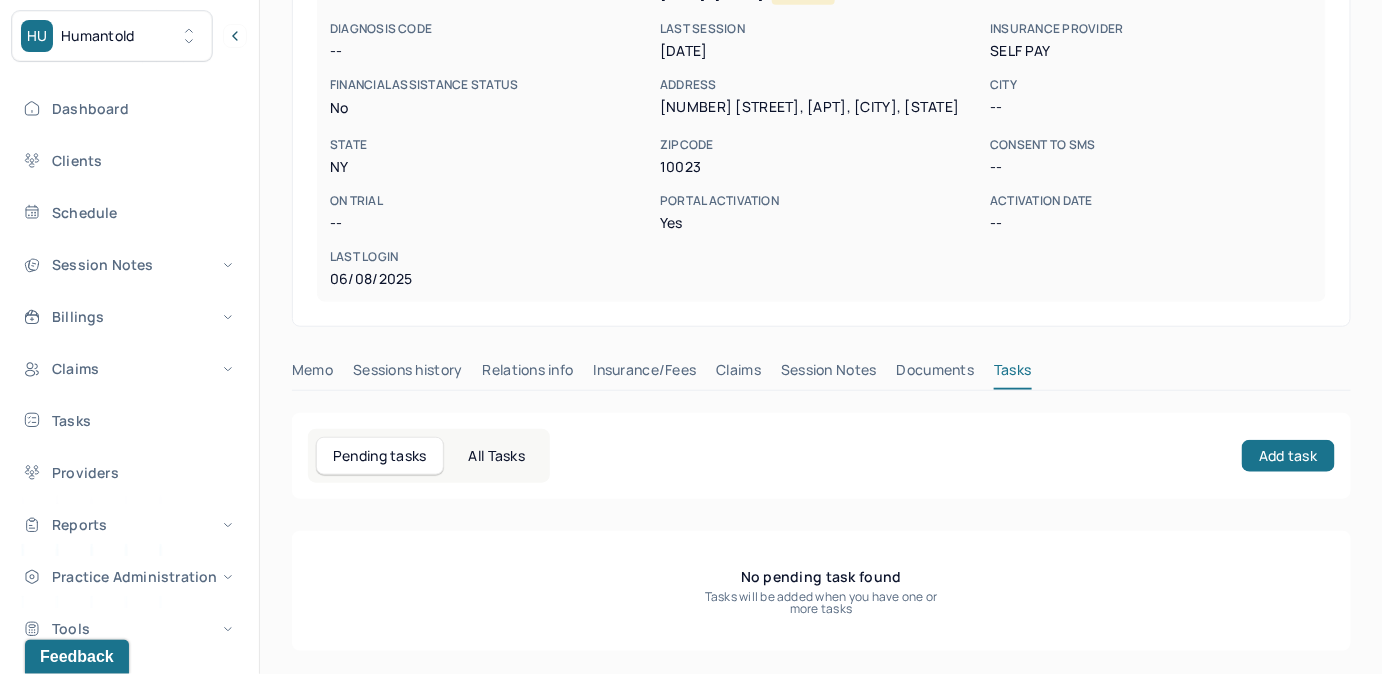 drag, startPoint x: 1285, startPoint y: 437, endPoint x: 1148, endPoint y: 405, distance: 140.68759 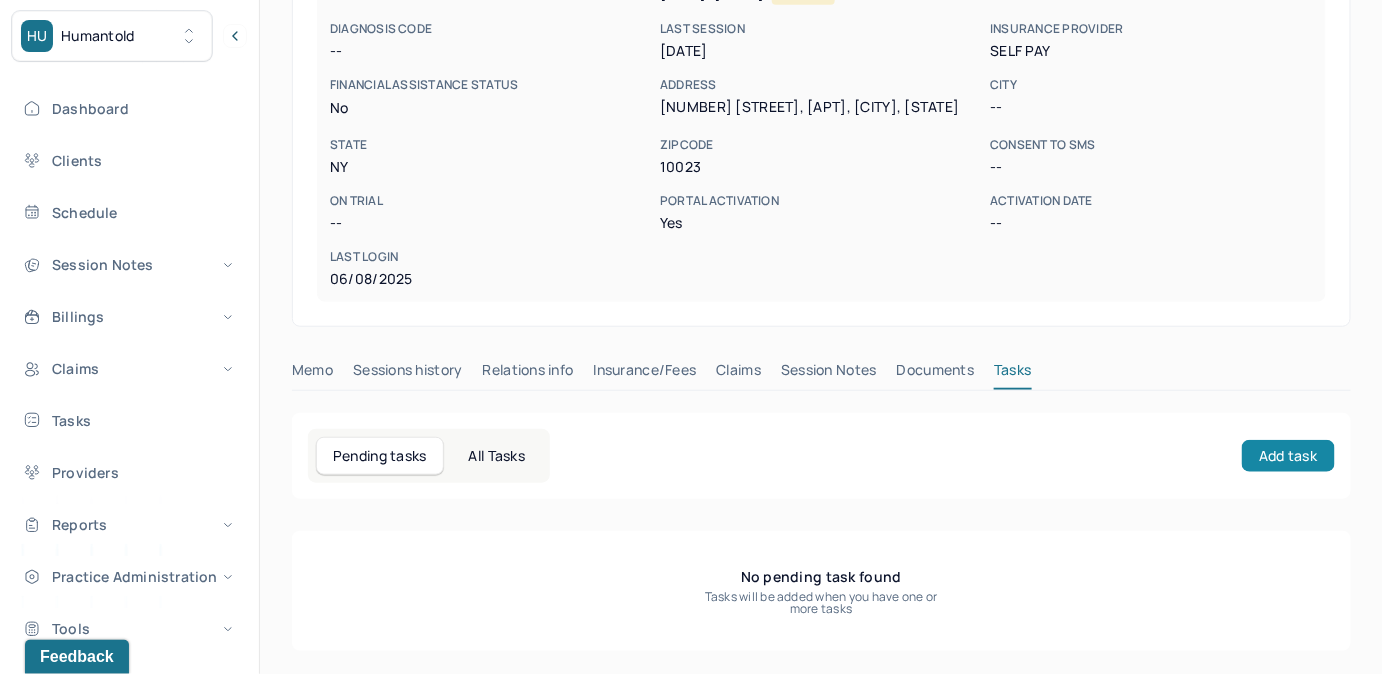 click on "Add task" at bounding box center (1288, 456) 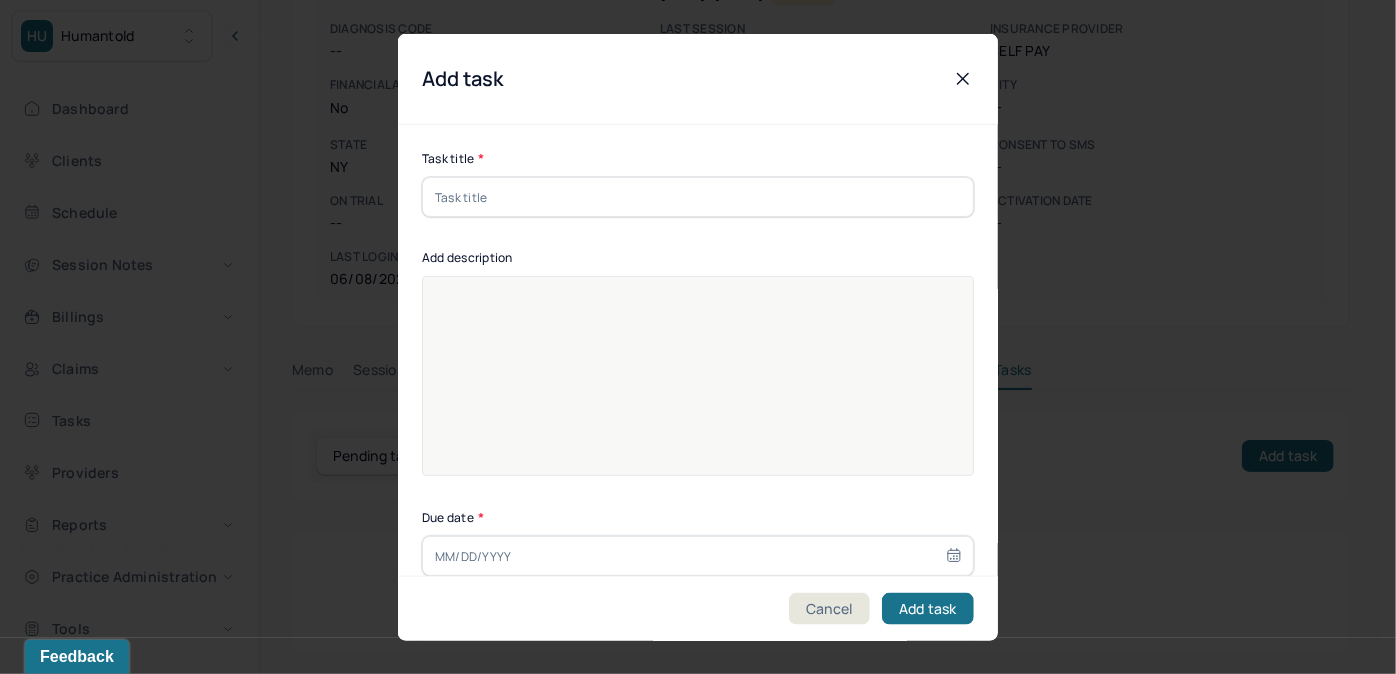 click at bounding box center [698, 197] 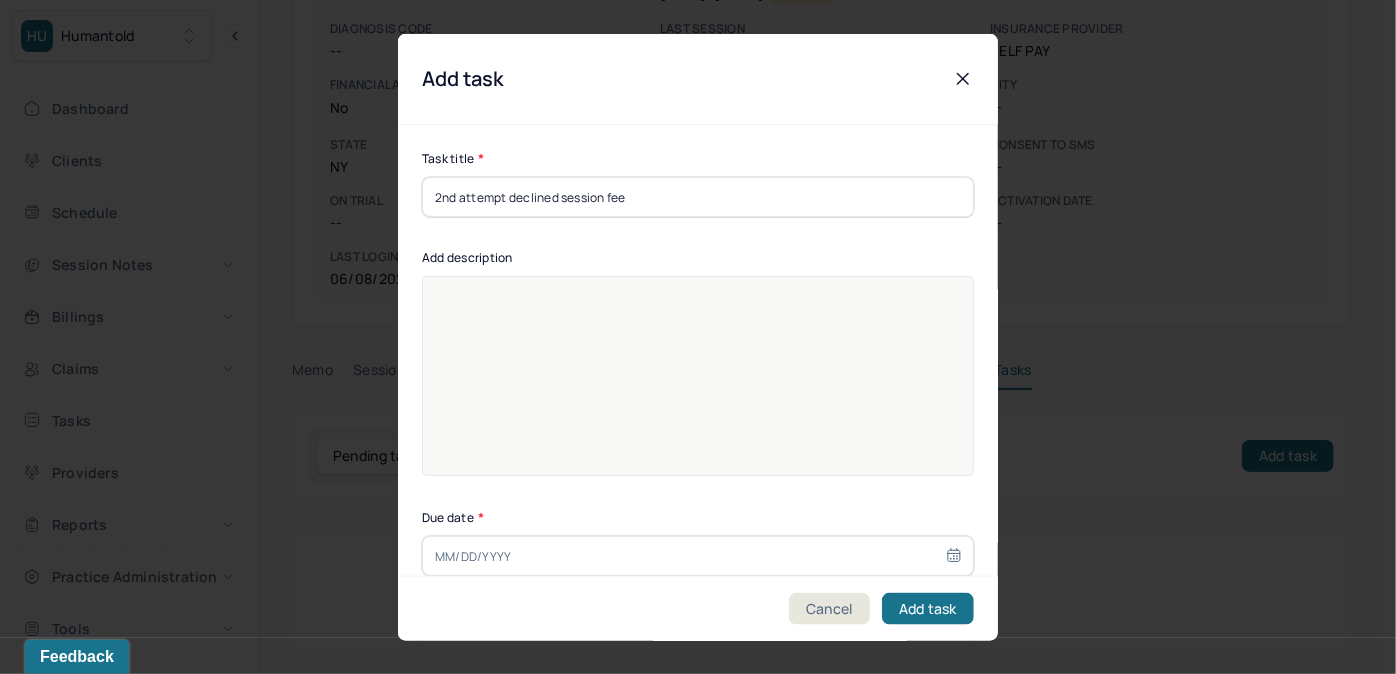 click at bounding box center [698, 389] 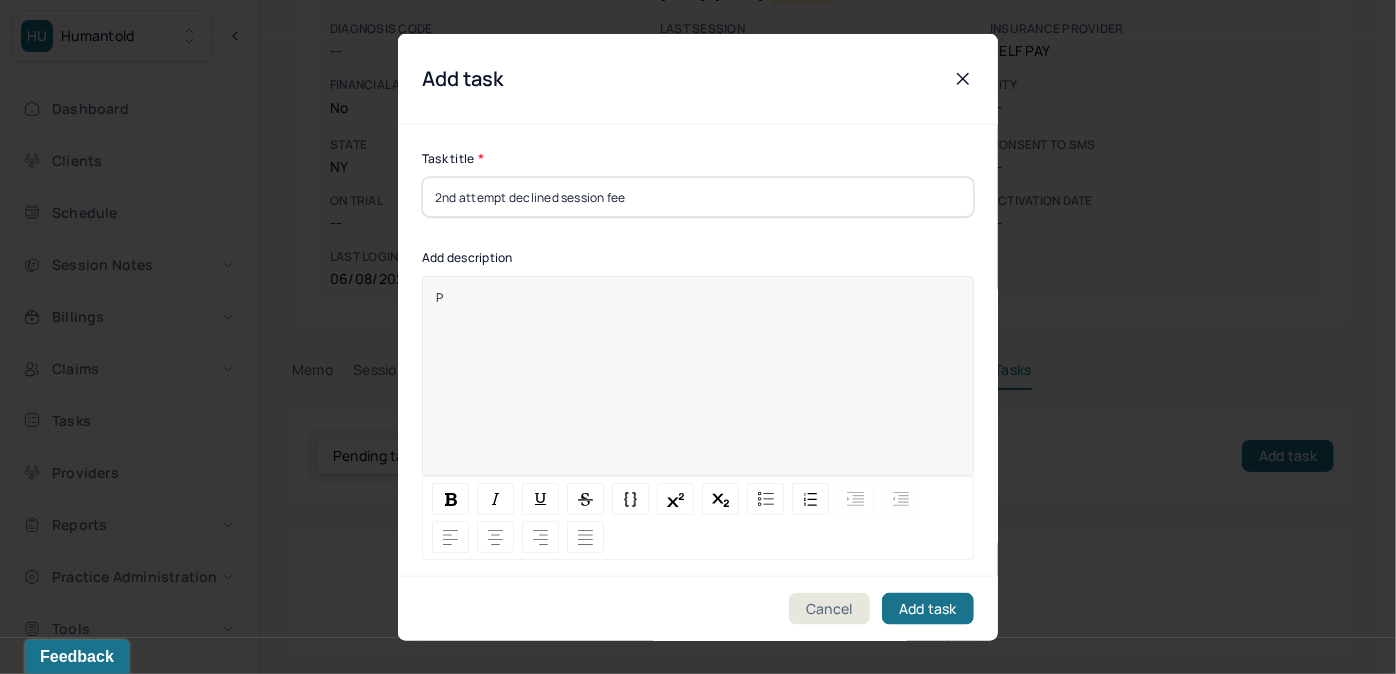 type 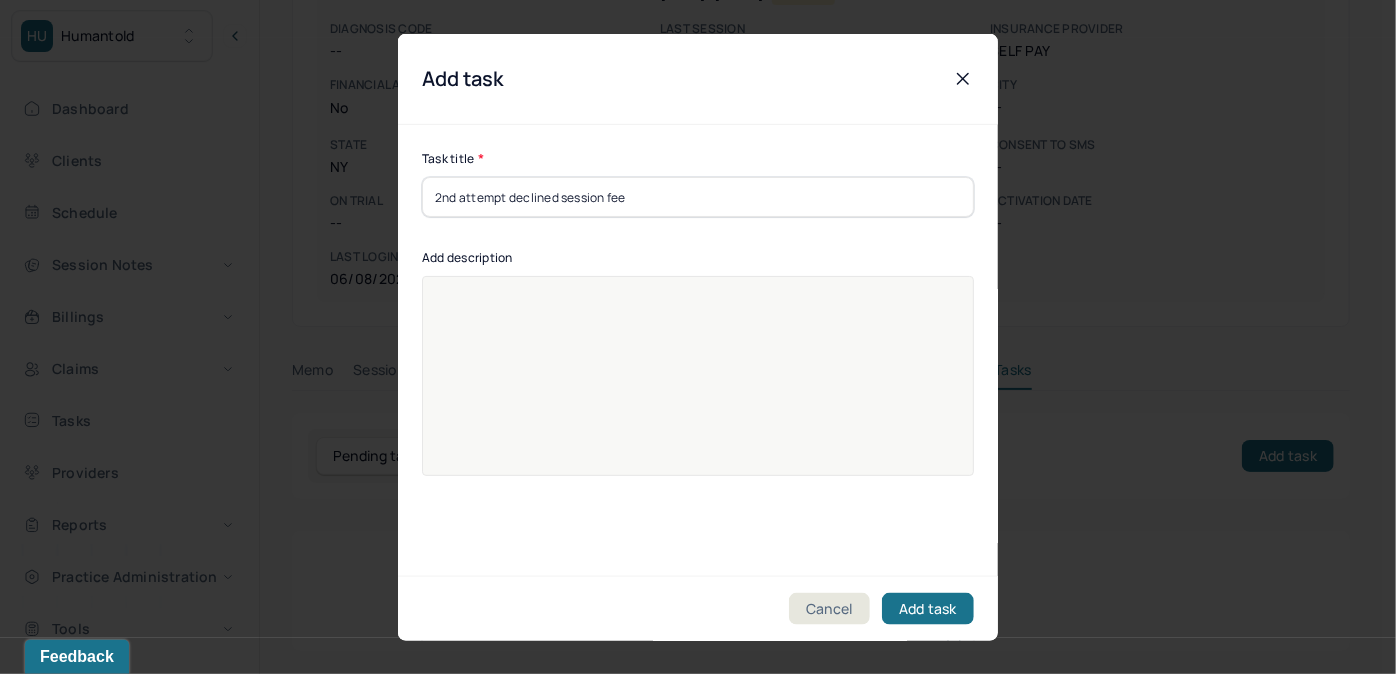 drag, startPoint x: 665, startPoint y: 198, endPoint x: 402, endPoint y: 214, distance: 263.48624 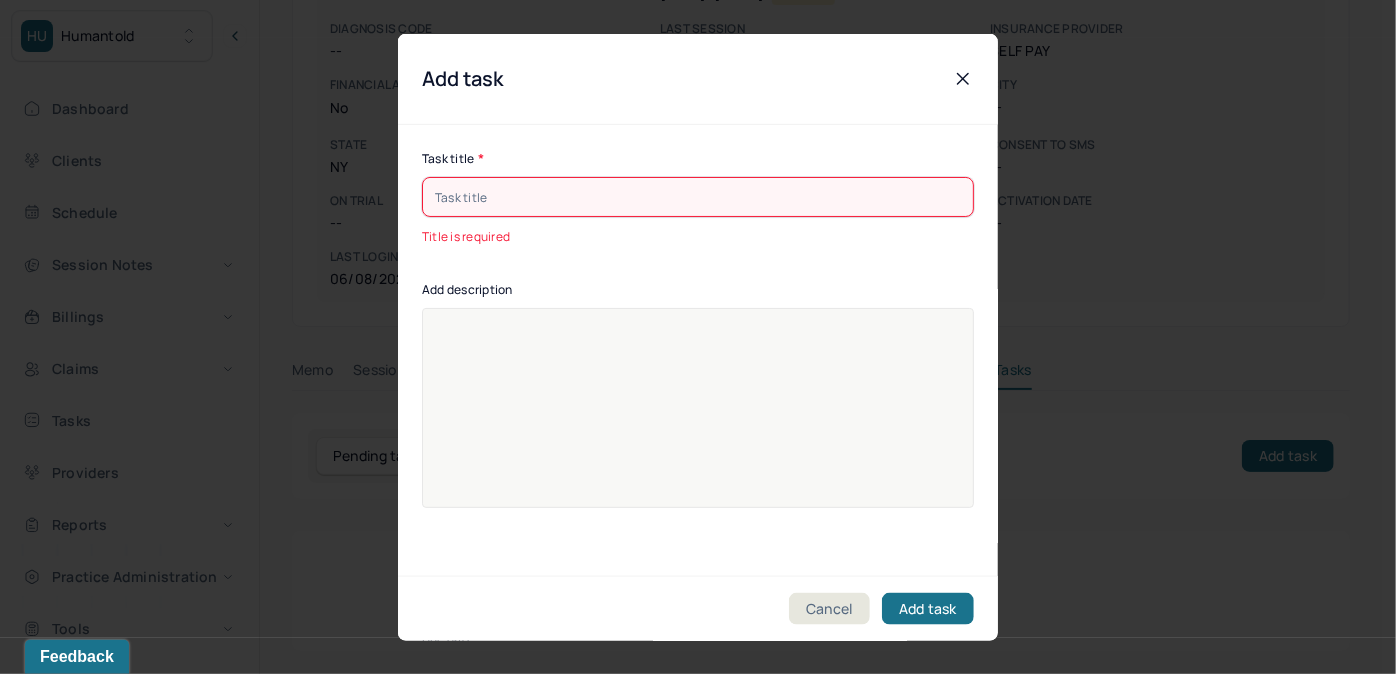 click at bounding box center (698, 197) 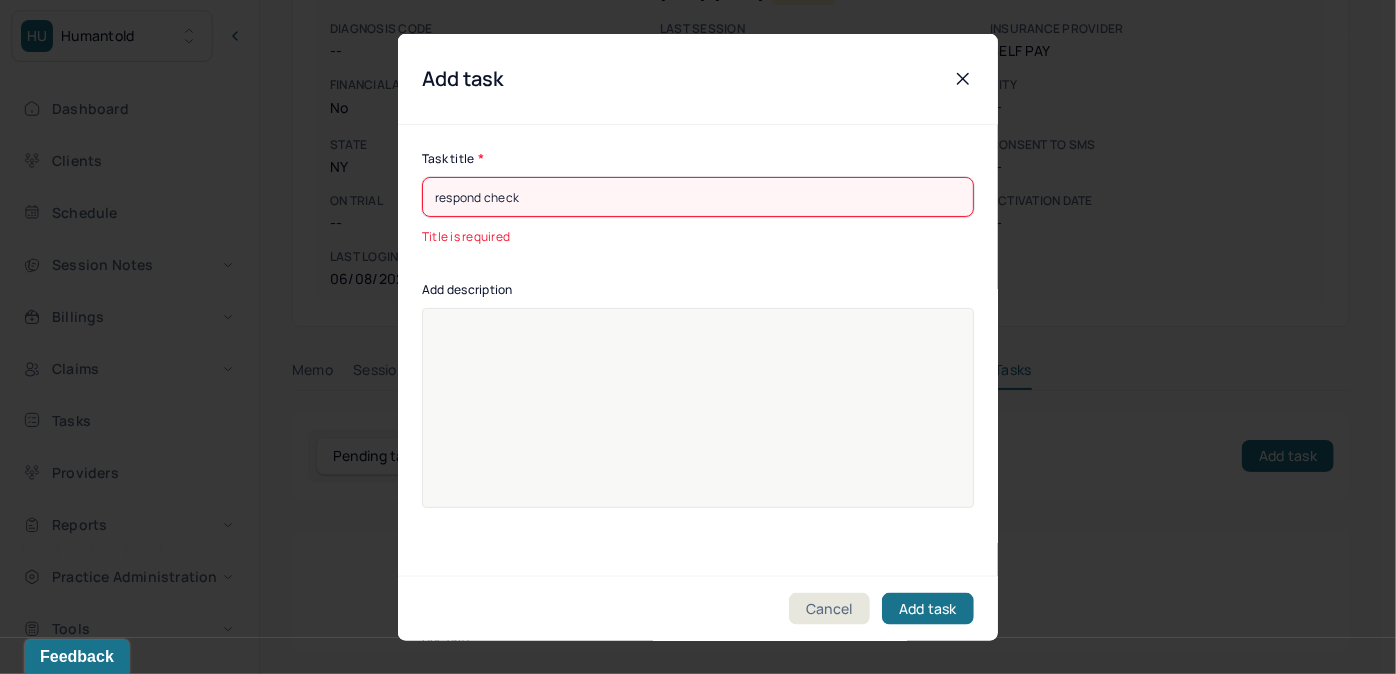 type on "[DATE]" 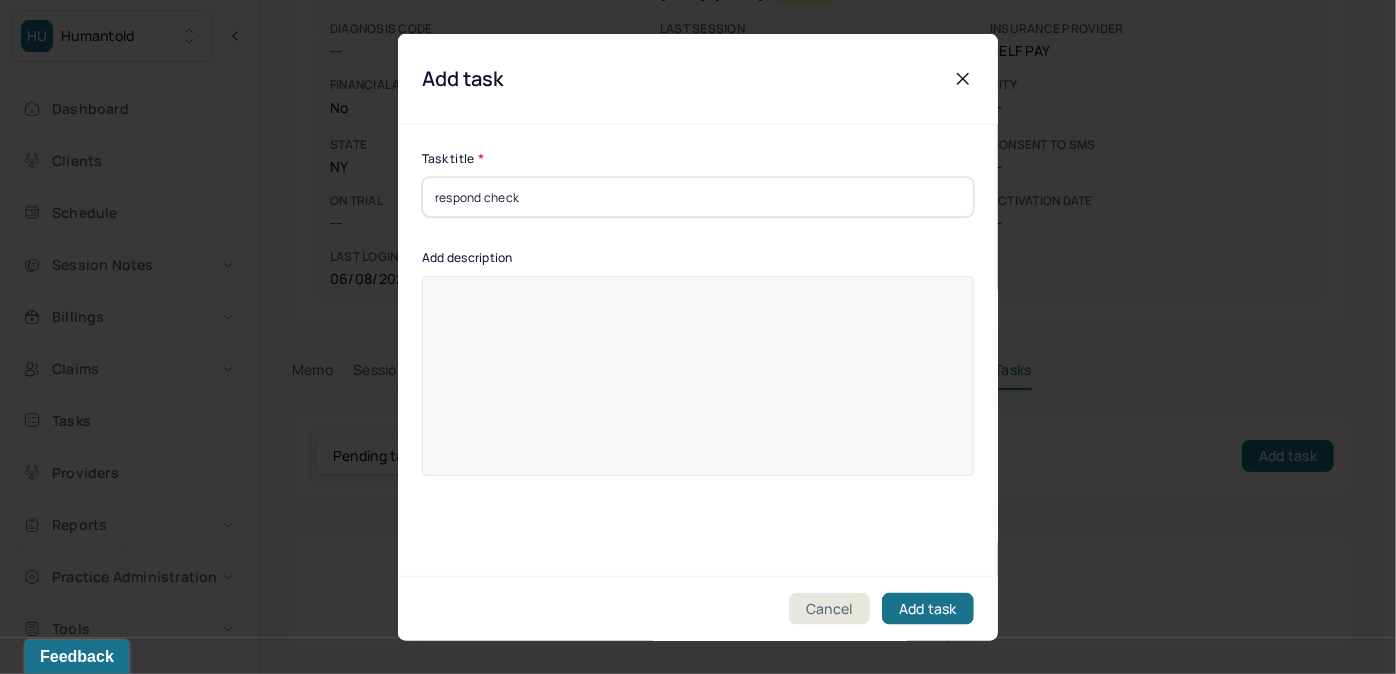 click at bounding box center (698, 389) 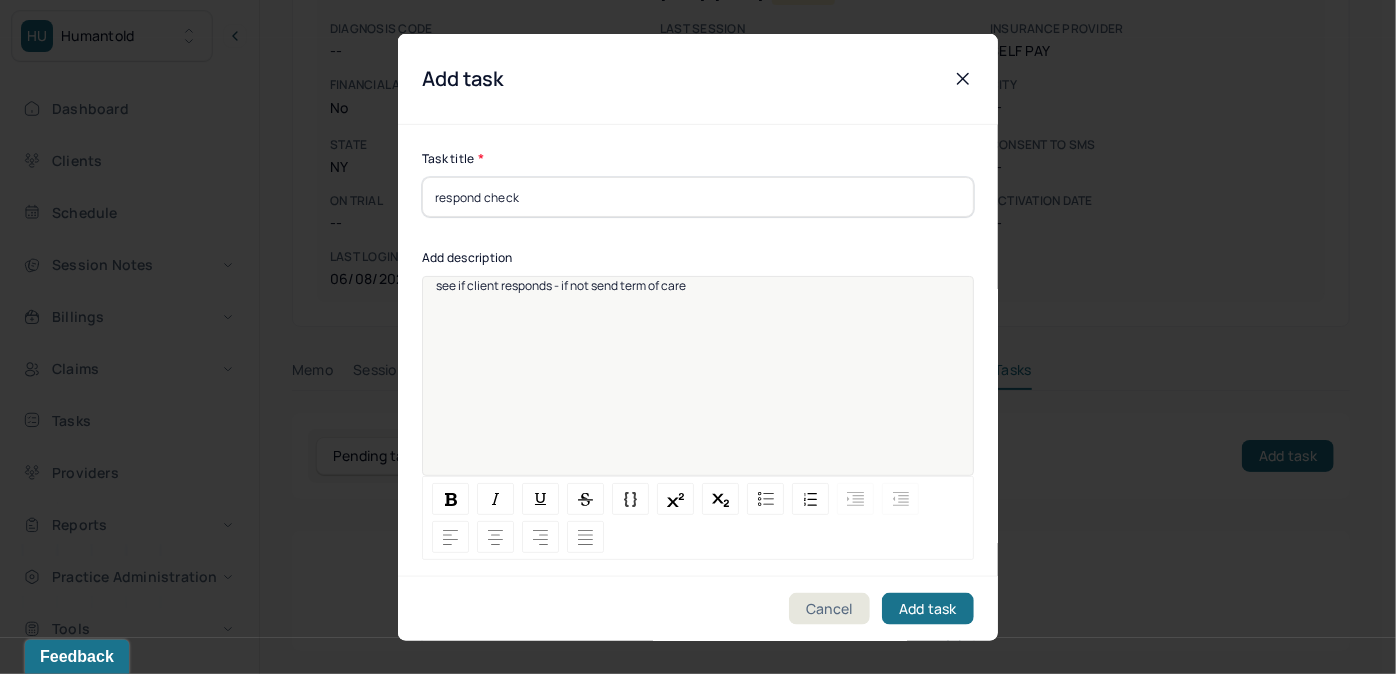 scroll, scrollTop: 25, scrollLeft: 0, axis: vertical 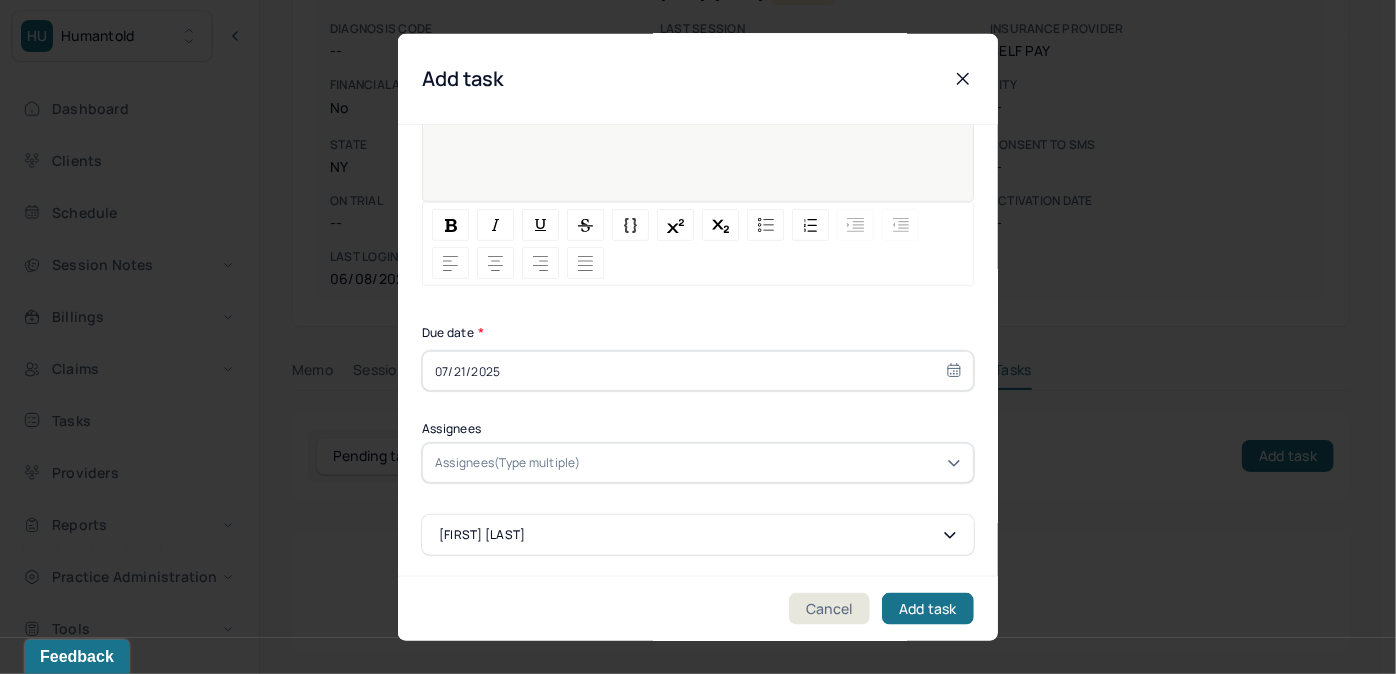 click on "[DATE]" at bounding box center [698, 371] 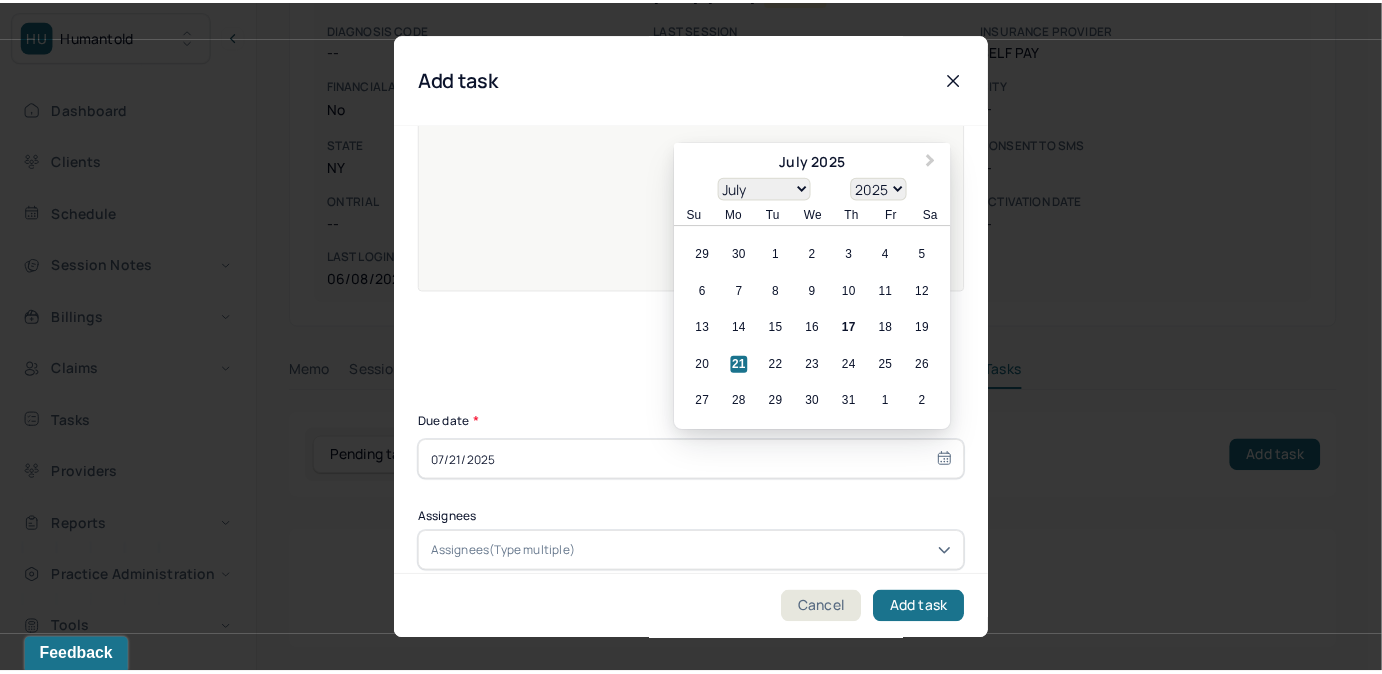 scroll, scrollTop: 183, scrollLeft: 0, axis: vertical 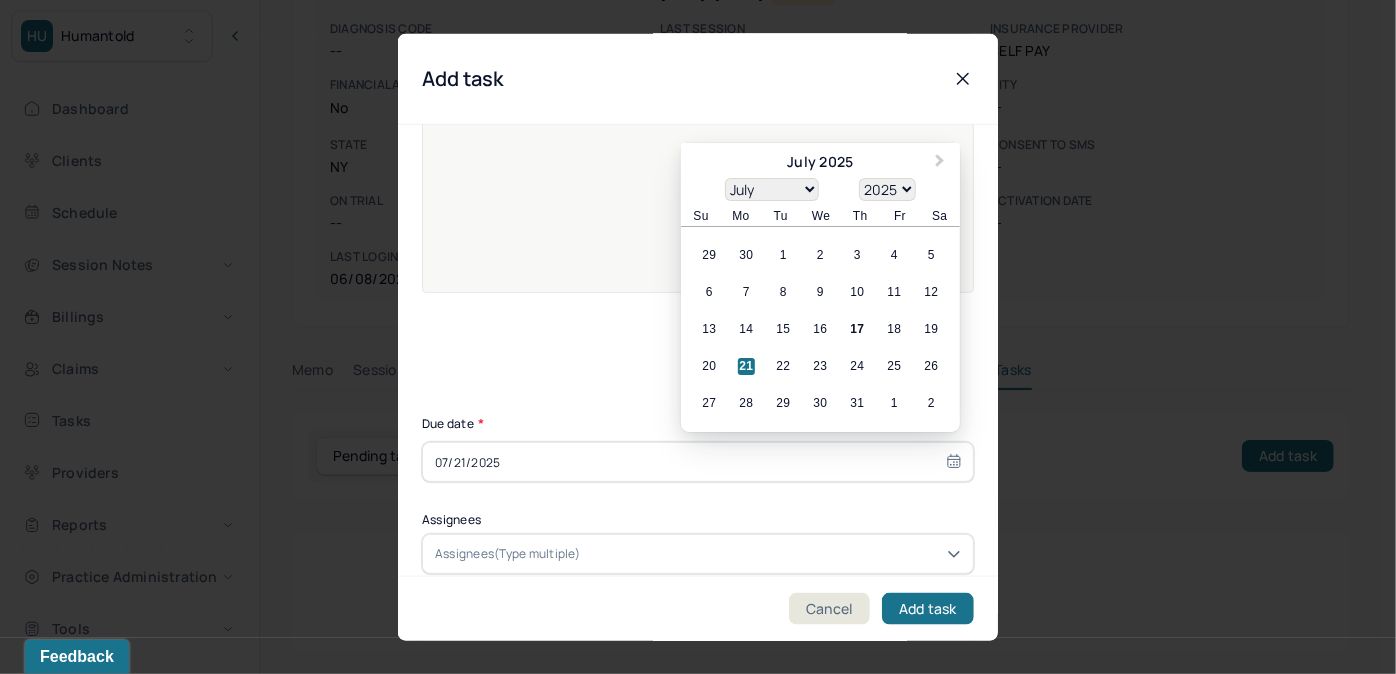 click on "January February March April May June July August September October November December" at bounding box center (772, 189) 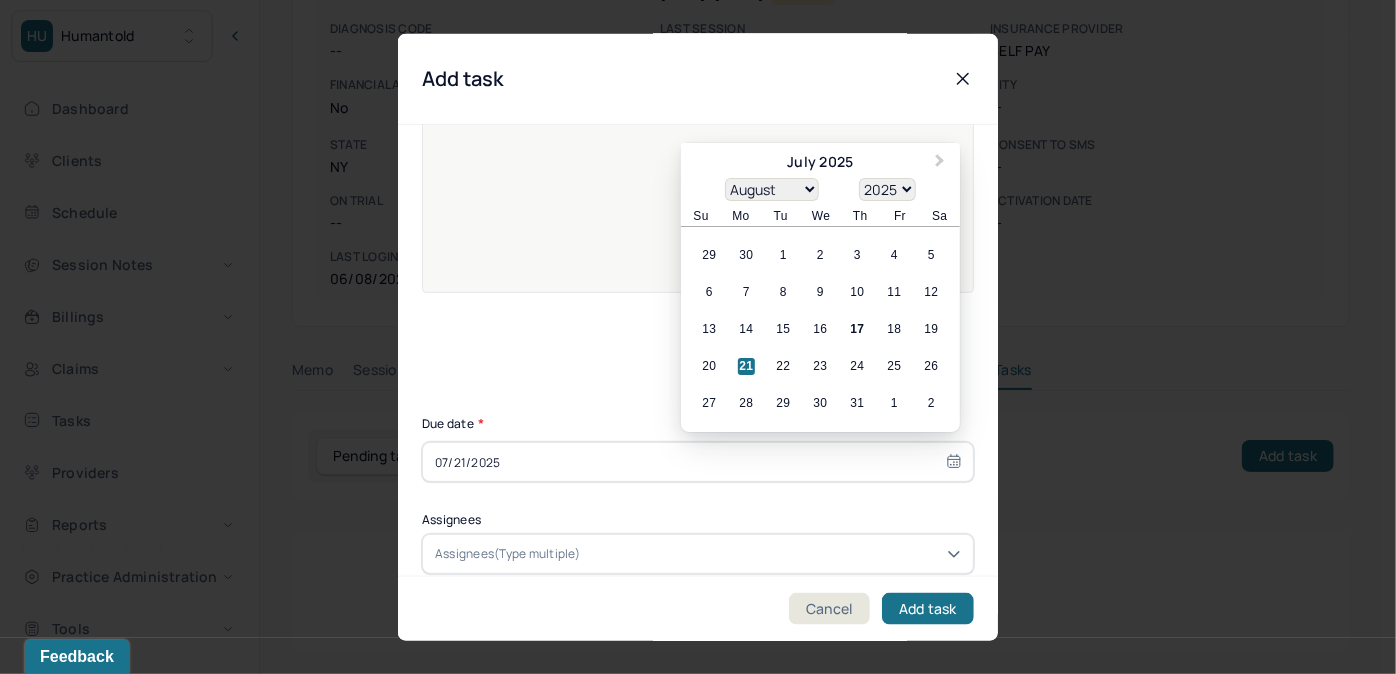 click on "January February March April May June July August September October November December" at bounding box center (772, 189) 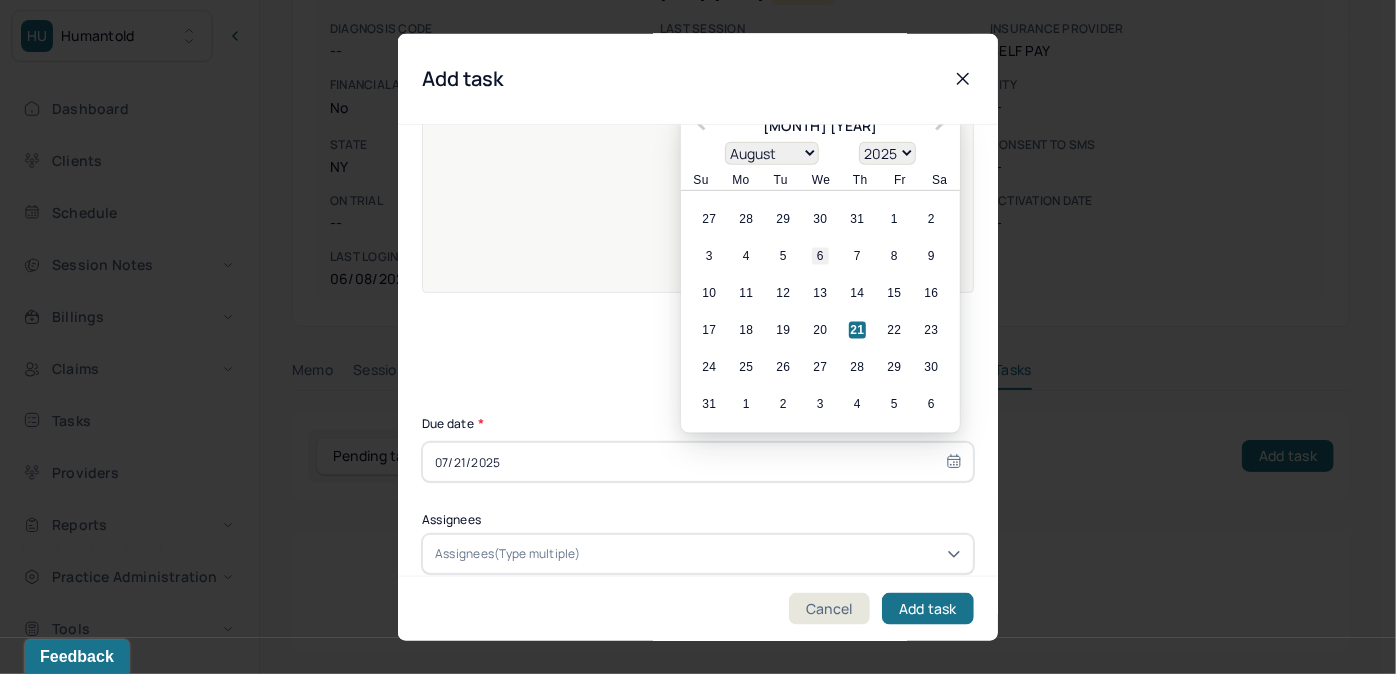 click on "6" at bounding box center (820, 256) 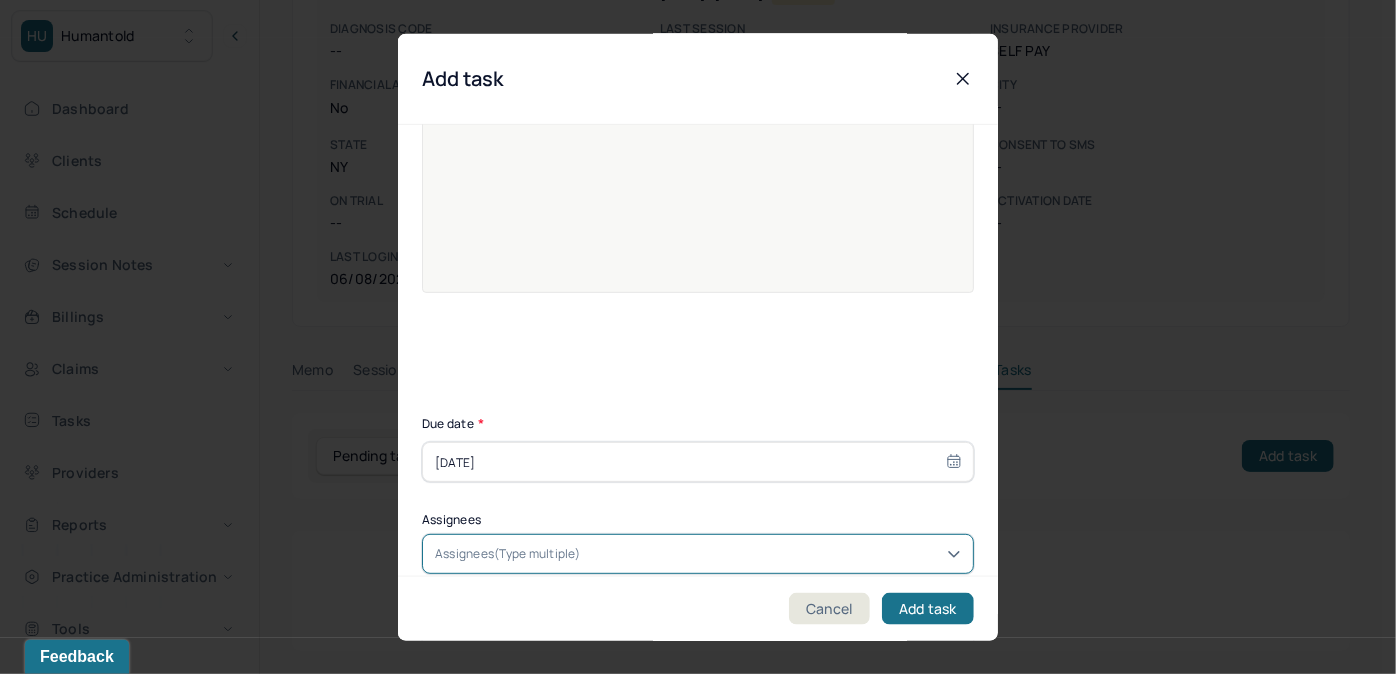 click at bounding box center (588, 554) 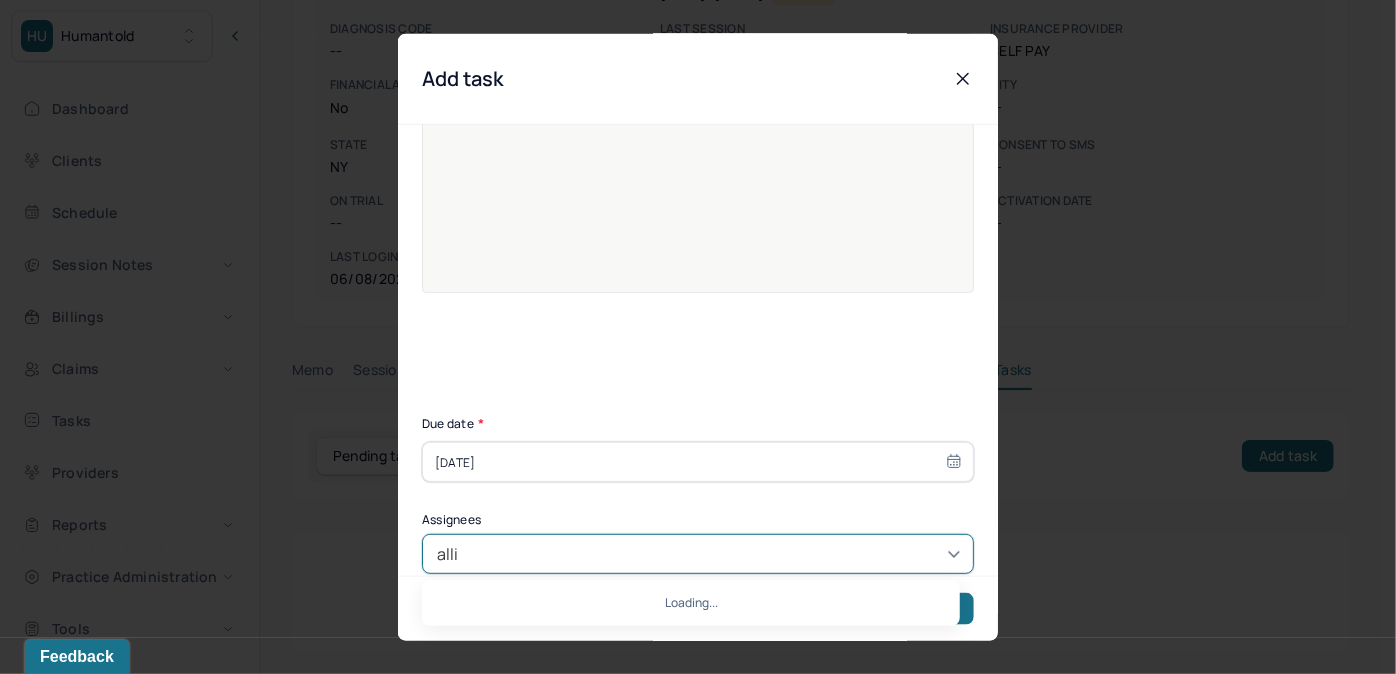 type on "[FIRST]" 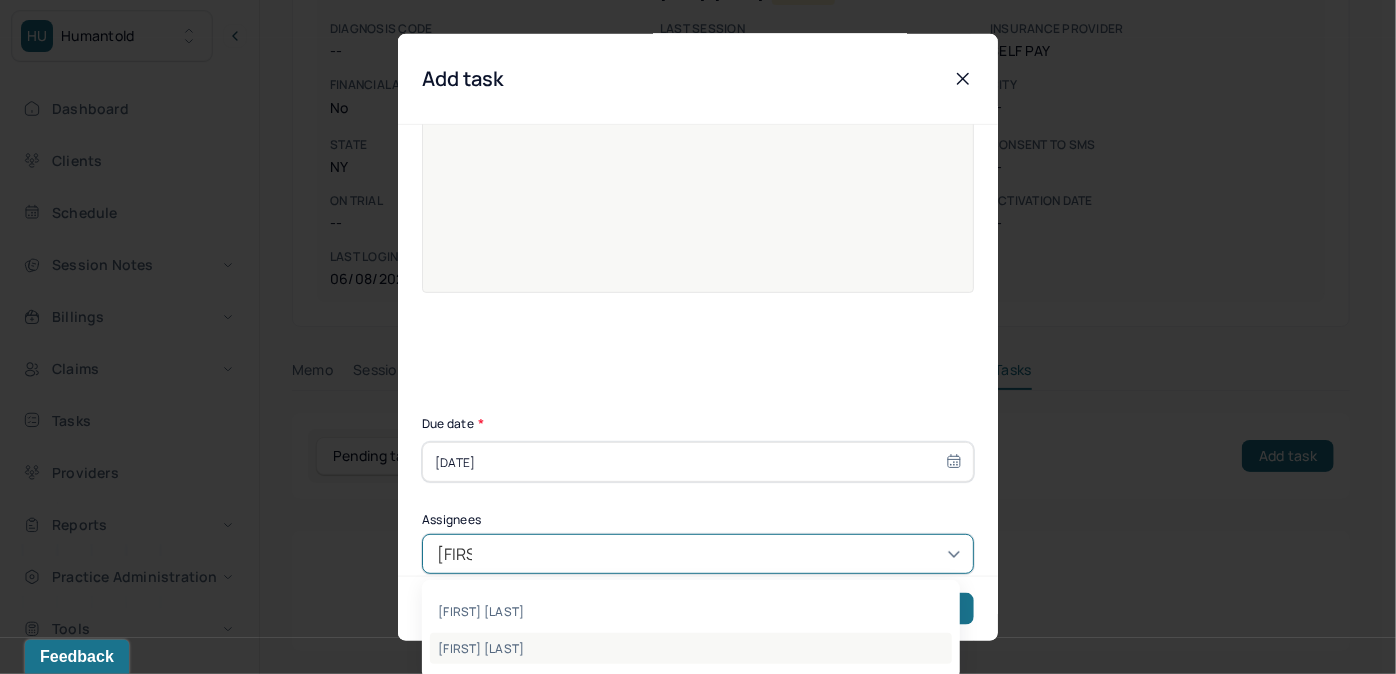 click on "[FIRST] [LAST]" at bounding box center (691, 648) 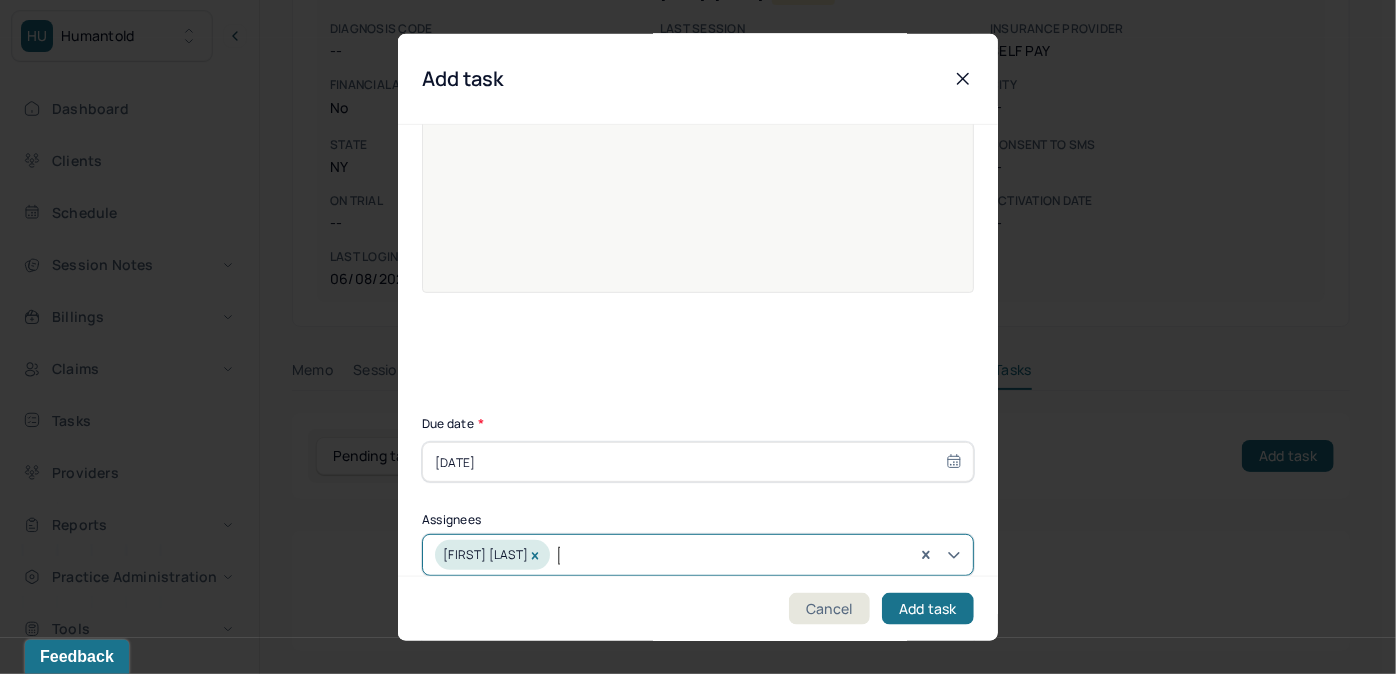 type 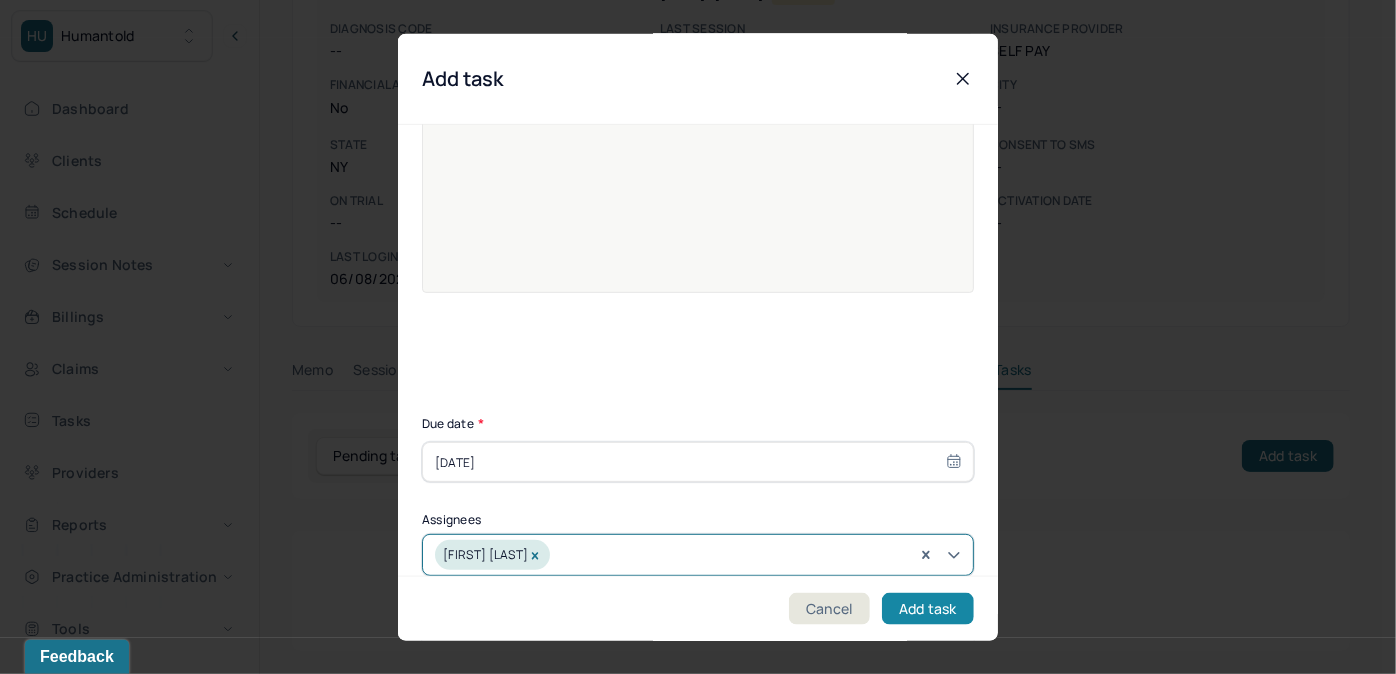 click on "Add task" at bounding box center (928, 608) 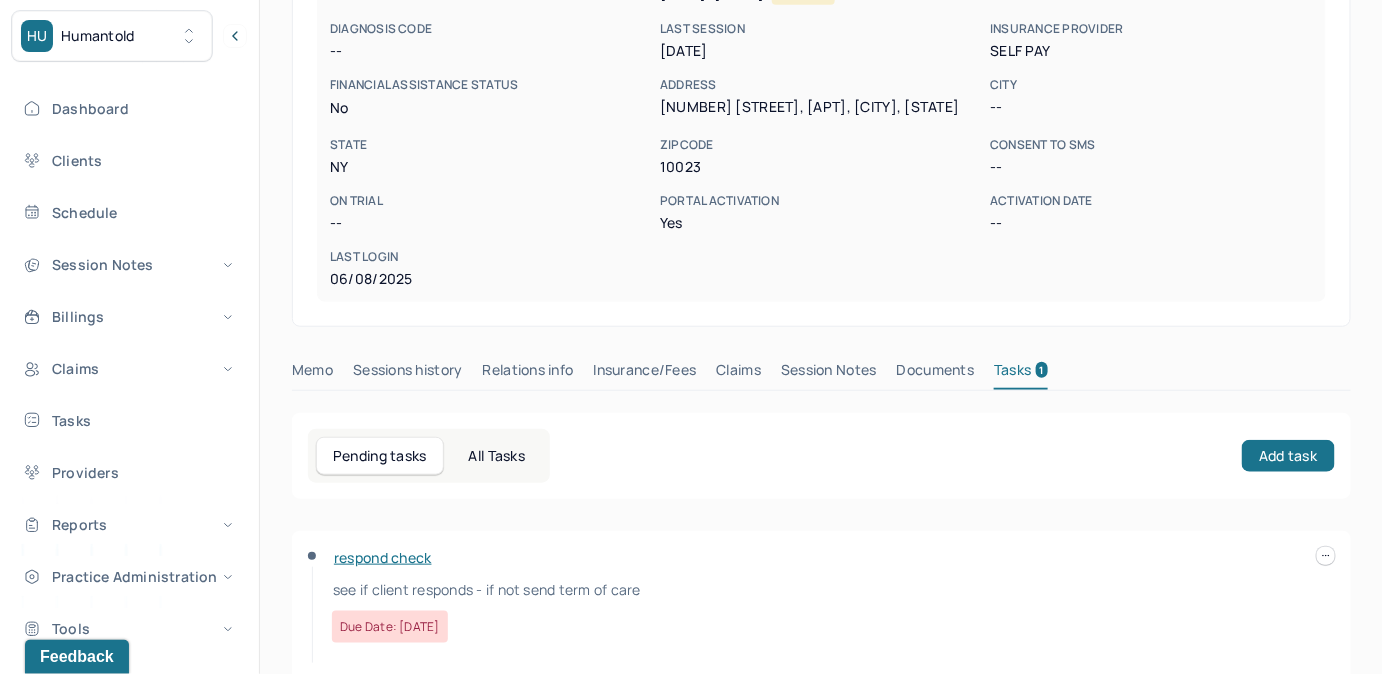 click on "NY" at bounding box center (491, 167) 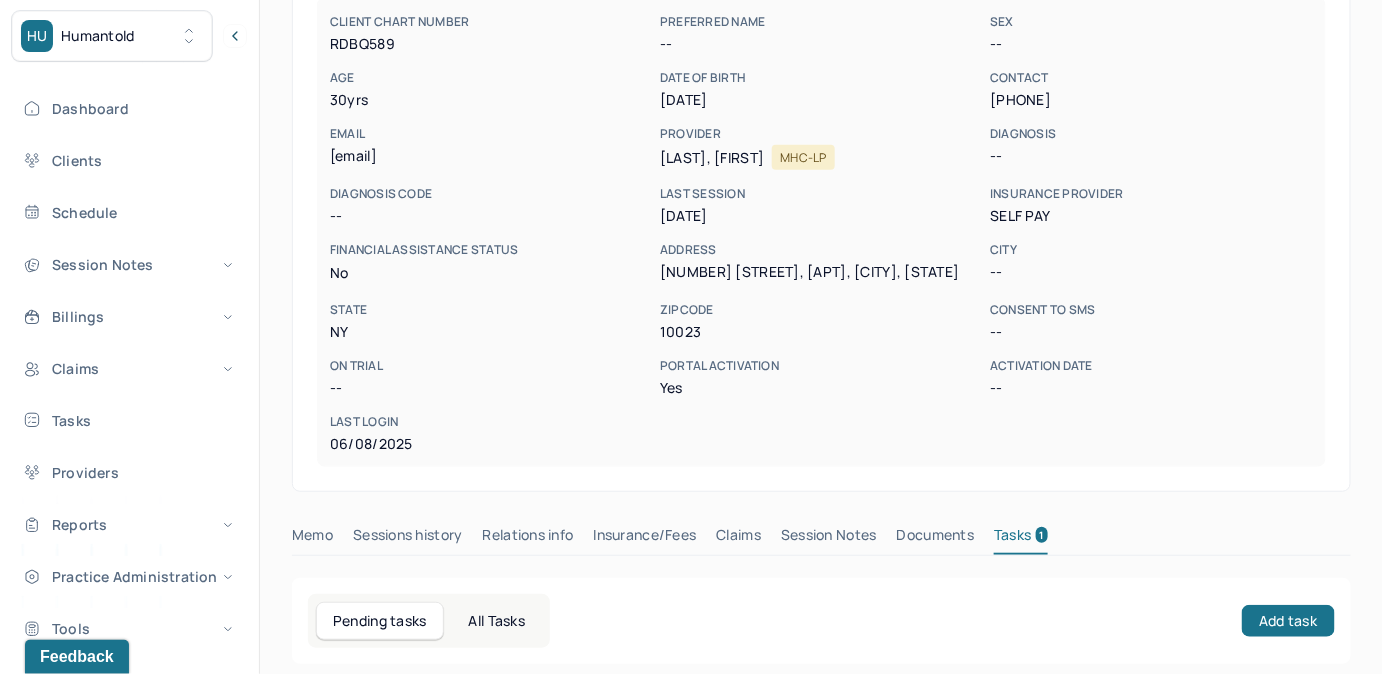 scroll, scrollTop: 0, scrollLeft: 0, axis: both 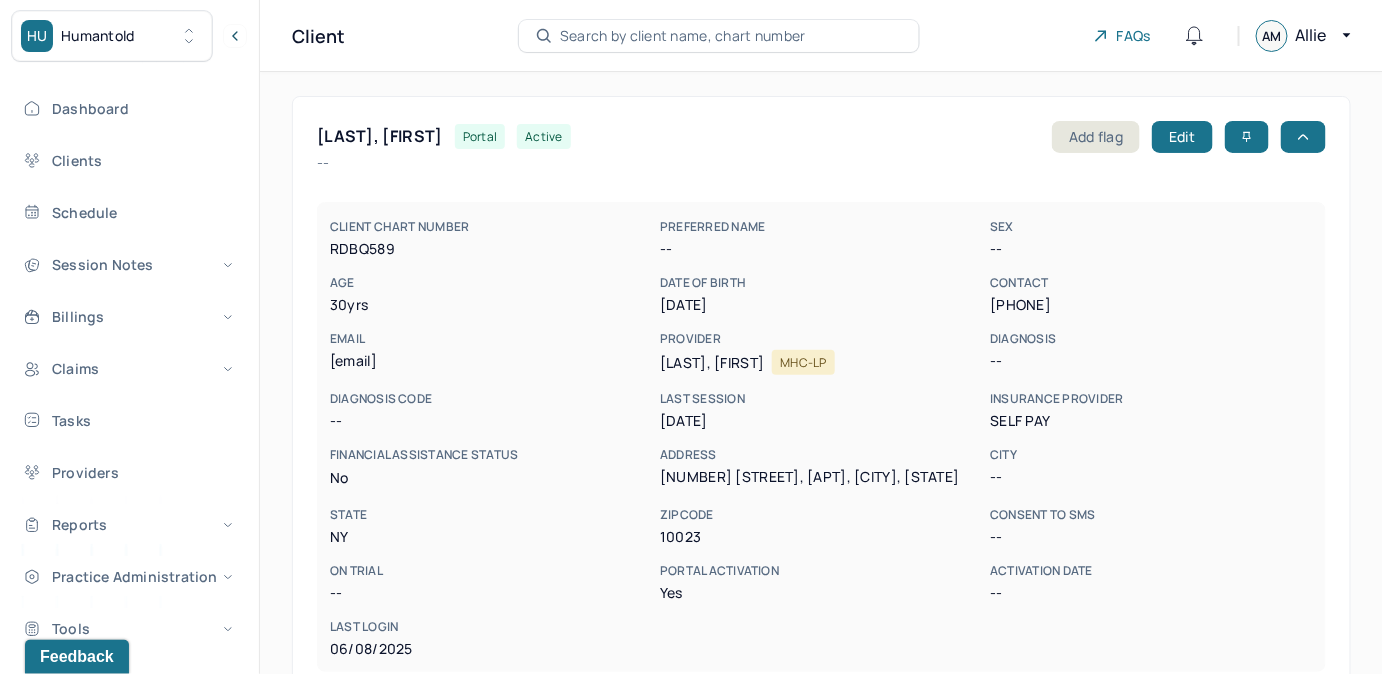 click on "Client   Search by client name, chart number     FAQs     AM [FIRST]" at bounding box center (821, 36) 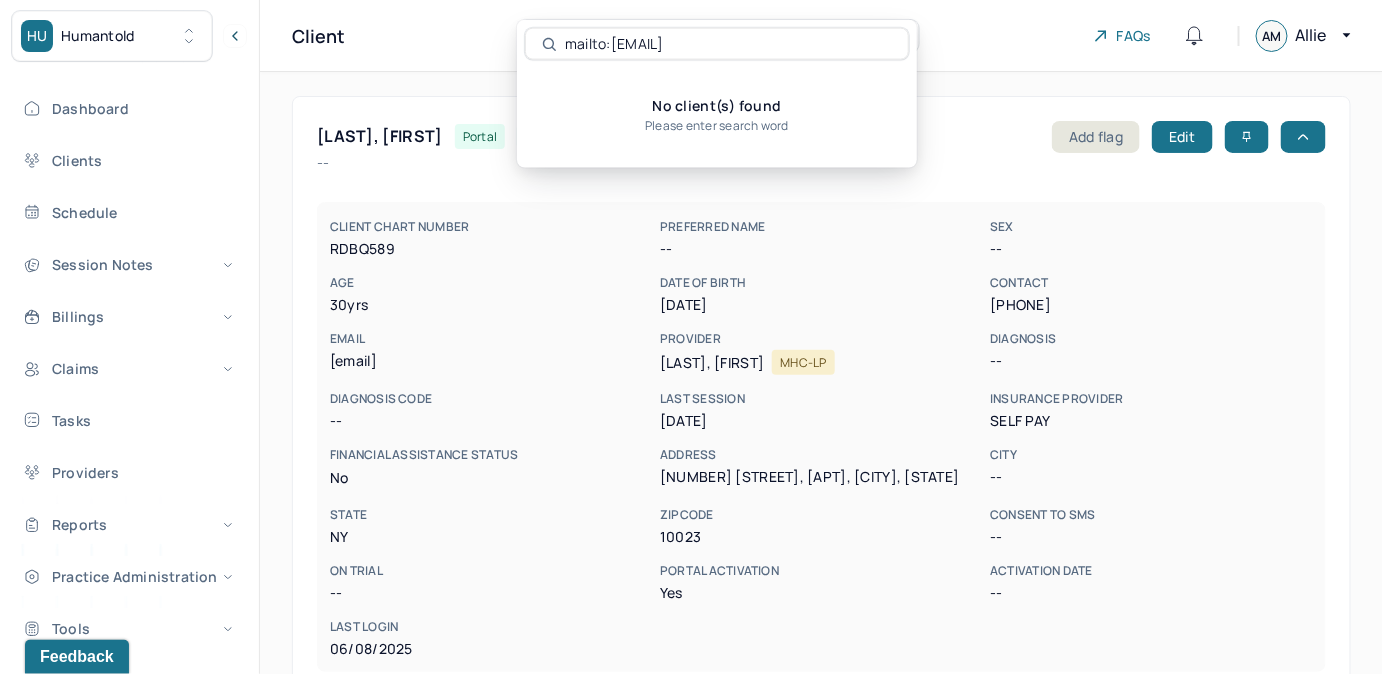 click on "mailto:ryanpags7@icloud.com" at bounding box center (728, 44) 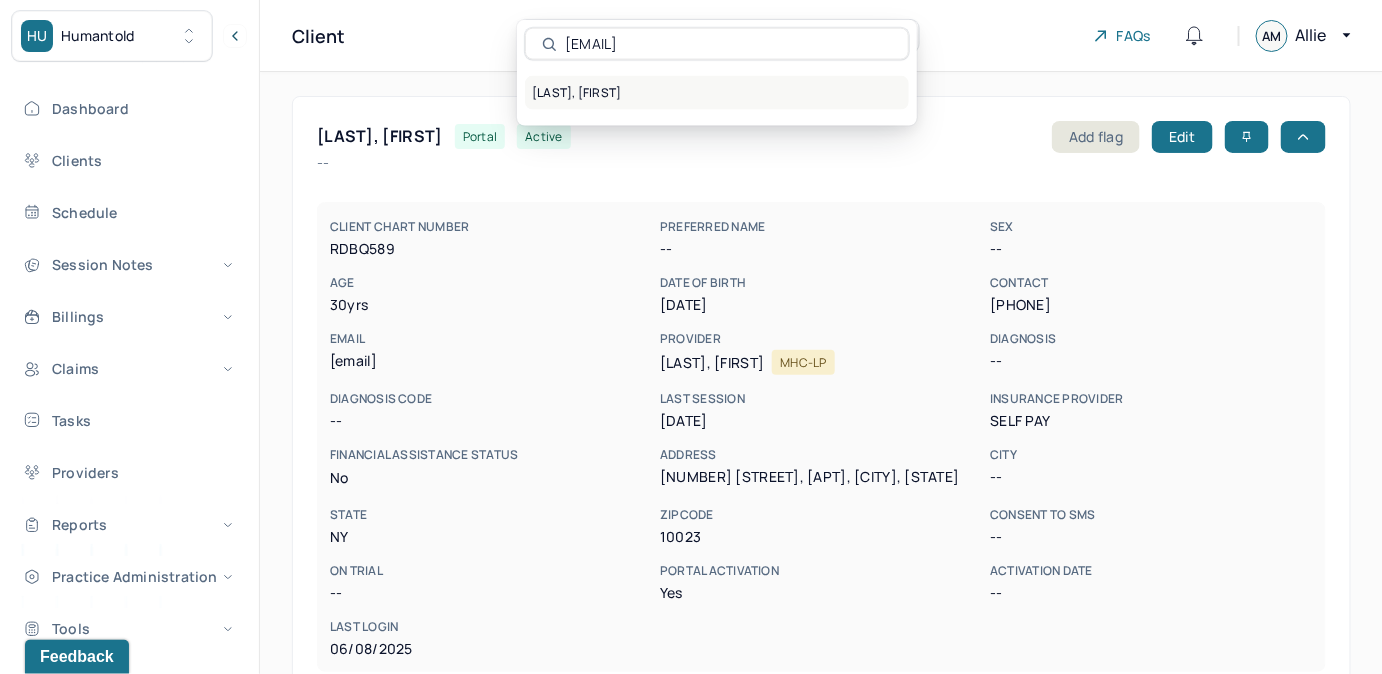 type on "ryanpags7@icloud.com" 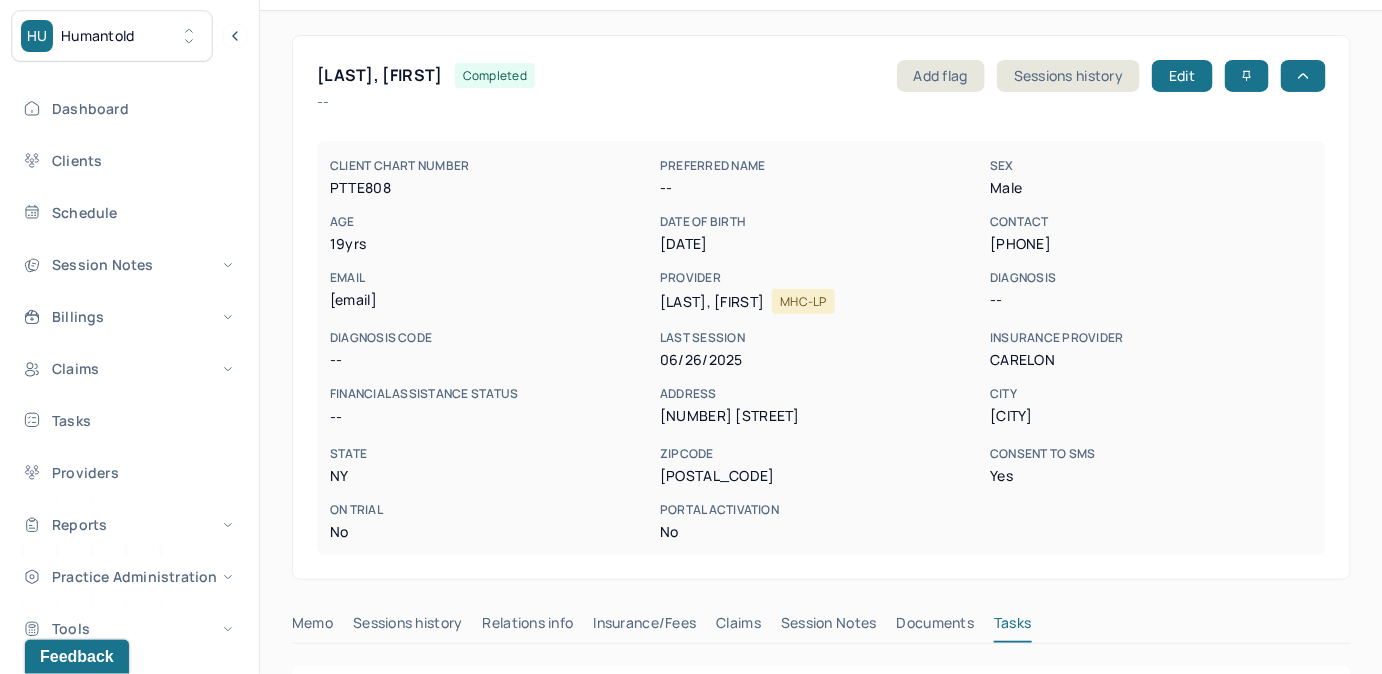 scroll, scrollTop: 314, scrollLeft: 0, axis: vertical 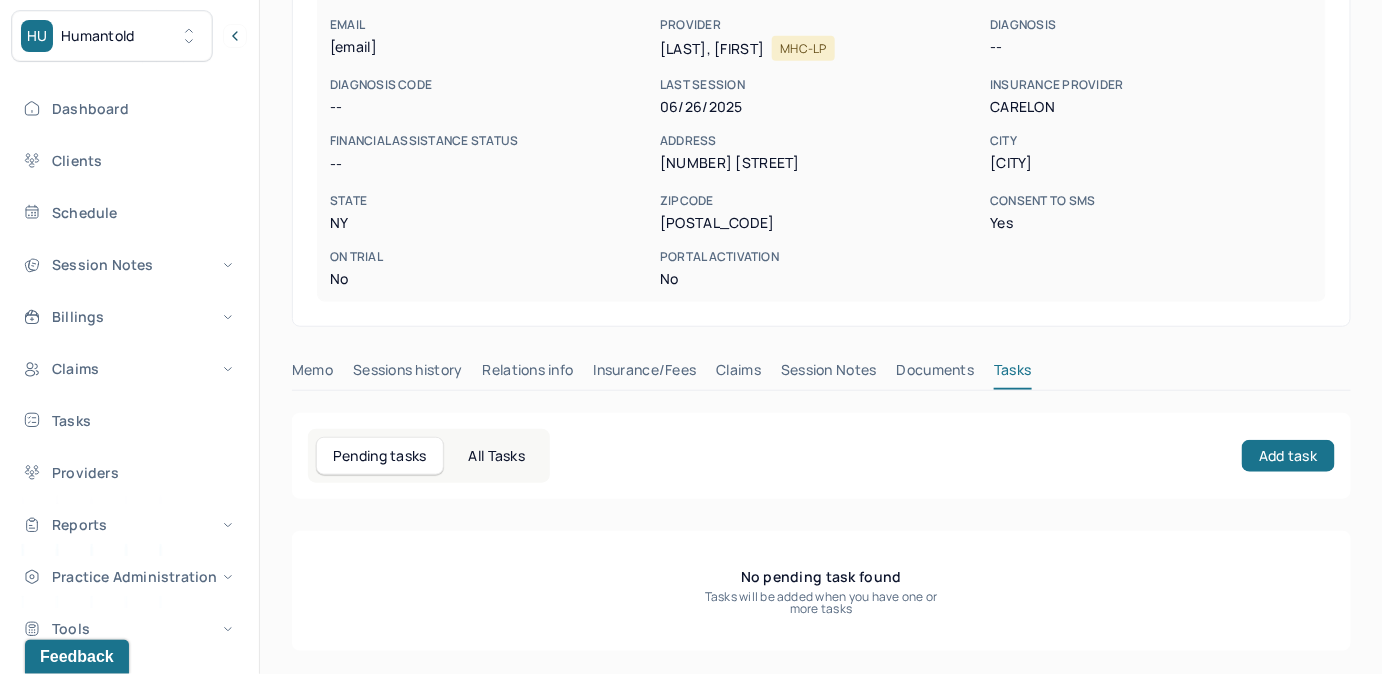 click on "Claims" at bounding box center (738, 374) 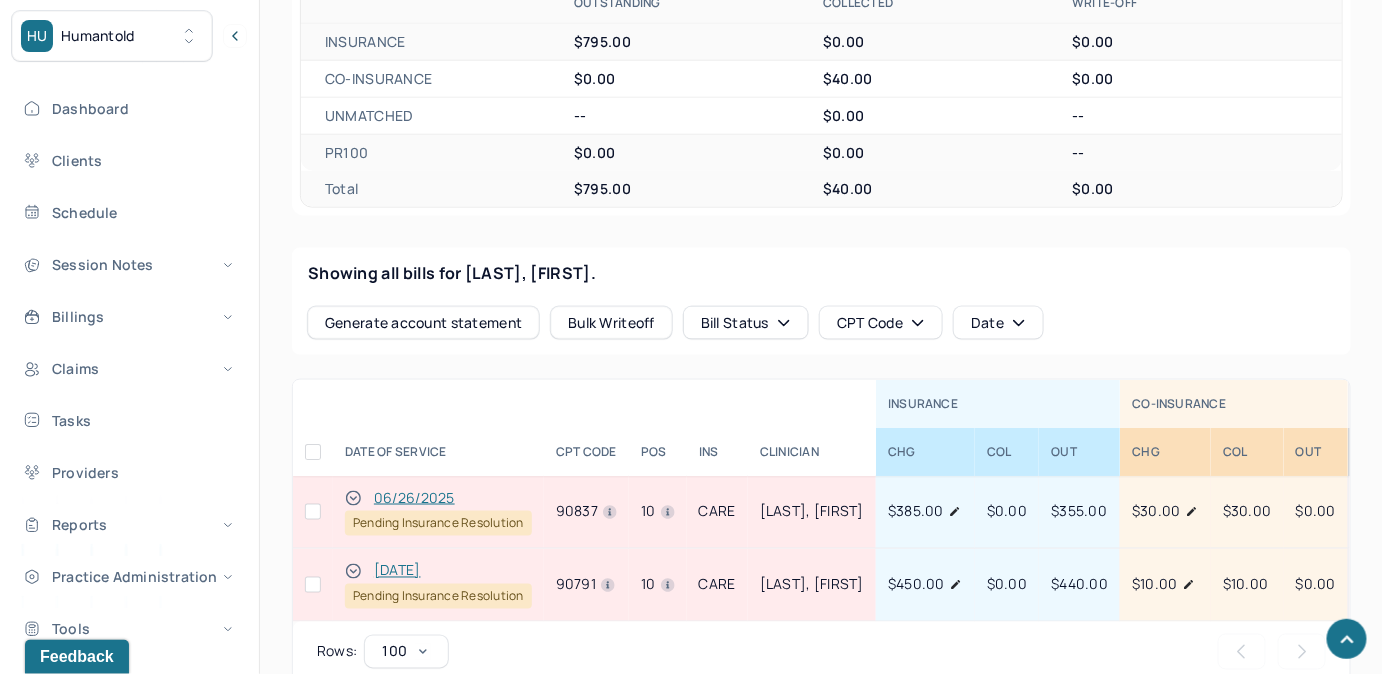 scroll, scrollTop: 405, scrollLeft: 0, axis: vertical 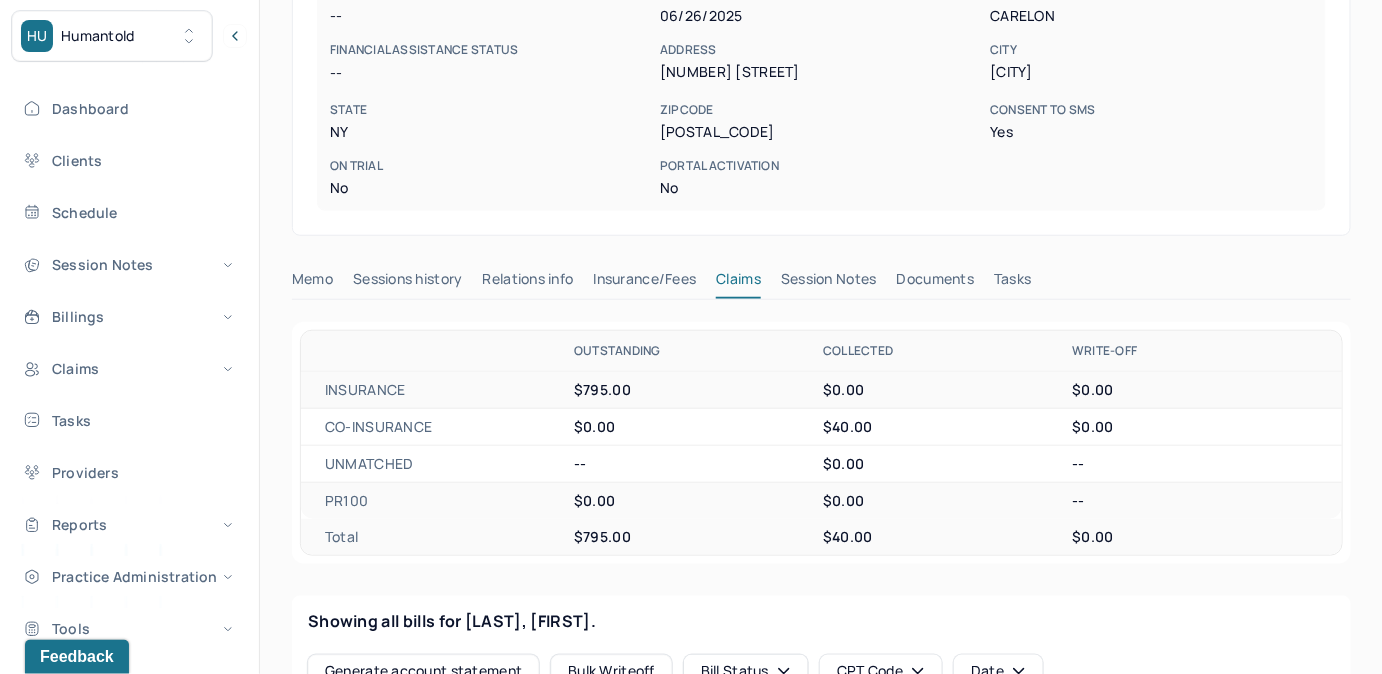 click on "Session Notes" at bounding box center (829, 283) 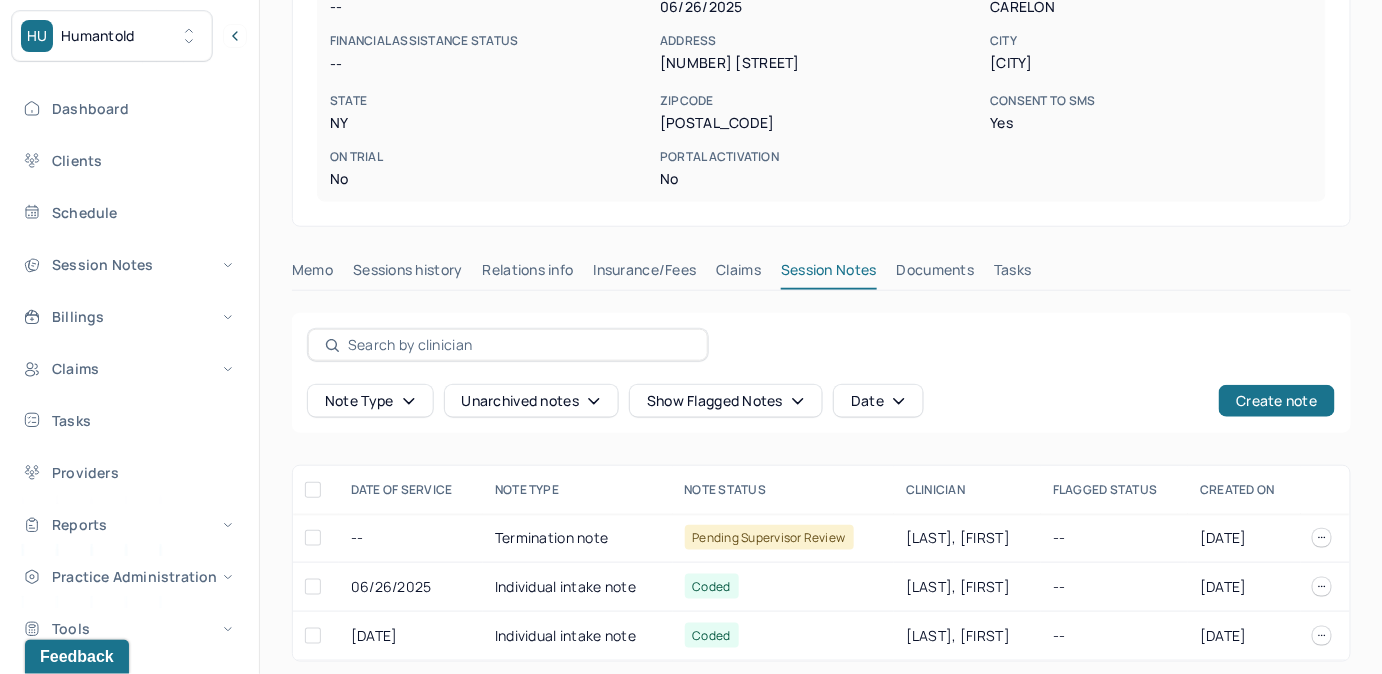 scroll, scrollTop: 423, scrollLeft: 0, axis: vertical 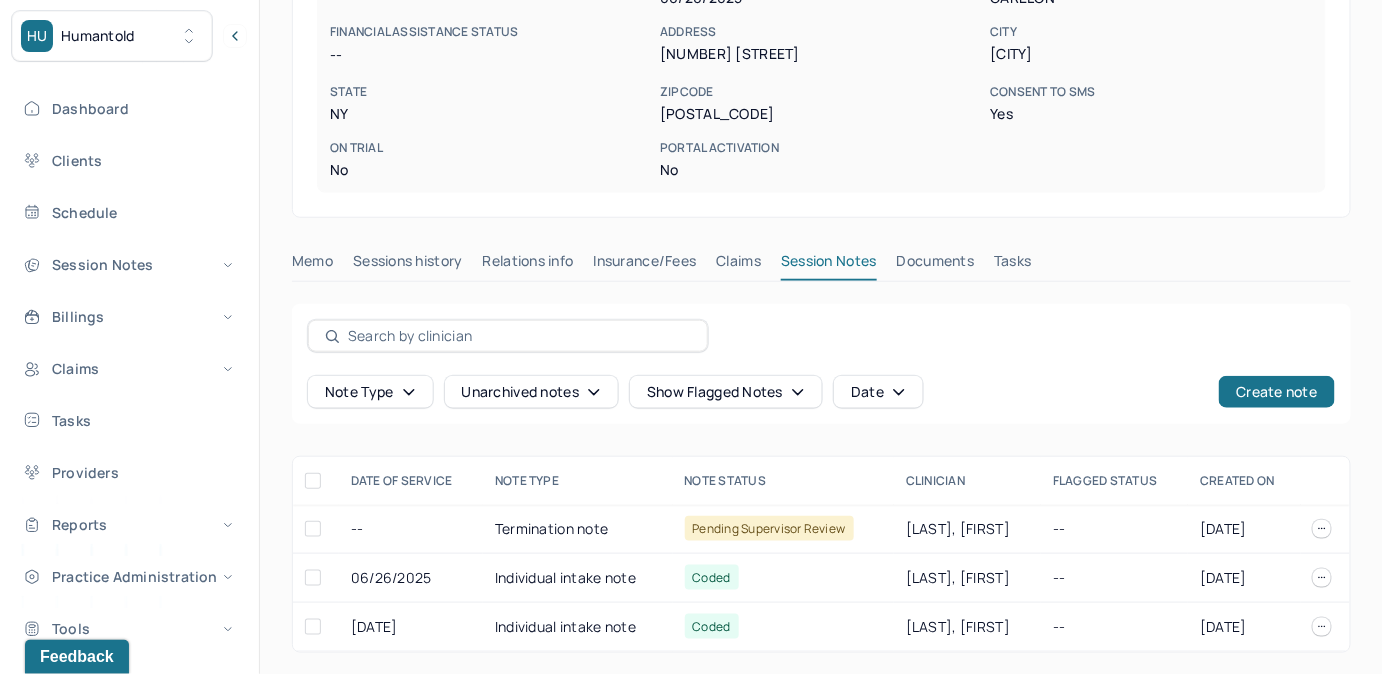 click on "Claims" at bounding box center [738, 265] 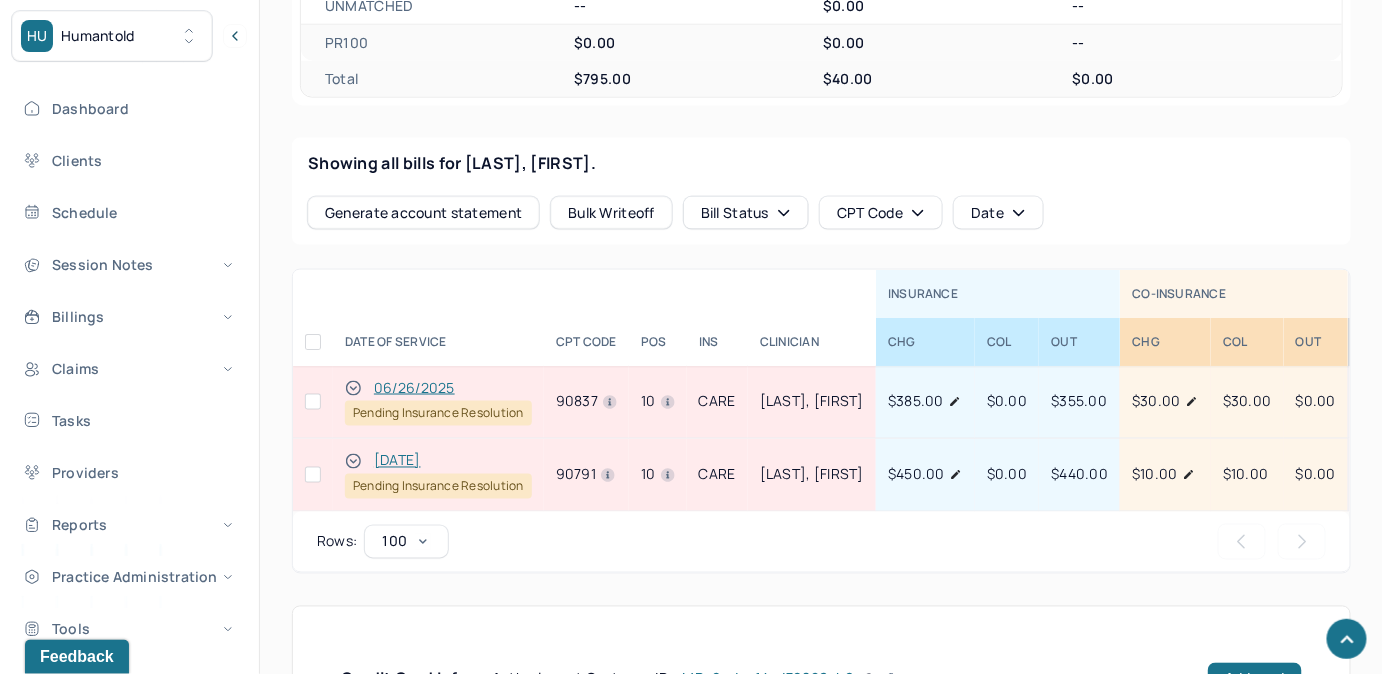 scroll, scrollTop: 1174, scrollLeft: 0, axis: vertical 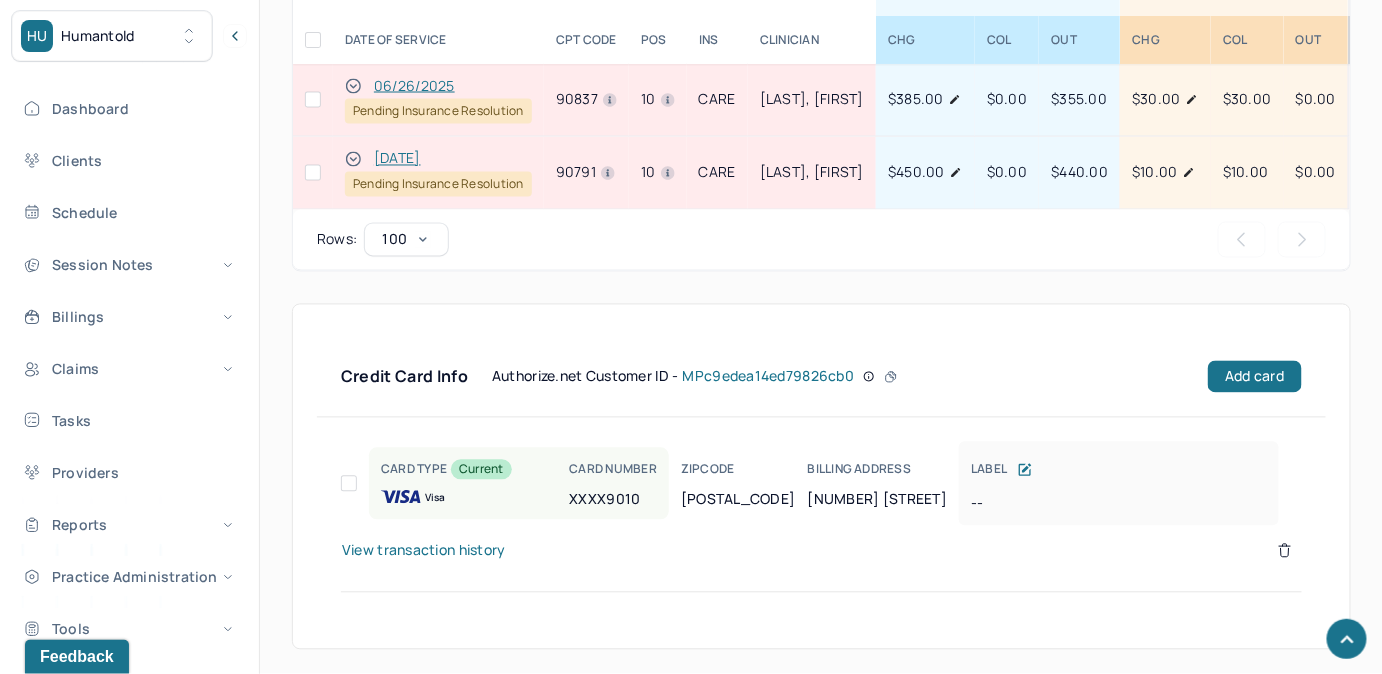 click on "View transaction history" at bounding box center [424, 551] 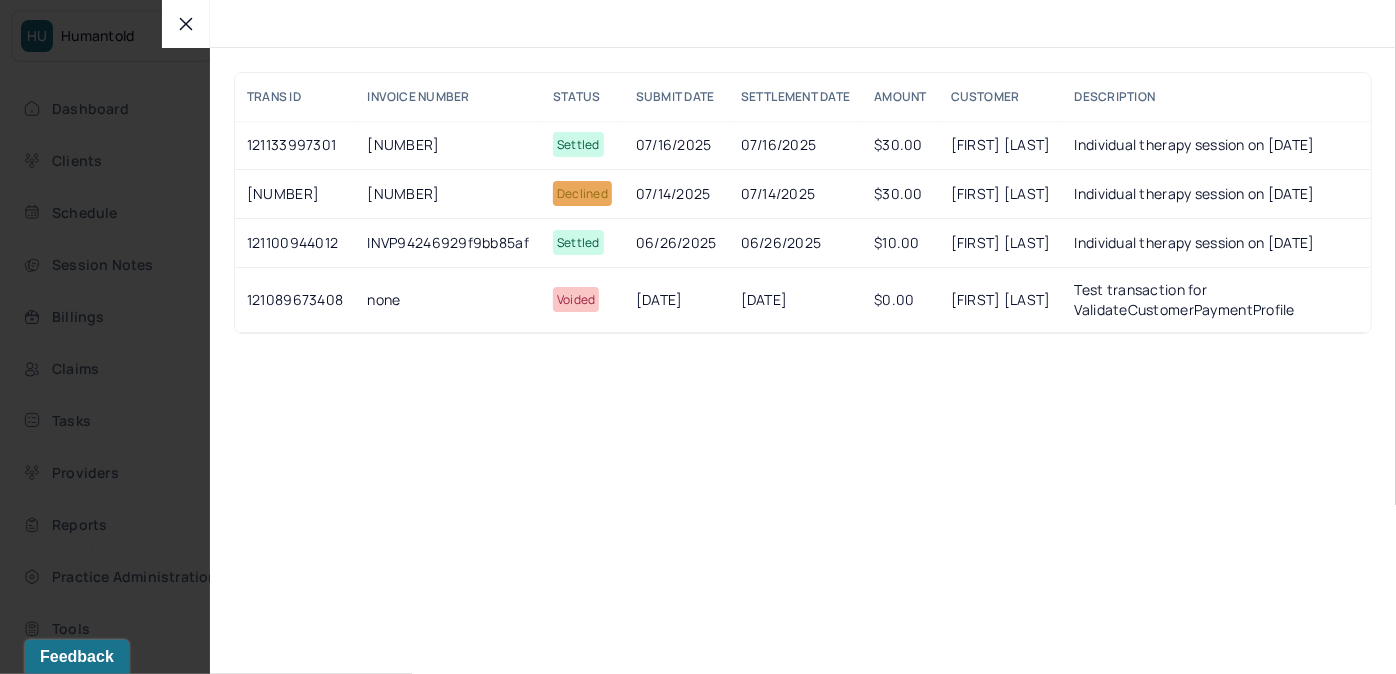 click 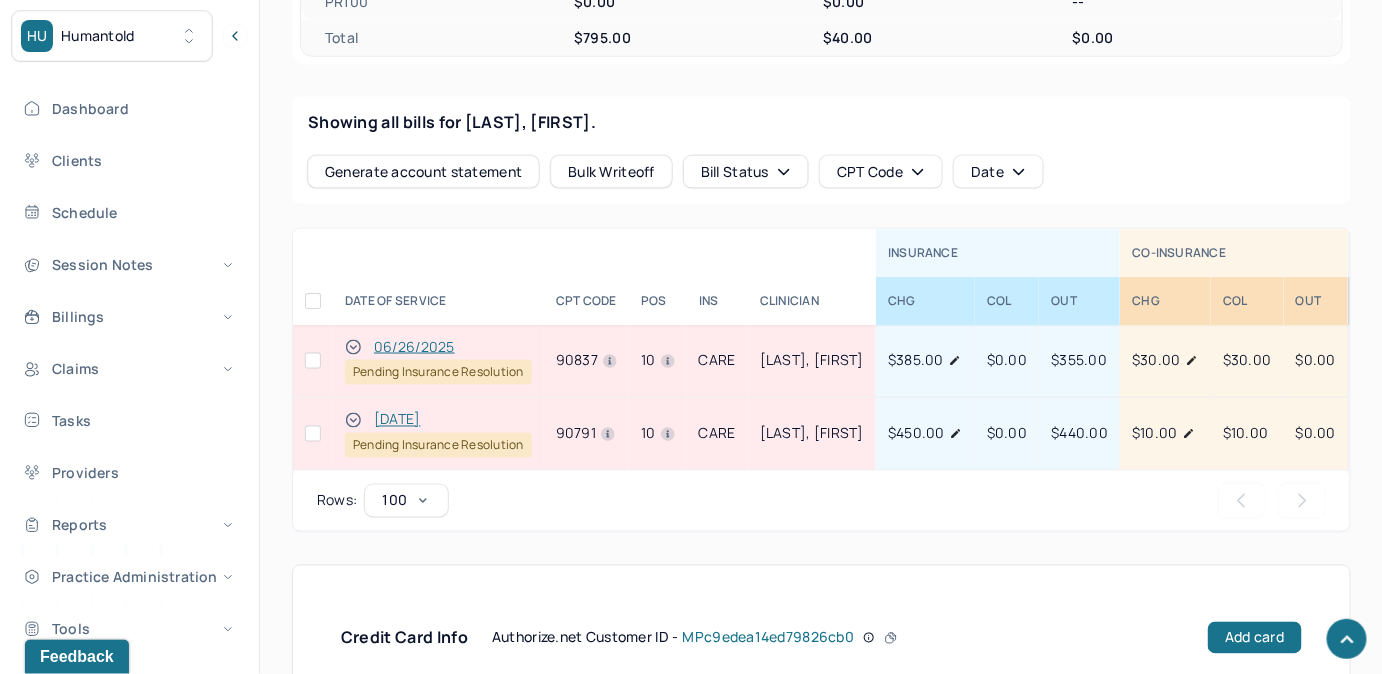 scroll, scrollTop: 992, scrollLeft: 0, axis: vertical 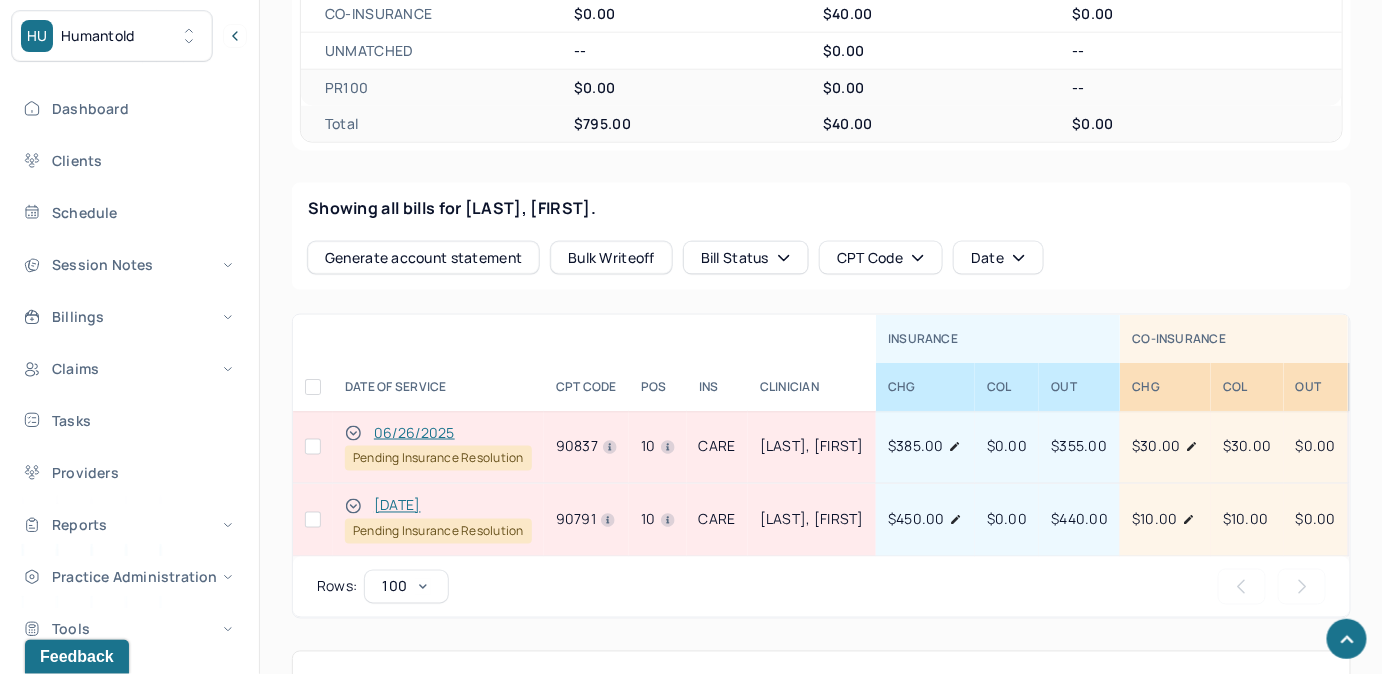 click 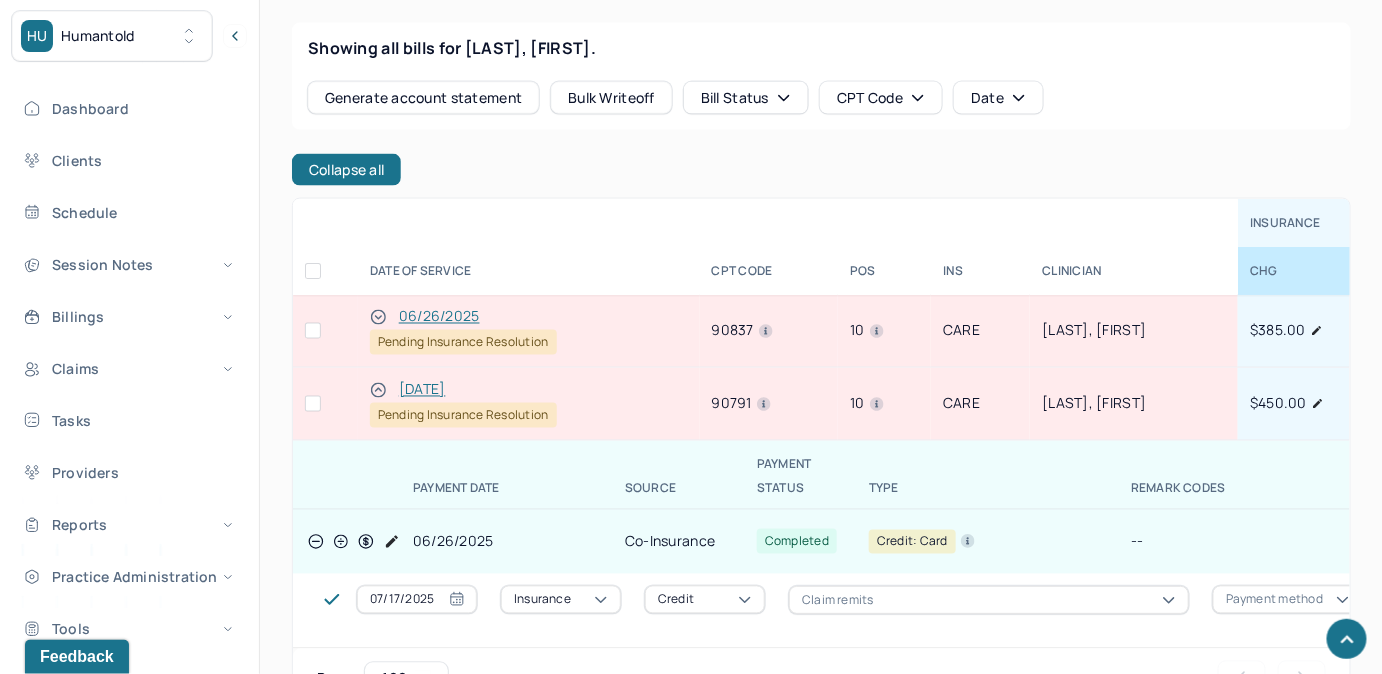 scroll, scrollTop: 1090, scrollLeft: 0, axis: vertical 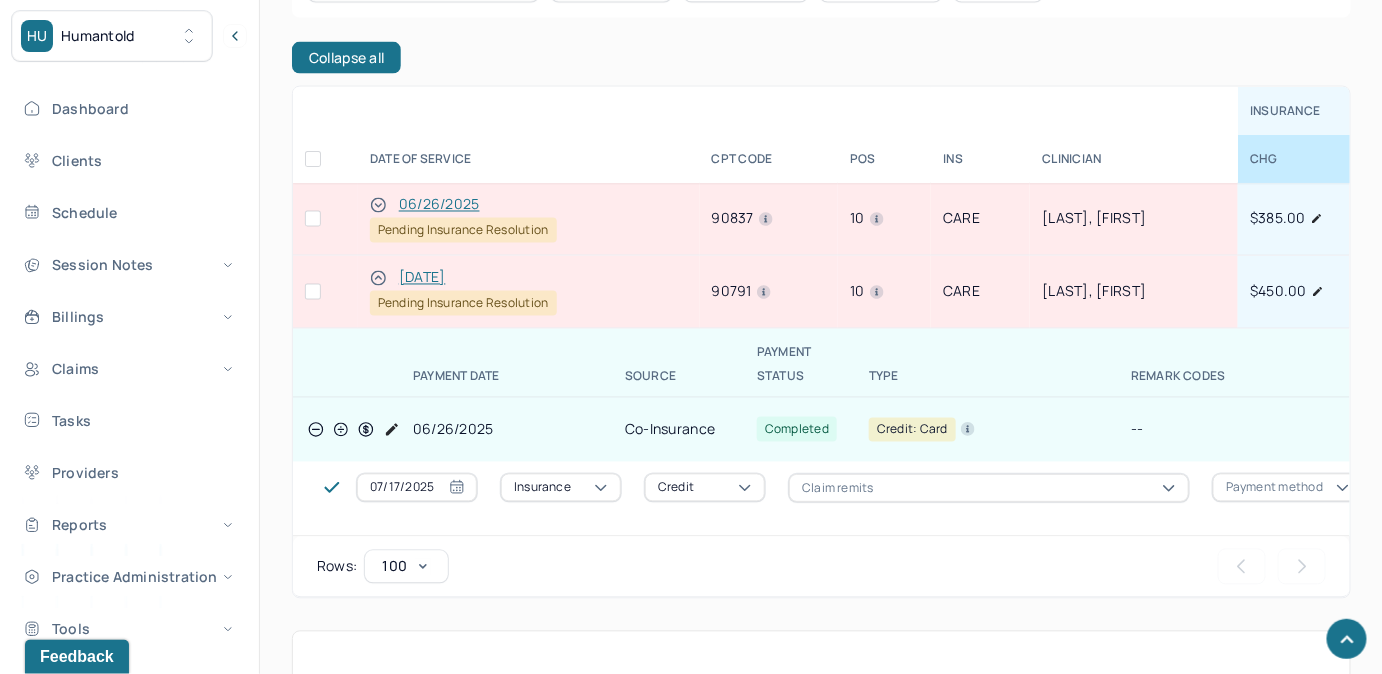 click 